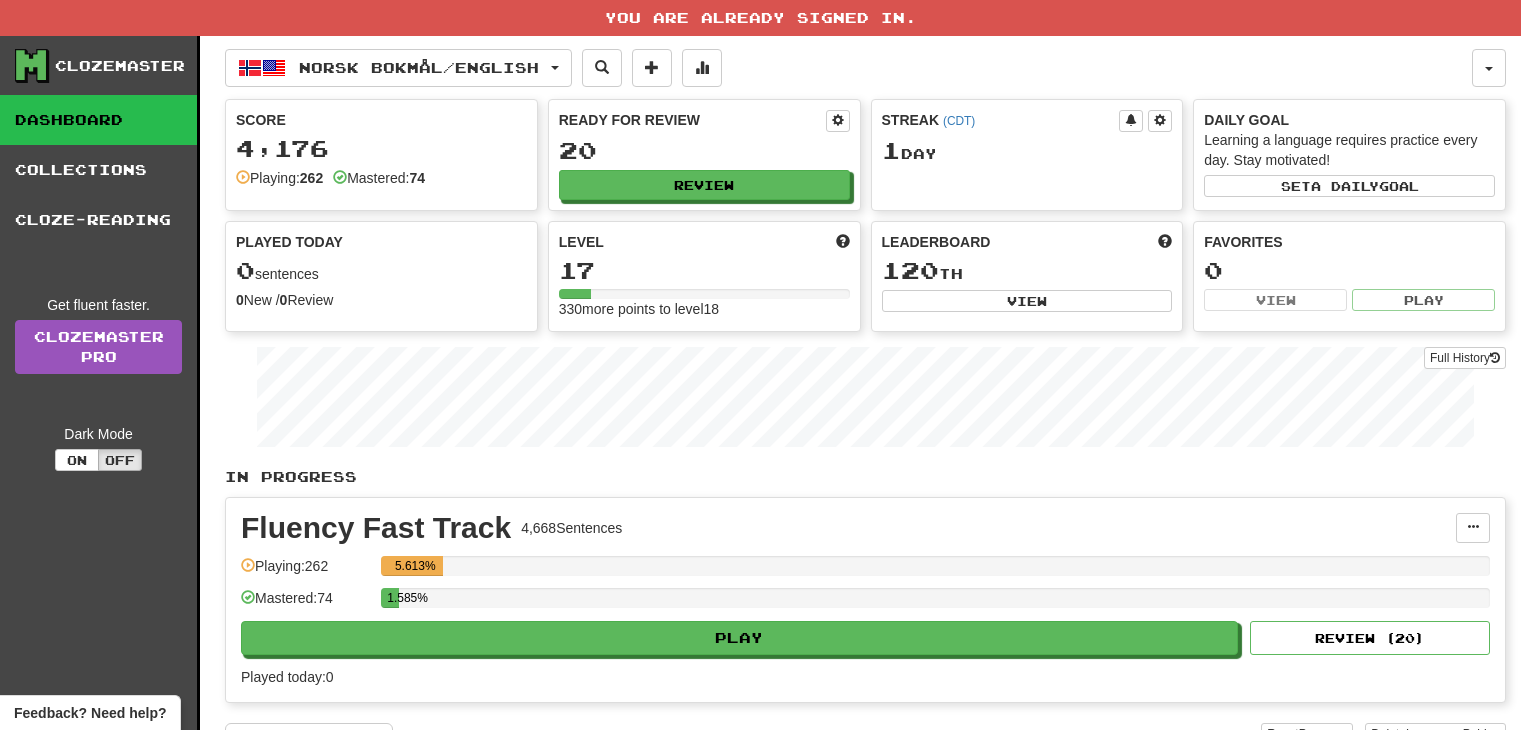 scroll, scrollTop: 0, scrollLeft: 0, axis: both 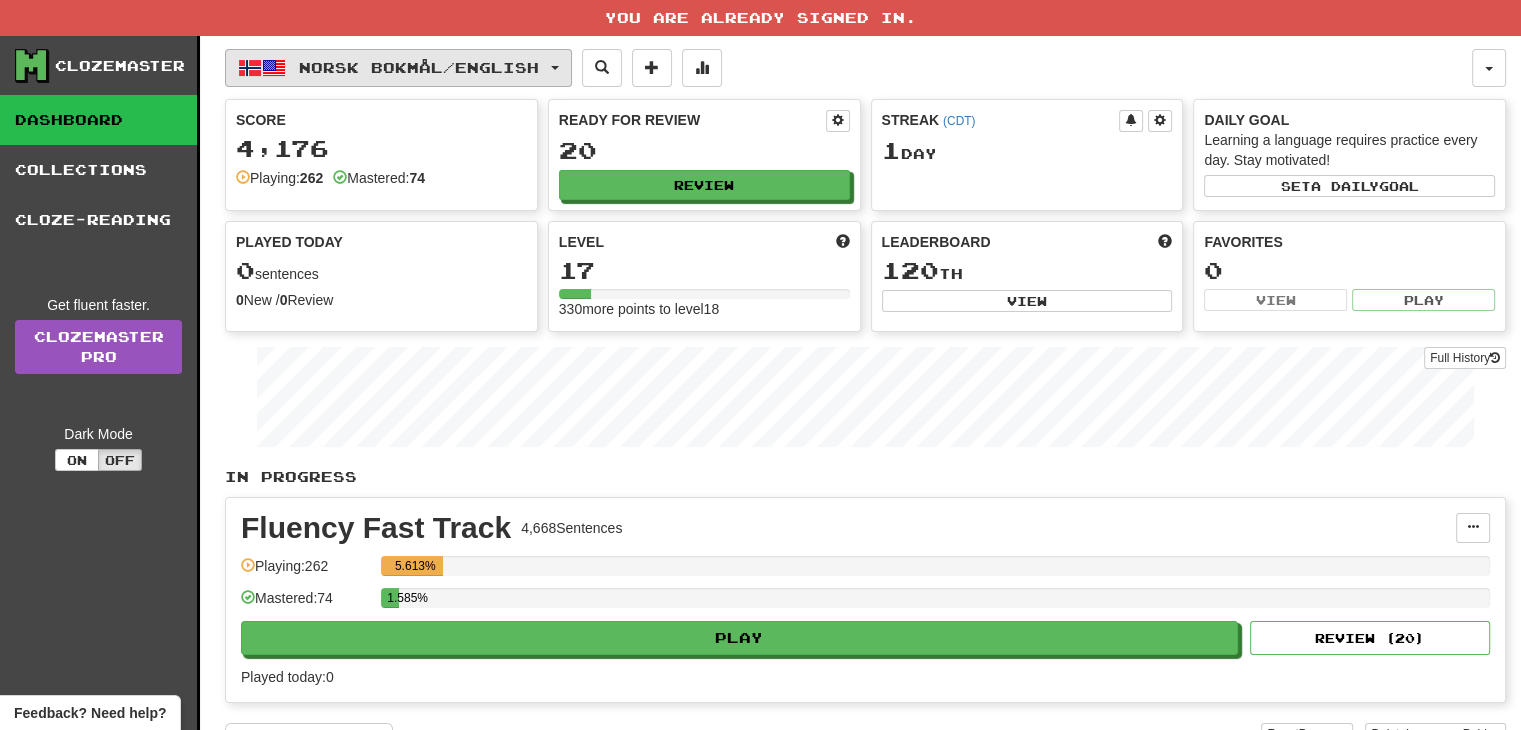 click on "Norsk bokmål  /  English" at bounding box center (419, 67) 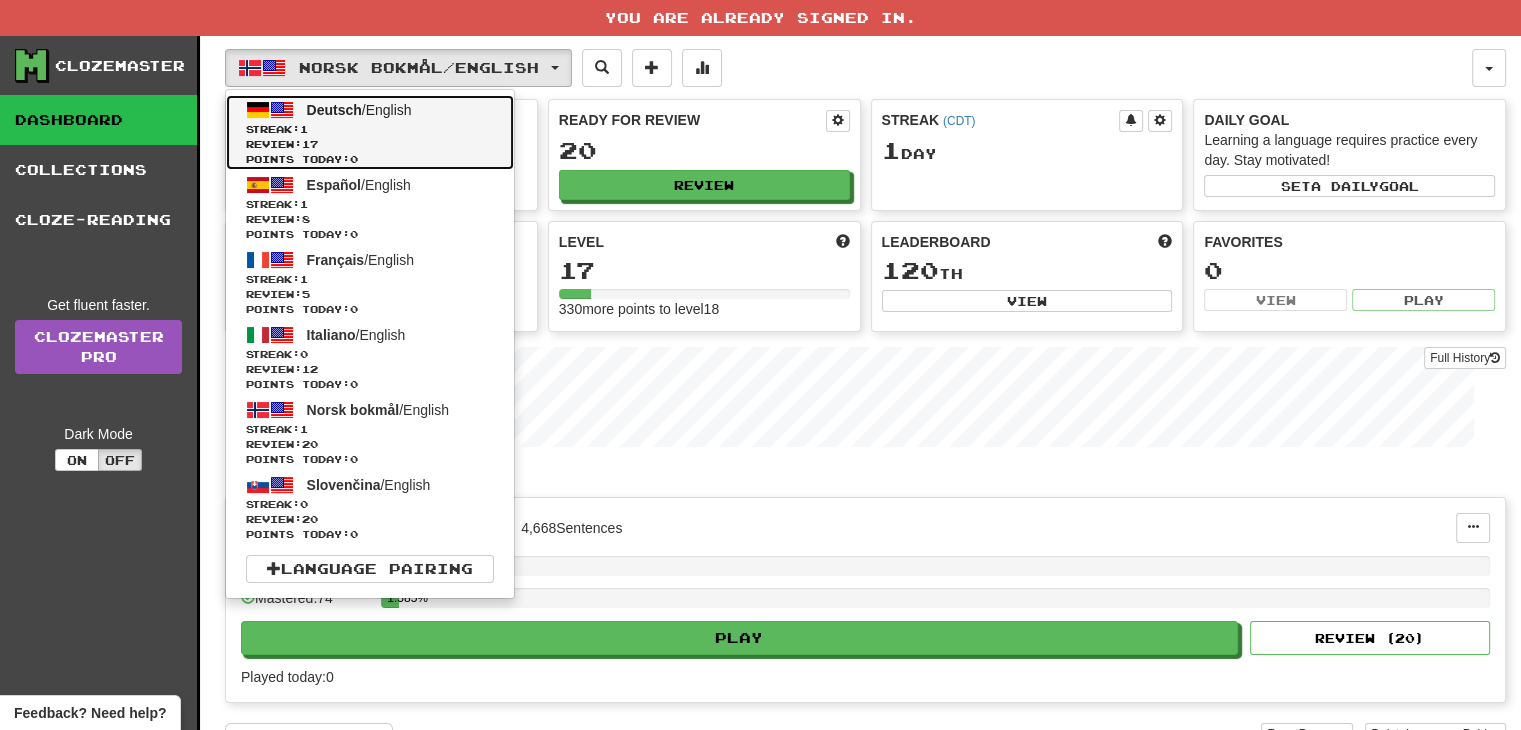 click on "Points today:  0" at bounding box center [370, 159] 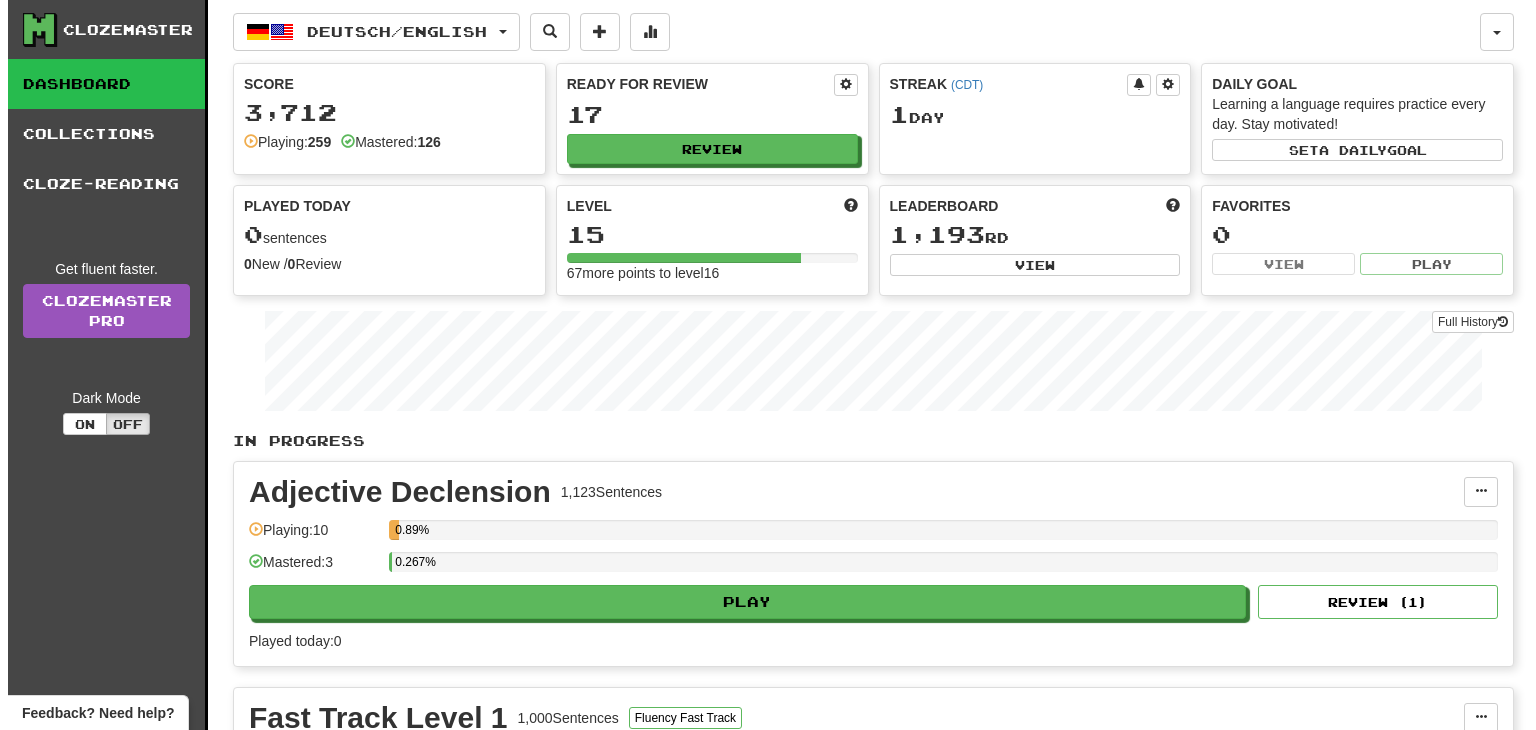 scroll, scrollTop: 0, scrollLeft: 0, axis: both 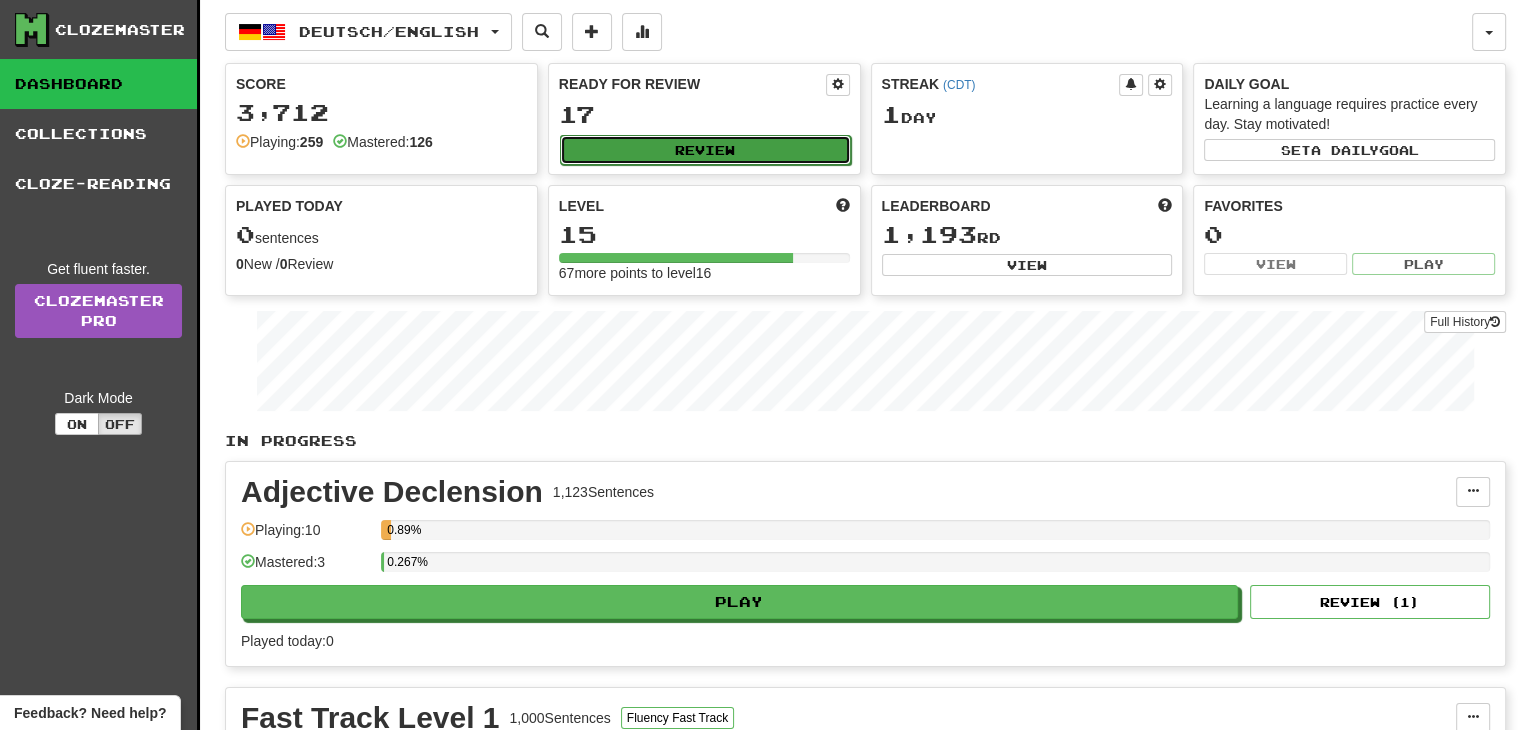 click on "Review" at bounding box center [705, 150] 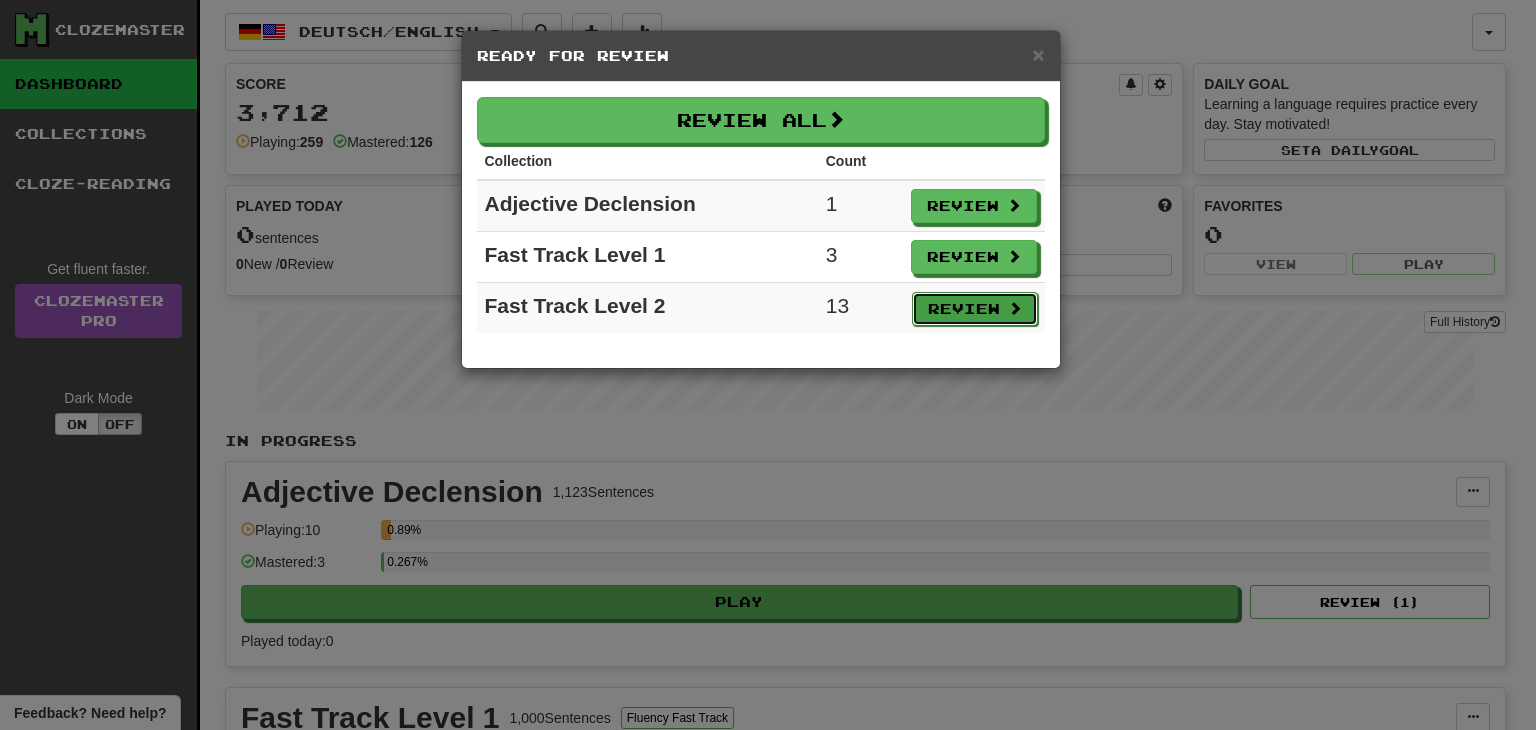 click on "Review" at bounding box center (975, 309) 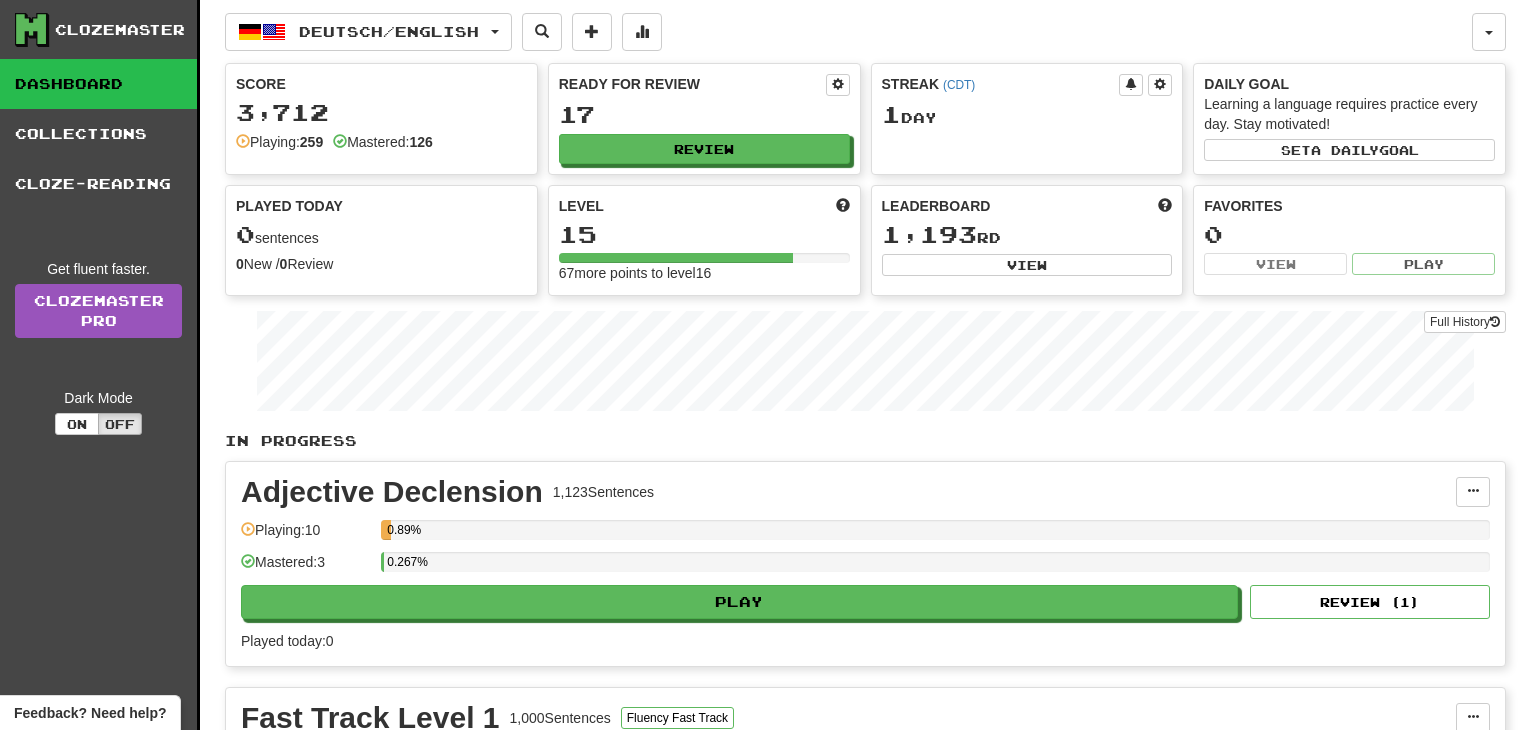select on "**" 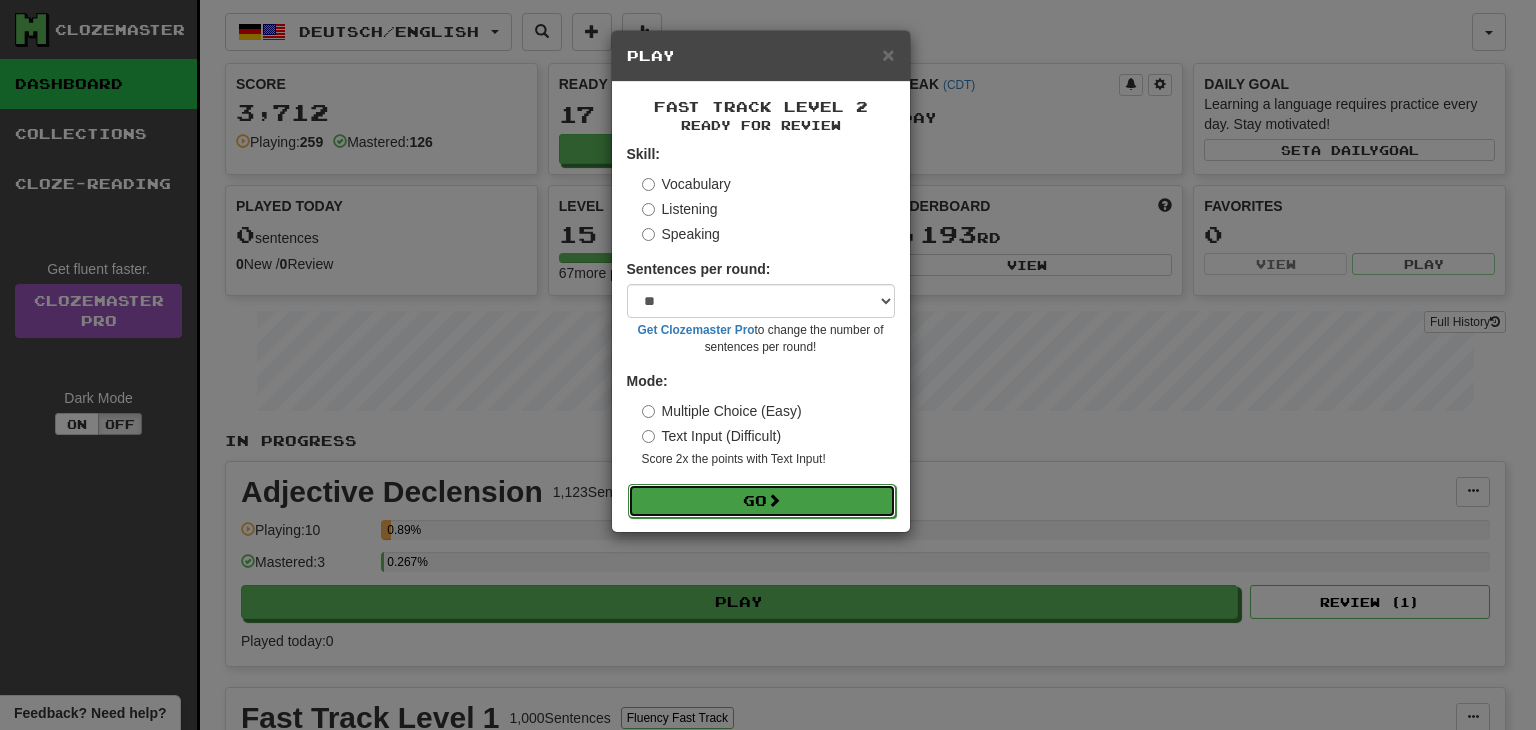 click on "Go" at bounding box center (762, 501) 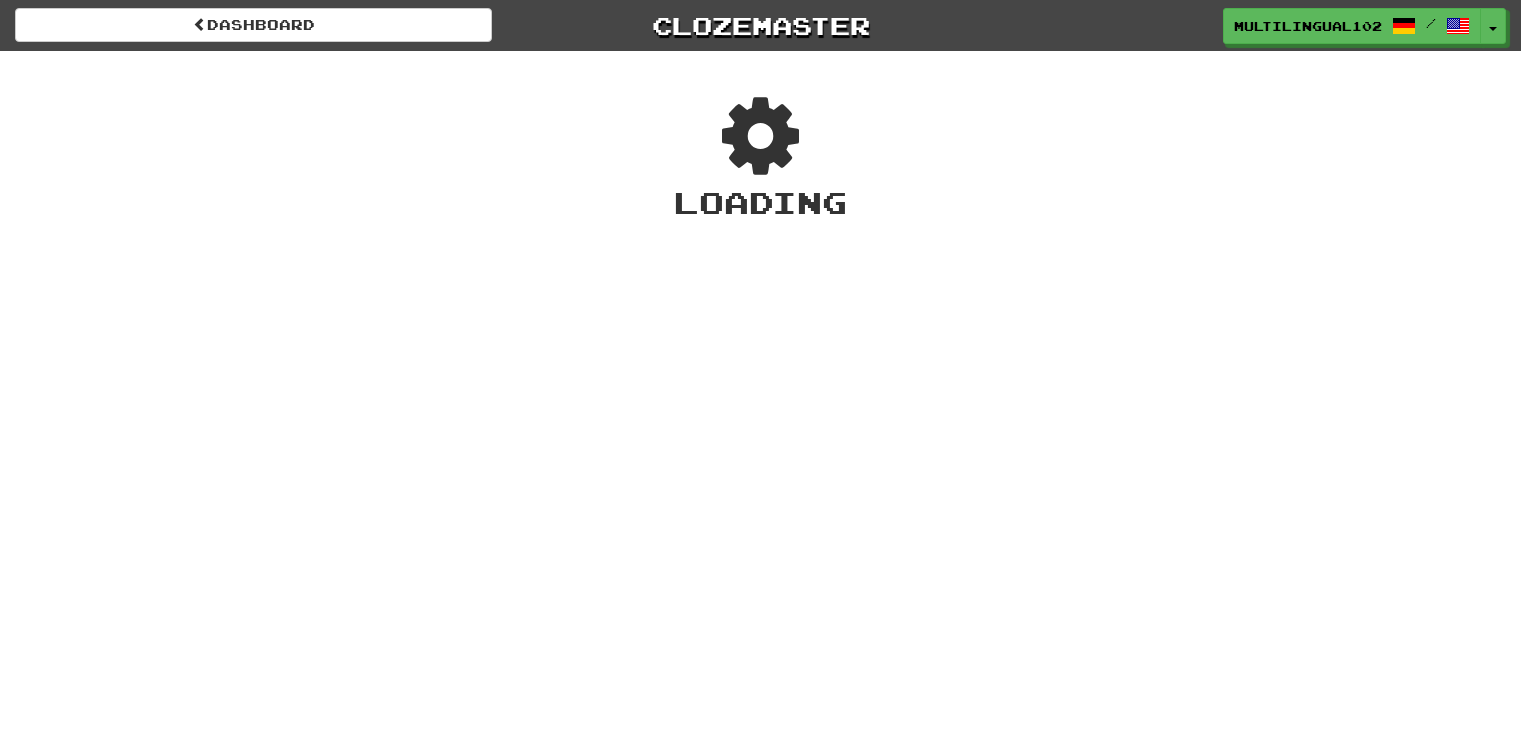 scroll, scrollTop: 0, scrollLeft: 0, axis: both 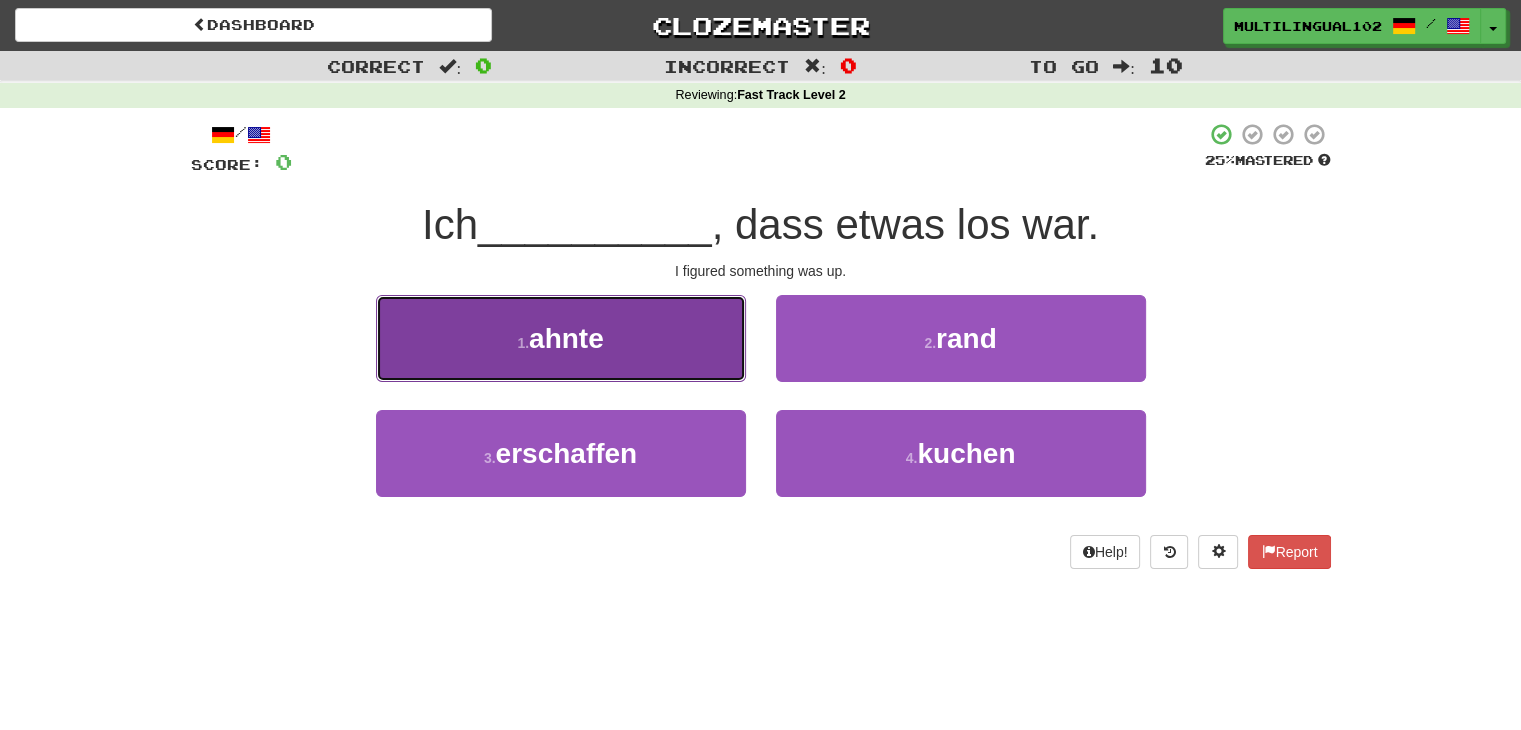 click on "1 .  ahnte" at bounding box center (561, 338) 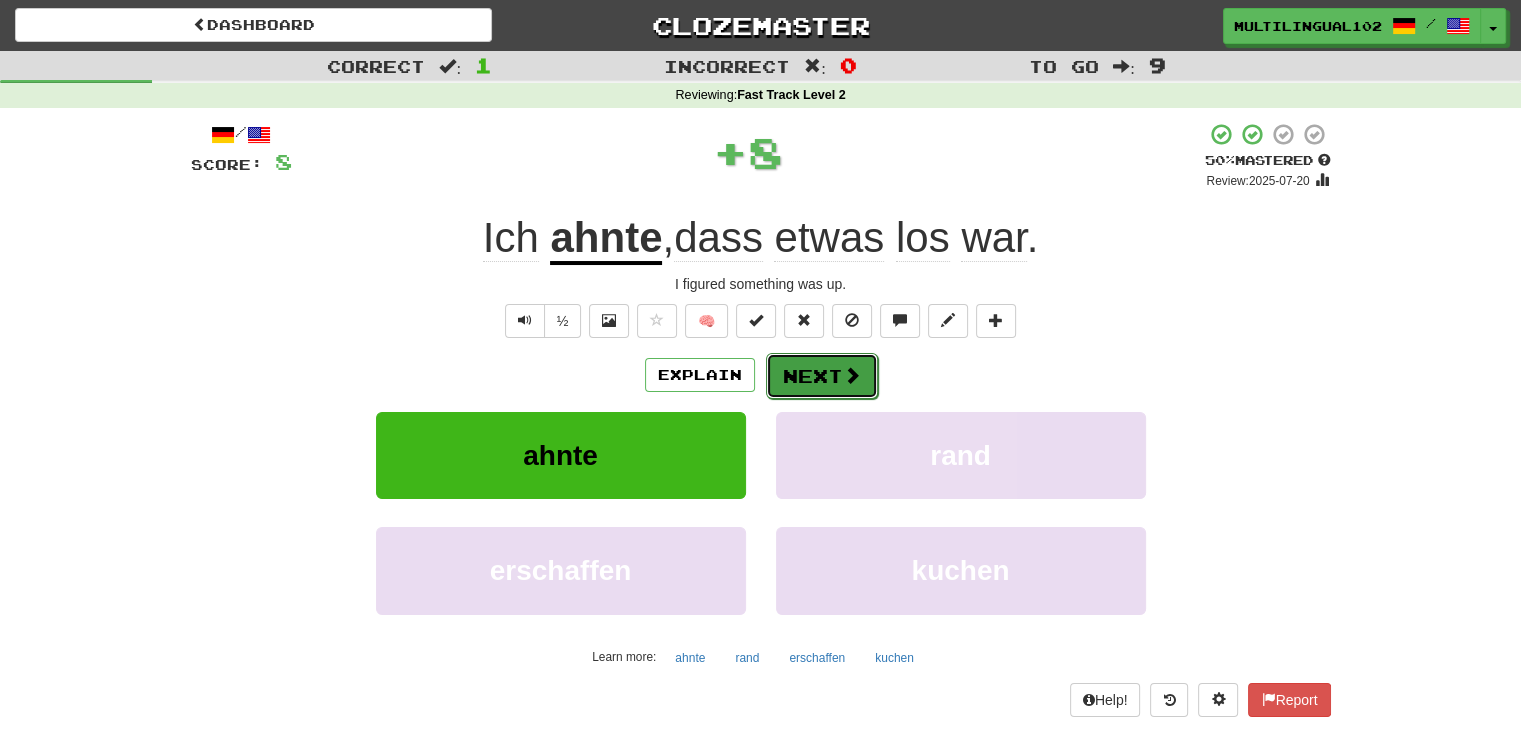 click on "Next" at bounding box center (822, 376) 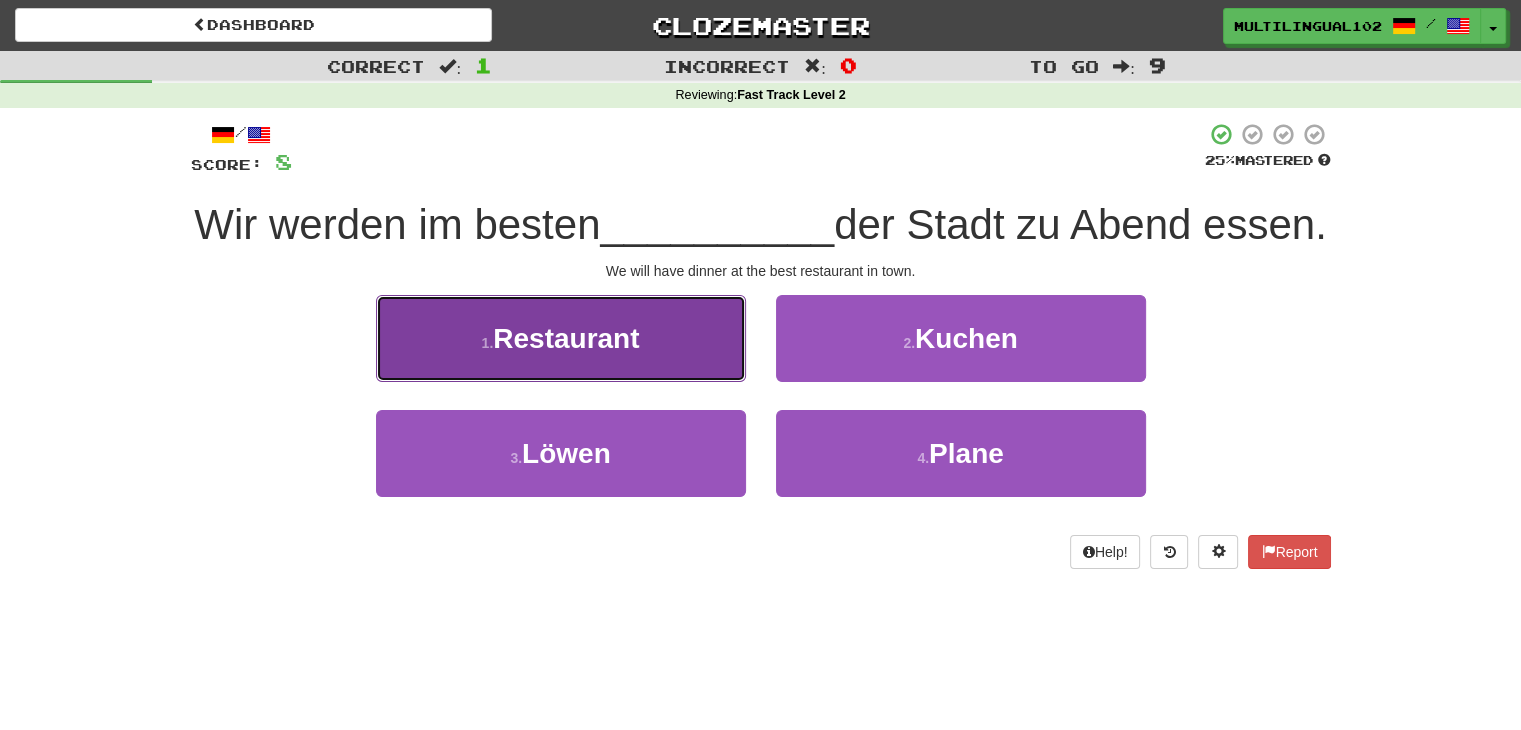 click on "1 .  Restaurant" at bounding box center [561, 338] 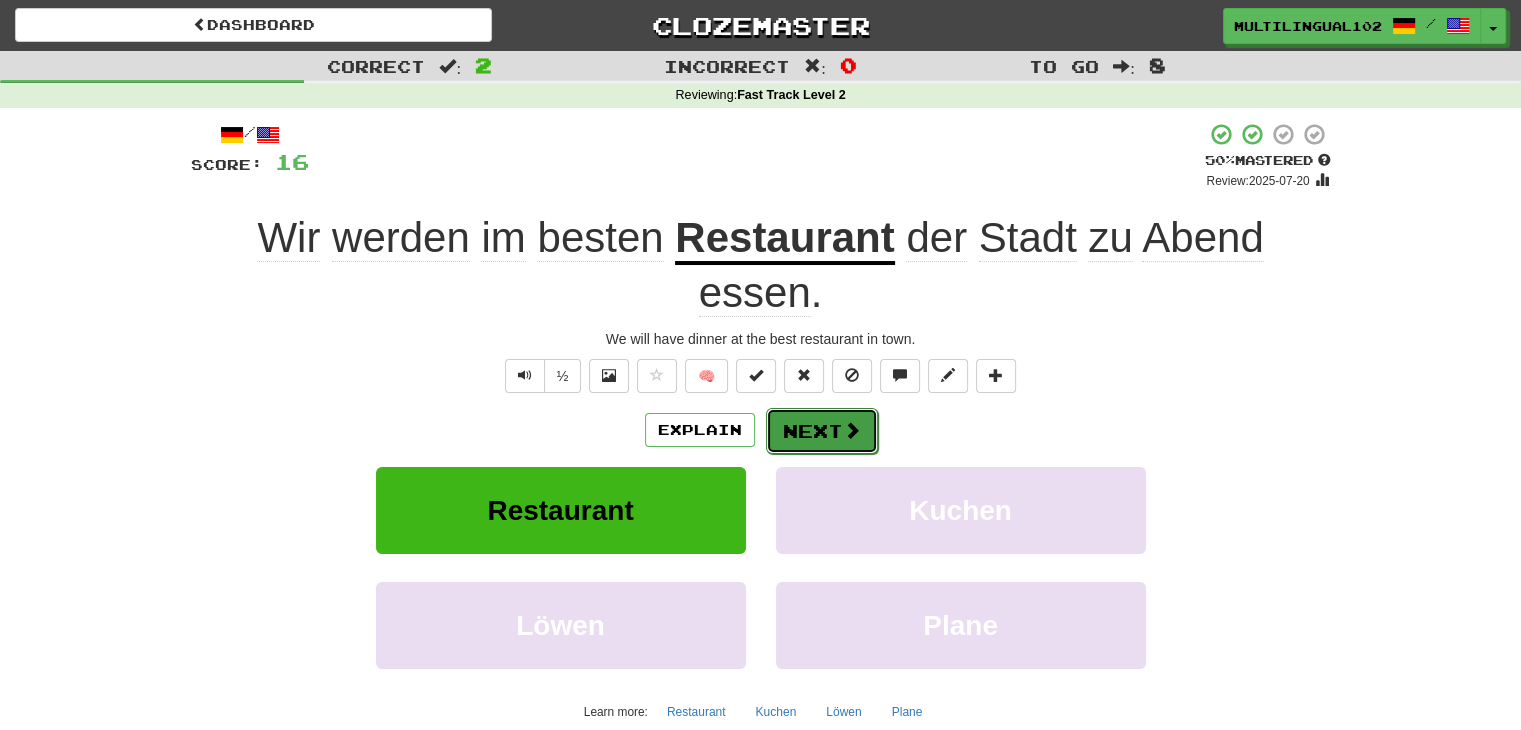 click on "Next" at bounding box center [822, 431] 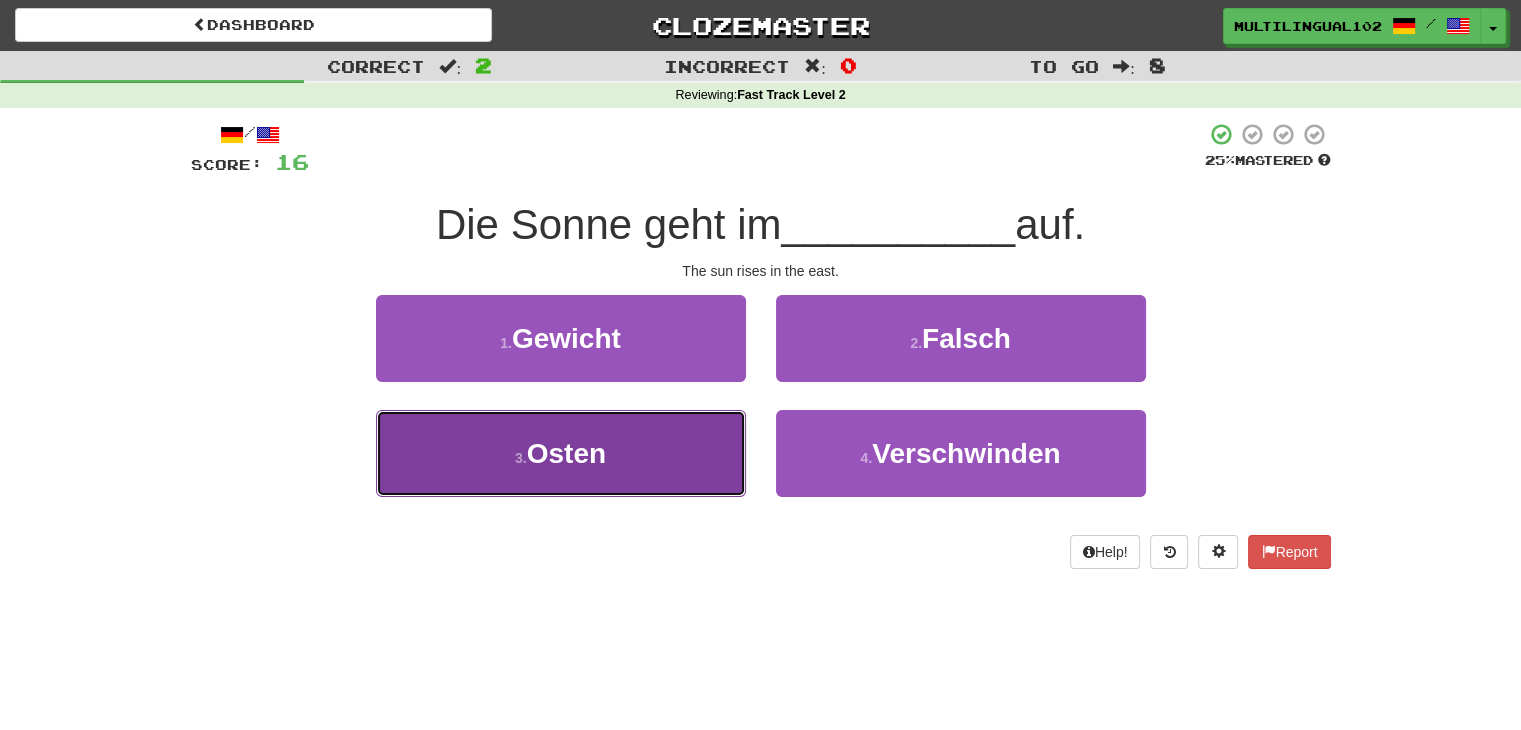 click on "3 .  Osten" at bounding box center (561, 453) 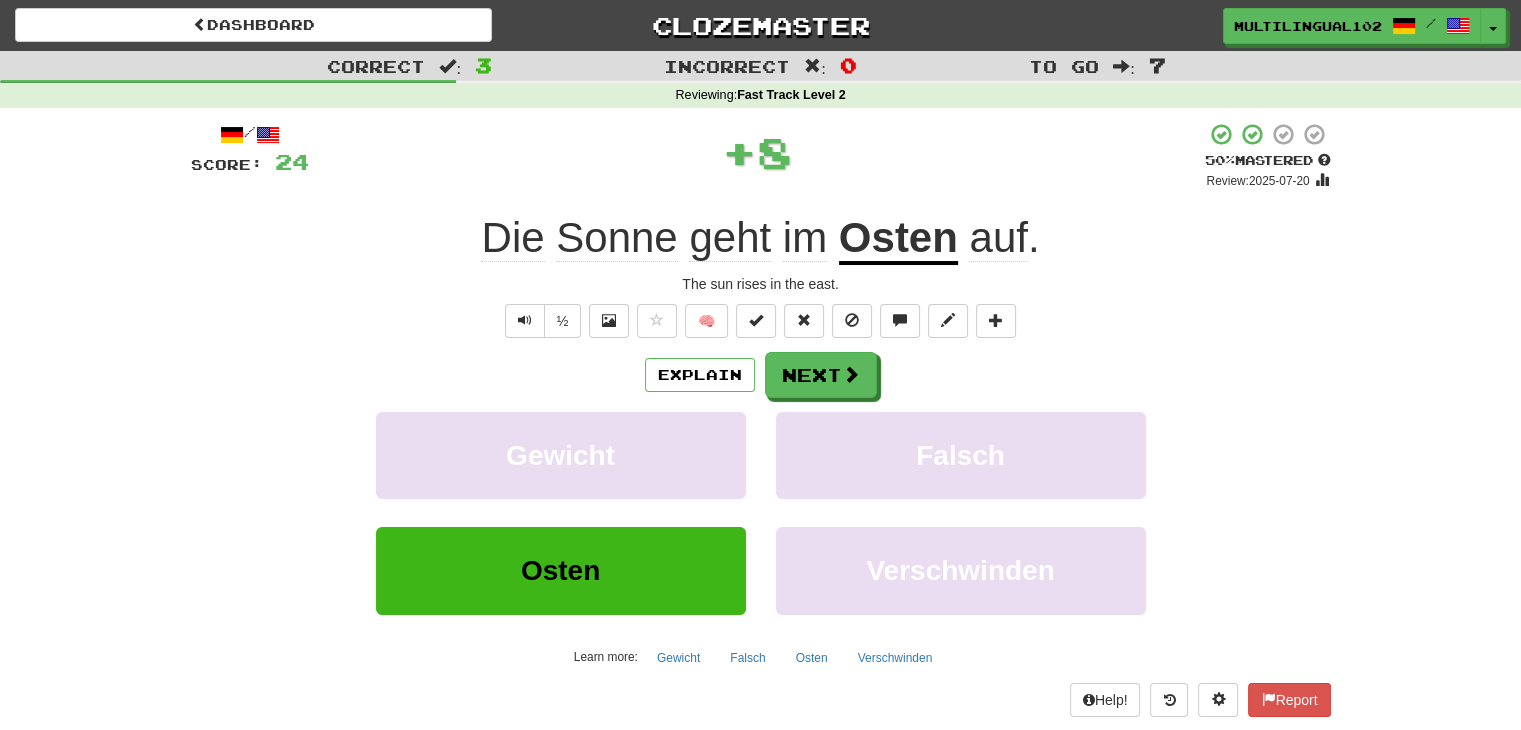 click on "Explain Next Gewicht Falsch Osten Verschwinden Learn more: Gewicht Falsch Osten Verschwinden" at bounding box center (761, 512) 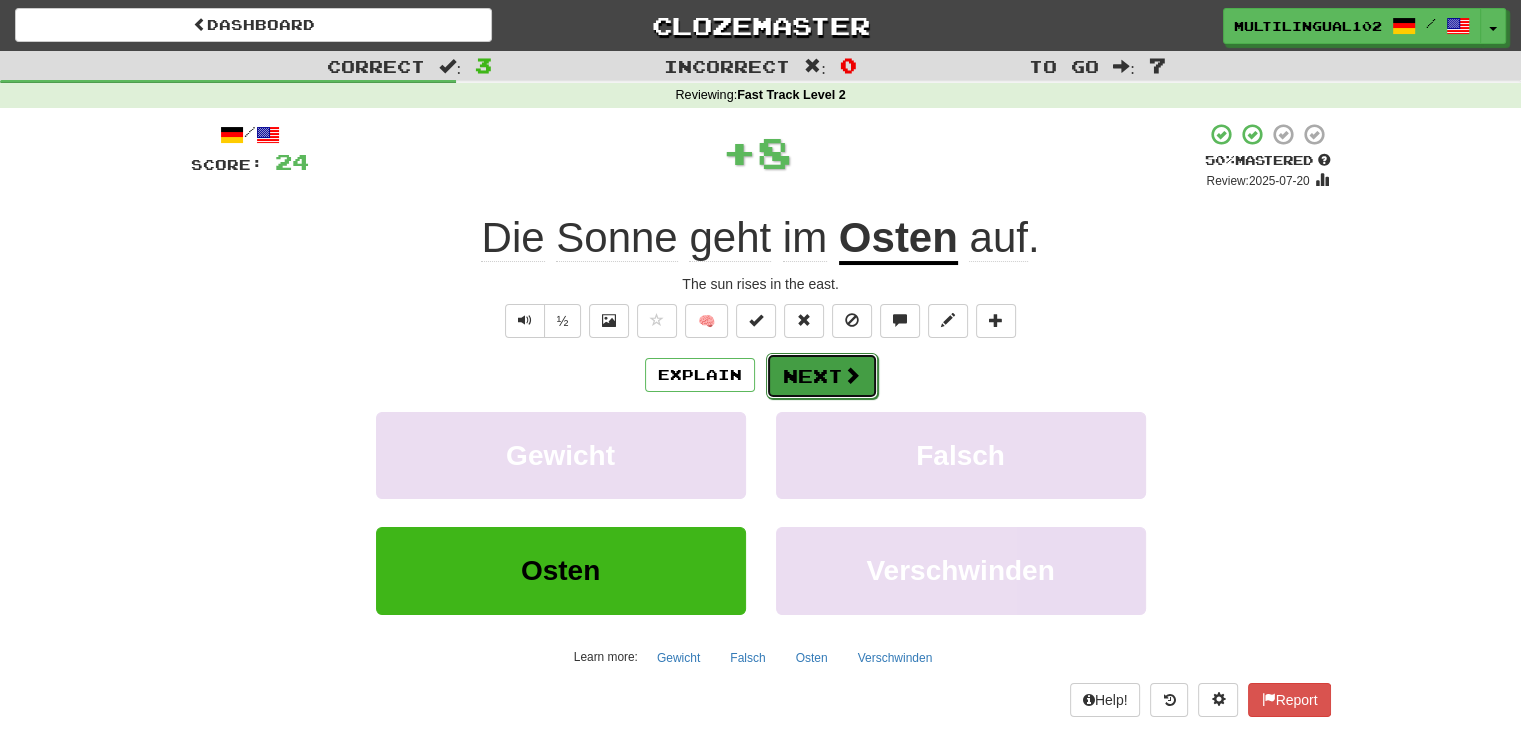 click on "Next" at bounding box center [822, 376] 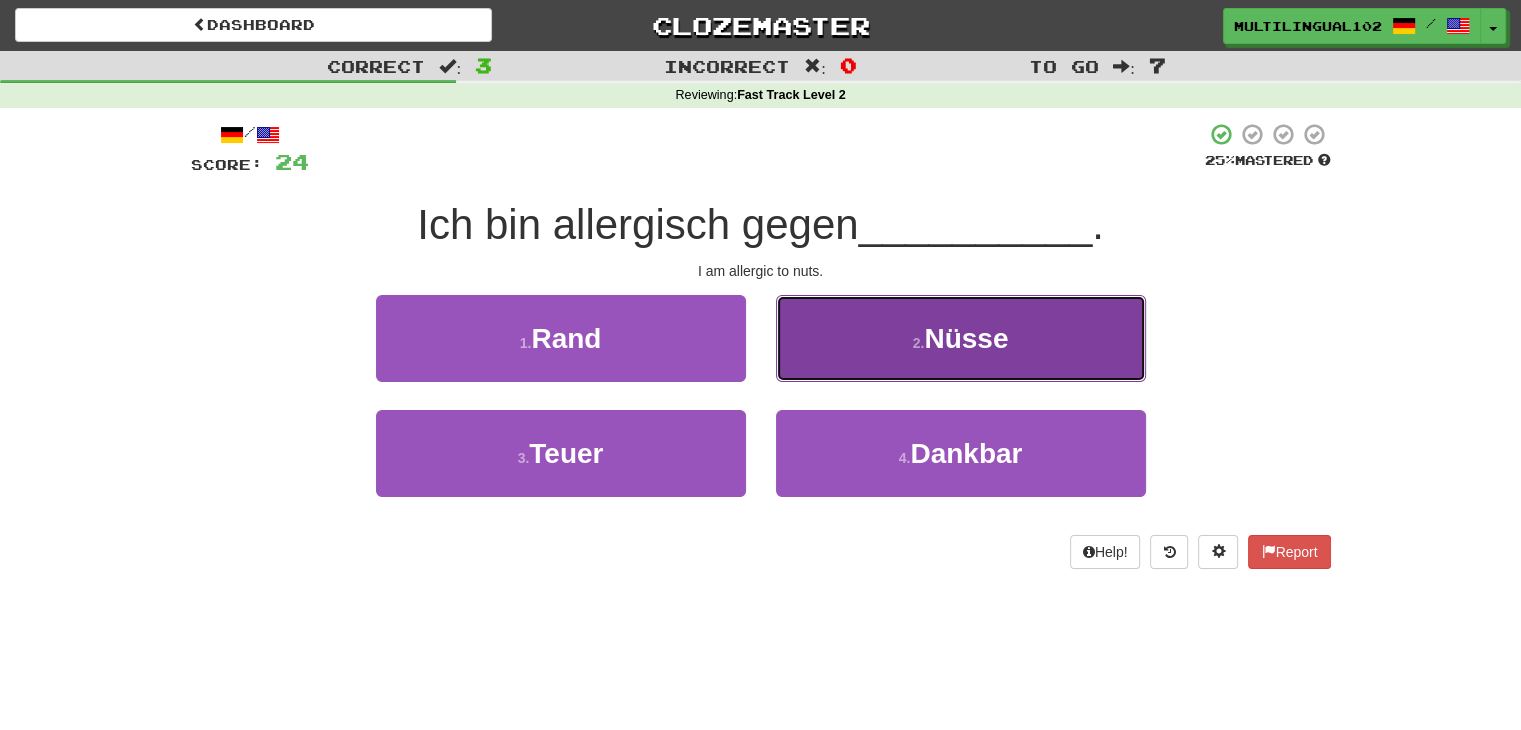 click on "2 .  Nüsse" at bounding box center (961, 338) 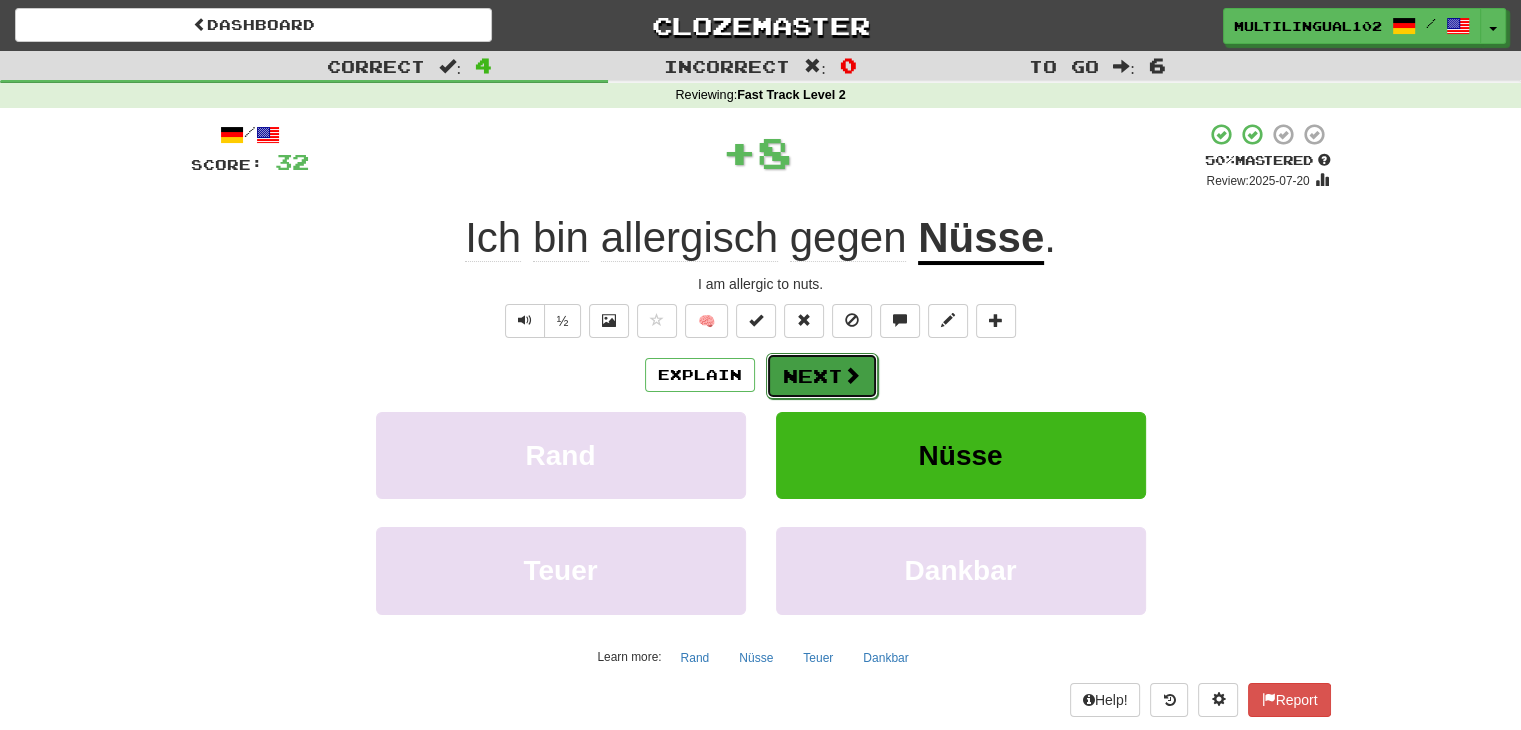 click on "Next" at bounding box center (822, 376) 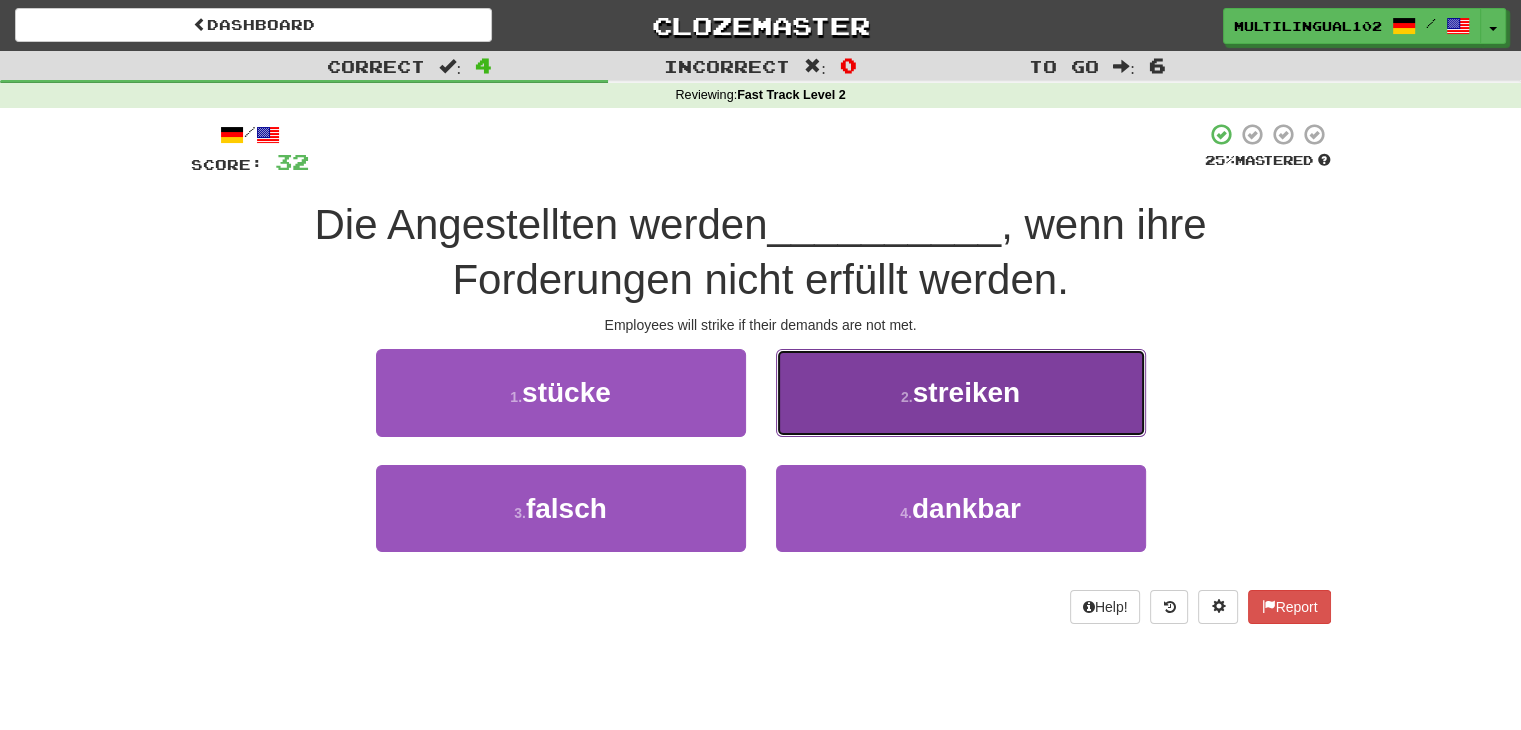 click on "2 .  streiken" at bounding box center [961, 392] 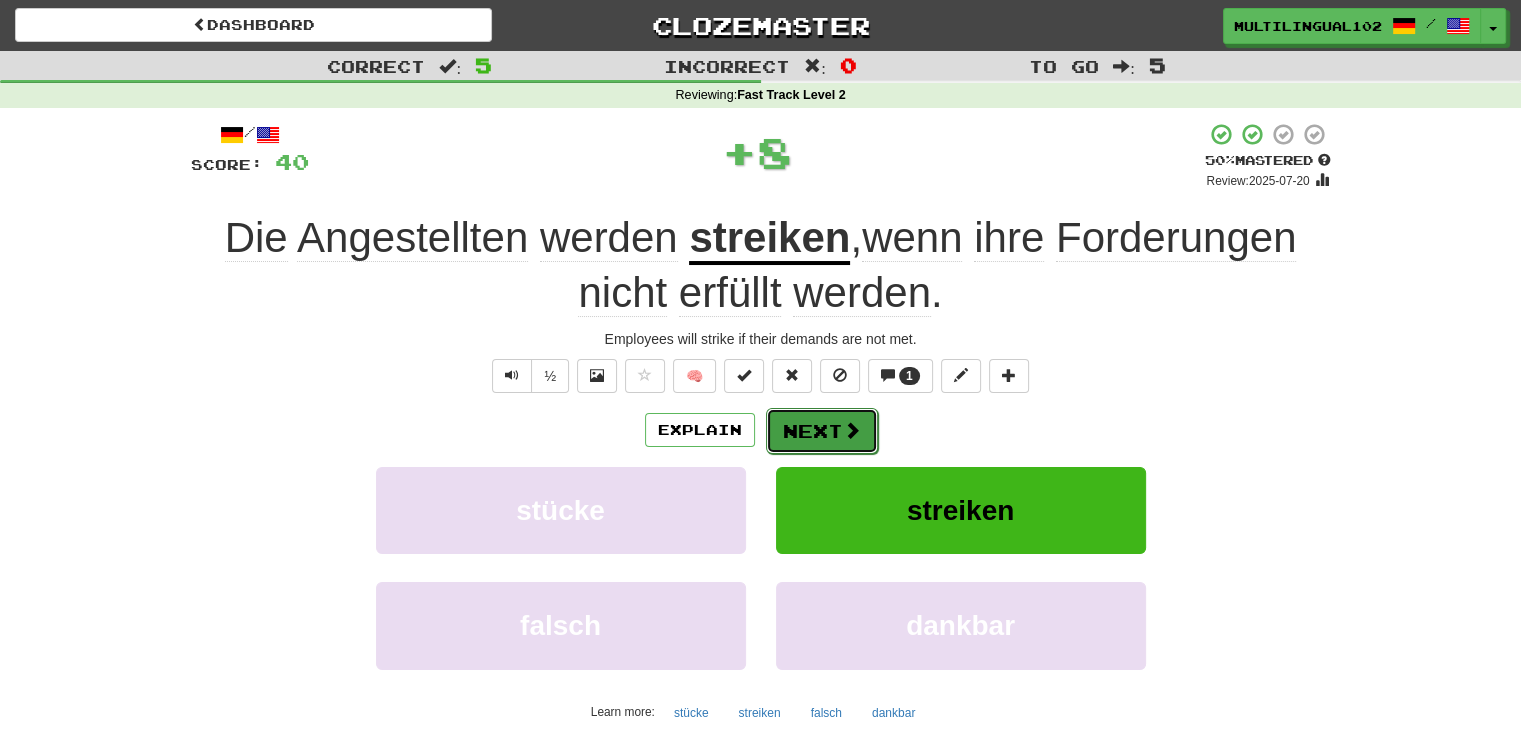 click on "Next" at bounding box center (822, 431) 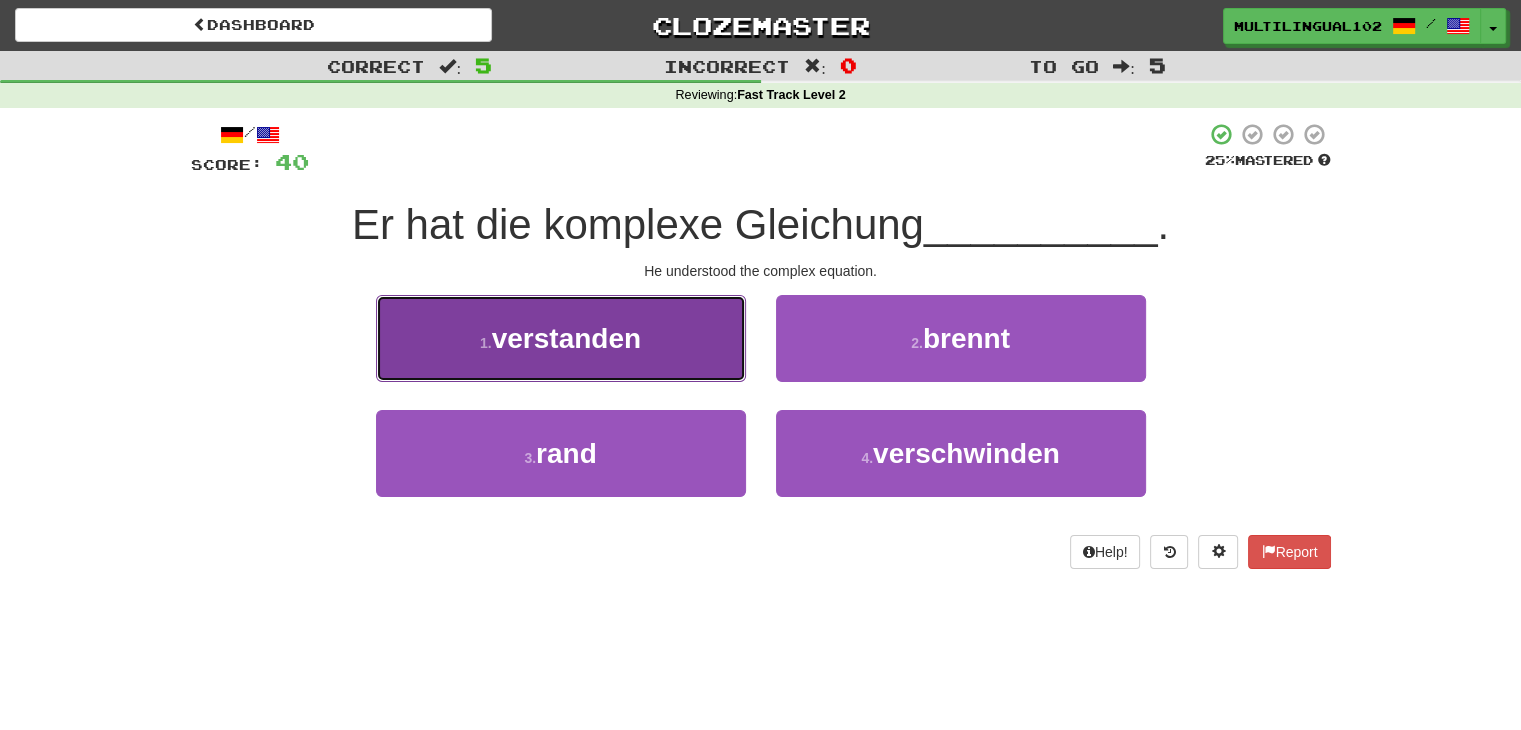 click on "1 .  verstanden" at bounding box center [561, 338] 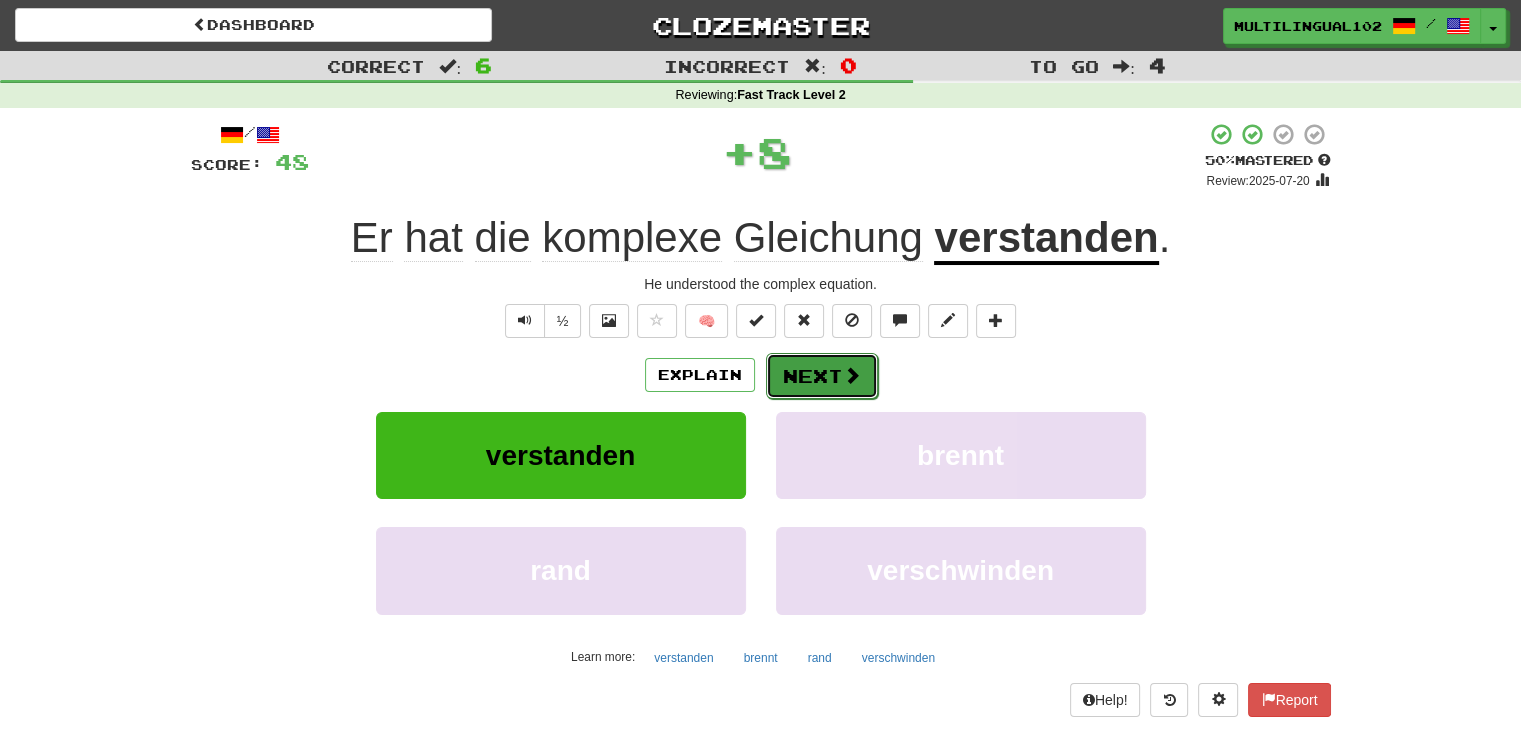 click on "Next" at bounding box center [822, 376] 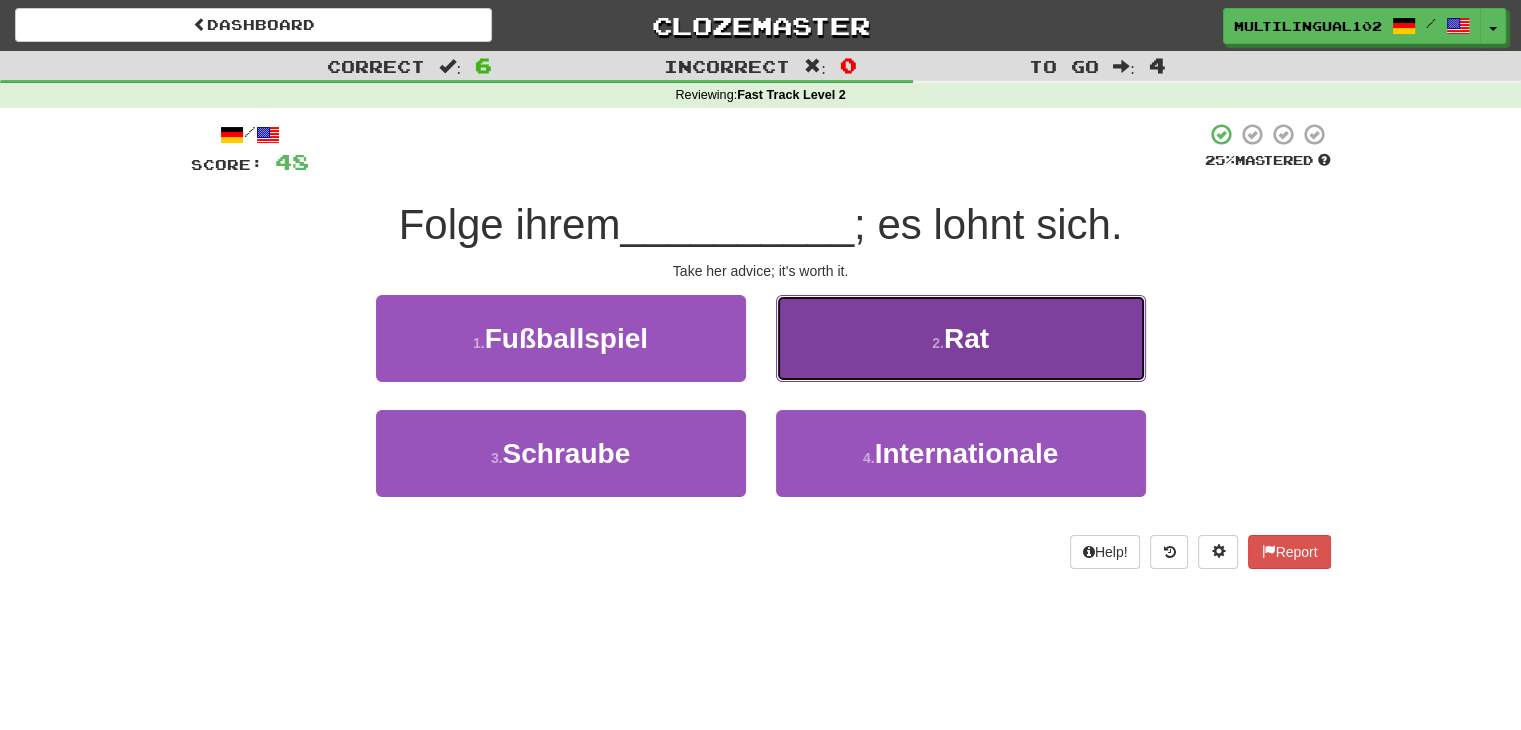 click on "2 .  Rat" at bounding box center (961, 338) 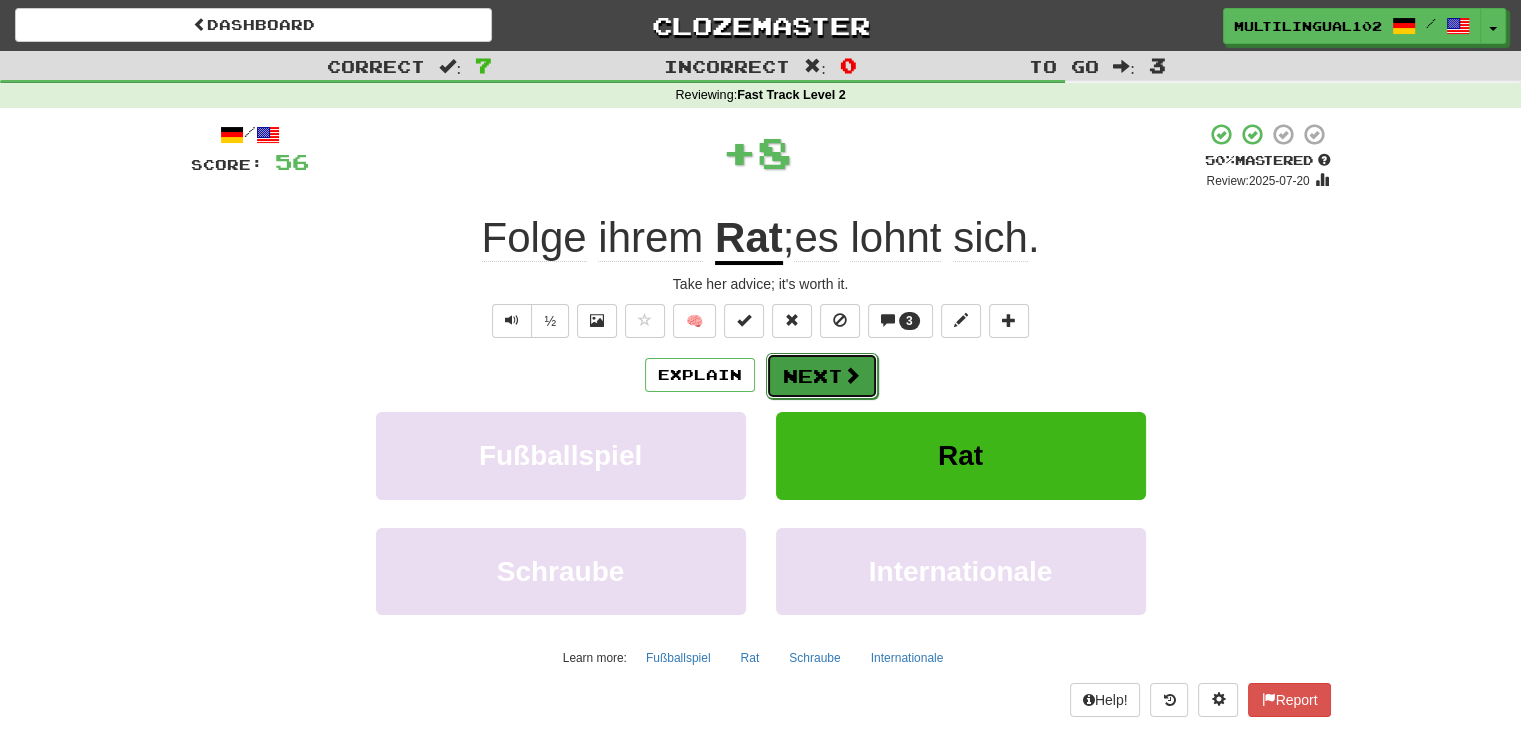 click on "Next" at bounding box center (822, 376) 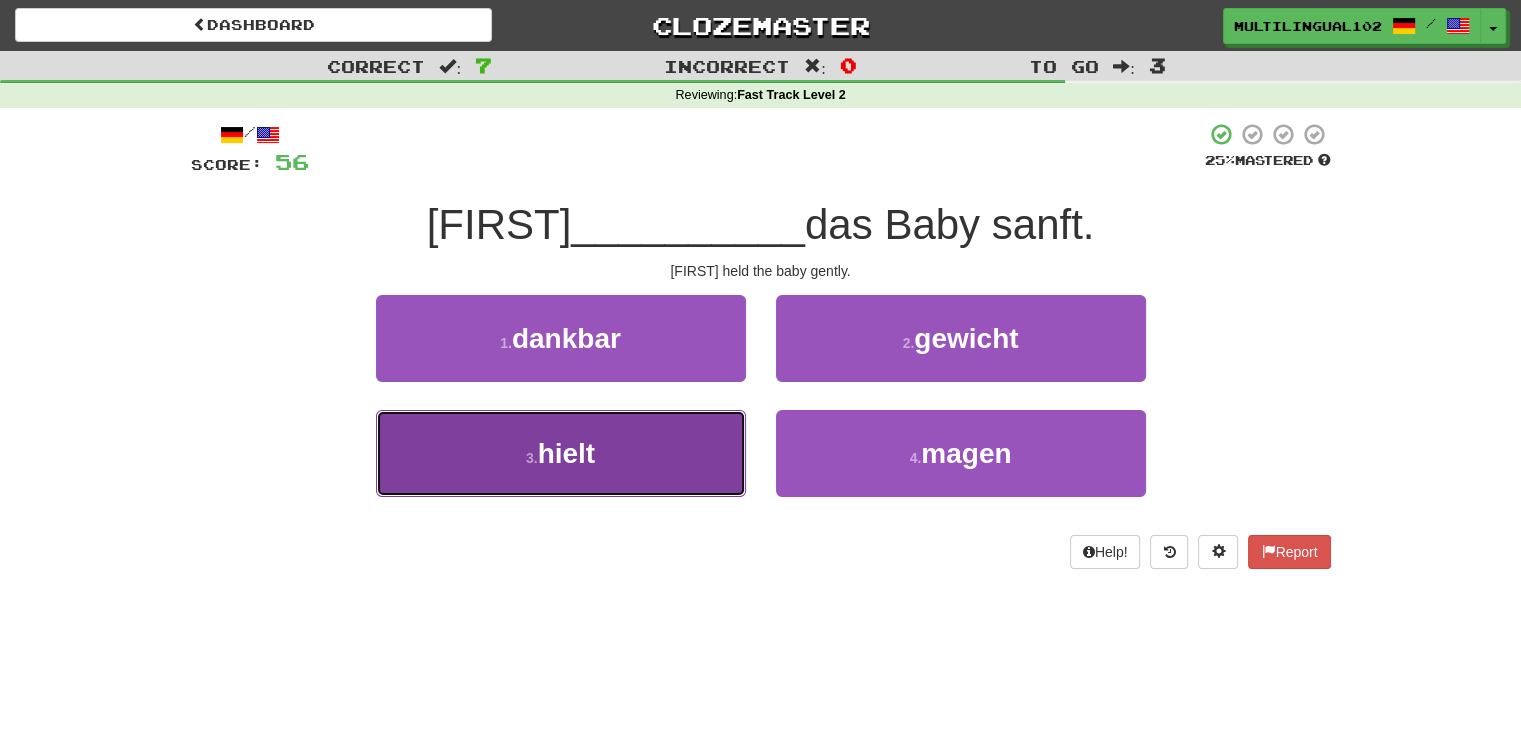 click on "3 .  hielt" at bounding box center [561, 453] 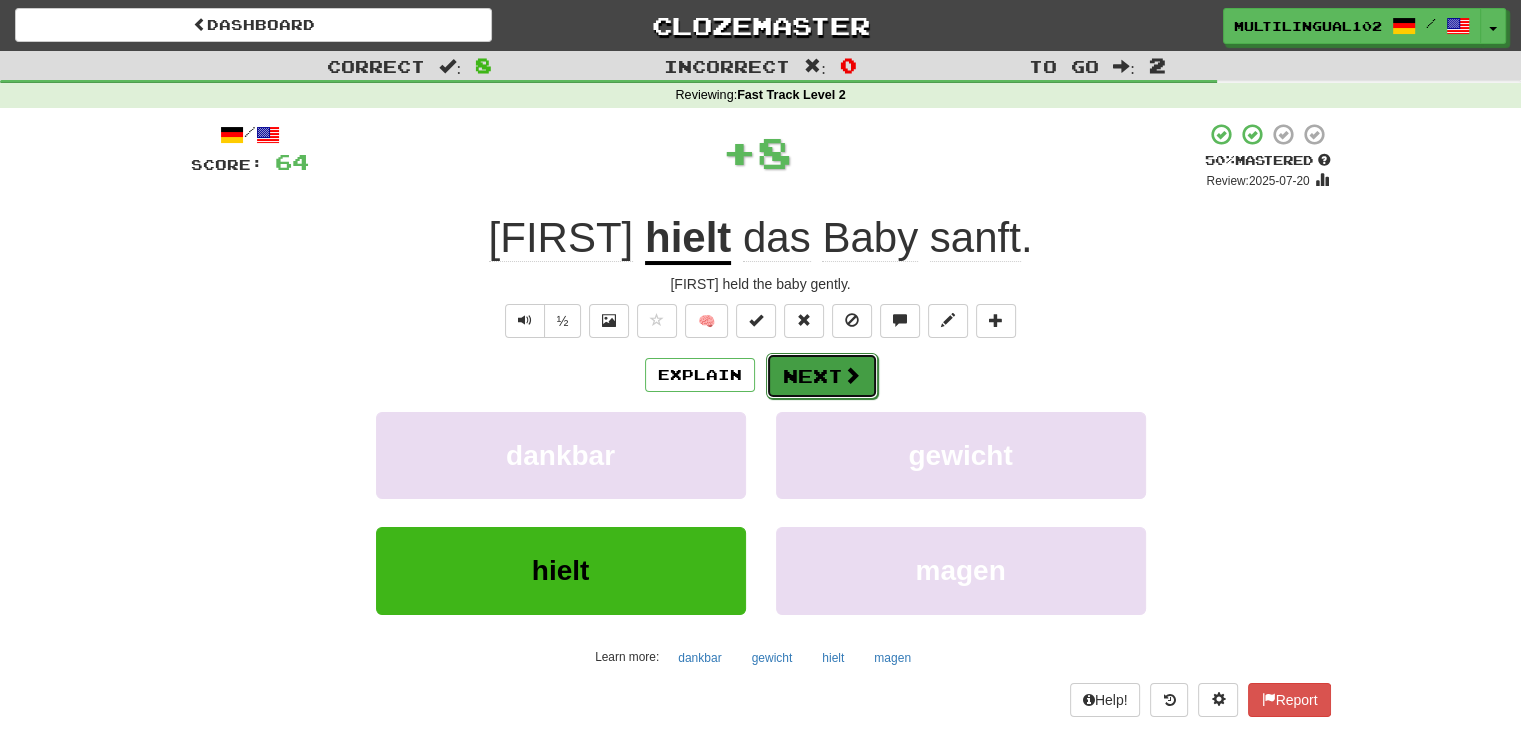 click on "Next" at bounding box center [822, 376] 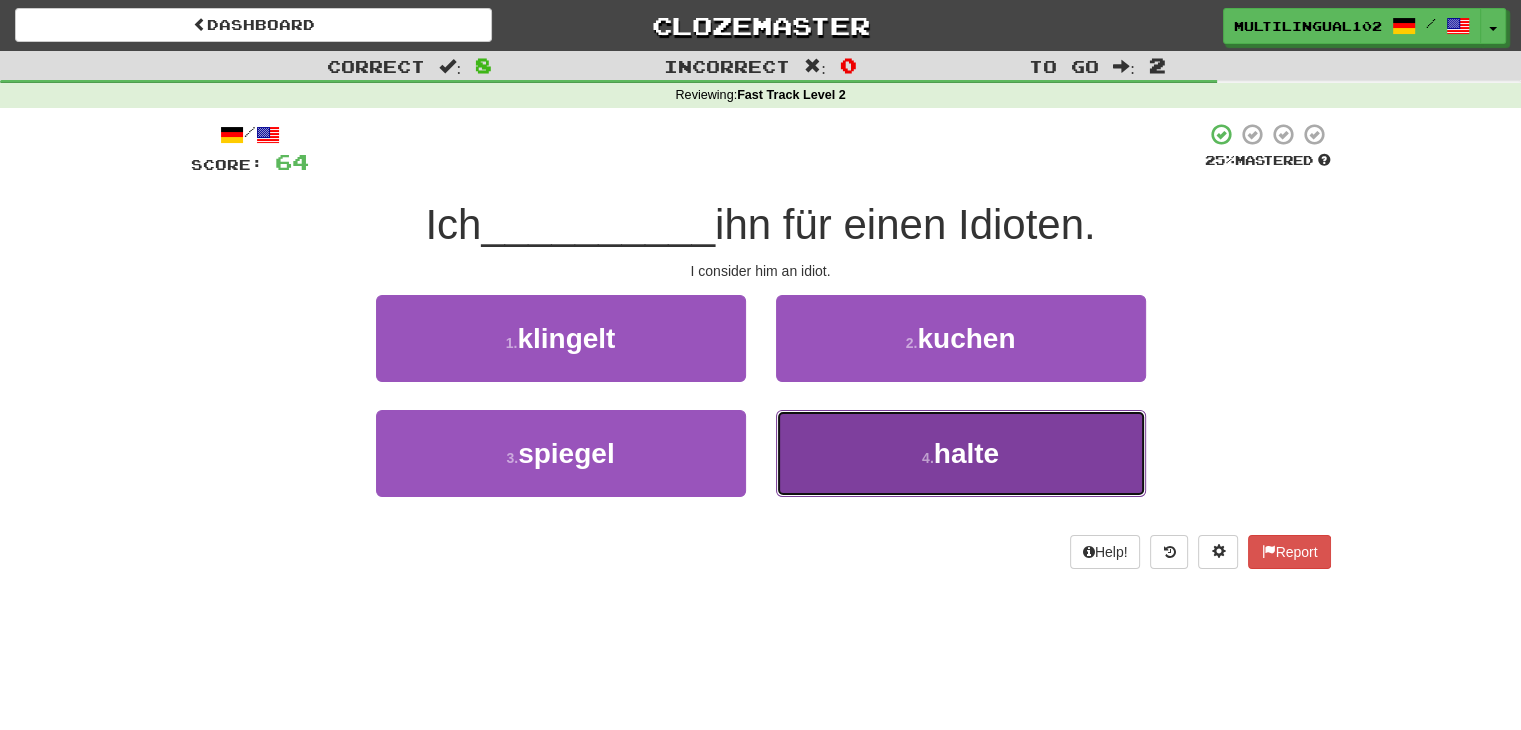 click on "4 .  halte" at bounding box center (961, 453) 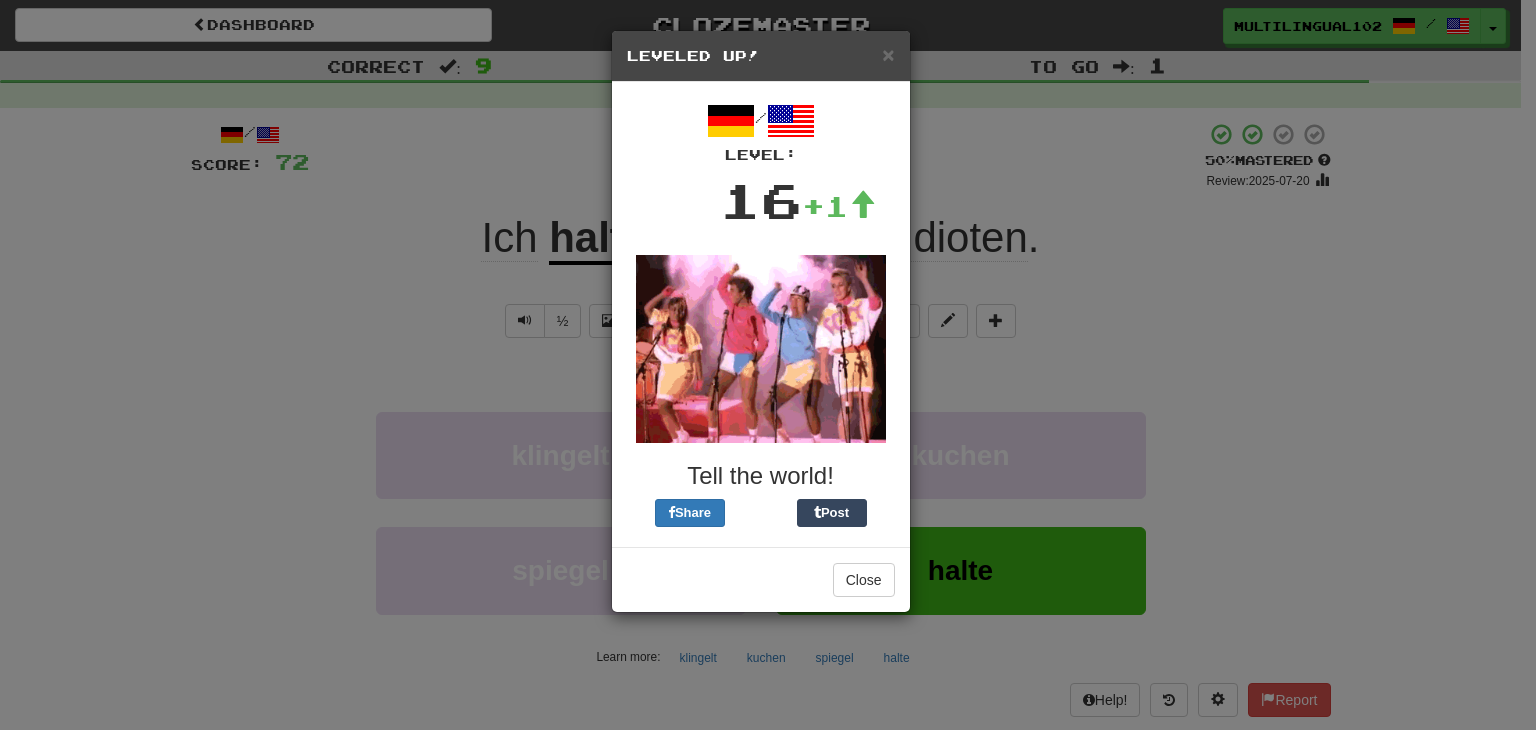 click on "Close" at bounding box center [761, 579] 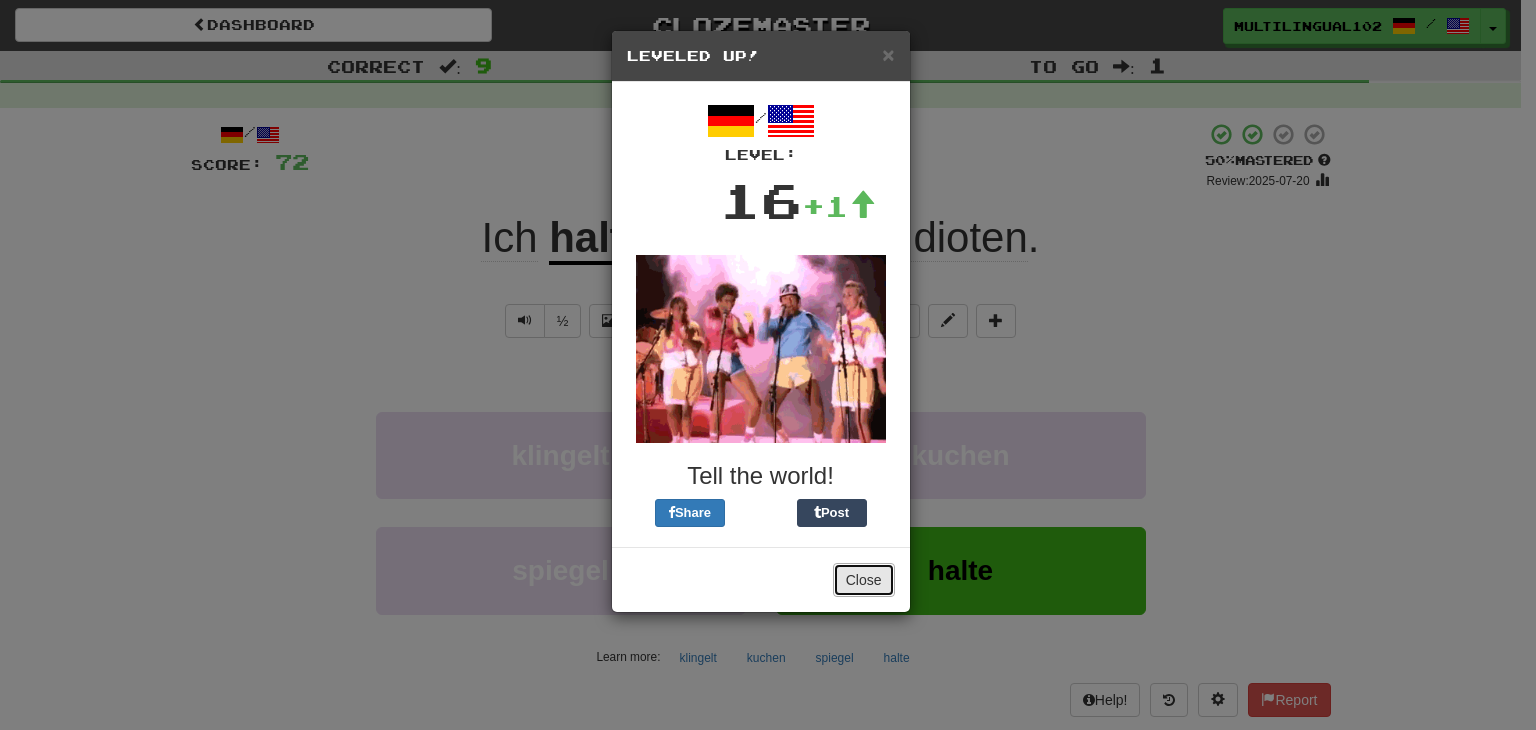 click on "Close" at bounding box center [864, 580] 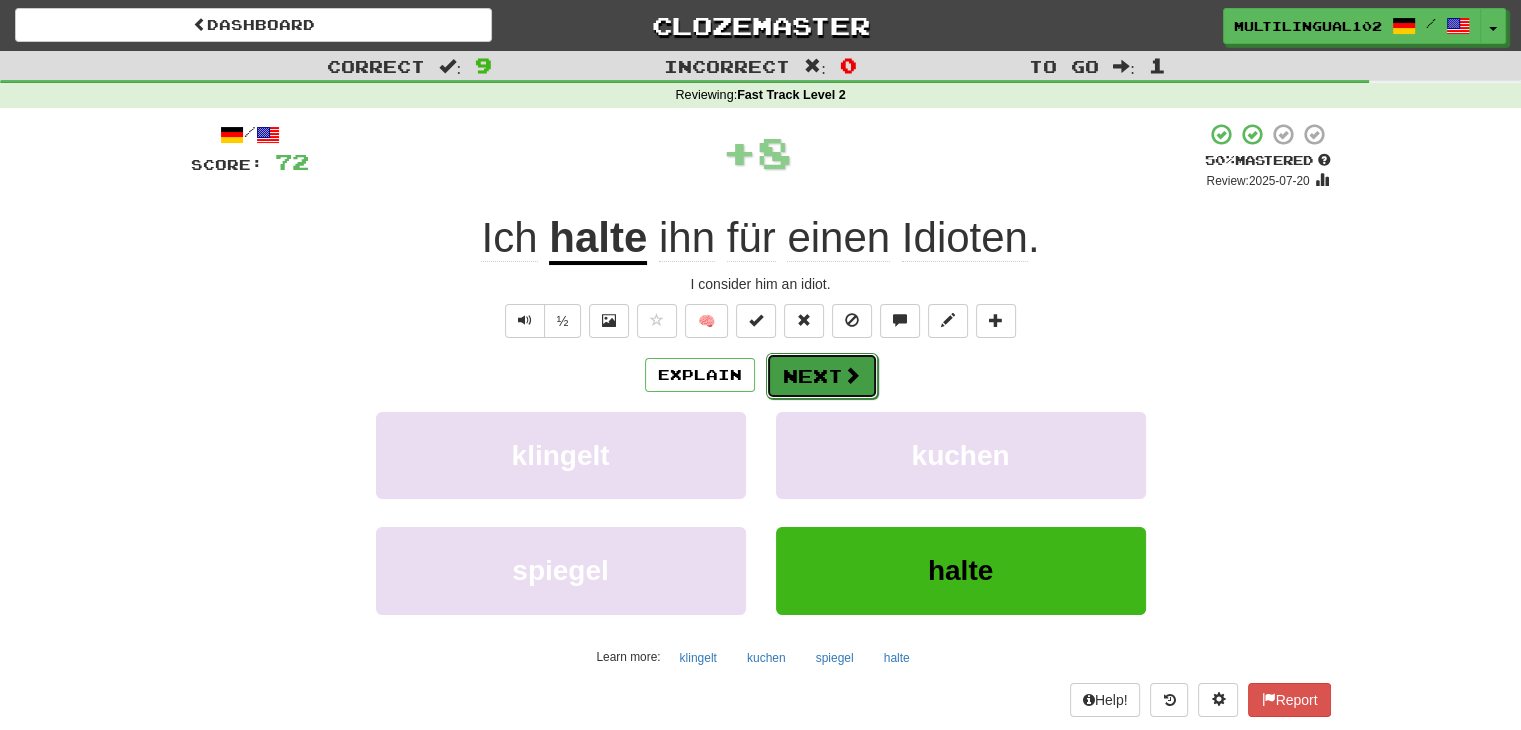 click on "Next" at bounding box center [822, 376] 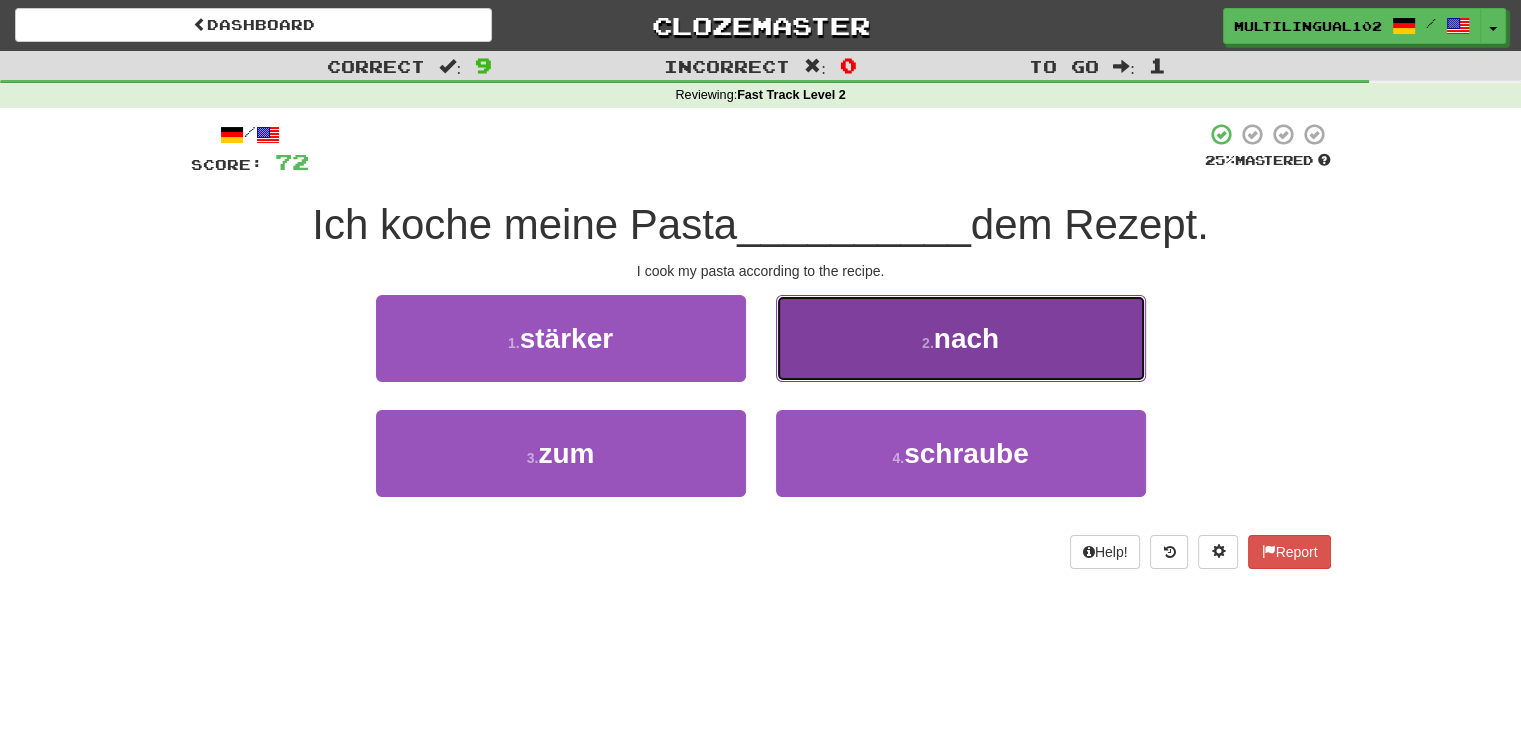 click on "2 .  nach" at bounding box center (961, 338) 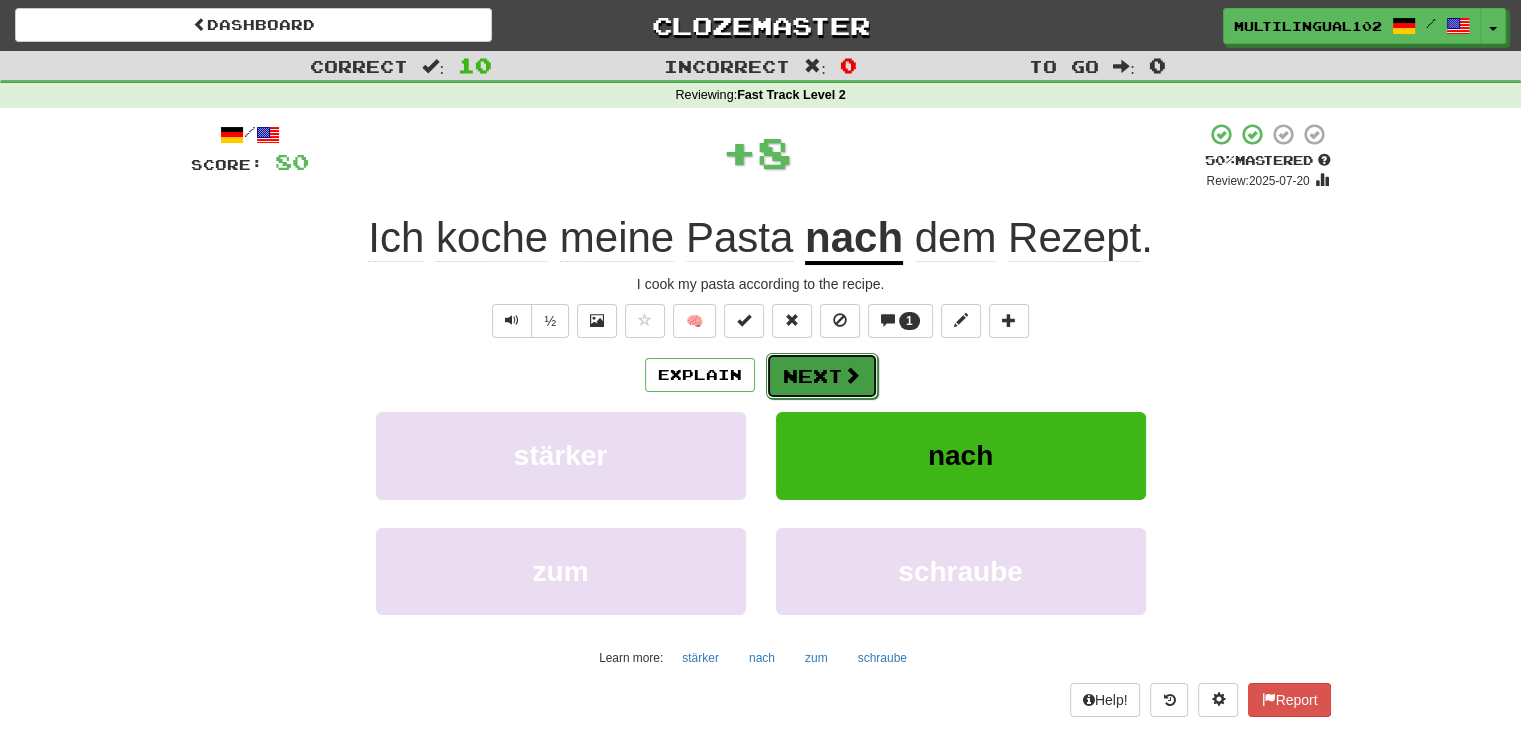 click on "Next" at bounding box center (822, 376) 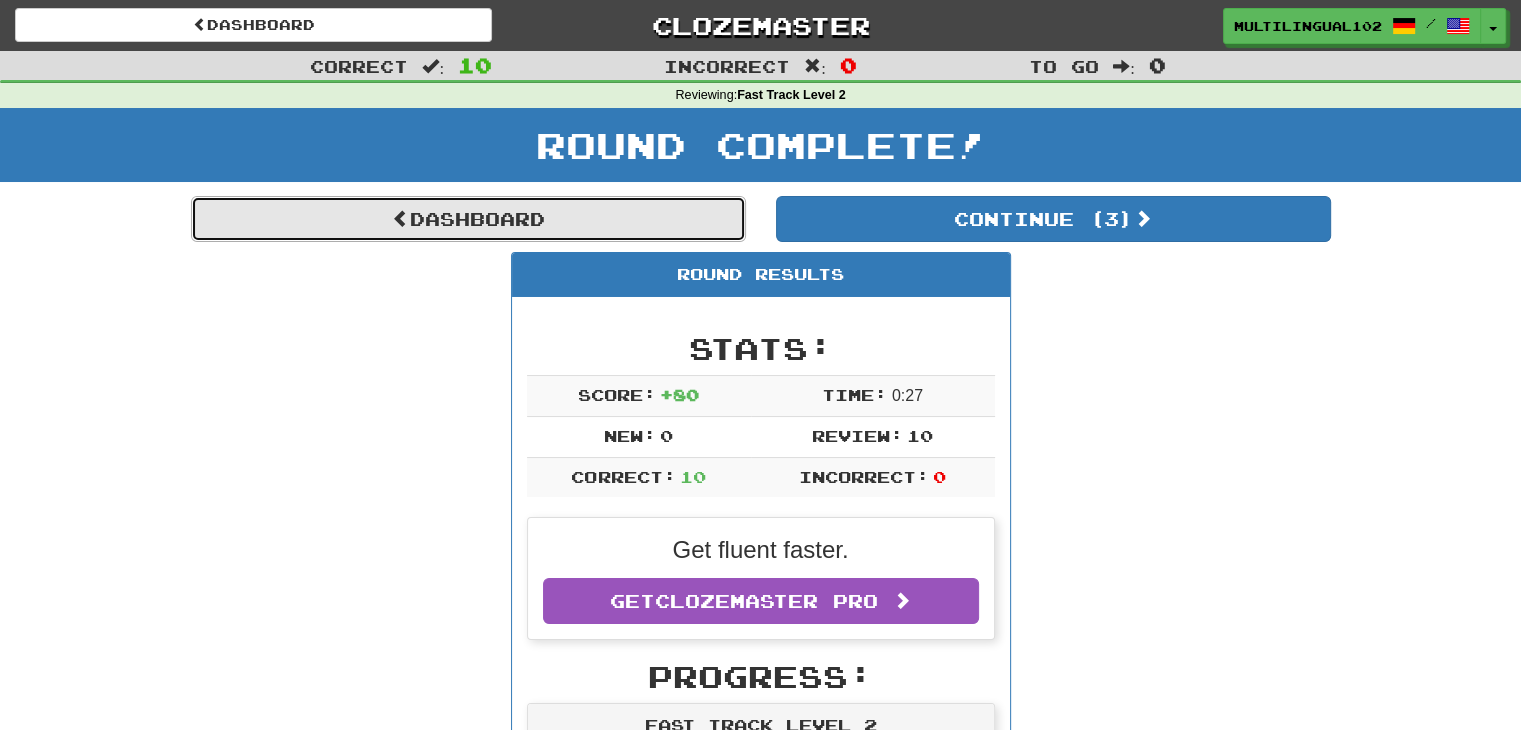click on "Dashboard" at bounding box center [468, 219] 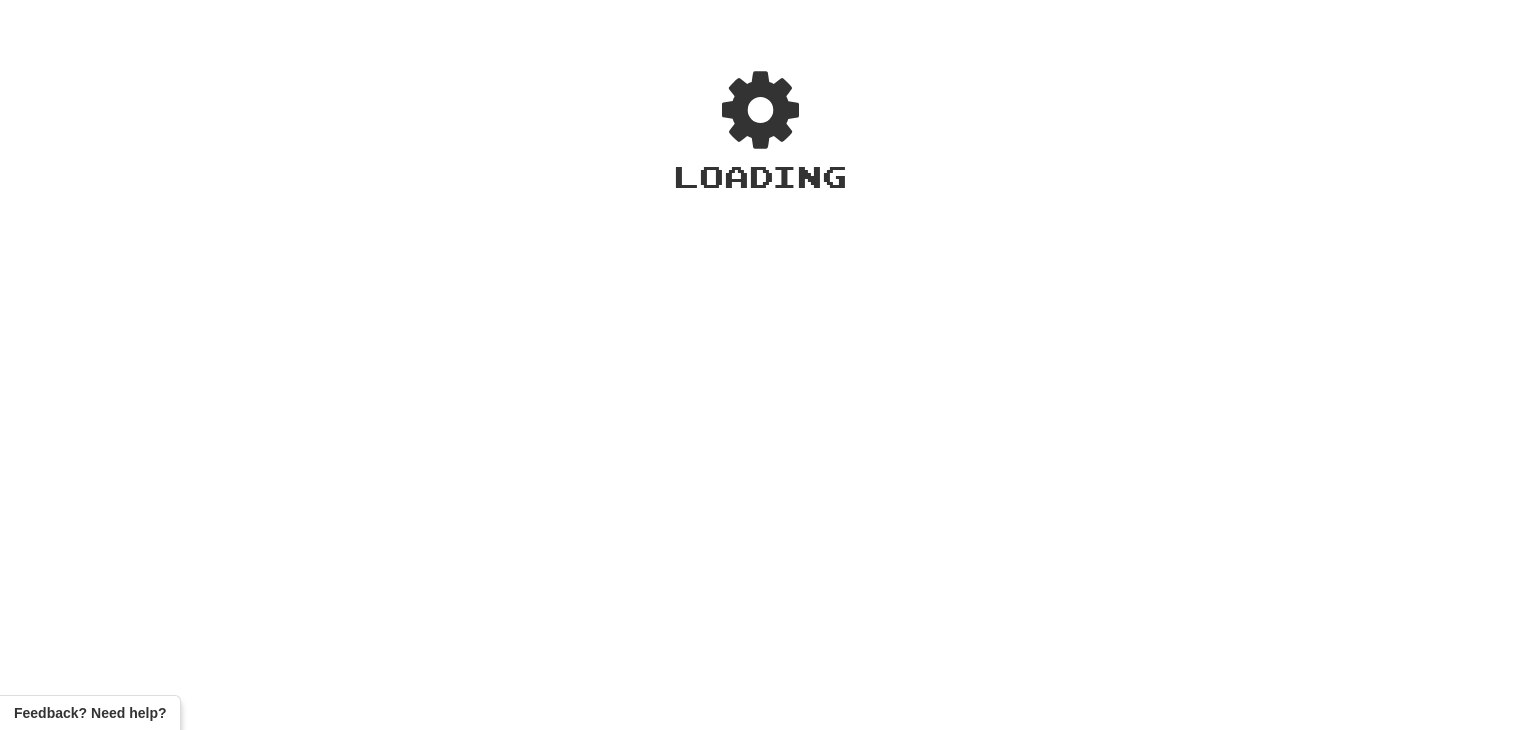 scroll, scrollTop: 0, scrollLeft: 0, axis: both 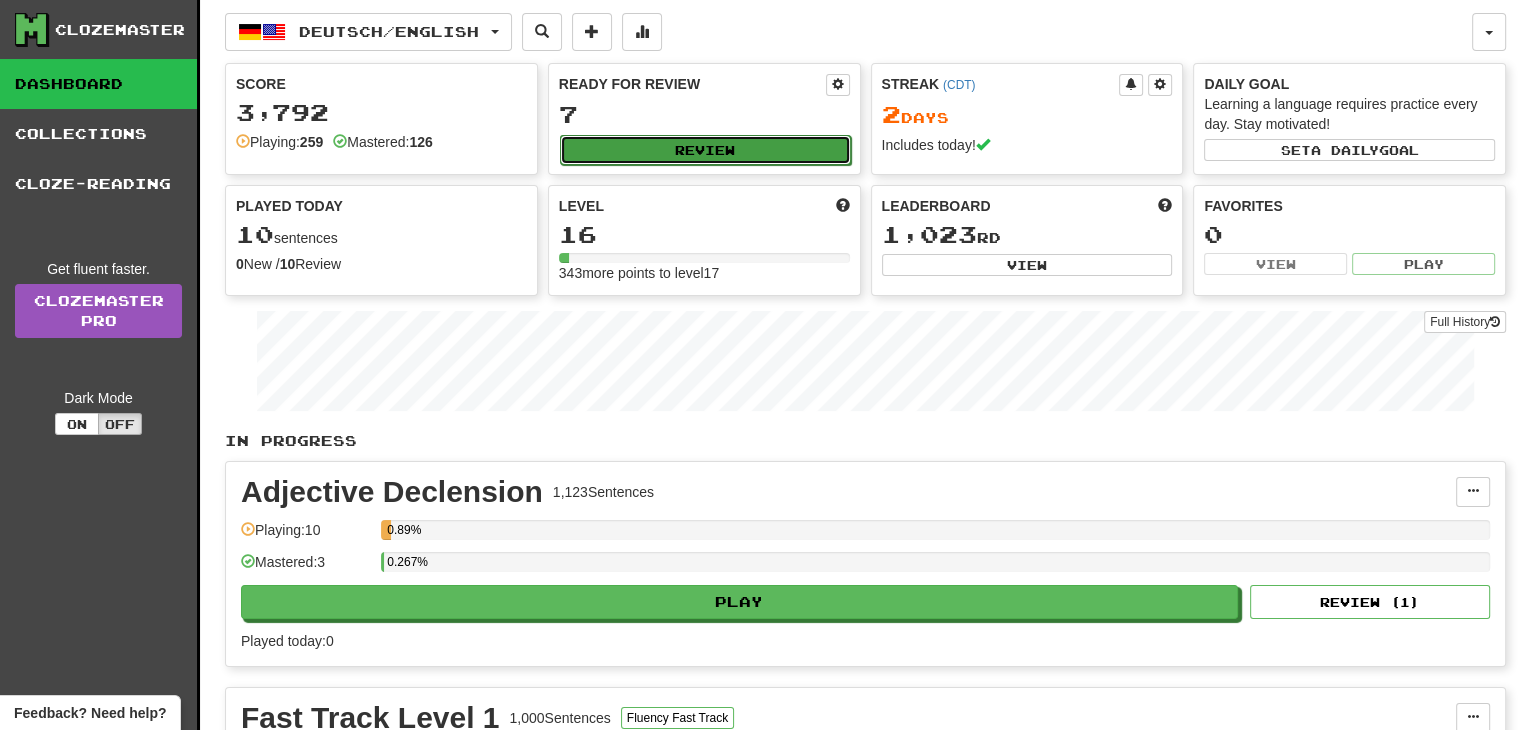 click on "Review" at bounding box center [705, 150] 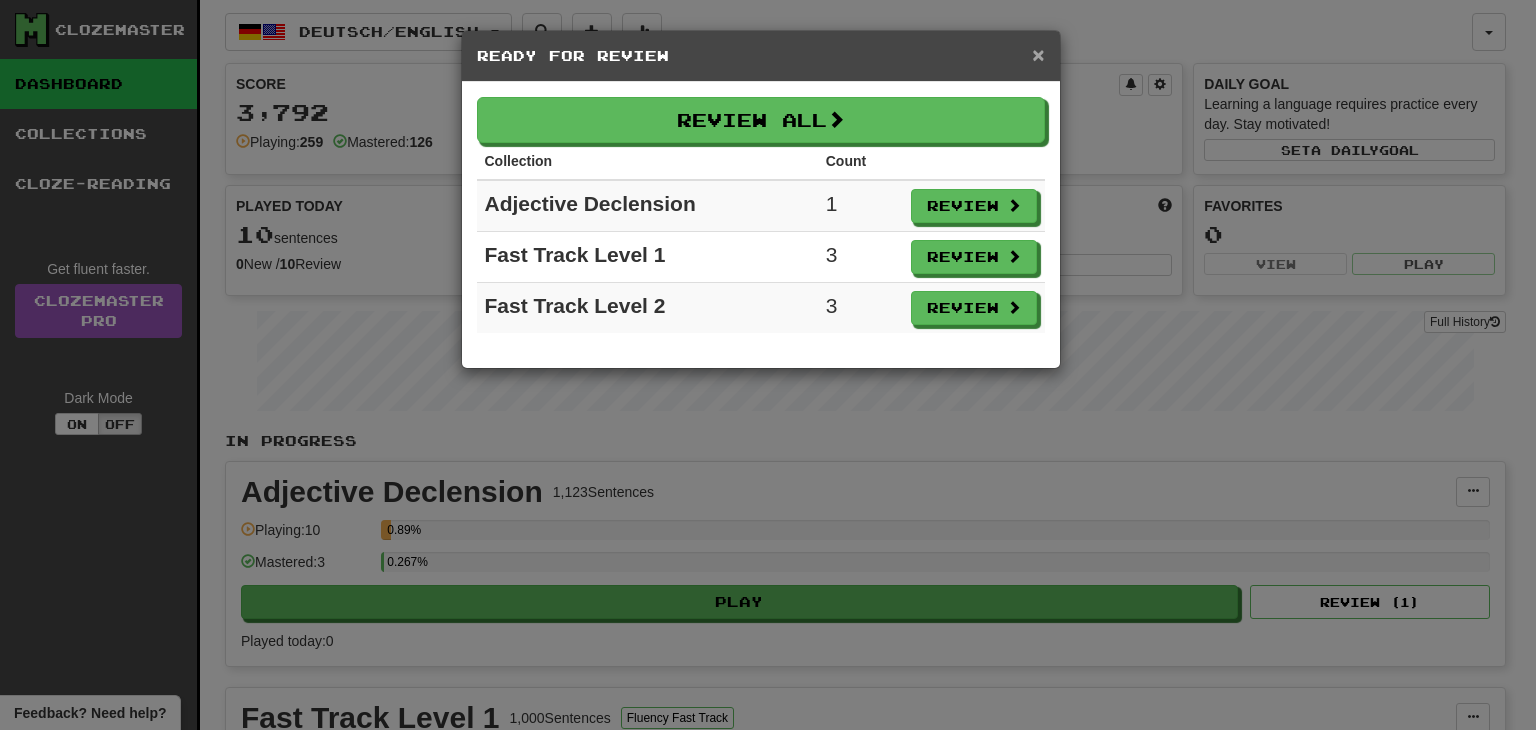 click on "×" at bounding box center [1038, 54] 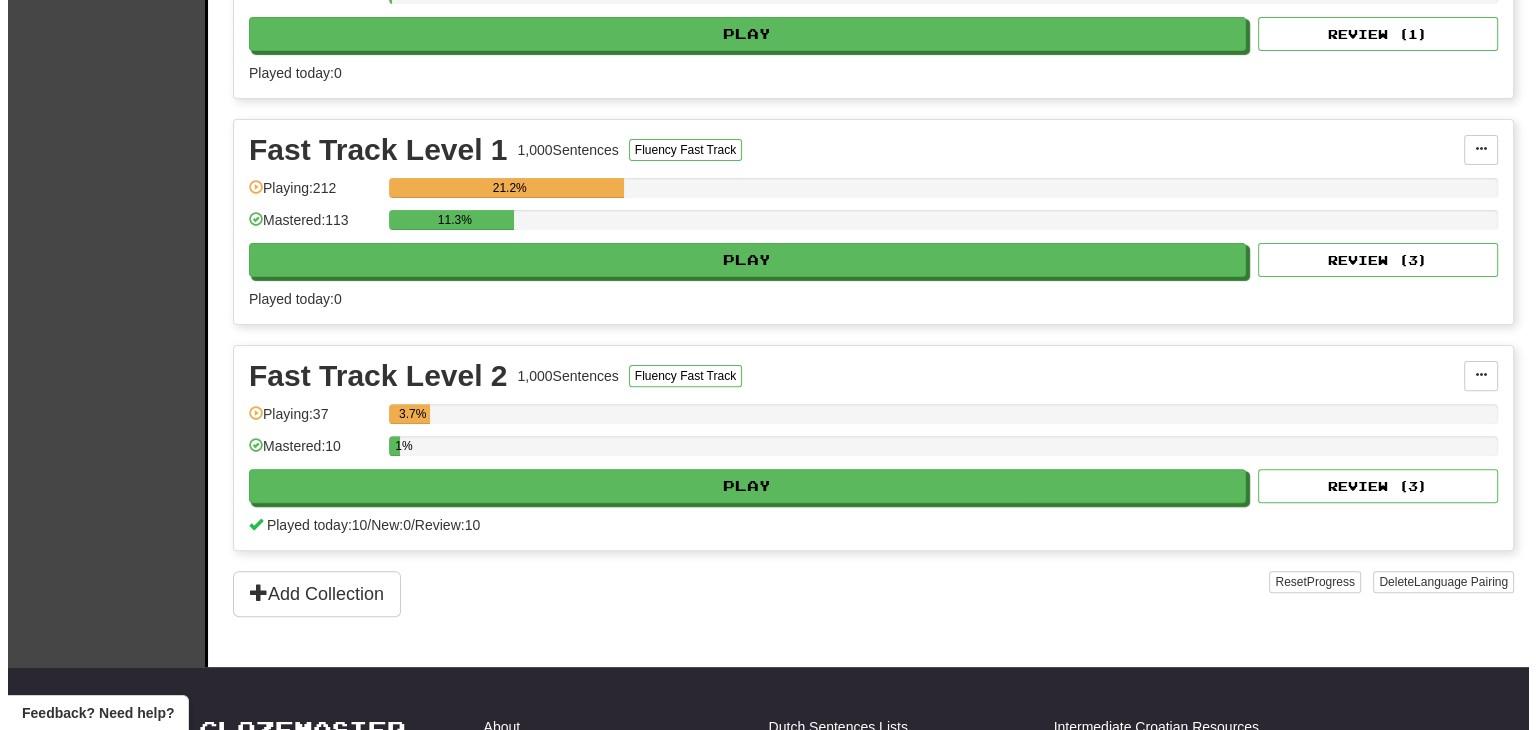 scroll, scrollTop: 570, scrollLeft: 0, axis: vertical 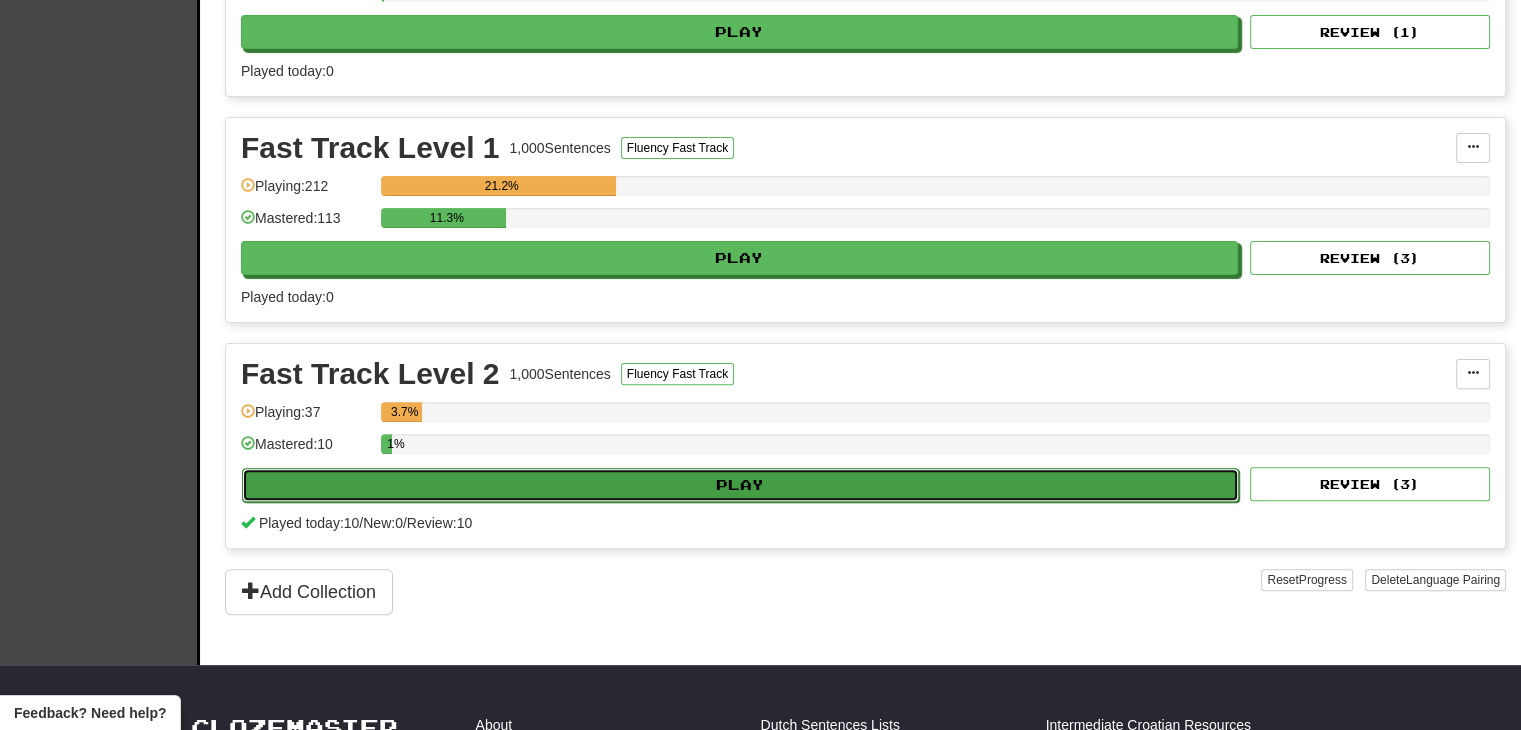 click on "Play" at bounding box center [740, 485] 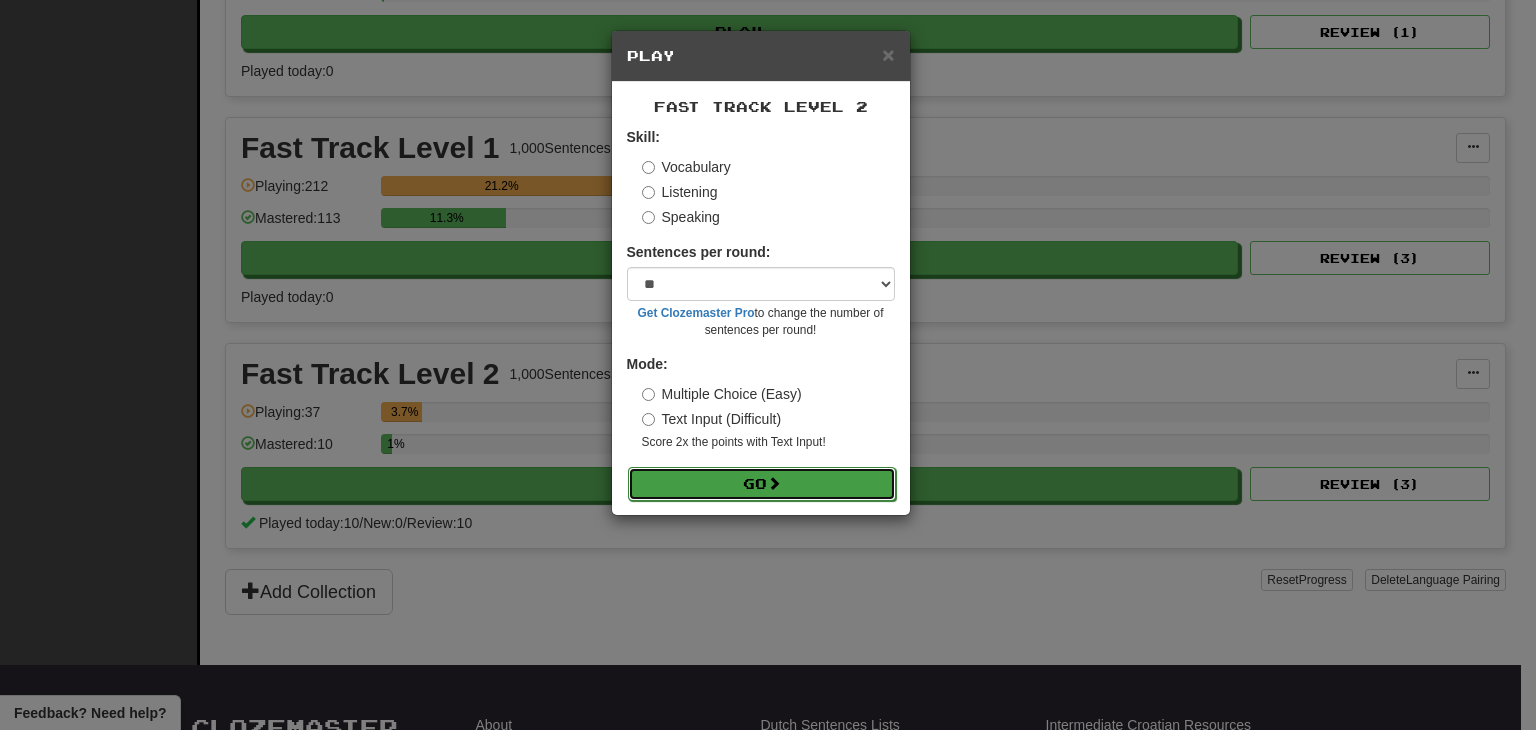 click at bounding box center [774, 483] 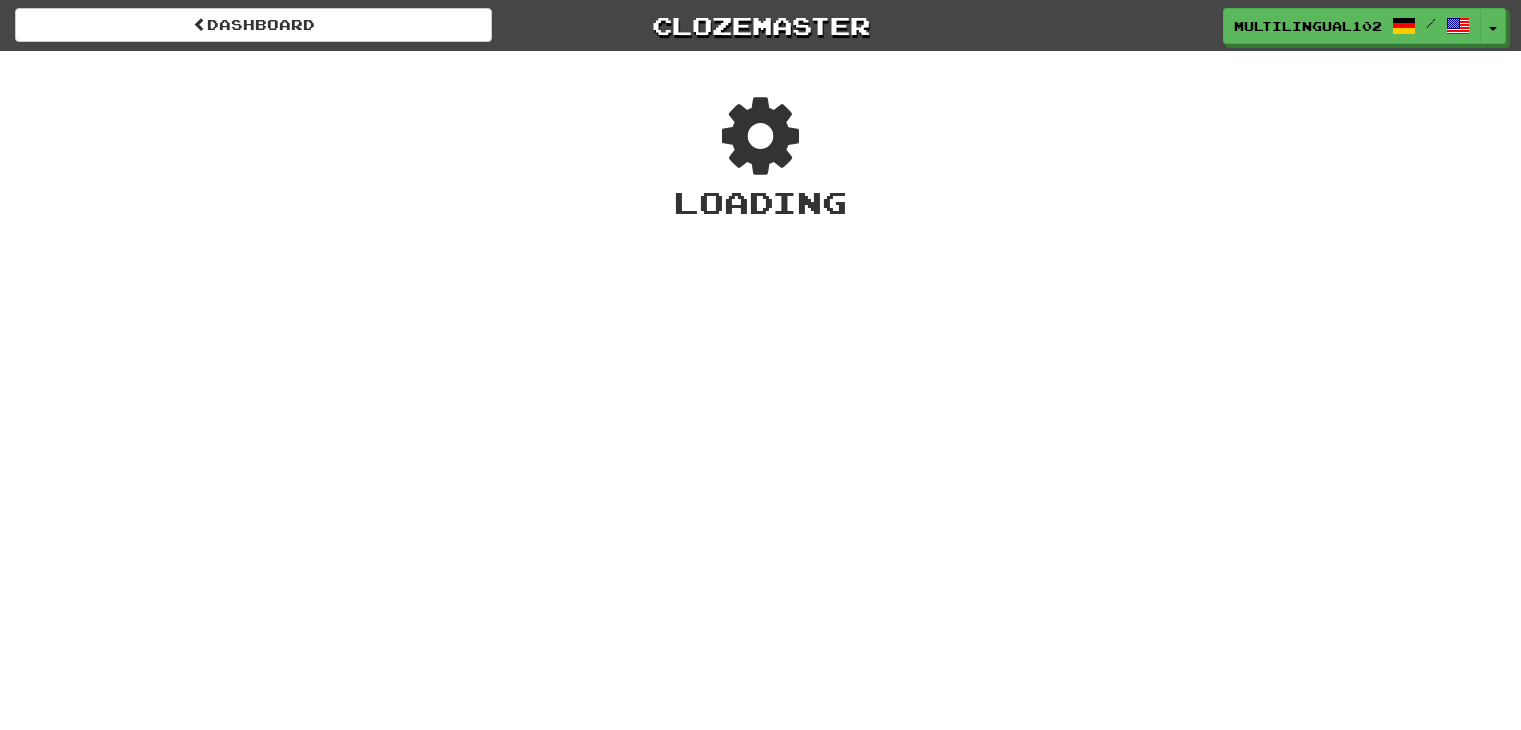 scroll, scrollTop: 0, scrollLeft: 0, axis: both 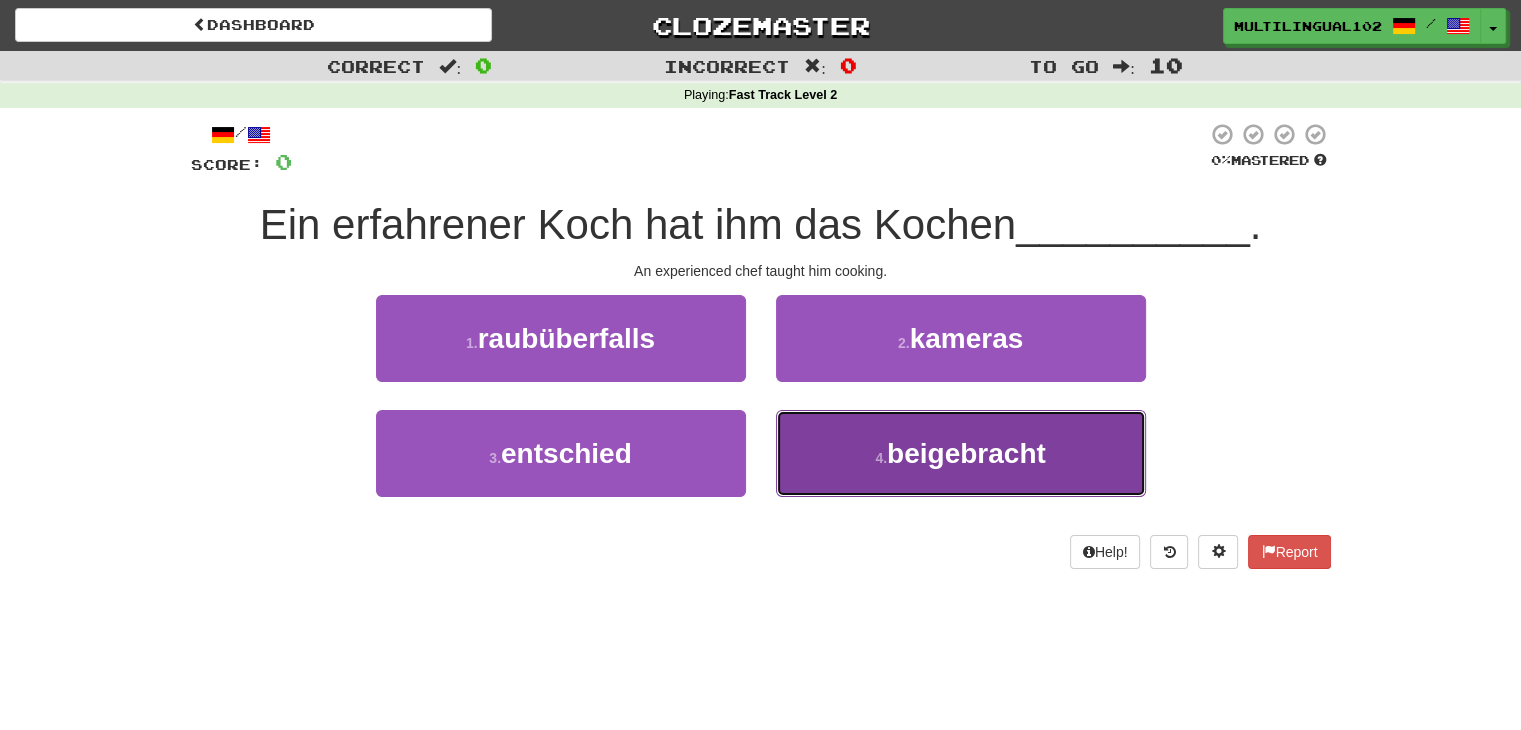 click on "4 .  [STATE]" at bounding box center [961, 453] 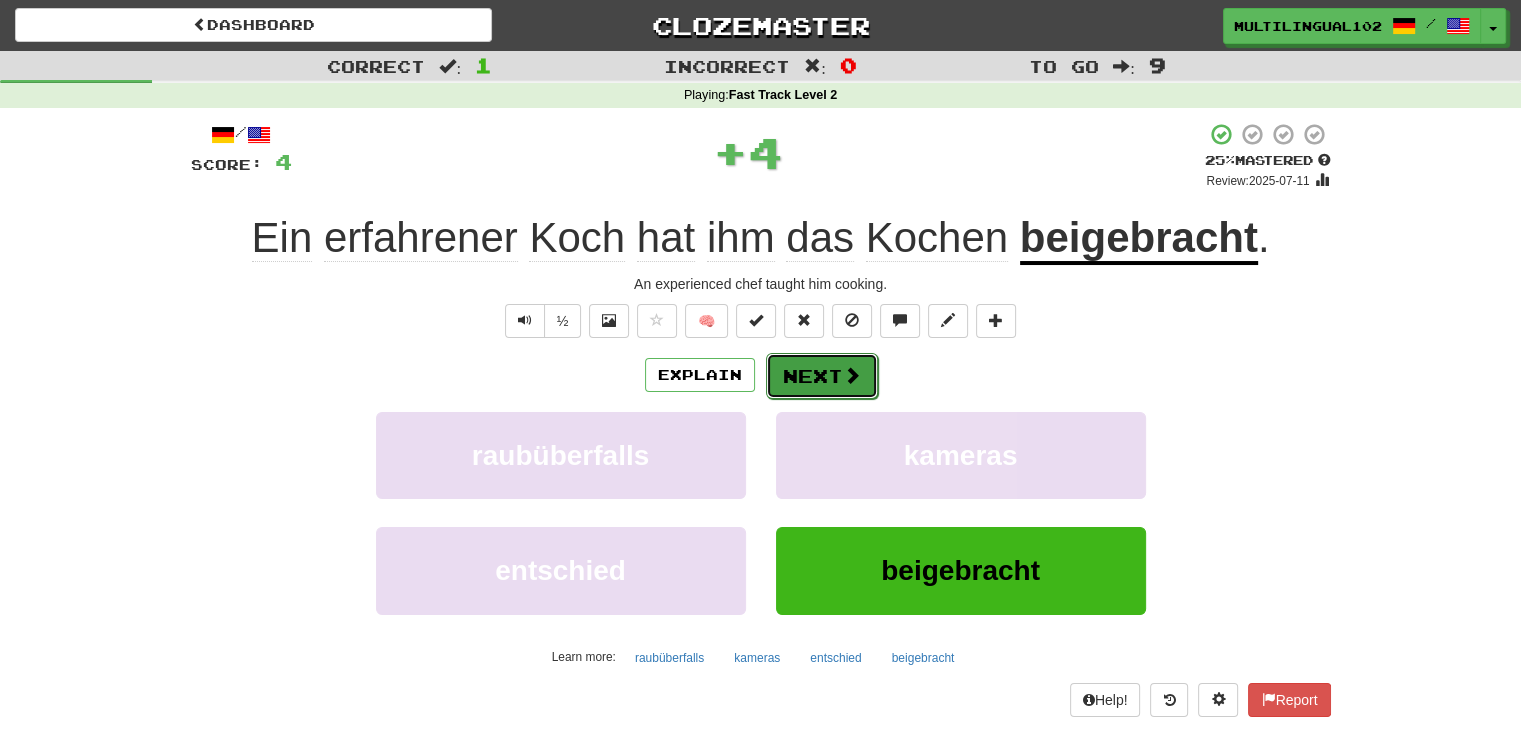 click on "Next" at bounding box center (822, 376) 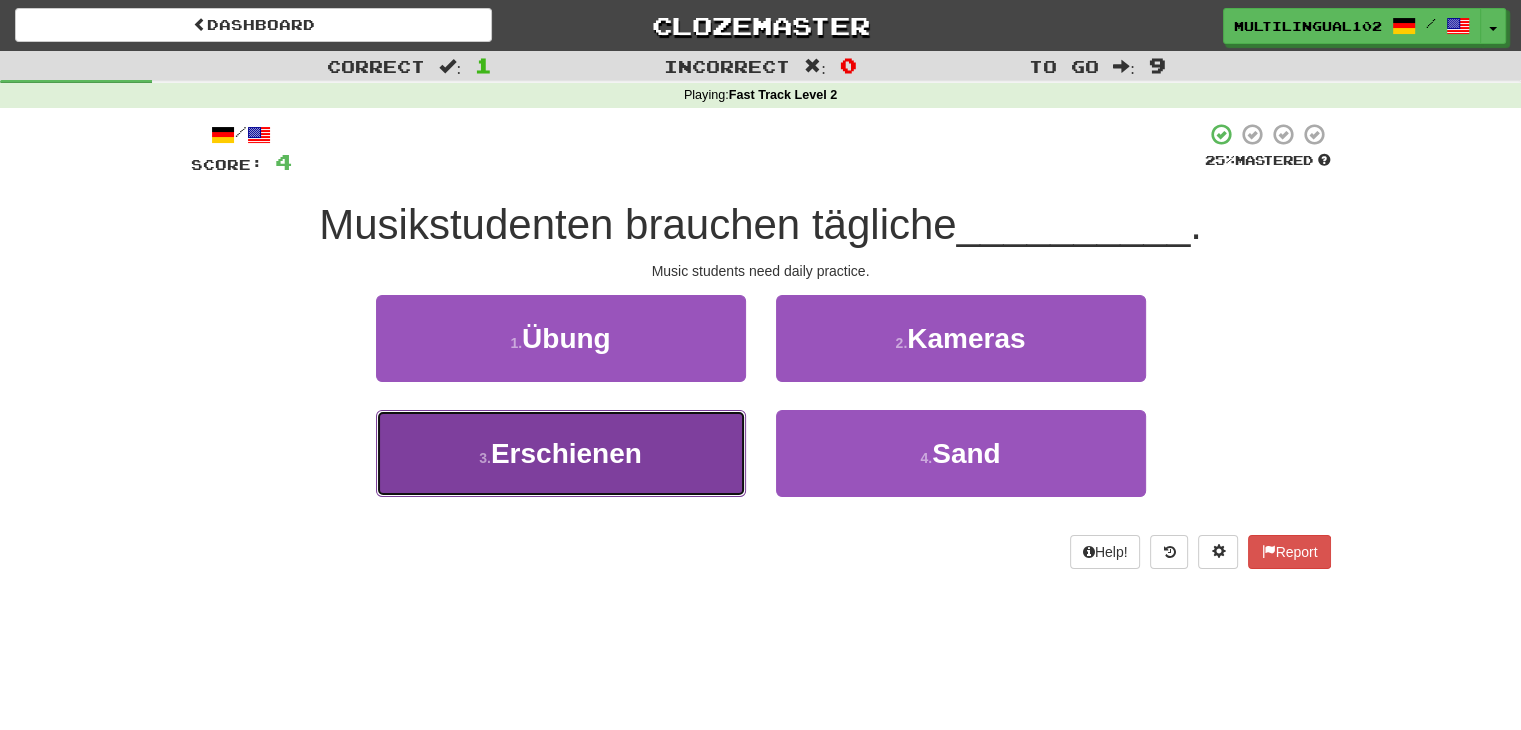 click on "3 .  Erschienen" at bounding box center (561, 453) 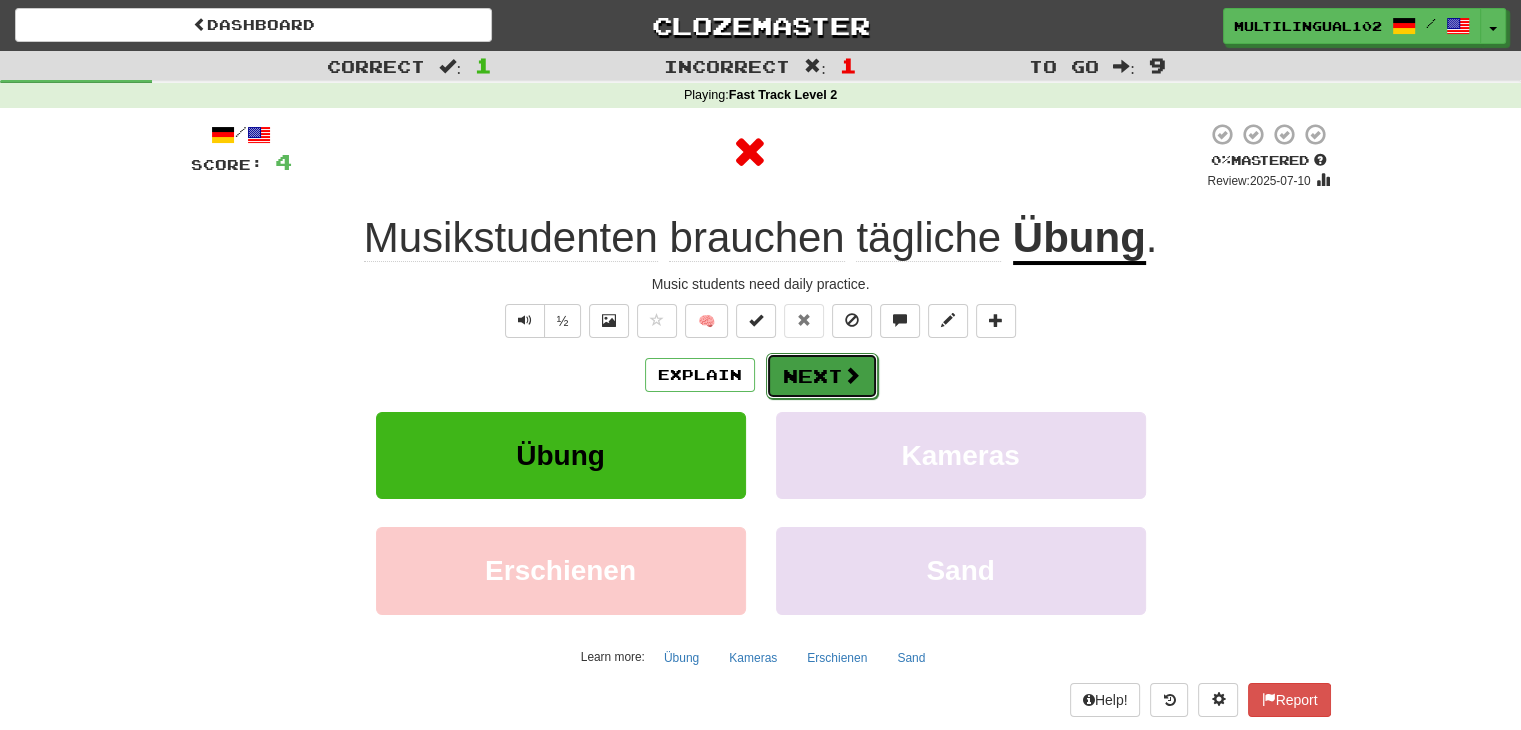 click on "Next" at bounding box center [822, 376] 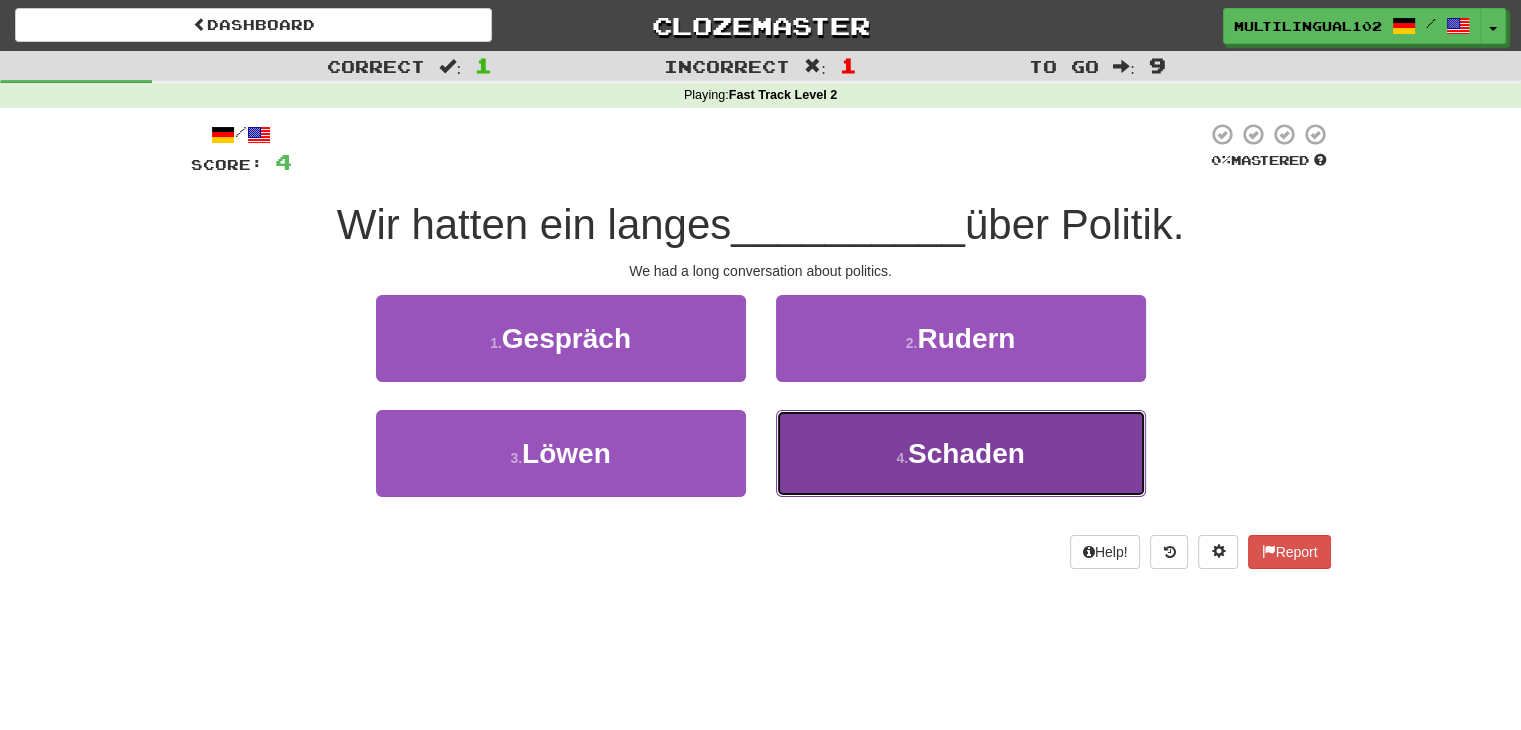 click on "4 .  Schaden" at bounding box center [961, 453] 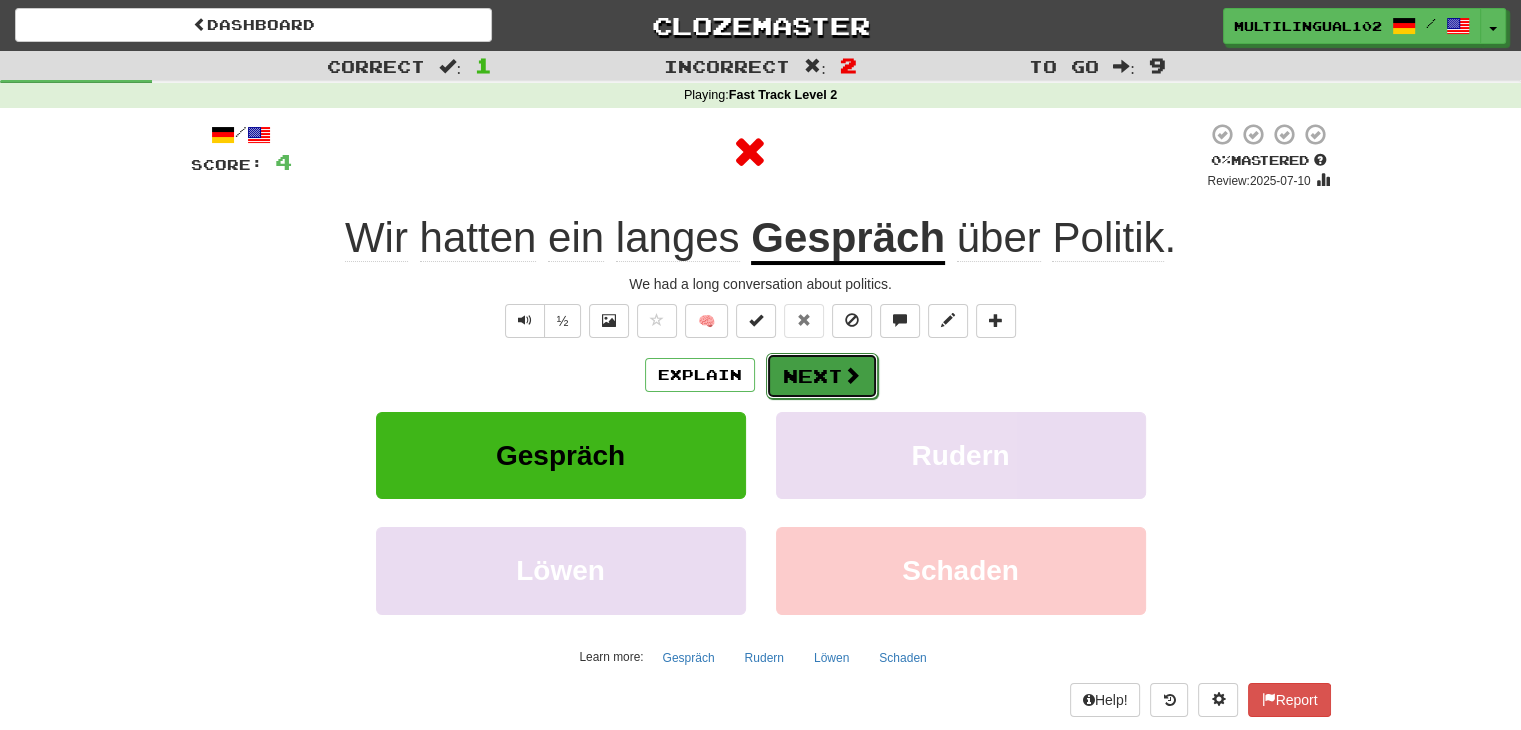 click on "Next" at bounding box center [822, 376] 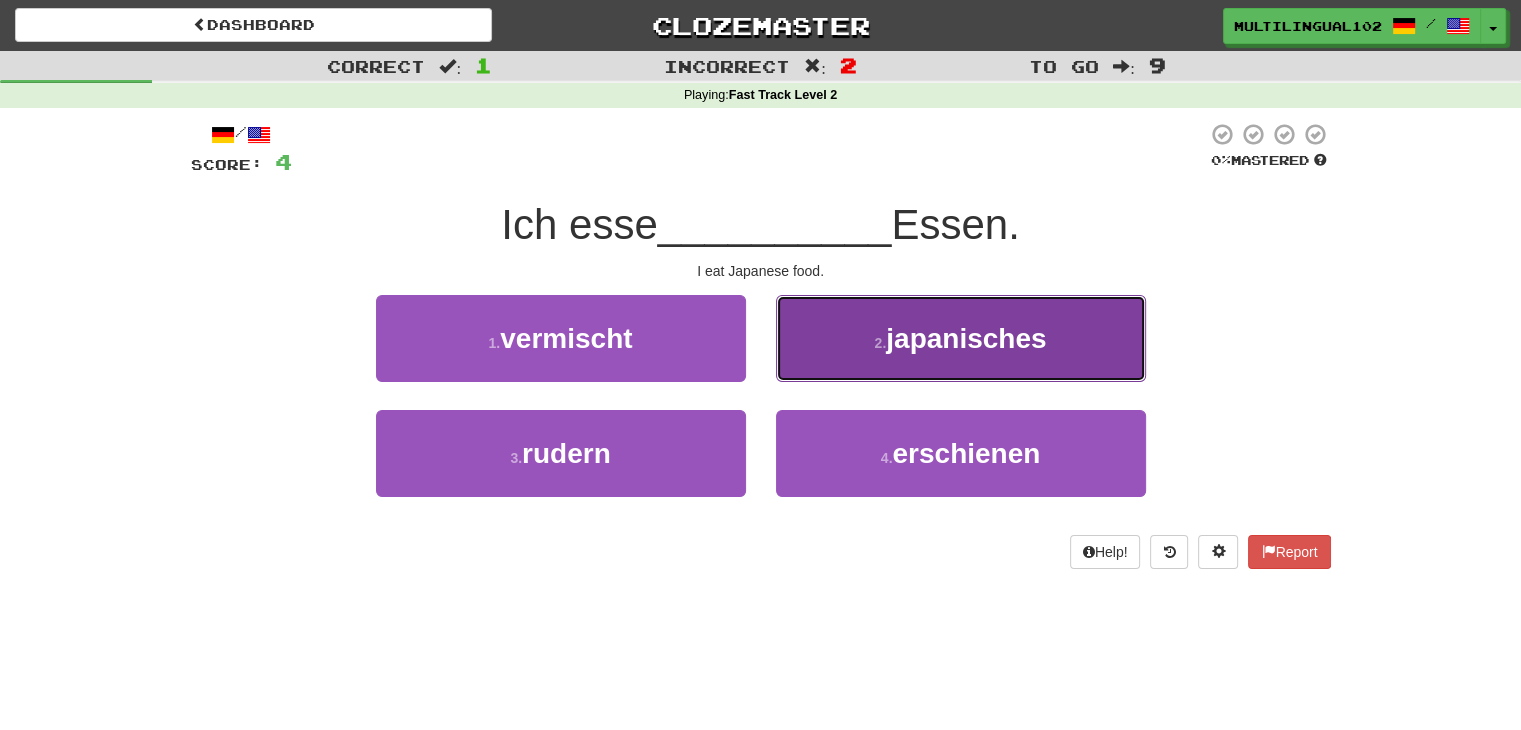 click on "2 .  japanisches" at bounding box center (961, 338) 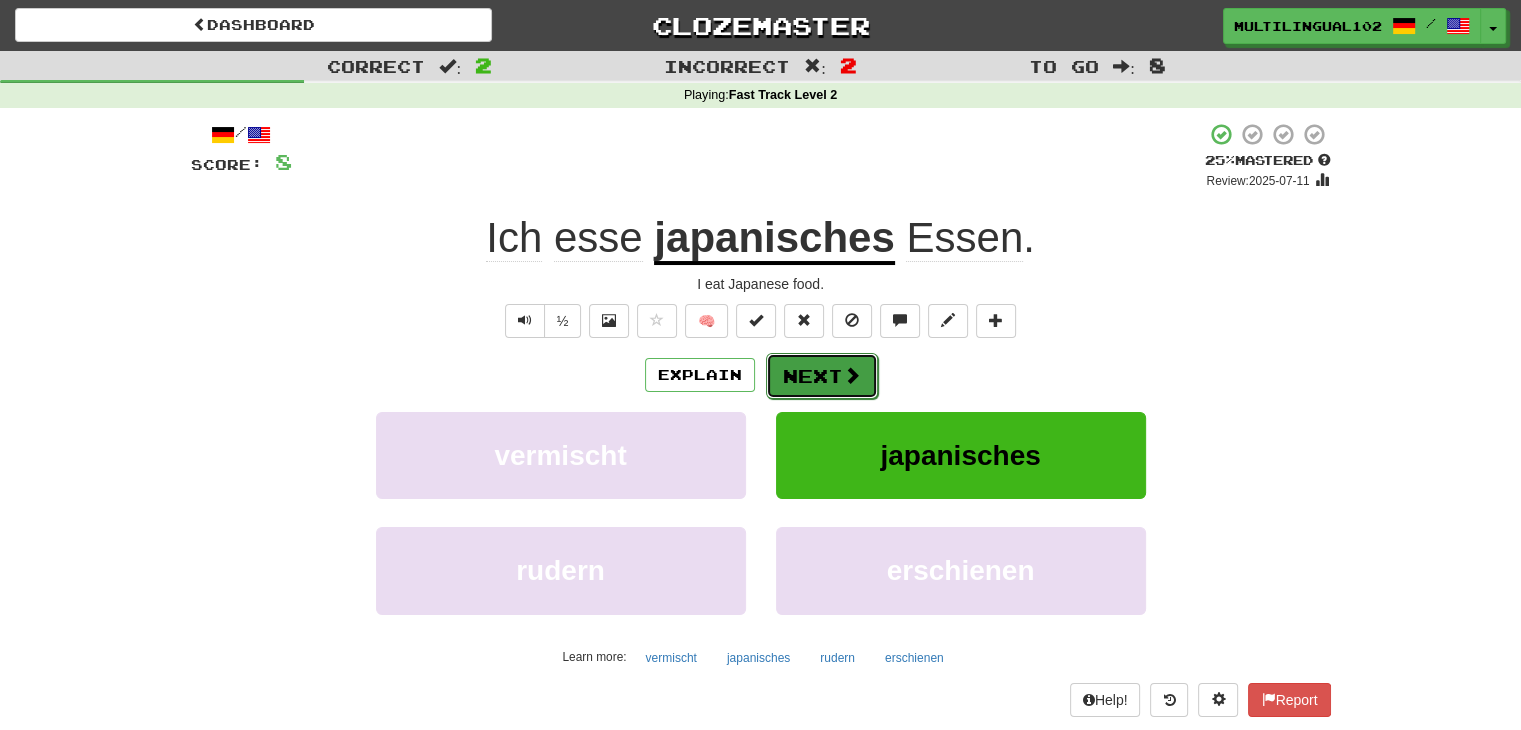 click on "Next" at bounding box center (822, 376) 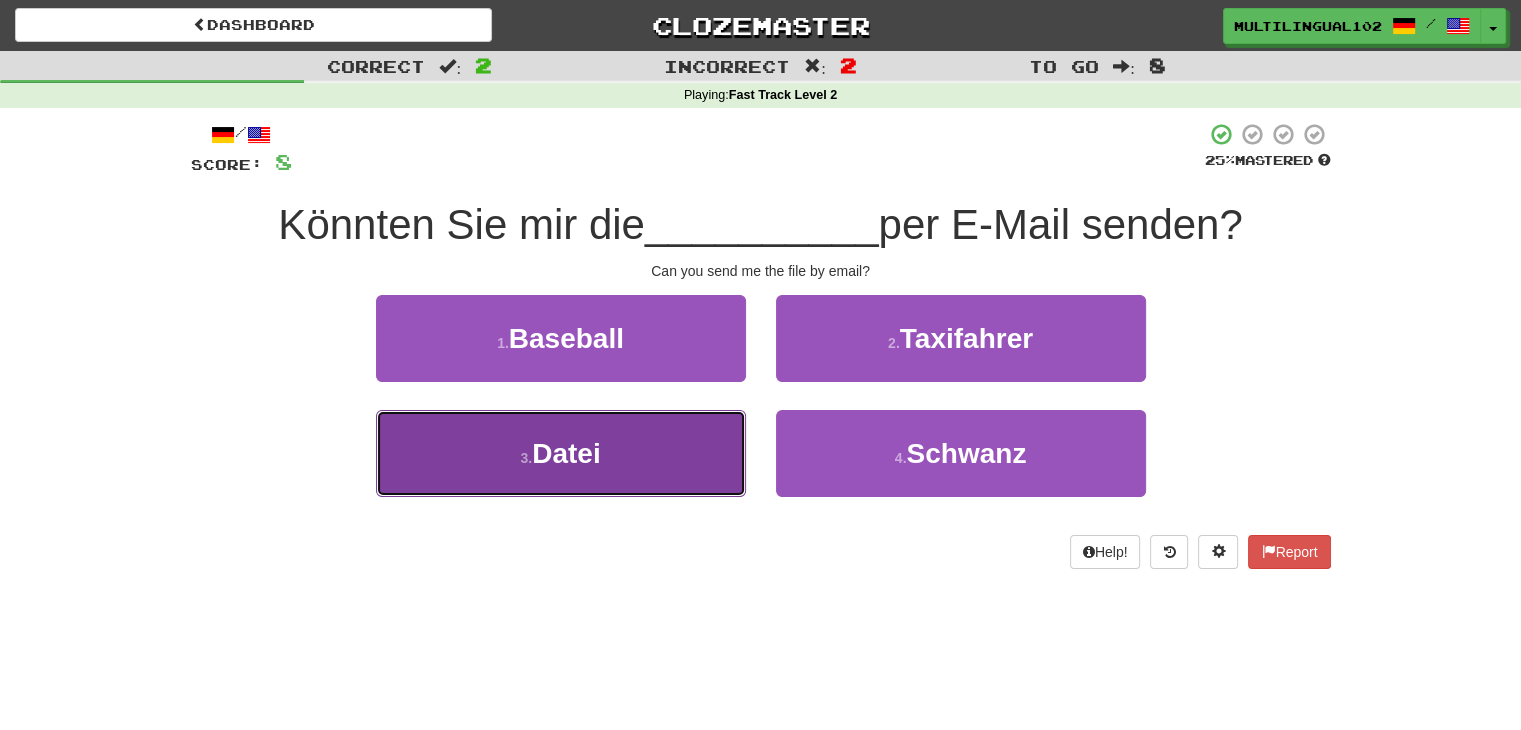 click on "3 .  Datei" at bounding box center [561, 453] 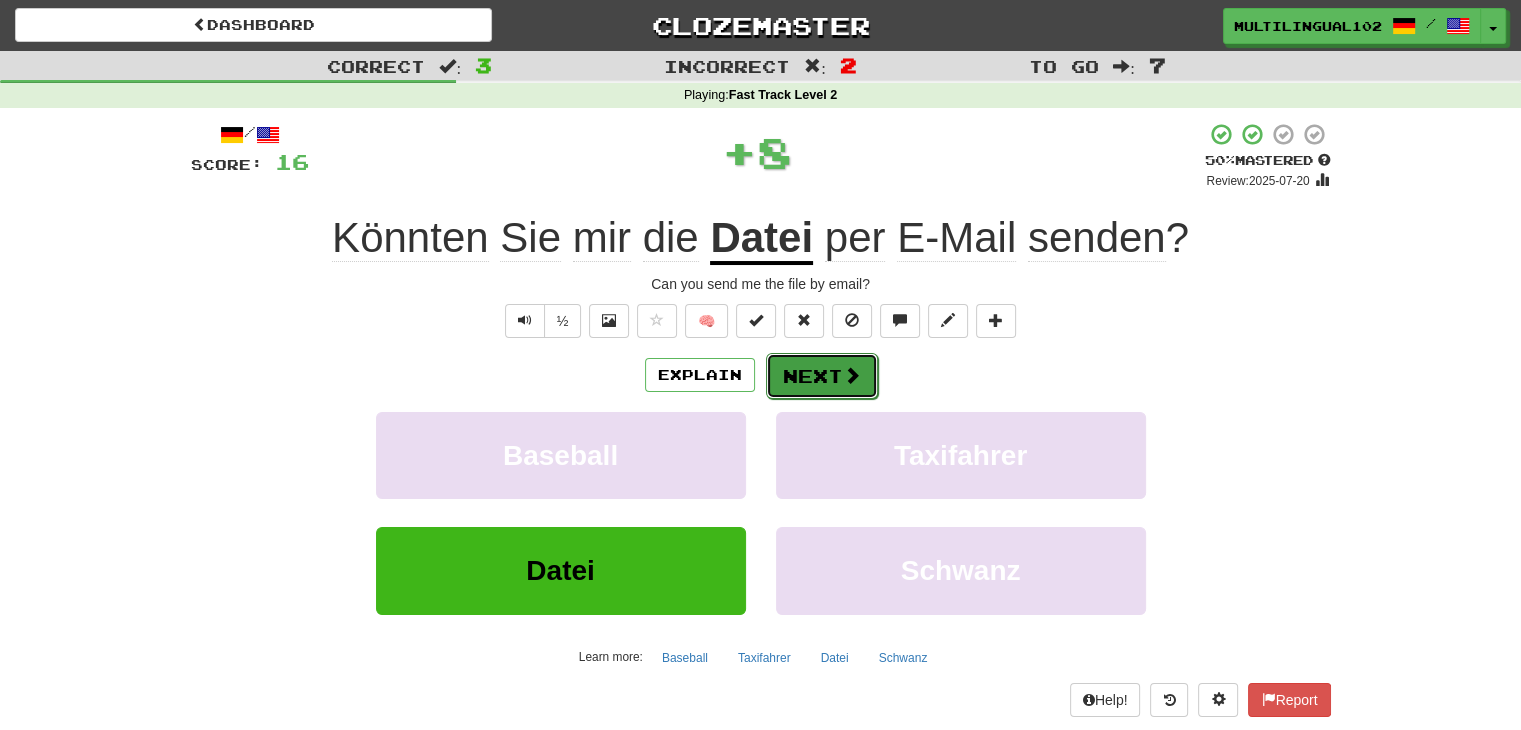 click on "Next" at bounding box center (822, 376) 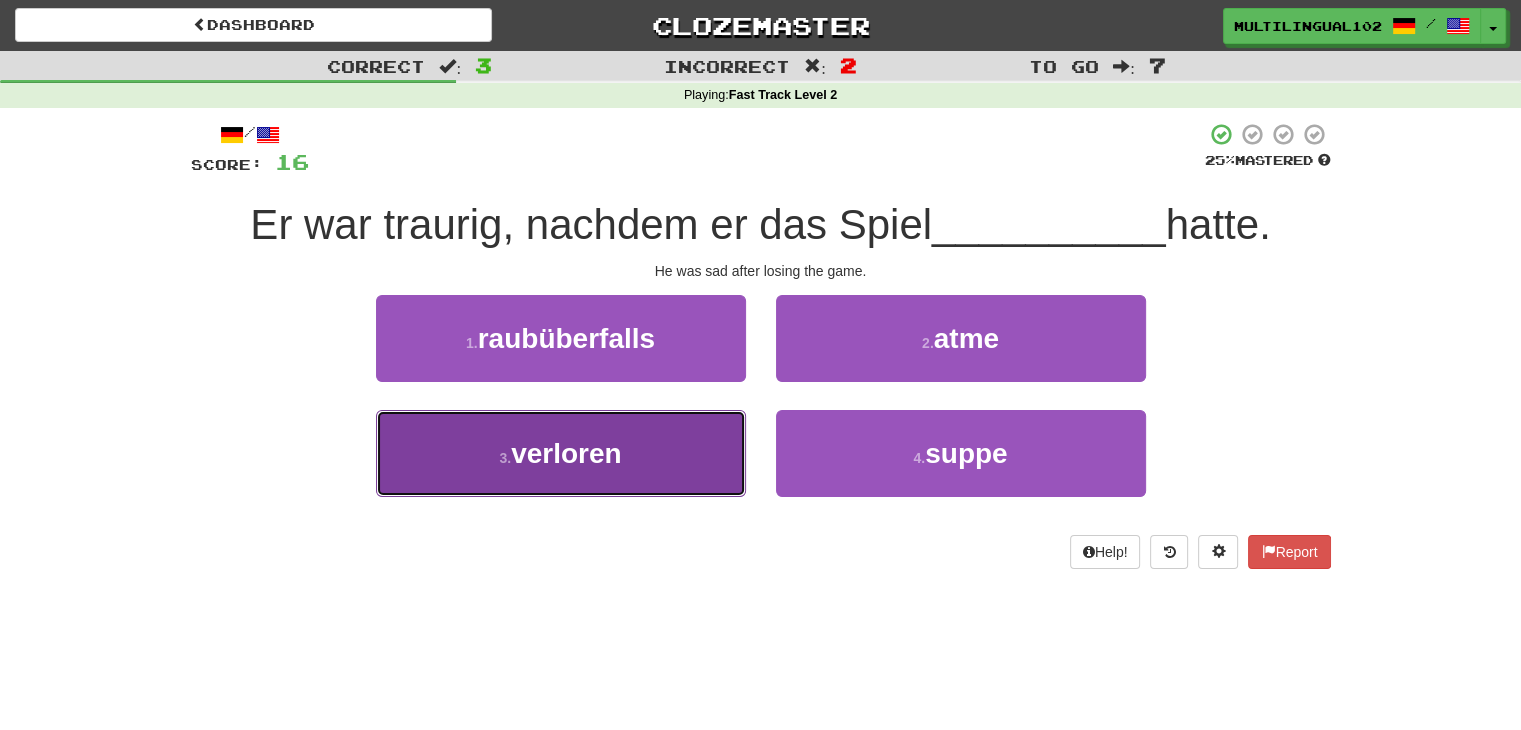 click on "3 .  verloren" at bounding box center [561, 453] 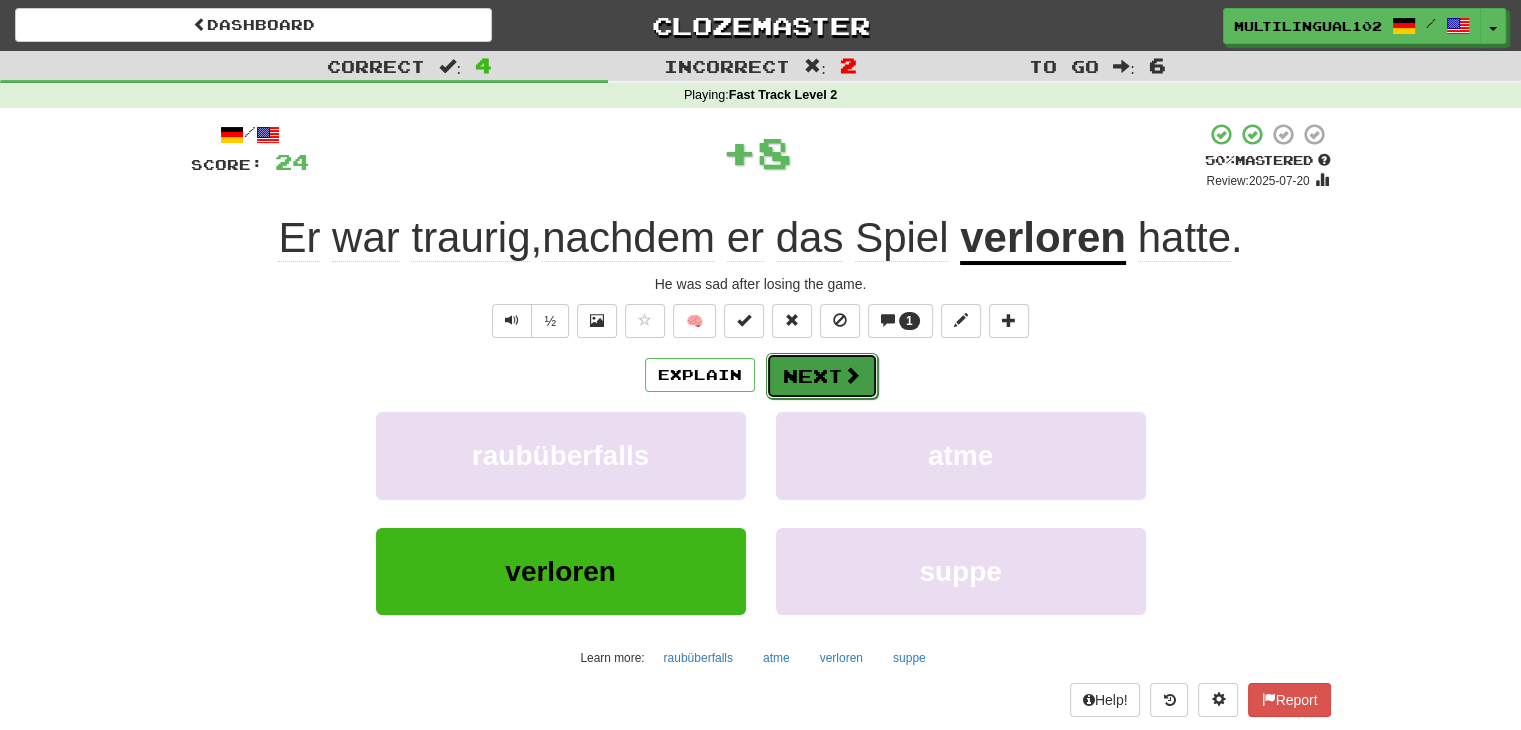 click on "Next" at bounding box center [822, 376] 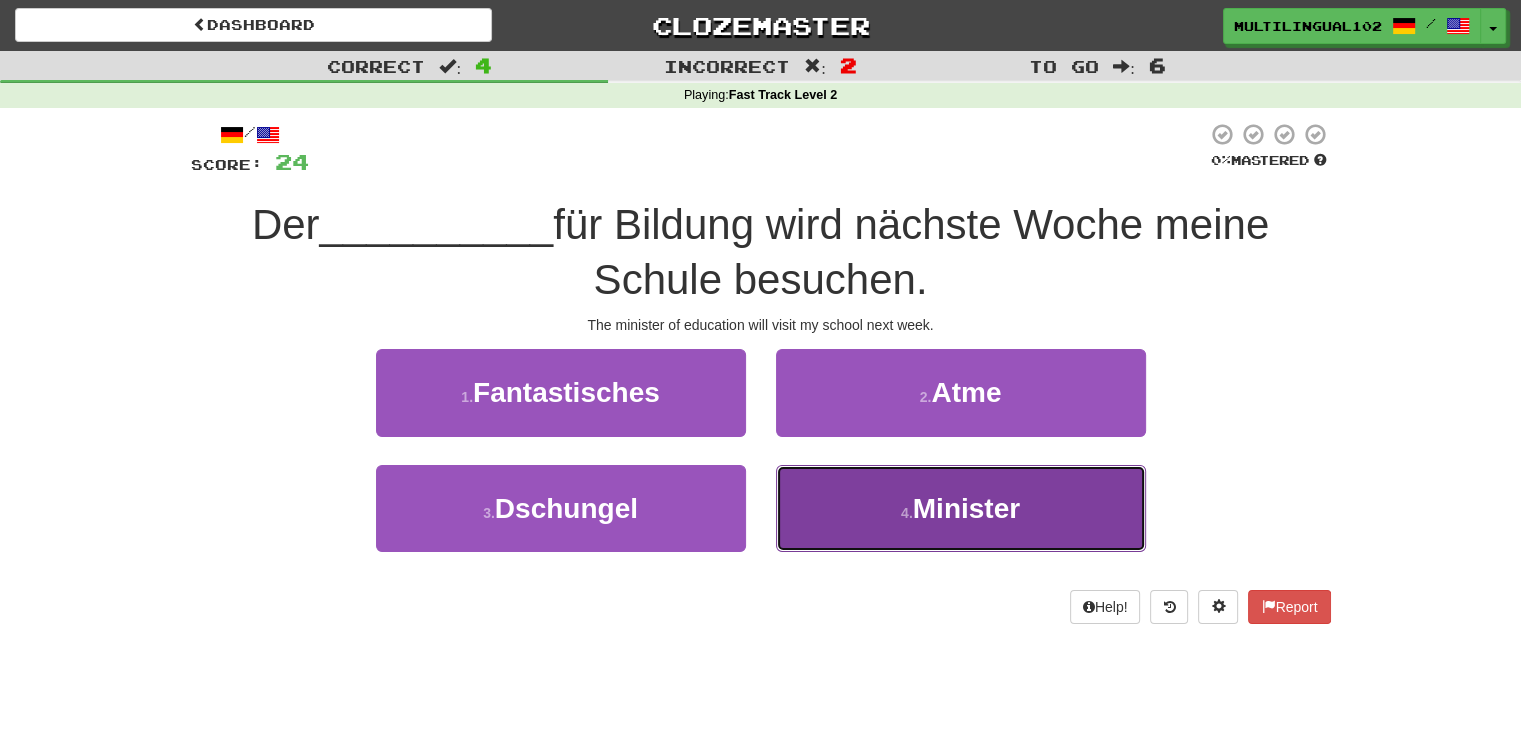 click on "4 .  Minister" at bounding box center [961, 508] 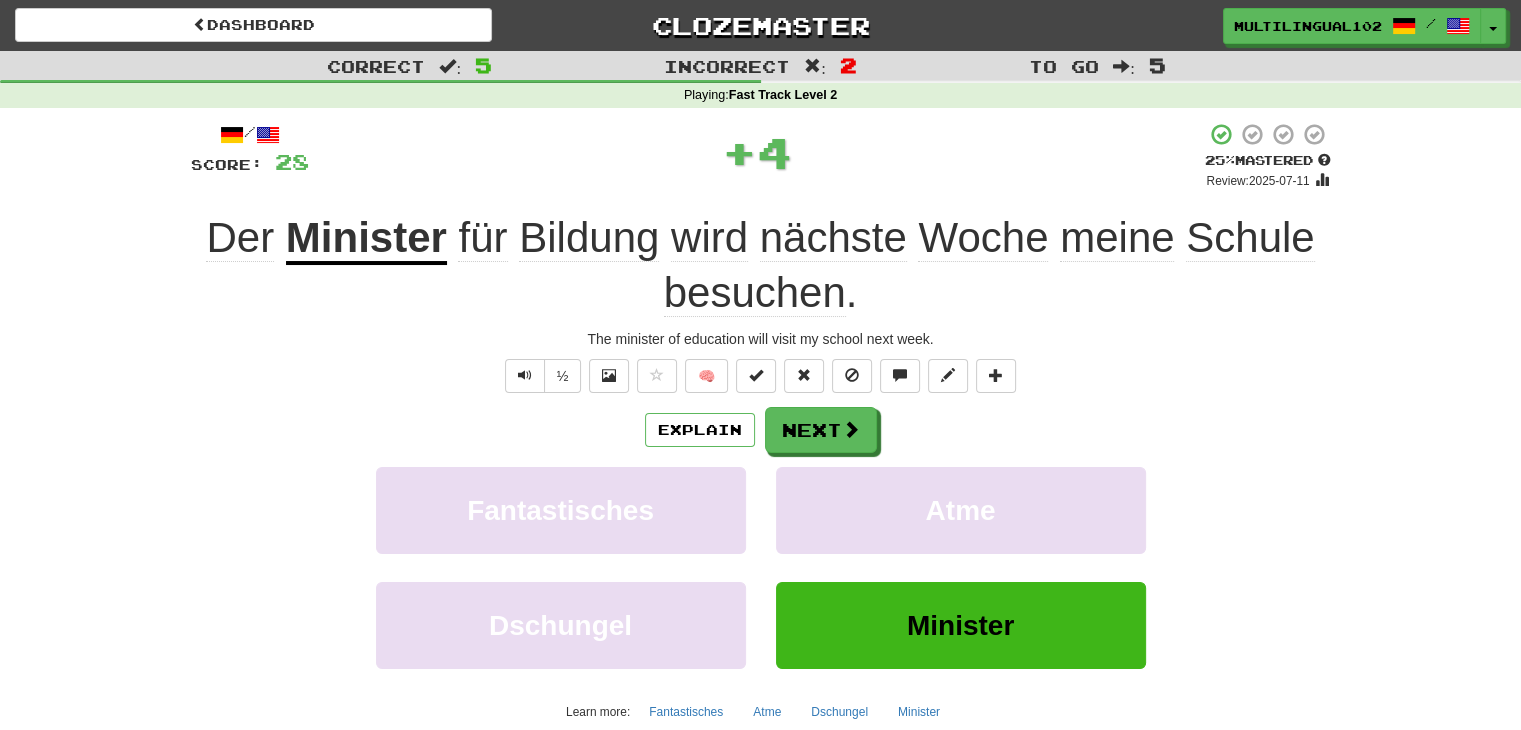 click on "Explain Next Fantastisches Atme Dschungel Minister Learn more: Fantastisches Atme Dschungel Minister" at bounding box center [761, 567] 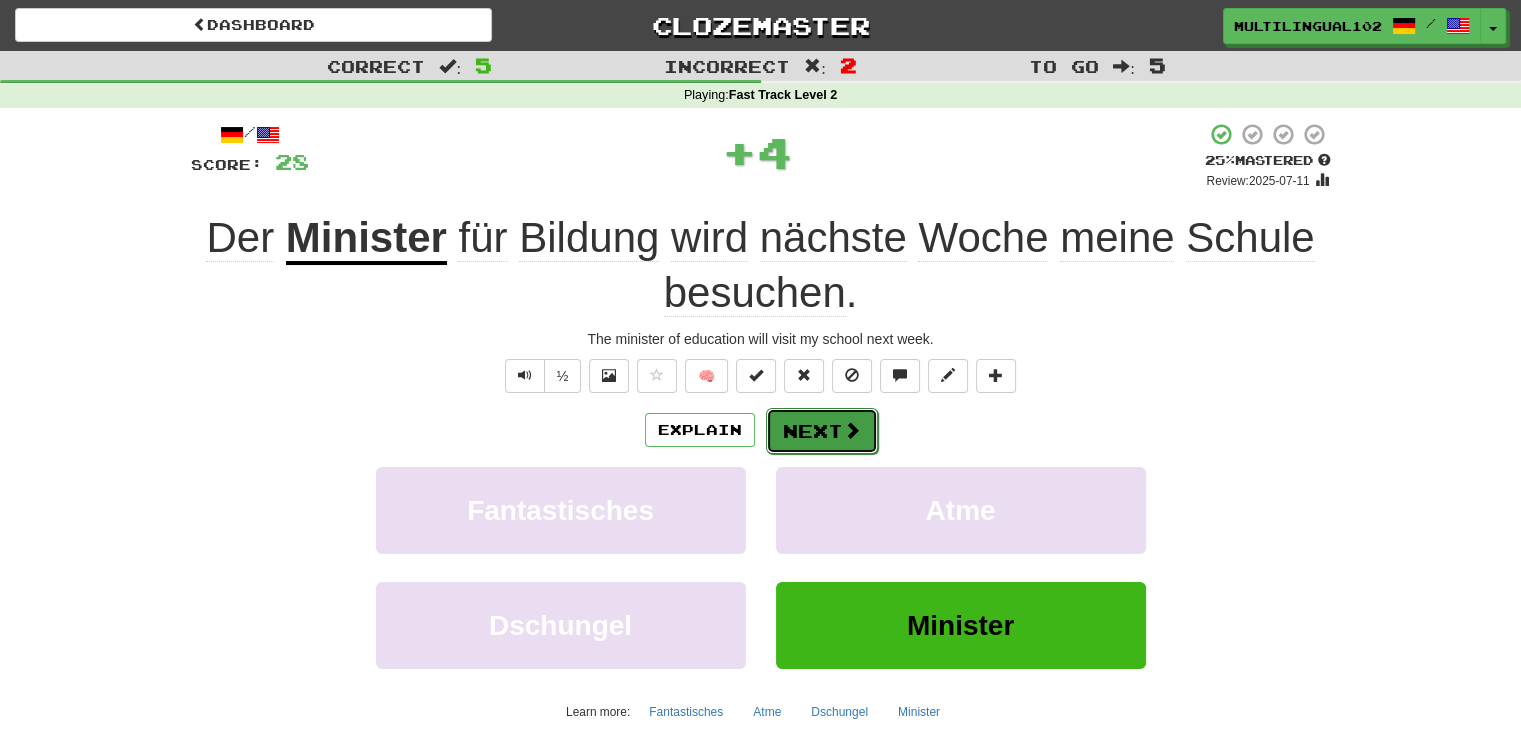 click on "Next" at bounding box center (822, 431) 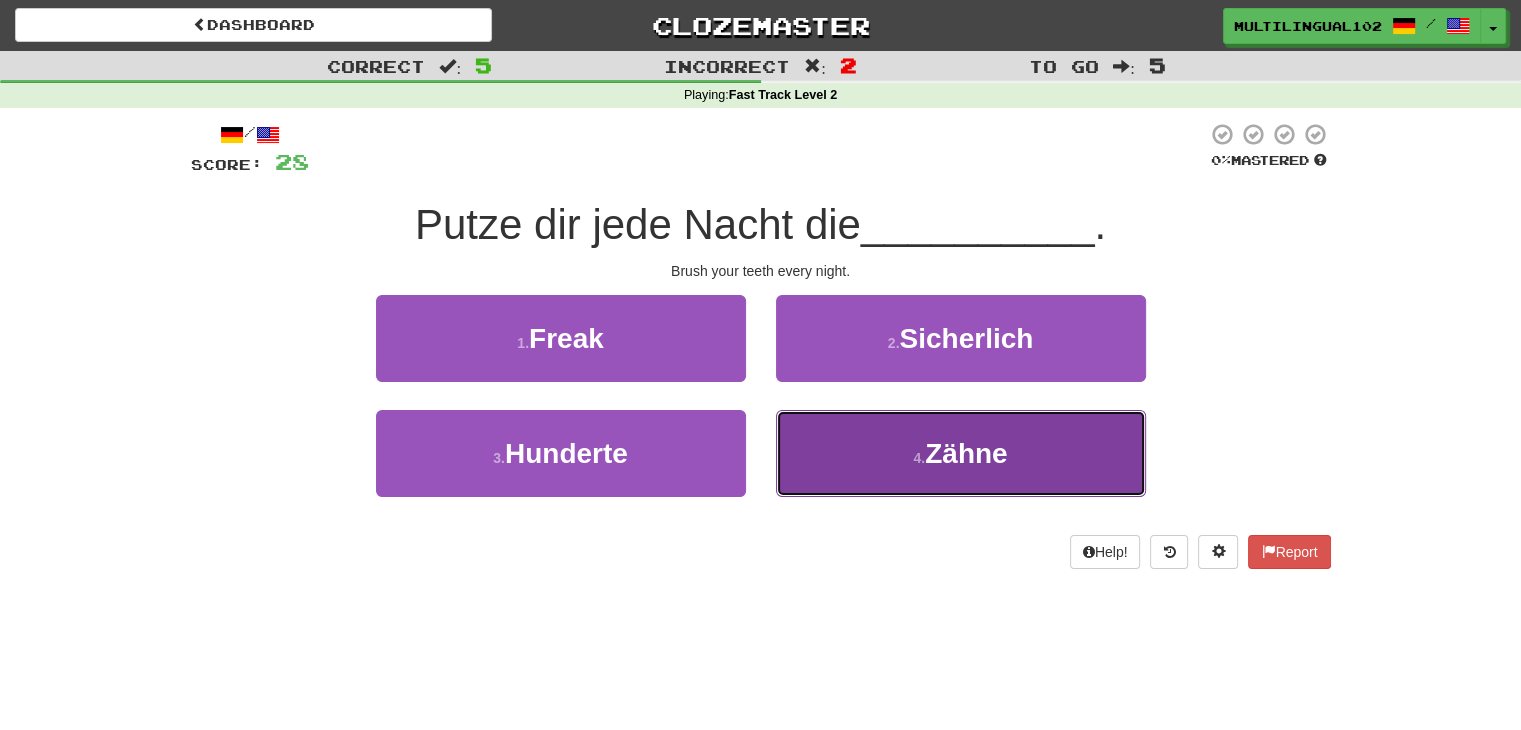 click on "4 .  Zähne" at bounding box center (961, 453) 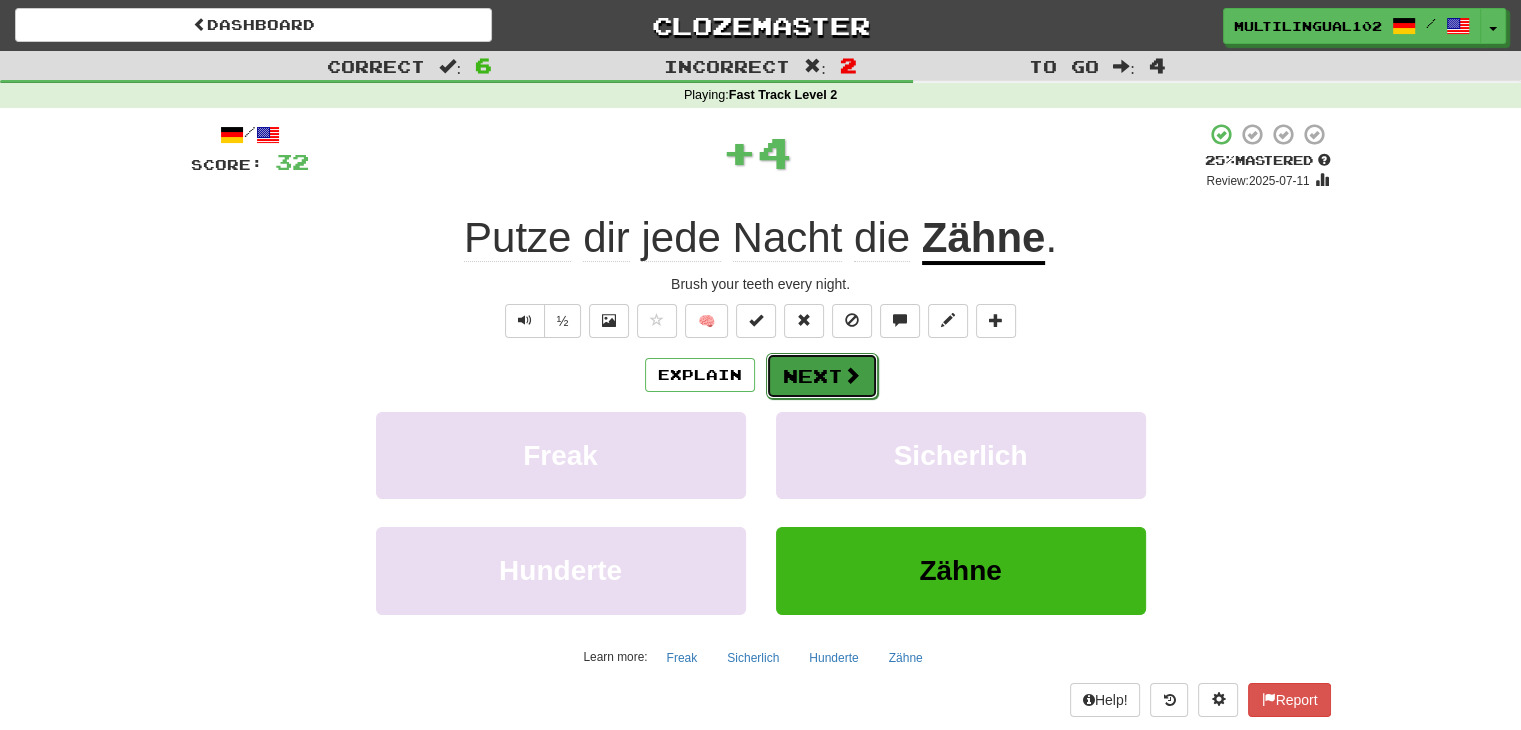 click on "Next" at bounding box center (822, 376) 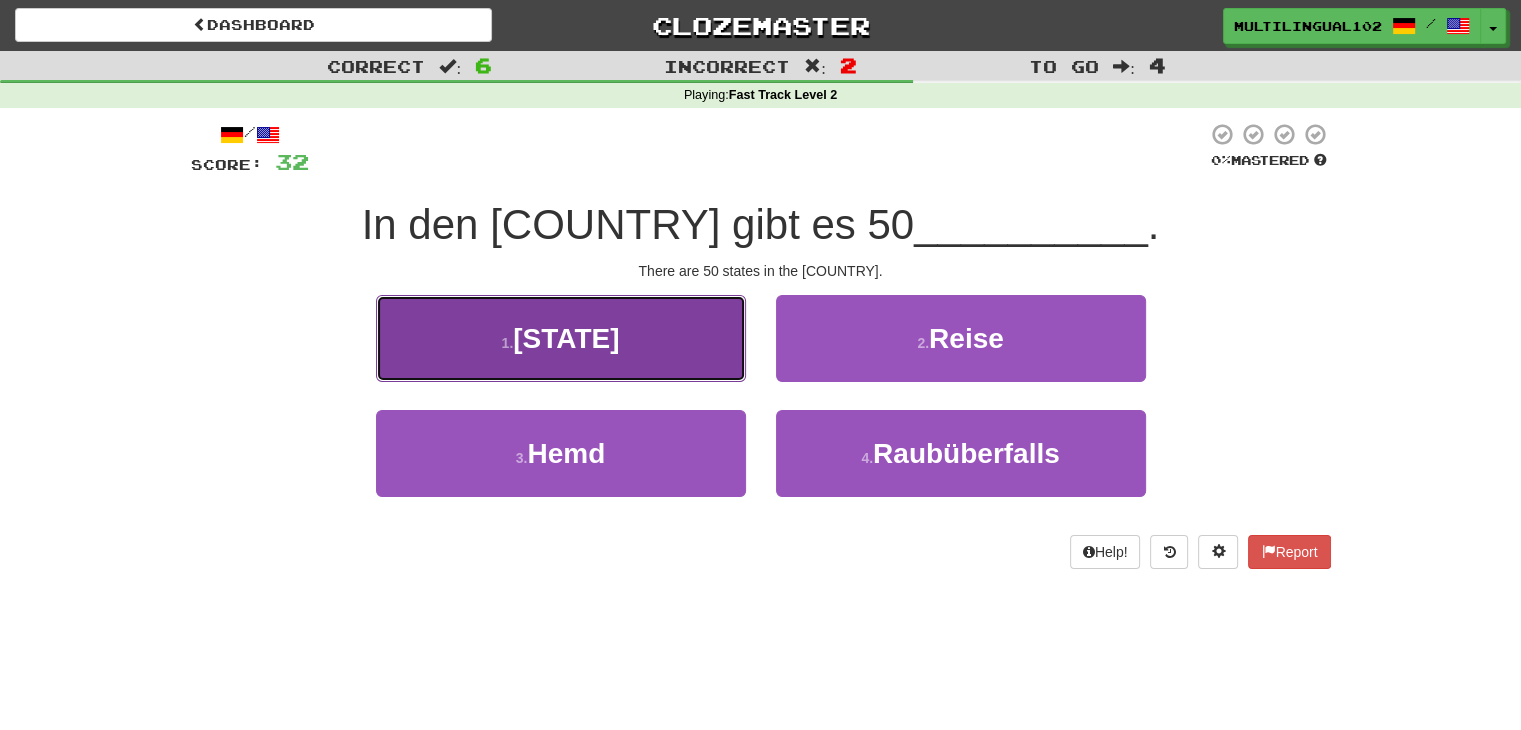 click on "1 .  Bundesstaaten" at bounding box center (561, 338) 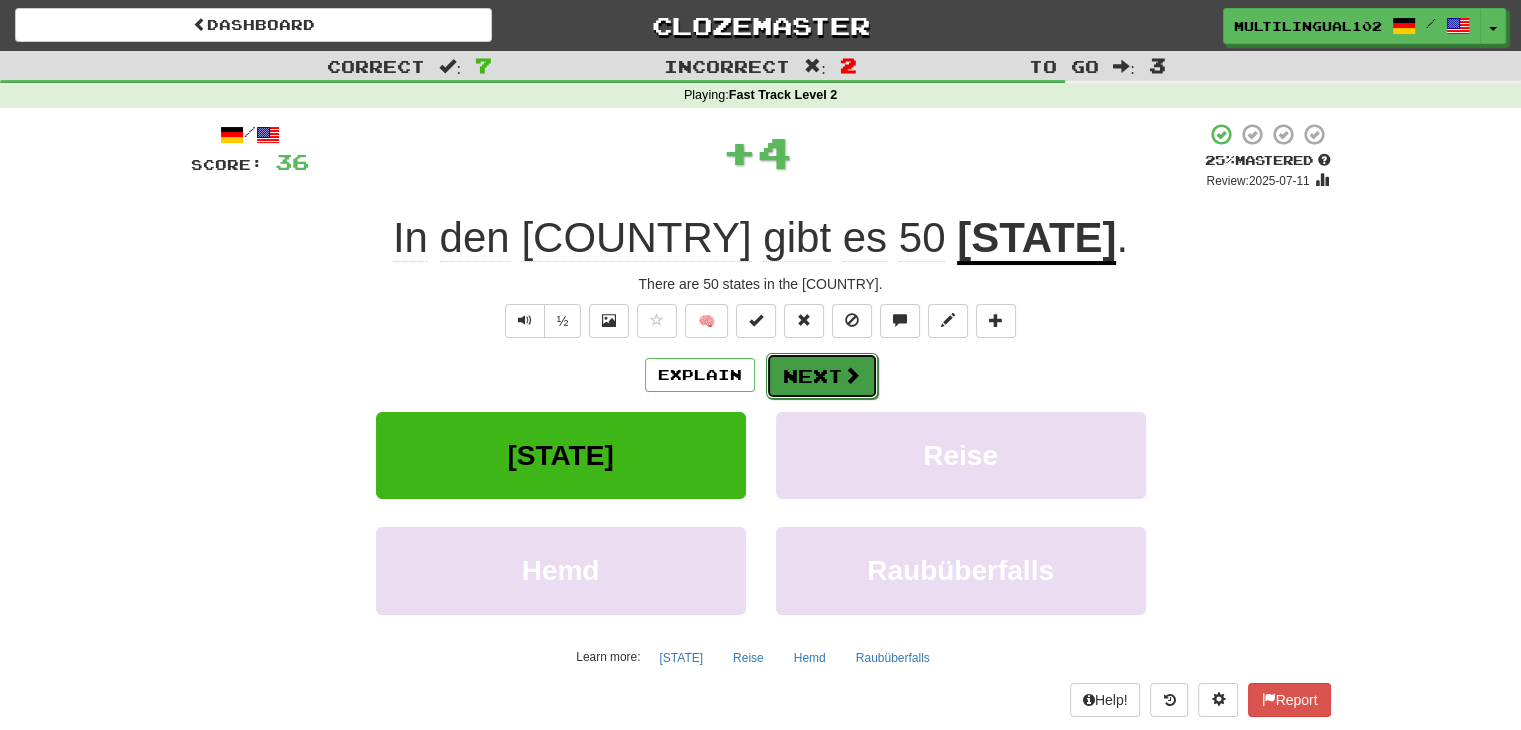 click on "Next" at bounding box center [822, 376] 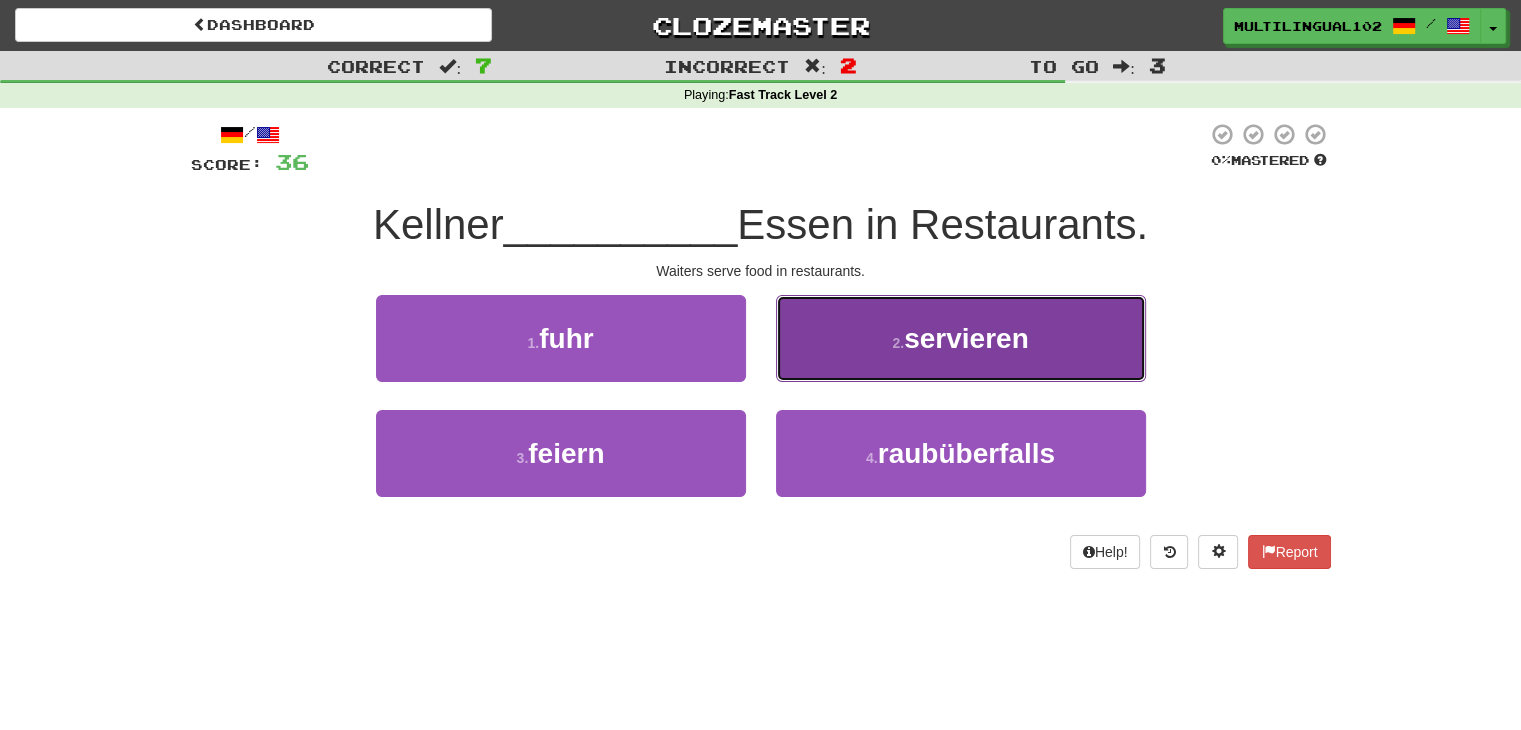 click on "2 .  servieren" at bounding box center (961, 338) 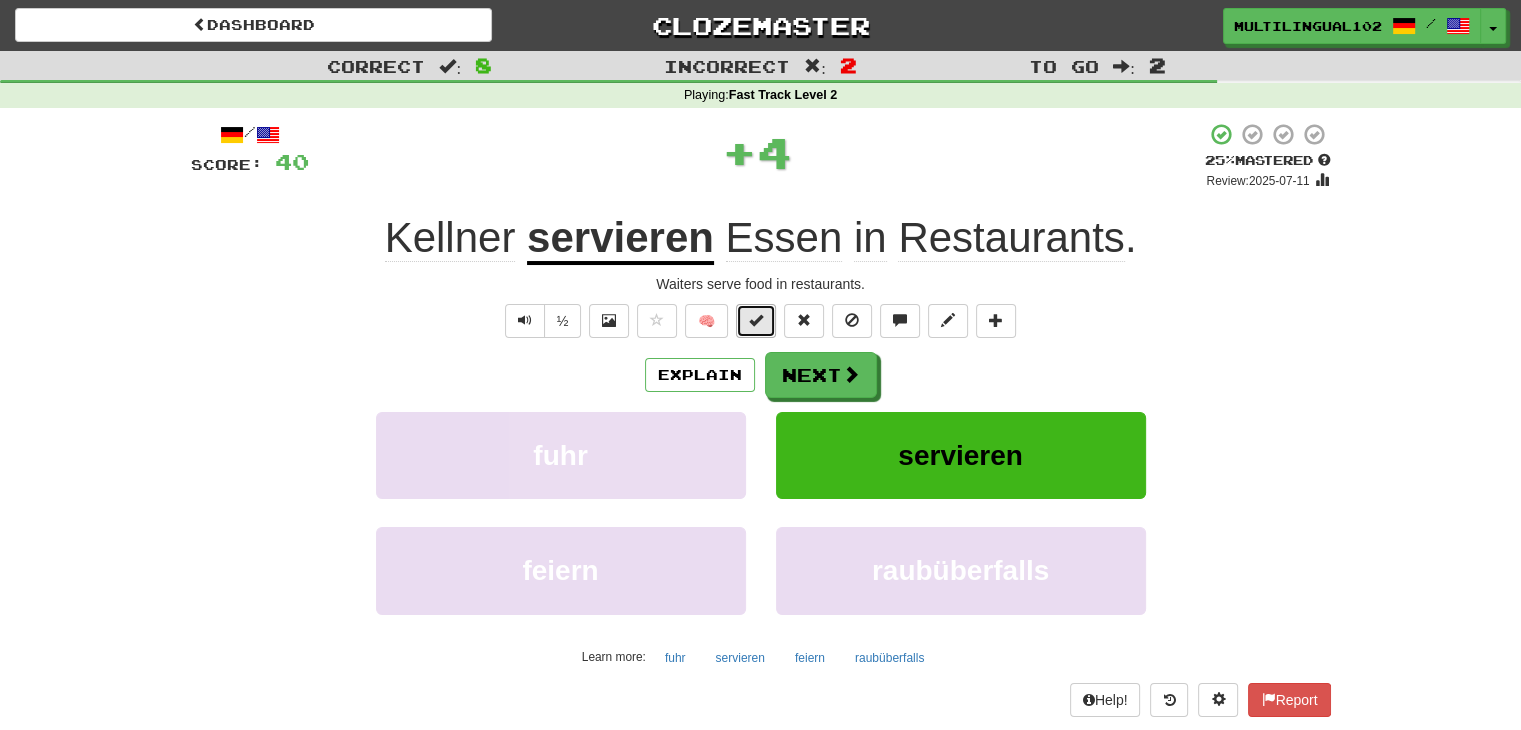 click at bounding box center (756, 321) 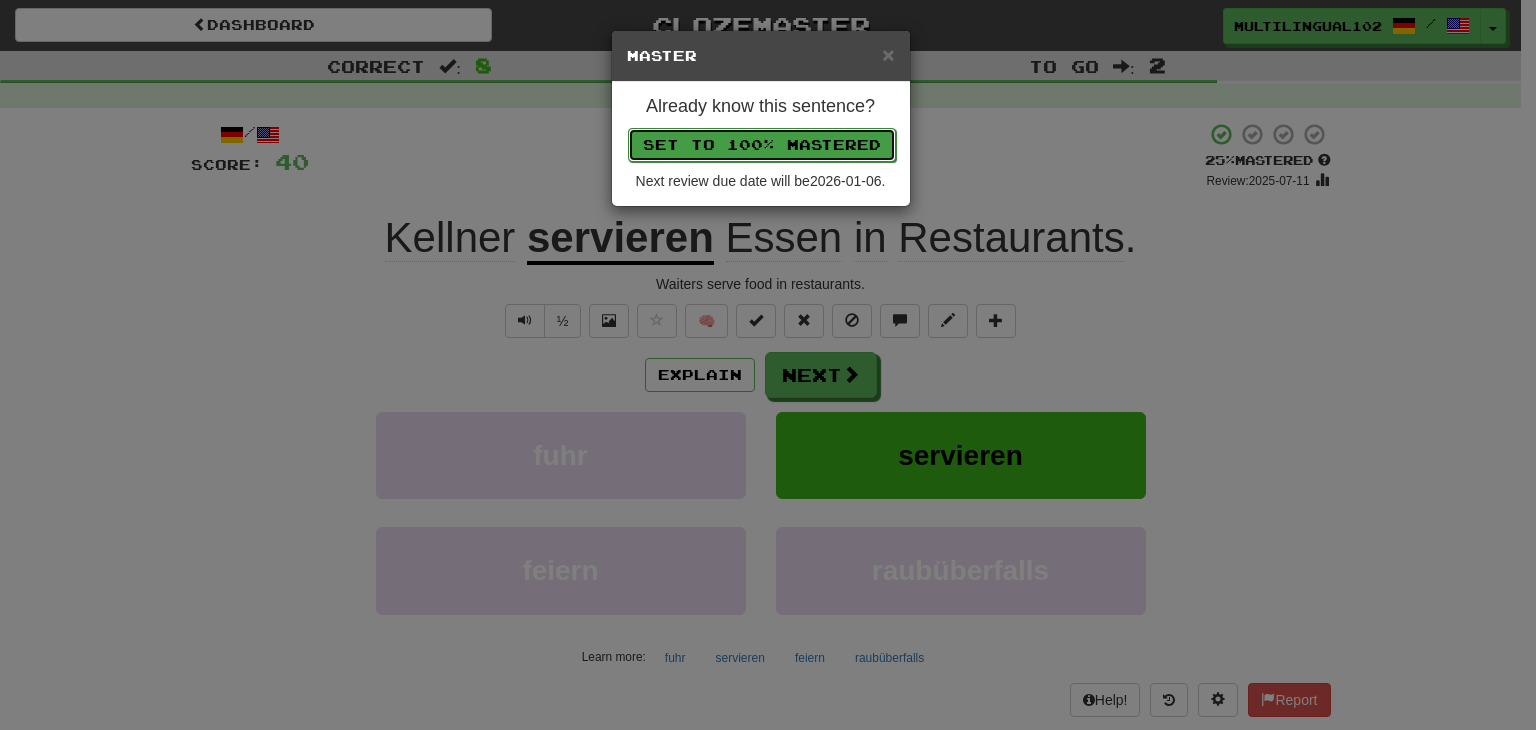 click on "Set to 100% Mastered" at bounding box center [762, 145] 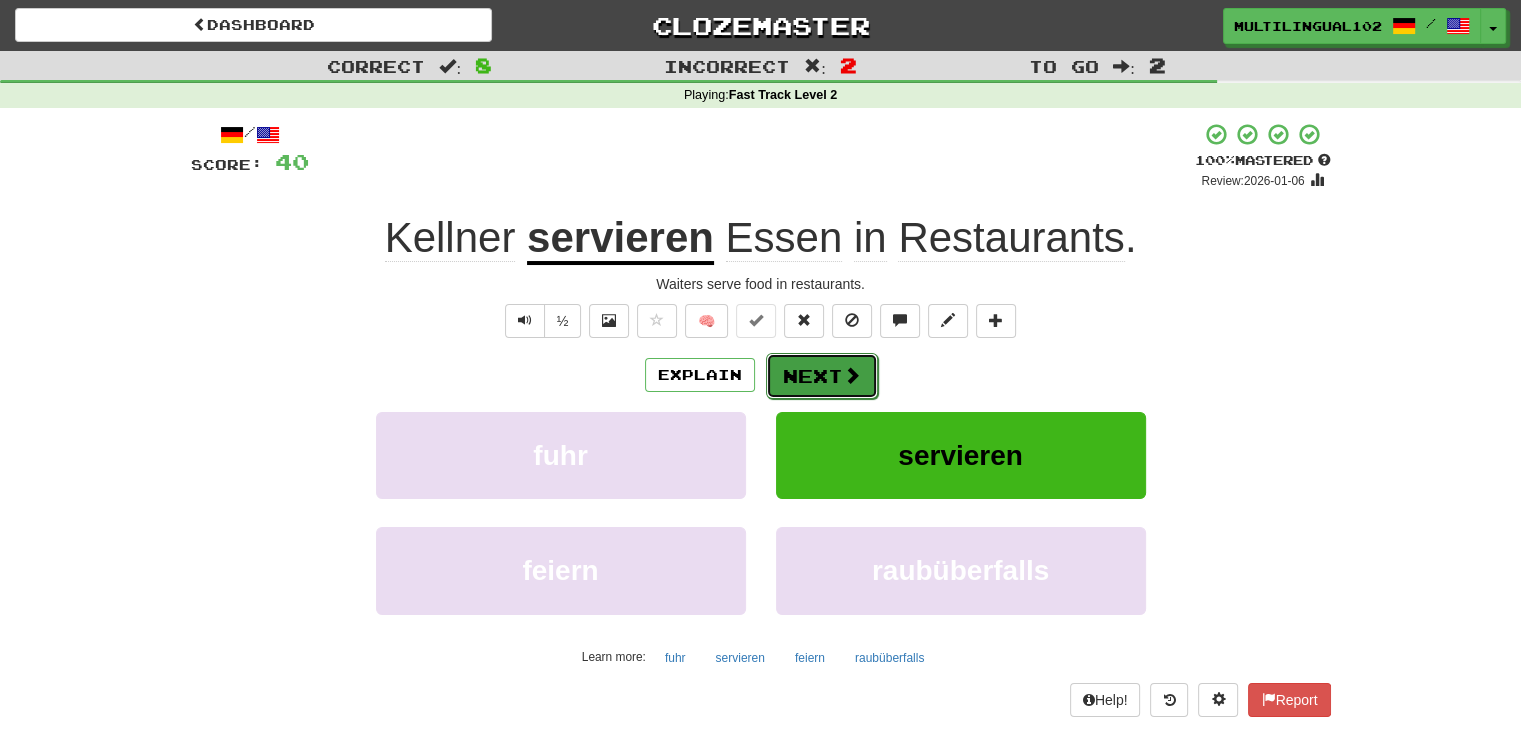 click on "Next" at bounding box center [822, 376] 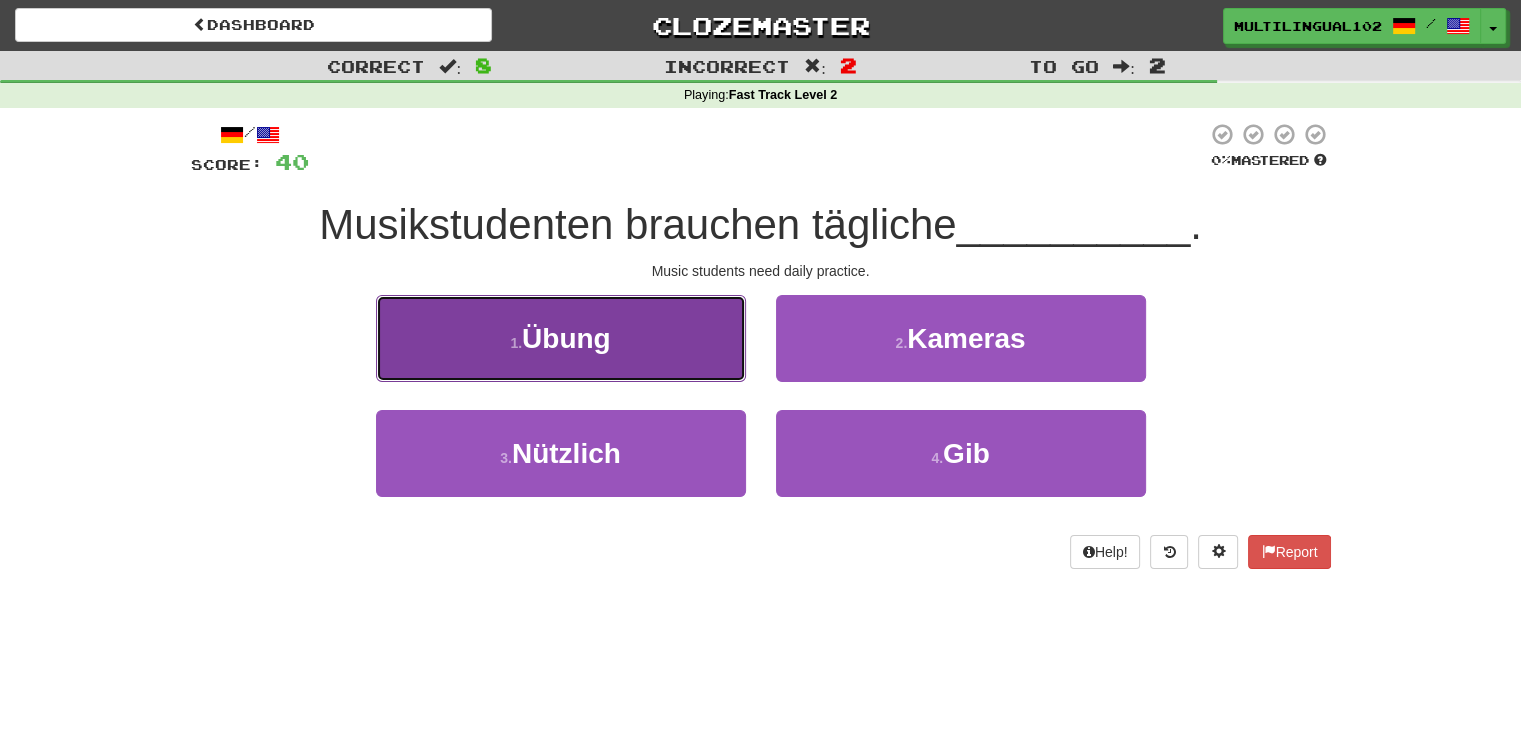 click on "1 .  Übung" at bounding box center [561, 338] 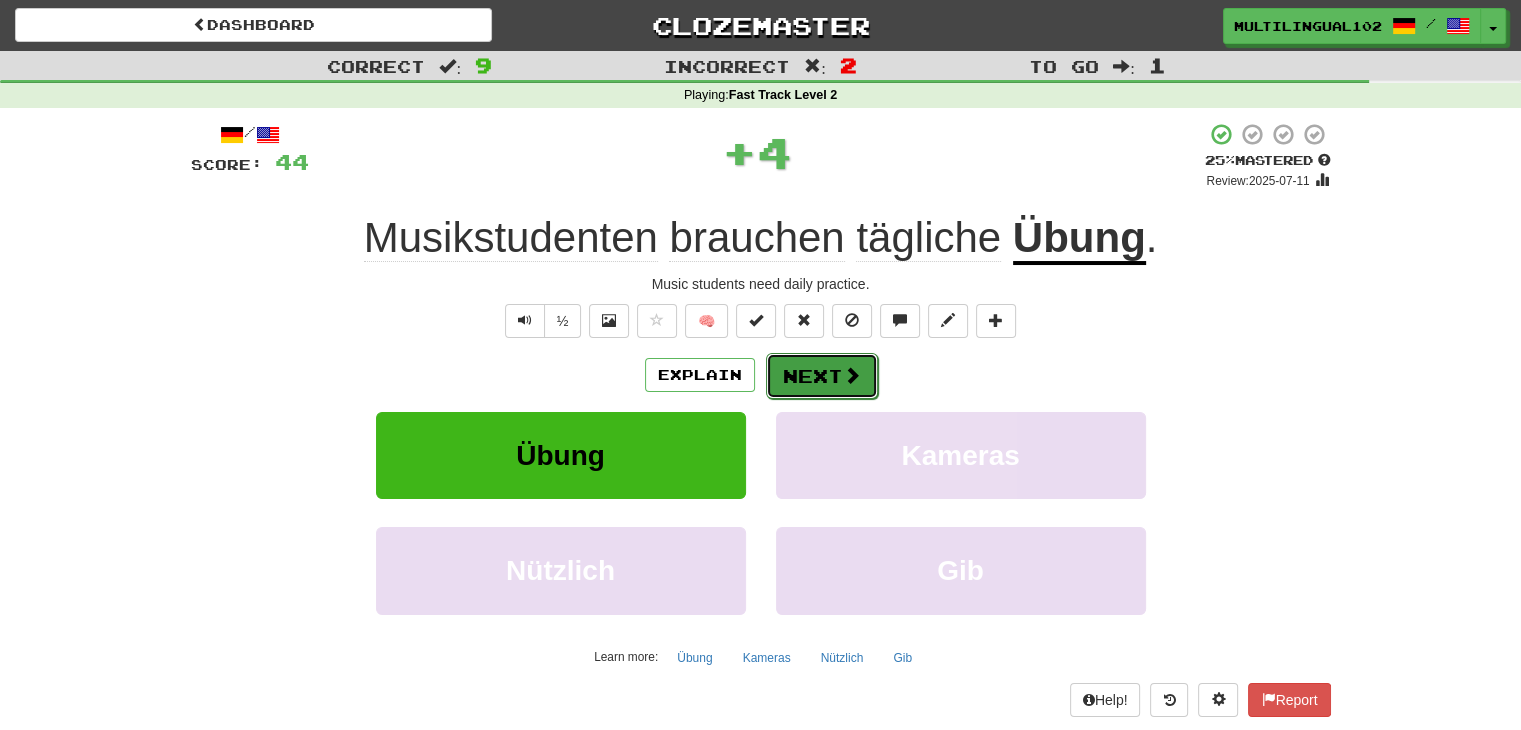 click on "Next" at bounding box center (822, 376) 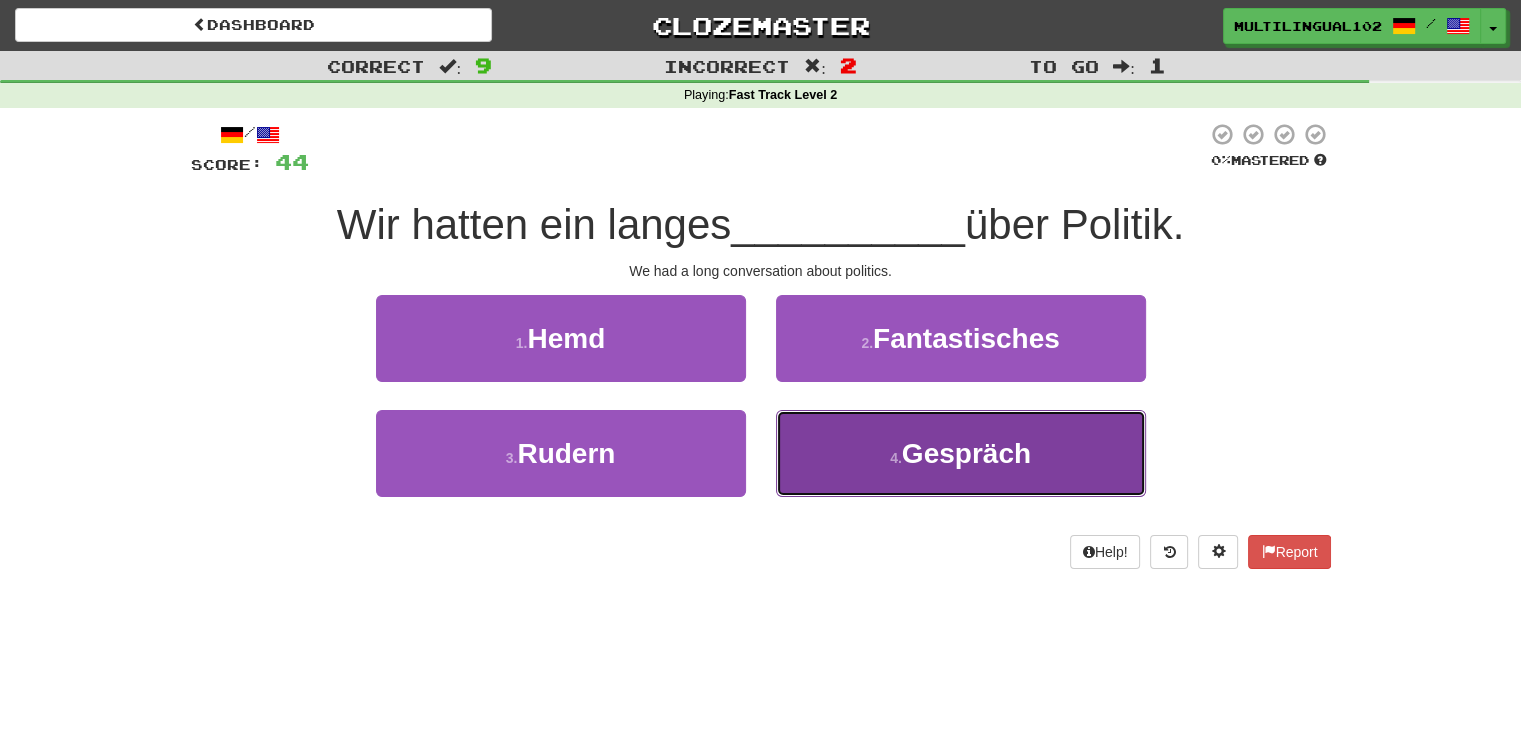 click on "4 .  Gespräch" at bounding box center (961, 453) 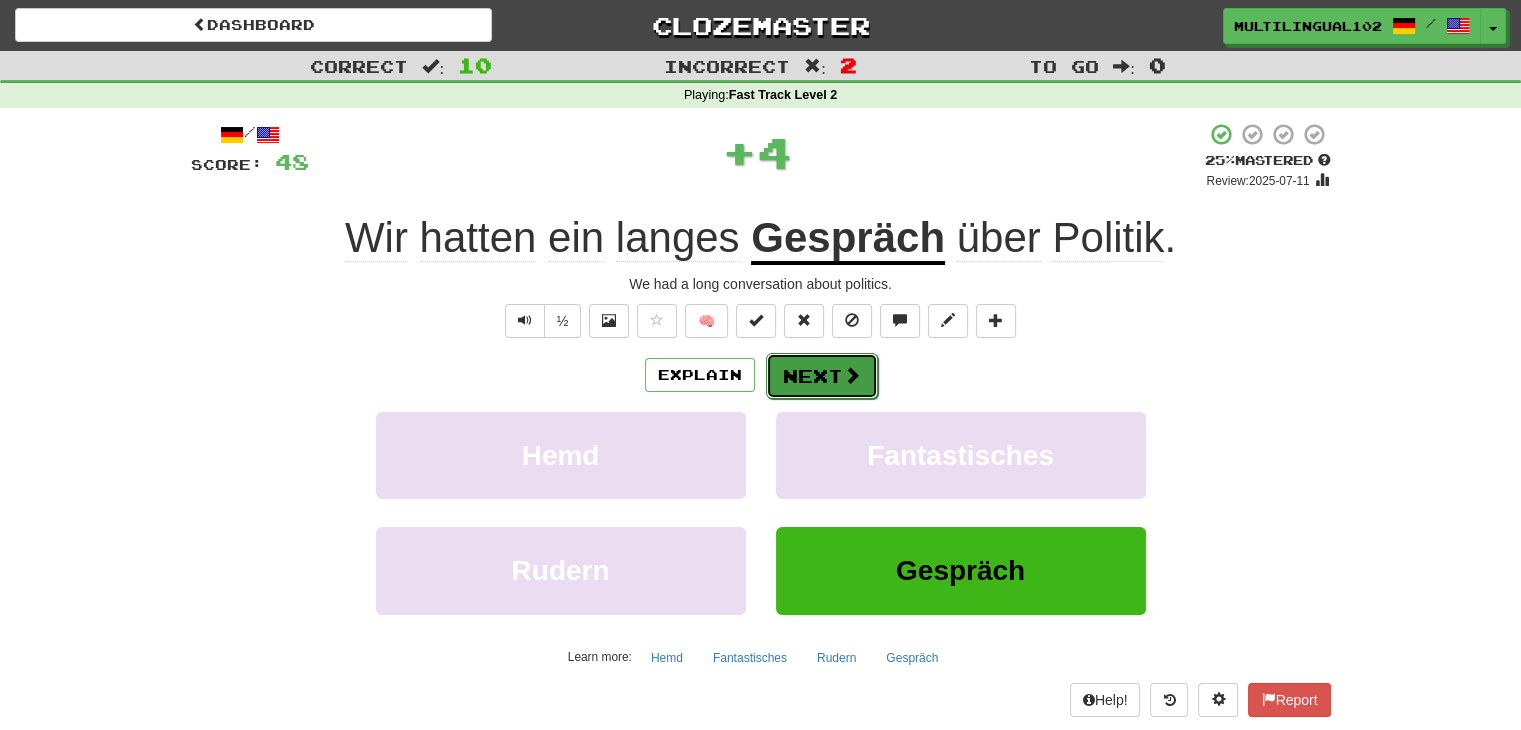 click on "Next" at bounding box center [822, 376] 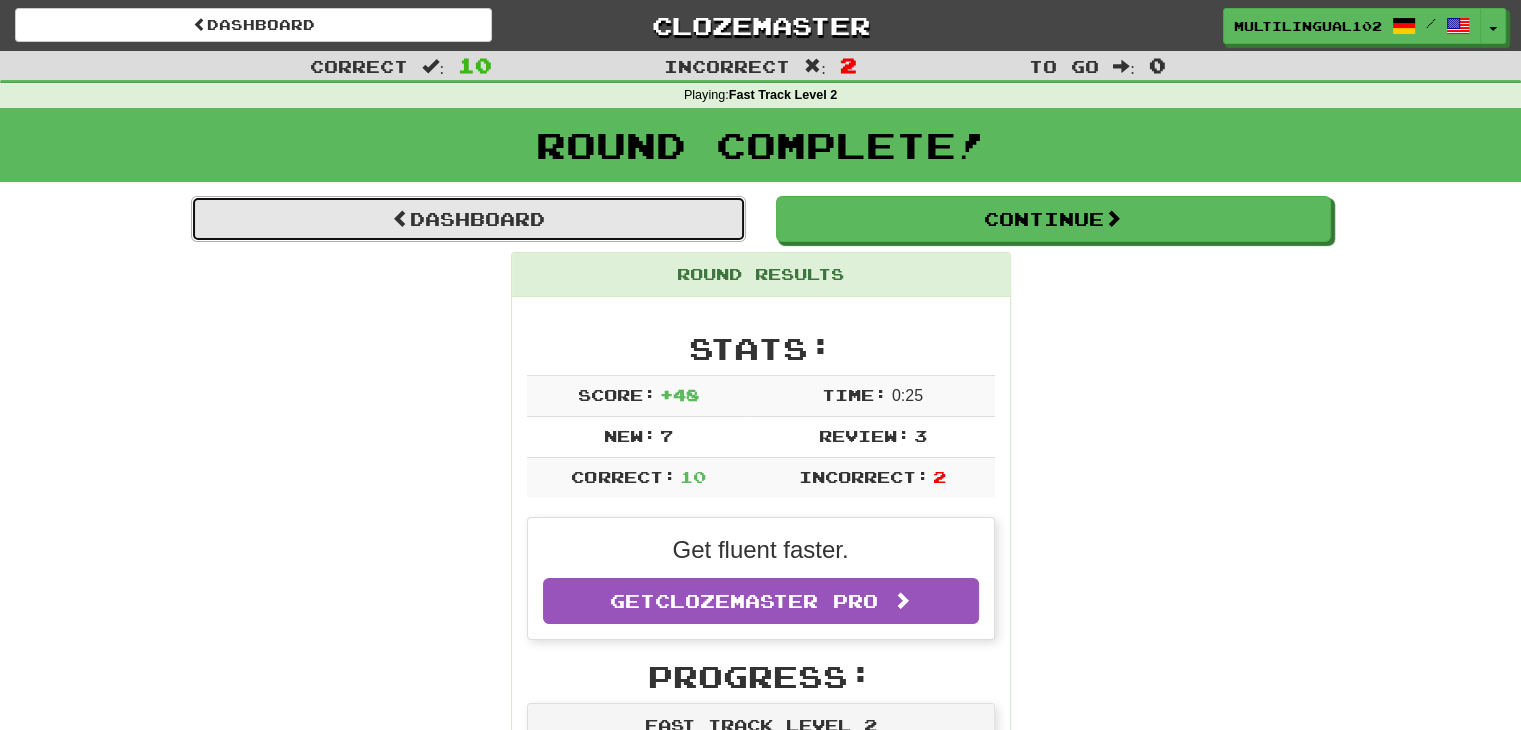 click on "Dashboard" at bounding box center [468, 219] 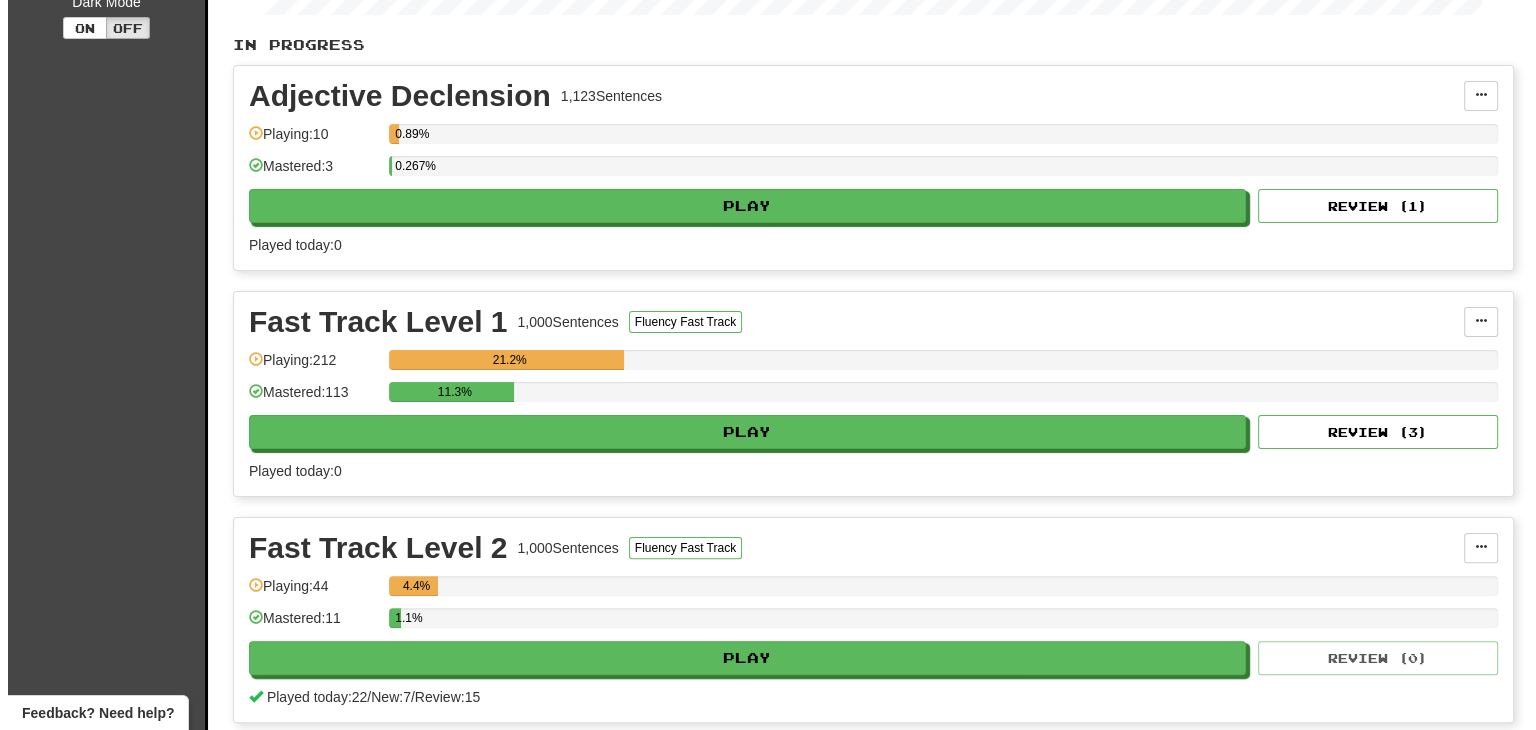 scroll, scrollTop: 571, scrollLeft: 0, axis: vertical 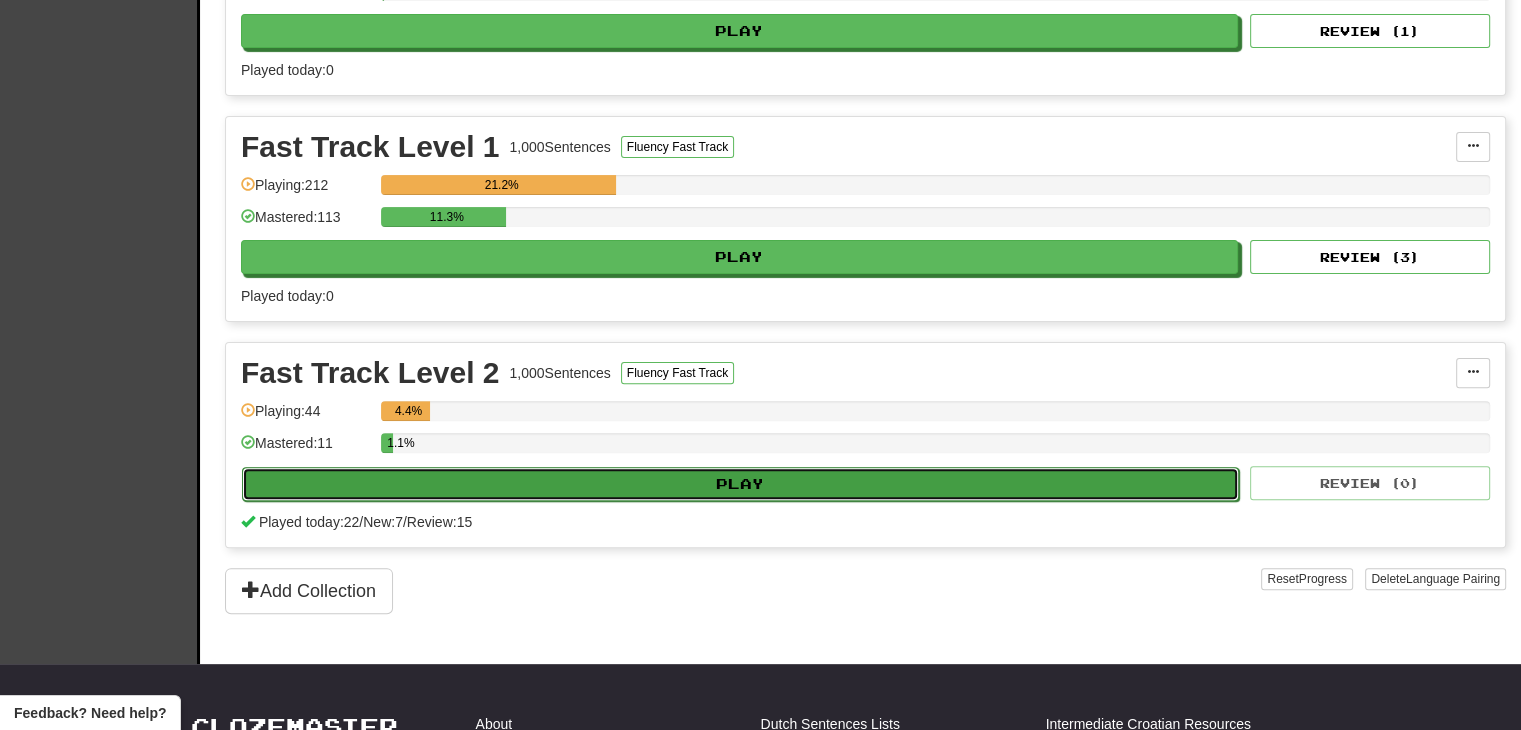 click on "Play" at bounding box center (740, 484) 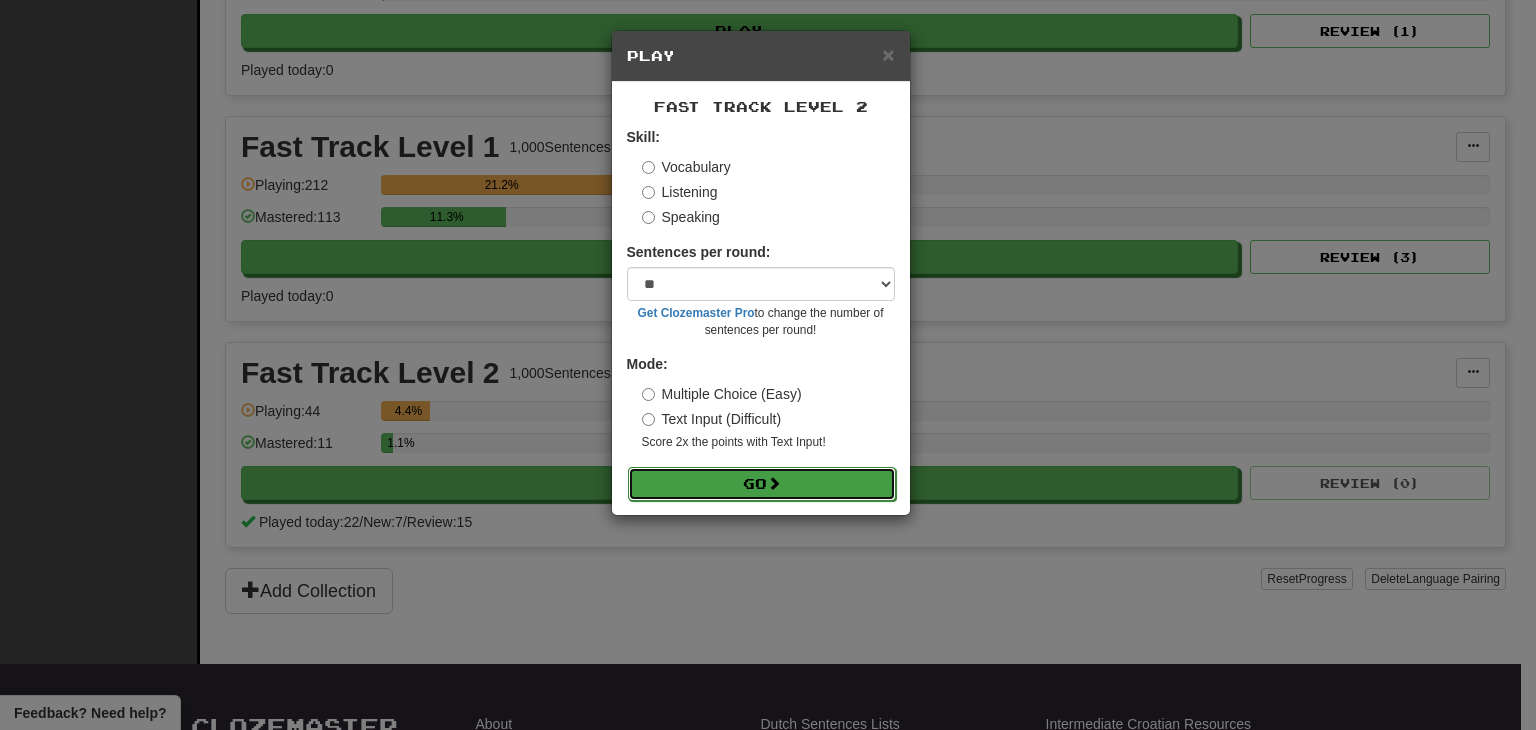 click on "Go" at bounding box center (762, 484) 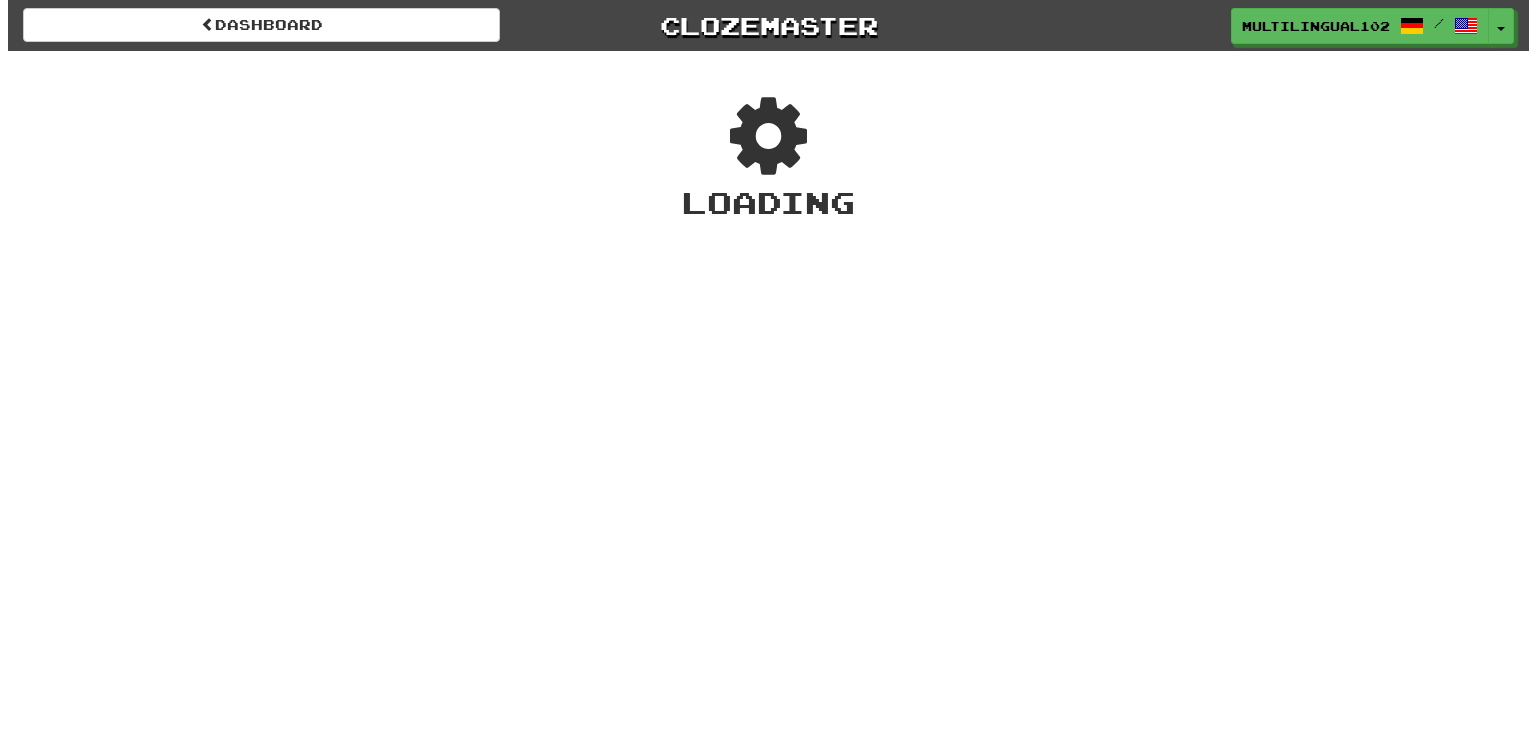 scroll, scrollTop: 0, scrollLeft: 0, axis: both 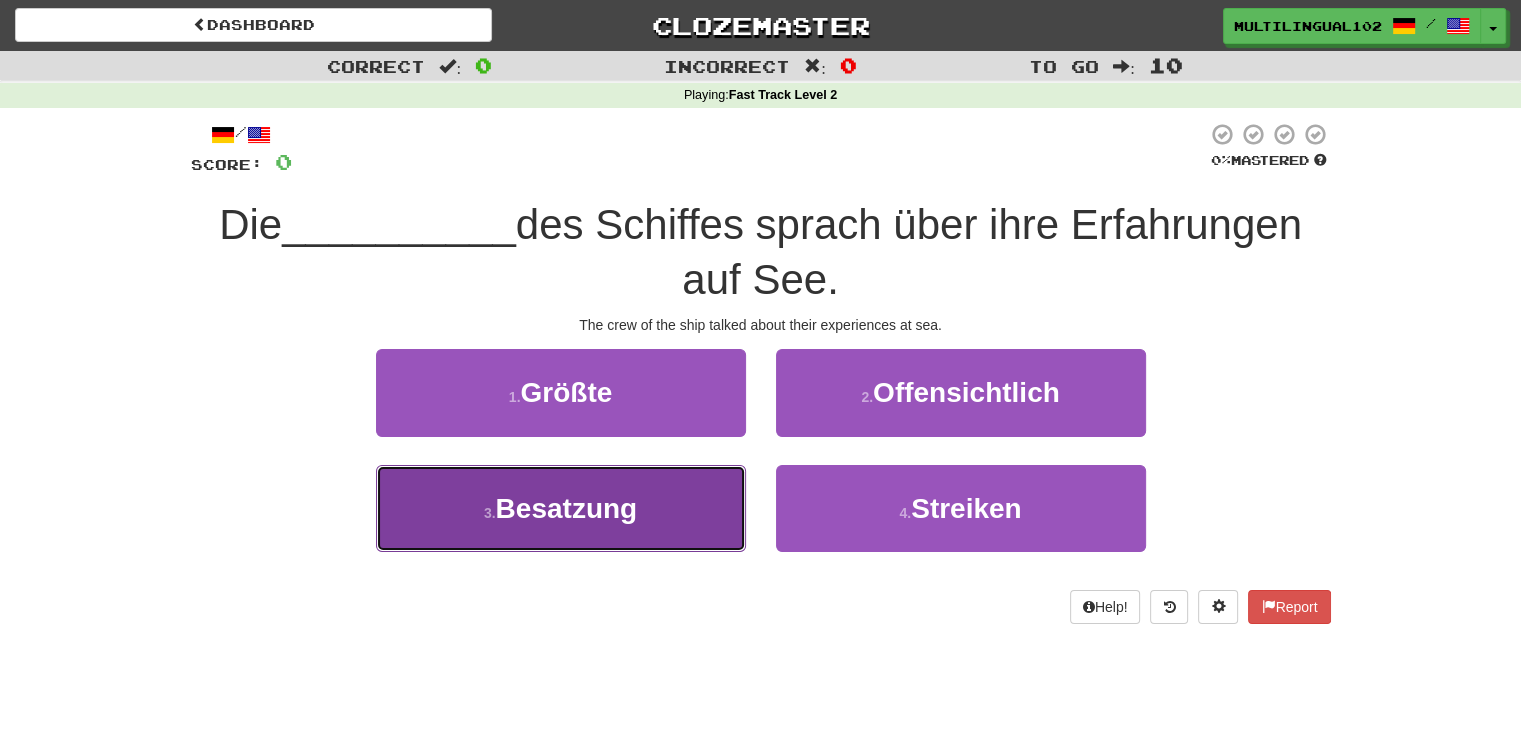 click on "3 .  Besatzung" at bounding box center (561, 508) 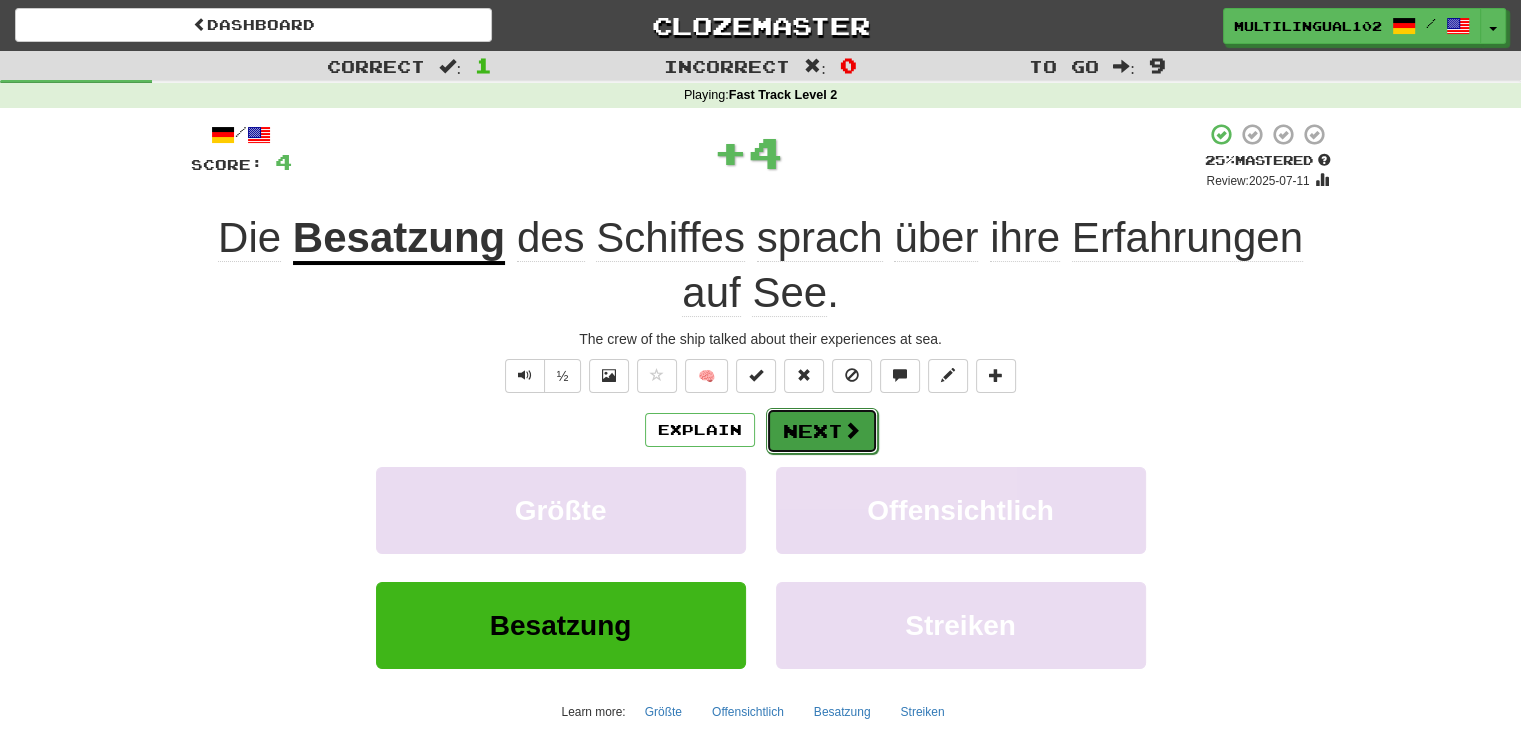 click on "Next" at bounding box center [822, 431] 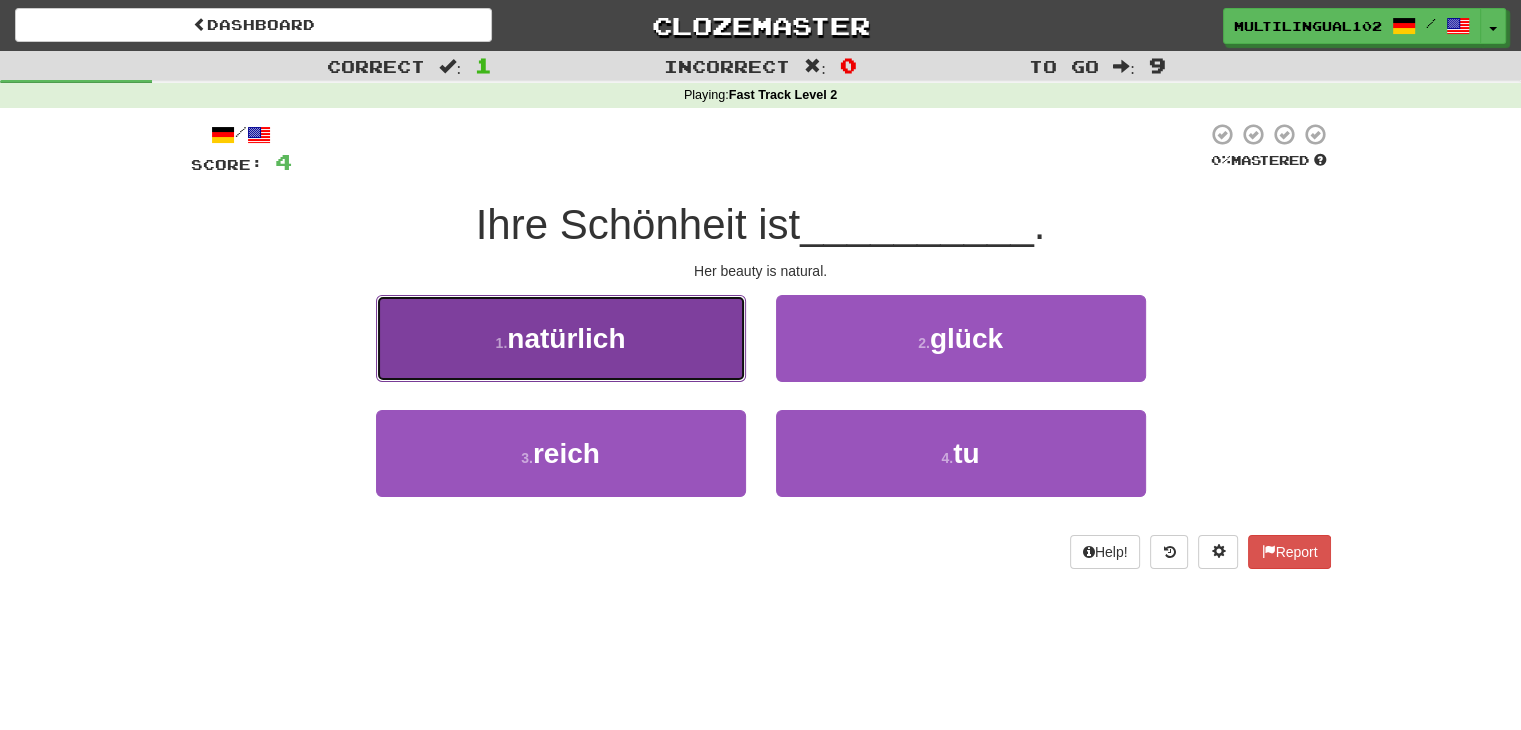 click on "1 .  natürlich" at bounding box center [561, 338] 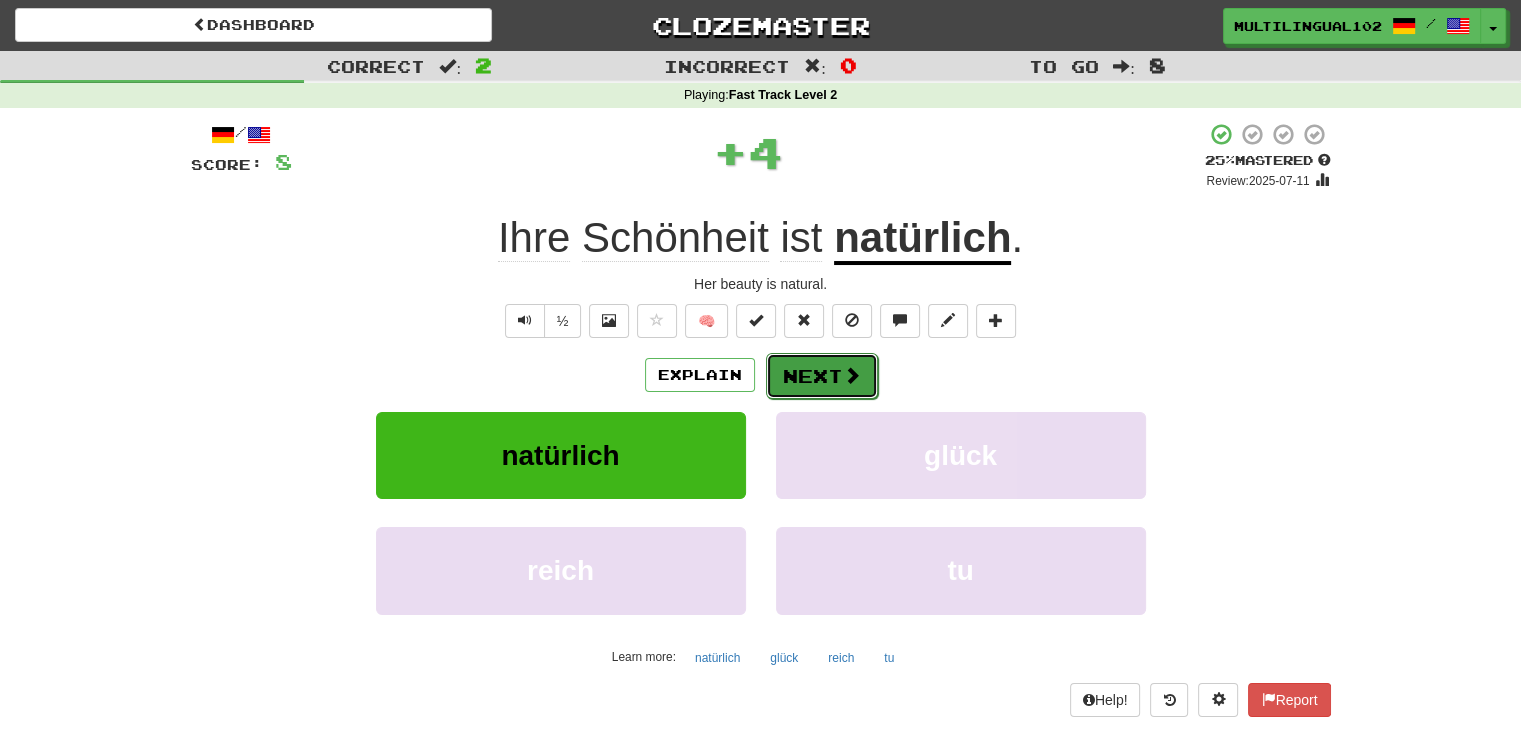 click on "Next" at bounding box center (822, 376) 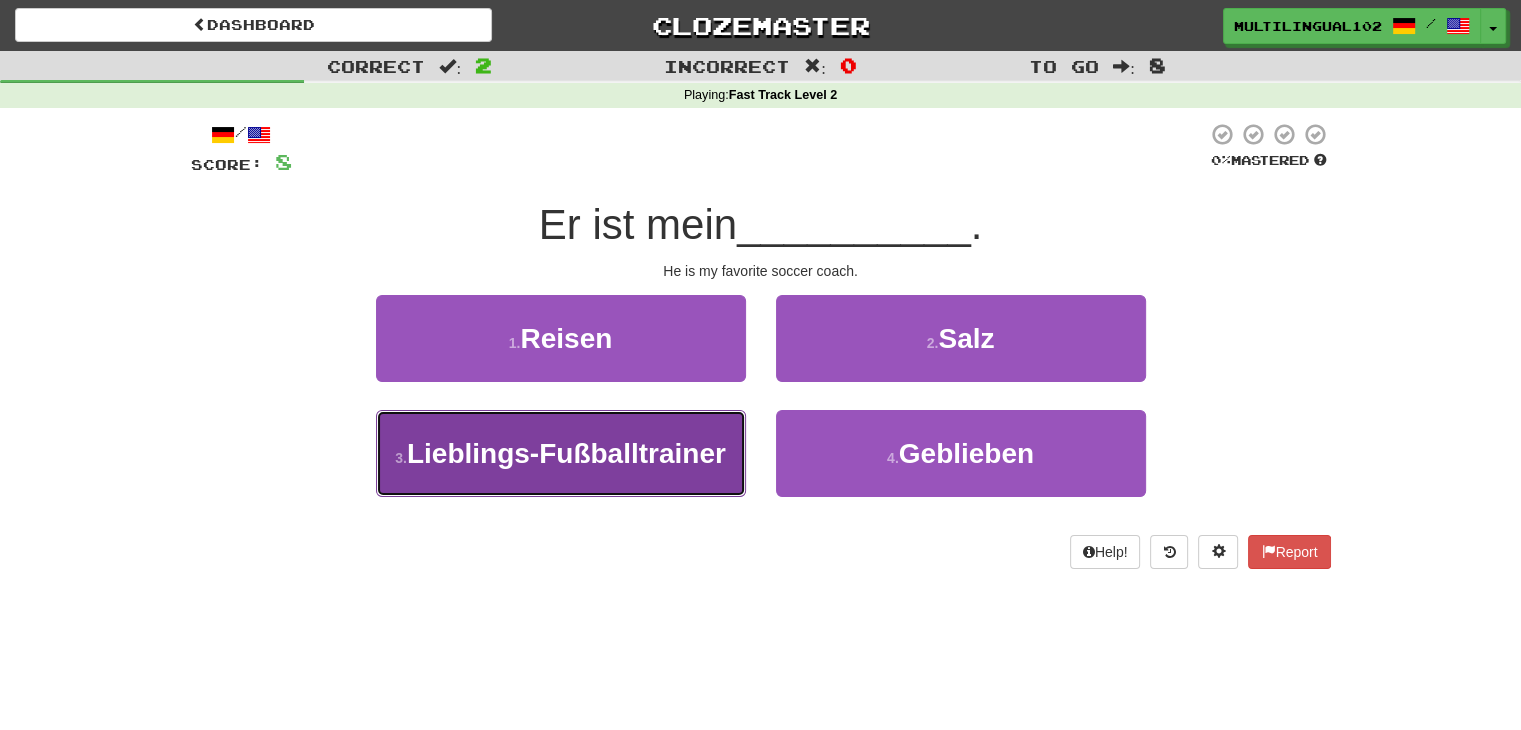 click on "Lieblings-Fußballtrainer" at bounding box center (566, 453) 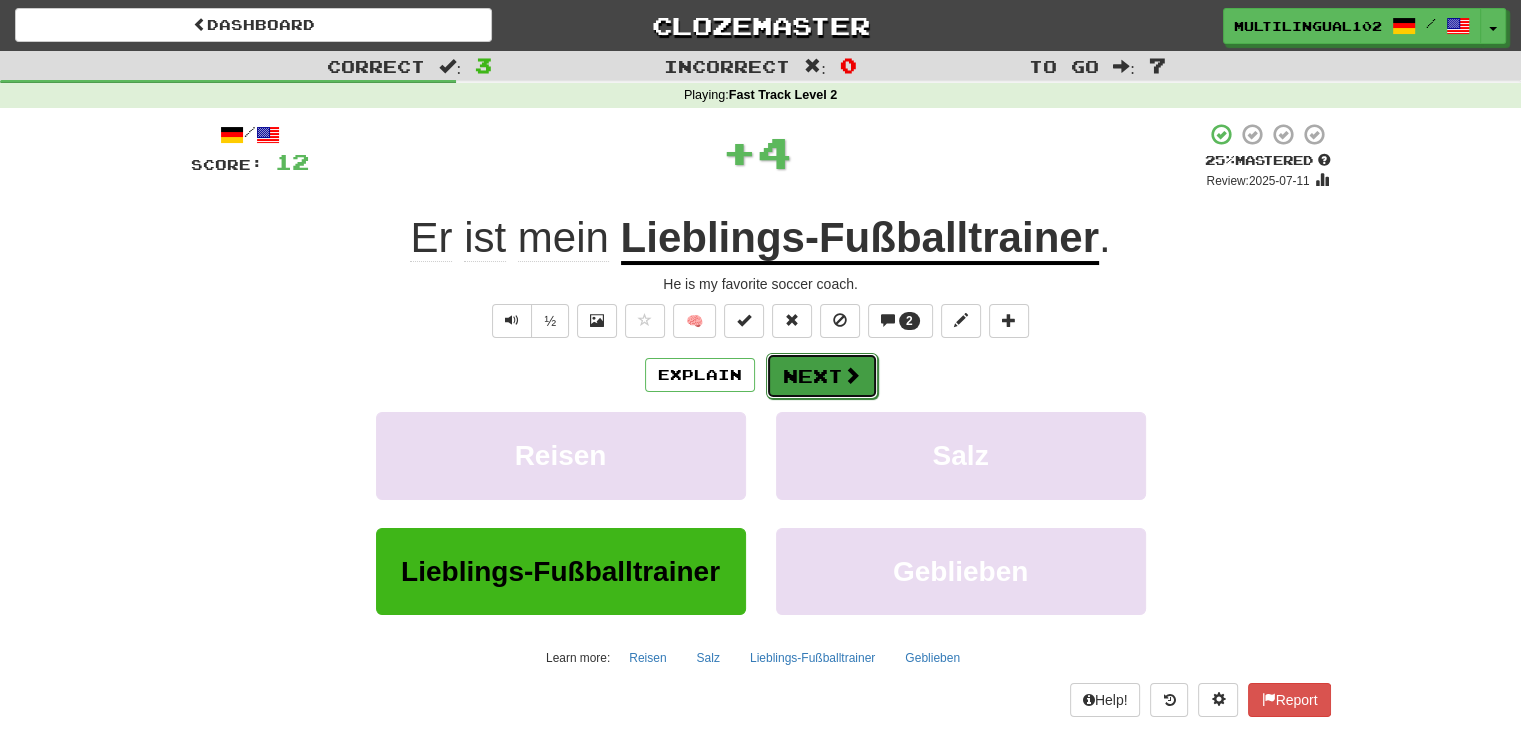 click on "Next" at bounding box center (822, 376) 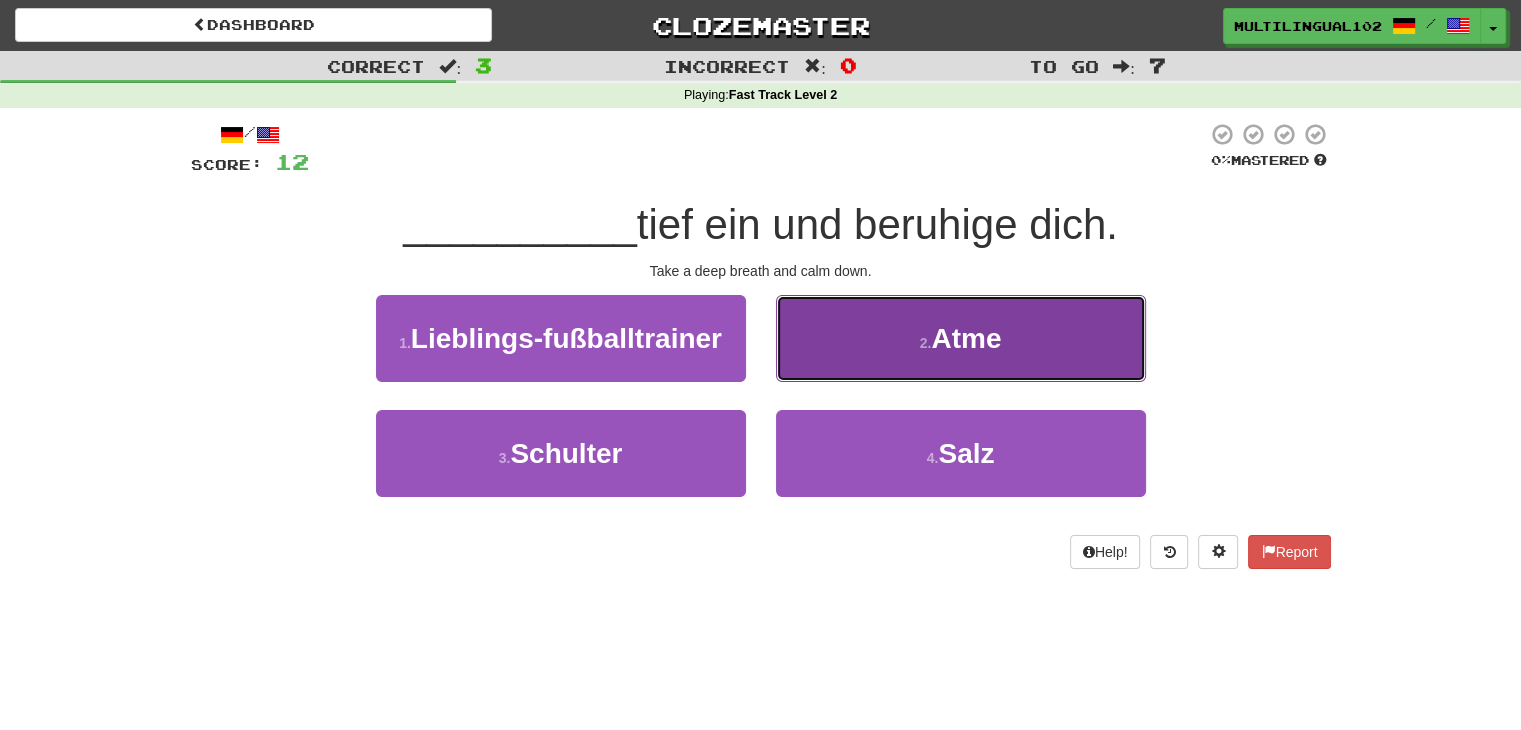 click on "2 .  Atme" at bounding box center (961, 338) 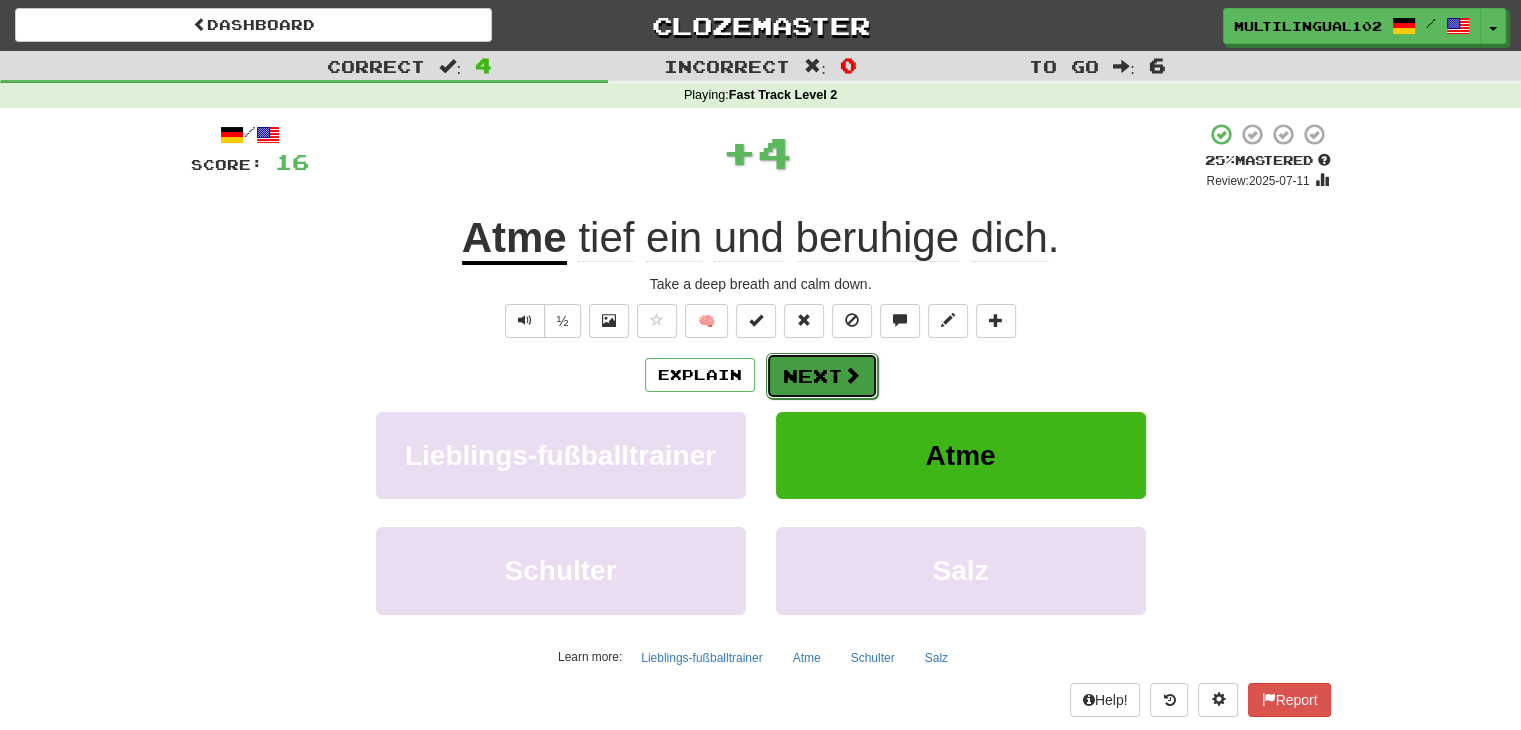 click on "Next" at bounding box center [822, 376] 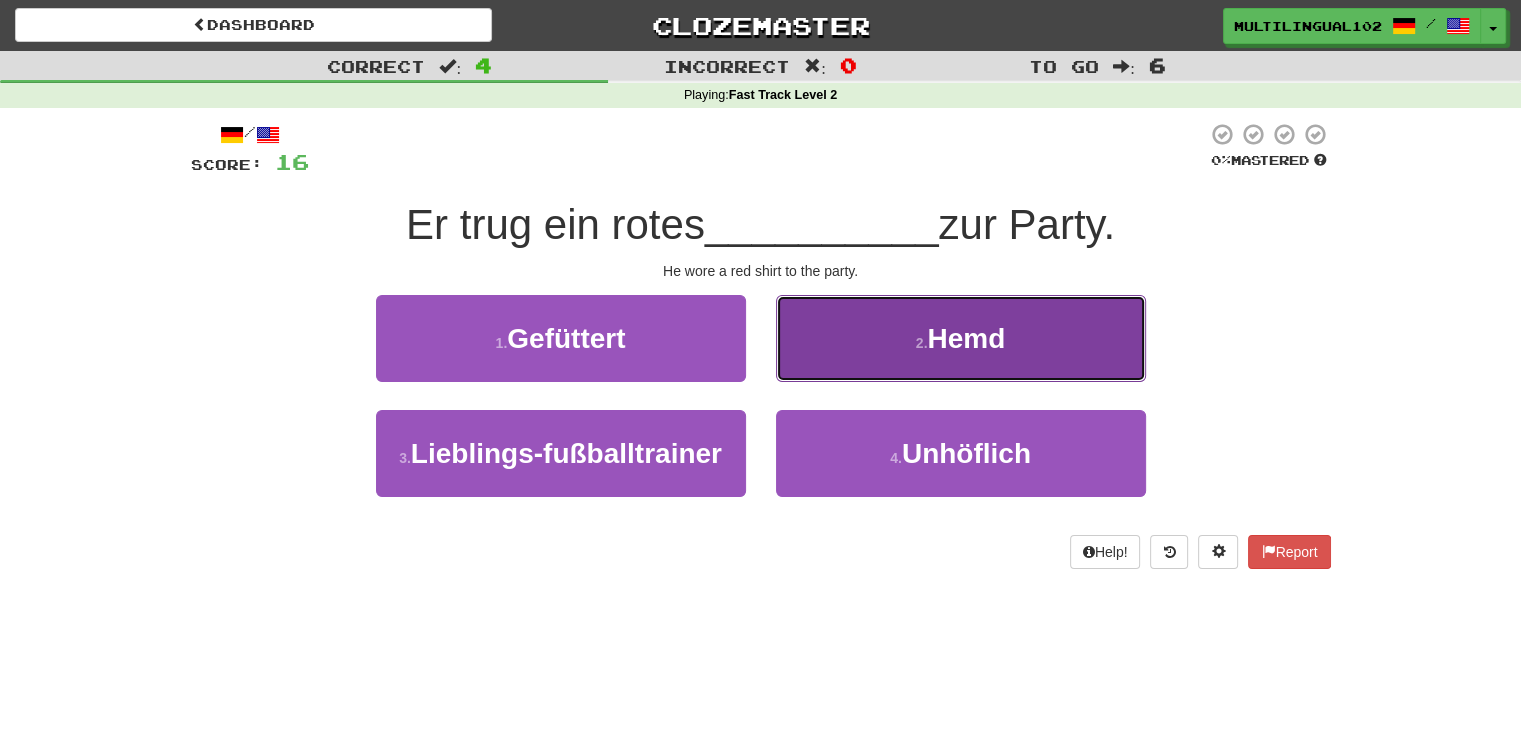 click on "2 ." at bounding box center [922, 343] 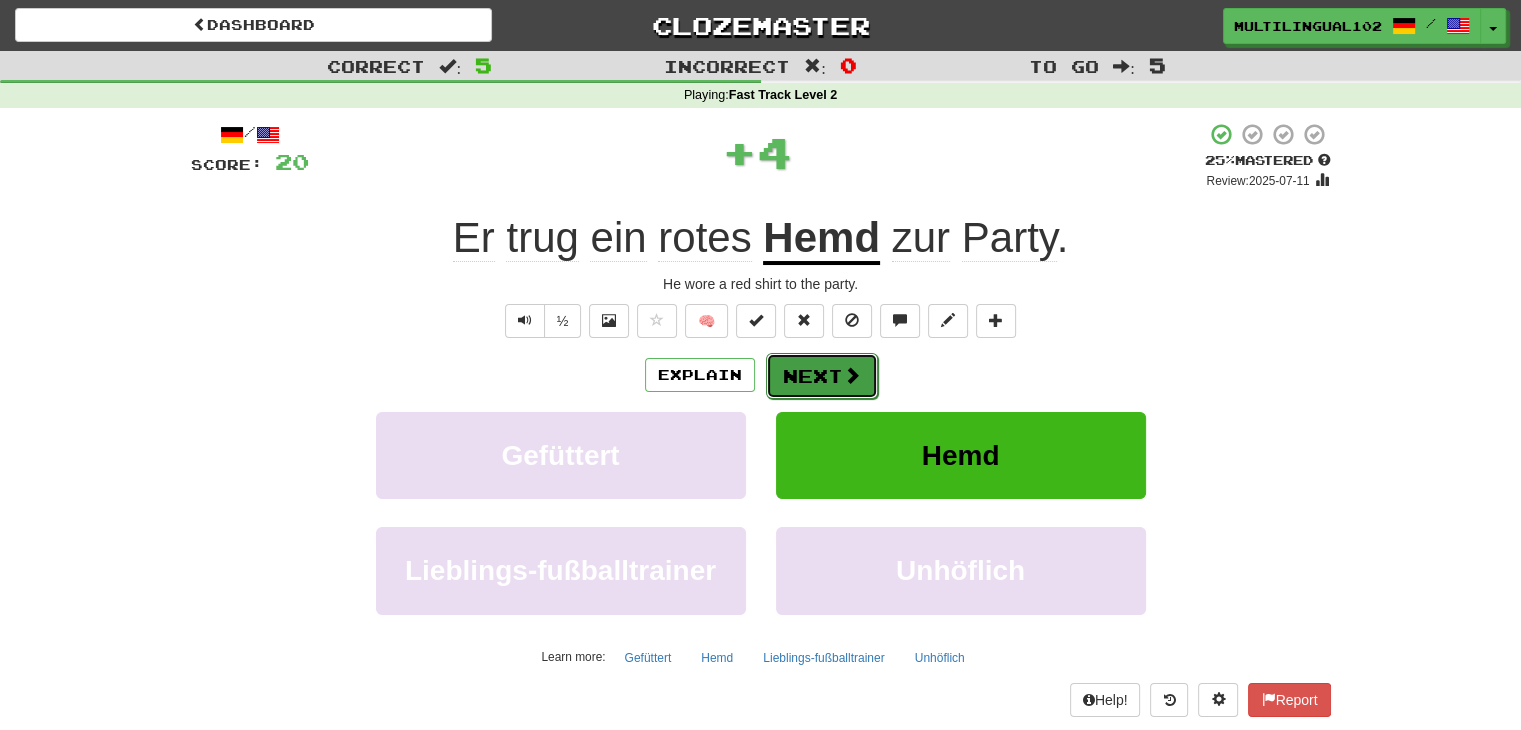 click on "Next" at bounding box center (822, 376) 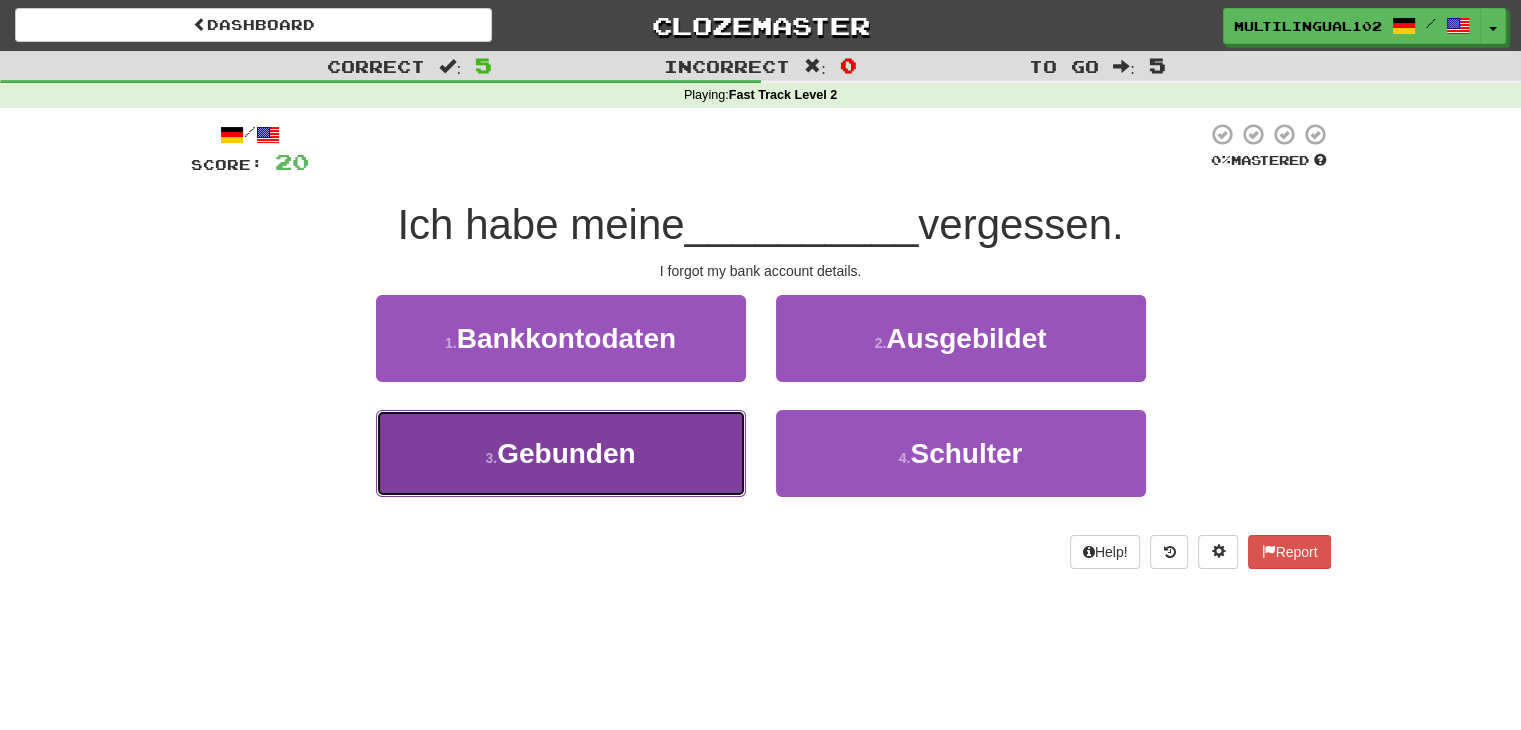 click on "3 .  Gebunden" at bounding box center [561, 453] 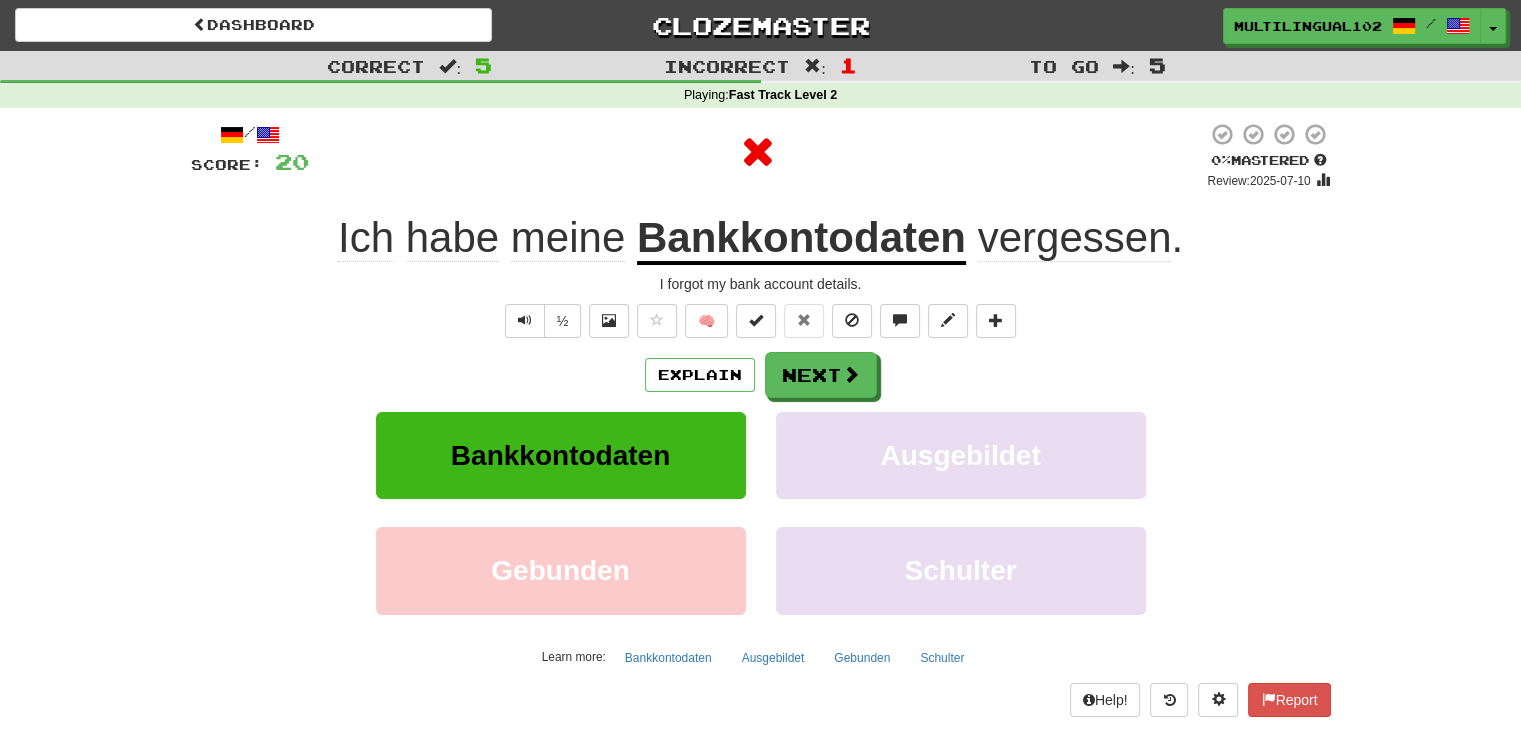 click on "/  Score:   20 0 %  Mastered Review:  2025-07-10 Ich   habe   meine   Bankkontodaten   vergessen . I forgot my bank account details. ½ 🧠 Explain Next Bankkontodaten Ausgebildet Gebunden Schulter Learn more: Bankkontodaten Ausgebildet Gebunden Schulter  Help!  Report" at bounding box center (761, 419) 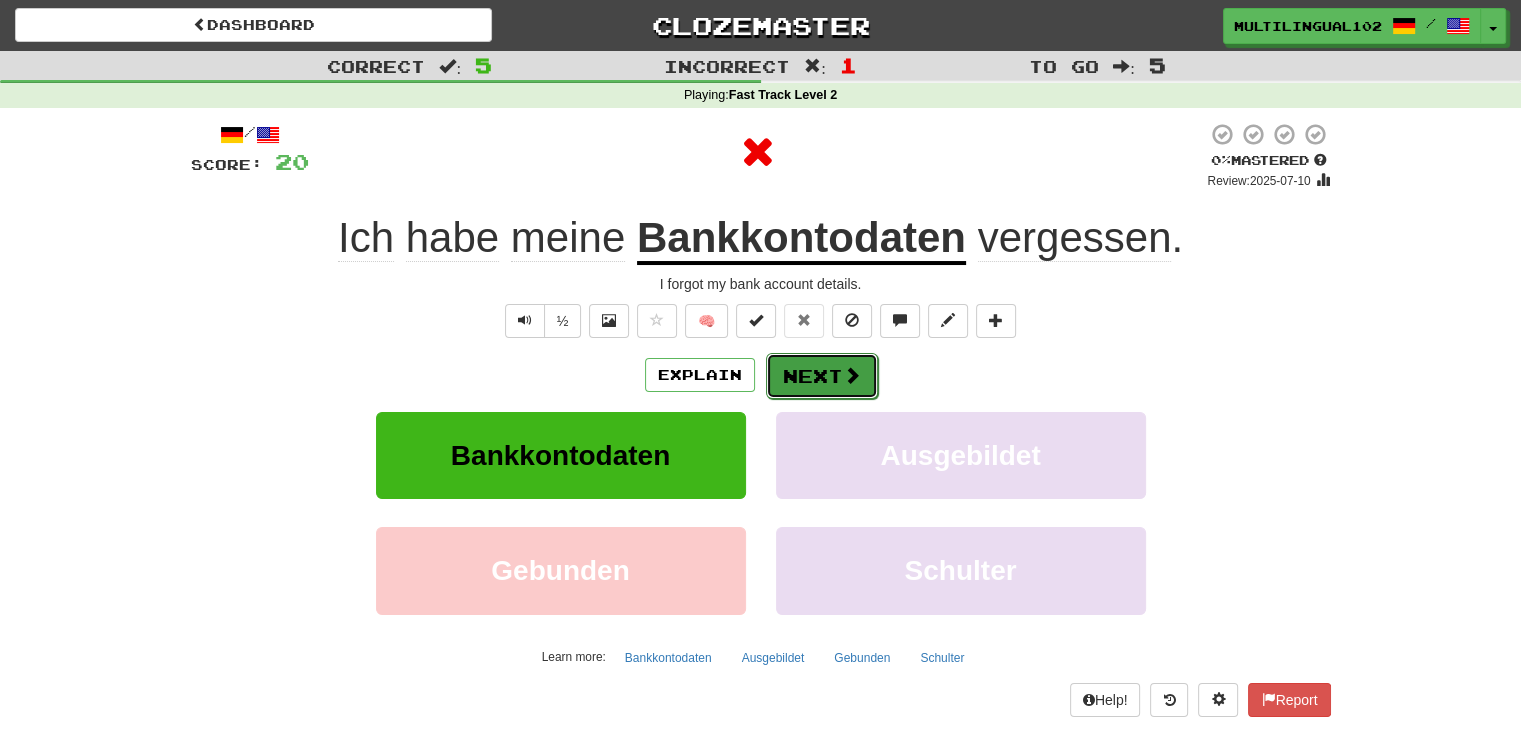 click on "Next" at bounding box center (822, 376) 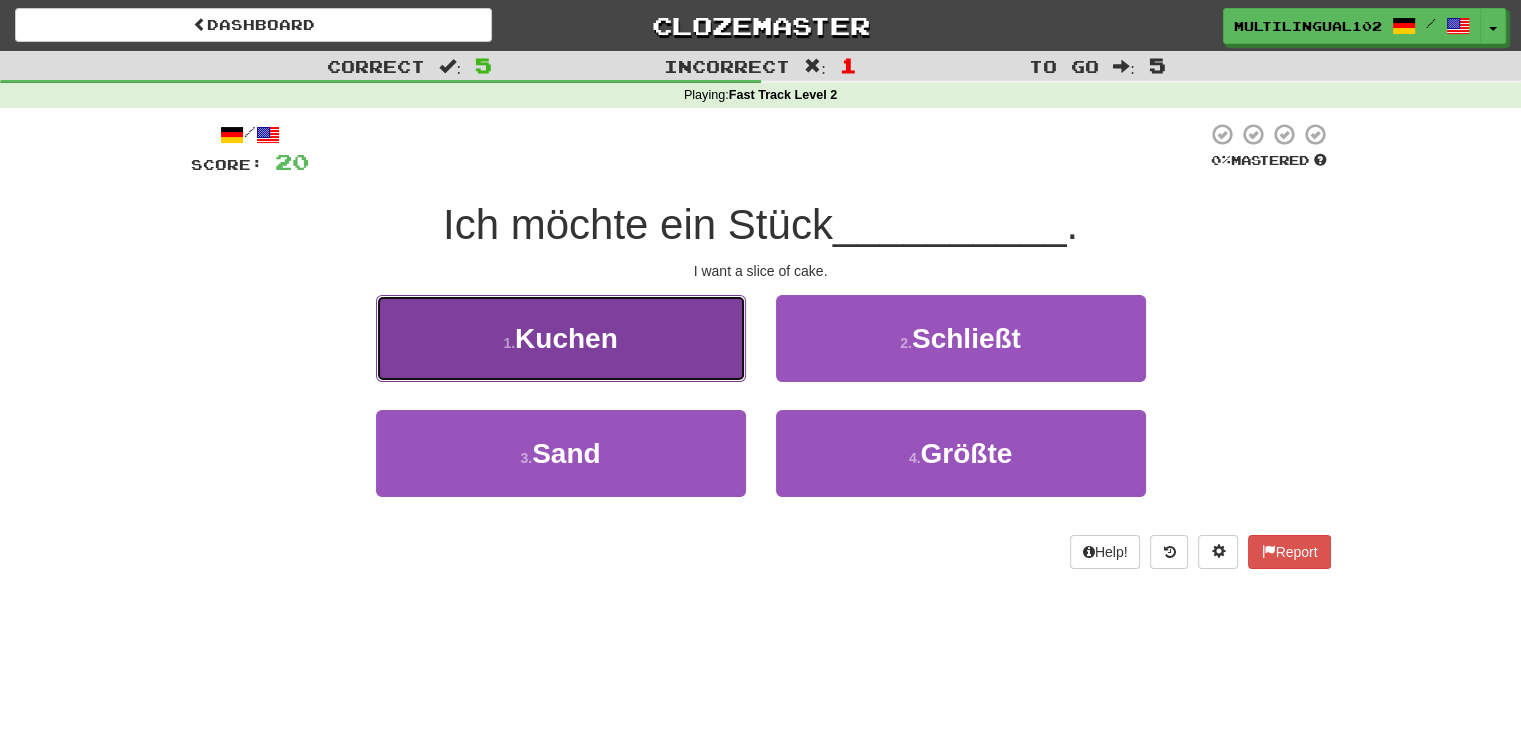 click on "1 .  Kuchen" at bounding box center (561, 338) 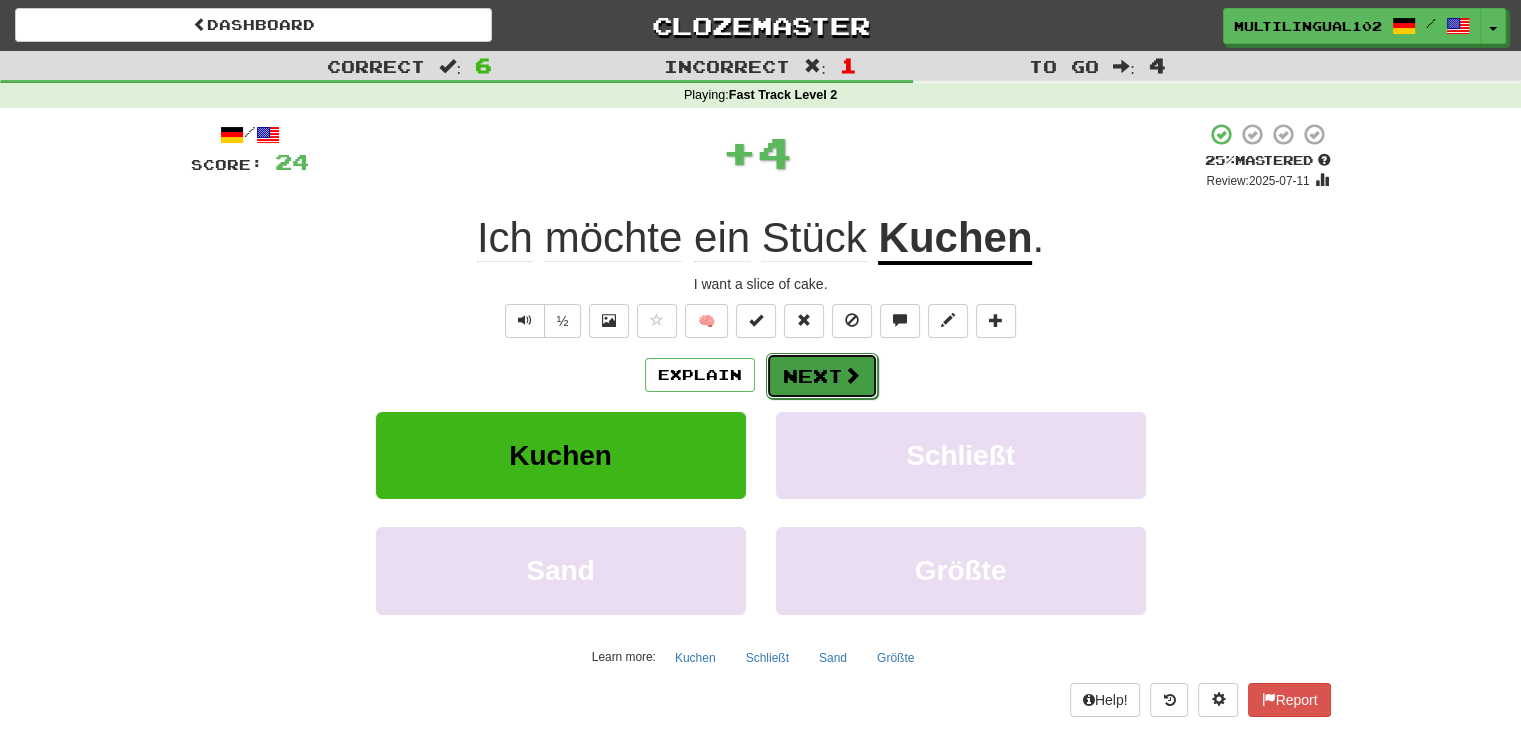 click on "Next" at bounding box center (822, 376) 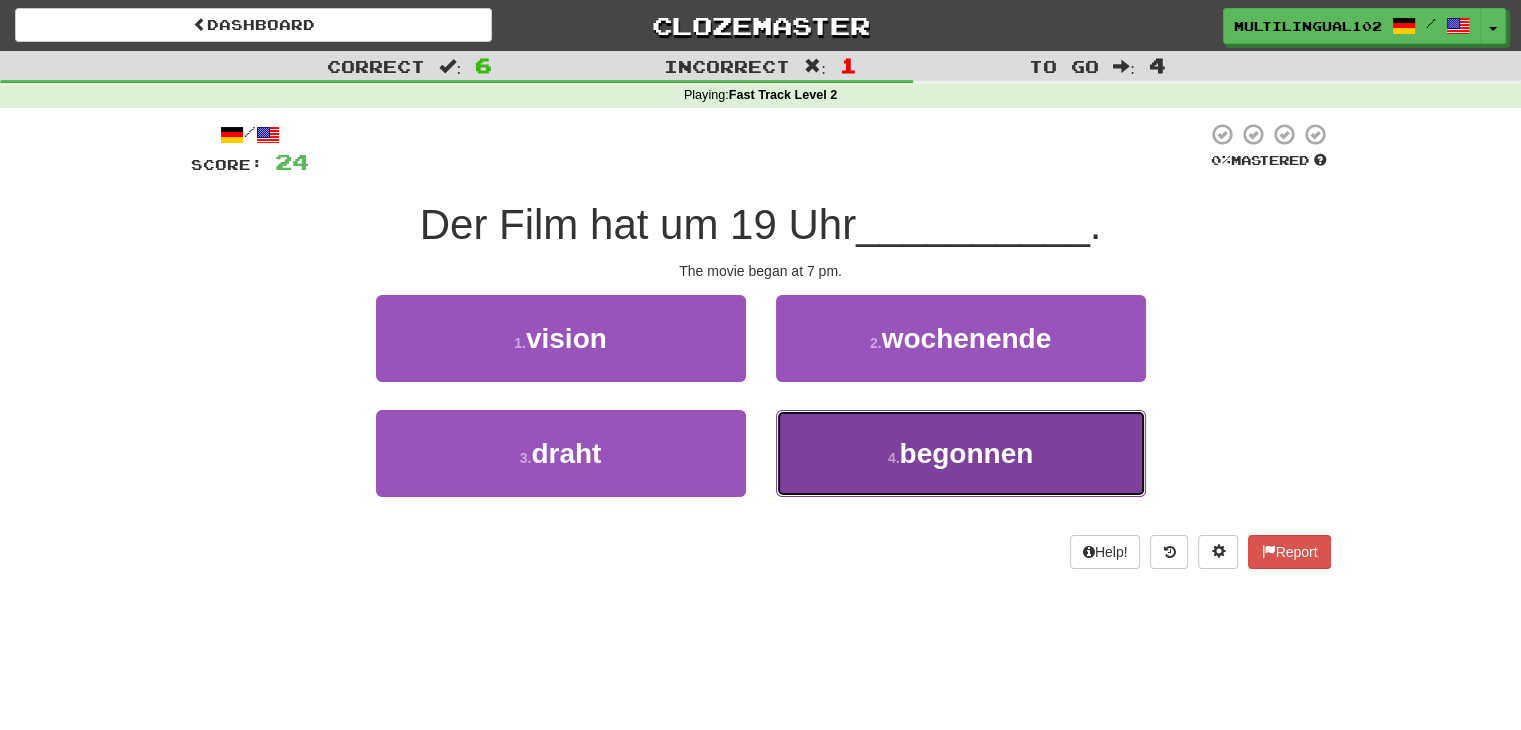 click on "4 .  begonnen" at bounding box center (961, 453) 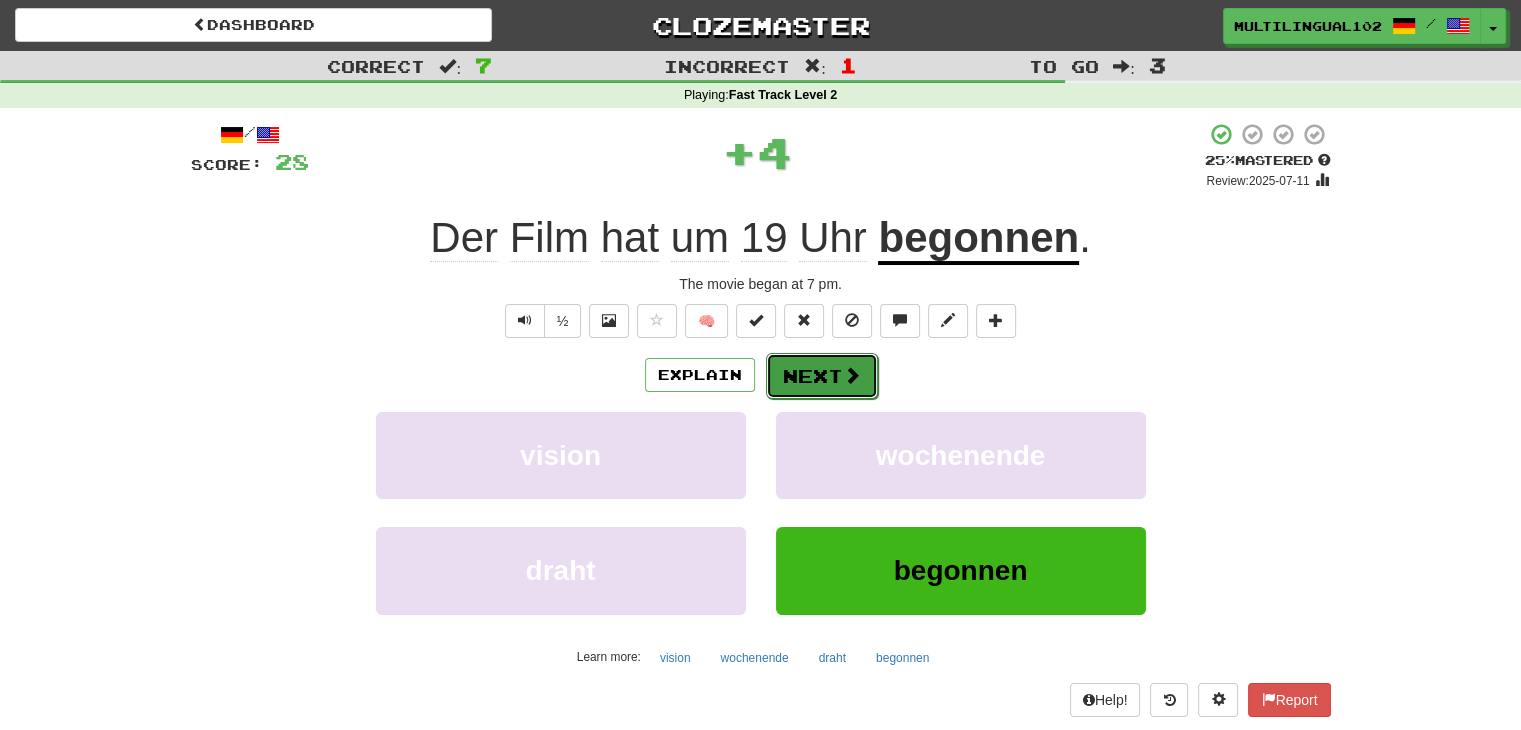 click on "Next" at bounding box center (822, 376) 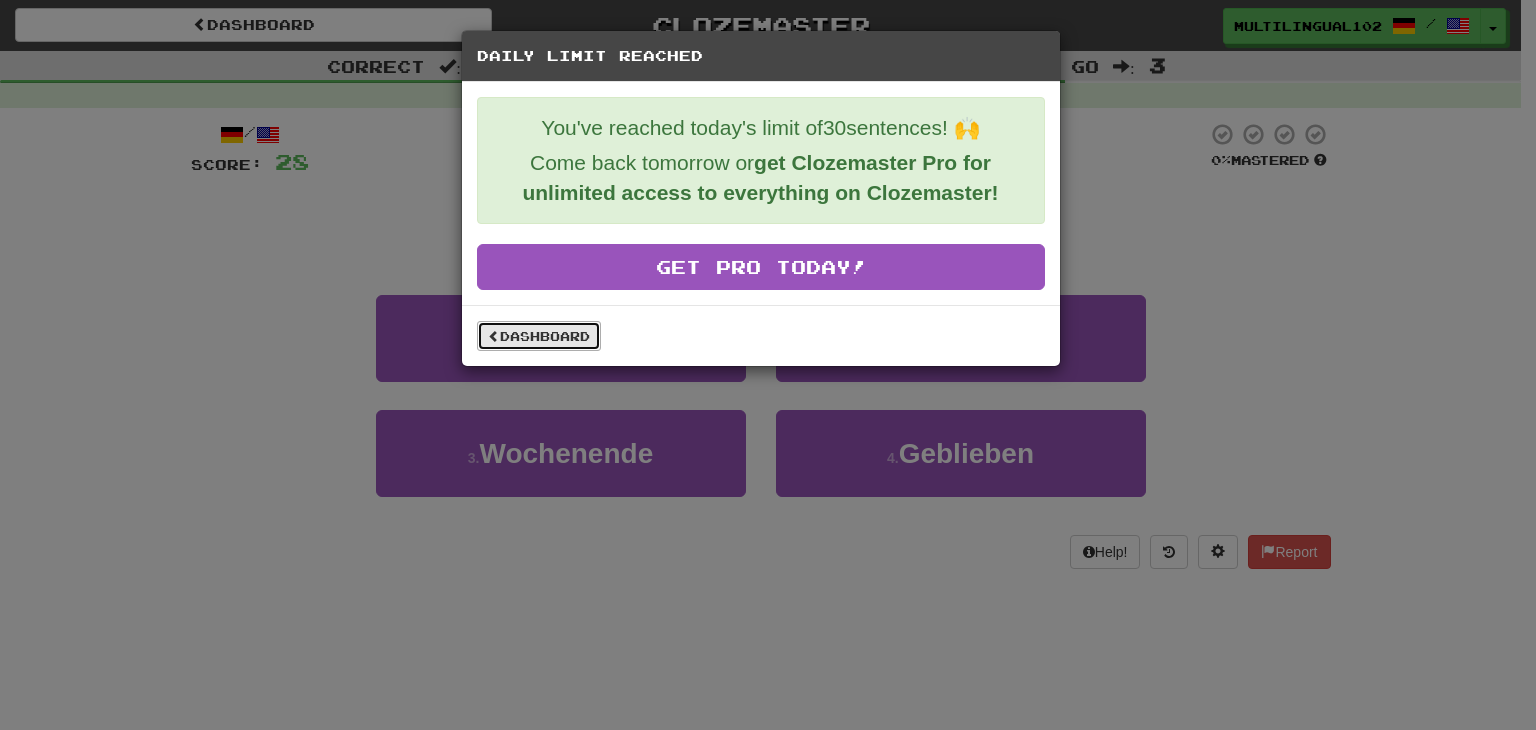 click on "Dashboard" at bounding box center (539, 336) 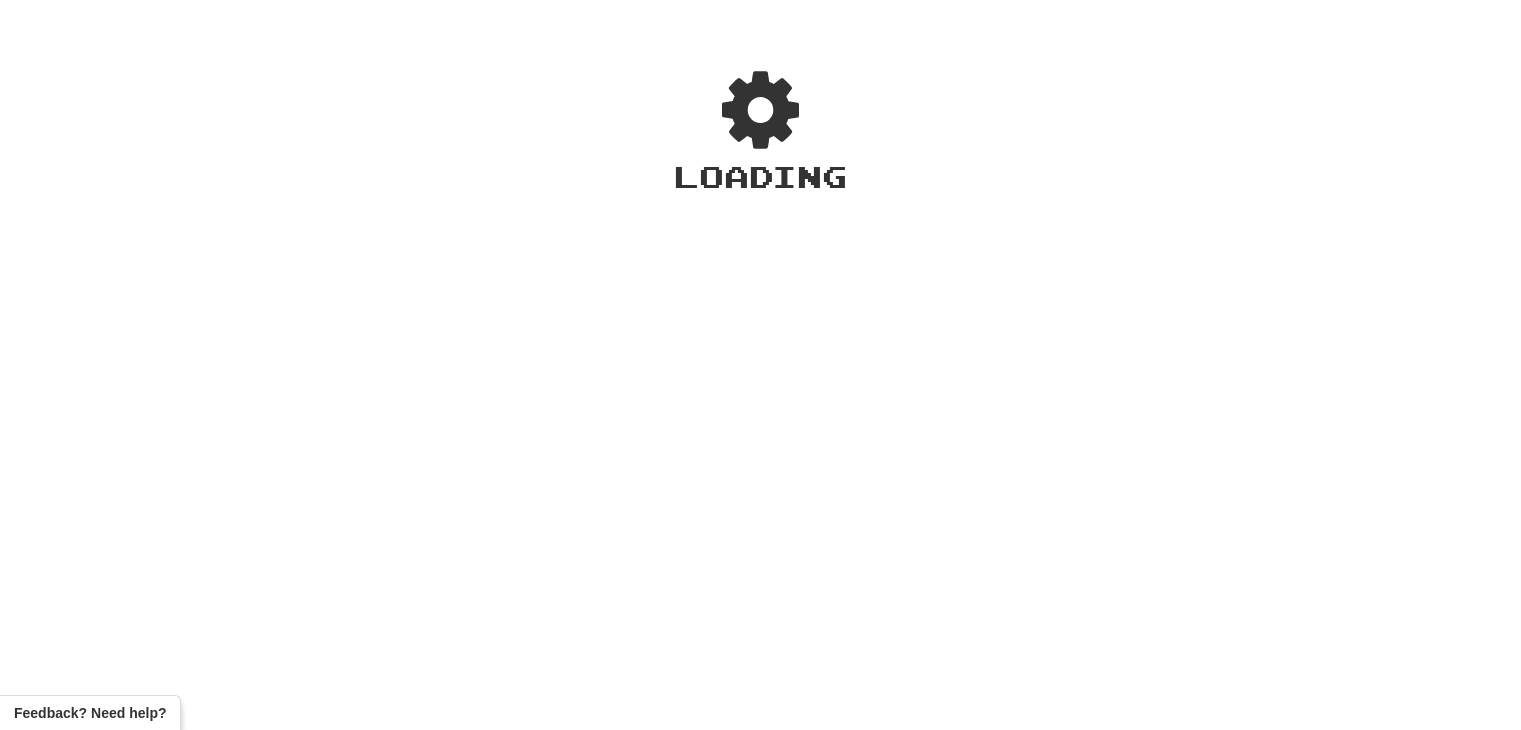 scroll, scrollTop: 0, scrollLeft: 0, axis: both 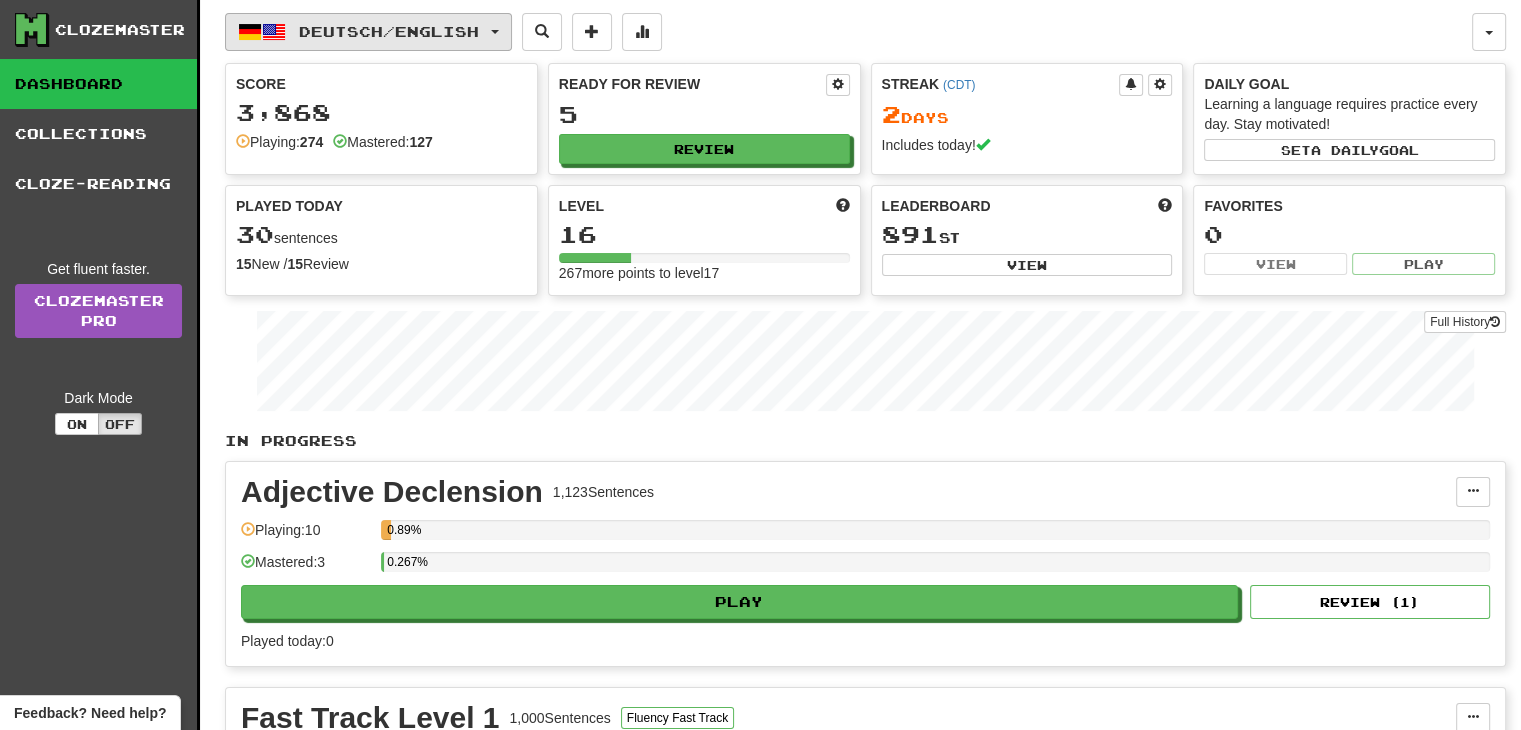click on "Deutsch  /  English" at bounding box center (368, 32) 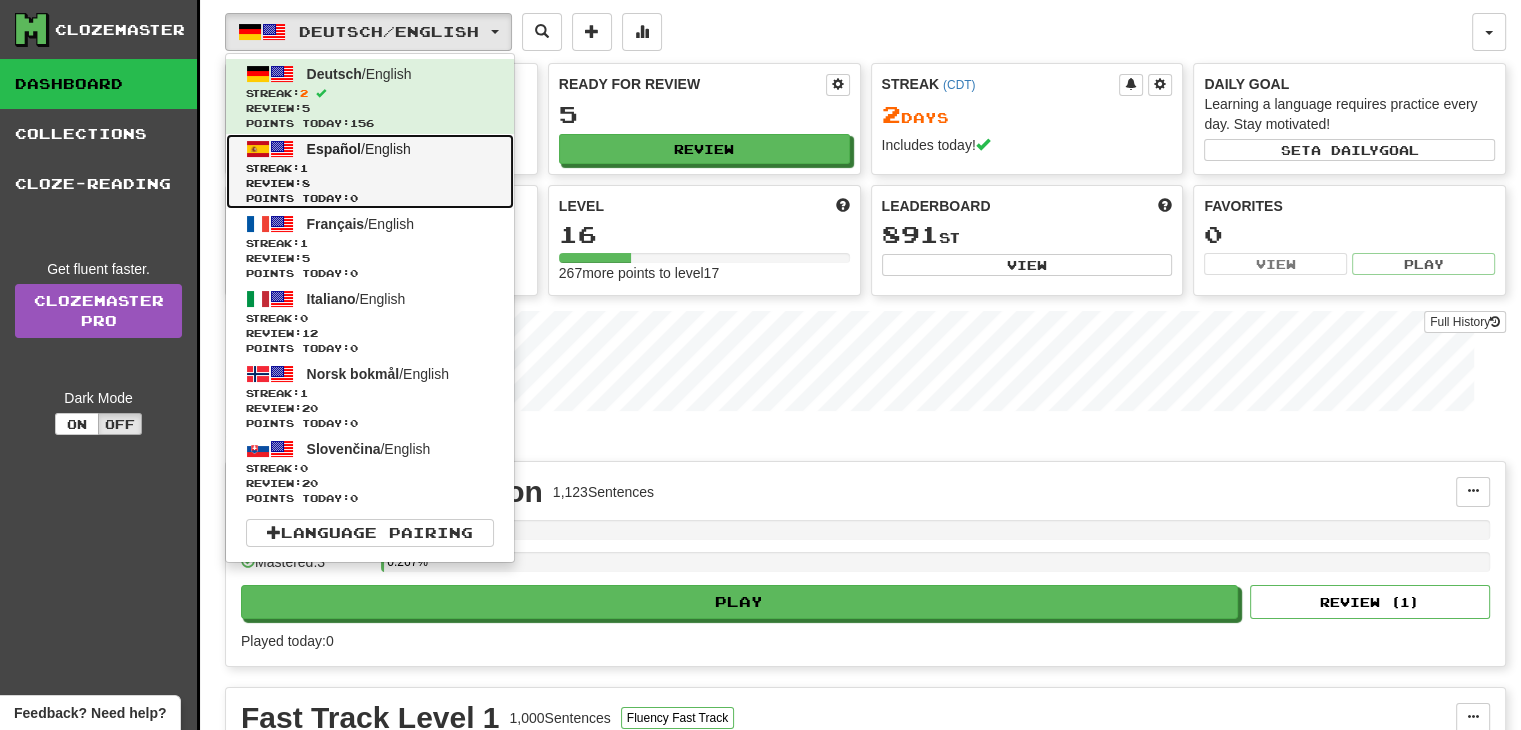 click on "Streak:  1" at bounding box center (370, 168) 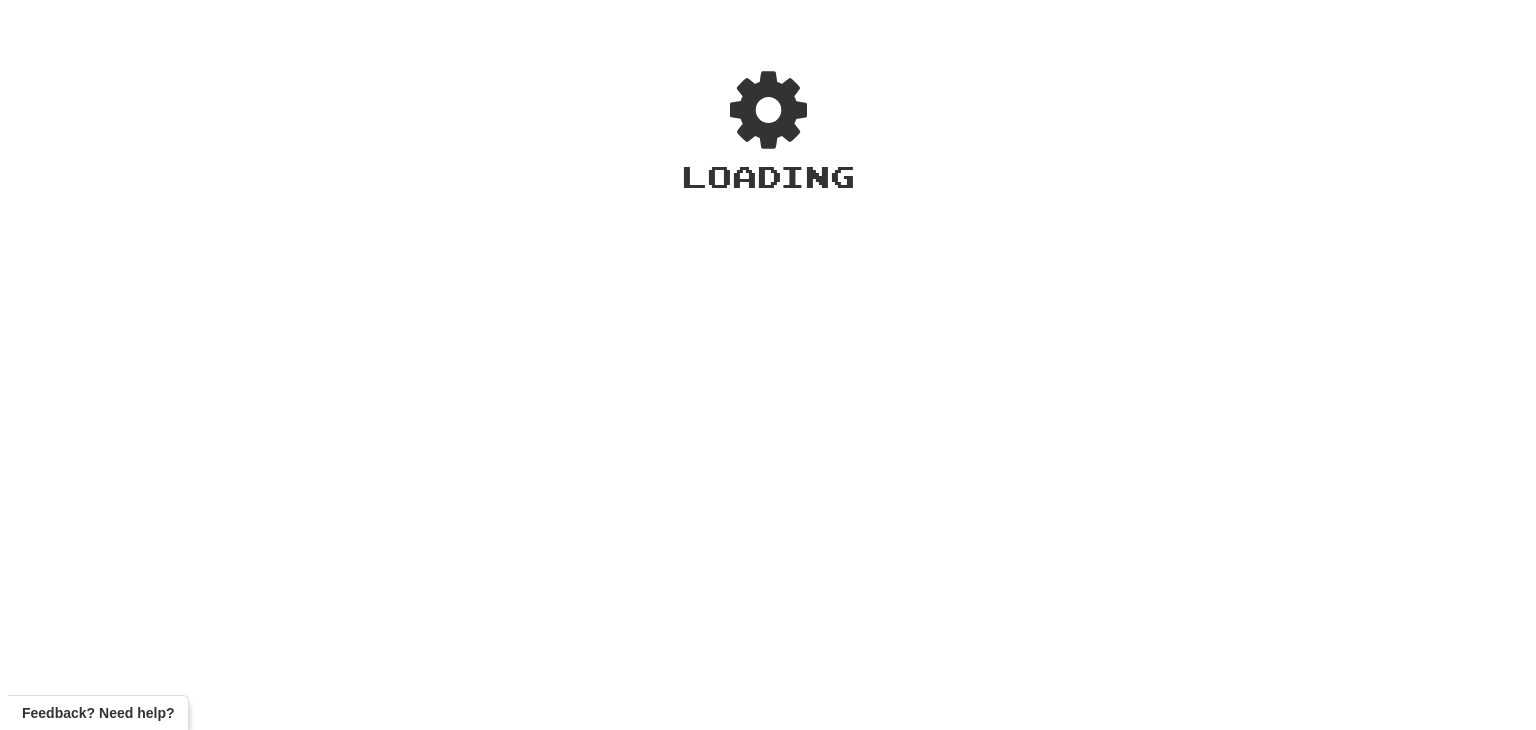 scroll, scrollTop: 0, scrollLeft: 0, axis: both 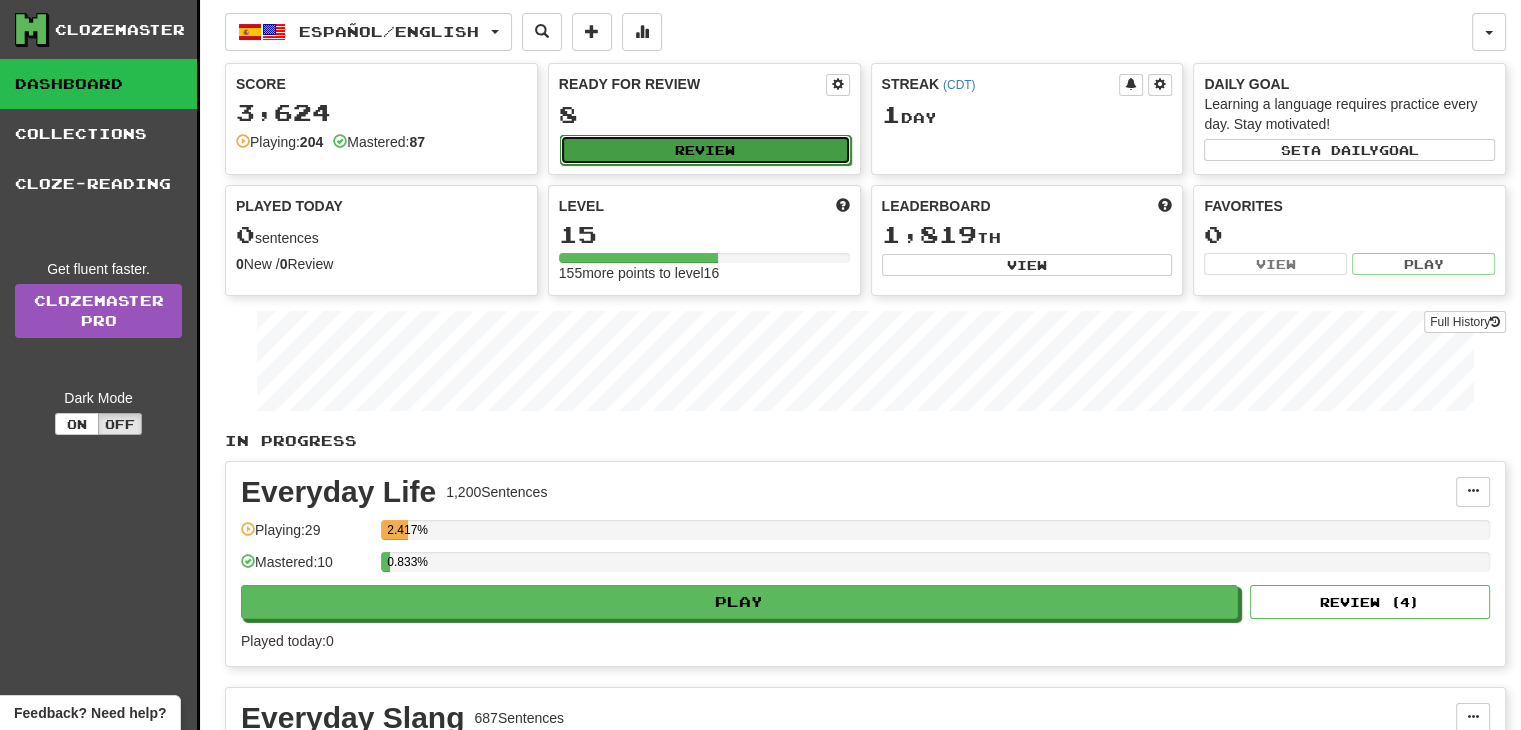 click on "Review" at bounding box center (705, 150) 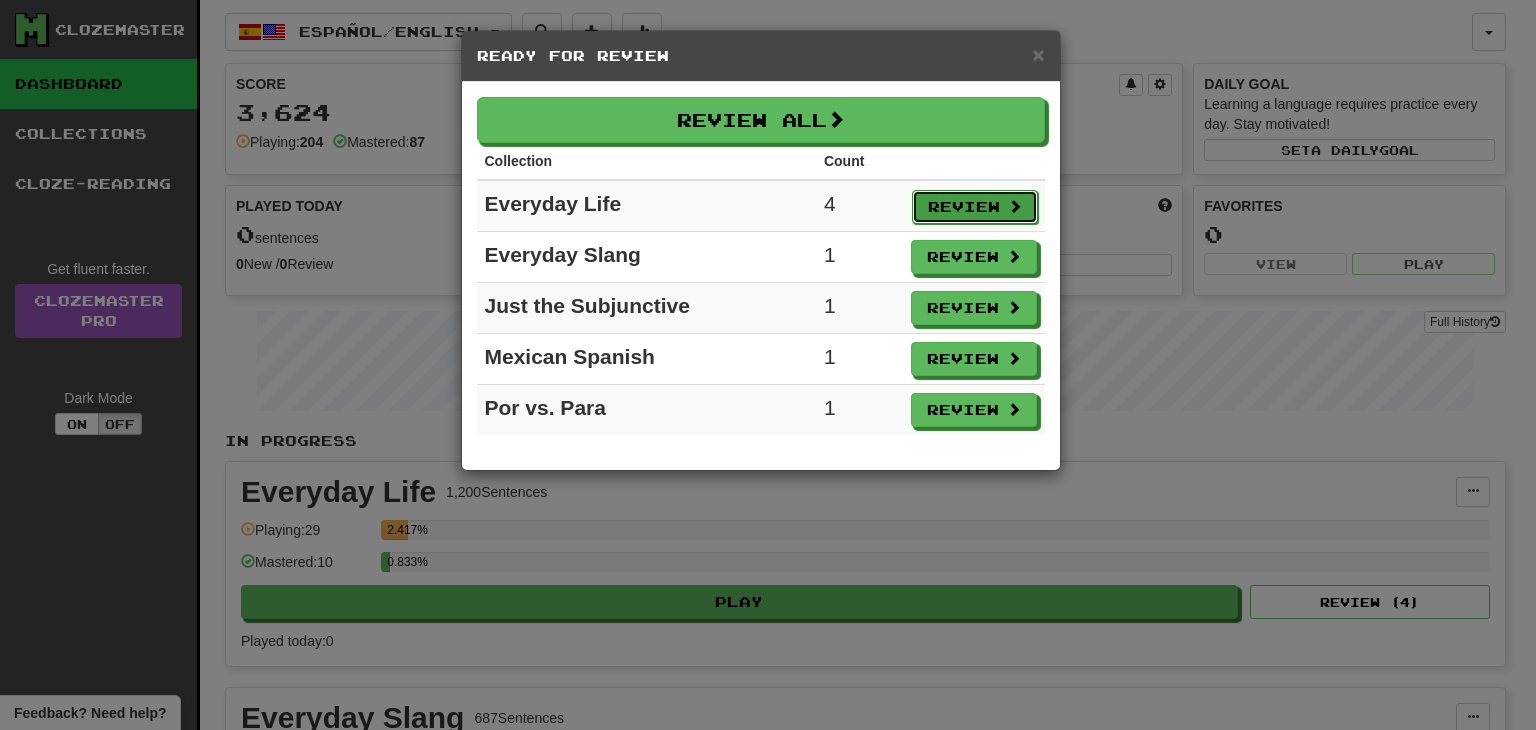 click on "Review" at bounding box center [975, 207] 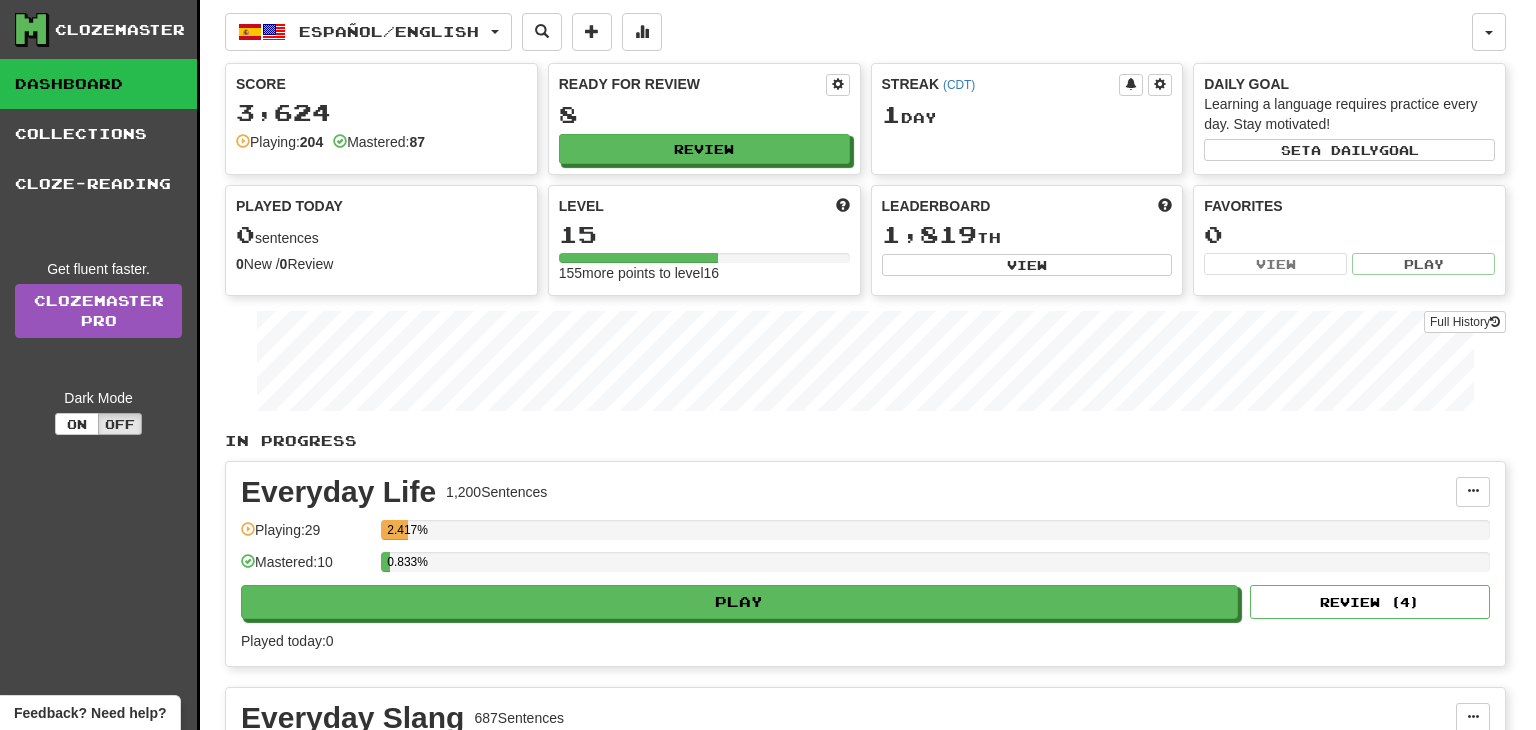 select on "**" 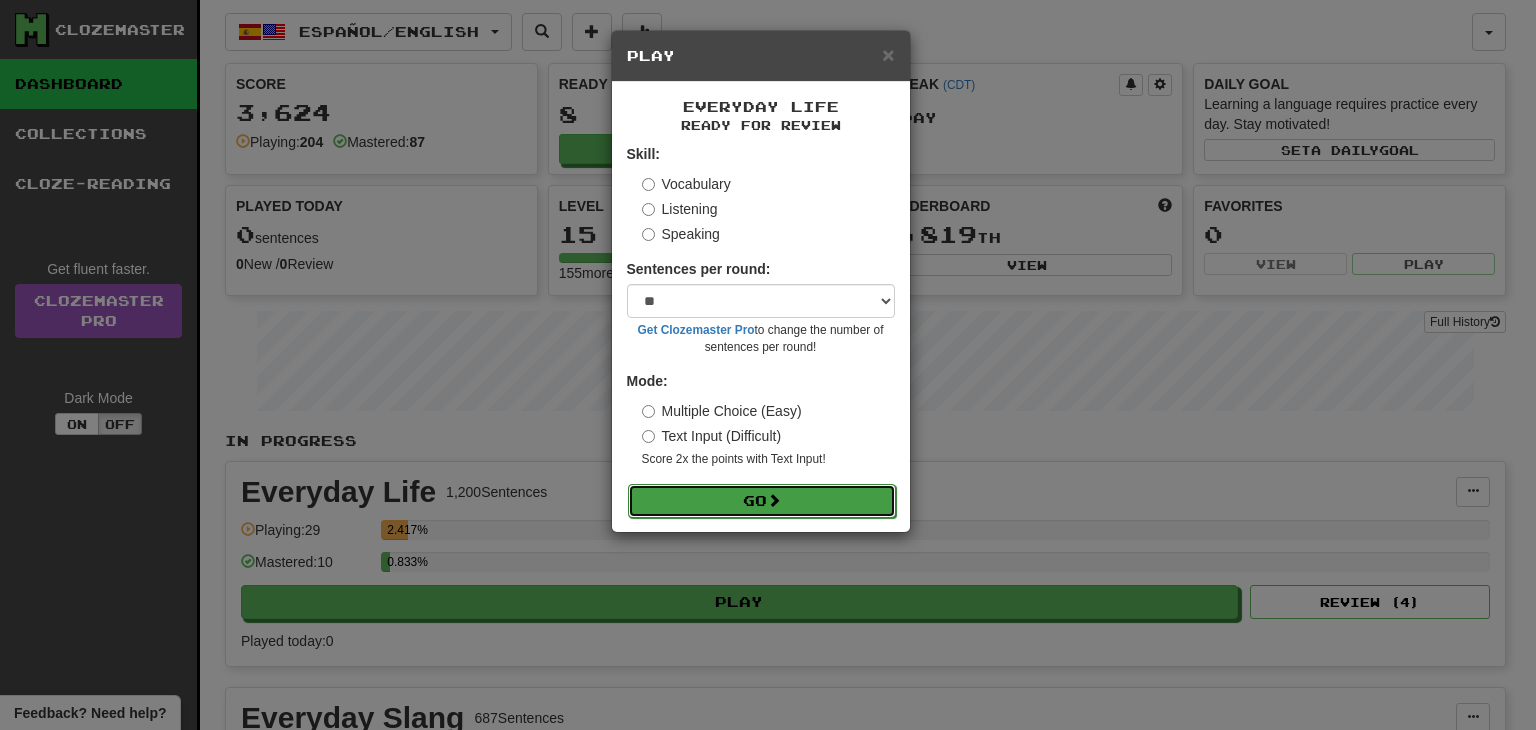 click on "Go" at bounding box center (762, 501) 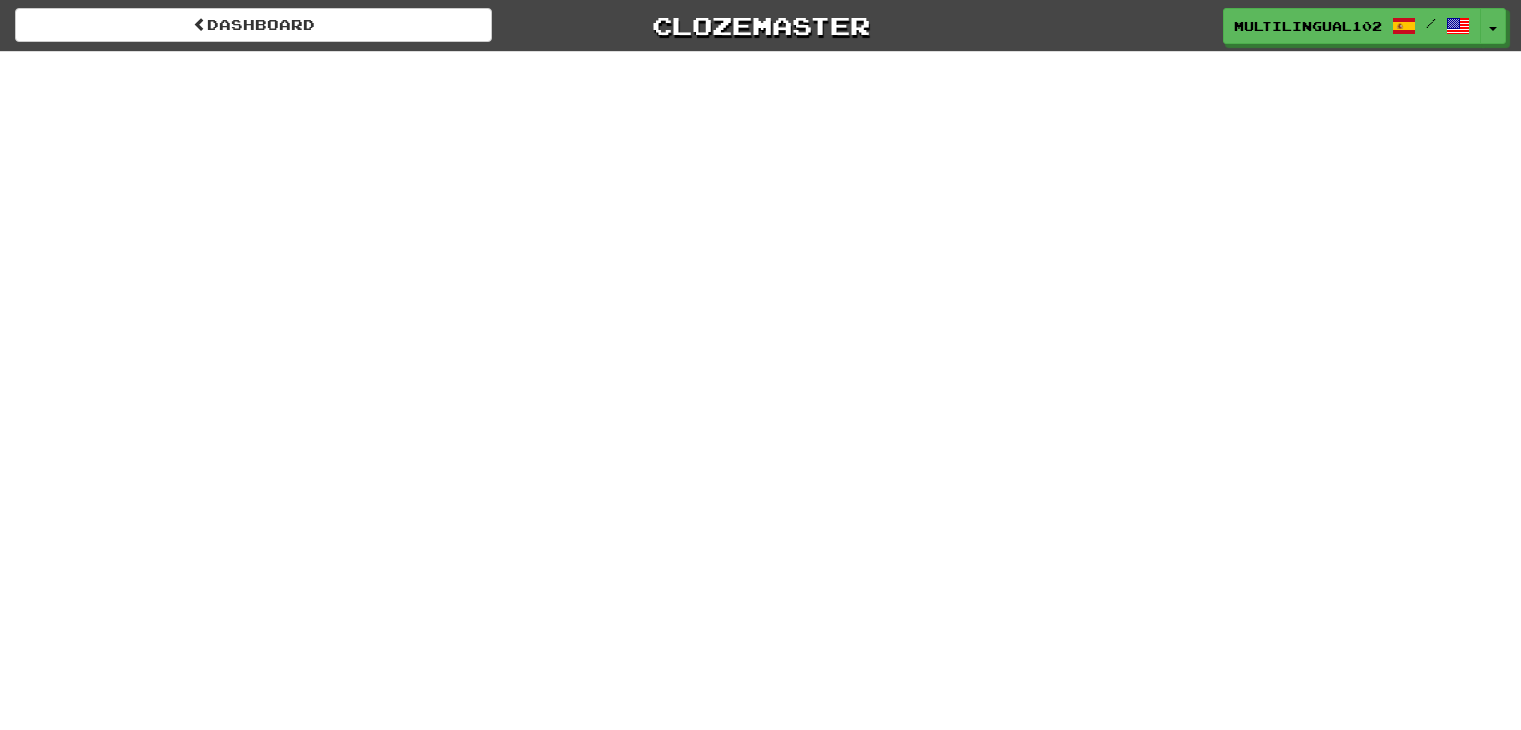 scroll, scrollTop: 0, scrollLeft: 0, axis: both 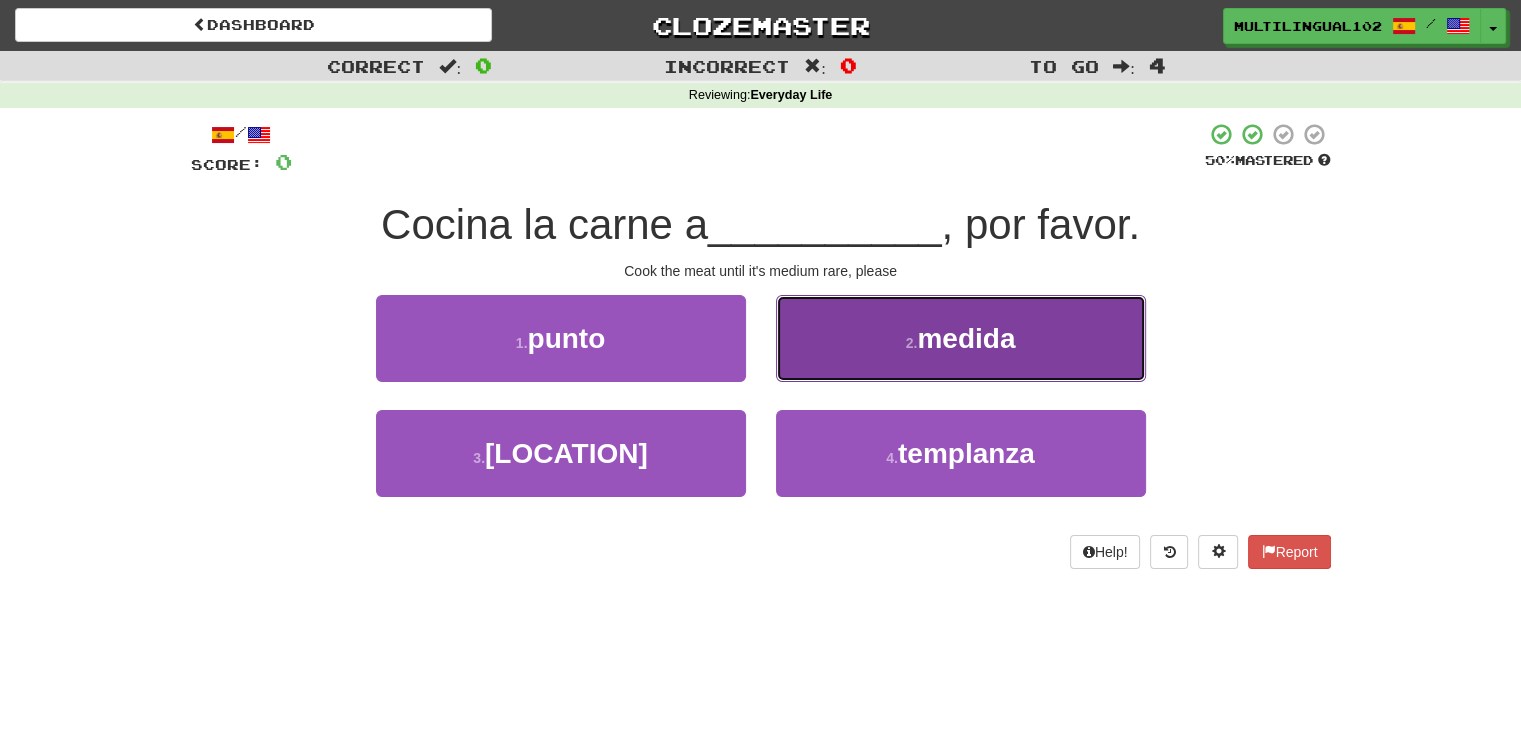 click on "2 .  medida" at bounding box center [961, 338] 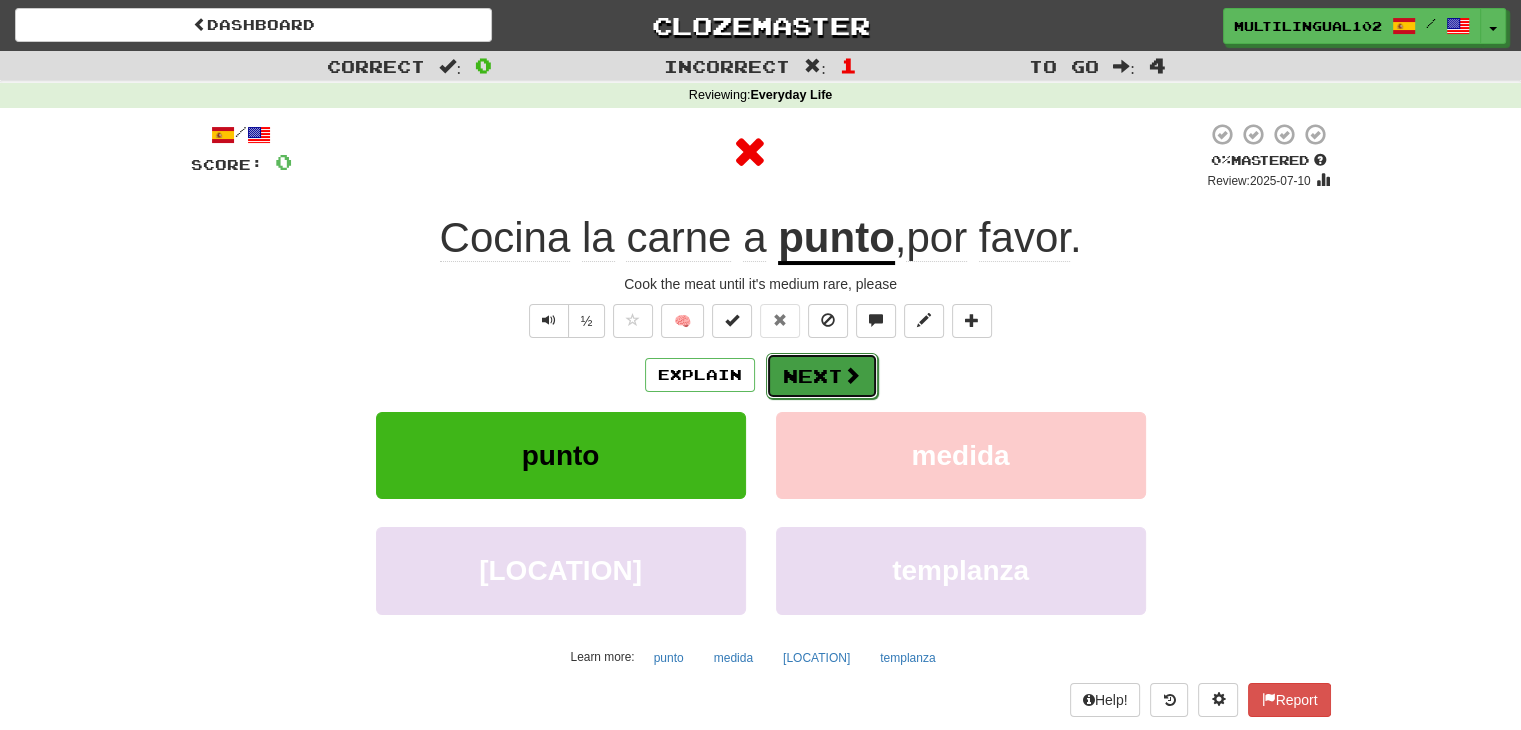 click on "Next" at bounding box center (822, 376) 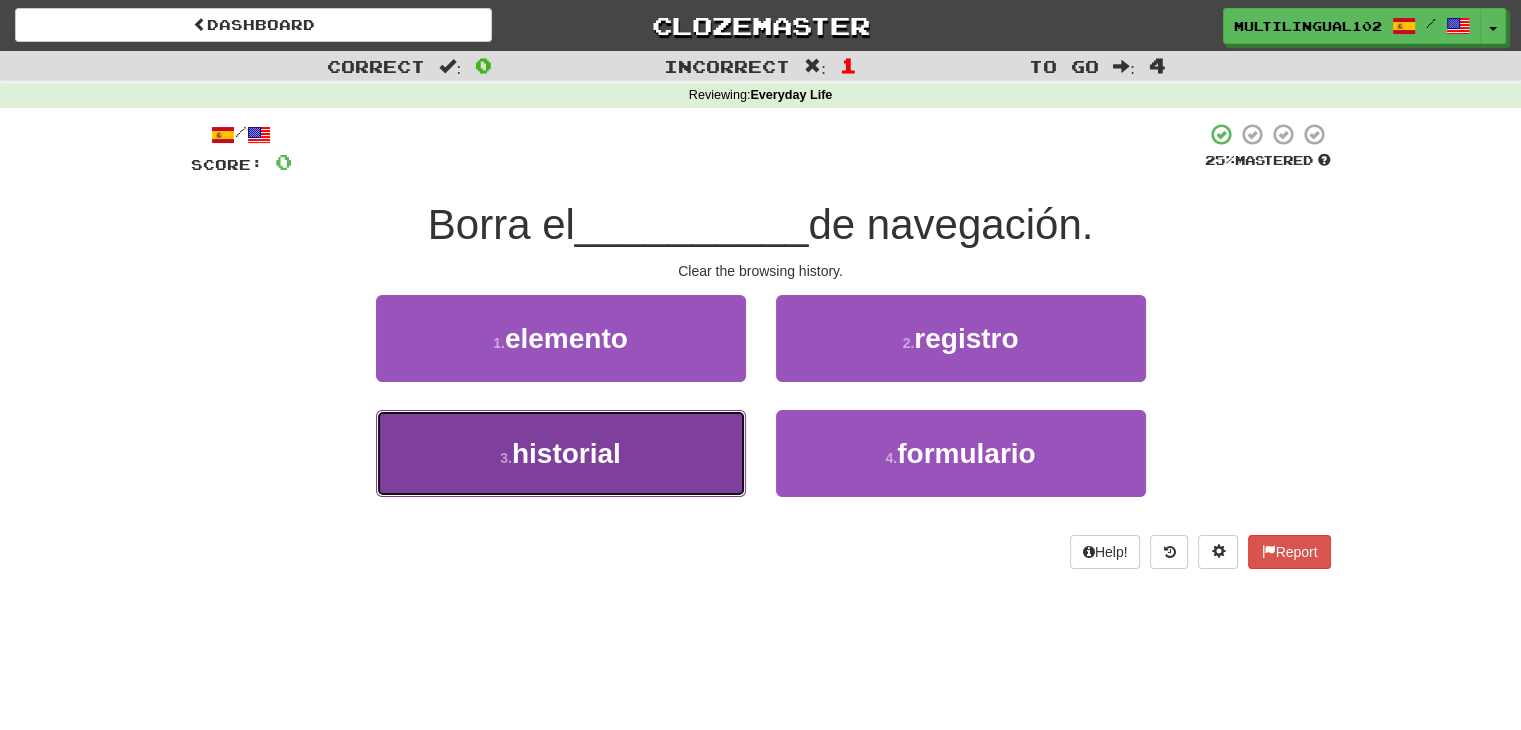 click on "3 .  historial" at bounding box center [561, 453] 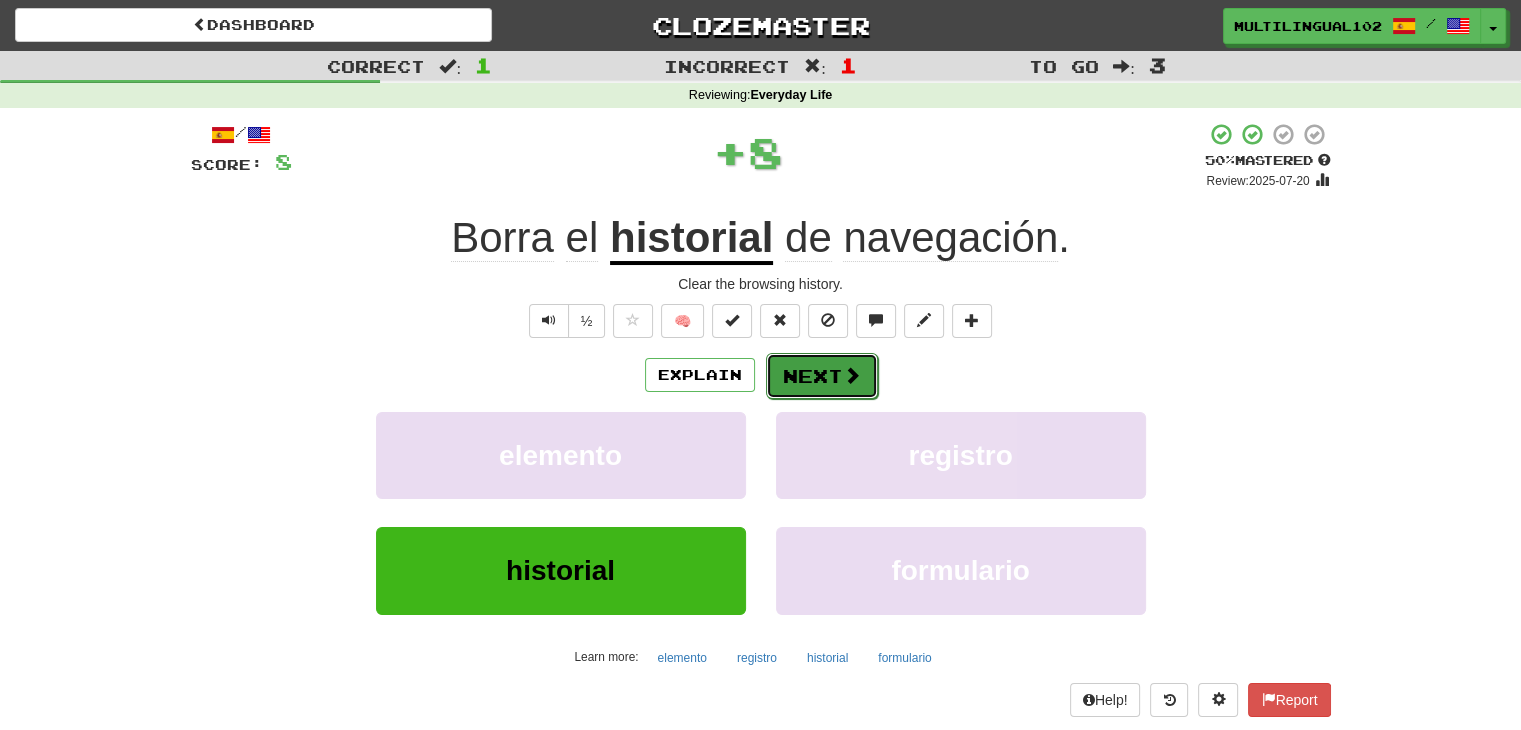 click on "Next" at bounding box center (822, 376) 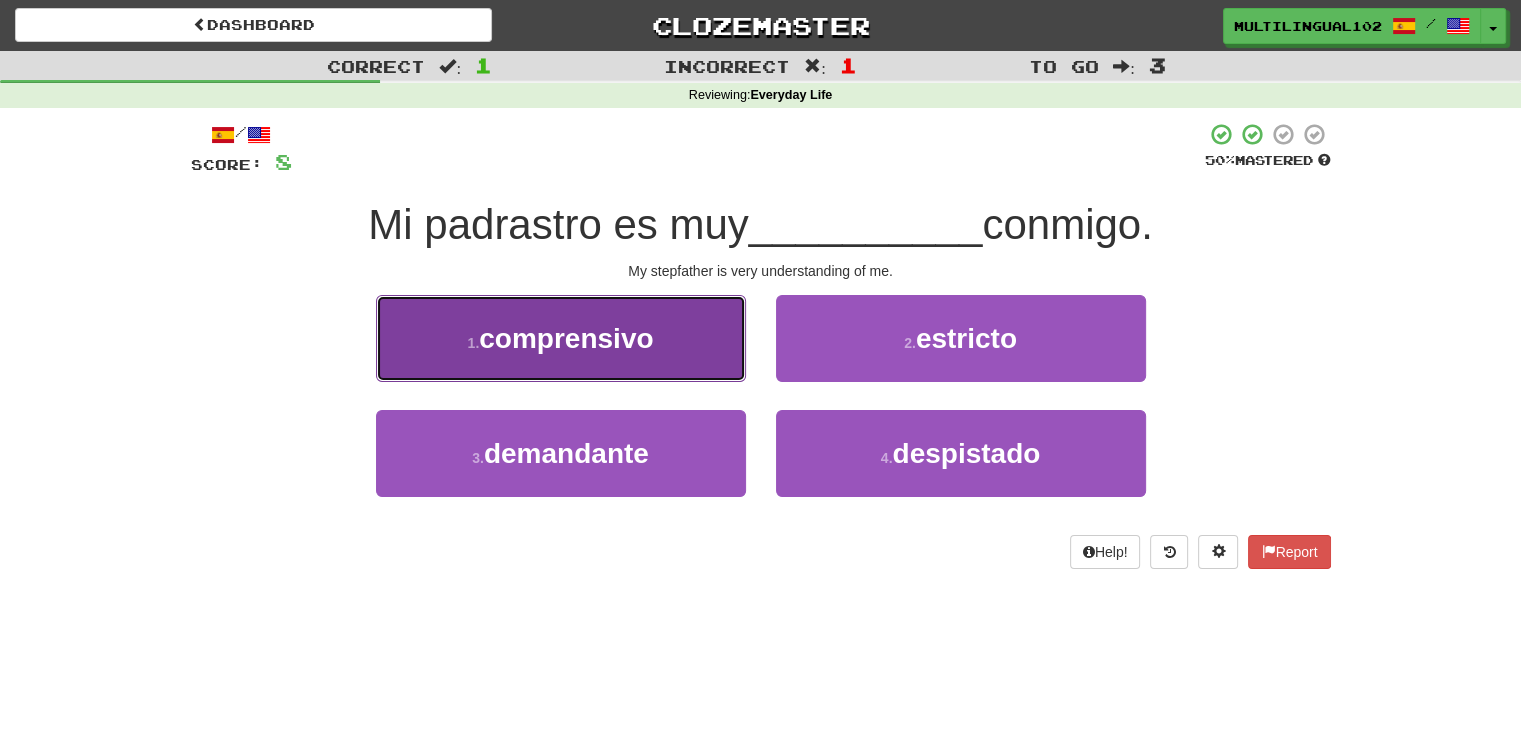 click on "1 .  comprensivo" at bounding box center (561, 338) 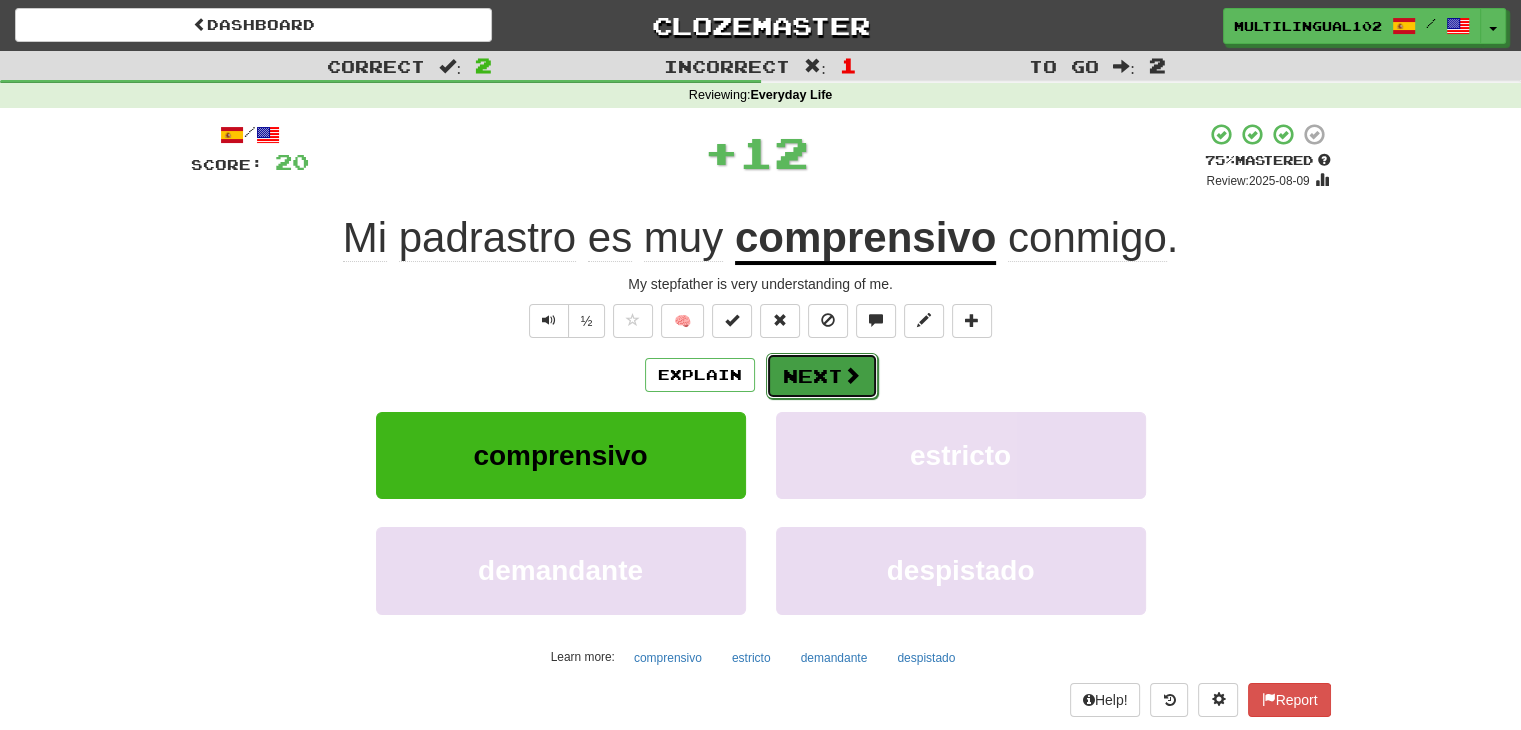 click on "Next" at bounding box center (822, 376) 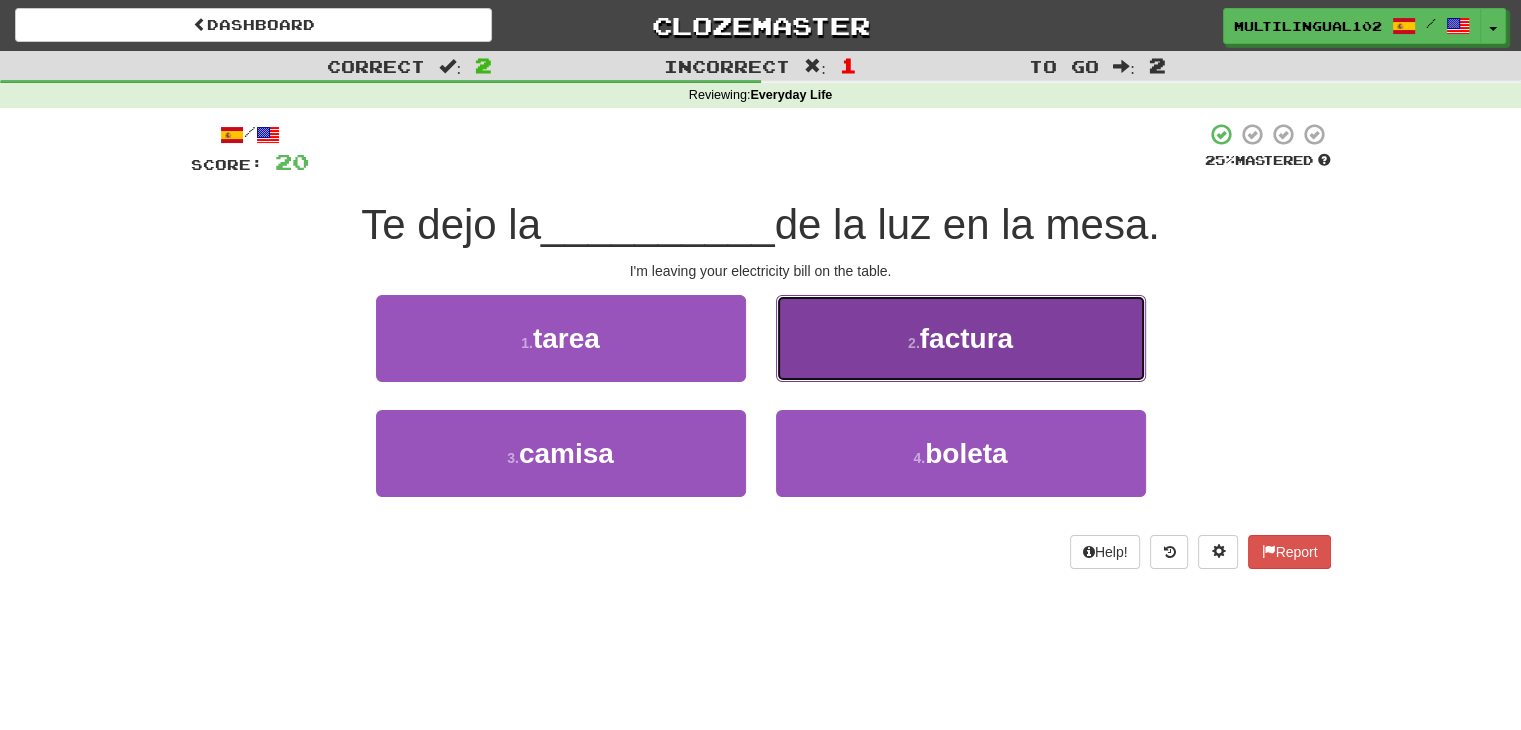 click on "2 .  factura" at bounding box center [961, 338] 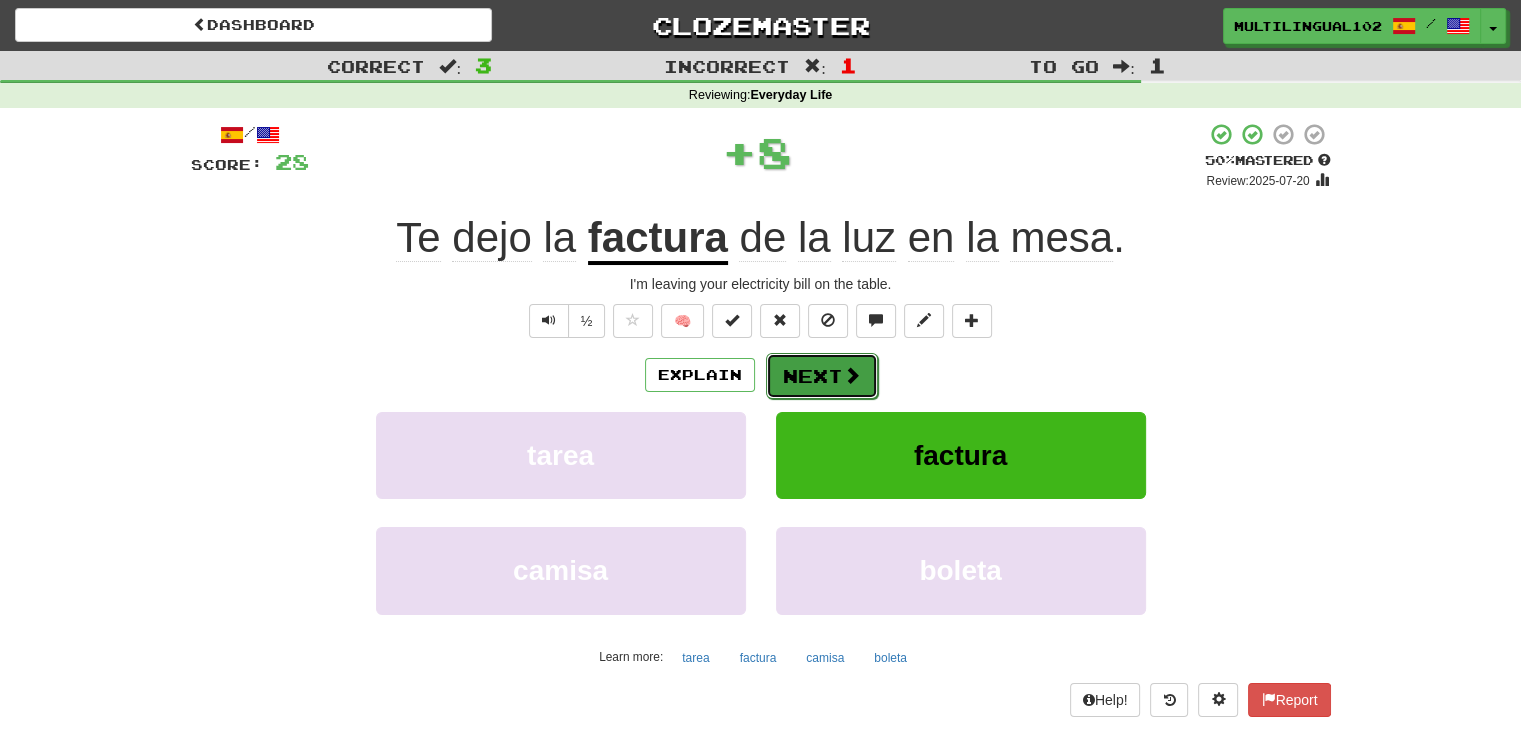 click on "Next" at bounding box center (822, 376) 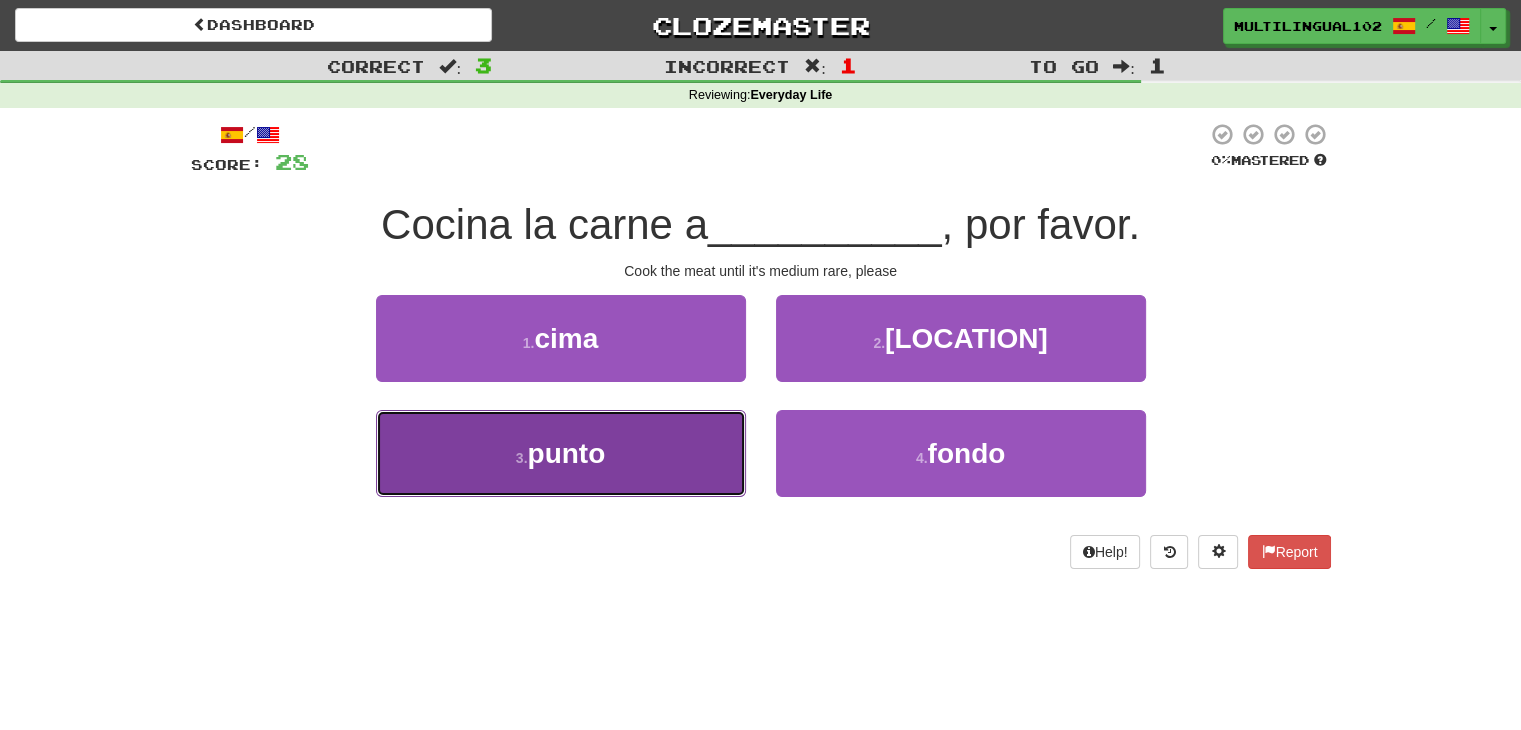 click on "3 .  punto" at bounding box center [561, 453] 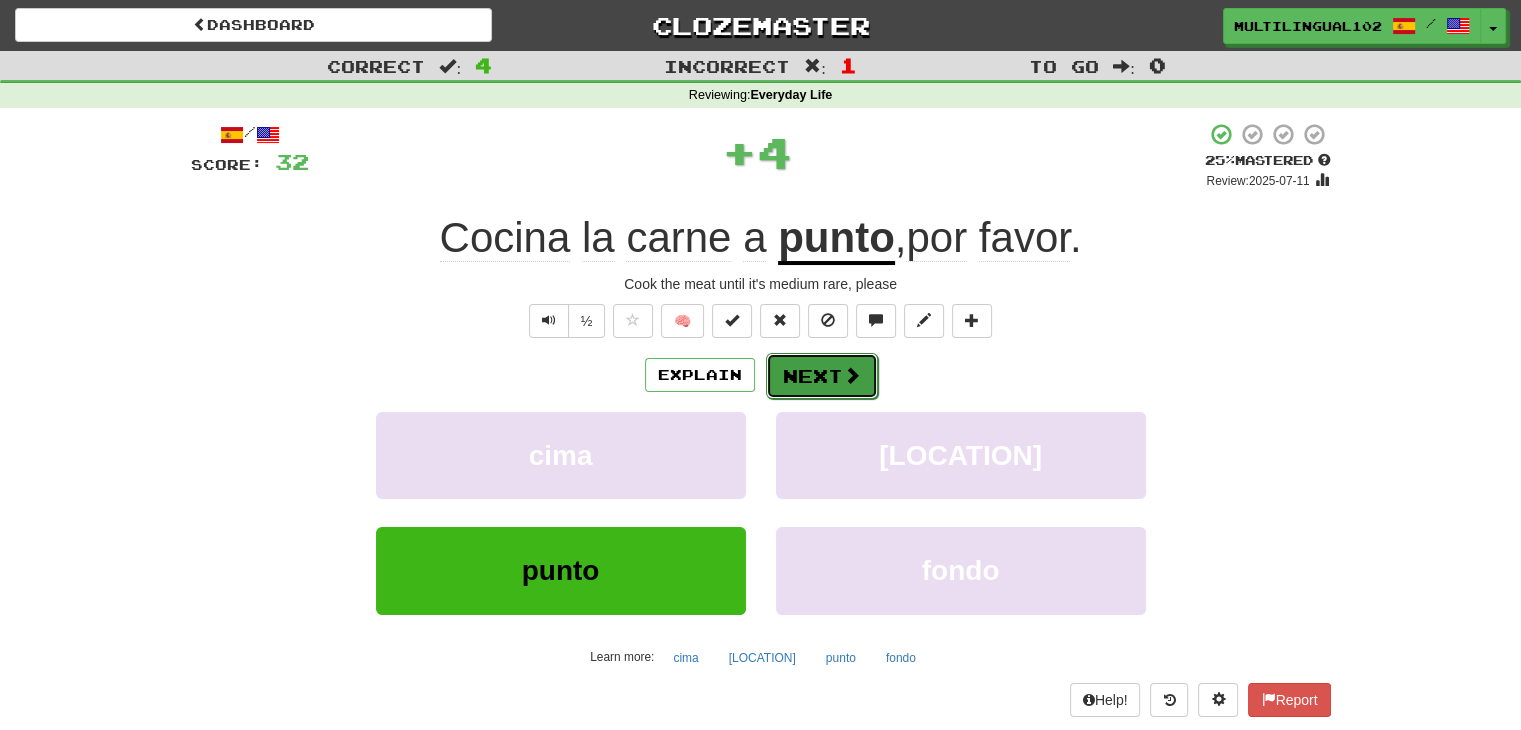 click on "Next" at bounding box center (822, 376) 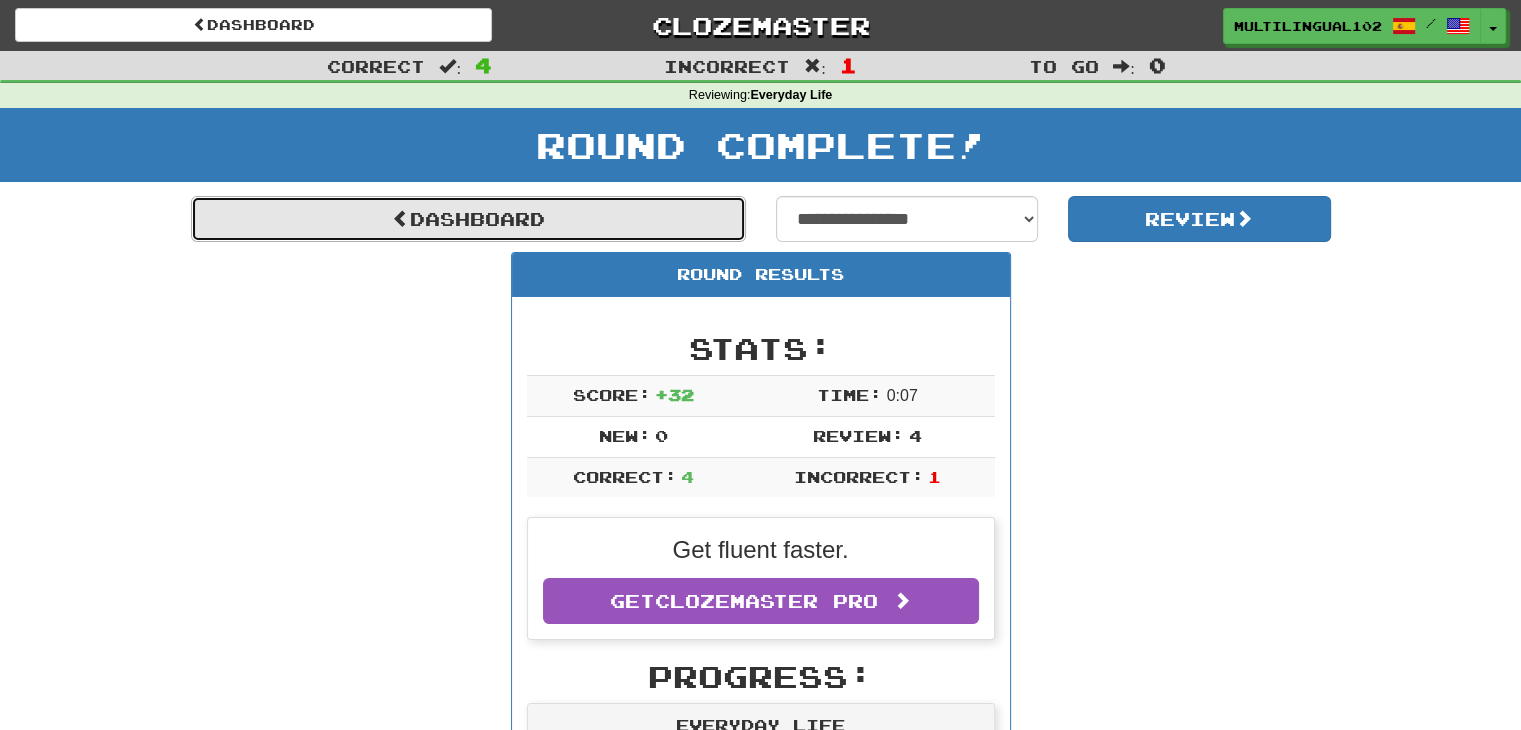 click on "Dashboard" at bounding box center (468, 219) 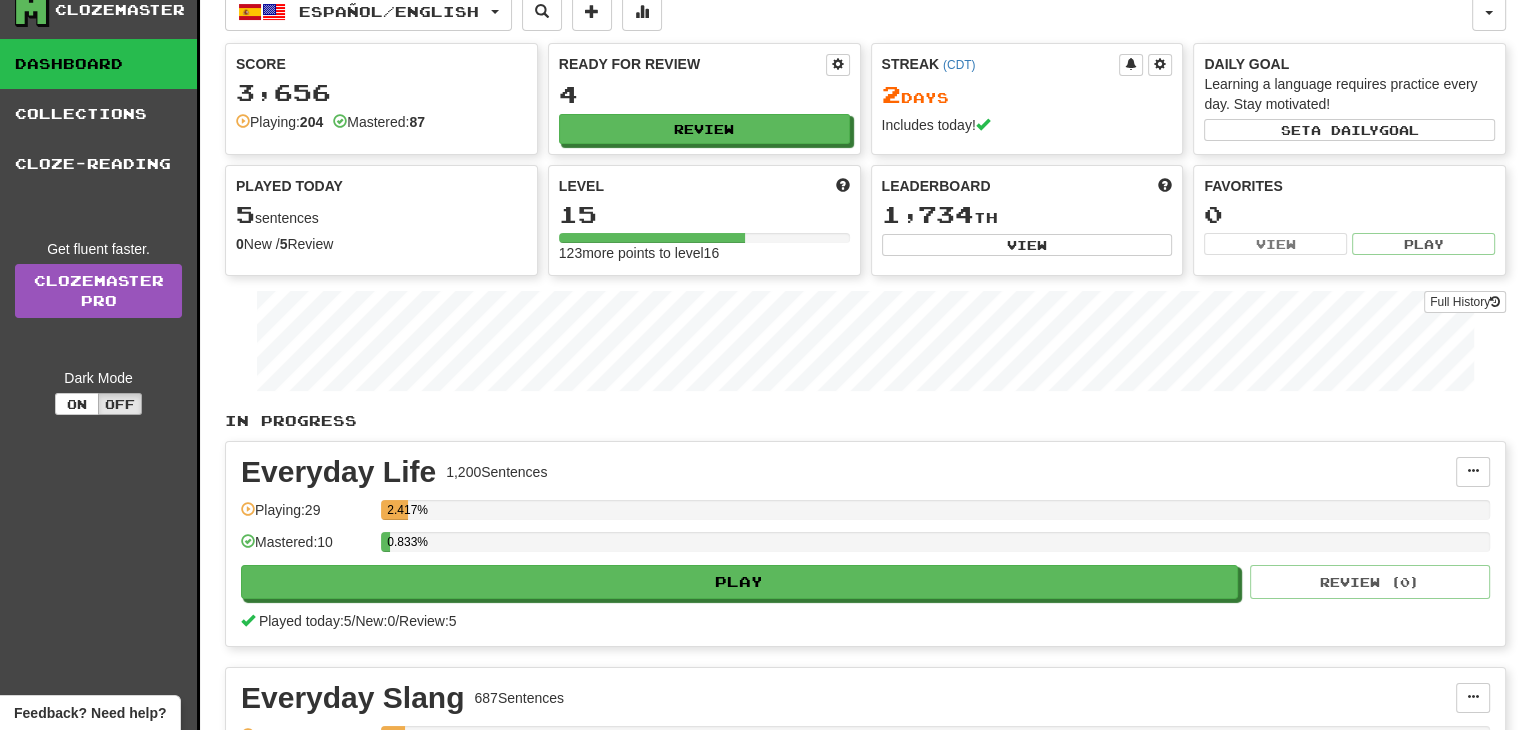 scroll, scrollTop: 0, scrollLeft: 0, axis: both 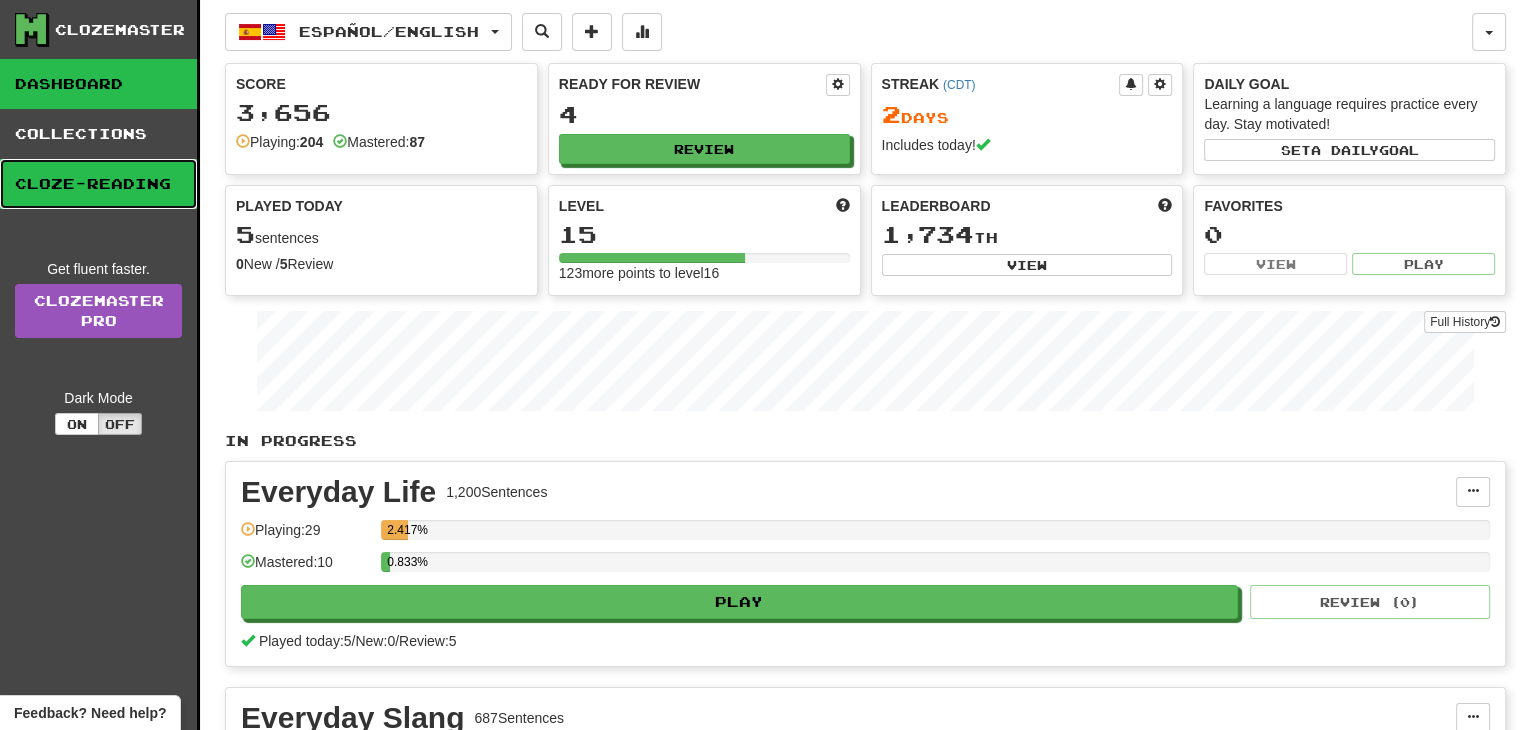 click on "Cloze-Reading" at bounding box center [98, 184] 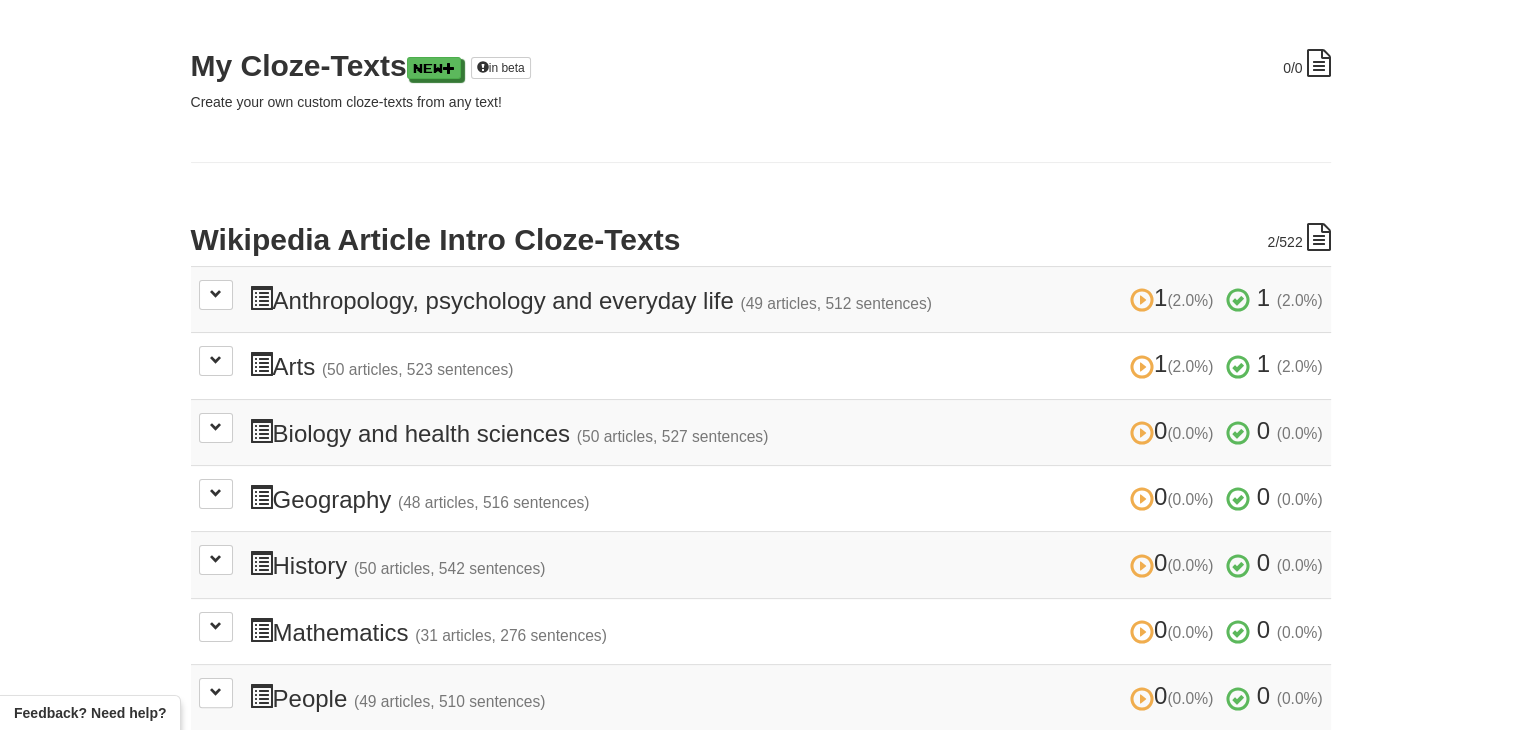 scroll, scrollTop: 260, scrollLeft: 0, axis: vertical 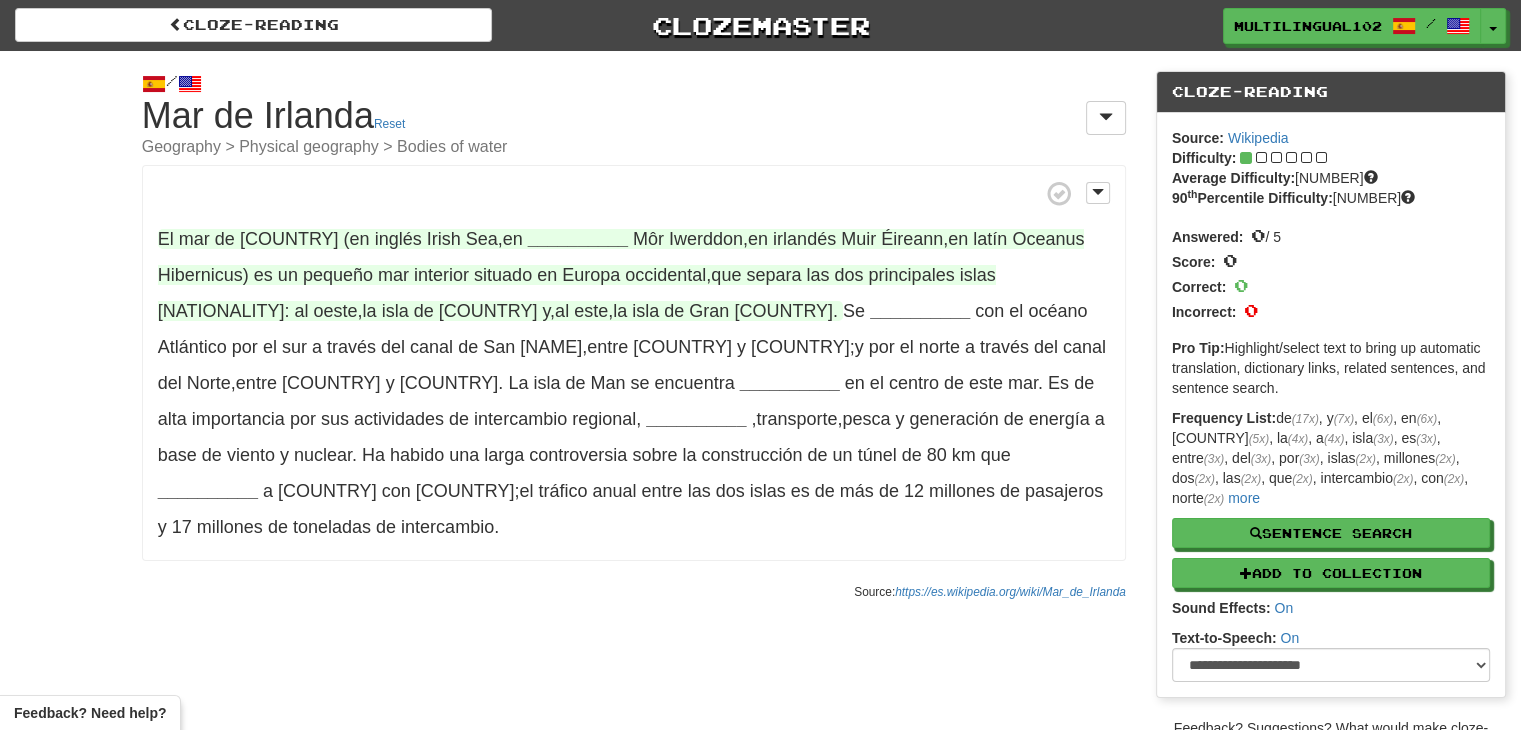 click on "__________" at bounding box center [578, 239] 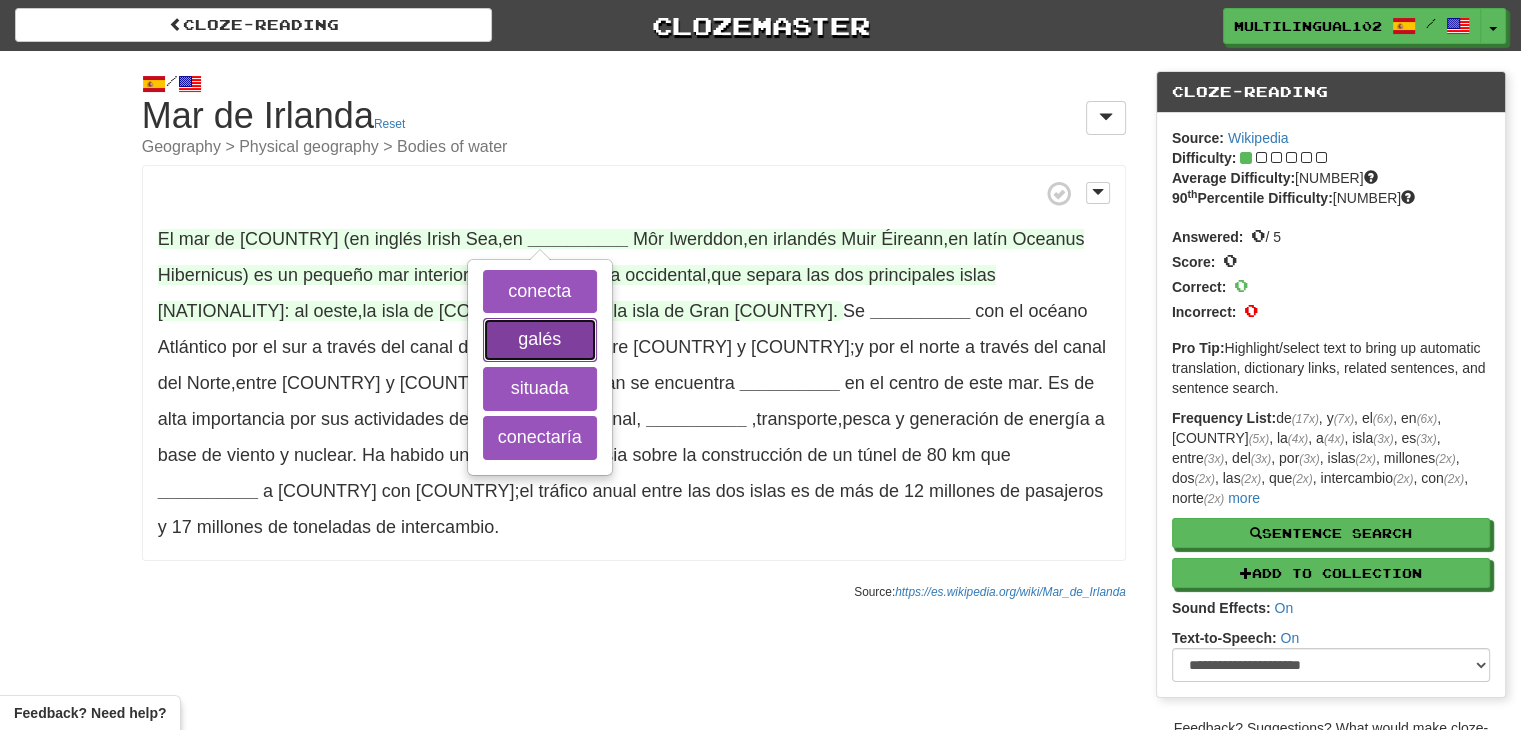 click on "galés" at bounding box center (540, 340) 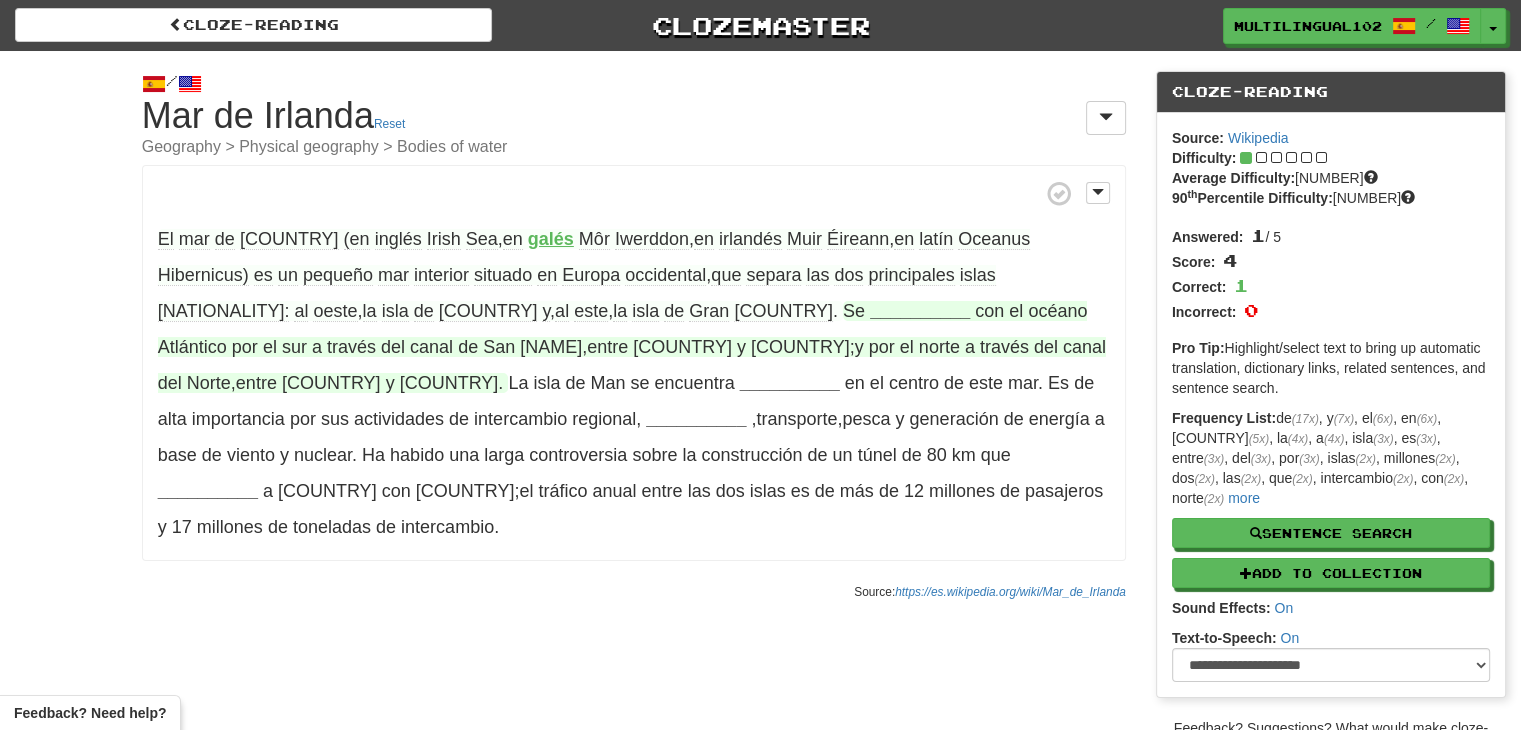 click on "__________" at bounding box center [920, 311] 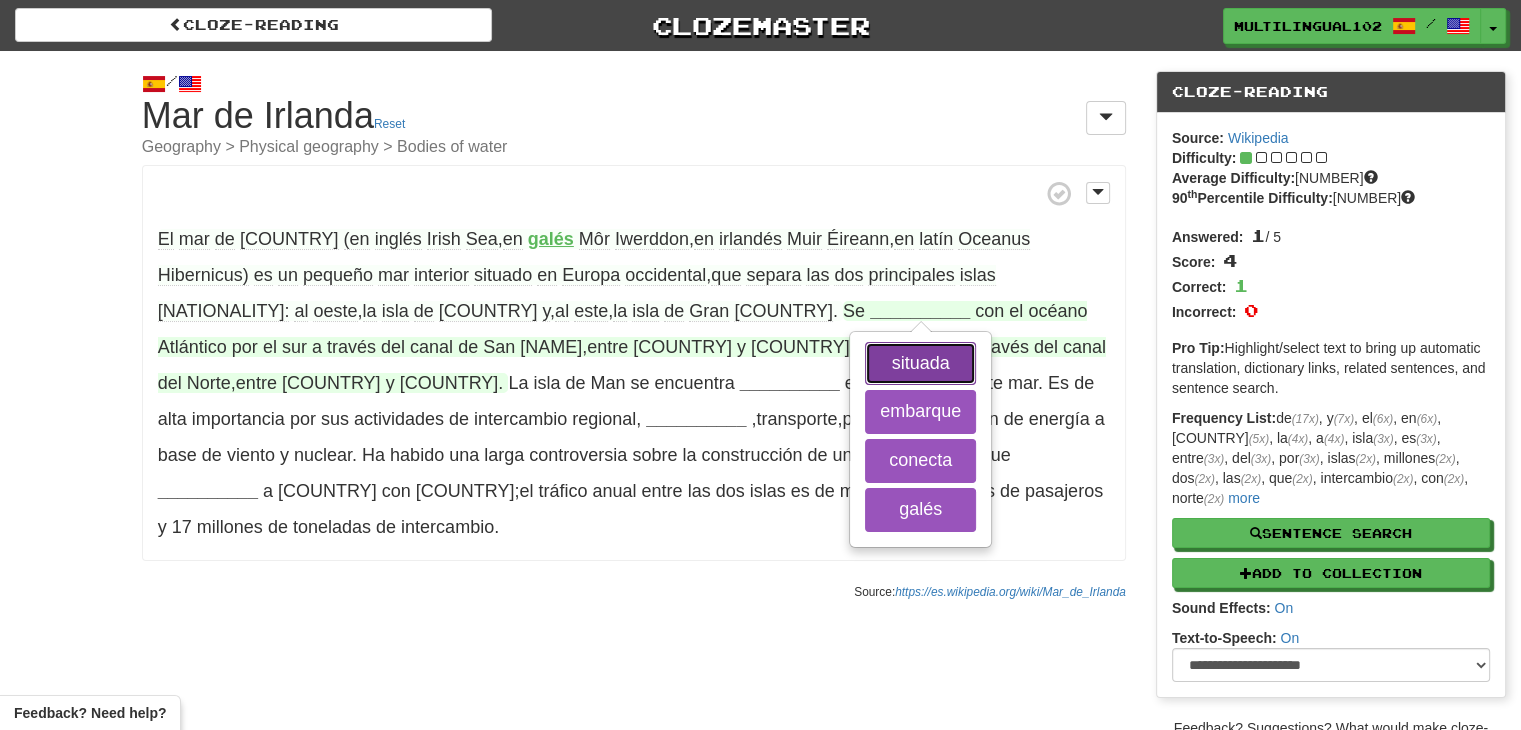 click on "situada" at bounding box center (920, 364) 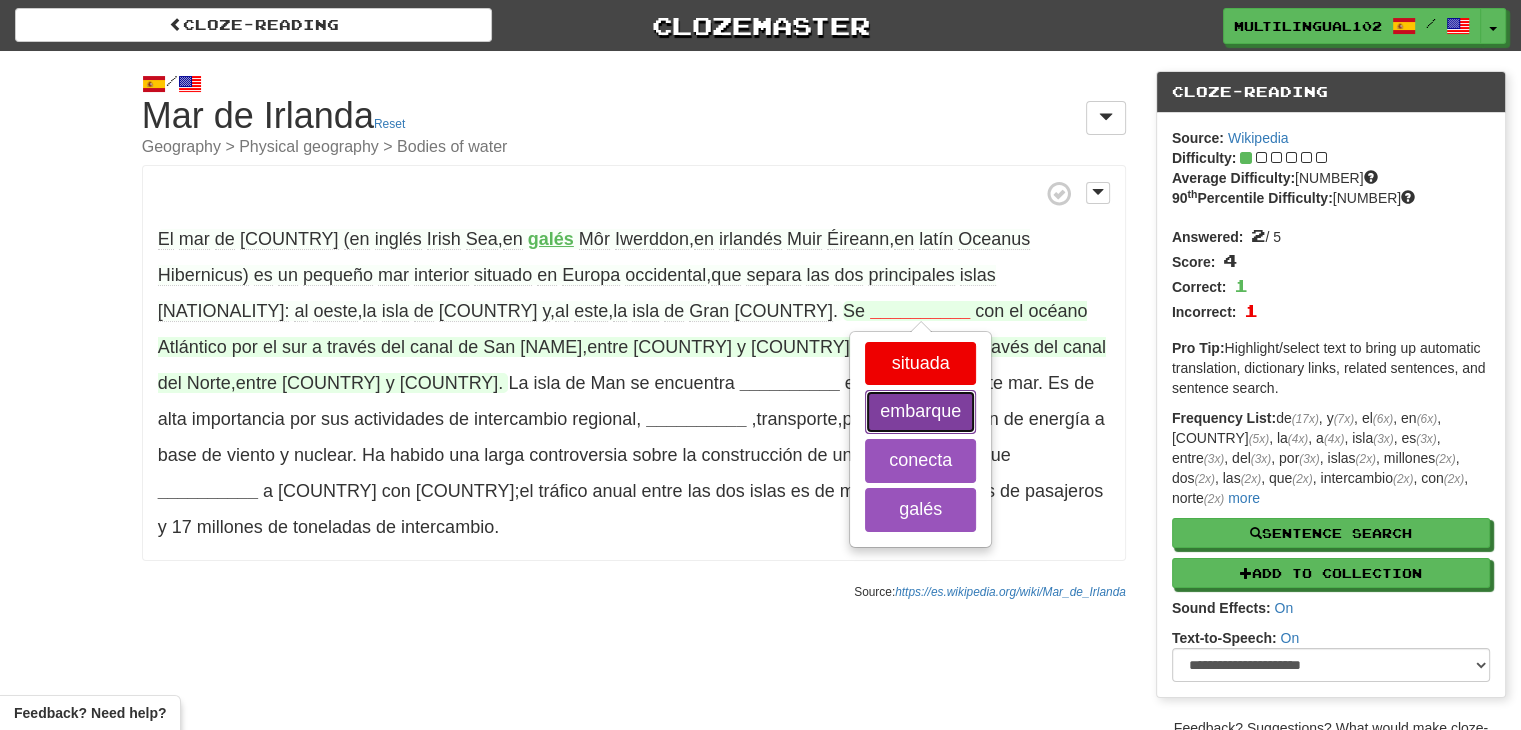click on "embarque" at bounding box center [920, 412] 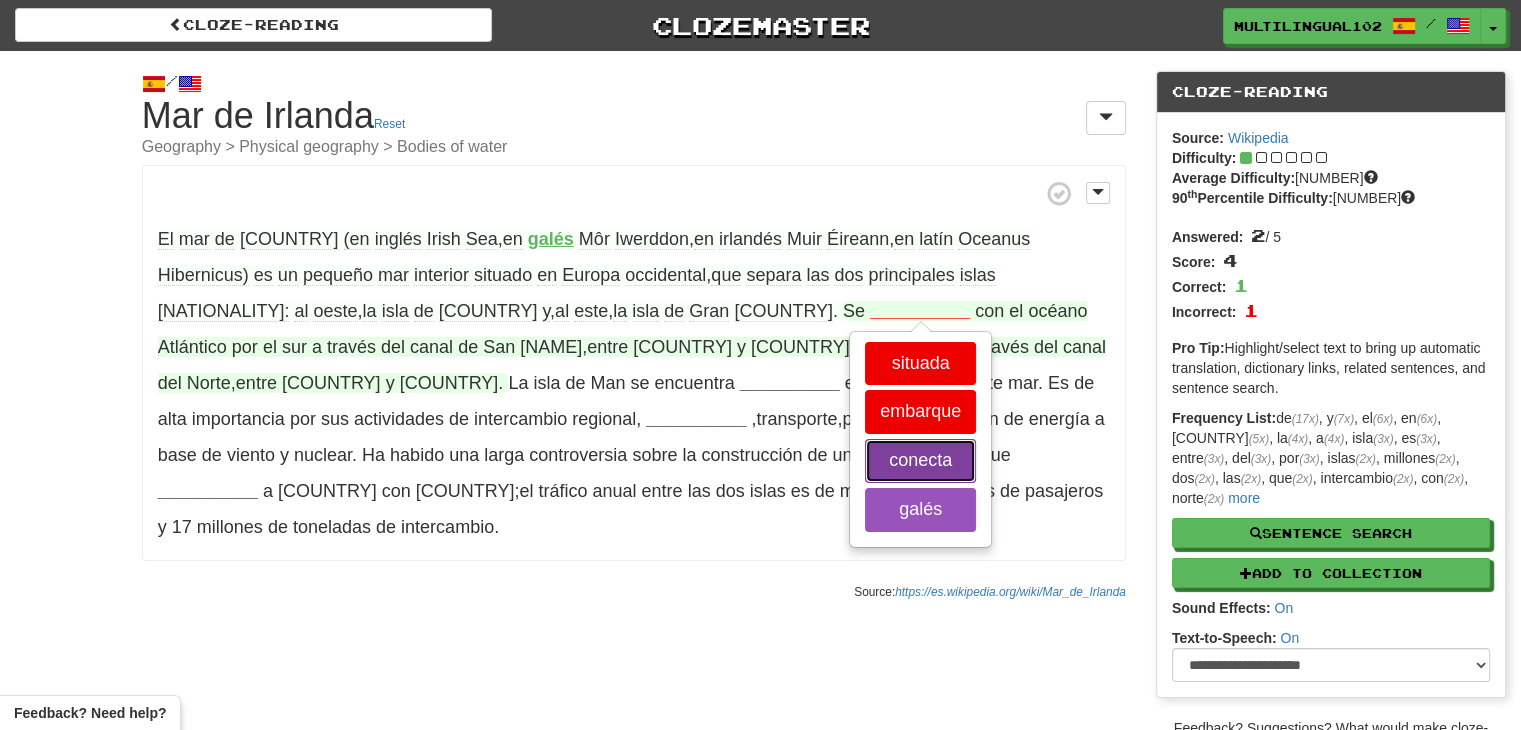 click on "conecta" at bounding box center (920, 461) 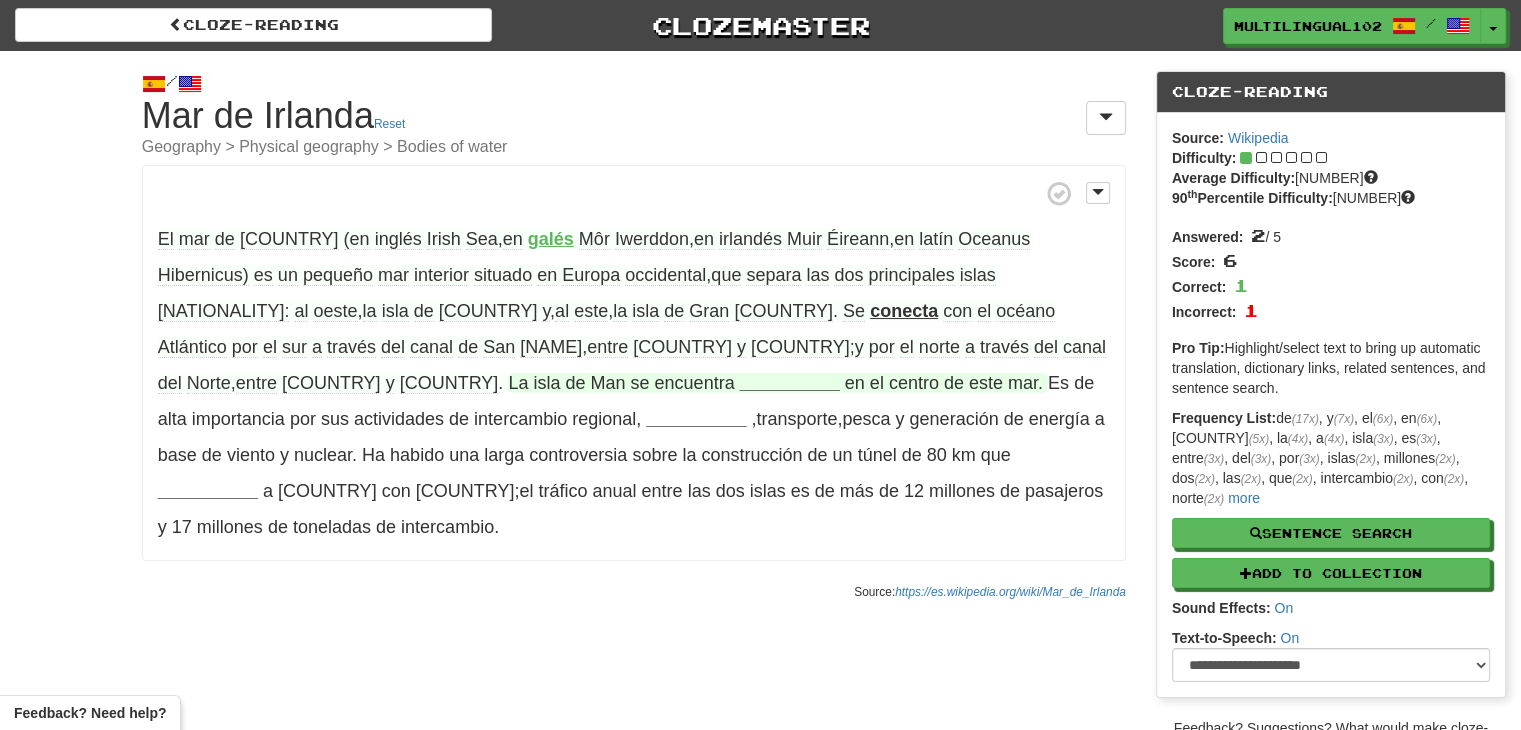 click on "__________" at bounding box center [790, 383] 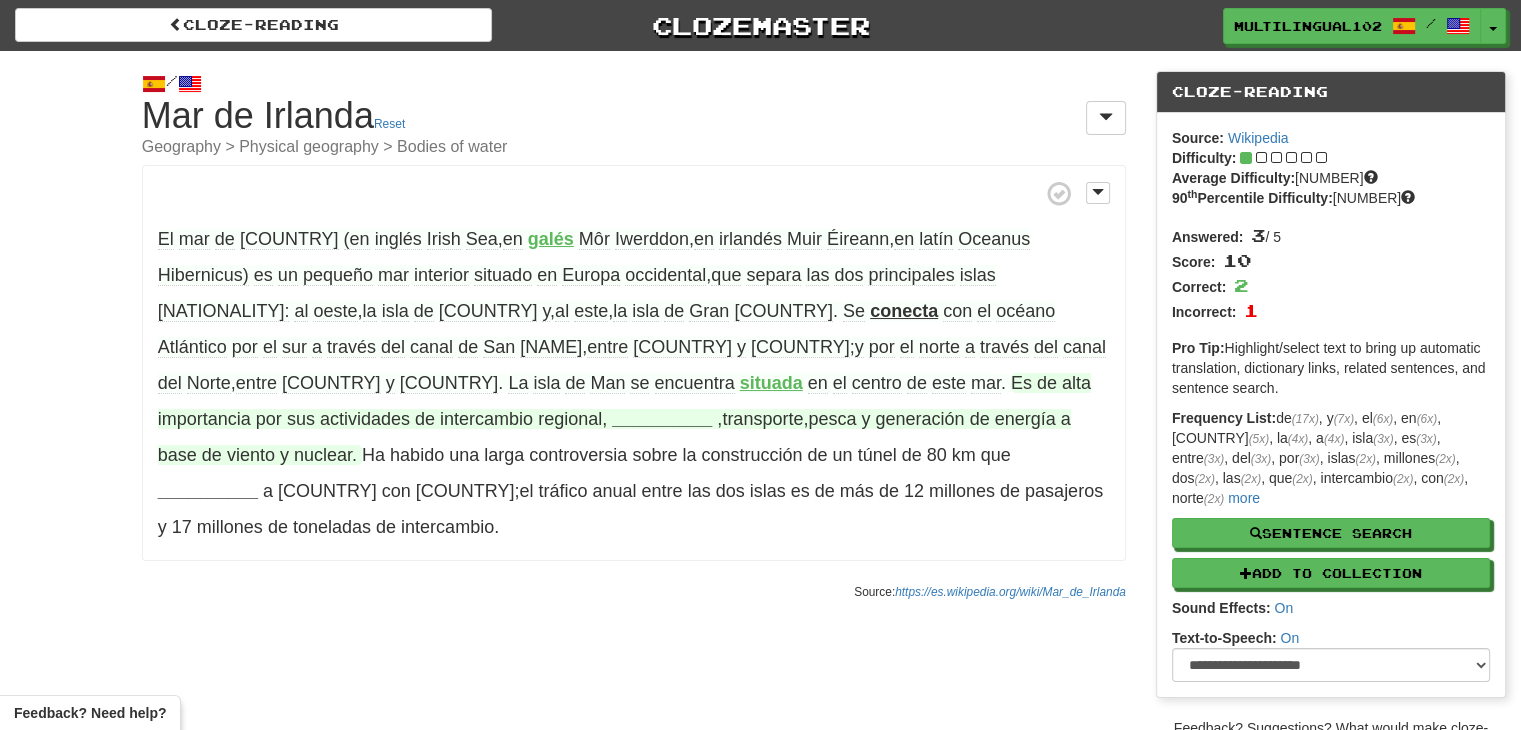 click on "__________" at bounding box center (662, 419) 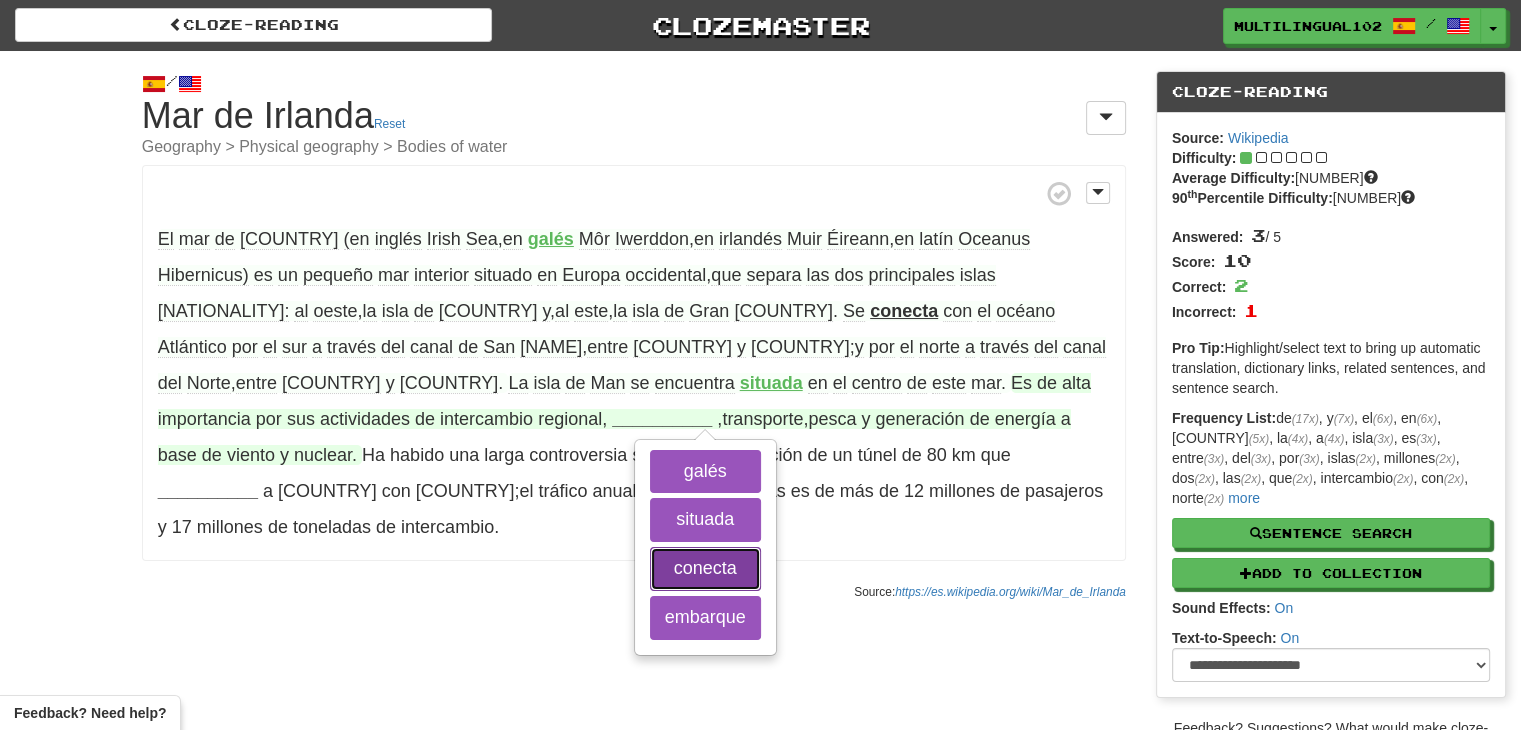 click on "conecta" at bounding box center [705, 569] 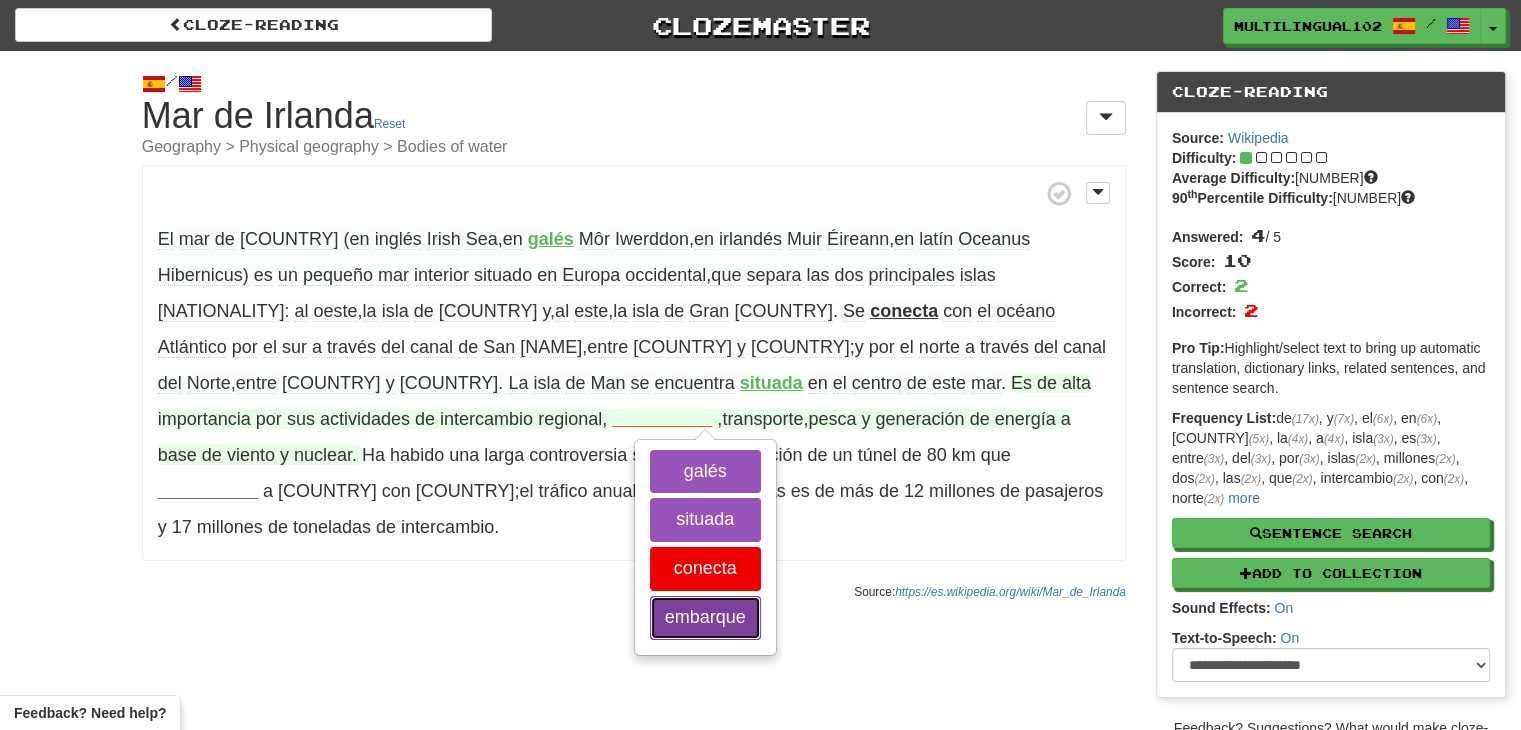 click on "embarque" at bounding box center (705, 618) 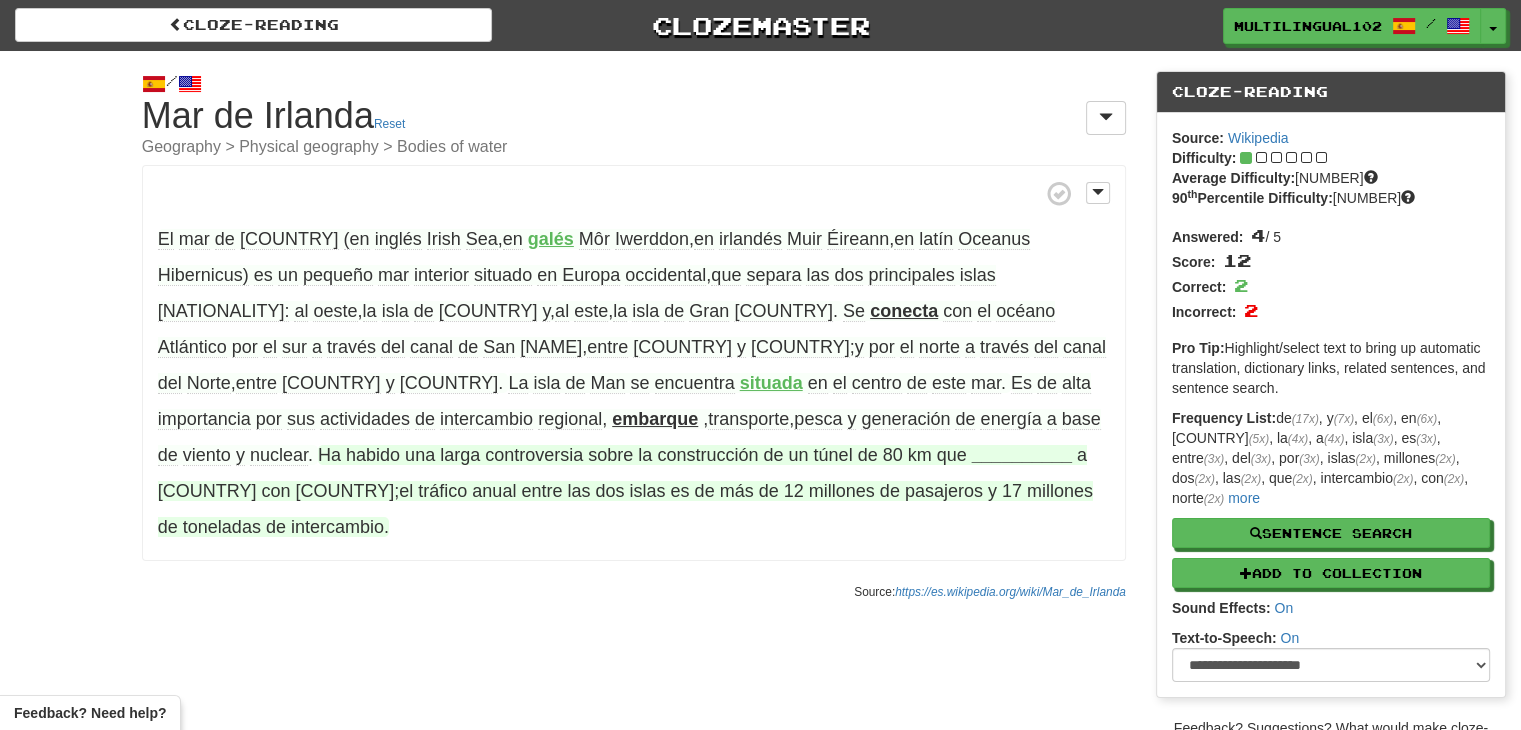 click on "__________" at bounding box center [1022, 455] 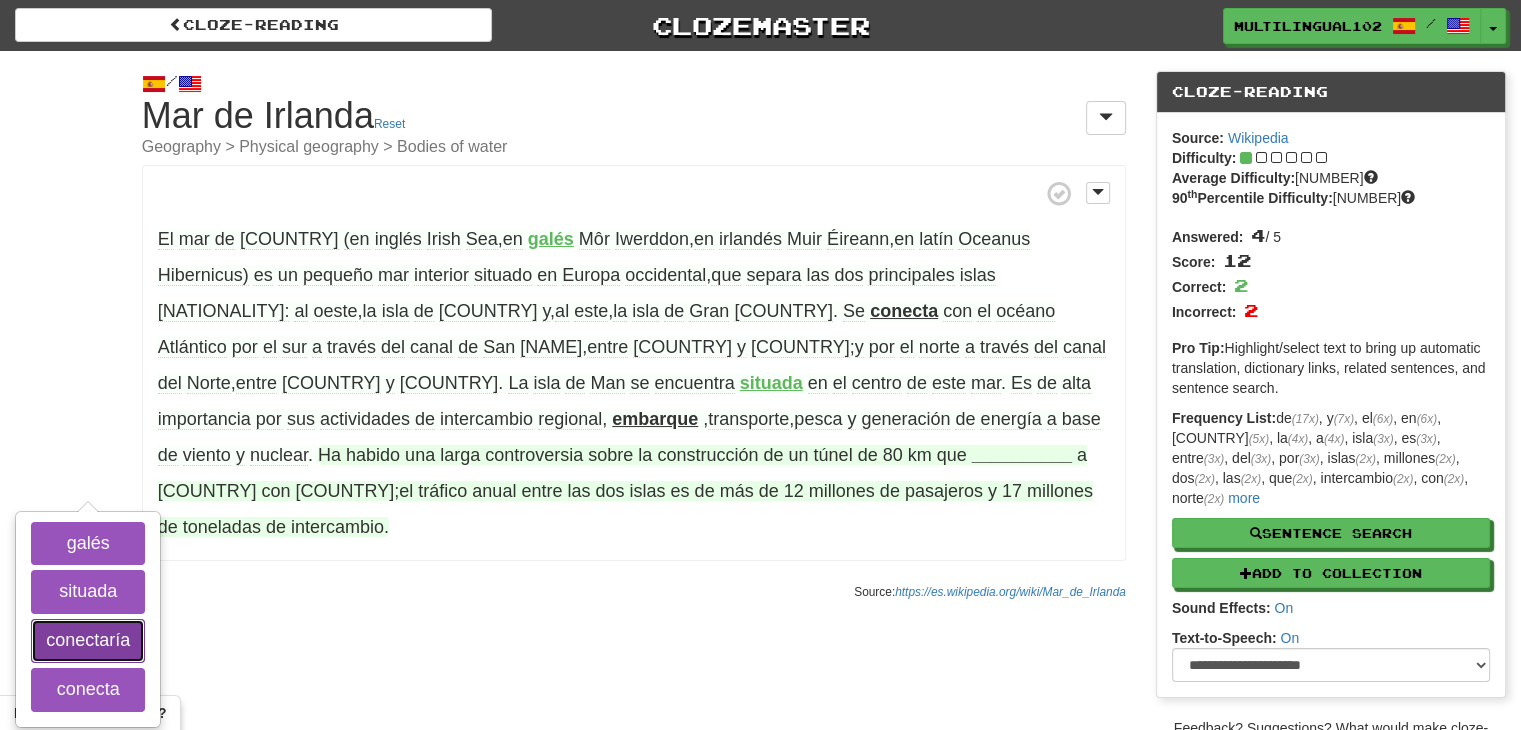 click on "conectaría" at bounding box center (88, 641) 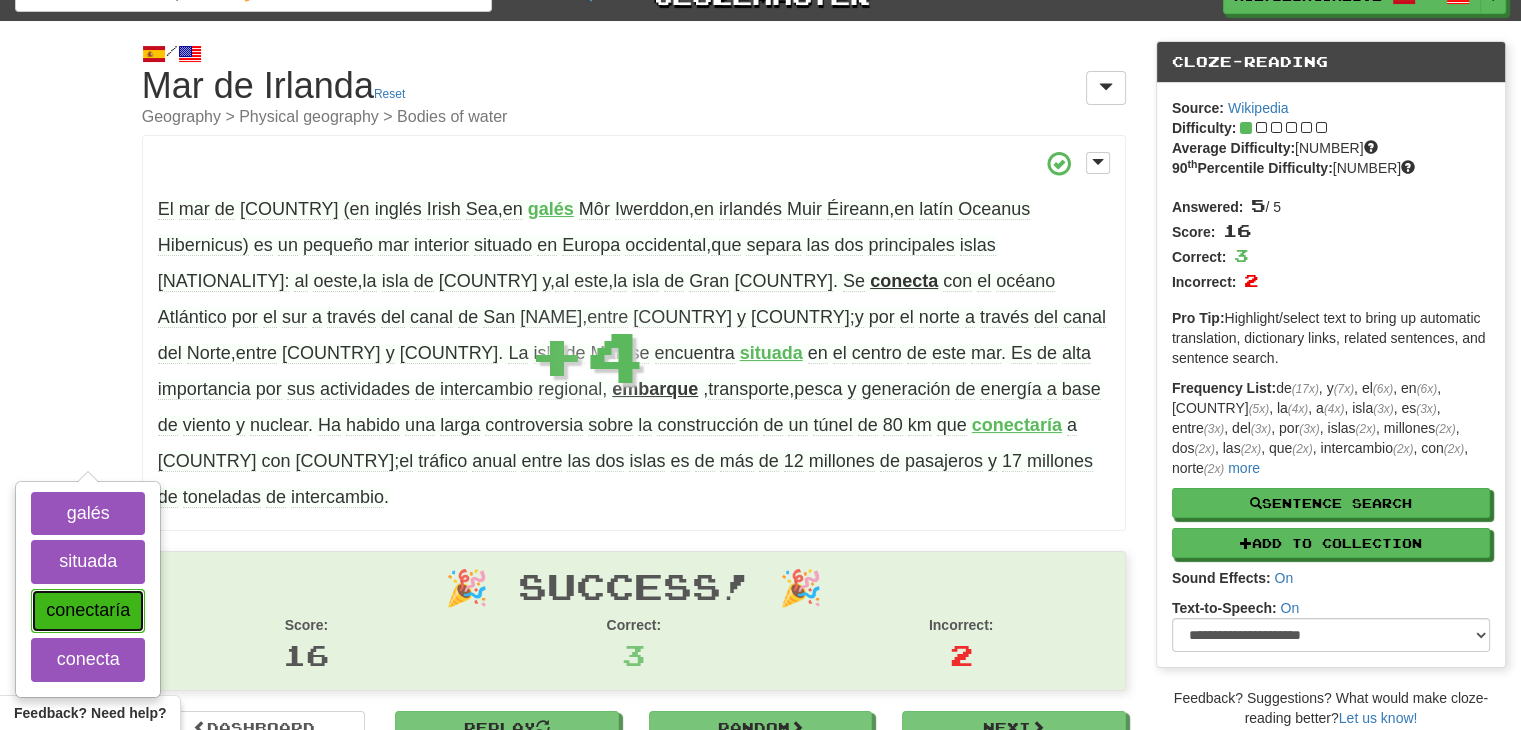 scroll, scrollTop: 32, scrollLeft: 0, axis: vertical 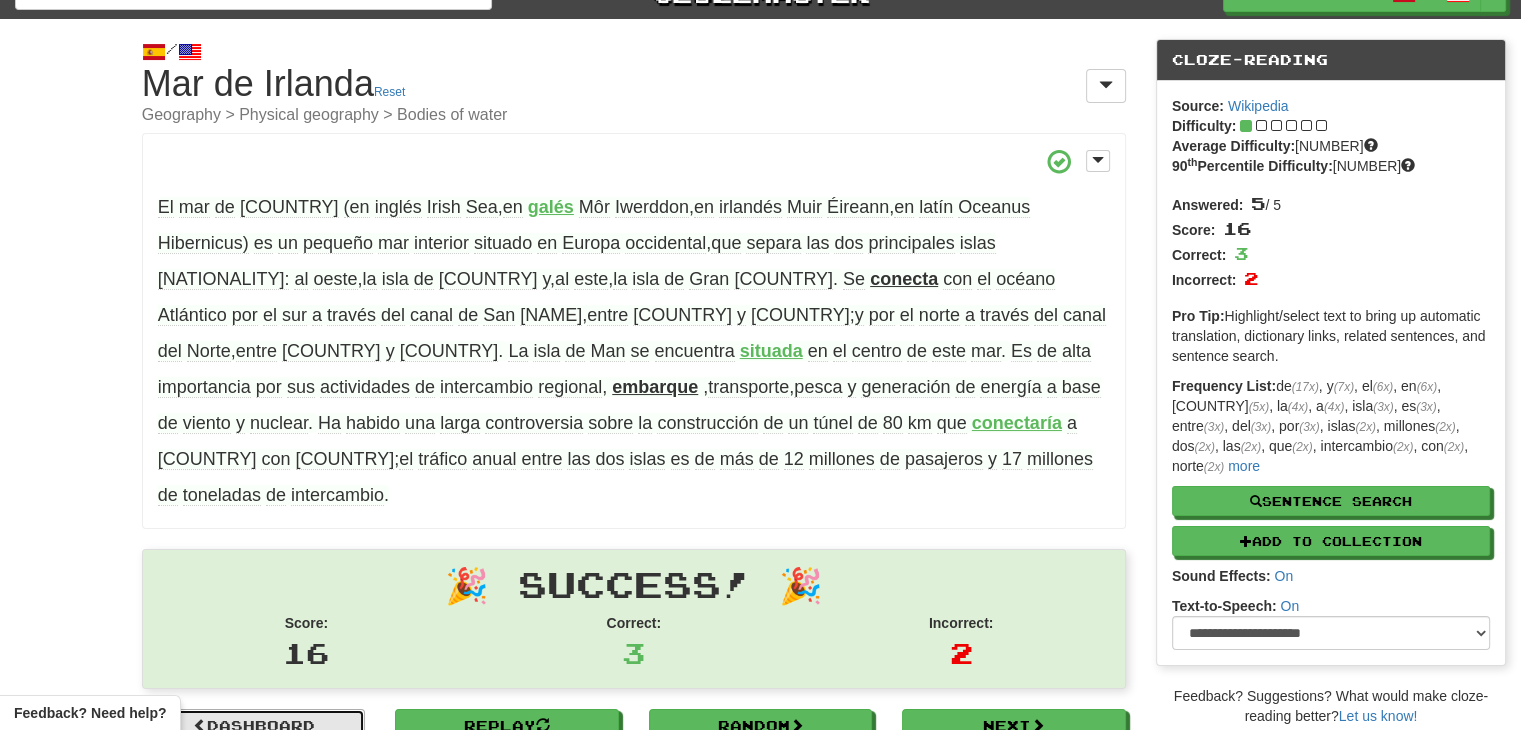 click on "Dashboard" at bounding box center (254, 726) 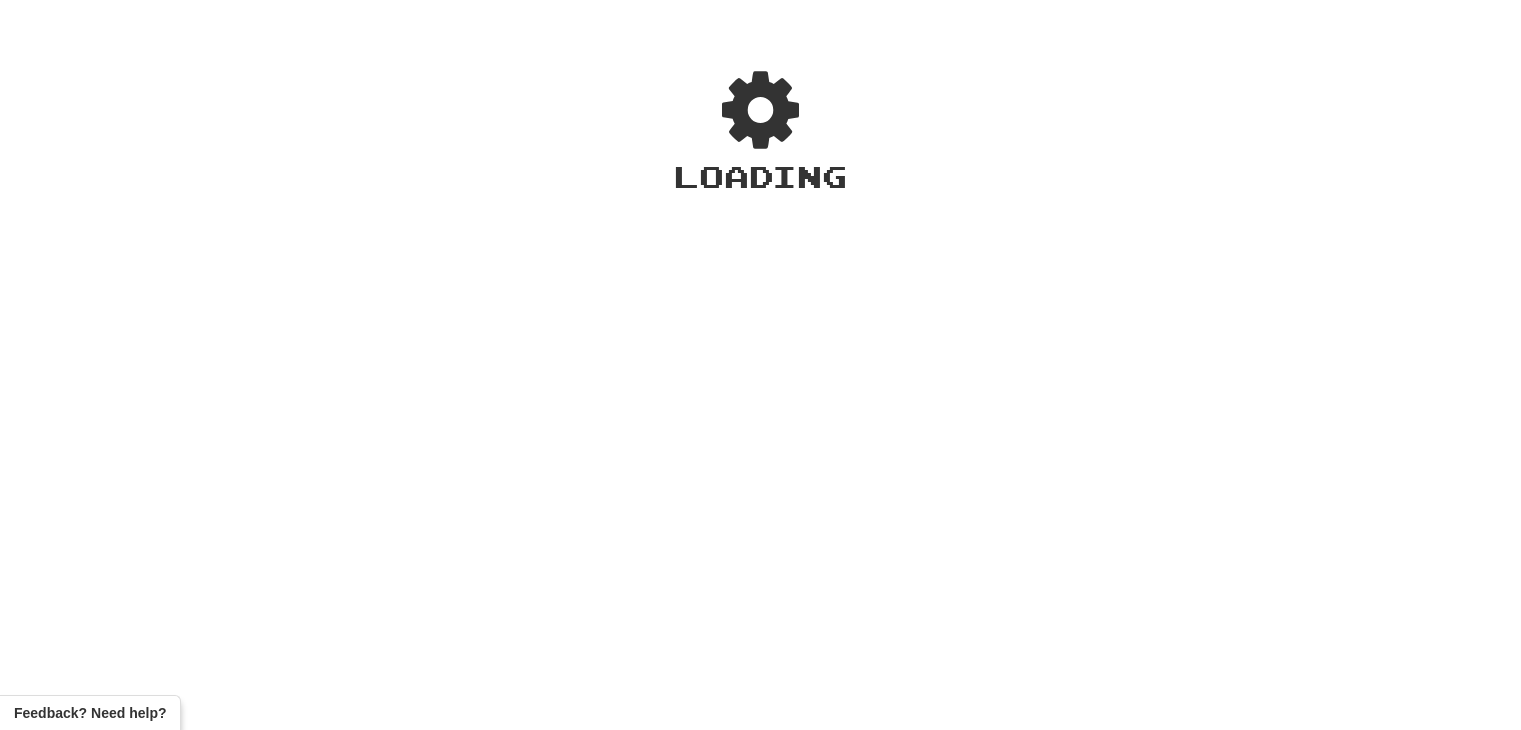 scroll, scrollTop: 0, scrollLeft: 0, axis: both 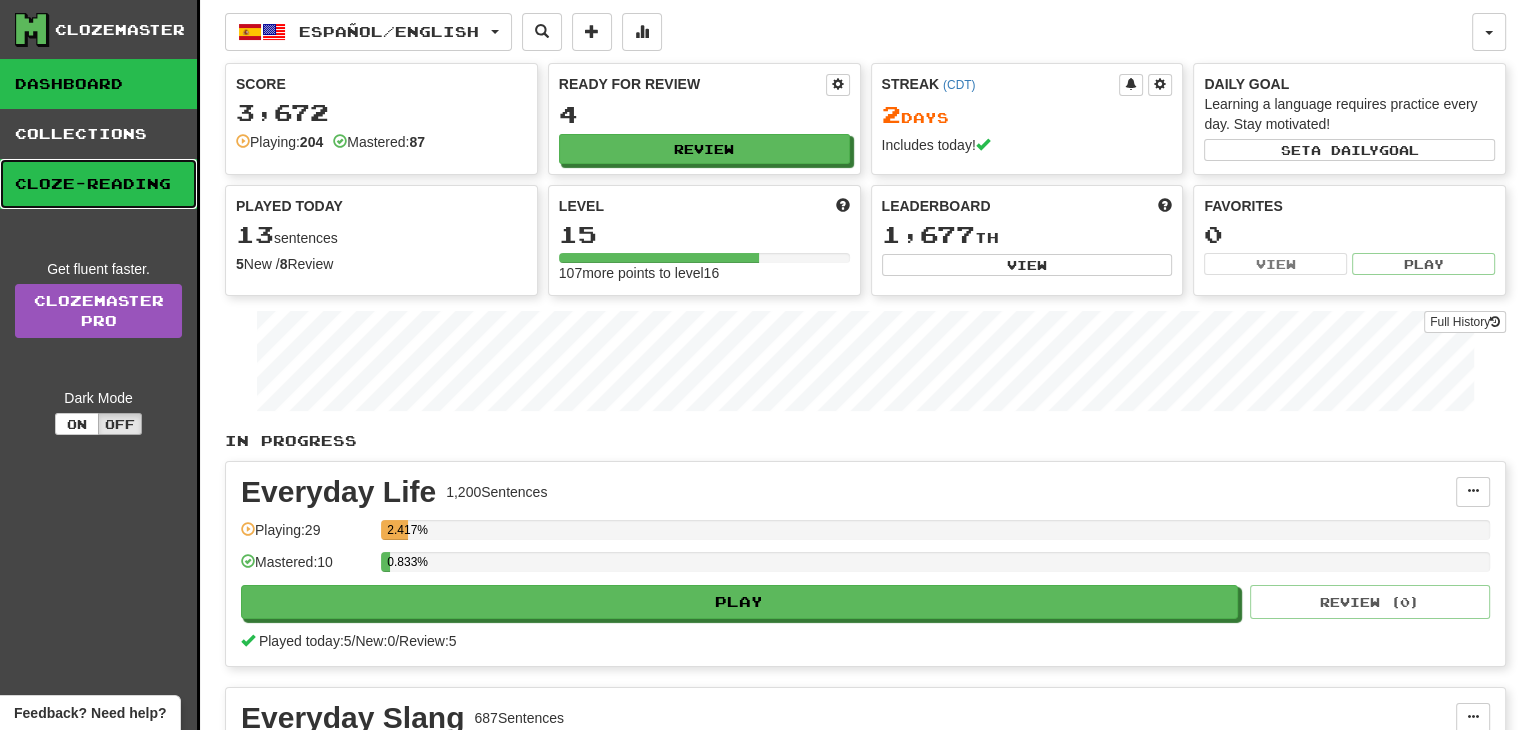 click on "Cloze-Reading" at bounding box center (98, 184) 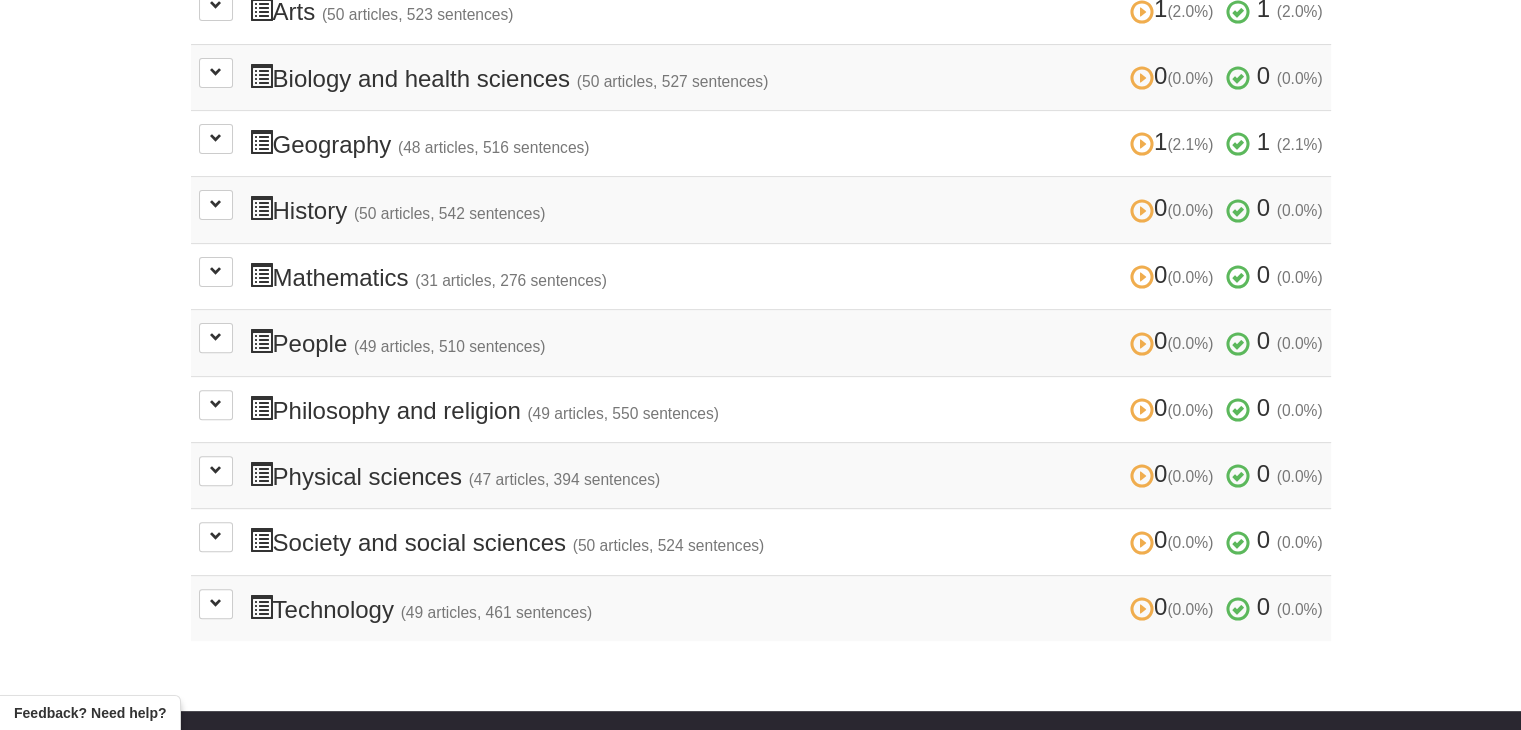scroll, scrollTop: 614, scrollLeft: 0, axis: vertical 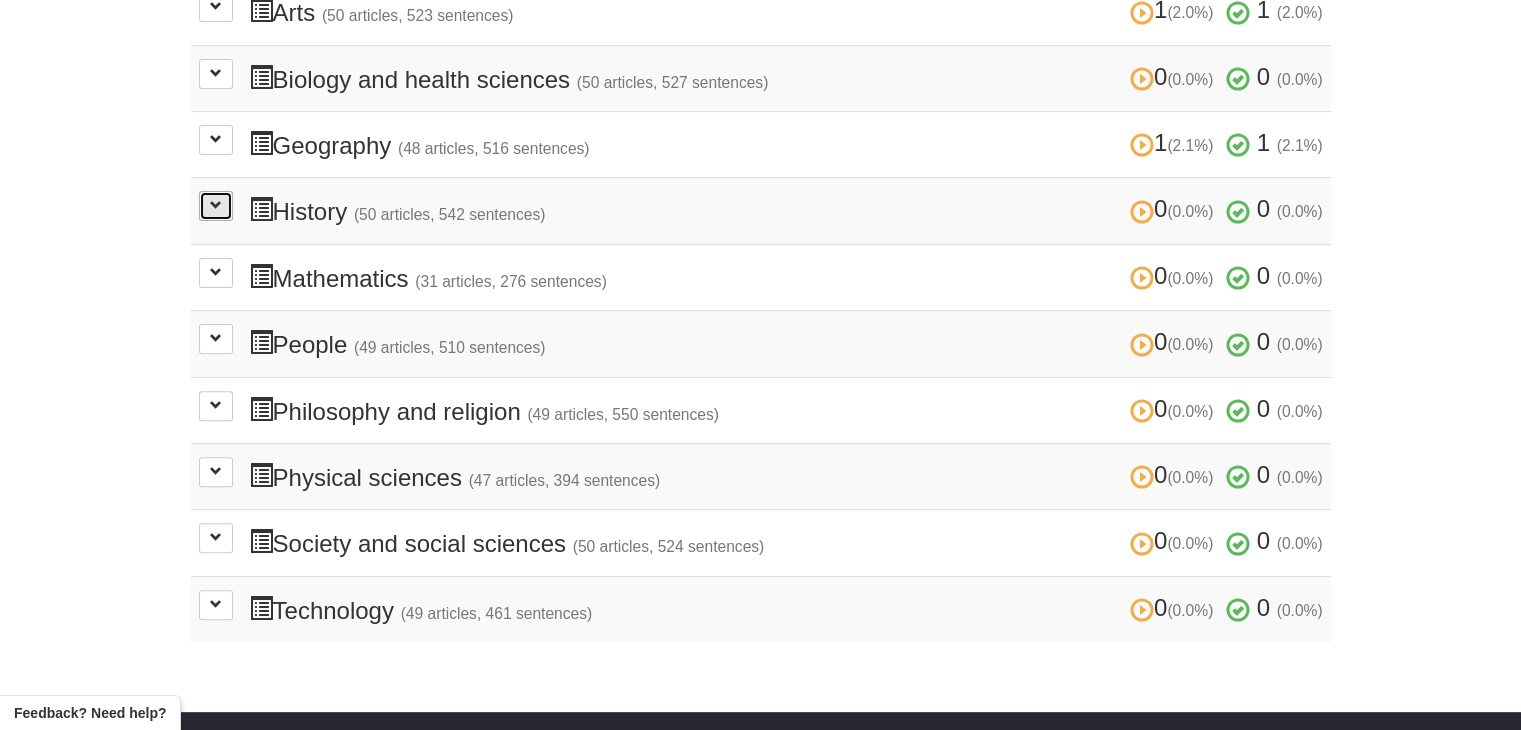 click at bounding box center (216, 205) 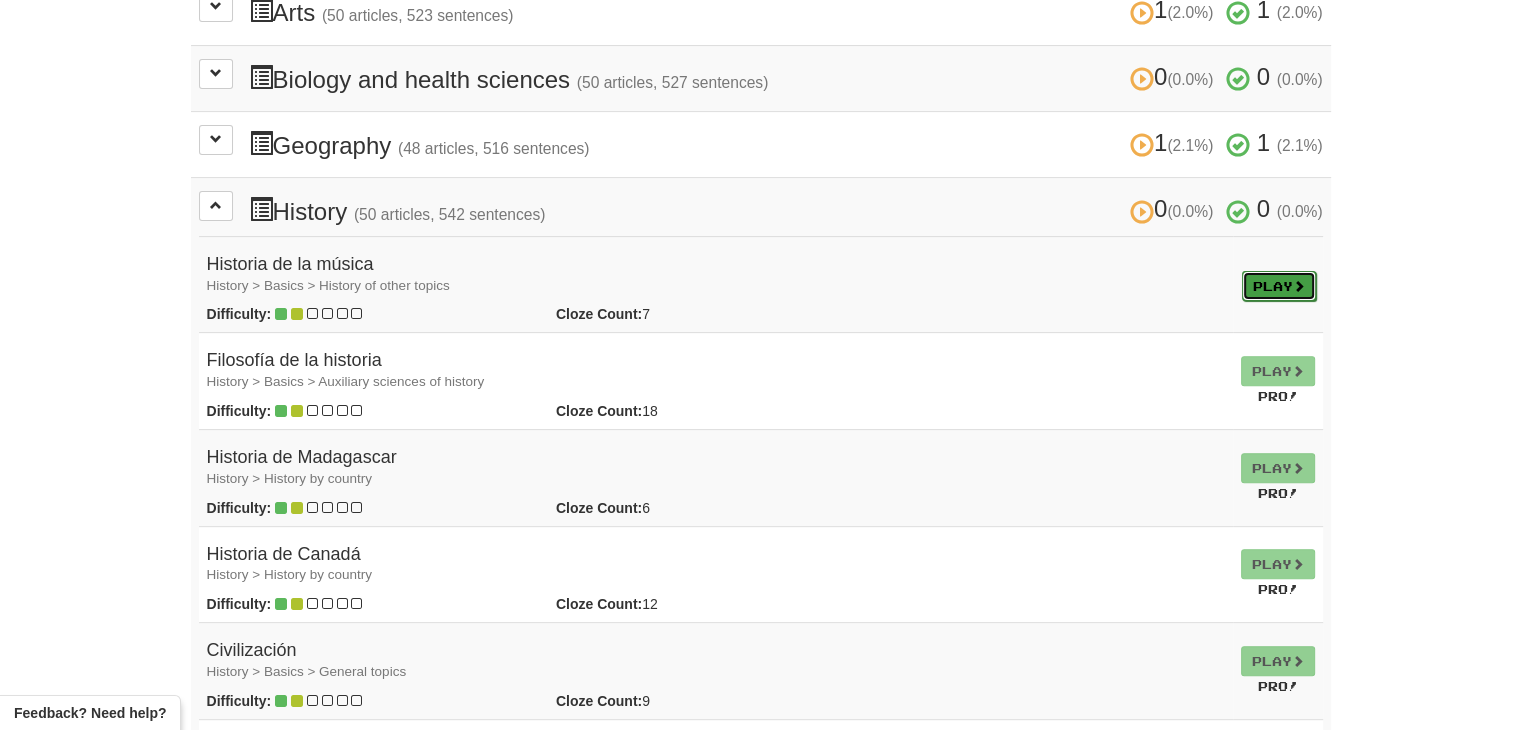 click on "Play" at bounding box center (1279, 286) 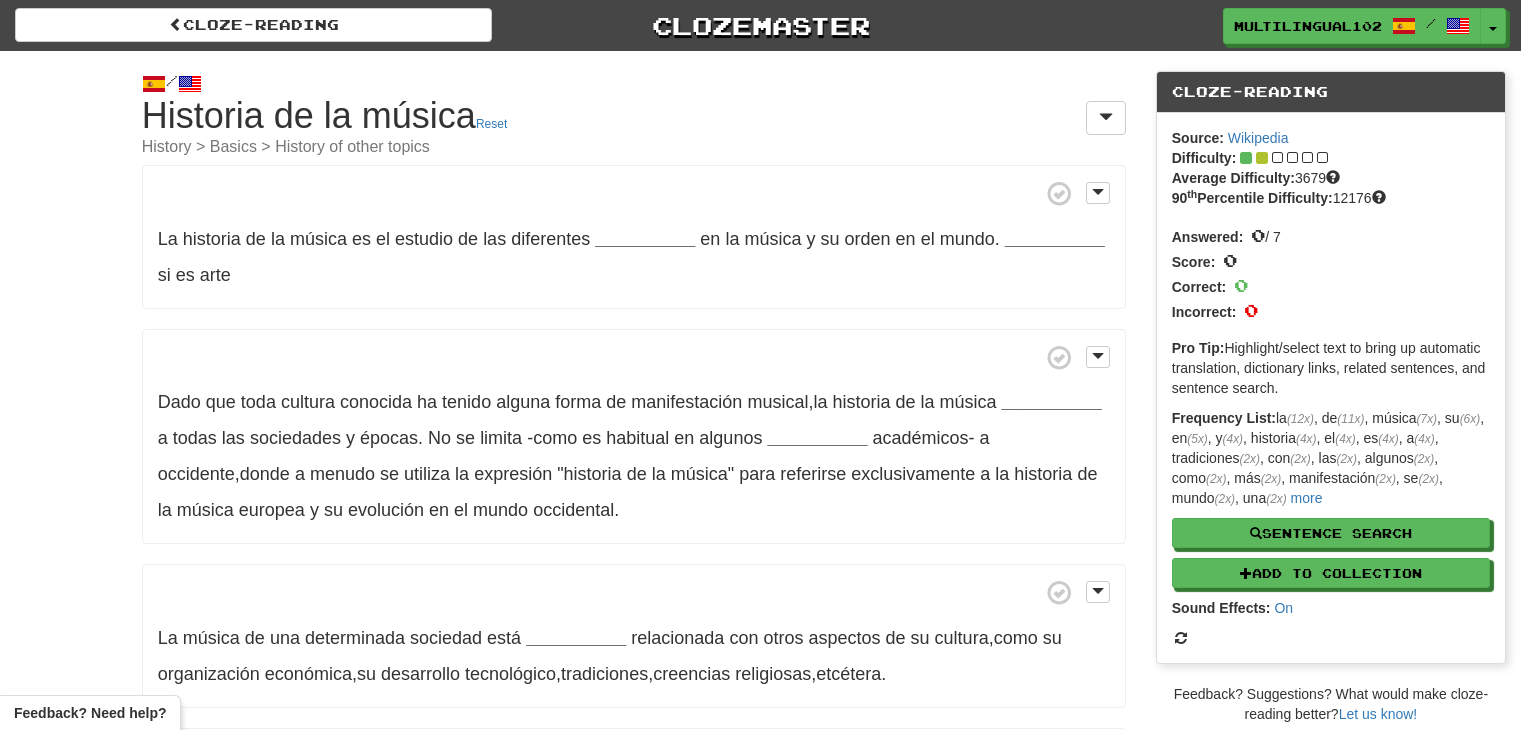 scroll, scrollTop: 0, scrollLeft: 0, axis: both 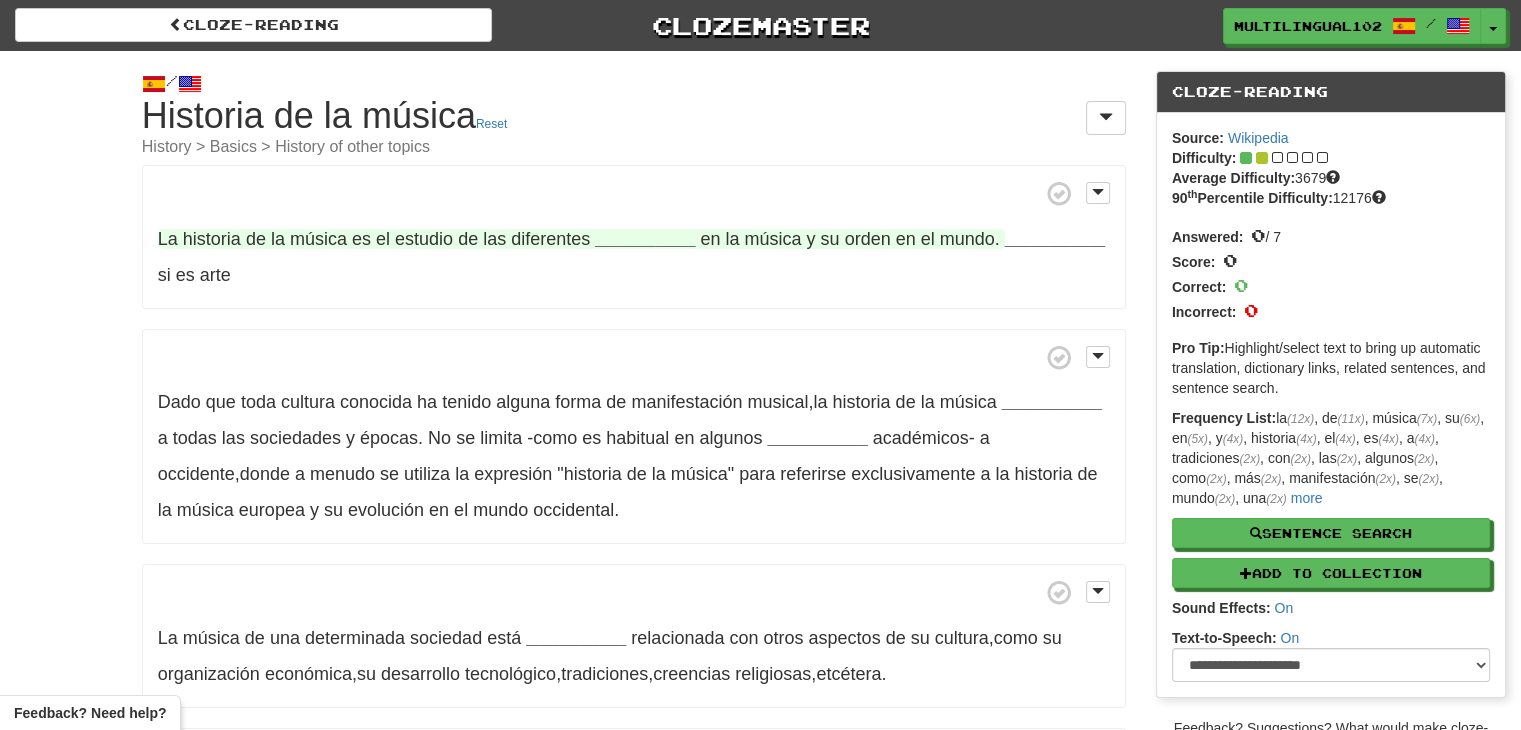 click on "__________" at bounding box center (645, 239) 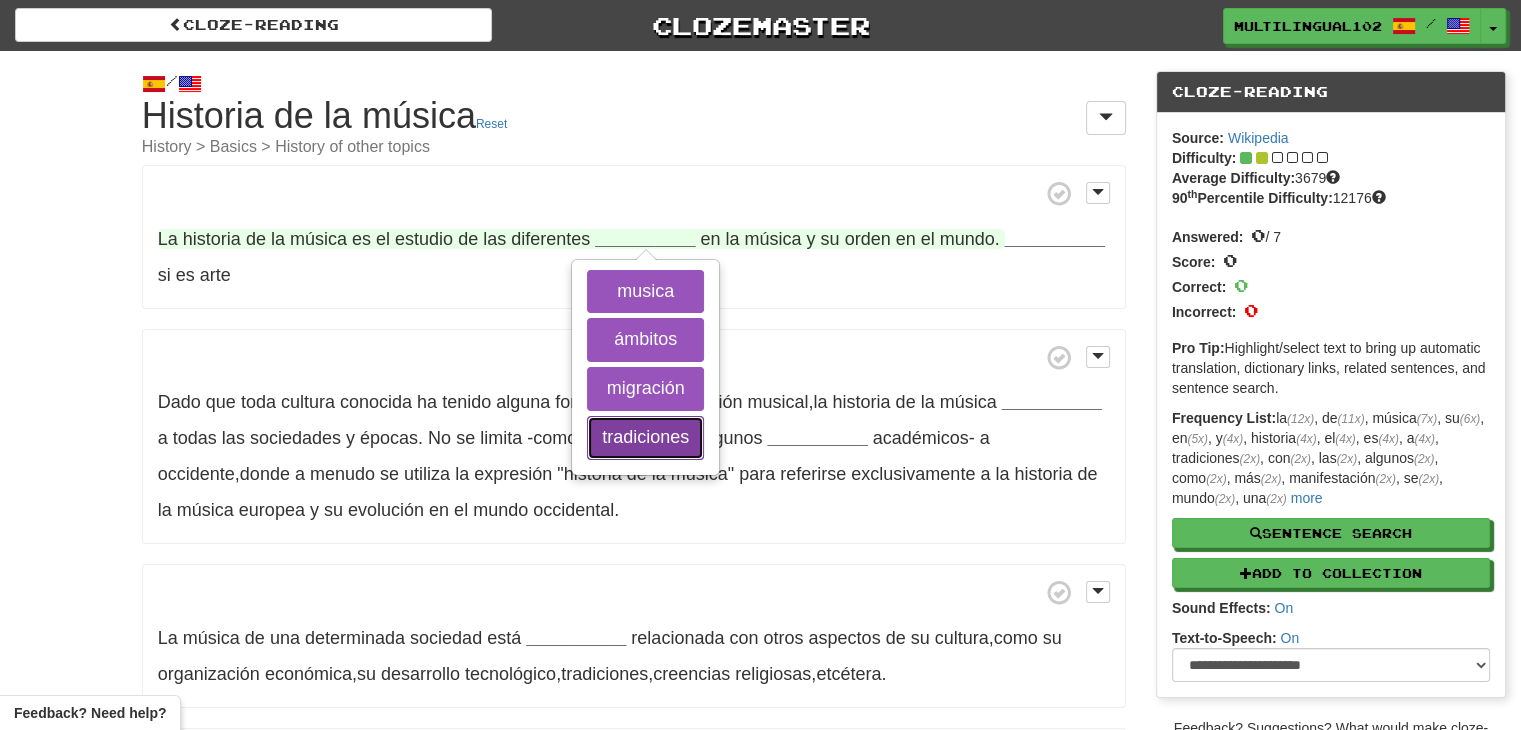 click on "tradiciones" at bounding box center (645, 438) 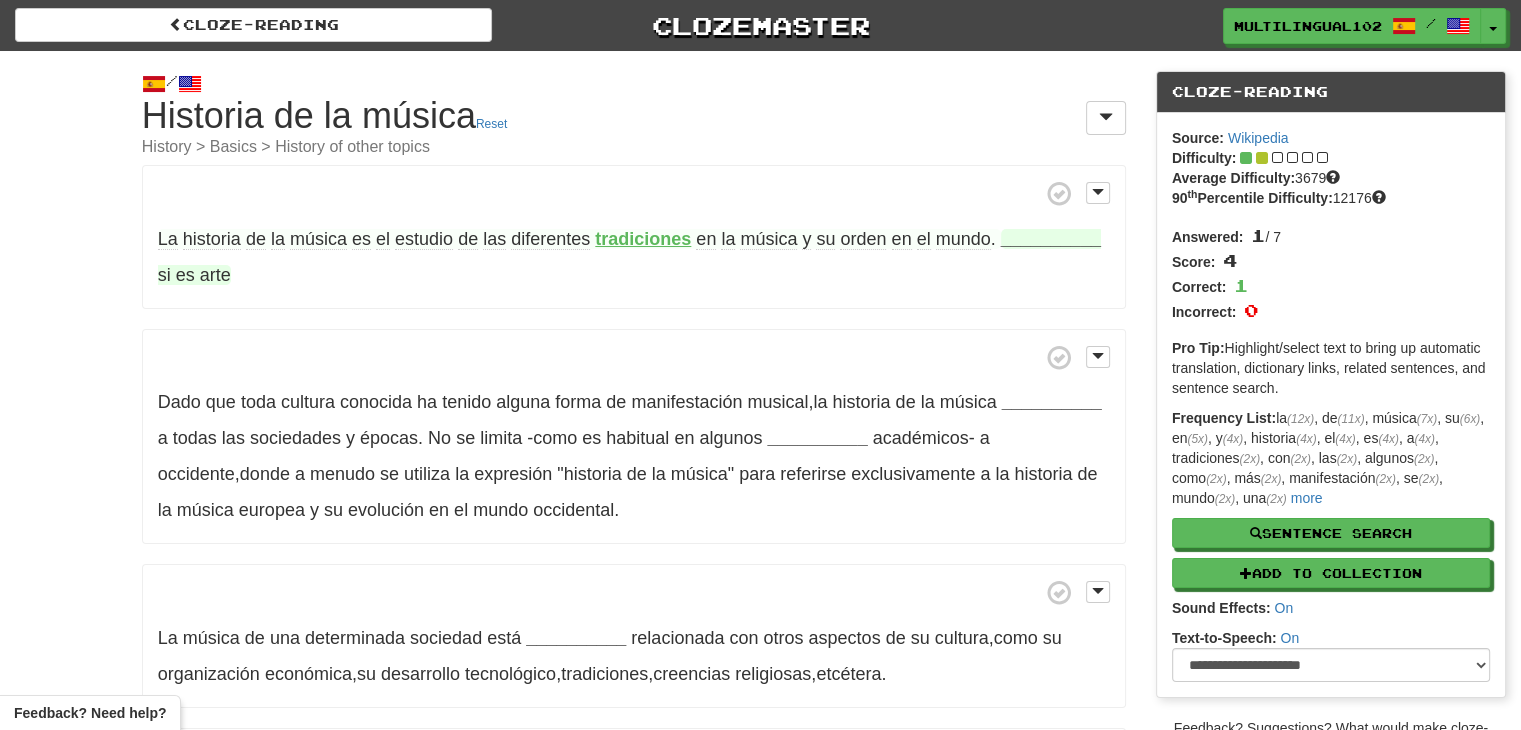click on "__________" at bounding box center [1051, 239] 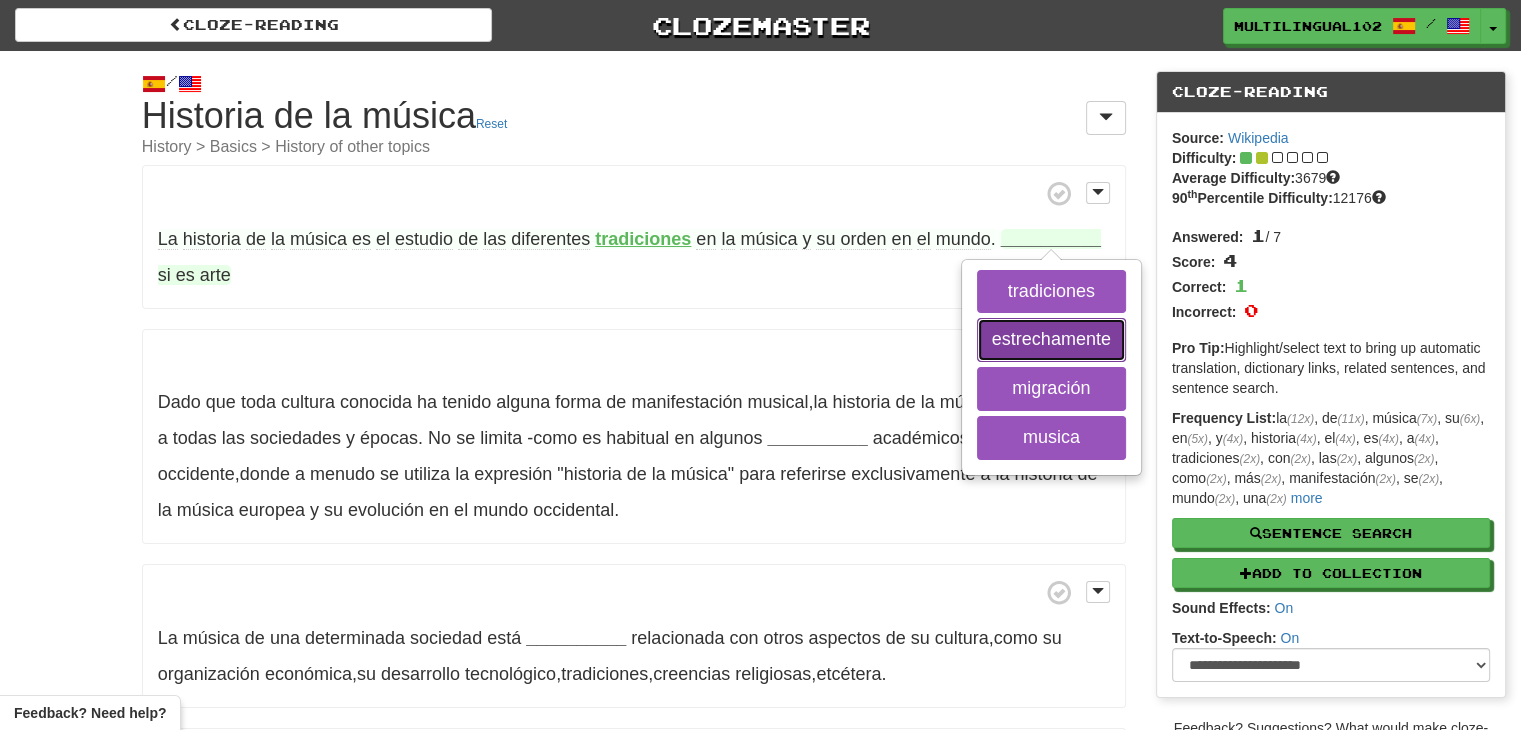 click on "estrechamente" at bounding box center (1051, 340) 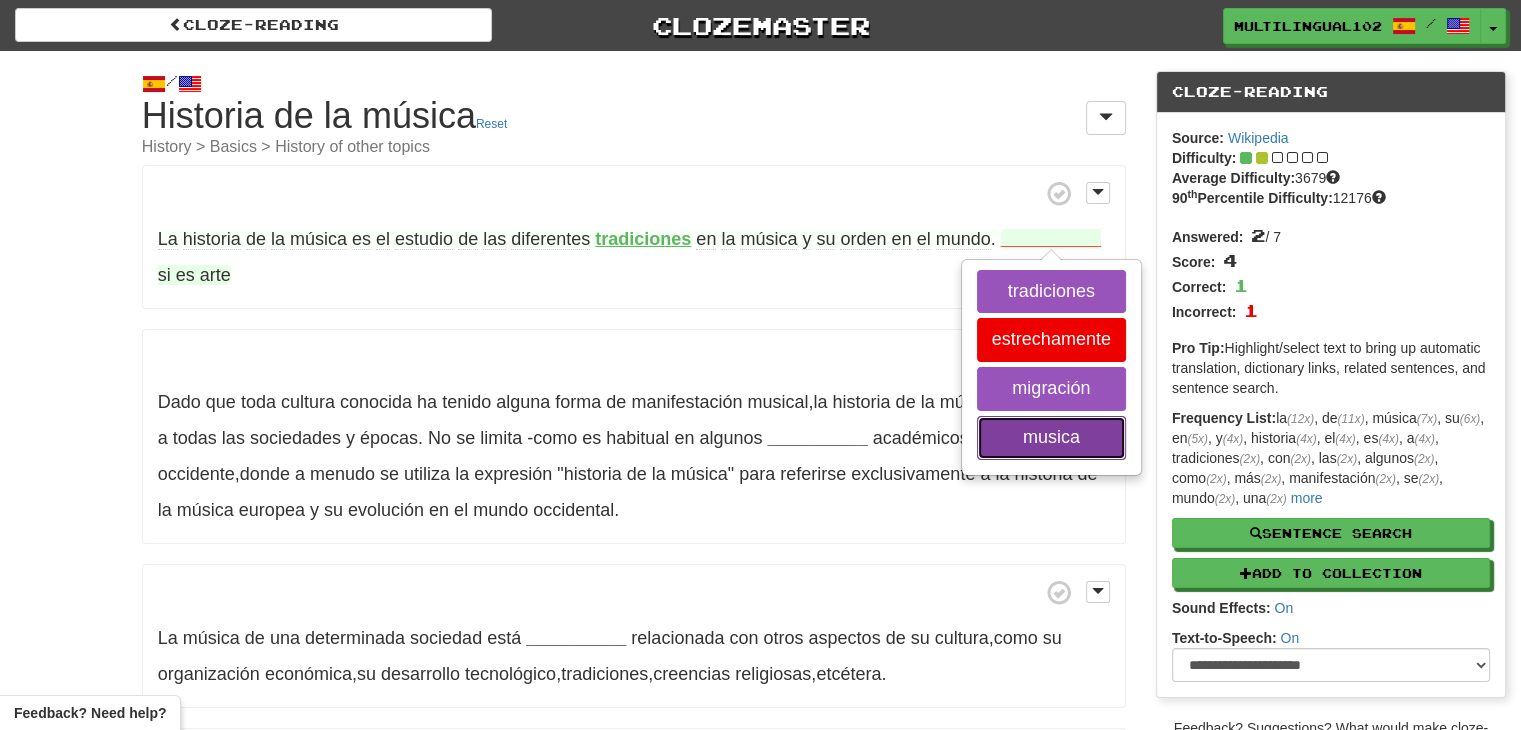 click on "musica" at bounding box center (1051, 438) 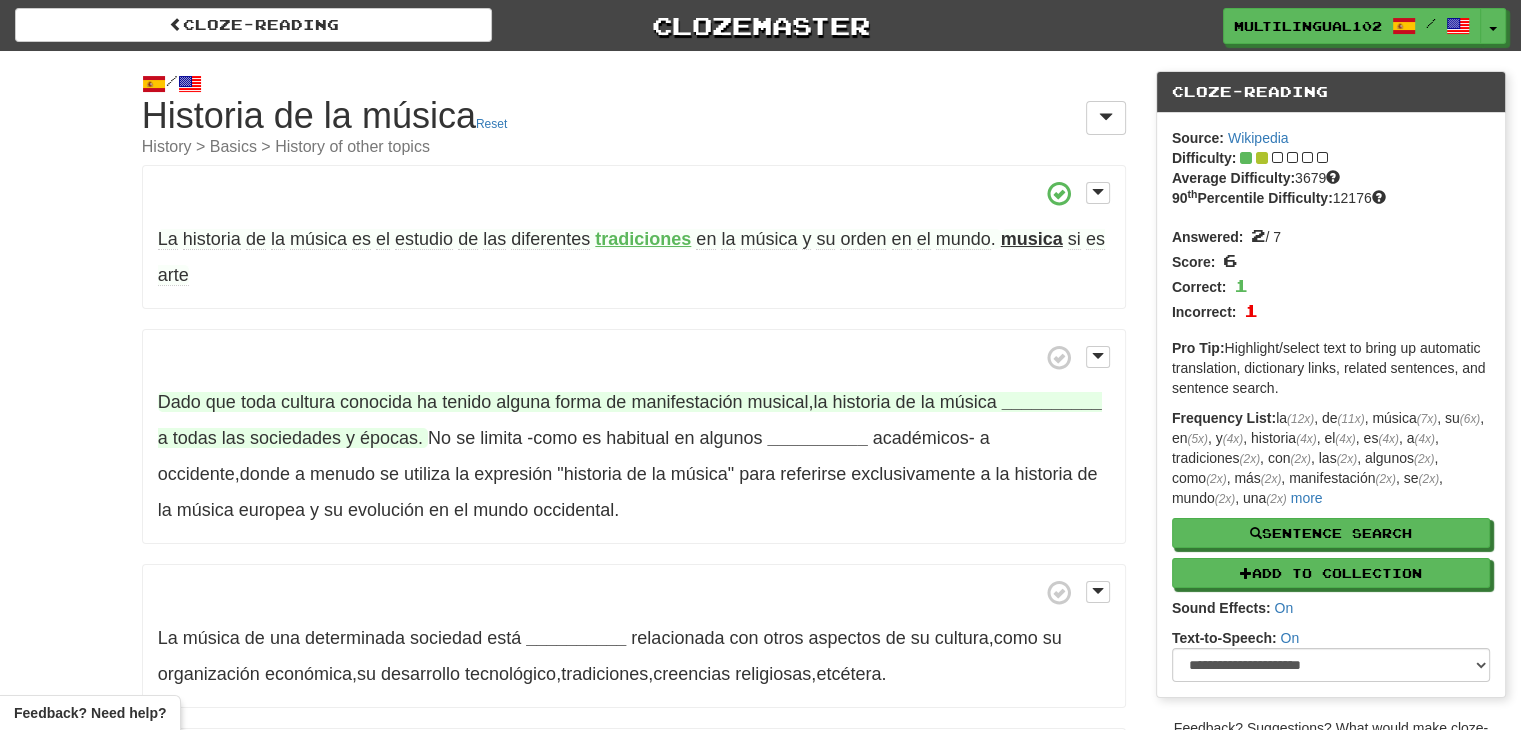 click on "__________" at bounding box center (1052, 402) 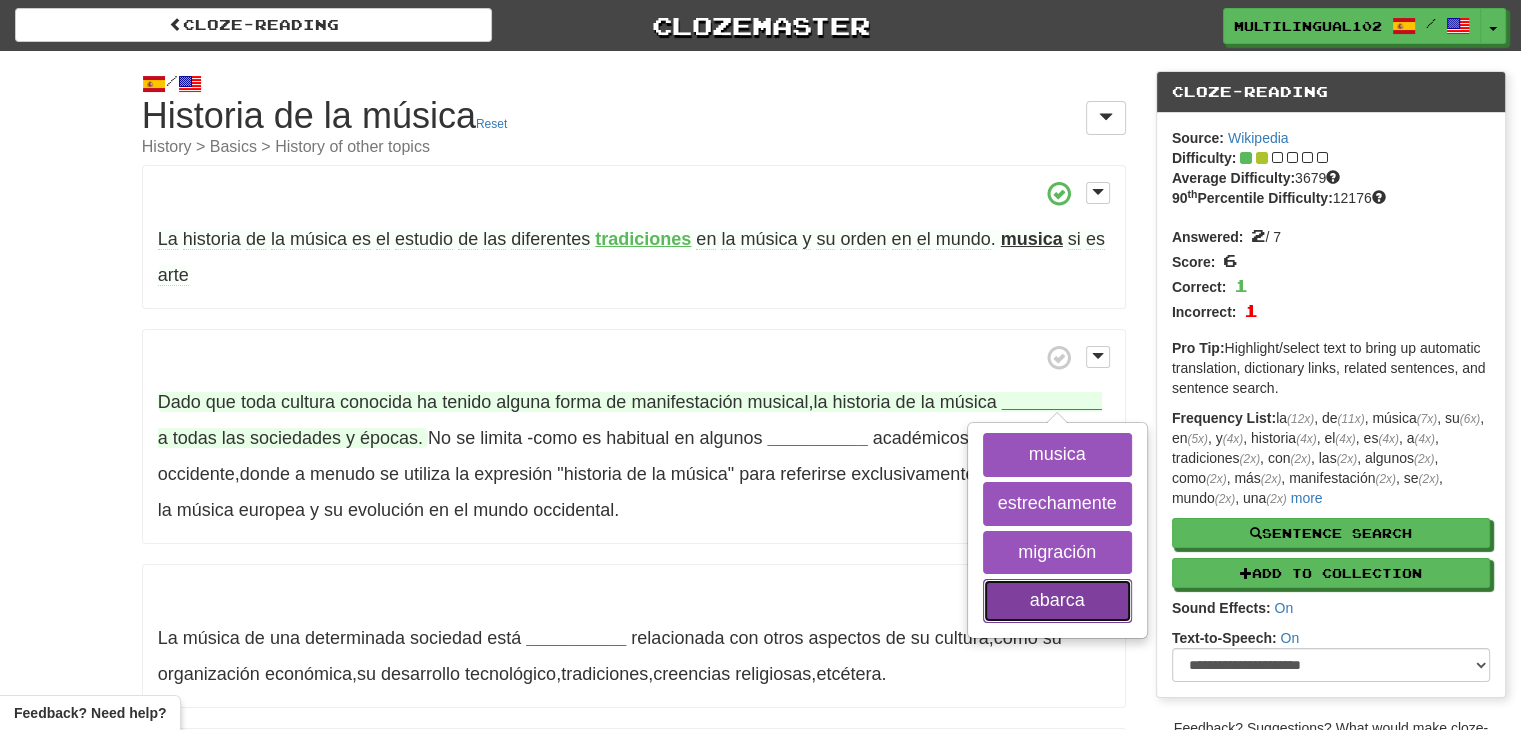 click on "abarca" at bounding box center [1057, 601] 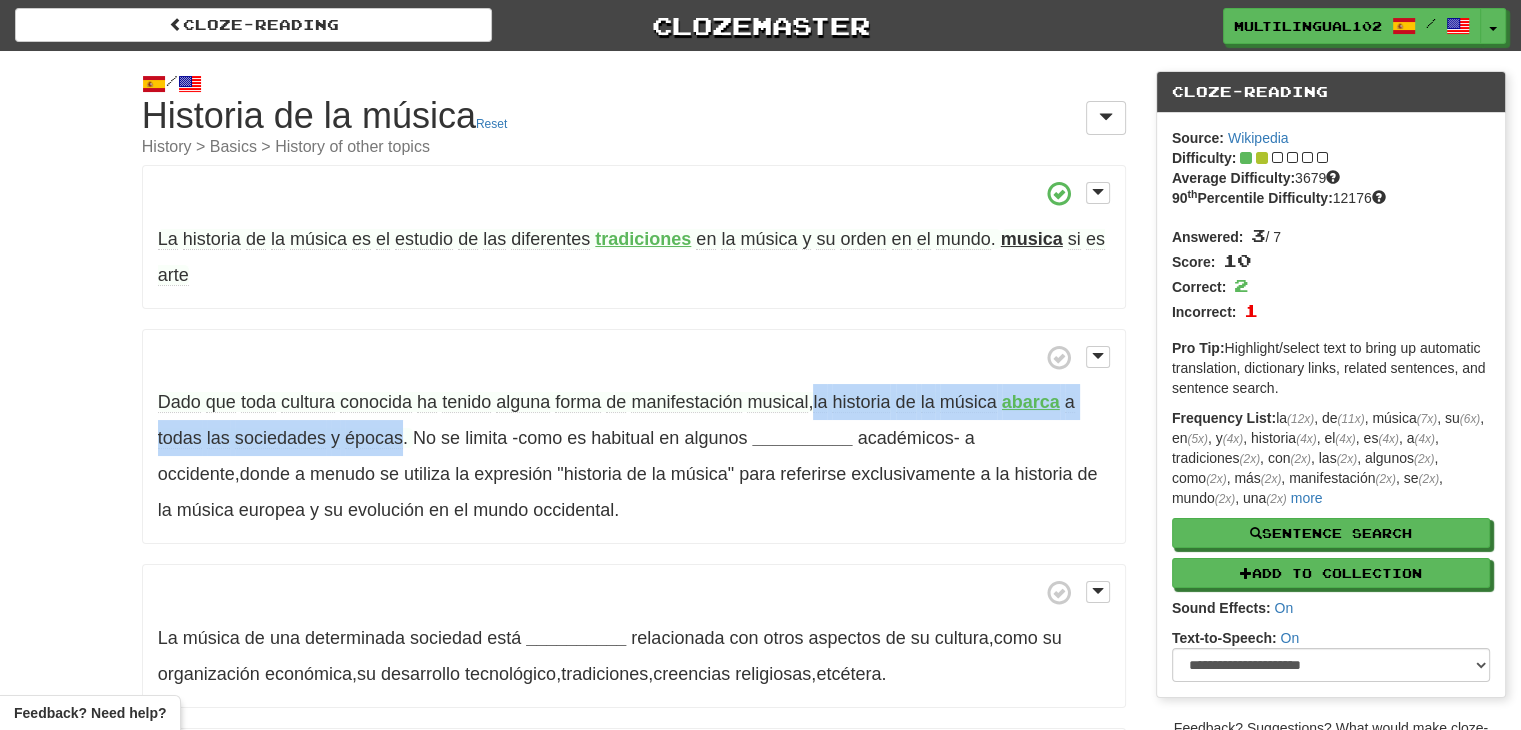 drag, startPoint x: 815, startPoint y: 397, endPoint x: 404, endPoint y: 434, distance: 412.66208 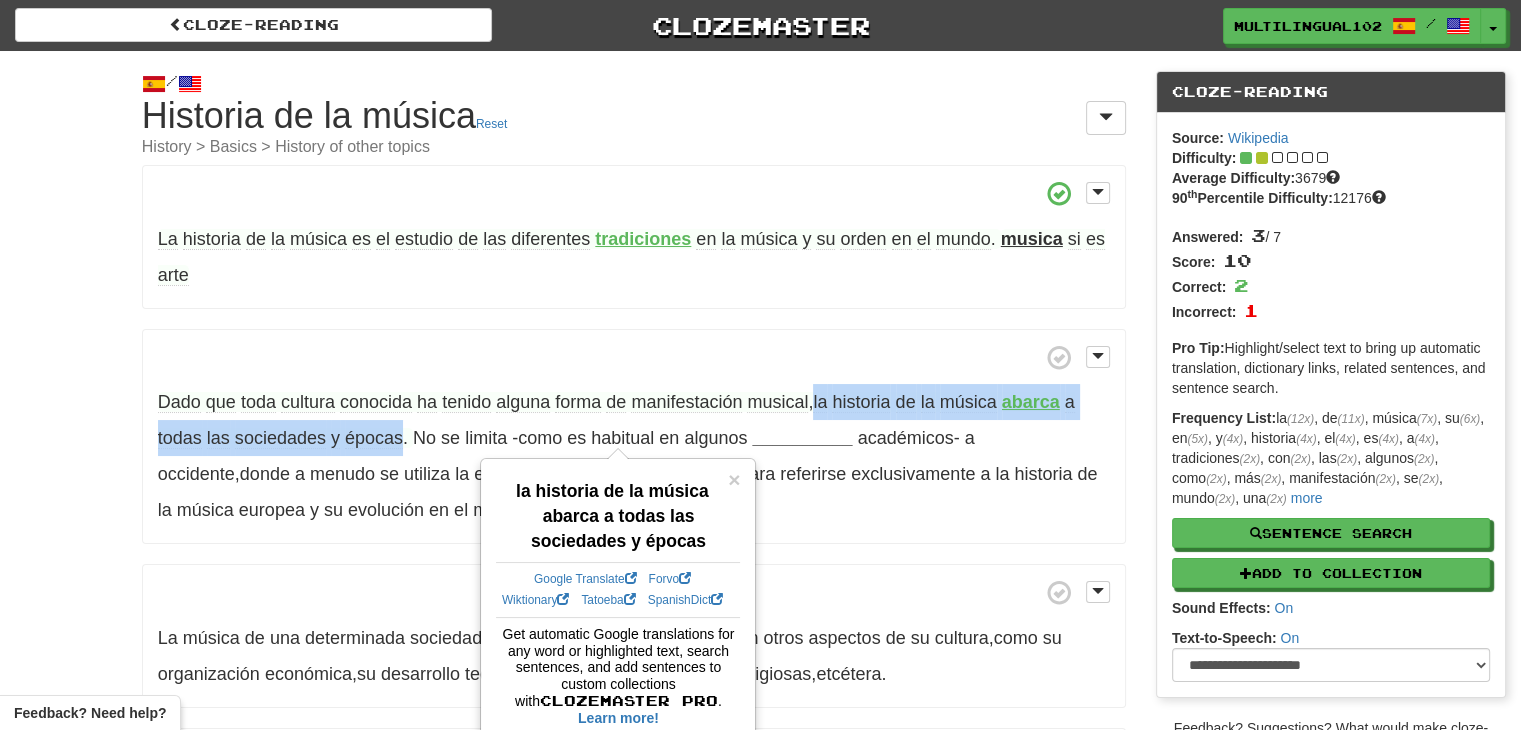 copy on "la   historia   de   la   música
abarca
a   todas   las   sociedades   y   épocas" 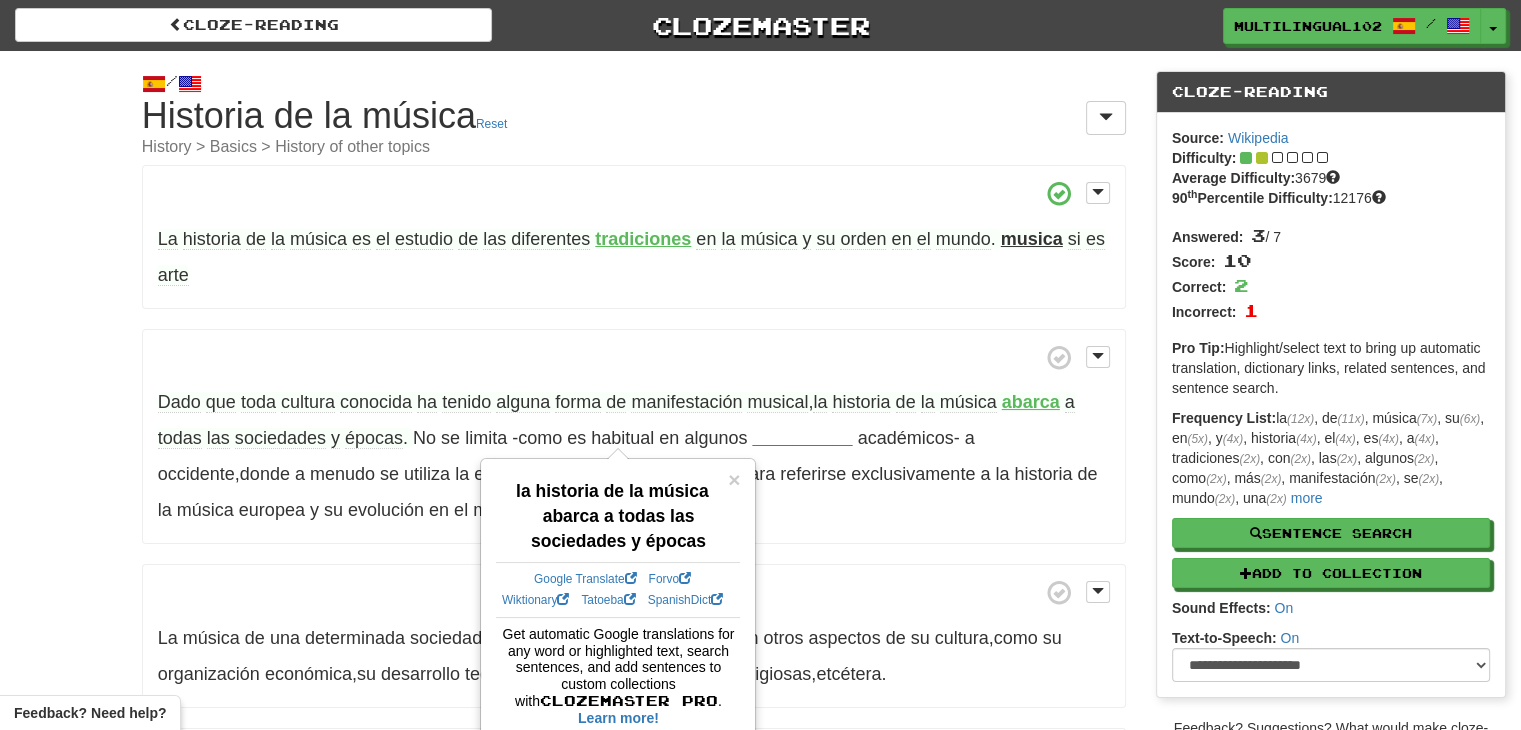 click on "La   historia   de   la   música   es   el   estudio   de   las   diferentes
tradiciones
en   la   música   y   su   orden   en   el   mundo .
musica
si   es   arte" at bounding box center (634, 237) 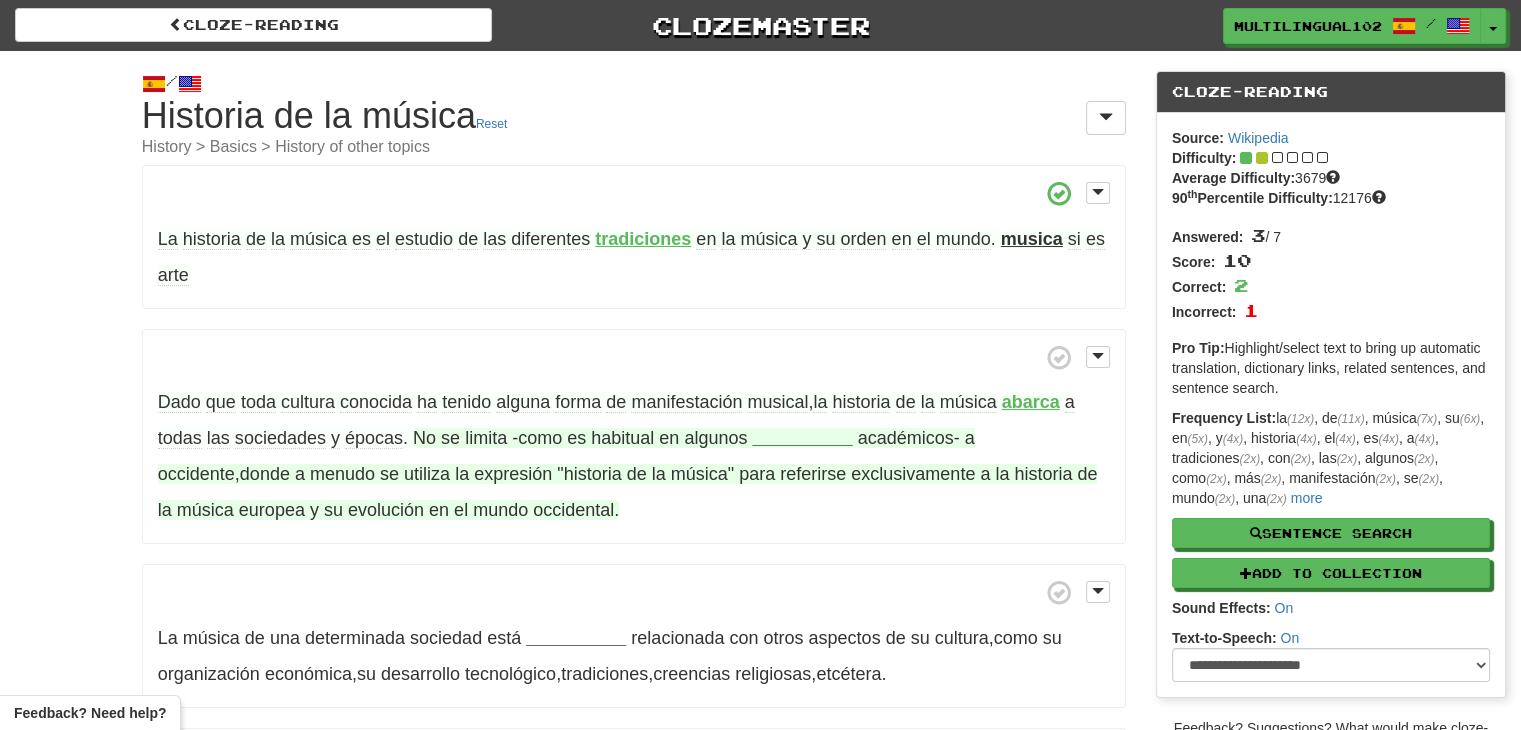 click on "__________" at bounding box center [802, 438] 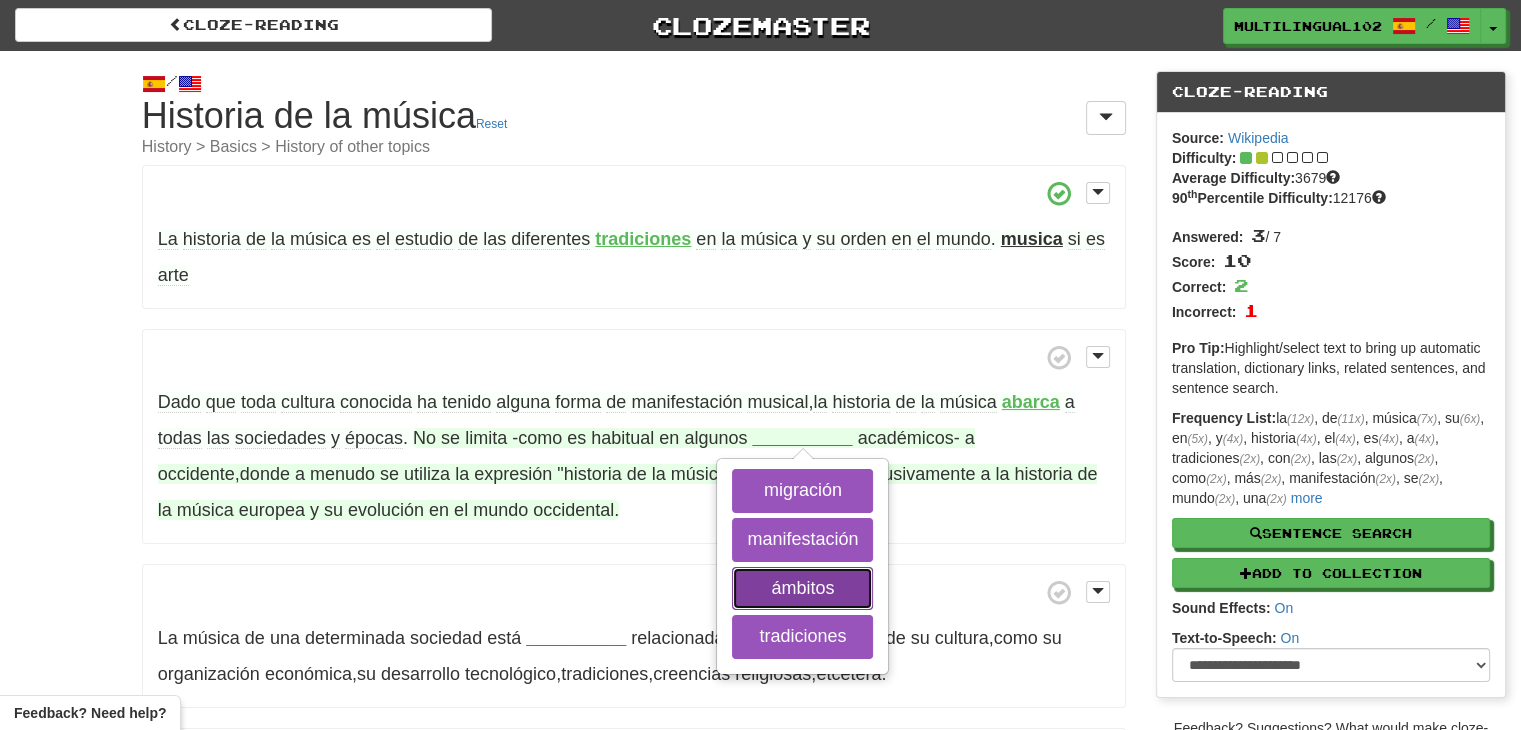 click on "ámbitos" at bounding box center (802, 589) 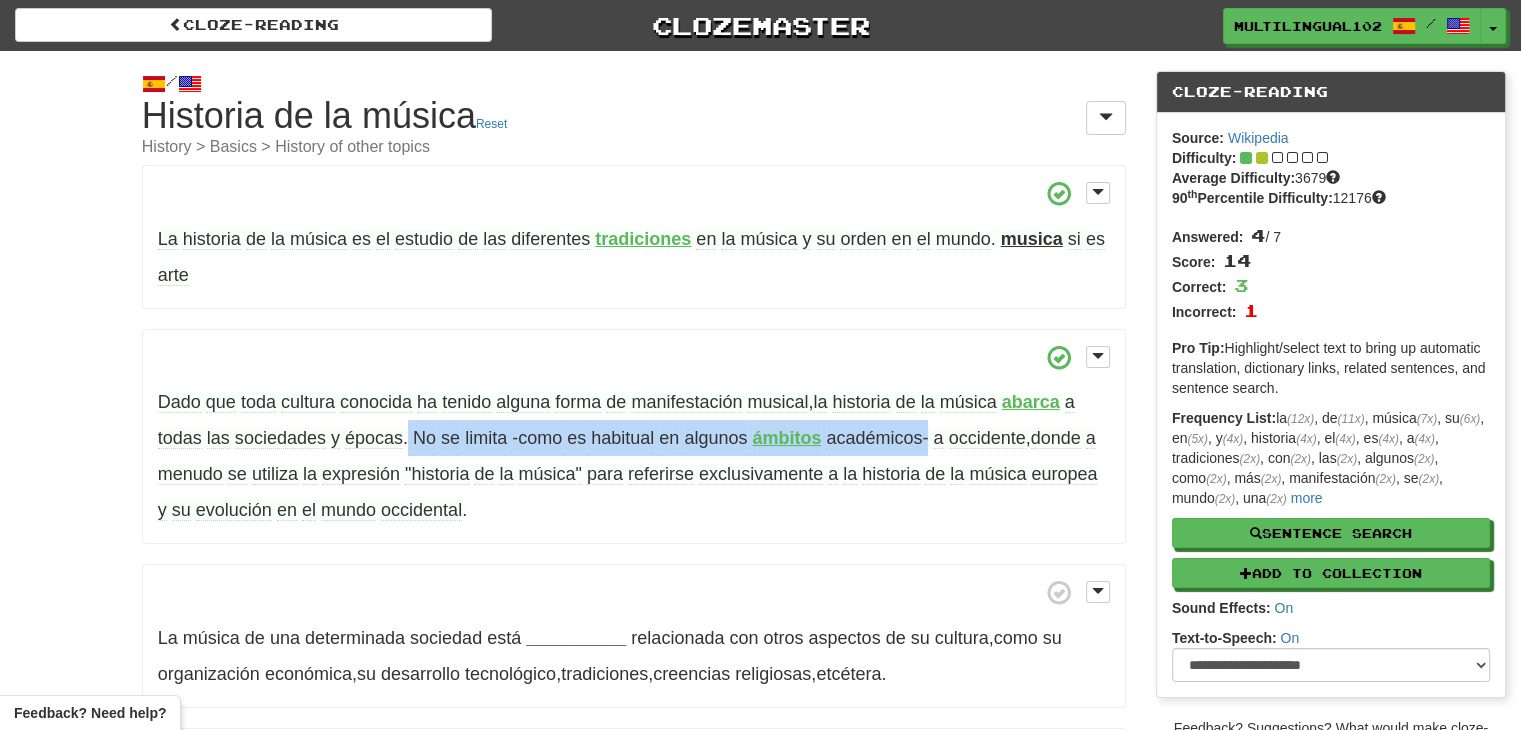 drag, startPoint x: 406, startPoint y: 432, endPoint x: 925, endPoint y: 441, distance: 519.078 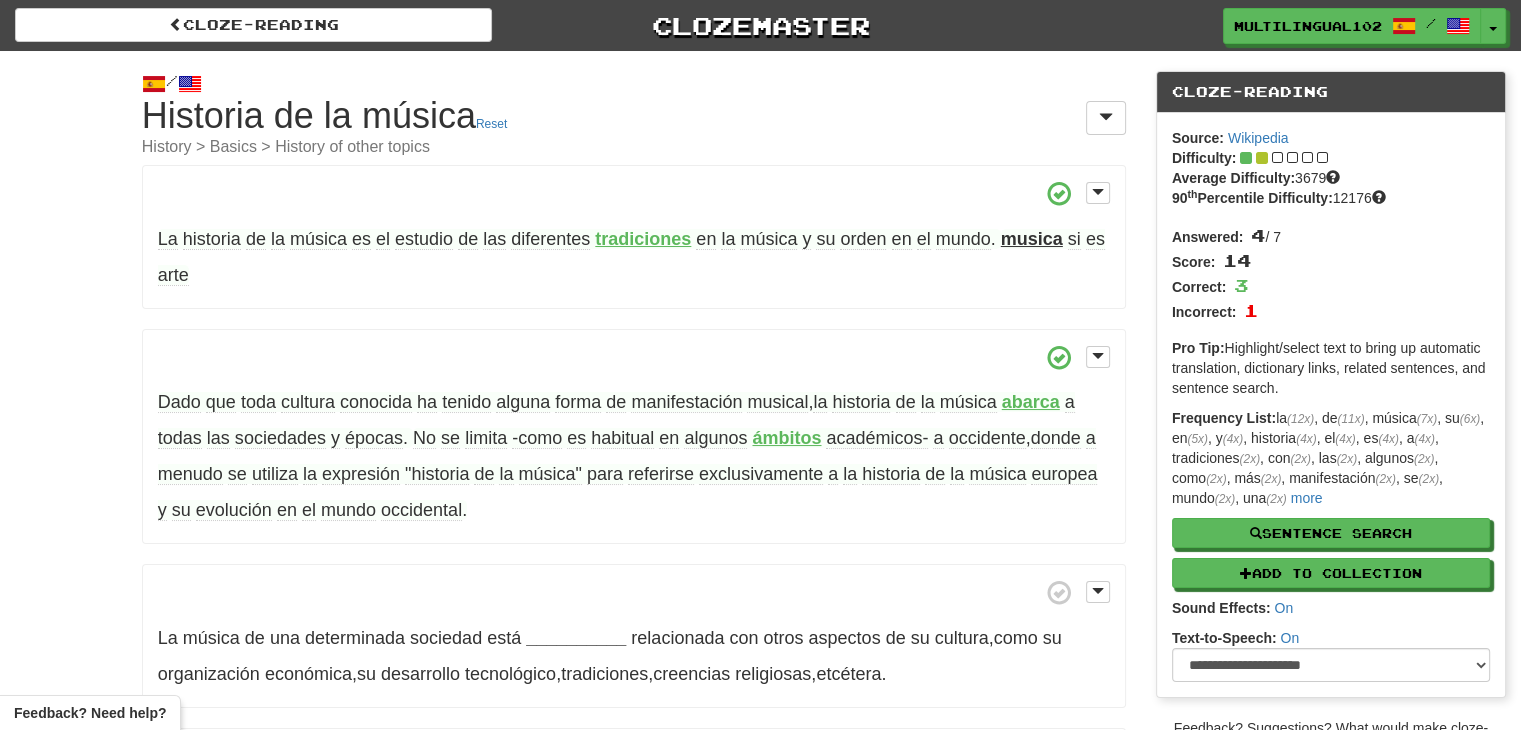 click on "Dado   que   toda   cultura   conocida   ha   tenido   alguna   forma   de   manifestación   musical ,  la   historia   de   la   música
abarca
a   todas   las   sociedades   y   épocas .
No   se   limita   -como   es   habitual   en   algunos
ámbitos
académicos-   a   occidente ,  donde   a   menudo   se   utiliza   la   expresión   "historia   de   la   música"   para   referirse   exclusivamente   a   la   historia   de   la   música   europea   y   su   evolución   en   el   mundo   occidental ." at bounding box center (634, 437) 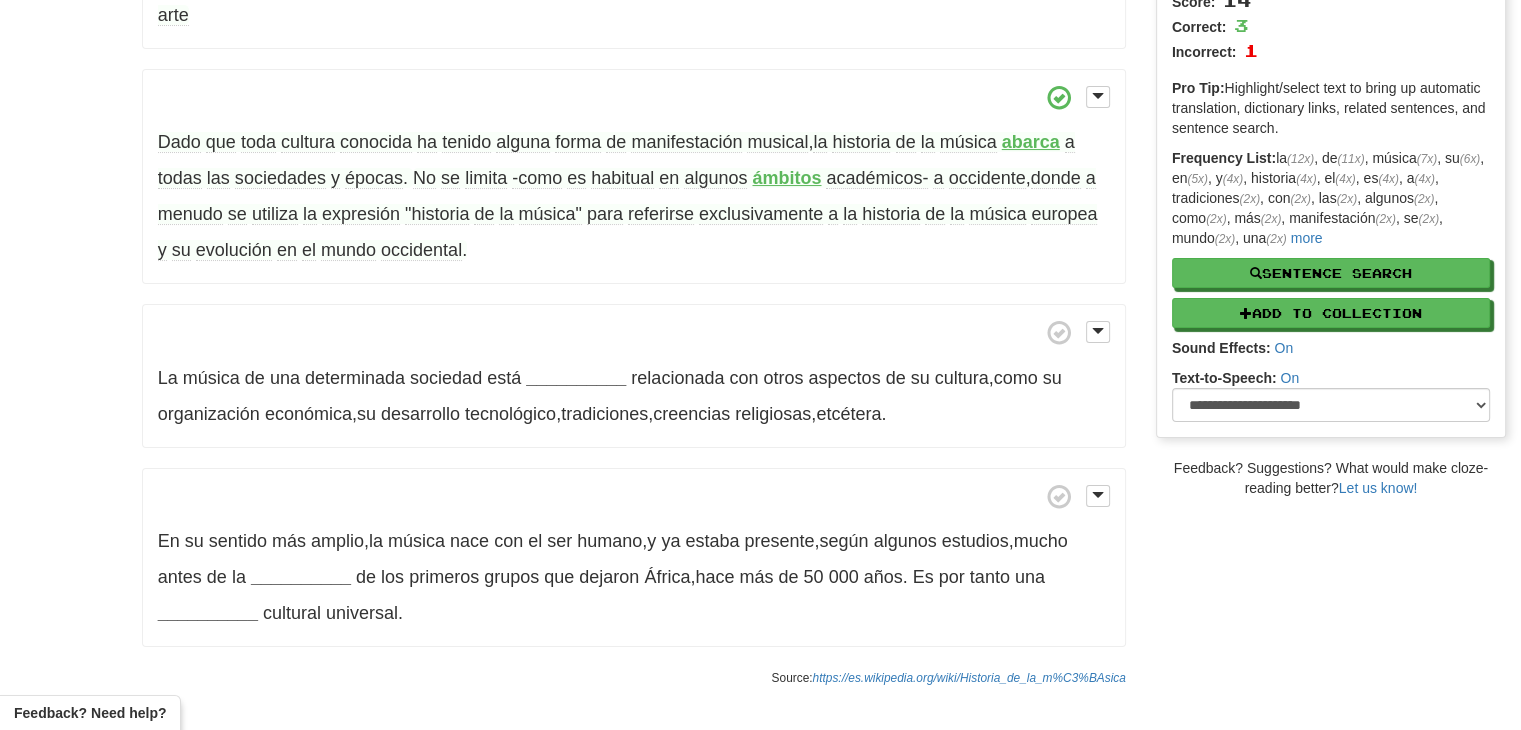 scroll, scrollTop: 262, scrollLeft: 0, axis: vertical 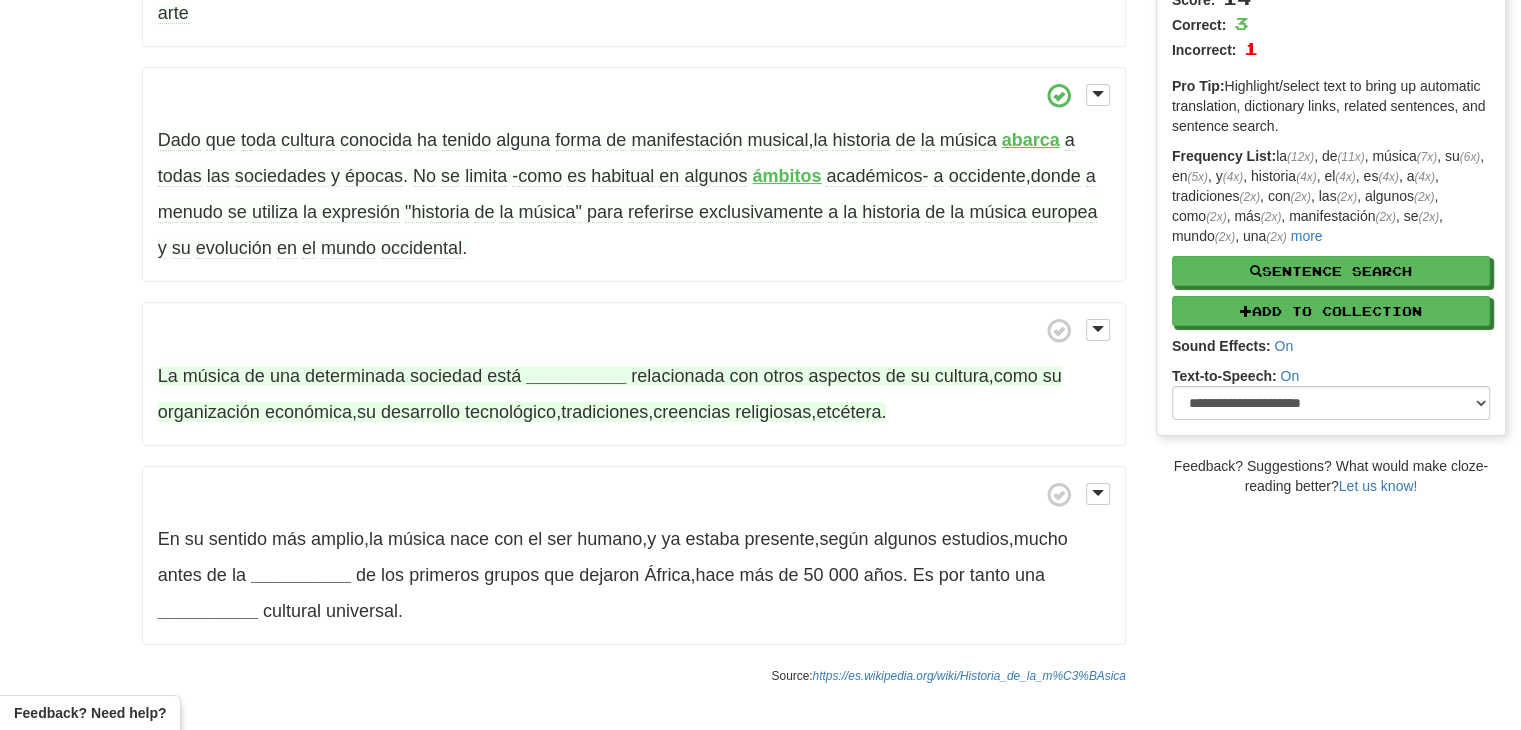 click on "__________" at bounding box center [576, 376] 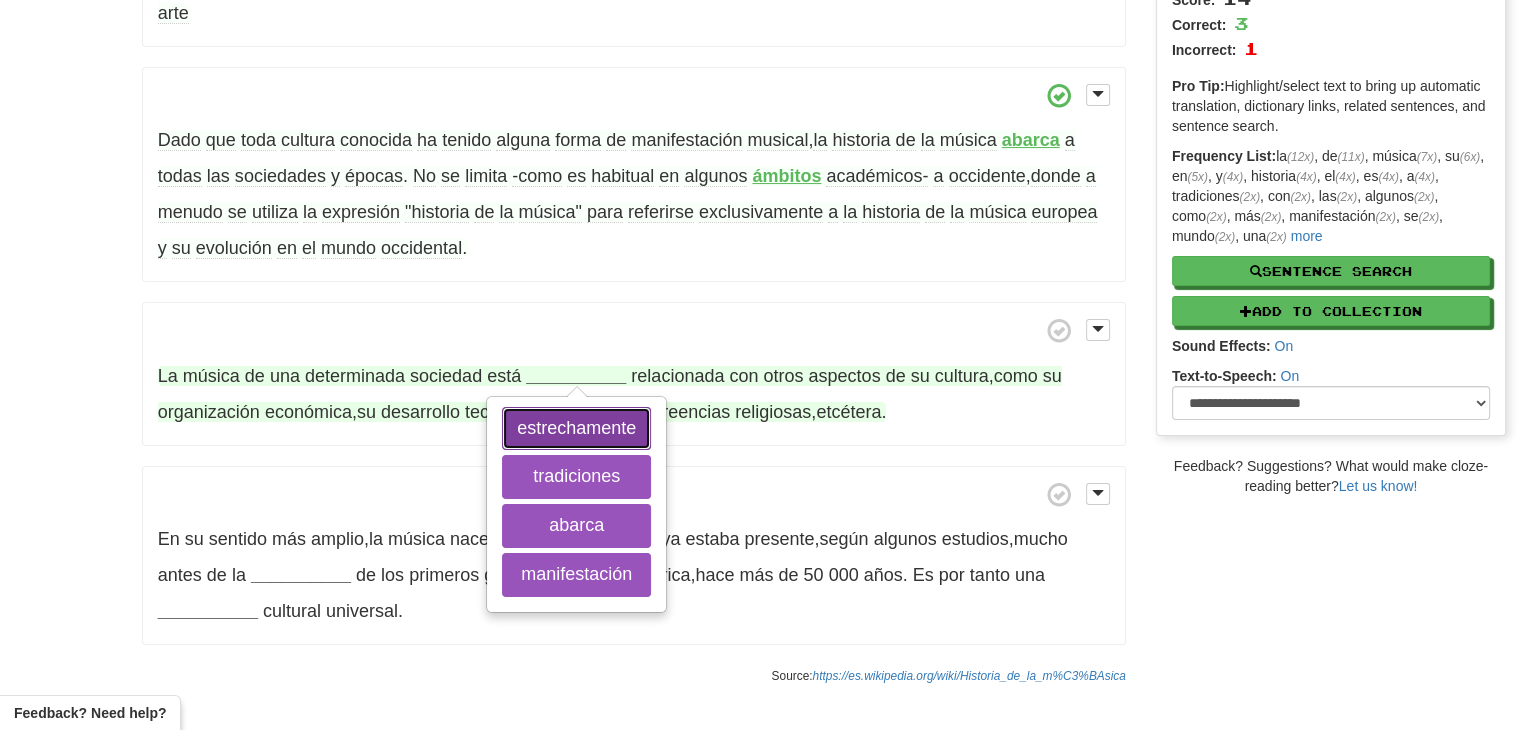 click on "estrechamente" at bounding box center (576, 429) 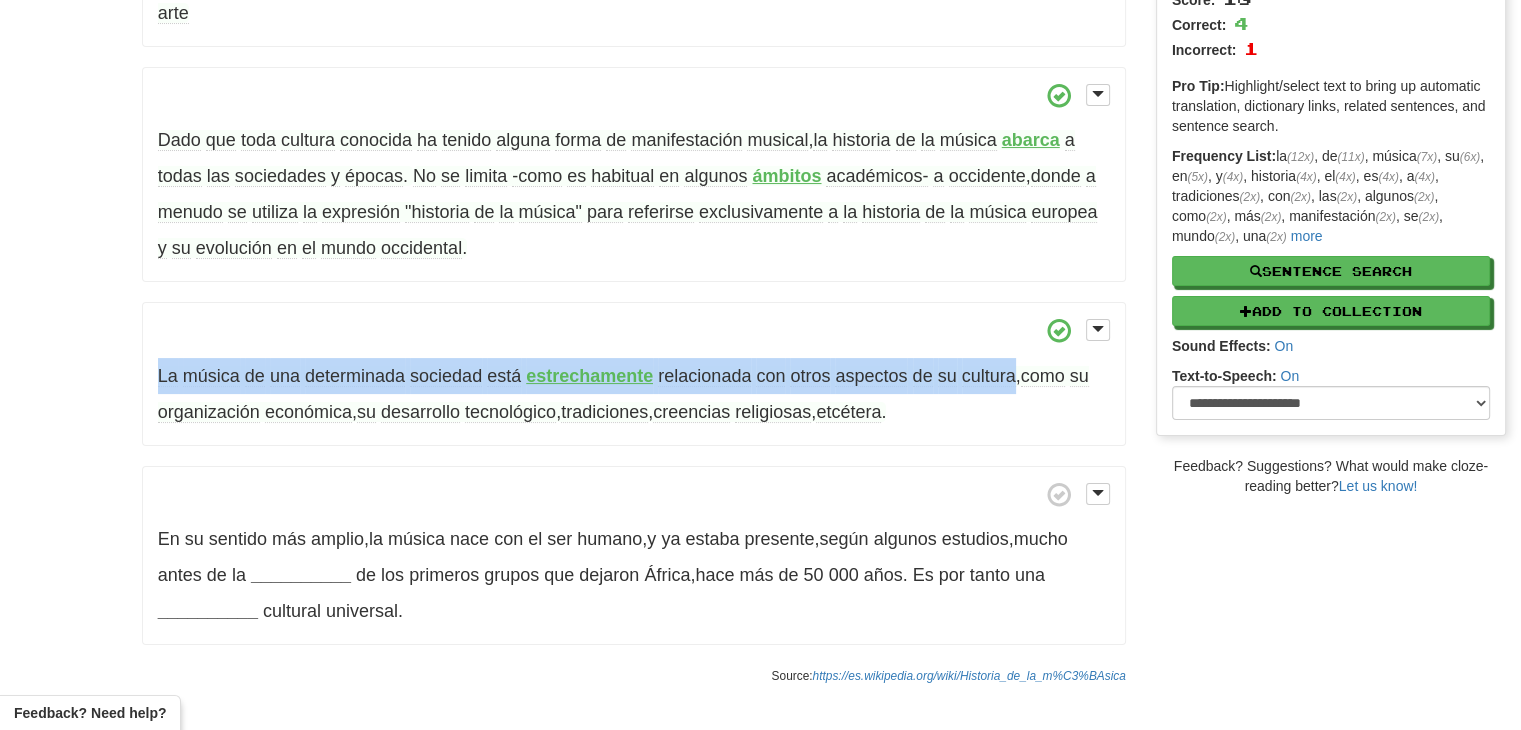 drag, startPoint x: 152, startPoint y: 367, endPoint x: 1016, endPoint y: 368, distance: 864.00055 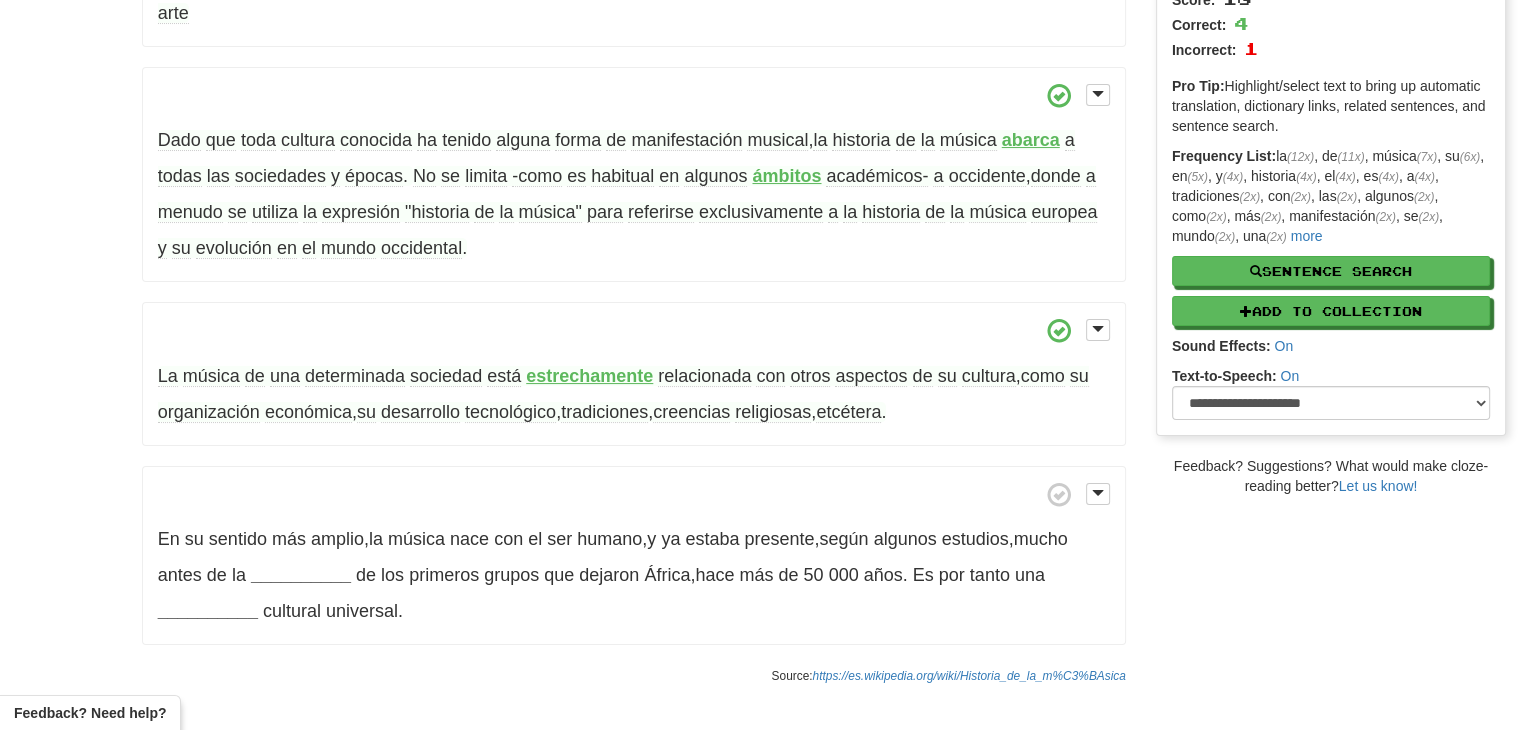 click on "/
Cloze-Reading
Historia de la música
Reset
History > Basics > History of other topics
La   historia   de   la   música   es   el   estudio   de   las   diferentes
tradiciones
en   la   música   y   su   orden   en   el   mundo .
musica
si   es   arte
Dado   que   toda   cultura   conocida   ha   tenido   alguna   forma   de   manifestación   musical ,  la   historia   de   la   música
abarca
a   todas   las   sociedades   y   épocas .
No   se   limita   -como   es   habitual   en   algunos
ámbitos
académicos-   a   occidente ,  donde   a   menudo   se   utiliza   la   expresión   "historia   de   la   música"   para   referirse   exclusivamente   a   la   historia   de   la   música   europea   y   su   evolución   en   el   mundo   occidental ." at bounding box center (760, 242) 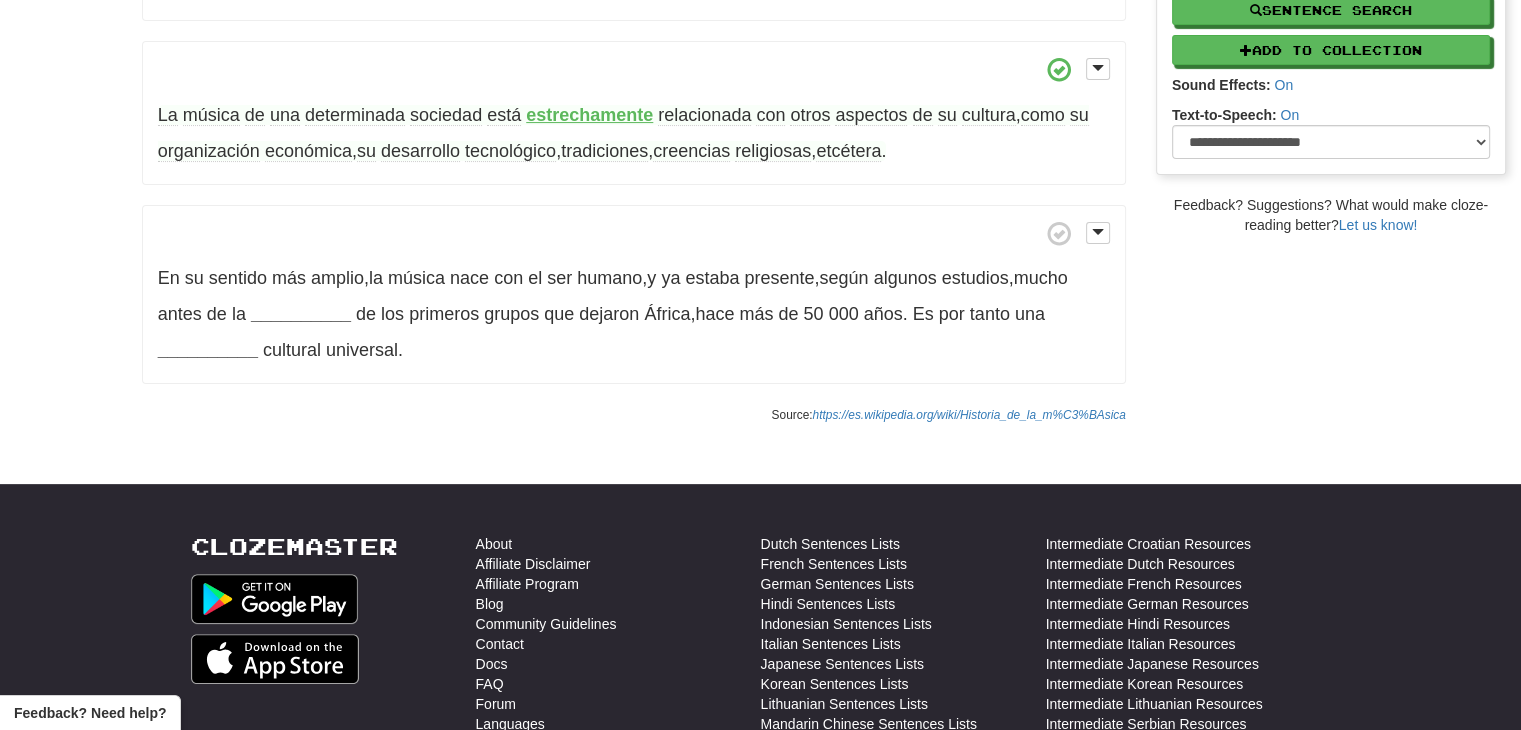 scroll, scrollTop: 526, scrollLeft: 0, axis: vertical 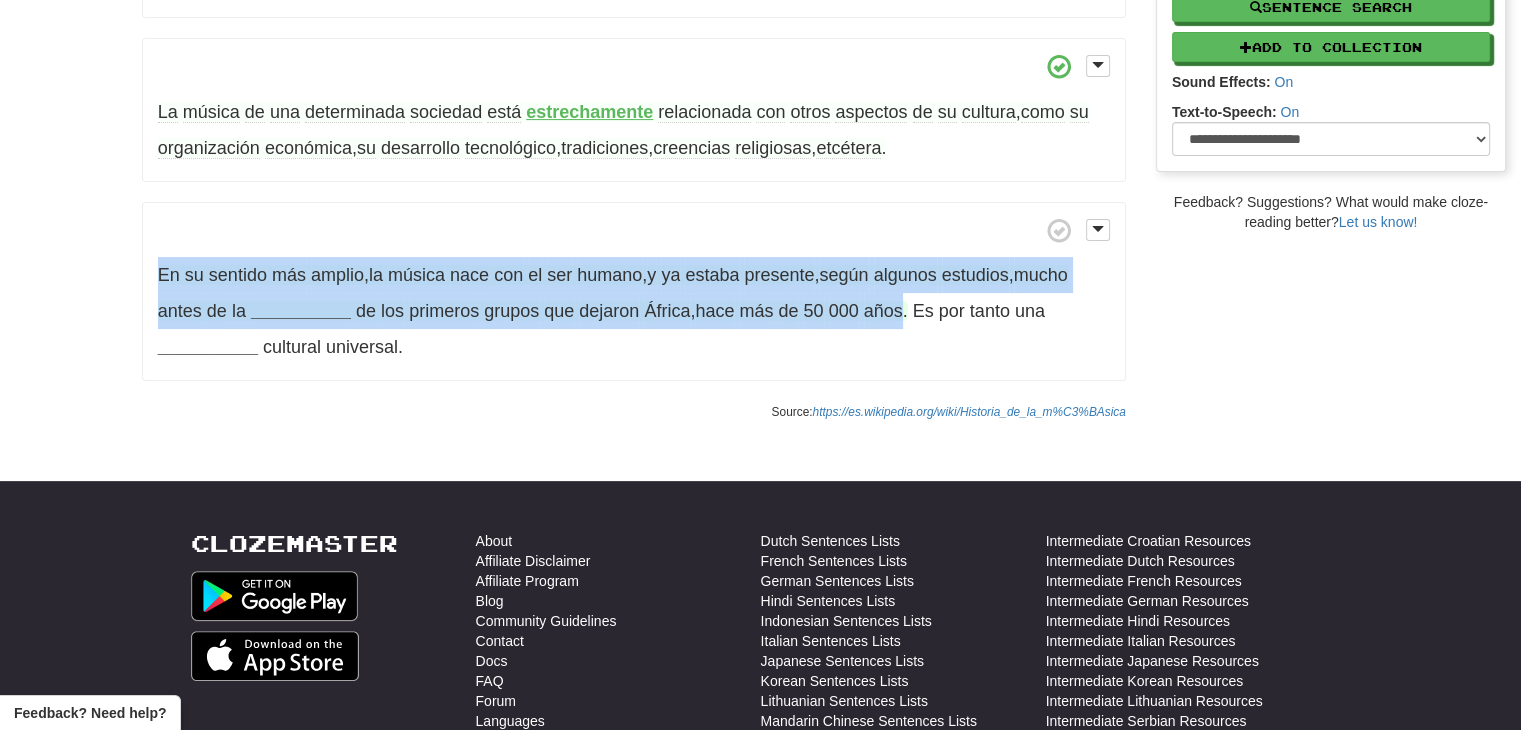 drag, startPoint x: 152, startPoint y: 277, endPoint x: 909, endPoint y: 305, distance: 757.51764 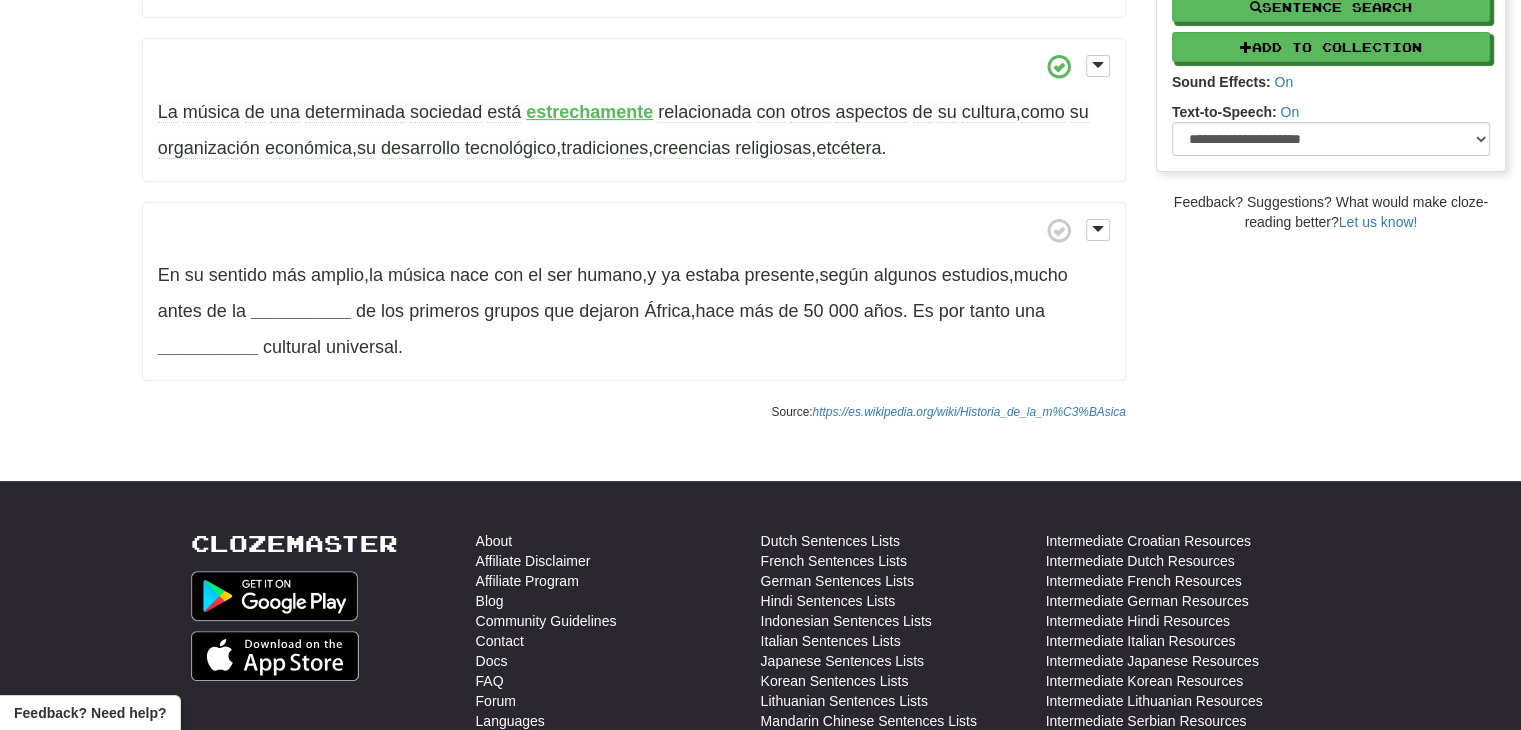 click on "Source:
https://es.wikipedia.org/wiki/Historia_de_la_m%C3%BAsica" at bounding box center (634, 411) 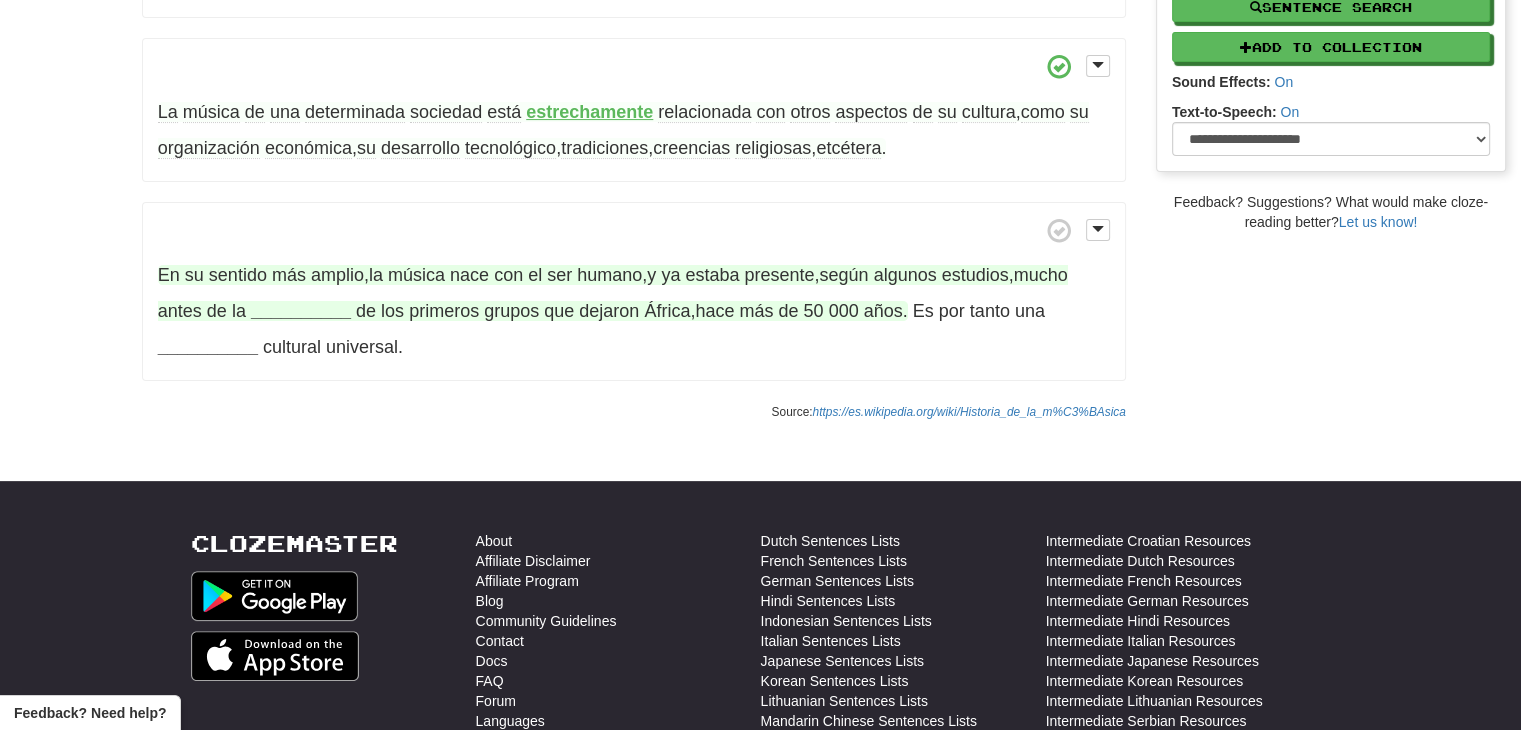 click on "__________" at bounding box center (301, 311) 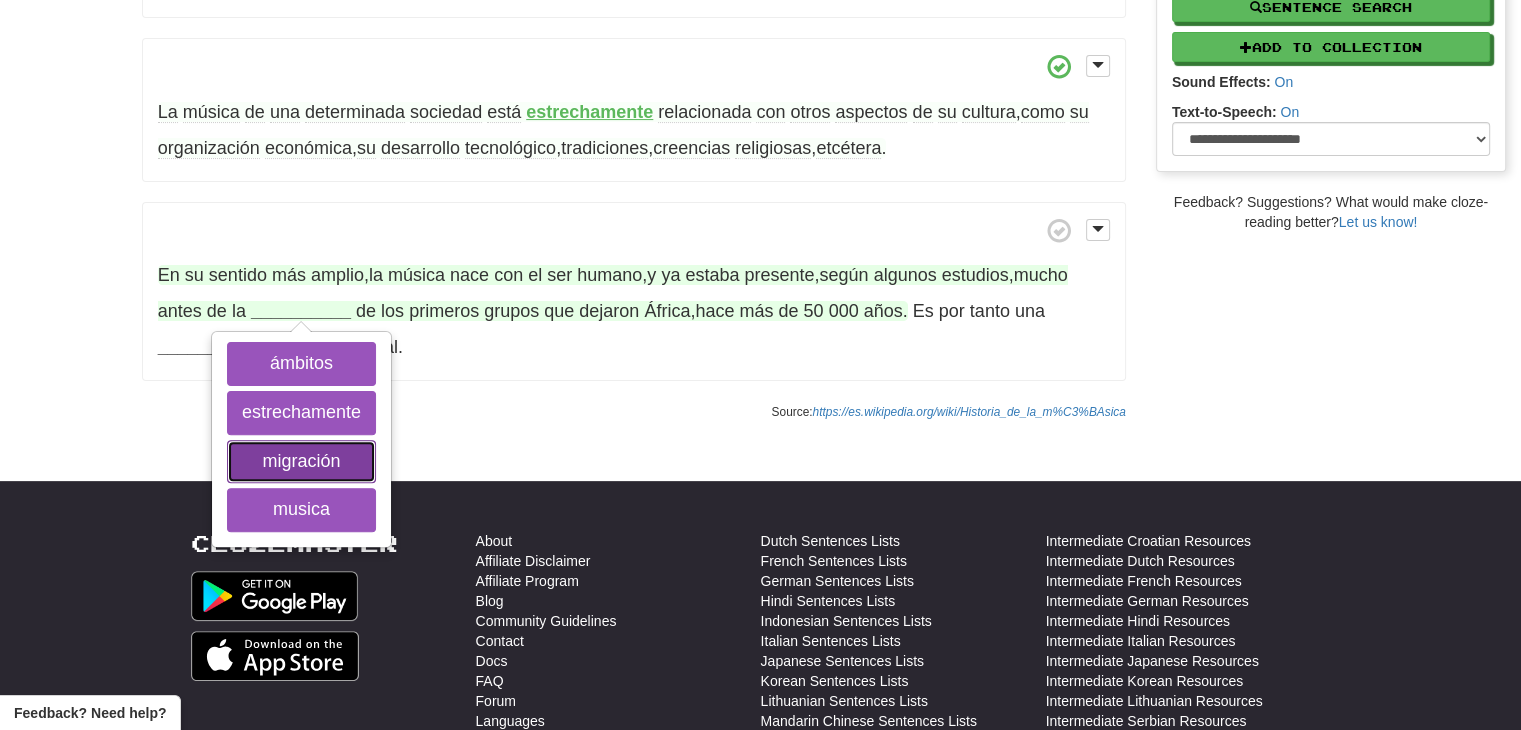 click on "migración" at bounding box center (301, 462) 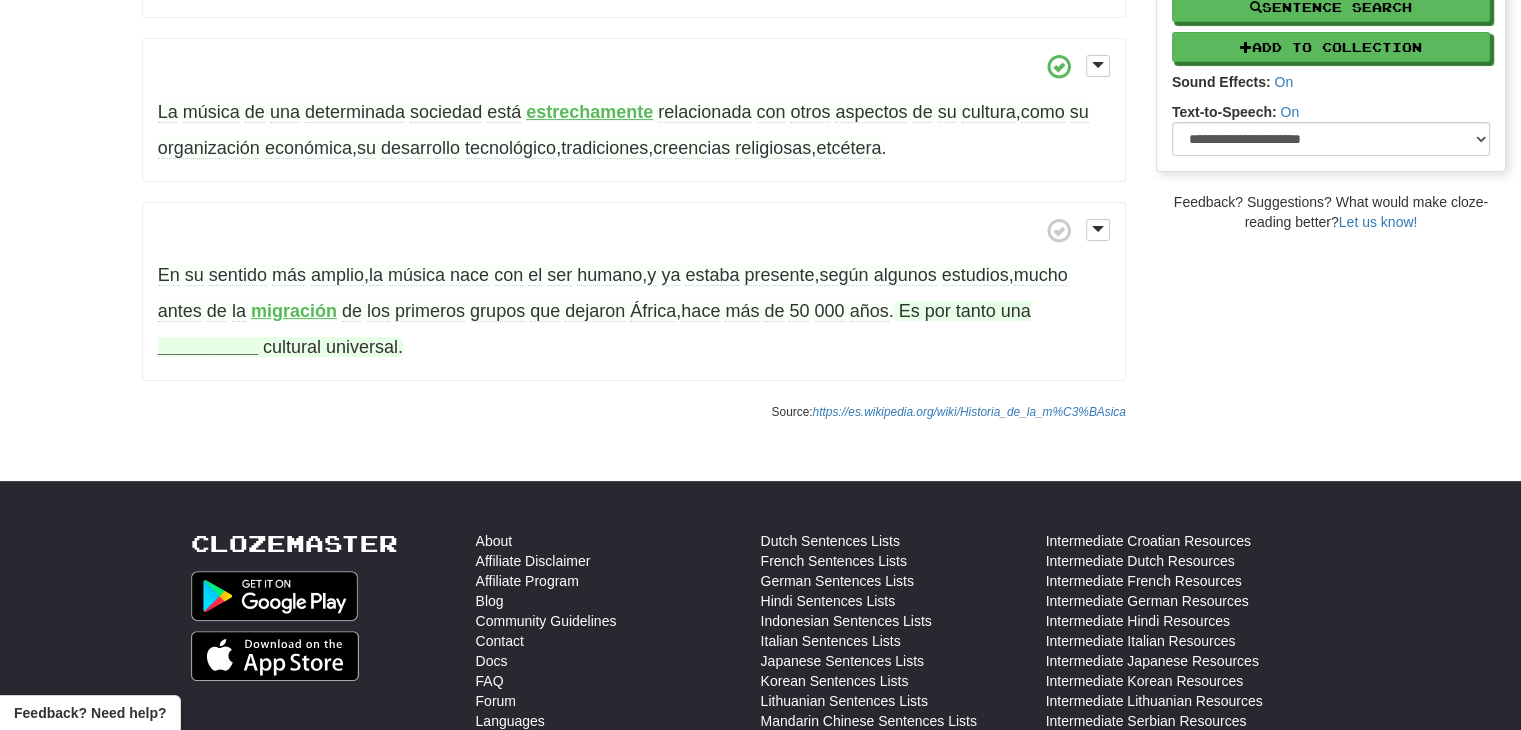click on "__________" at bounding box center (208, 347) 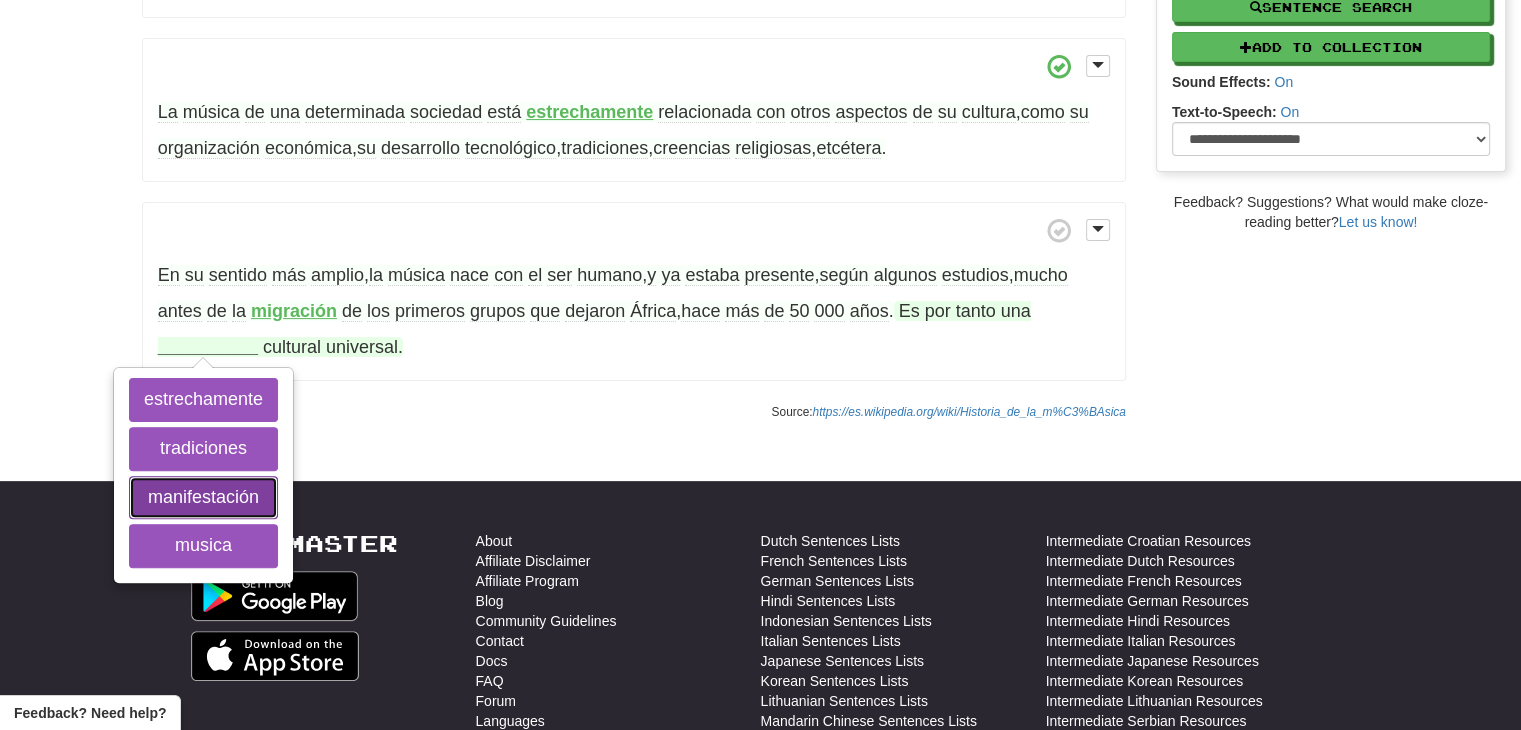 click on "manifestación" at bounding box center (203, 498) 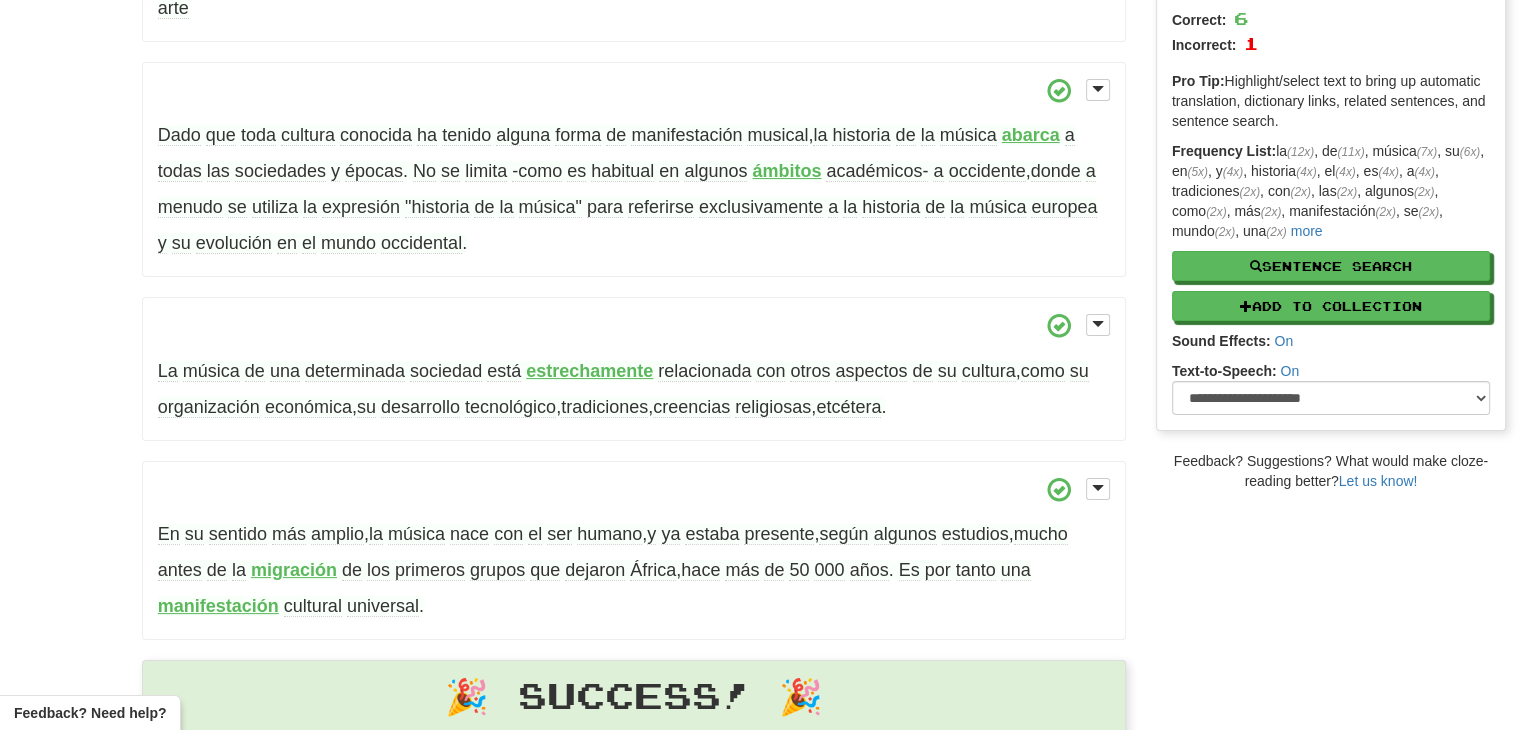 scroll, scrollTop: 0, scrollLeft: 0, axis: both 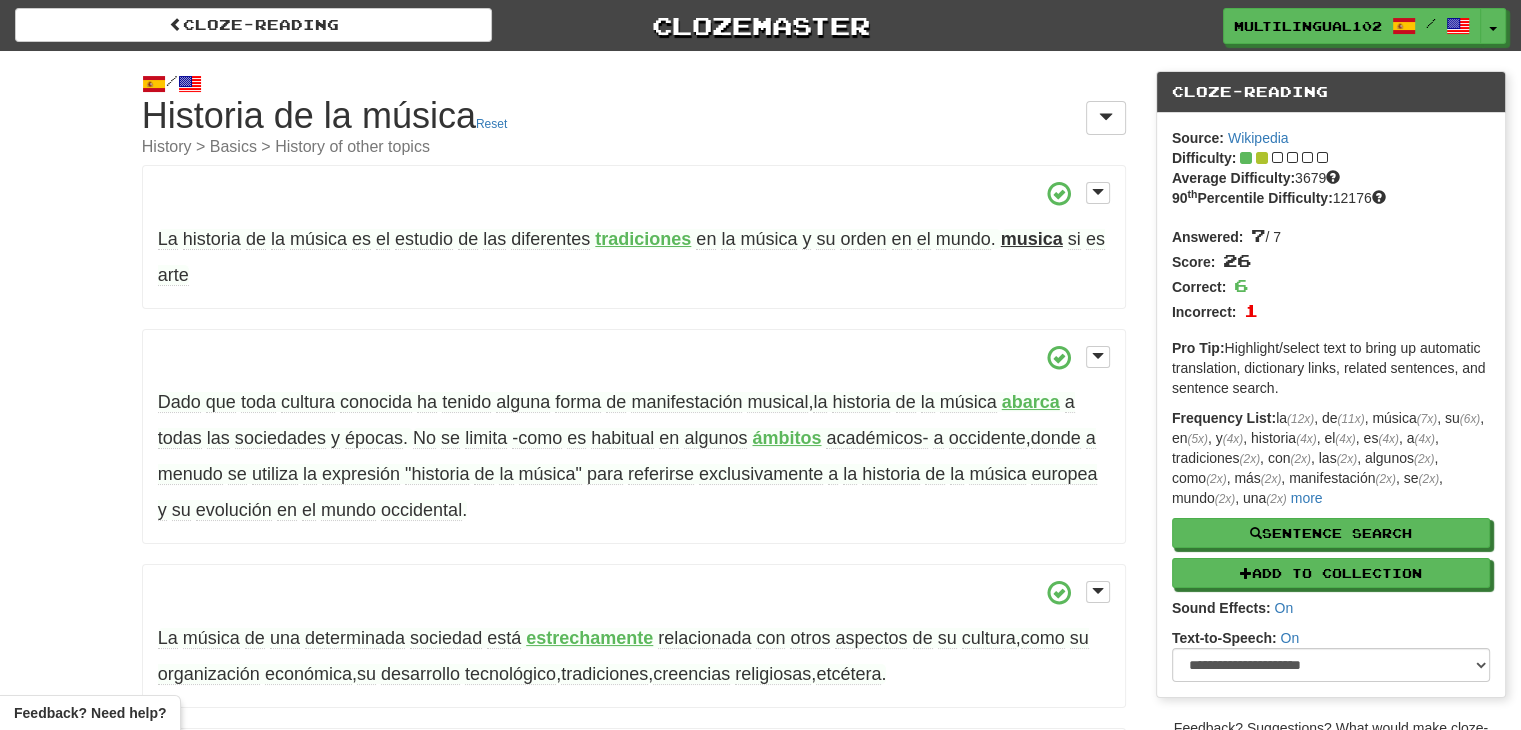 click on "Multilingual102
/
Toggle Dropdown
Dashboard
Leaderboard
Activity Feed
Notifications
Profile
Discussions
Deutsch
/
English
Streak:
2
Review:
5
Points Today: 156
Español
/
English
Streak:
2
Review:
4
Points Today: 48
Français
/
English
Streak:
1
Review:
5
Points Today: 0
Italiano
/
English
Streak:
0
Review:
12
Points Today: 0
Norsk bokmål
/
English
Streak:
1
Review:
20
Points Today: 0
Slovenčina
/
English
Streak:
0
Review:
20
Points Today: 0
Languages
Account
Logout" at bounding box center [1267, 26] 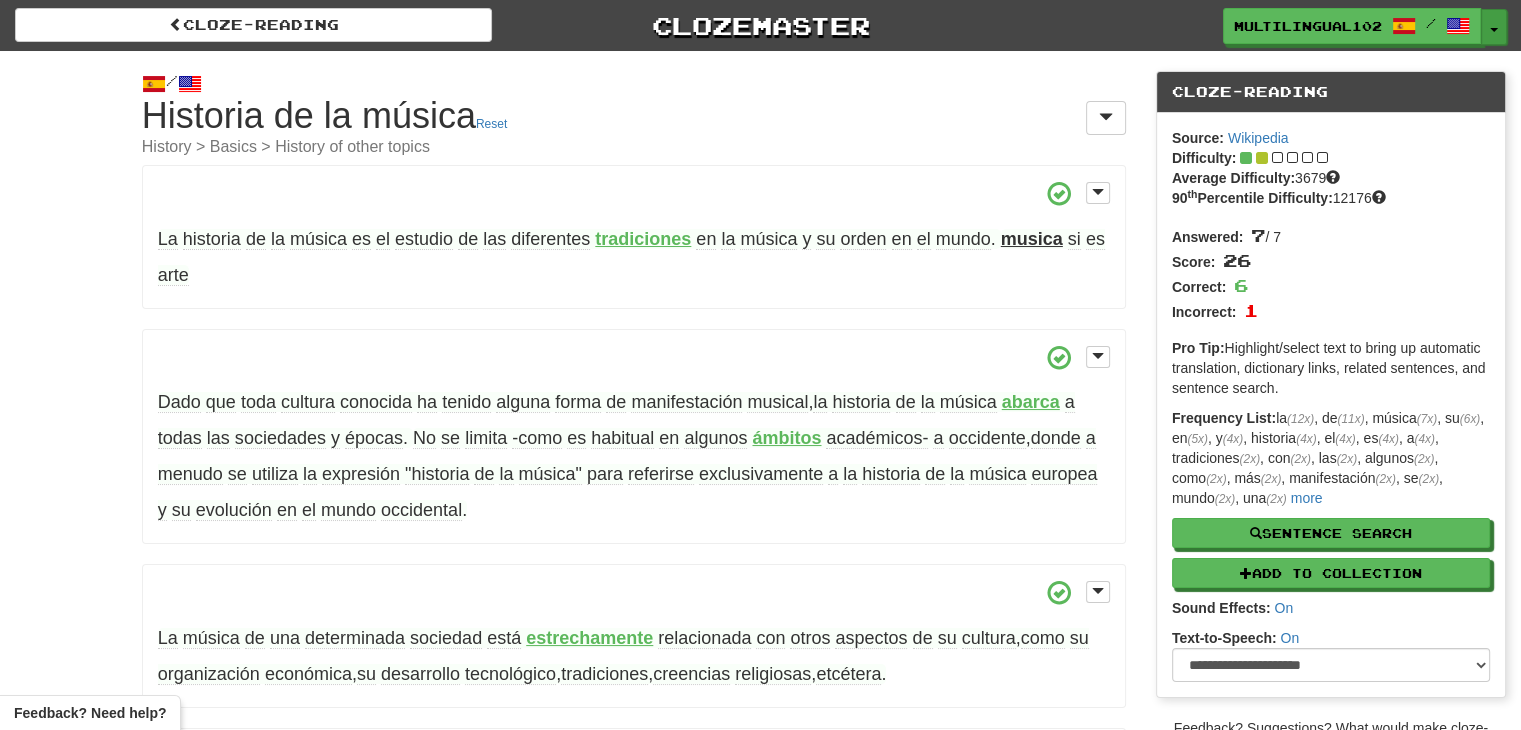 click on "Toggle Dropdown" at bounding box center (1494, 27) 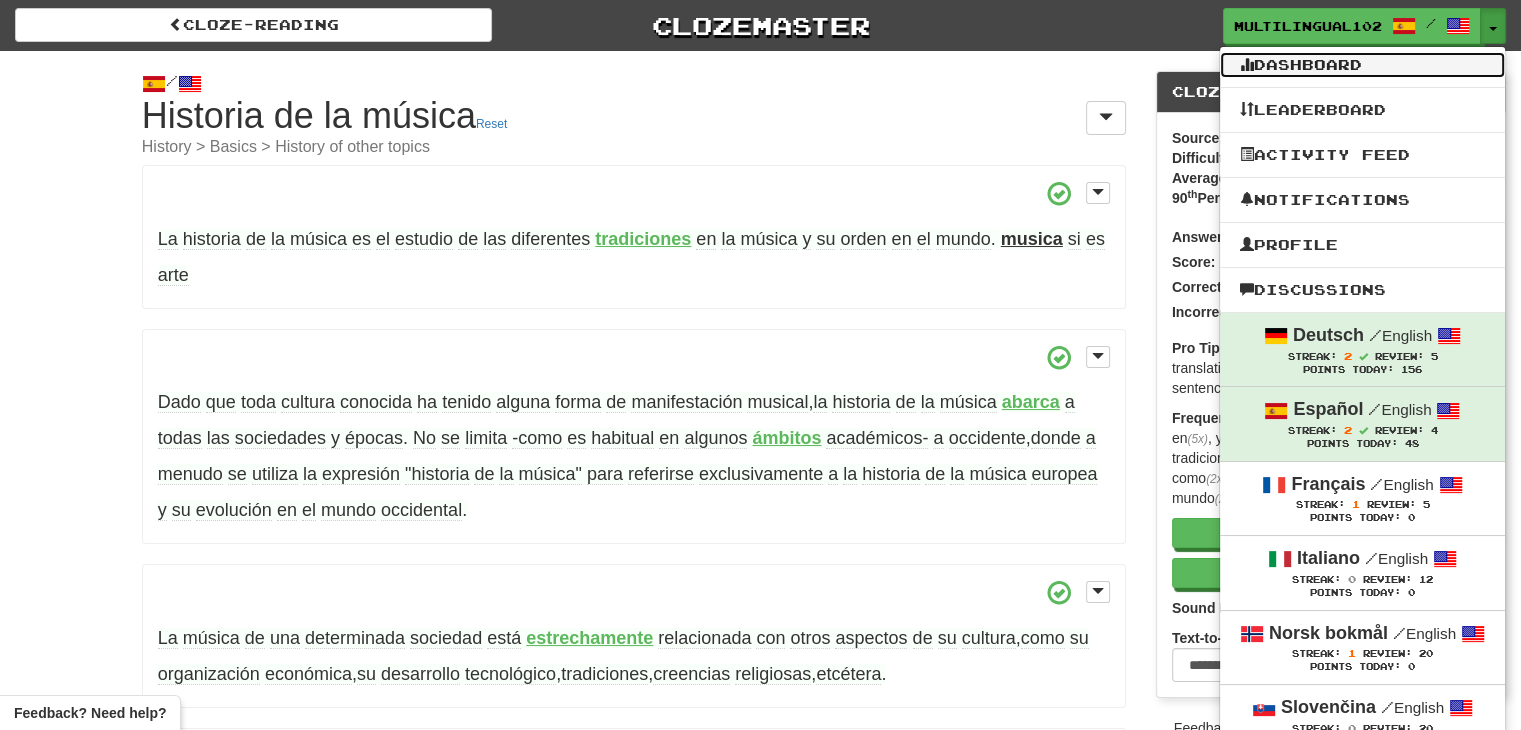click on "Dashboard" at bounding box center [1362, 65] 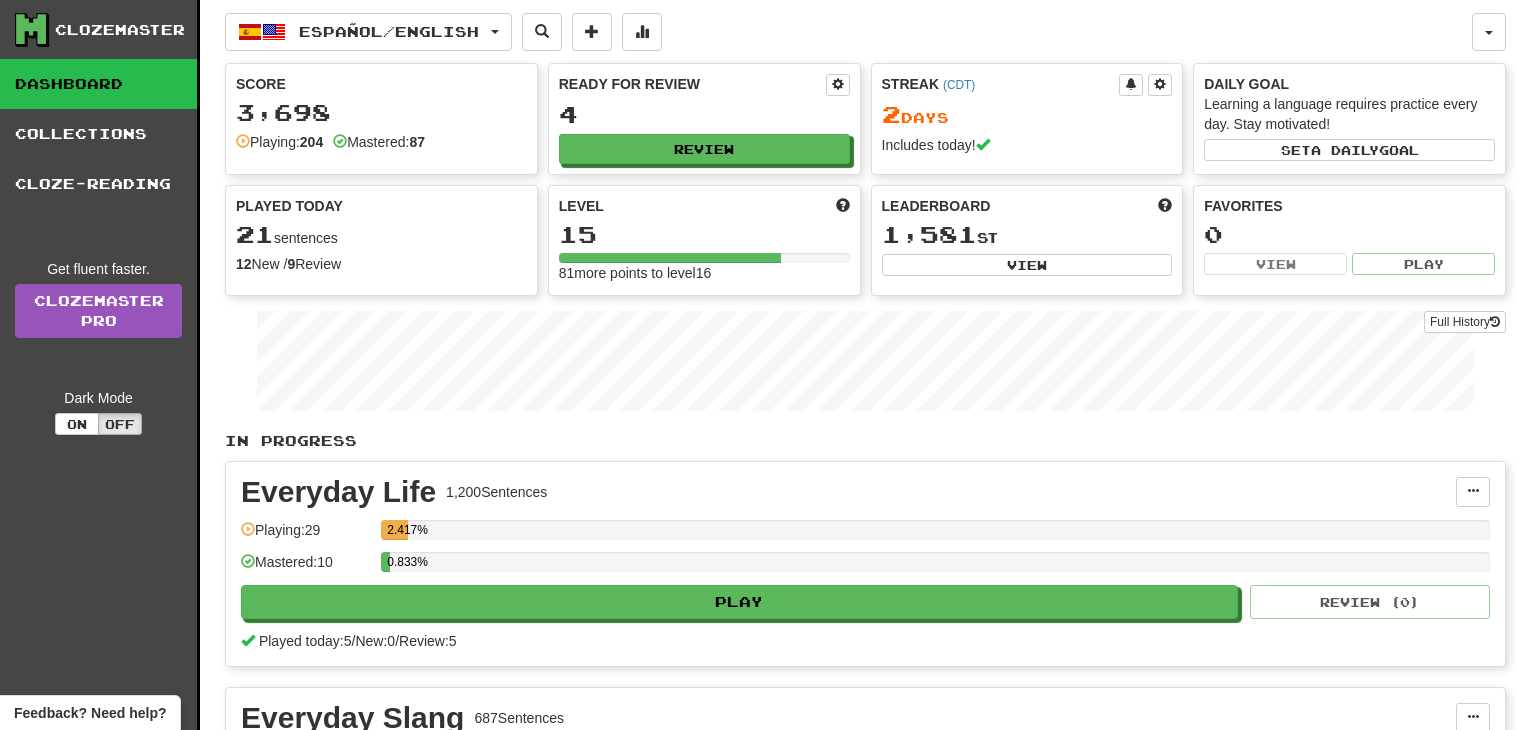 scroll, scrollTop: 0, scrollLeft: 0, axis: both 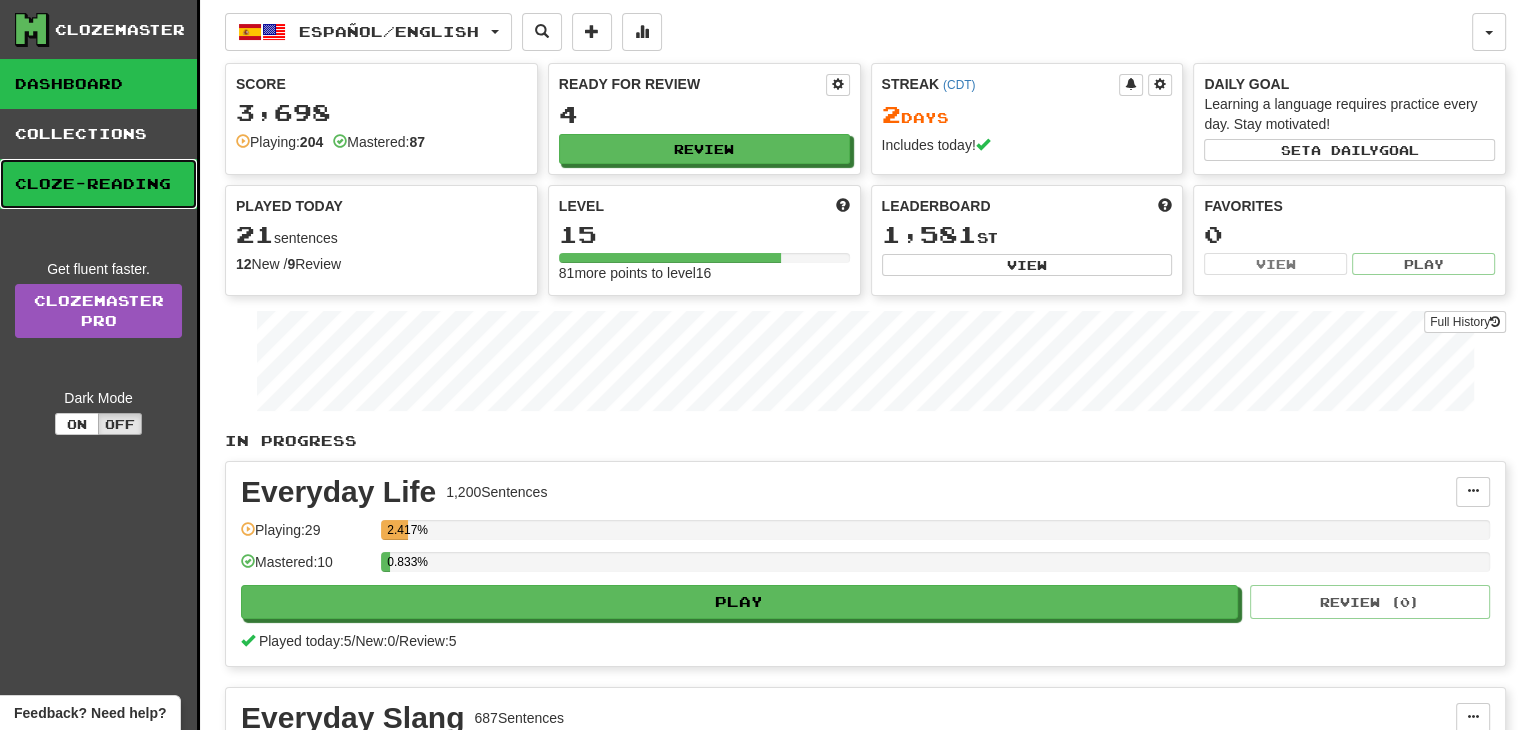 click on "Cloze-Reading" at bounding box center [98, 184] 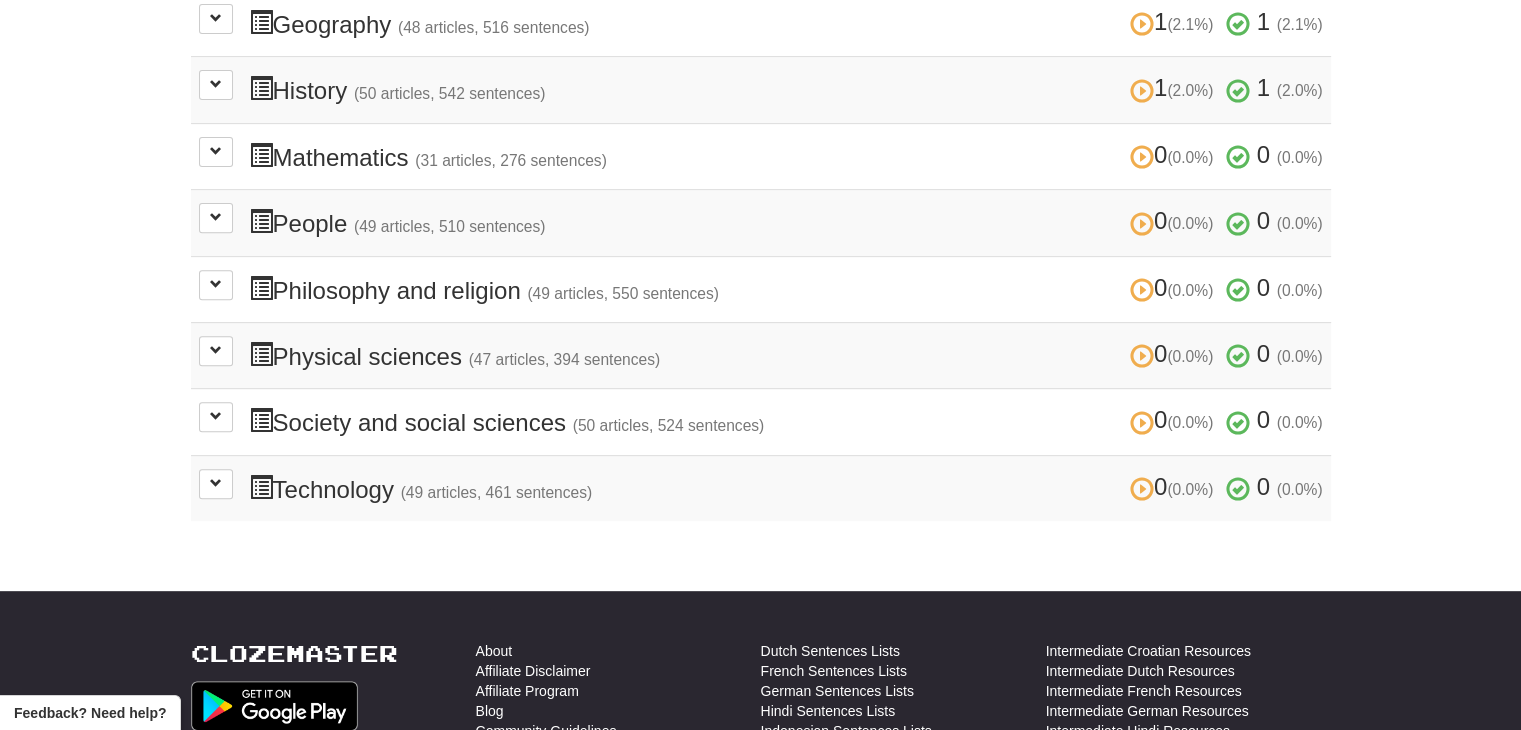 scroll, scrollTop: 734, scrollLeft: 0, axis: vertical 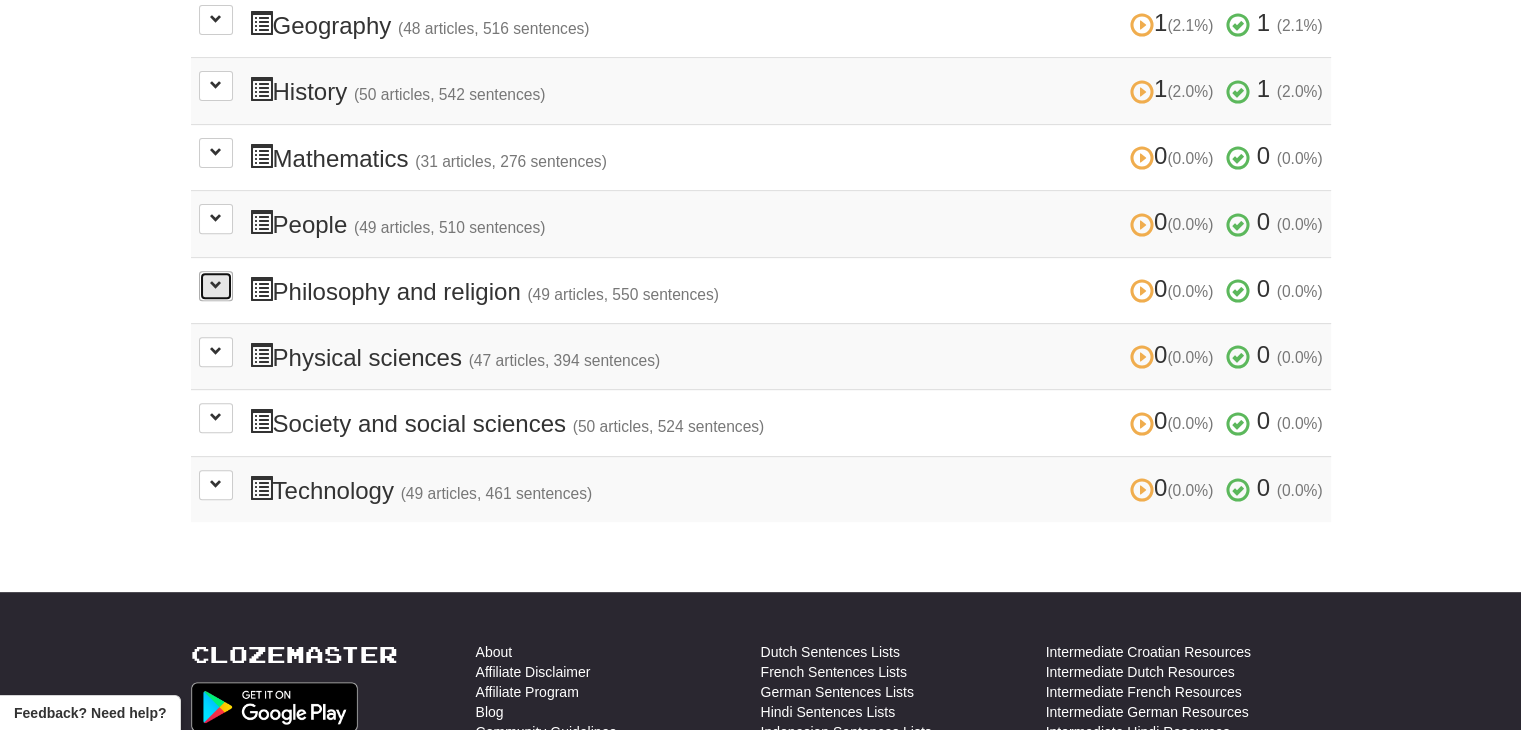 click at bounding box center (216, 286) 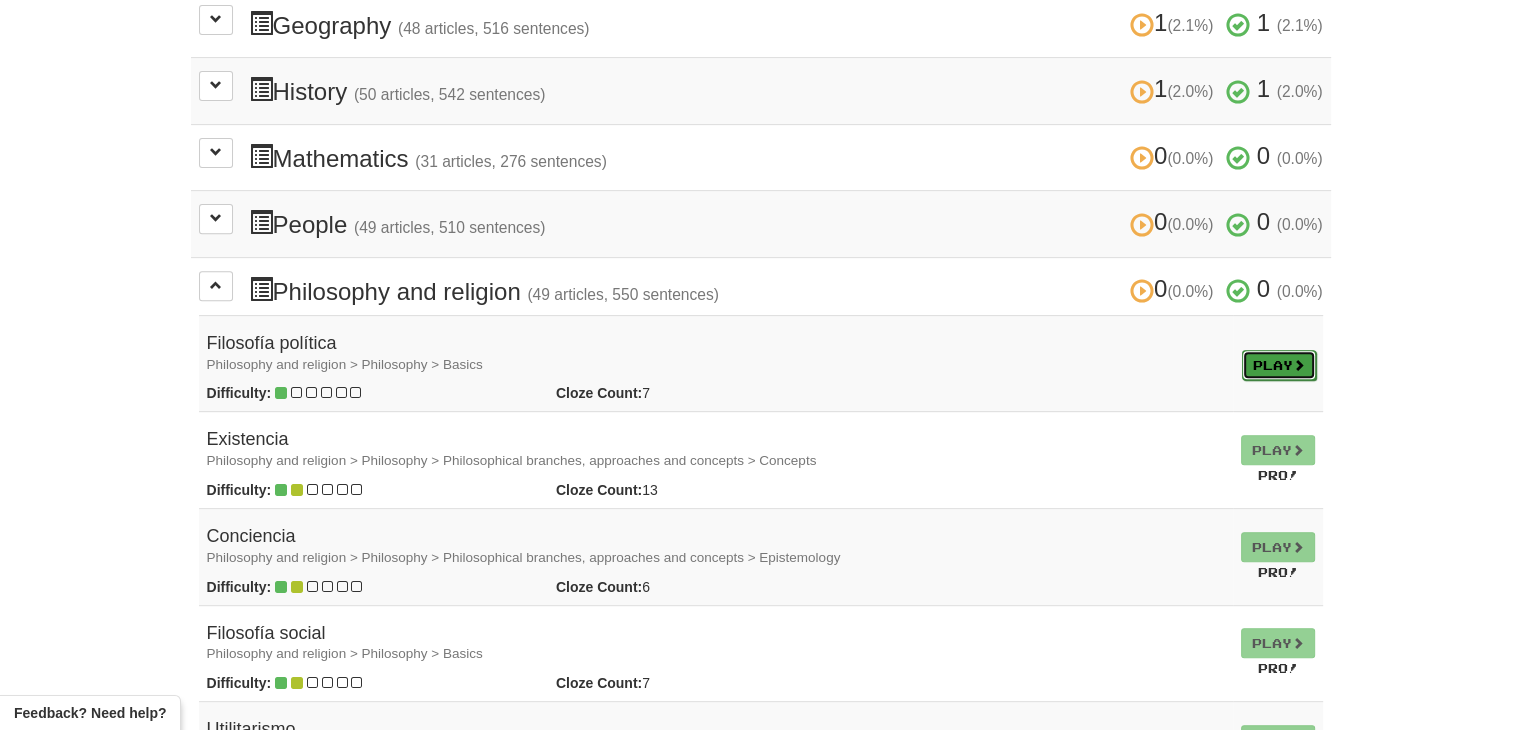 click on "Play" at bounding box center [1279, 365] 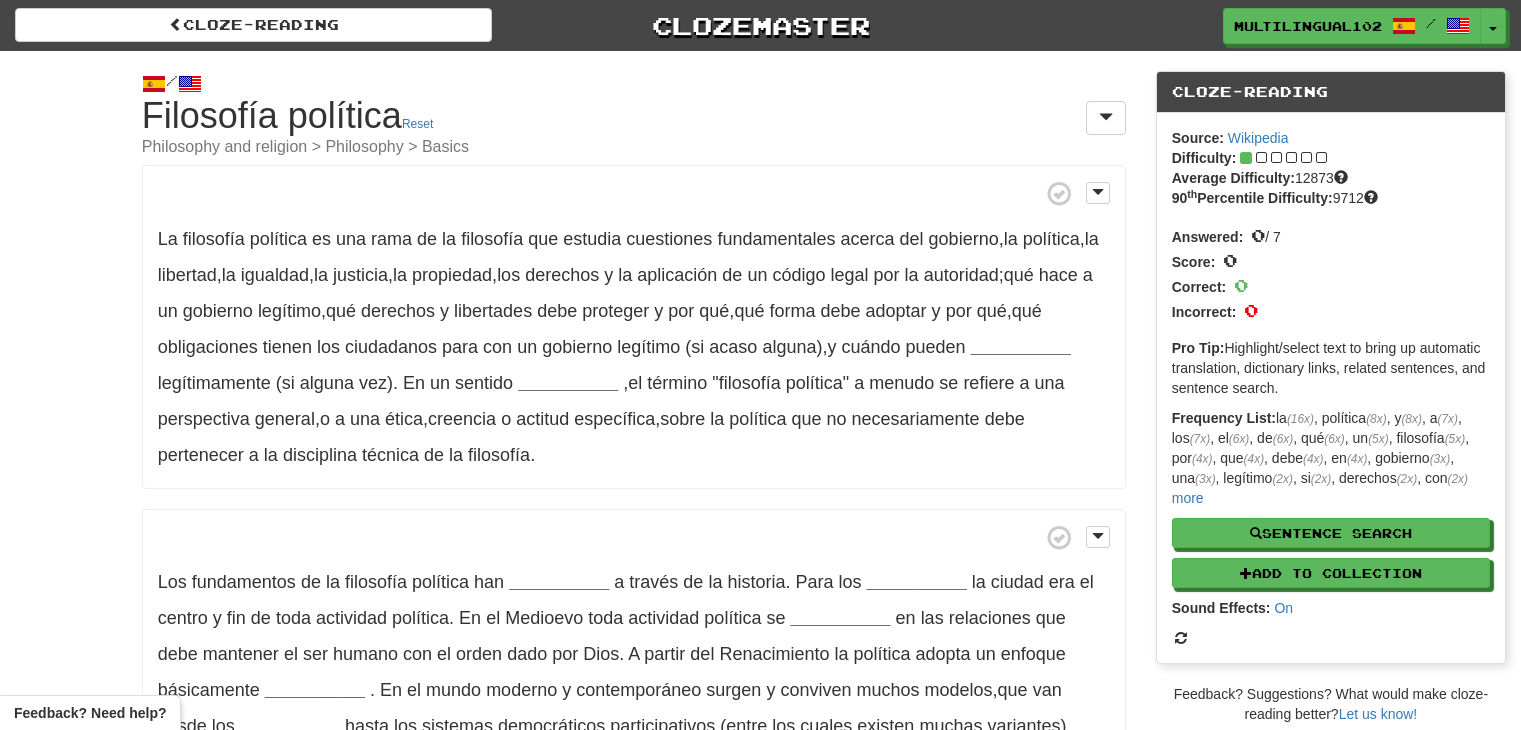 scroll, scrollTop: 0, scrollLeft: 0, axis: both 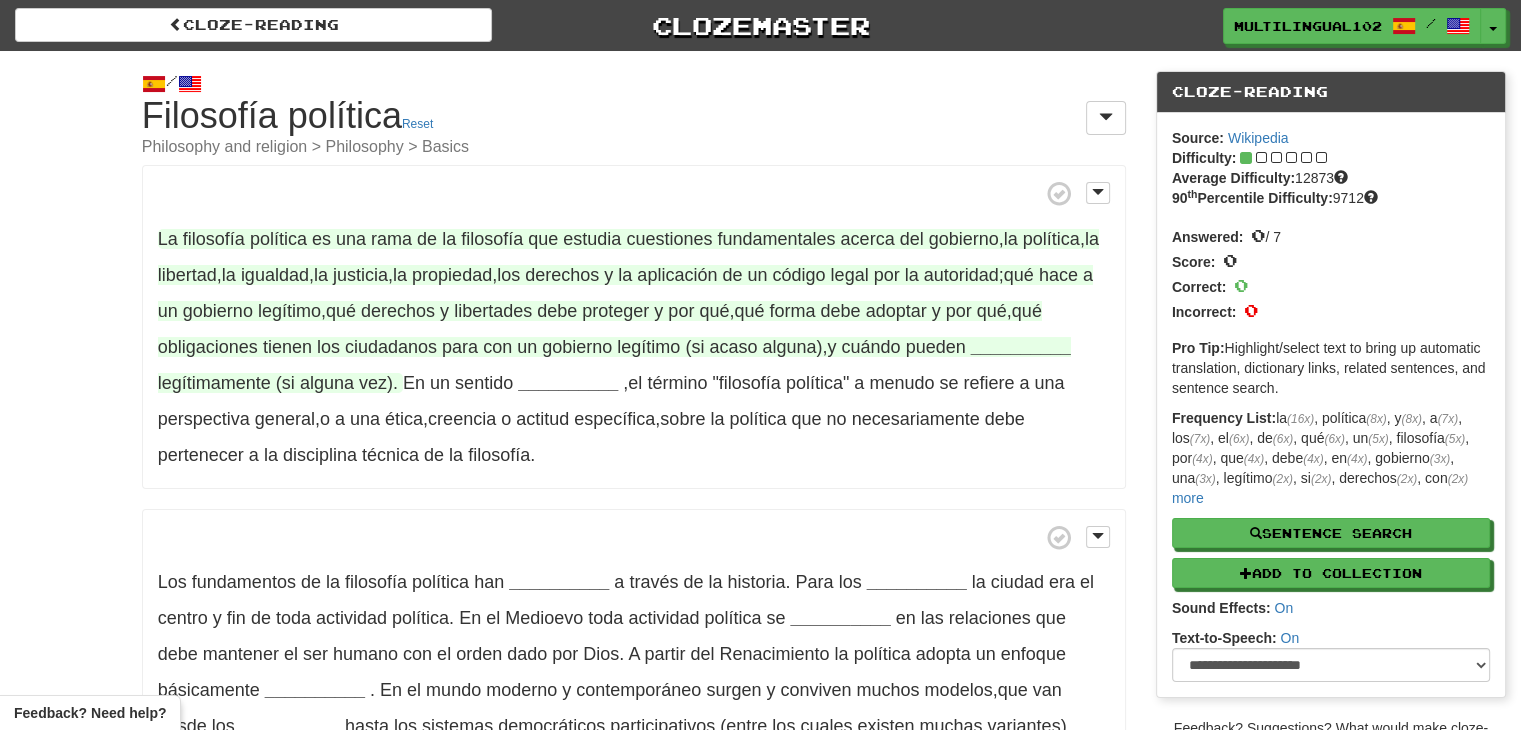 click on "__________" at bounding box center (1021, 347) 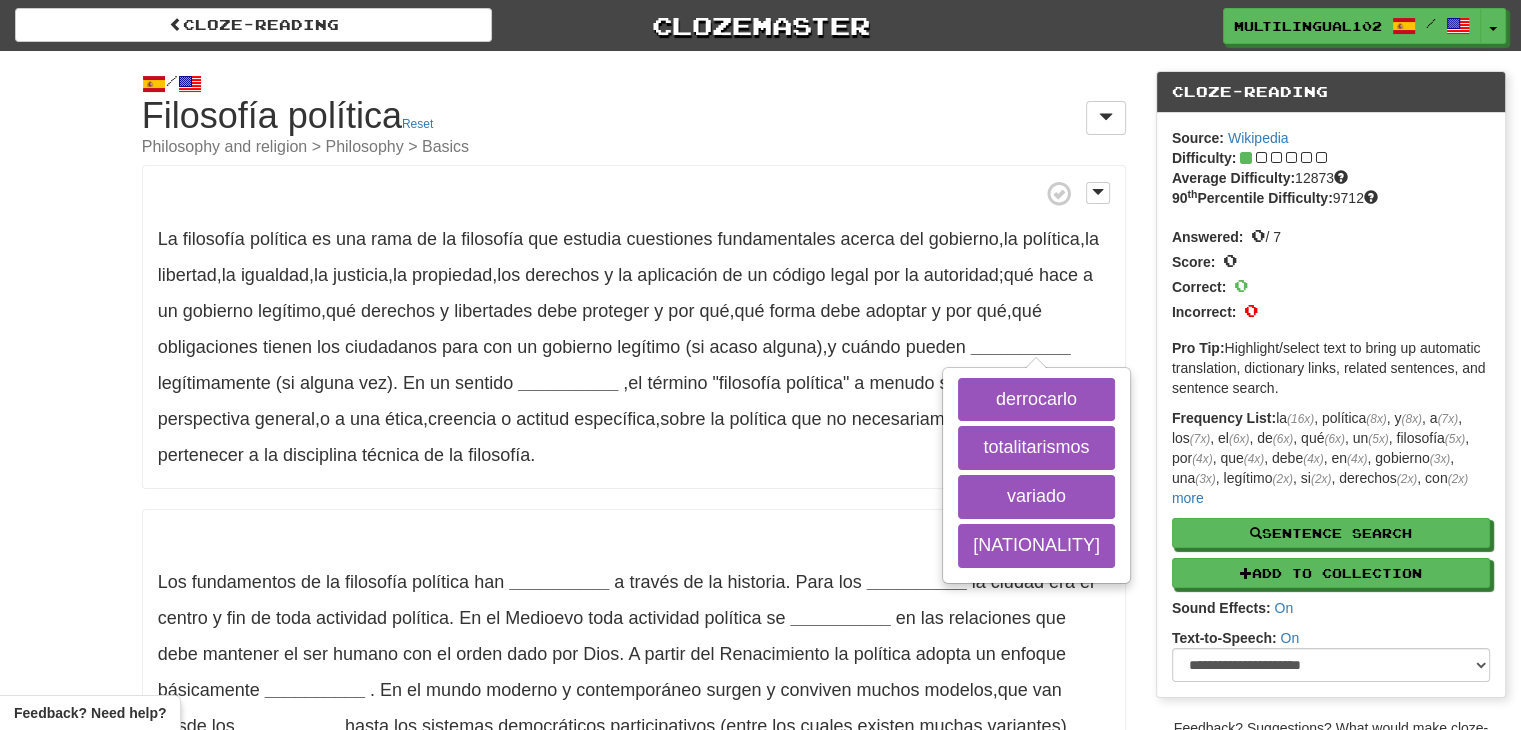 click on "Los   fundamentos   de   la   filosofía   política   han
__________
a   través   de   la   historia .
Para   los
__________
la   ciudad   era   el   centro   y   fin   de   toda   actividad   política .
En   el   Medioevo   toda   actividad   política   se
__________
en   las   relaciones   que   debe   mantener   el   ser   humano   con   el   orden   dado   por   Dios .
A   partir   del   Renacimiento   la   política   adopta   un   enfoque   básicamente
__________
.
En   el   mundo   moderno   y   contemporáneo   surgen   y   conviven   muchos   modelos ,  que   van   desde   los
__________
hasta   los   sistemas   democráticos   participativos   (entre   los   cuales   existen   muchas   variantes) ." at bounding box center [634, 635] 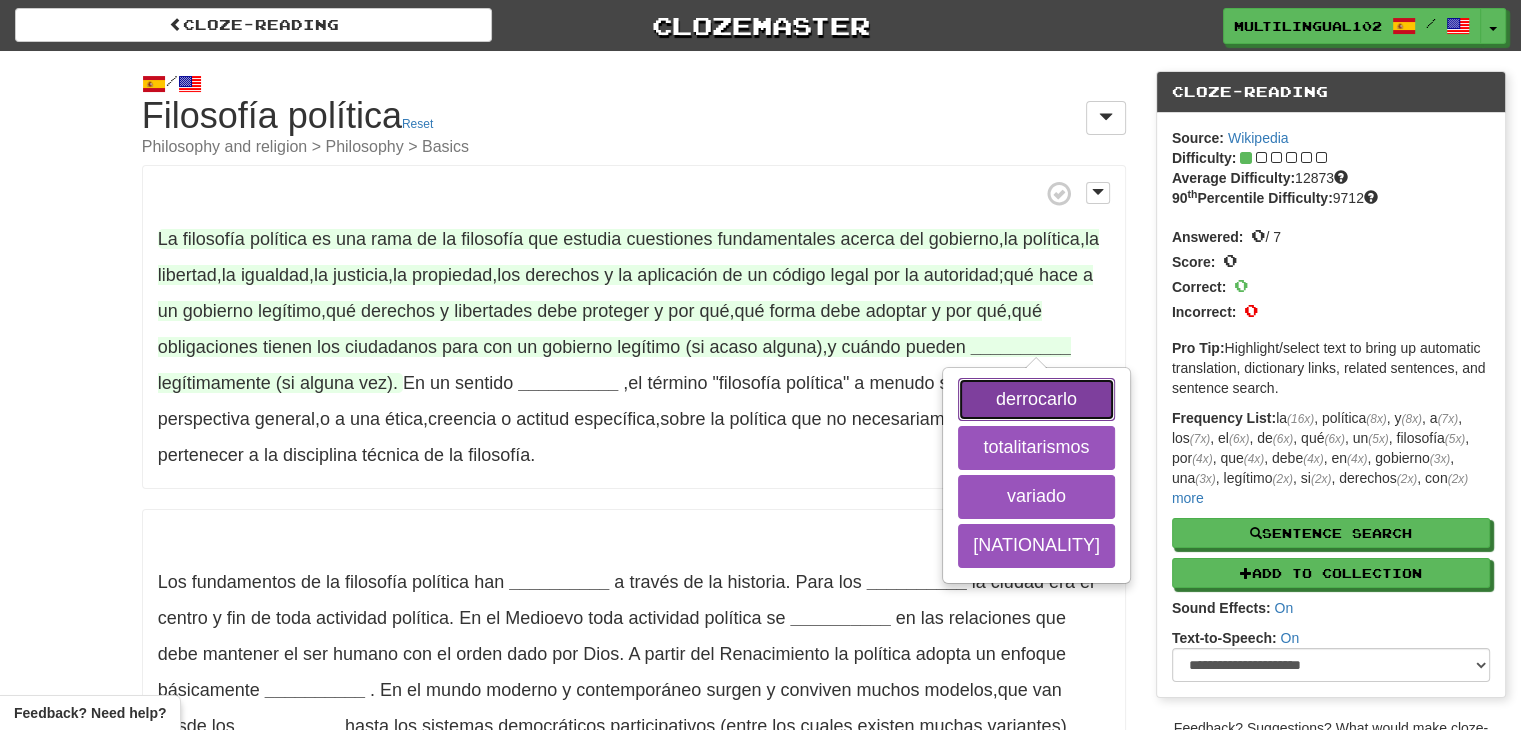 click on "derrocarlo" at bounding box center (1036, 400) 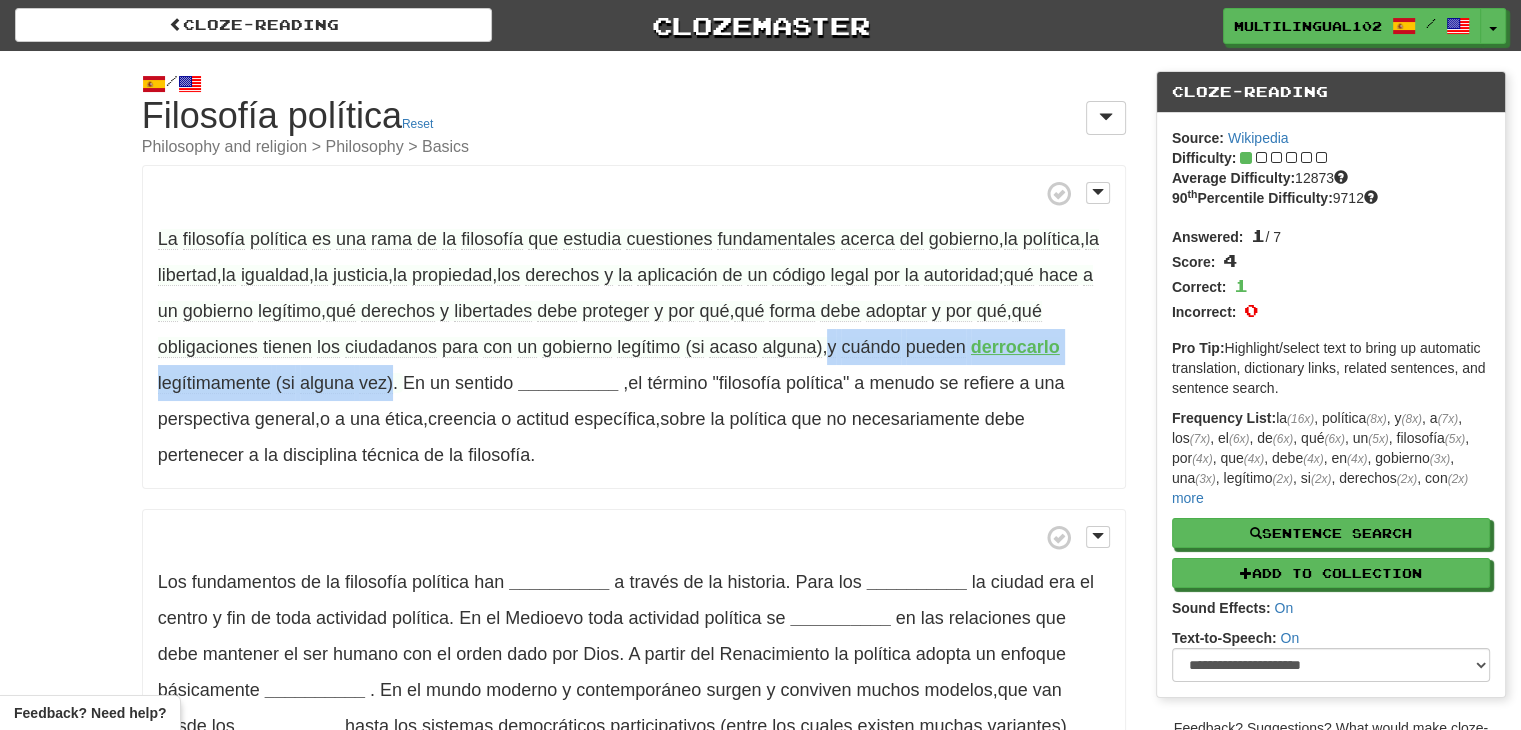 drag, startPoint x: 824, startPoint y: 343, endPoint x: 395, endPoint y: 385, distance: 431.05106 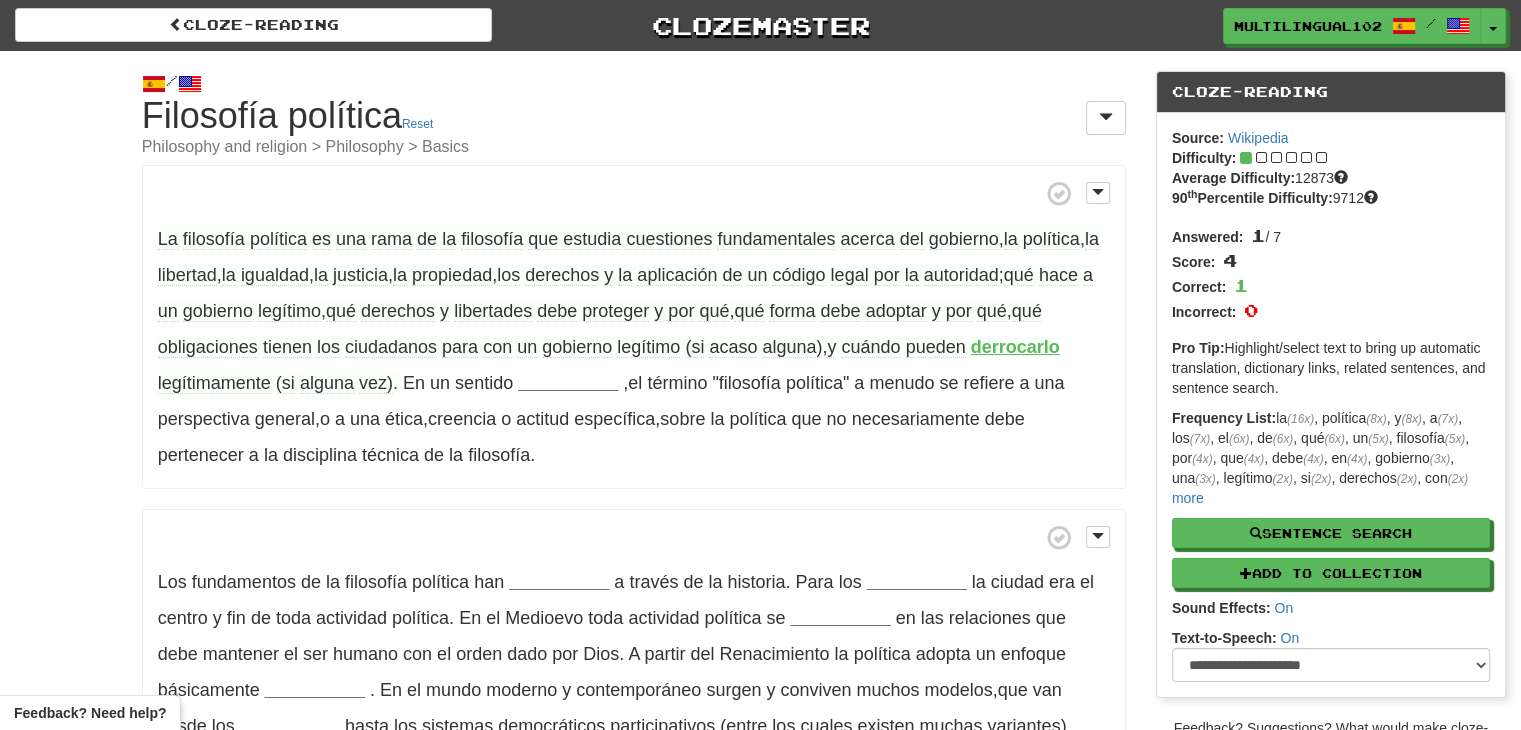 click on "La   filosofía   política   es   una   rama   de   la   filosofía   que   estudia   cuestiones   fundamentales   acerca   del   gobierno ,  la   política ,  la   libertad ,  la   igualdad ,  la   justicia ,  la   propiedad ,  los   derechos   y   la   aplicación   de   un   código   legal   por   la   autoridad ;  qué   hace   a   un   gobierno   legítimo ,  qué   derechos   y   libertades   debe   proteger   y   por   qué ,  qué   forma   debe   adoptar   y   por   qué ,  qué   obligaciones   tienen   los   ciudadanos   para   con   un   gobierno   legítimo   (si   acaso   alguna) ,  y   cuándo   pueden
derrocarlo
legítimamente   (si   alguna   vez) .
En   un   sentido
__________
,  el   término   "filosofía   política"   a   menudo   se   refiere   a   una   perspectiva   general ,  o   a   una   ética ,  creencia   o   actitud   específica ,  sobre   la   política   que   no   necesariamente   debe   pertenecer   a" at bounding box center (634, 327) 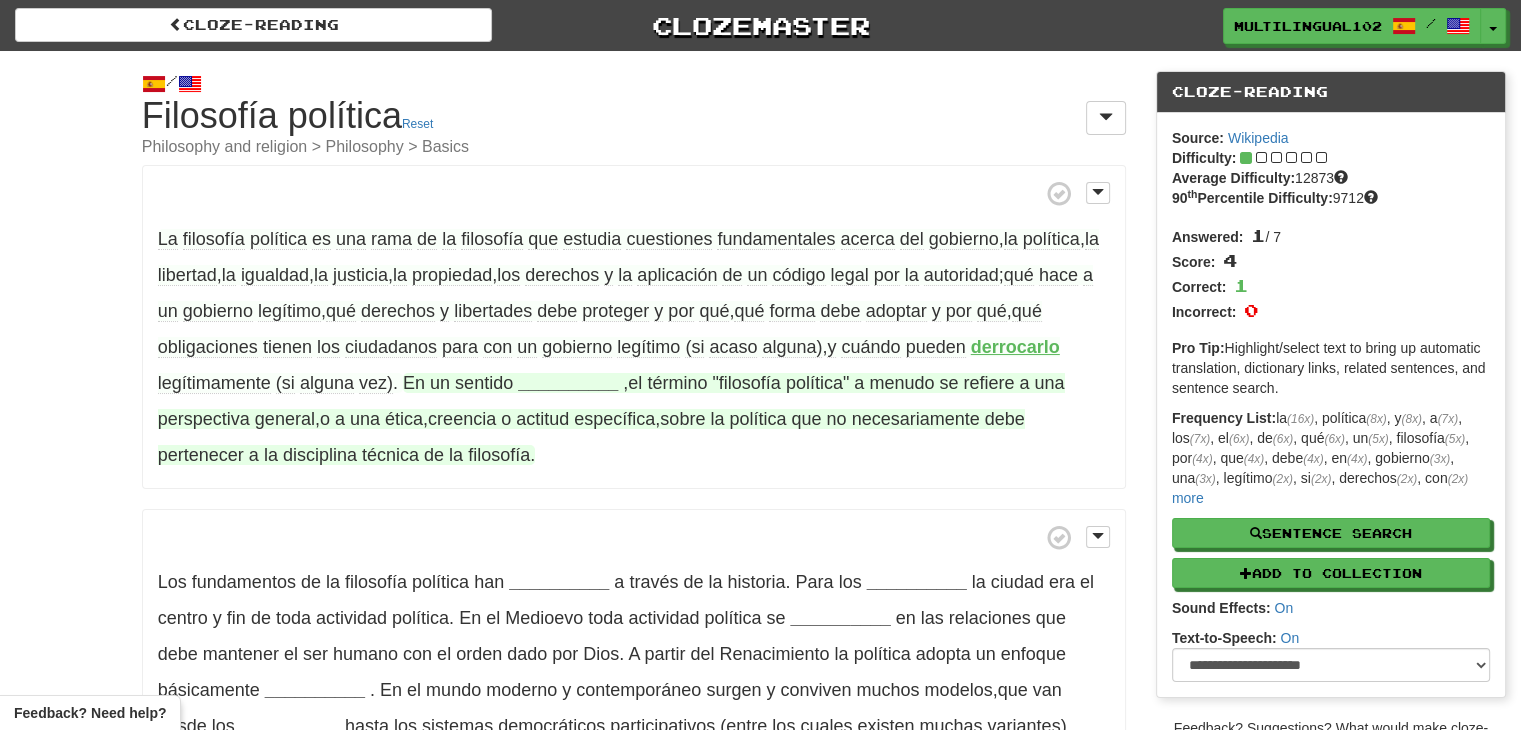 click on "__________" at bounding box center (568, 383) 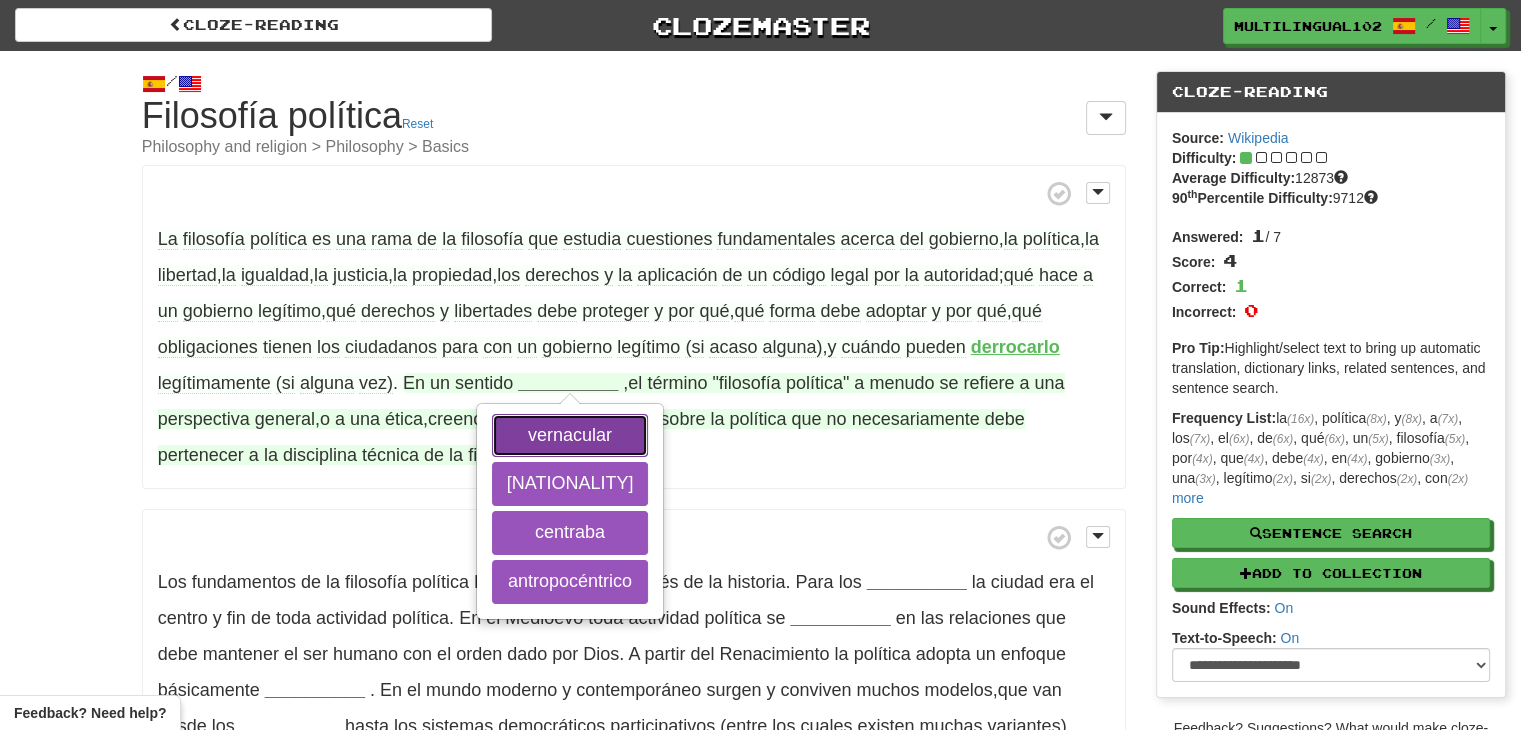 click on "vernacular" at bounding box center (570, 436) 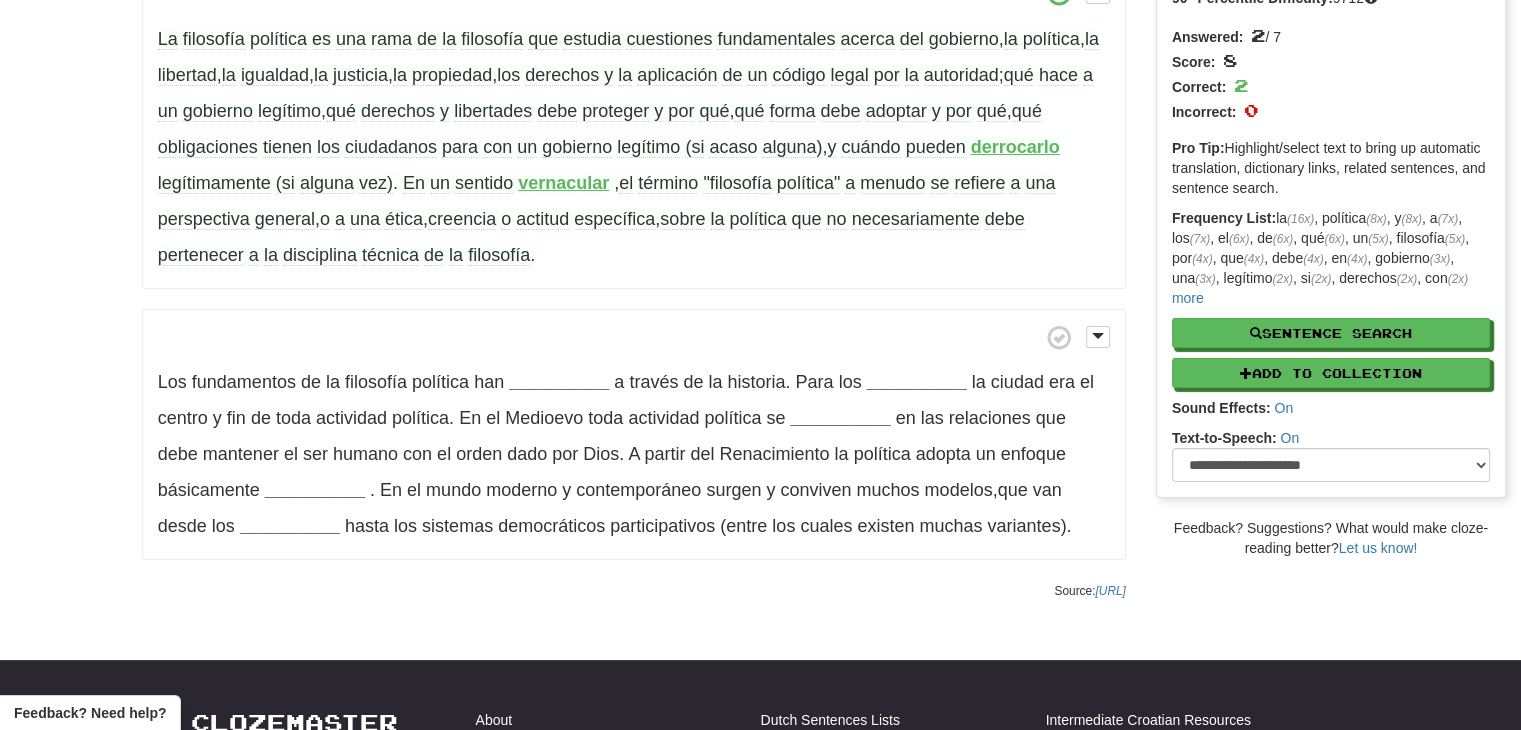 scroll, scrollTop: 272, scrollLeft: 0, axis: vertical 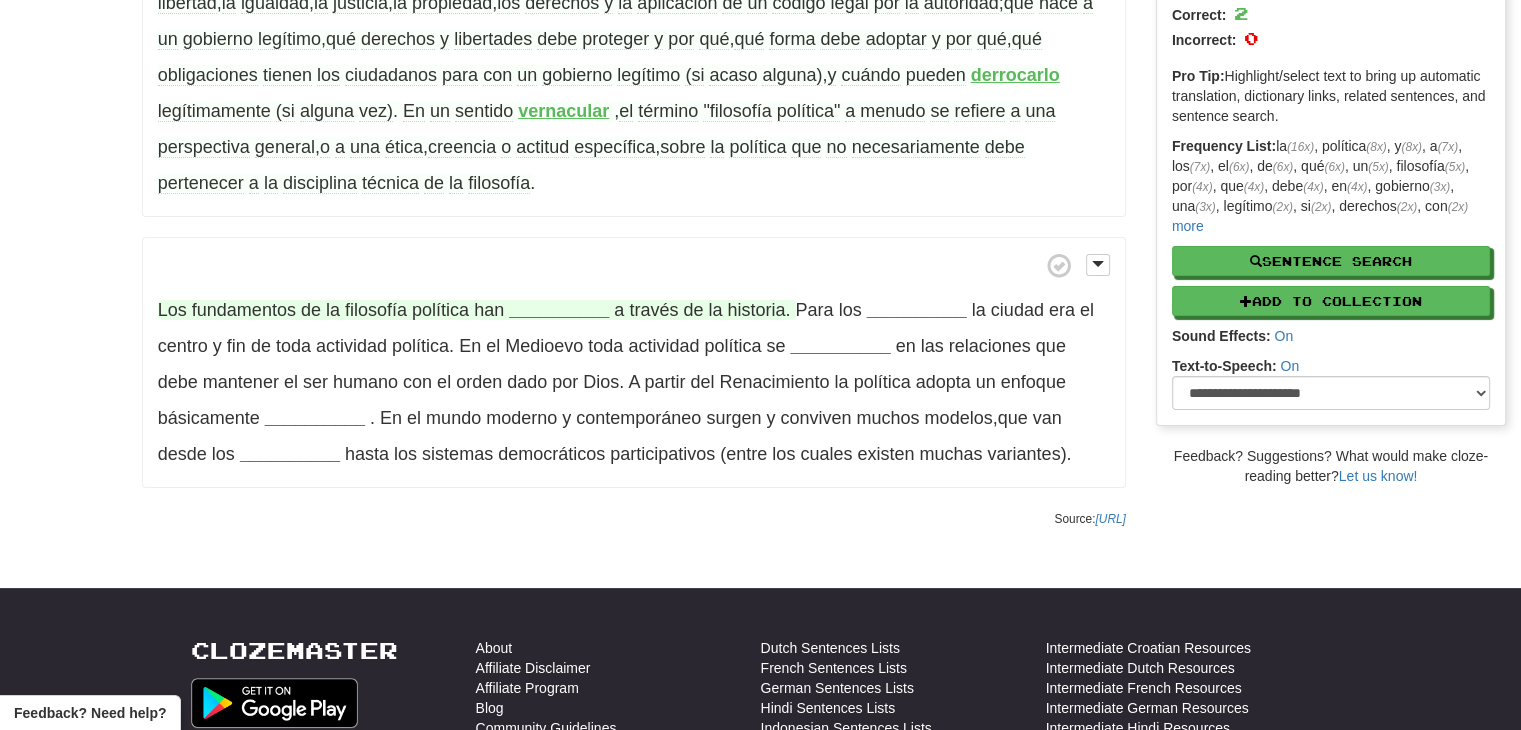 click on "__________" at bounding box center (559, 310) 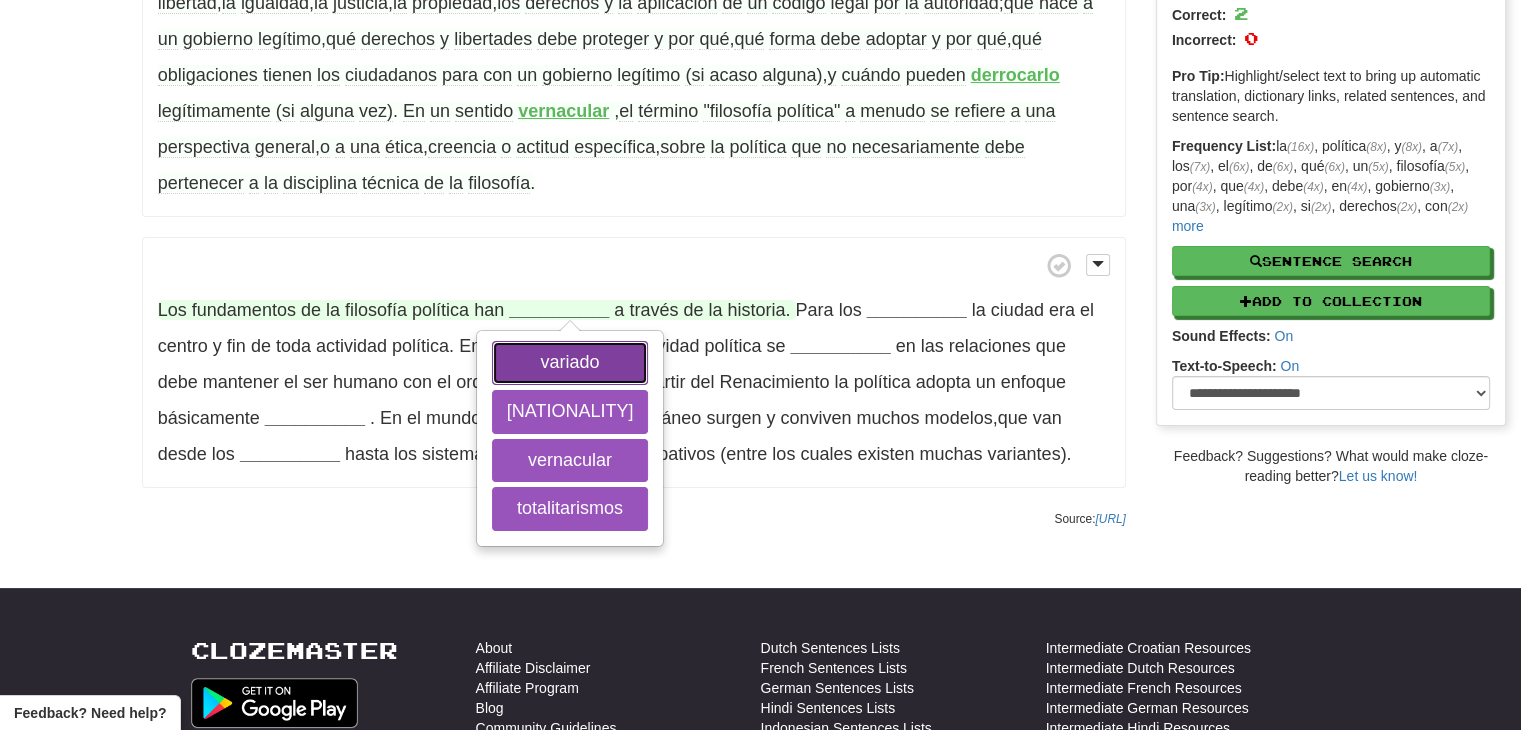 click on "variado" at bounding box center (570, 363) 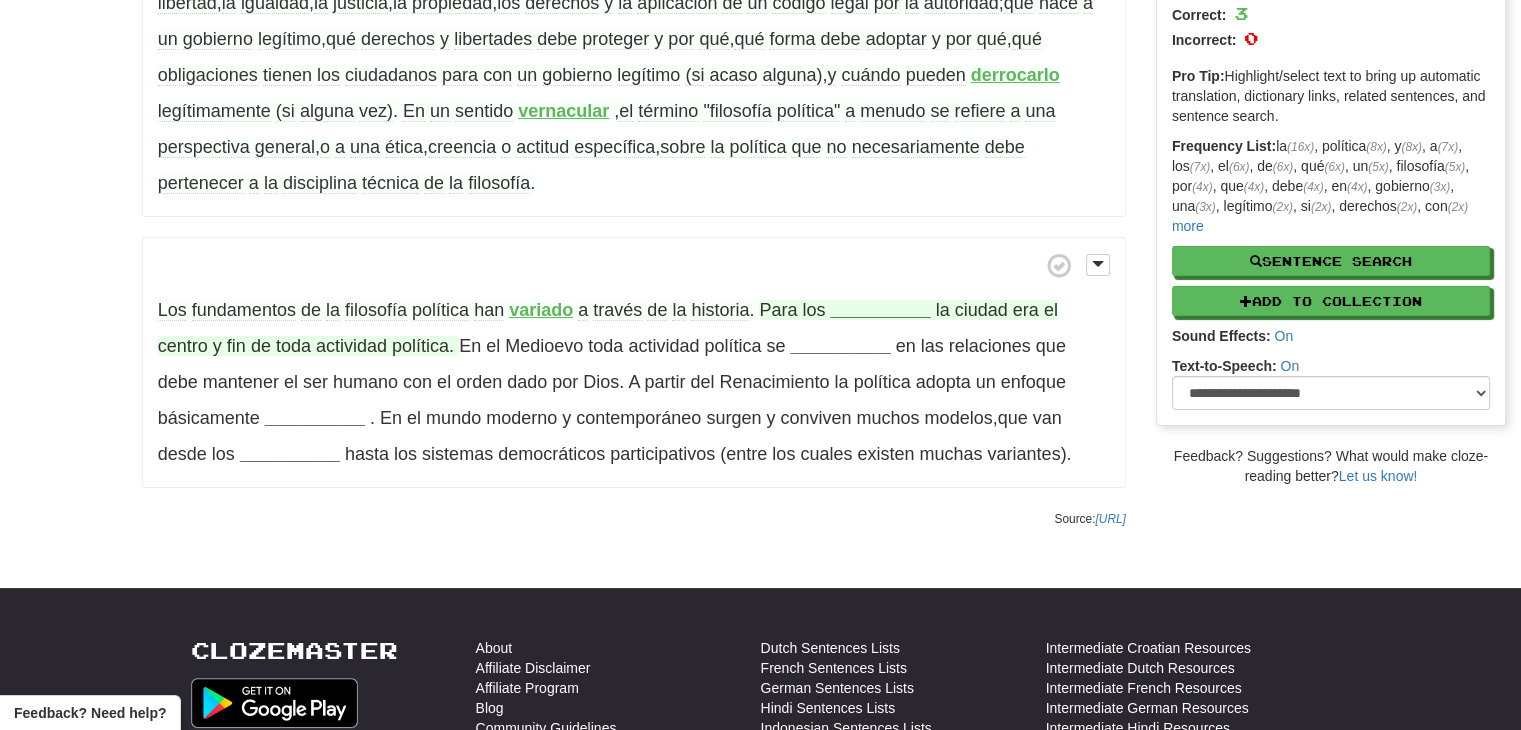 click on "__________" at bounding box center [881, 310] 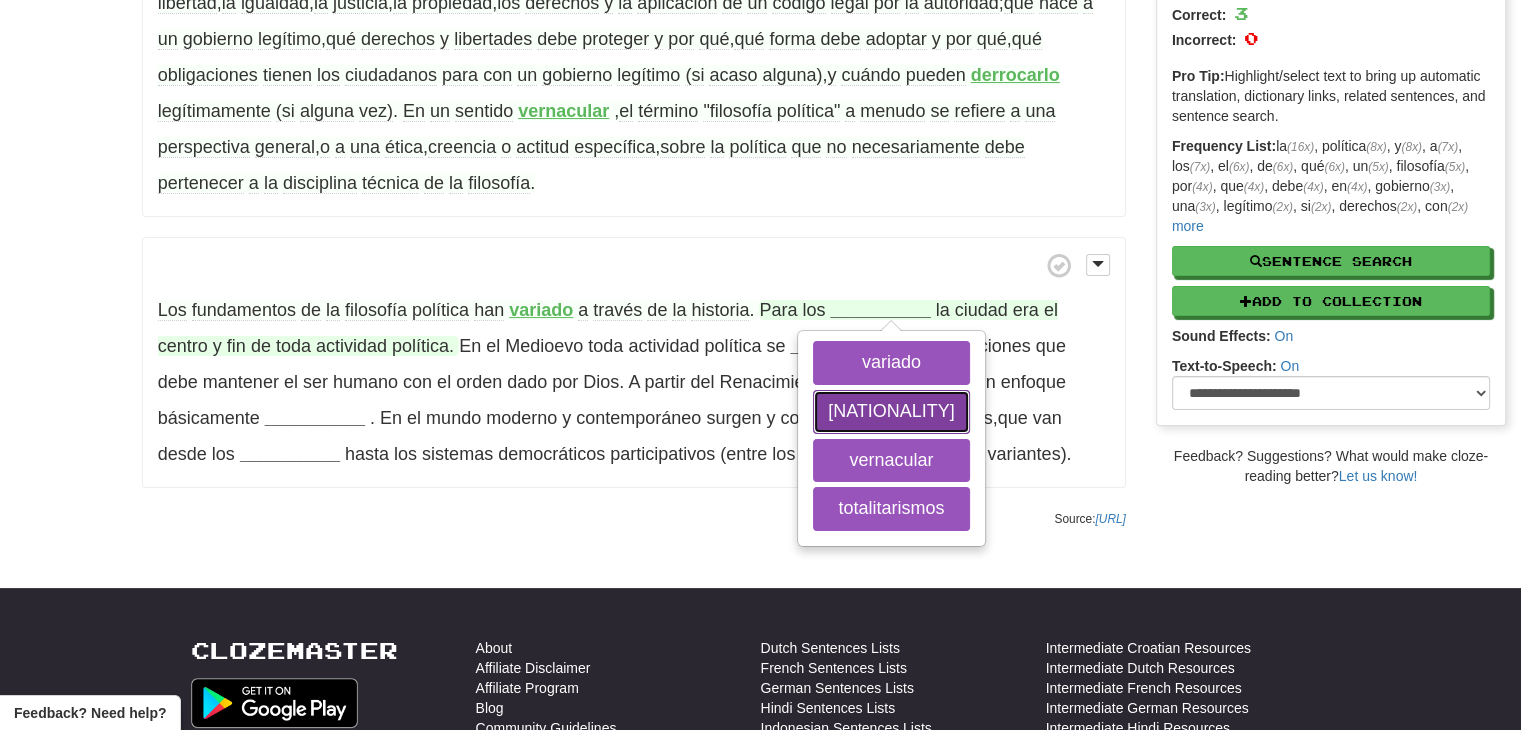 click on "griegos" at bounding box center [891, 412] 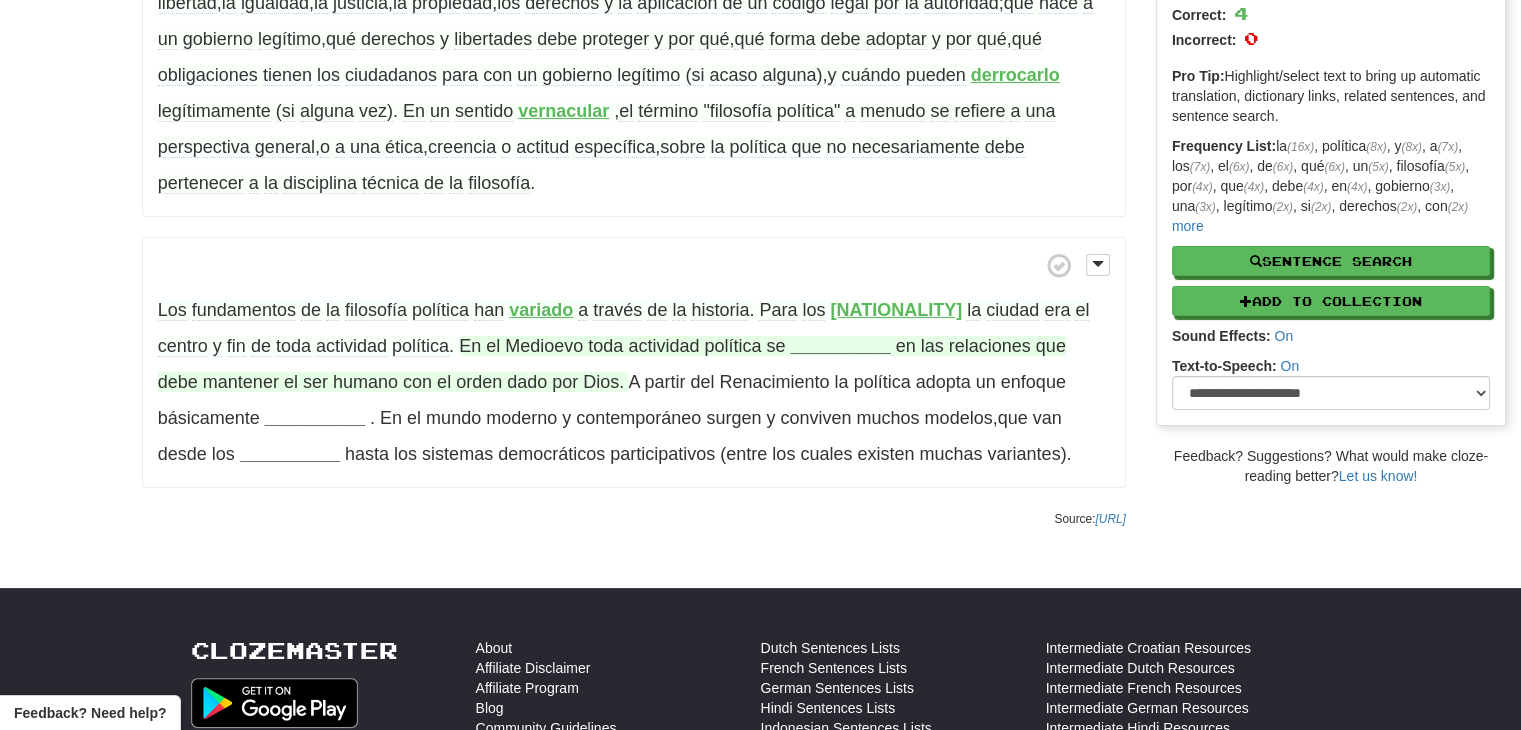 click on "__________" at bounding box center [840, 346] 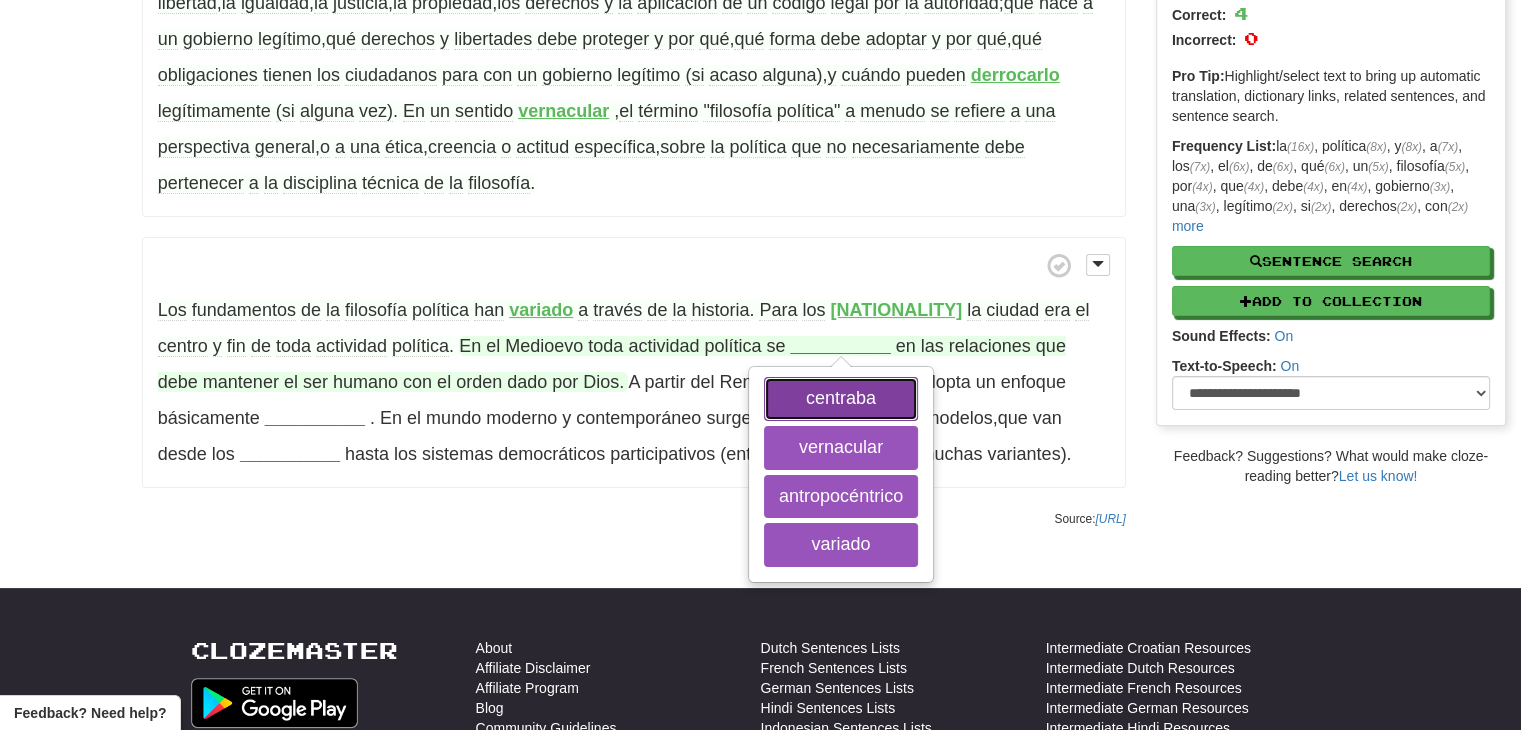 click on "centraba" at bounding box center (841, 399) 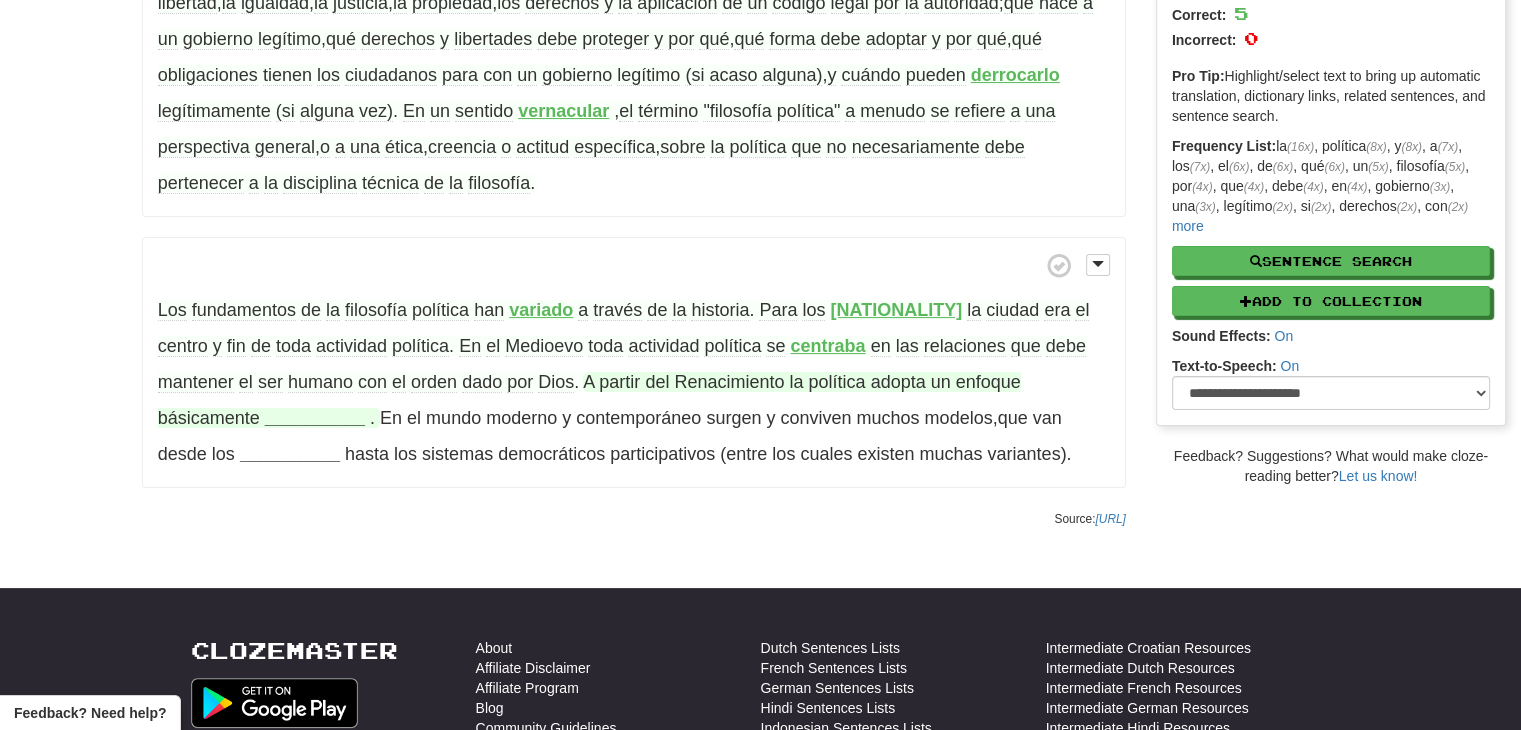 click on "__________" at bounding box center (315, 418) 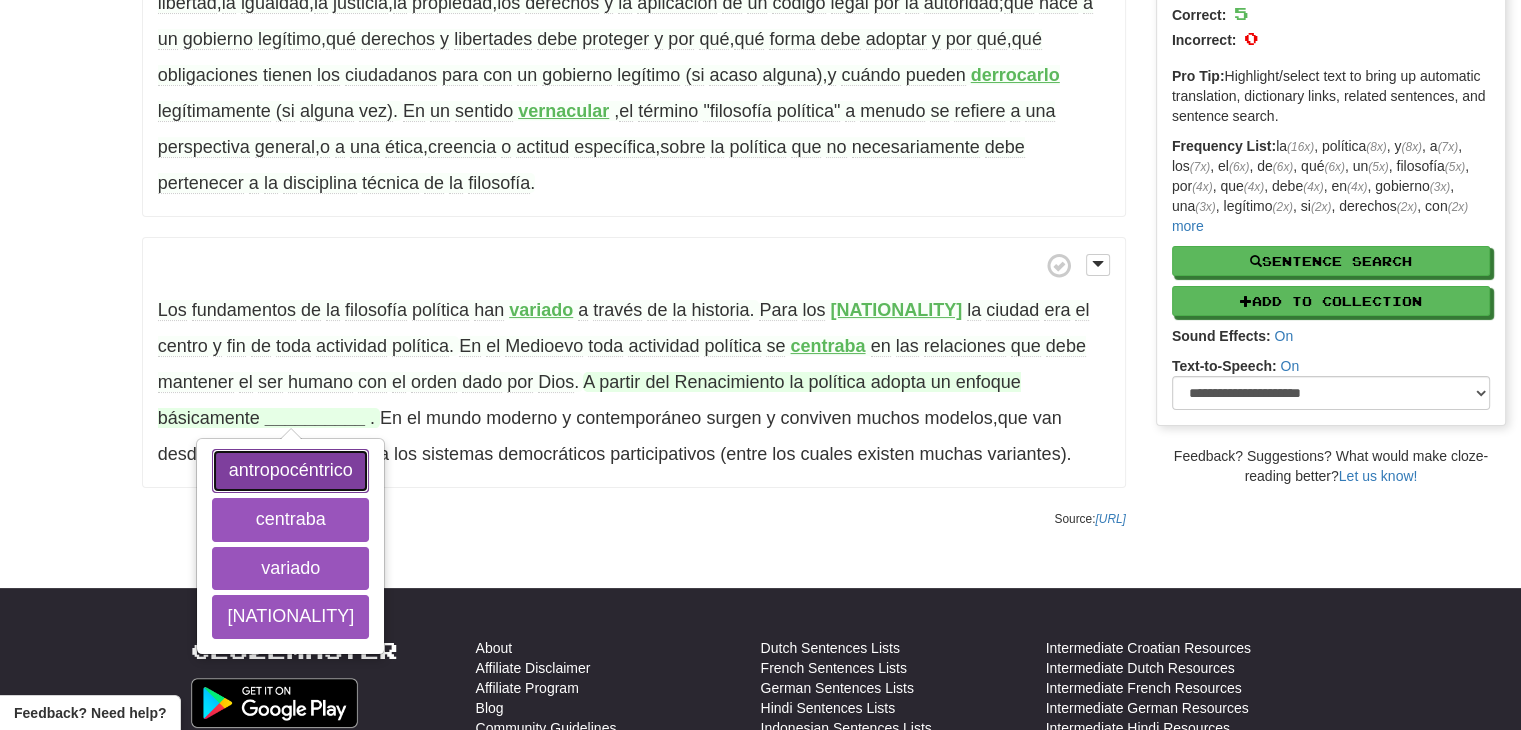 click on "antropocéntrico" at bounding box center [290, 471] 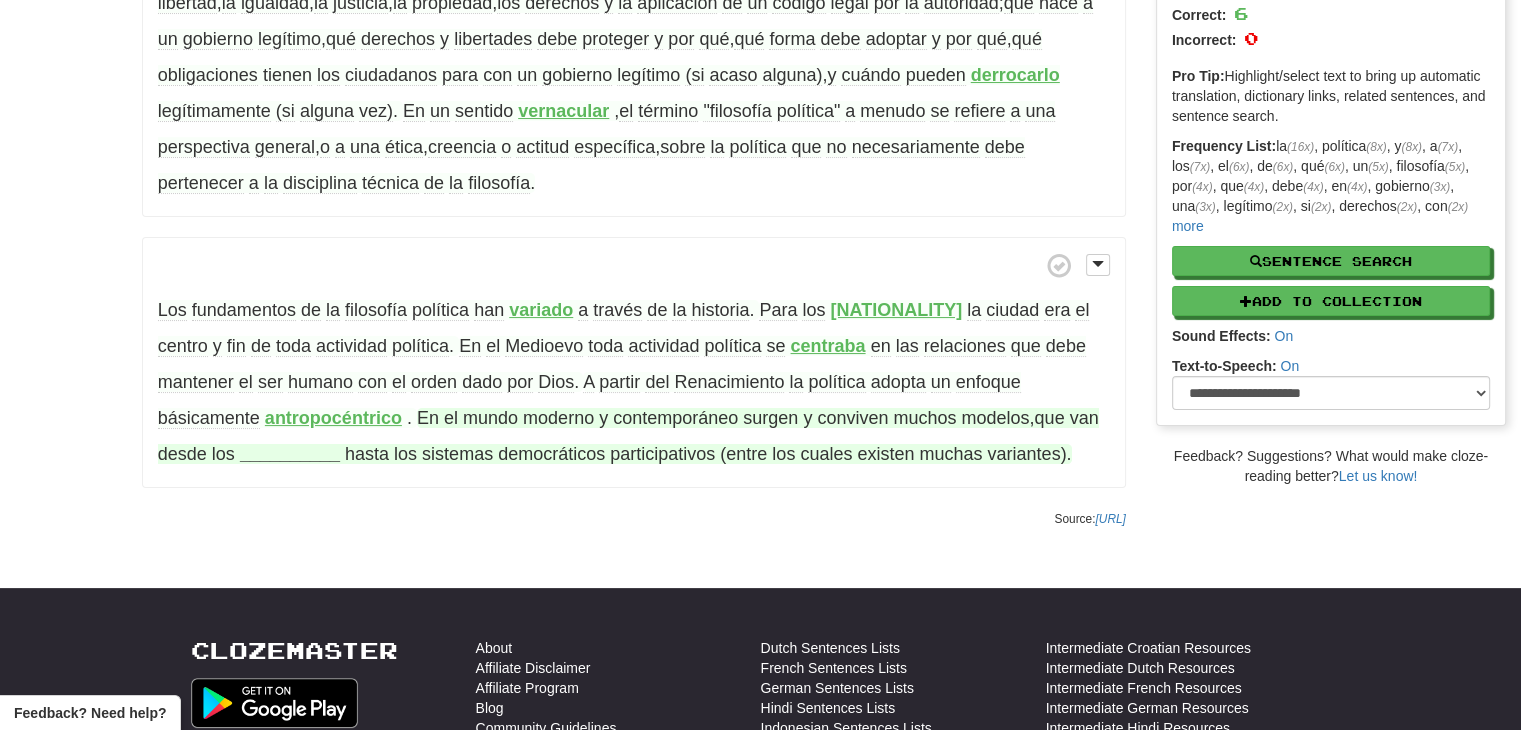 click on "__________" at bounding box center (290, 454) 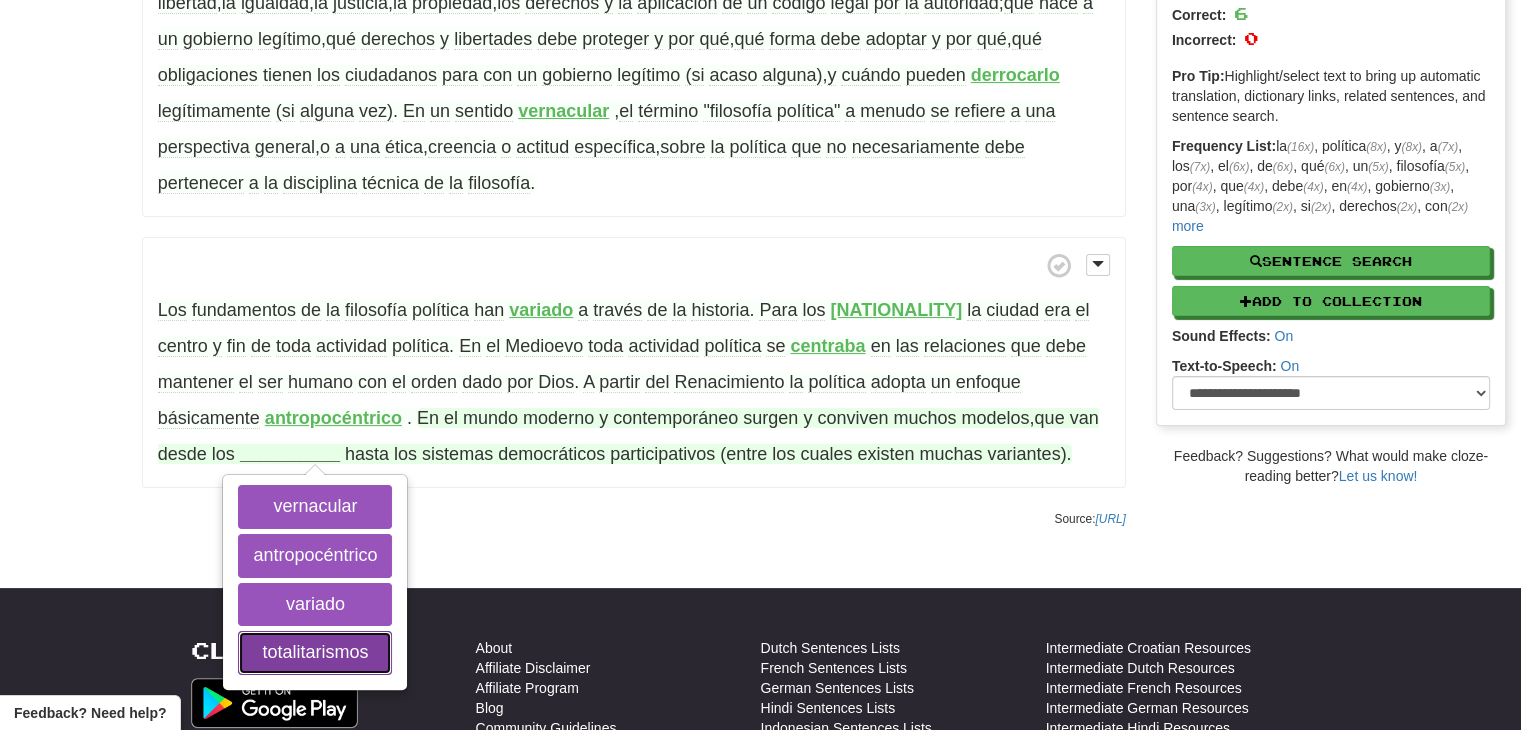 click on "totalitarismos" at bounding box center (315, 653) 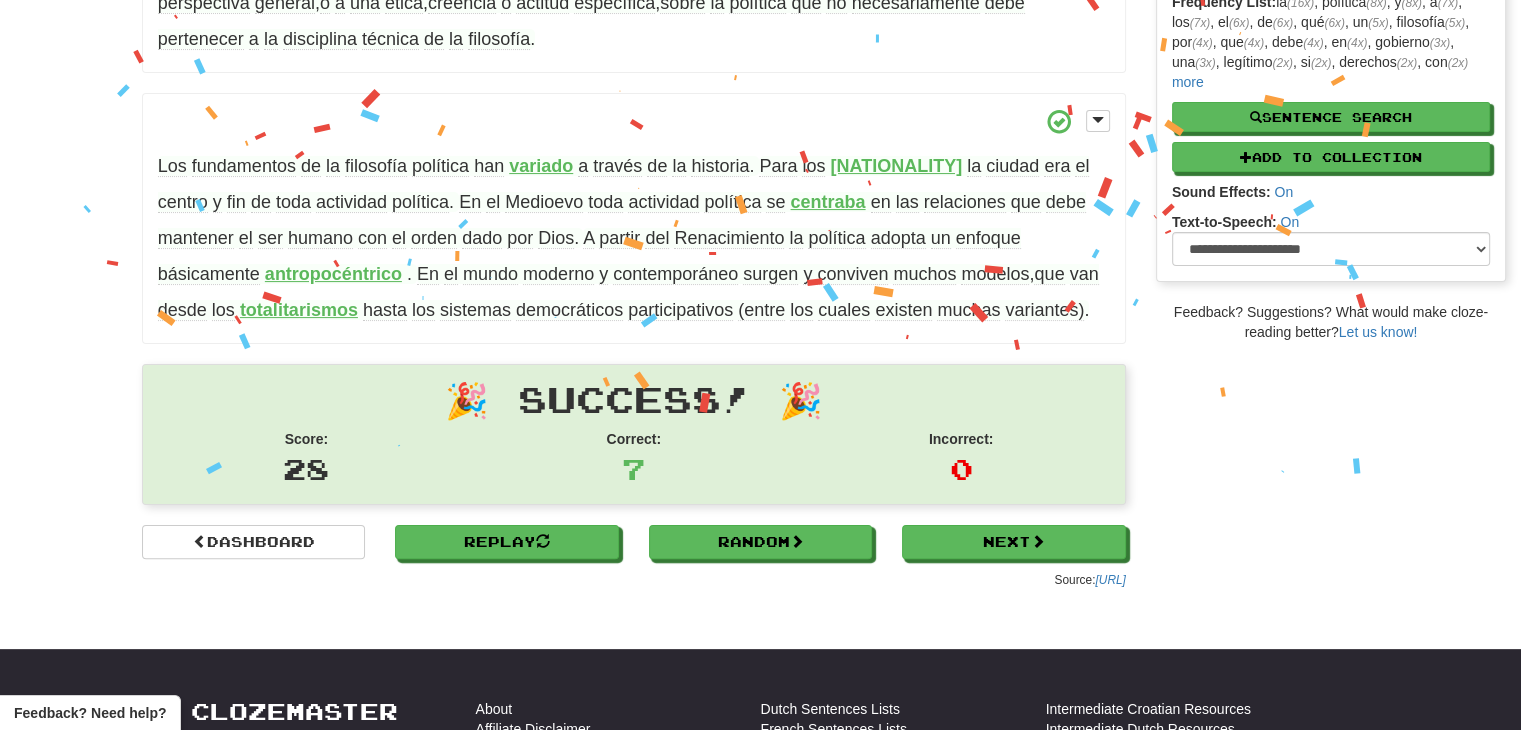 scroll, scrollTop: 0, scrollLeft: 0, axis: both 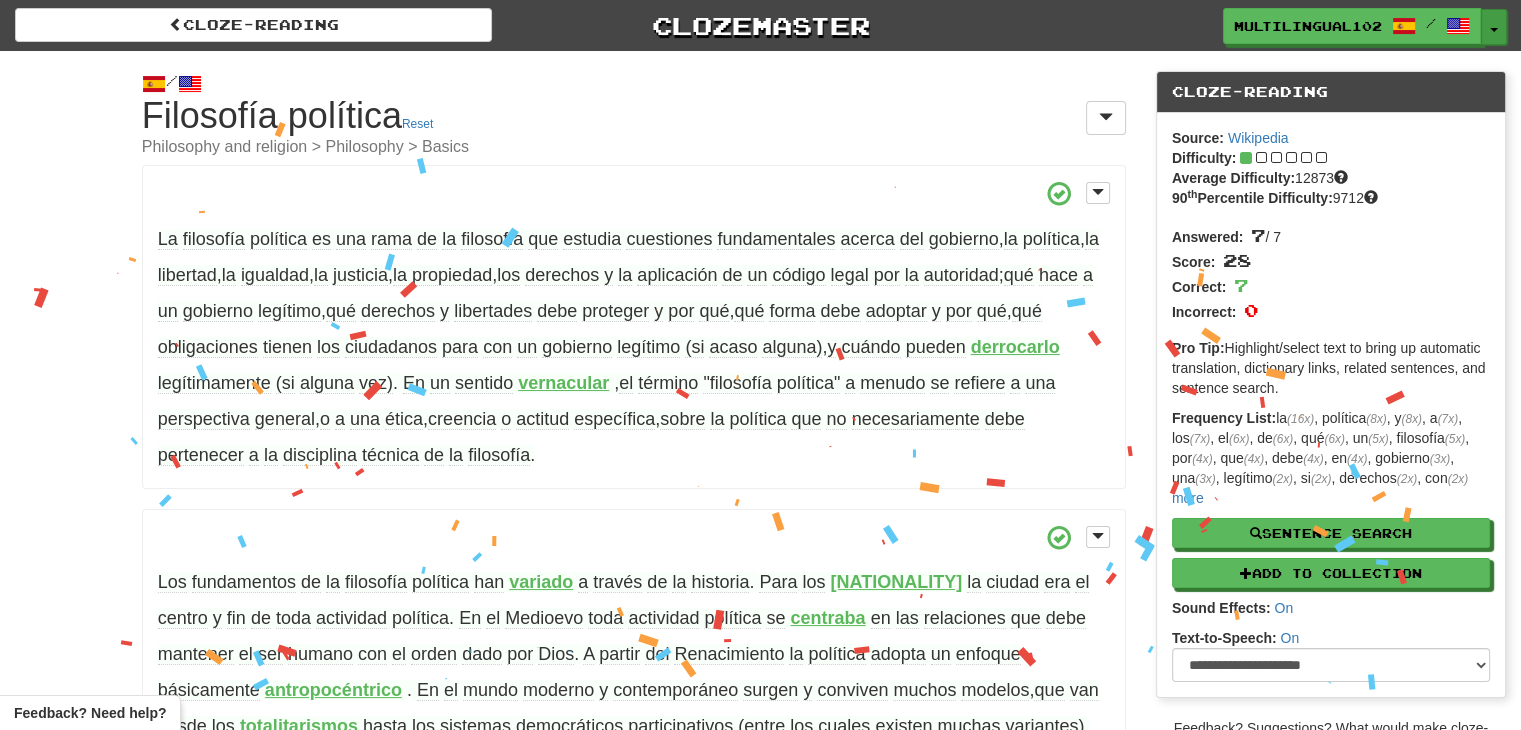 click on "Toggle Dropdown" at bounding box center [1494, 27] 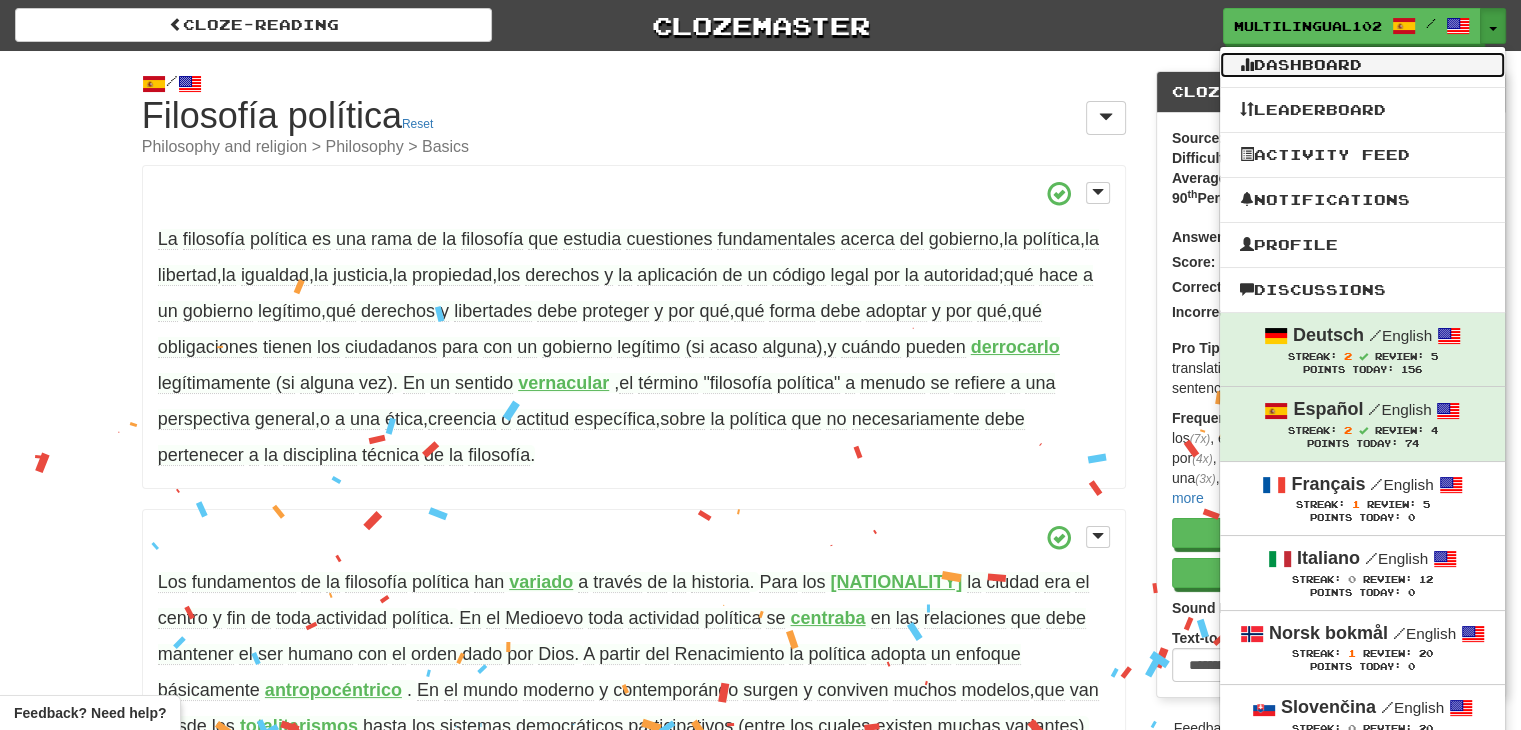 click on "Dashboard" at bounding box center (1362, 65) 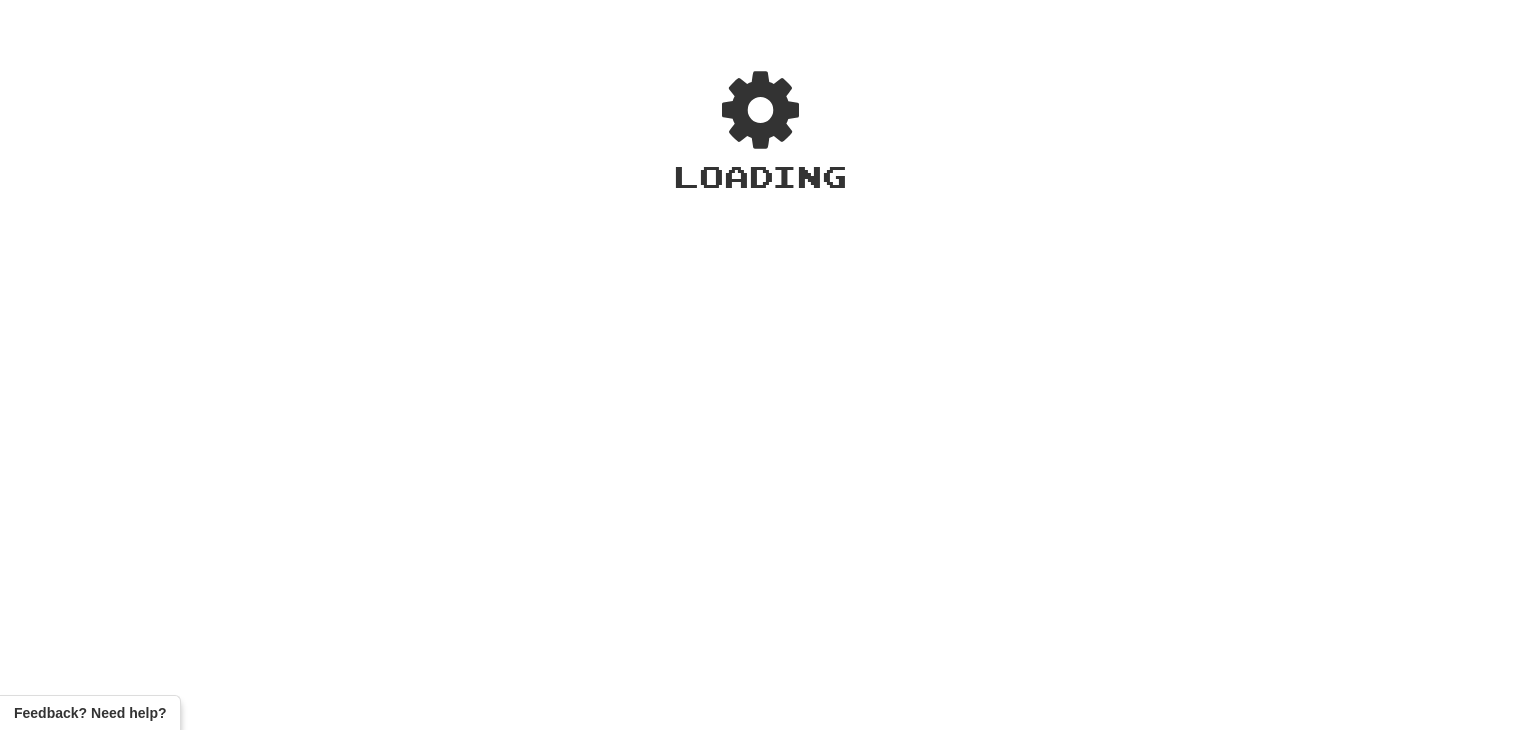 scroll, scrollTop: 0, scrollLeft: 0, axis: both 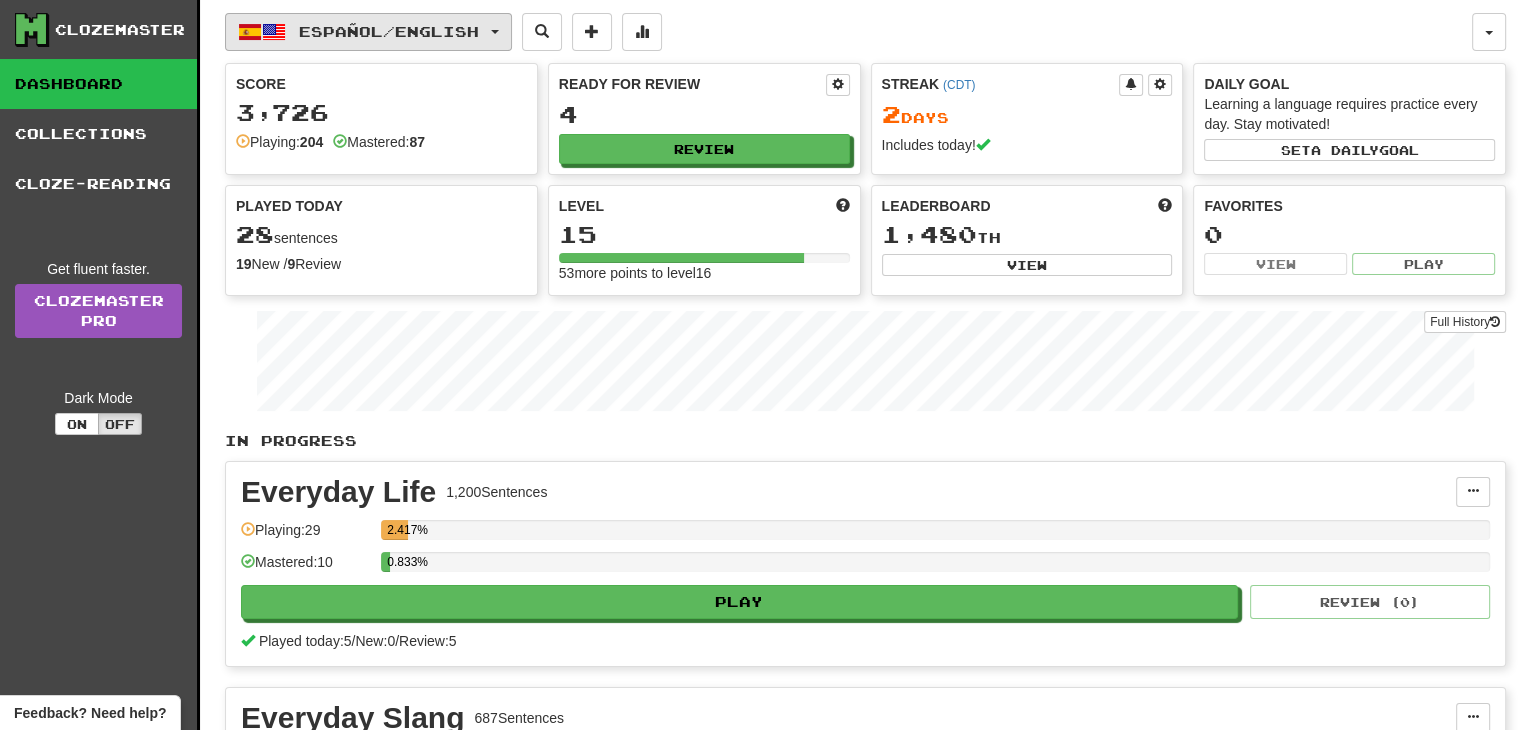 click on "Español  /  English" at bounding box center (368, 32) 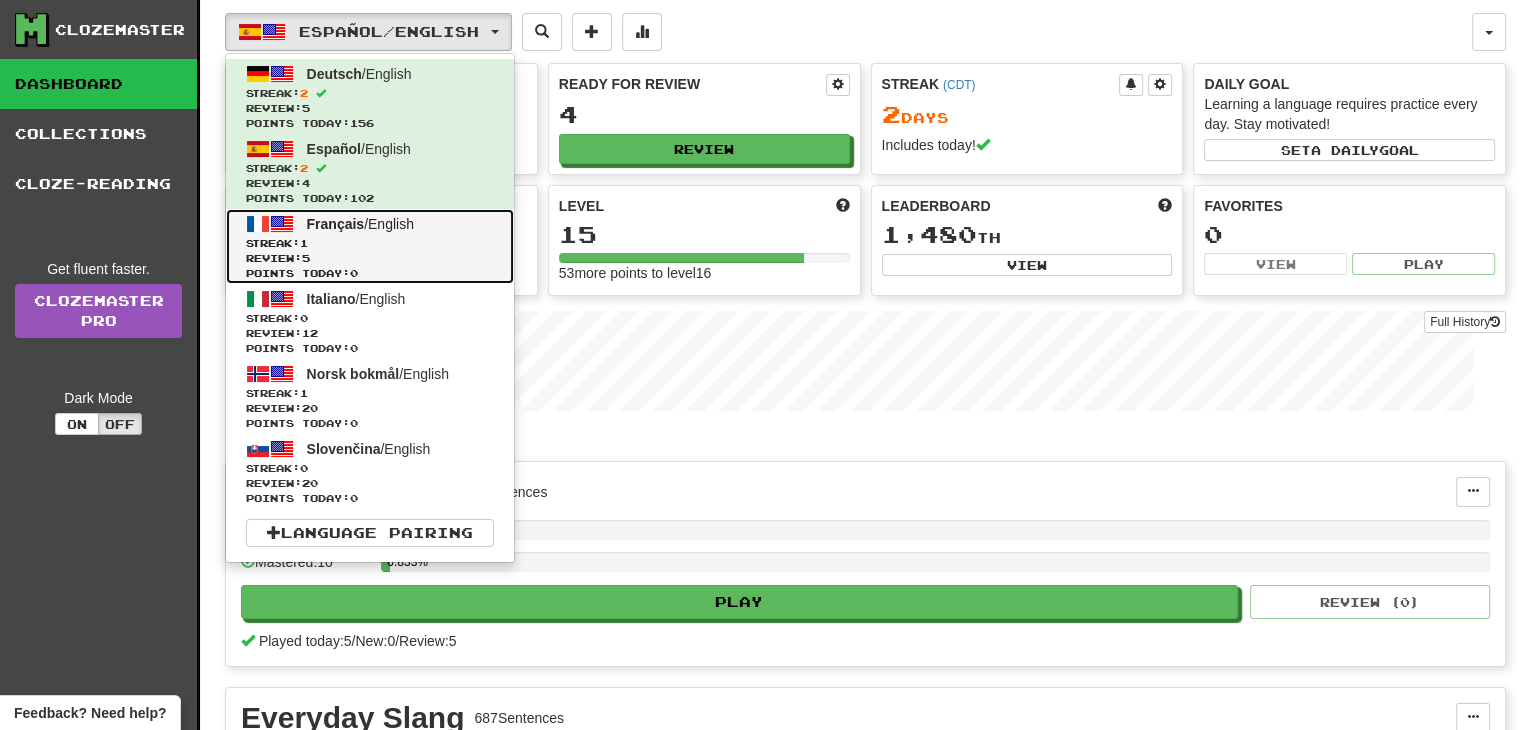 click on "Review:  5" at bounding box center [370, 258] 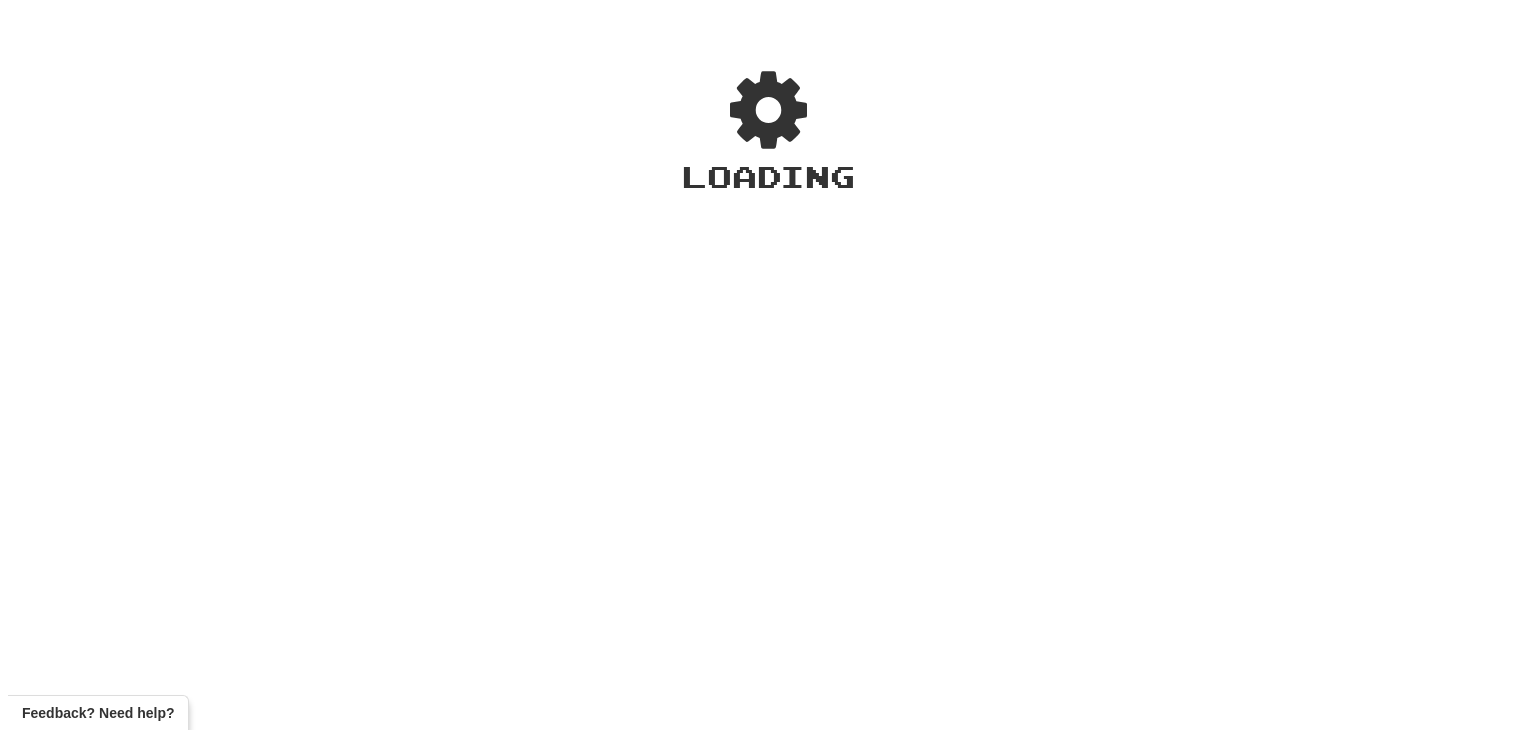 scroll, scrollTop: 0, scrollLeft: 0, axis: both 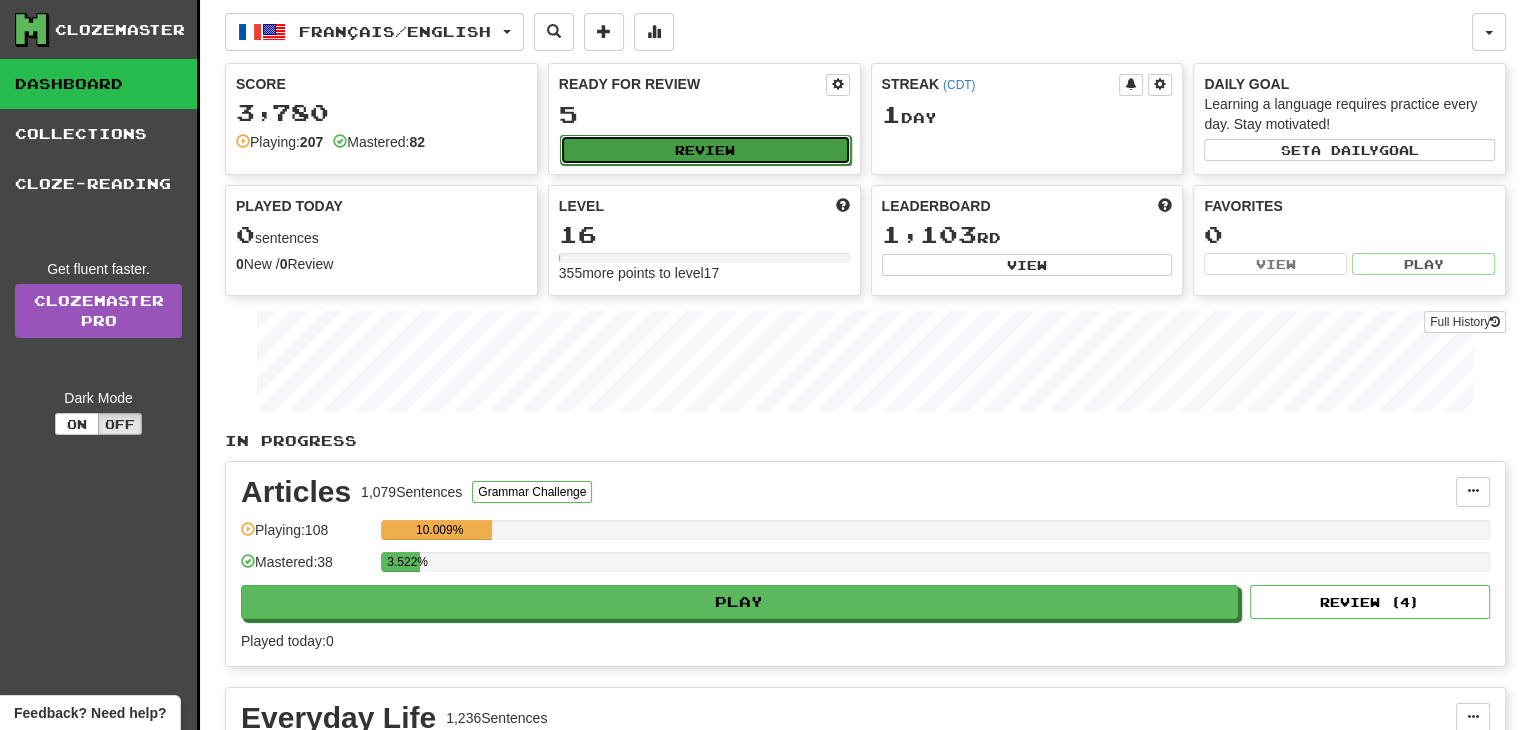 click on "Review" at bounding box center (705, 150) 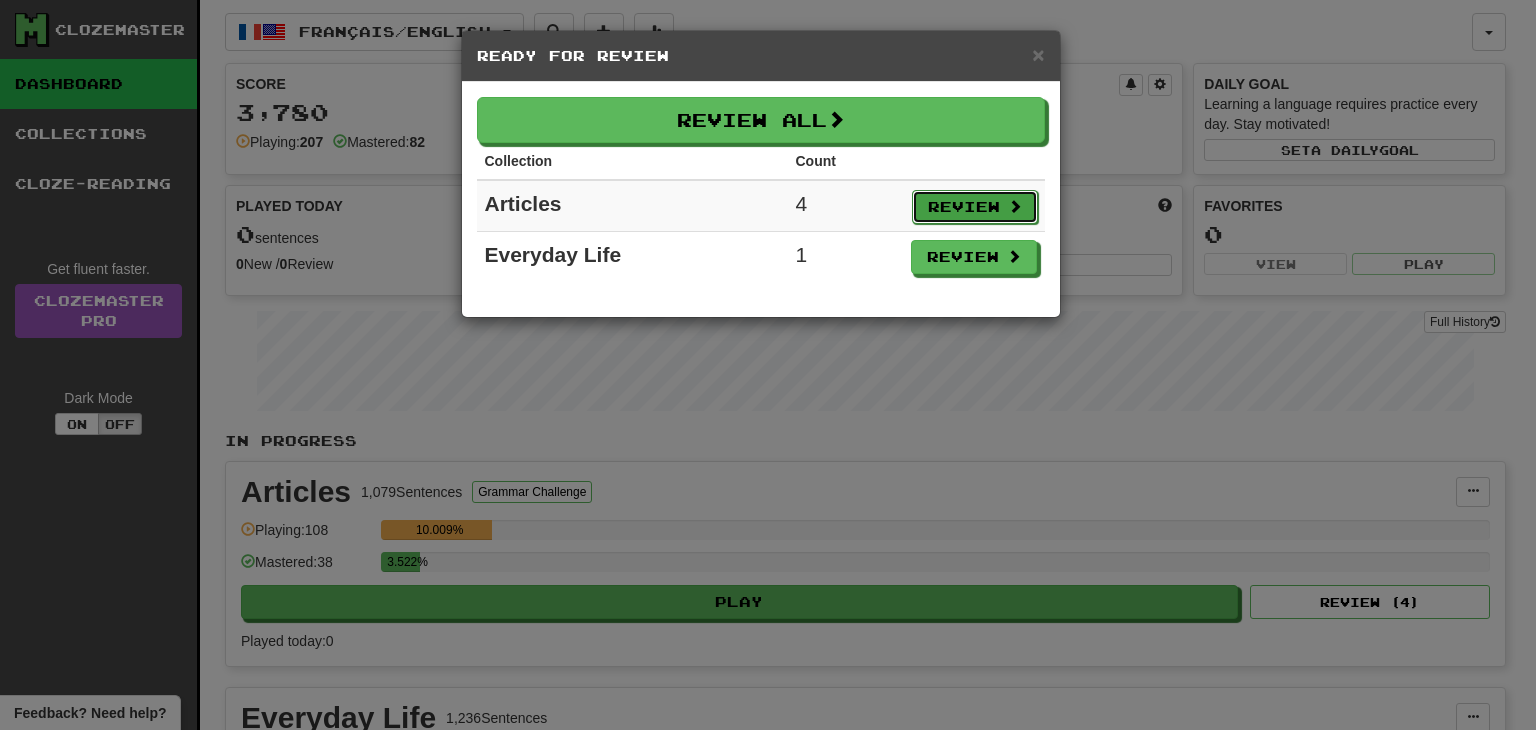 click on "Review" at bounding box center [975, 207] 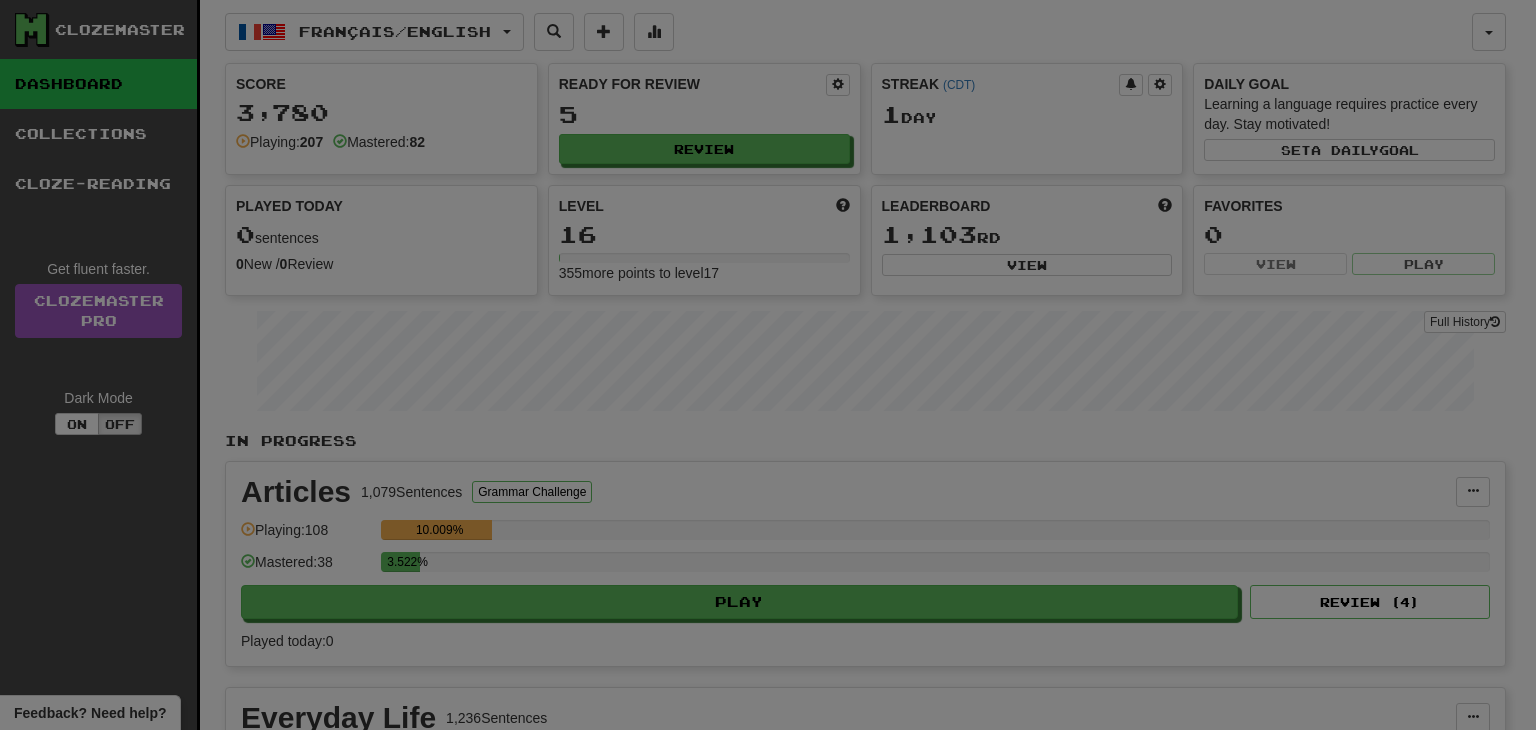select on "**" 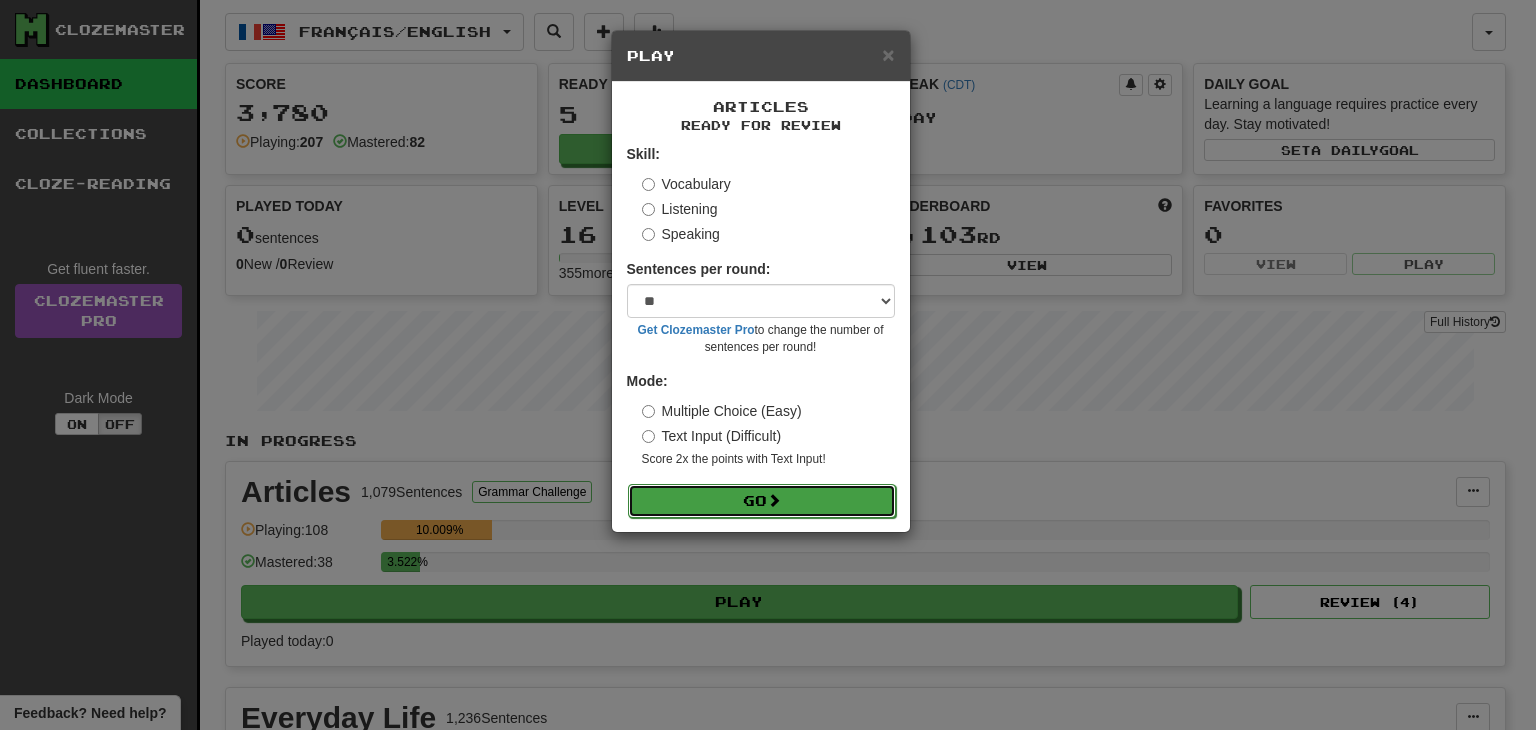 click on "Go" at bounding box center [762, 501] 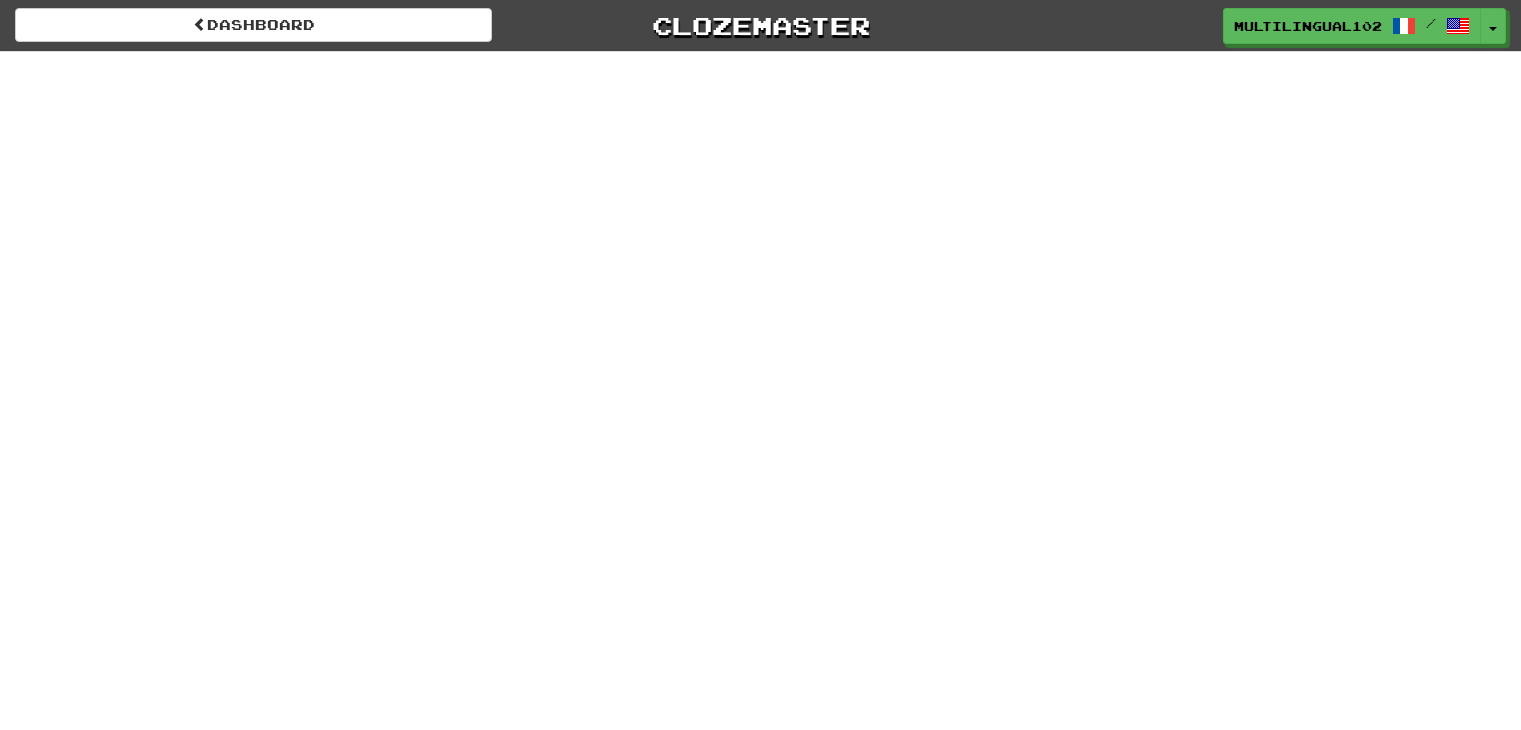 scroll, scrollTop: 0, scrollLeft: 0, axis: both 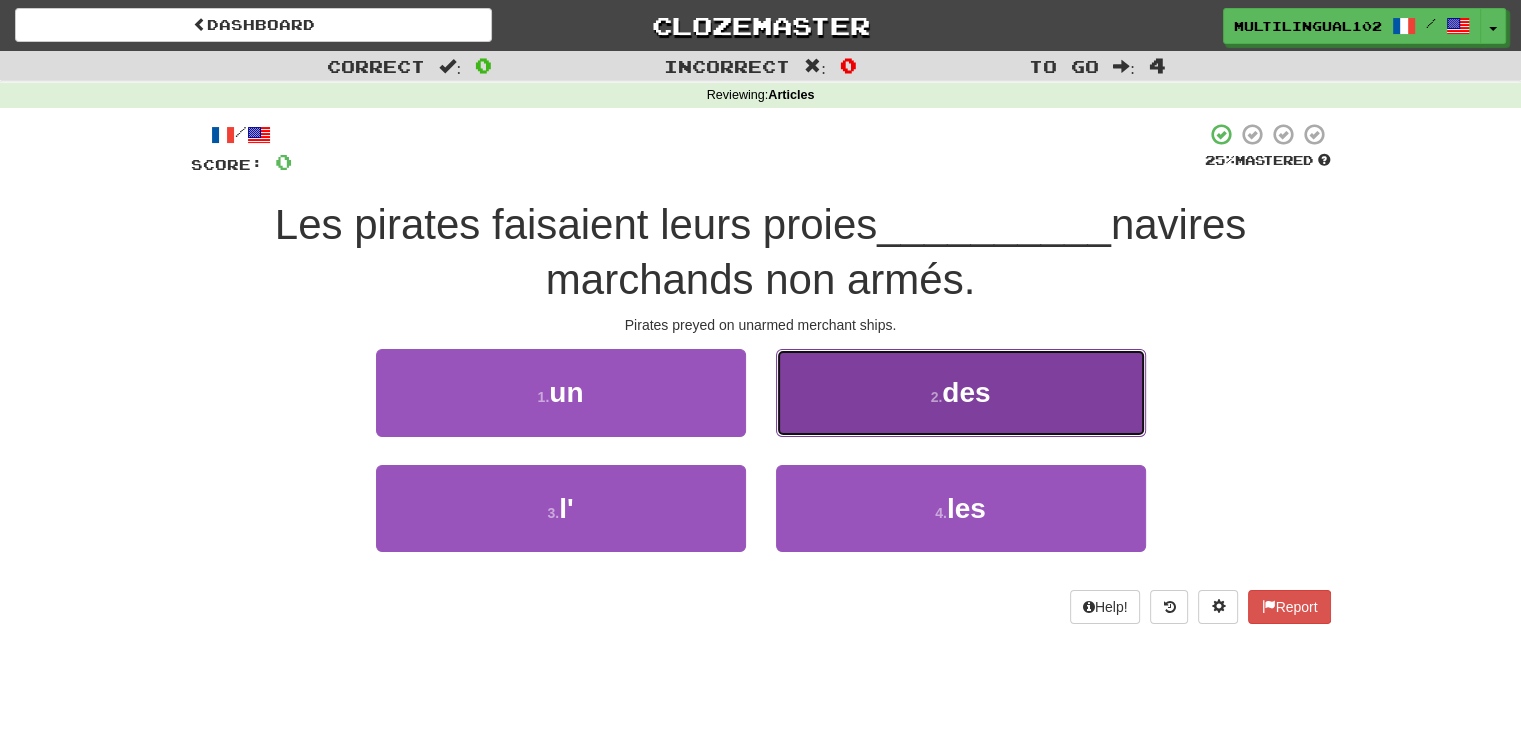 click on "2 .  des" at bounding box center [961, 392] 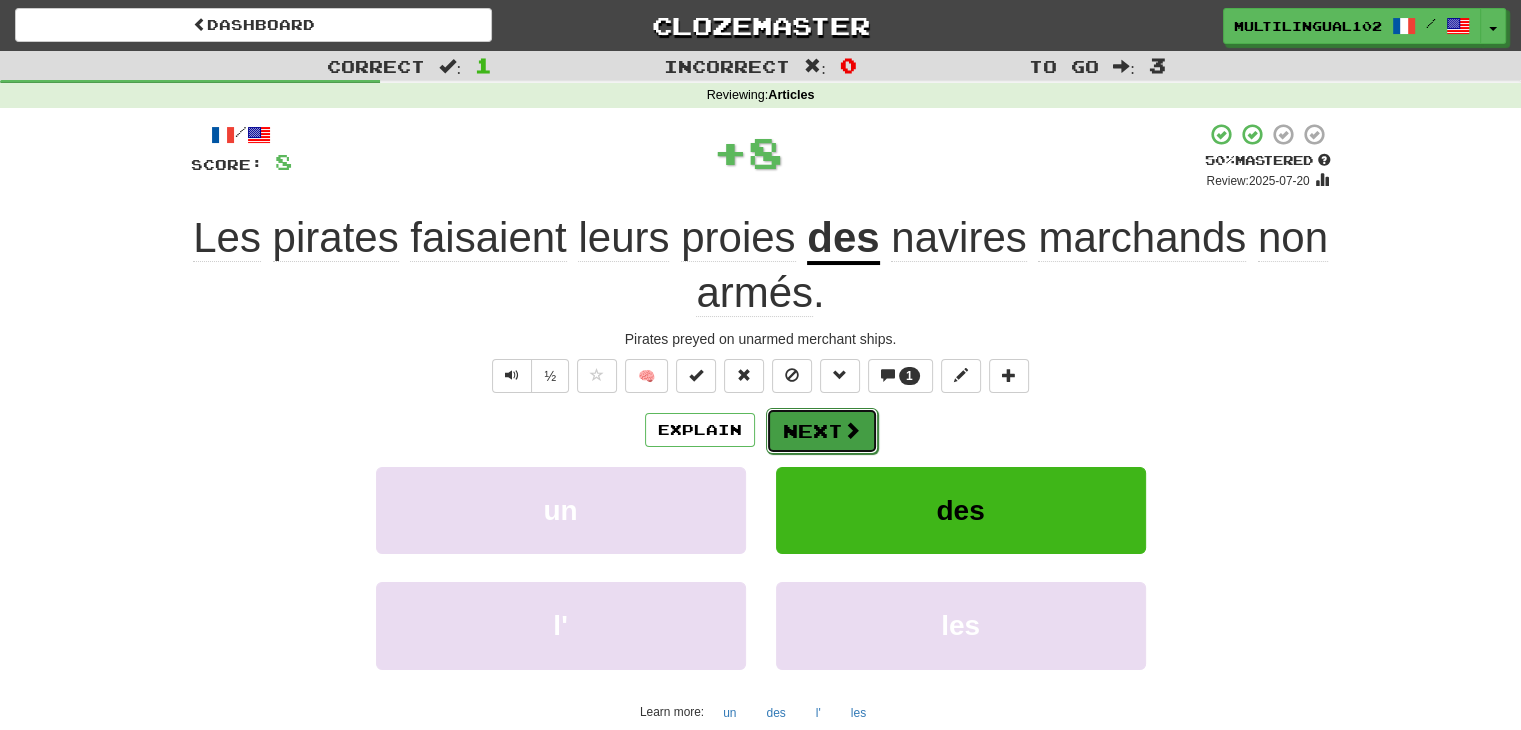click on "Next" at bounding box center [822, 431] 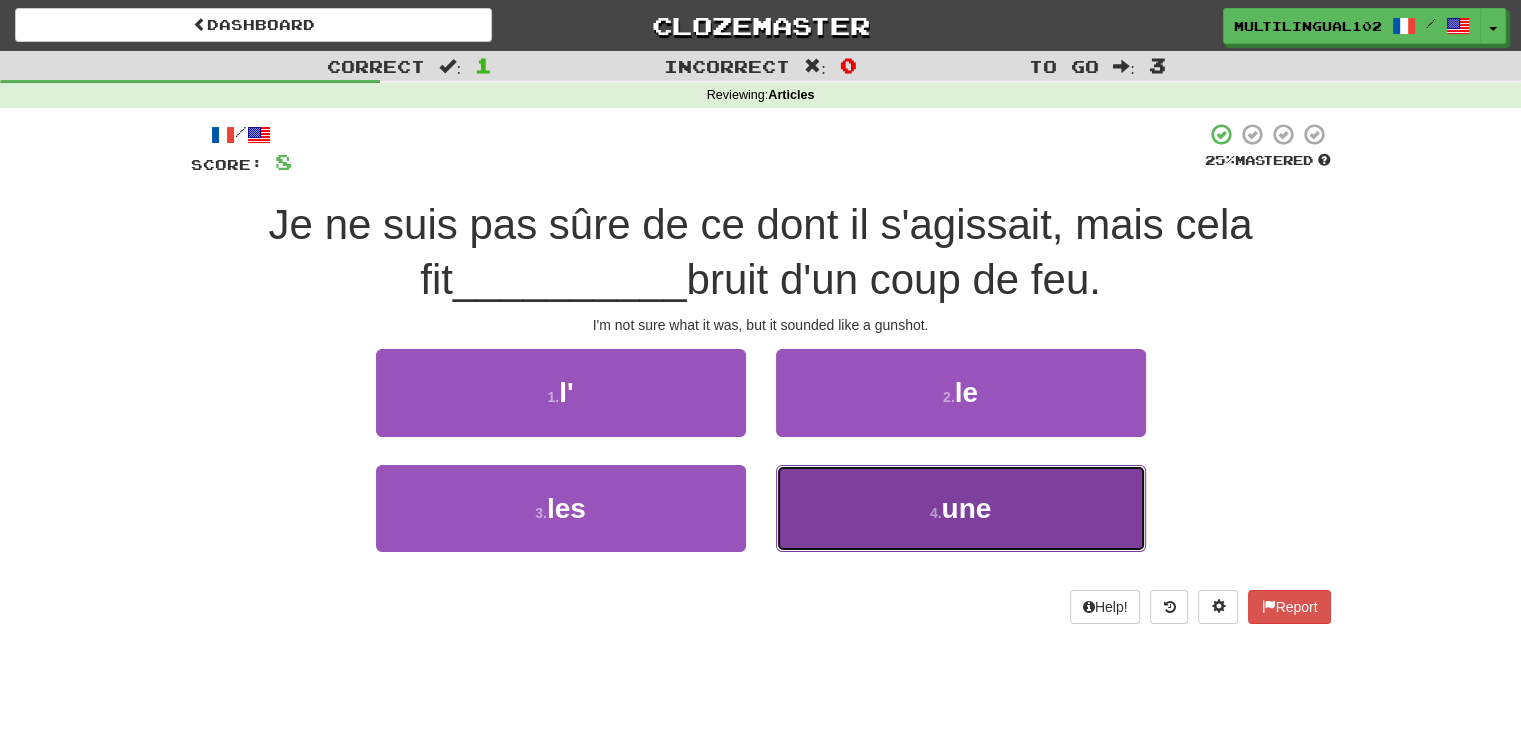 click on "4 .  une" at bounding box center [961, 508] 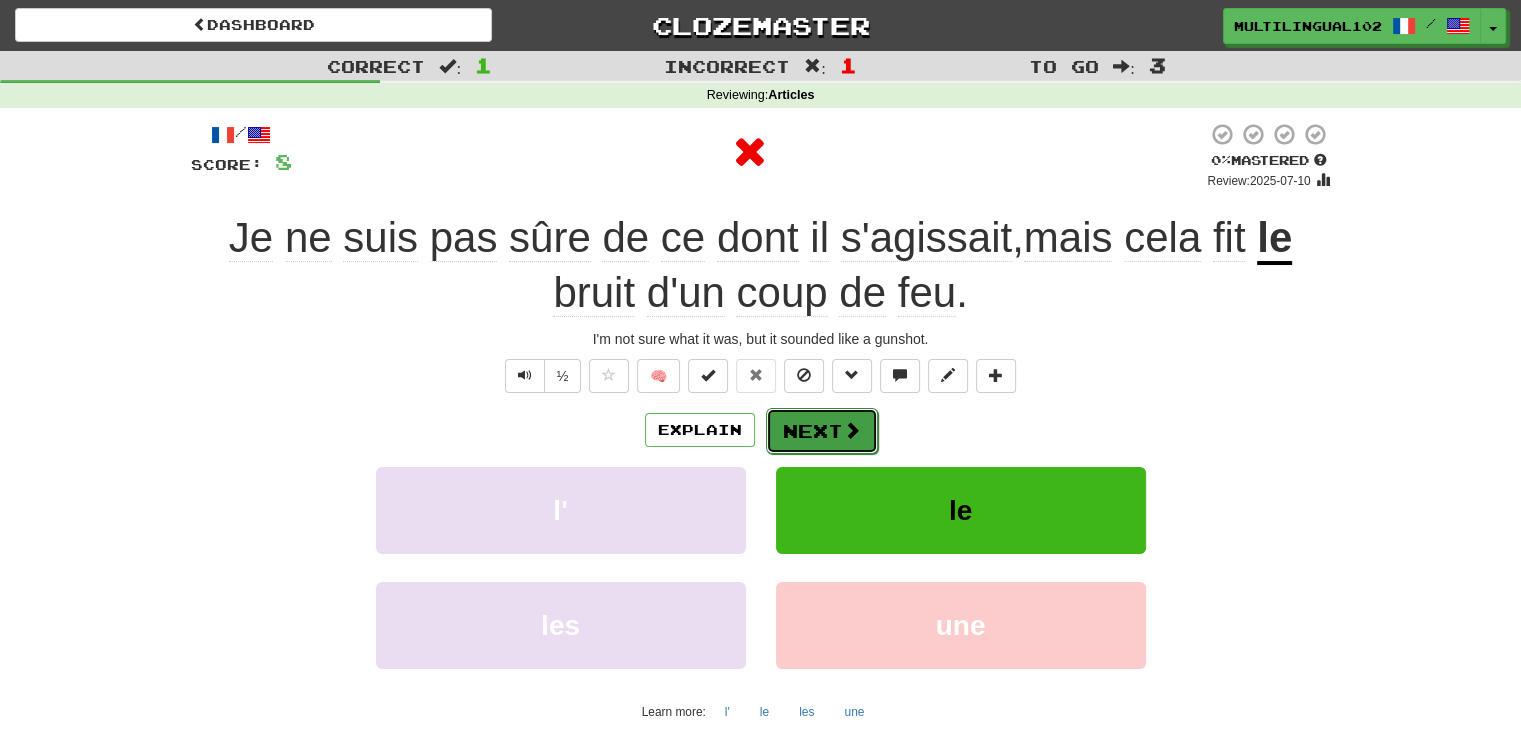 click on "Next" at bounding box center (822, 431) 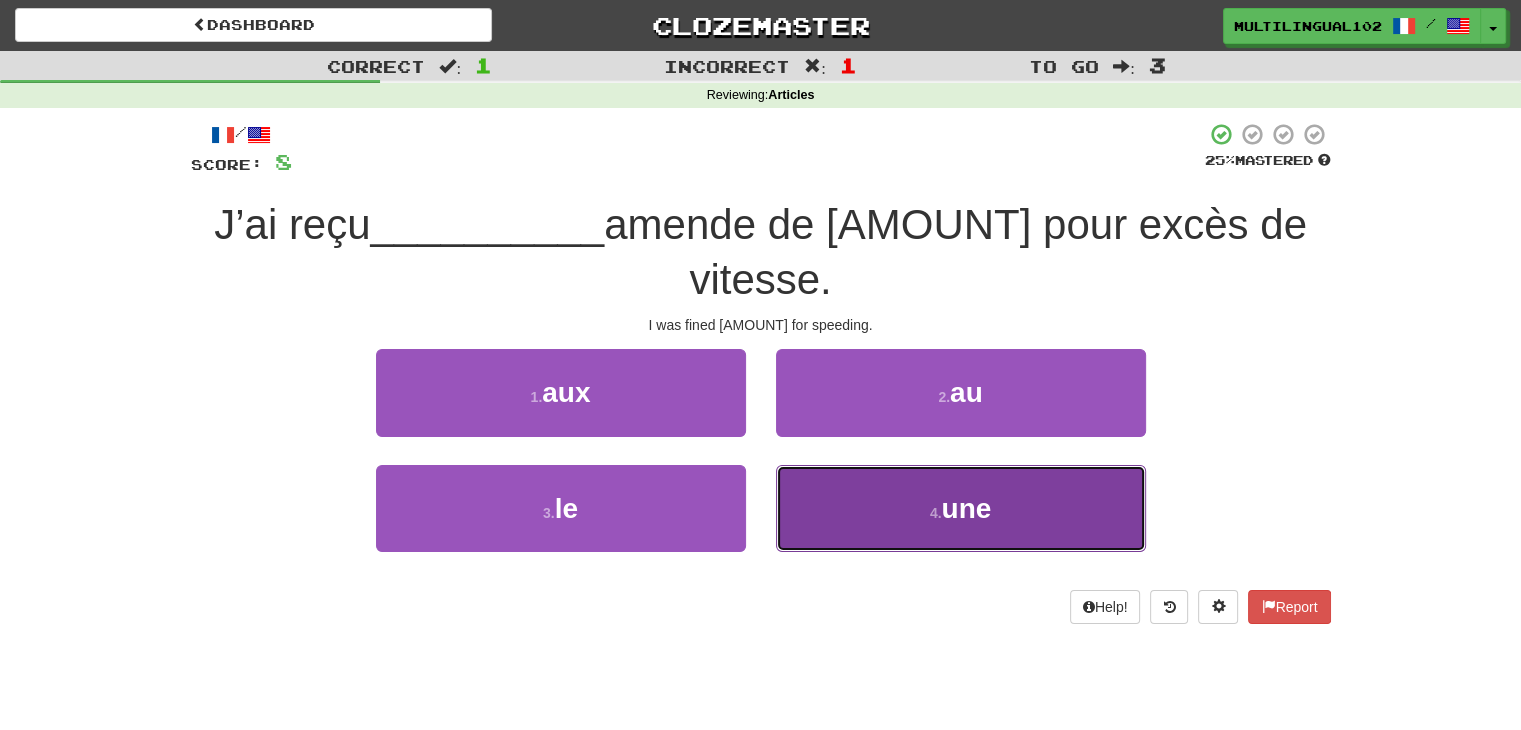 click on "4 .  une" at bounding box center [961, 508] 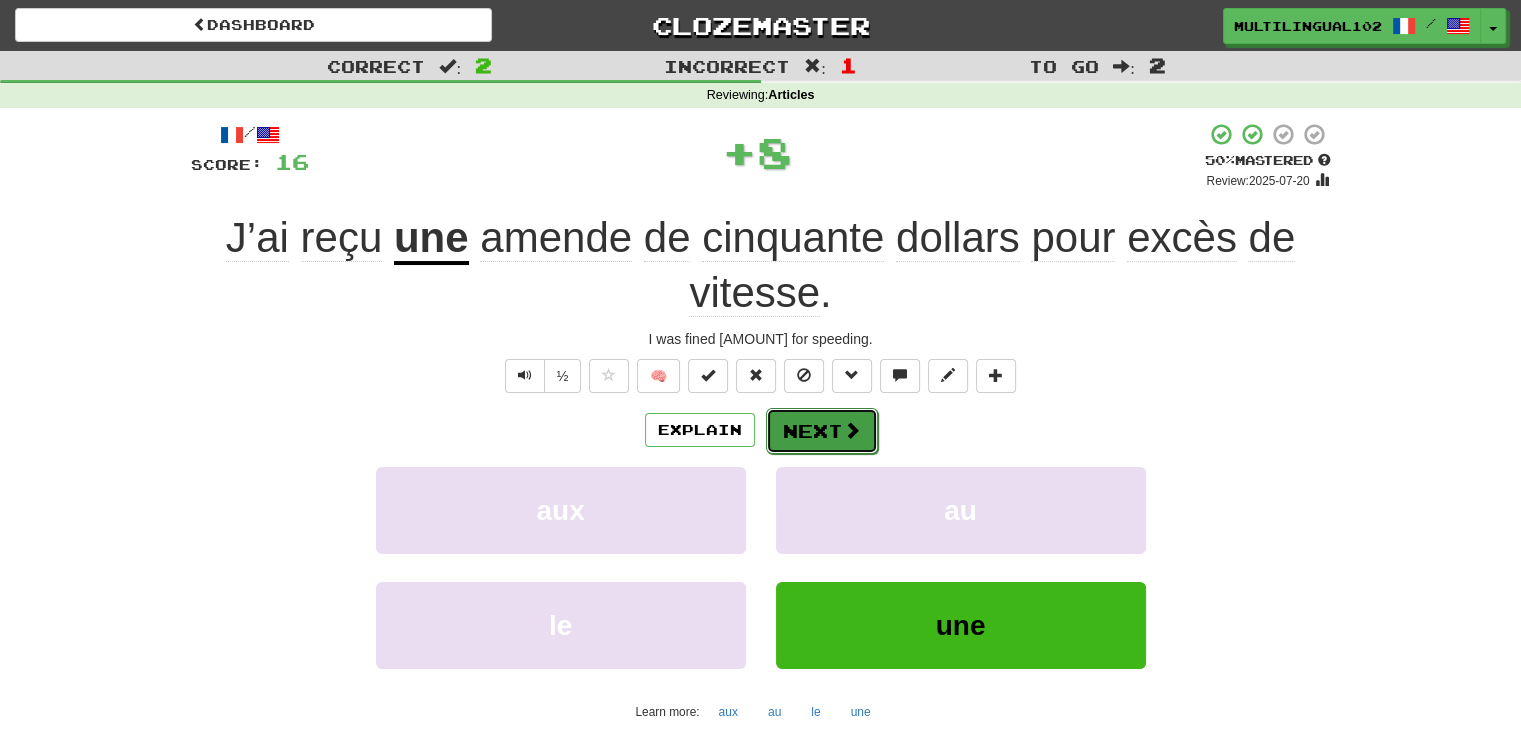 click at bounding box center (852, 430) 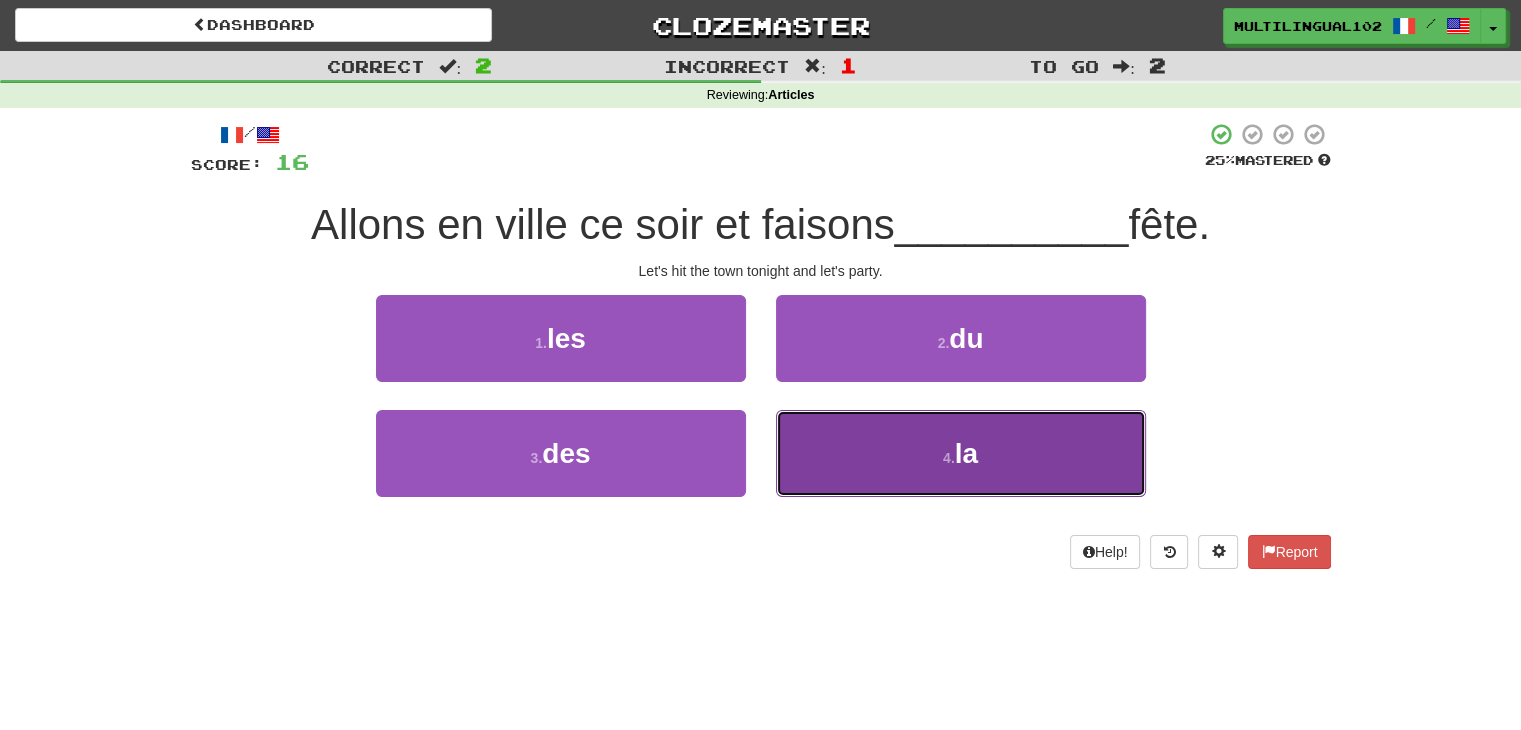 click on "4 .  la" at bounding box center [961, 453] 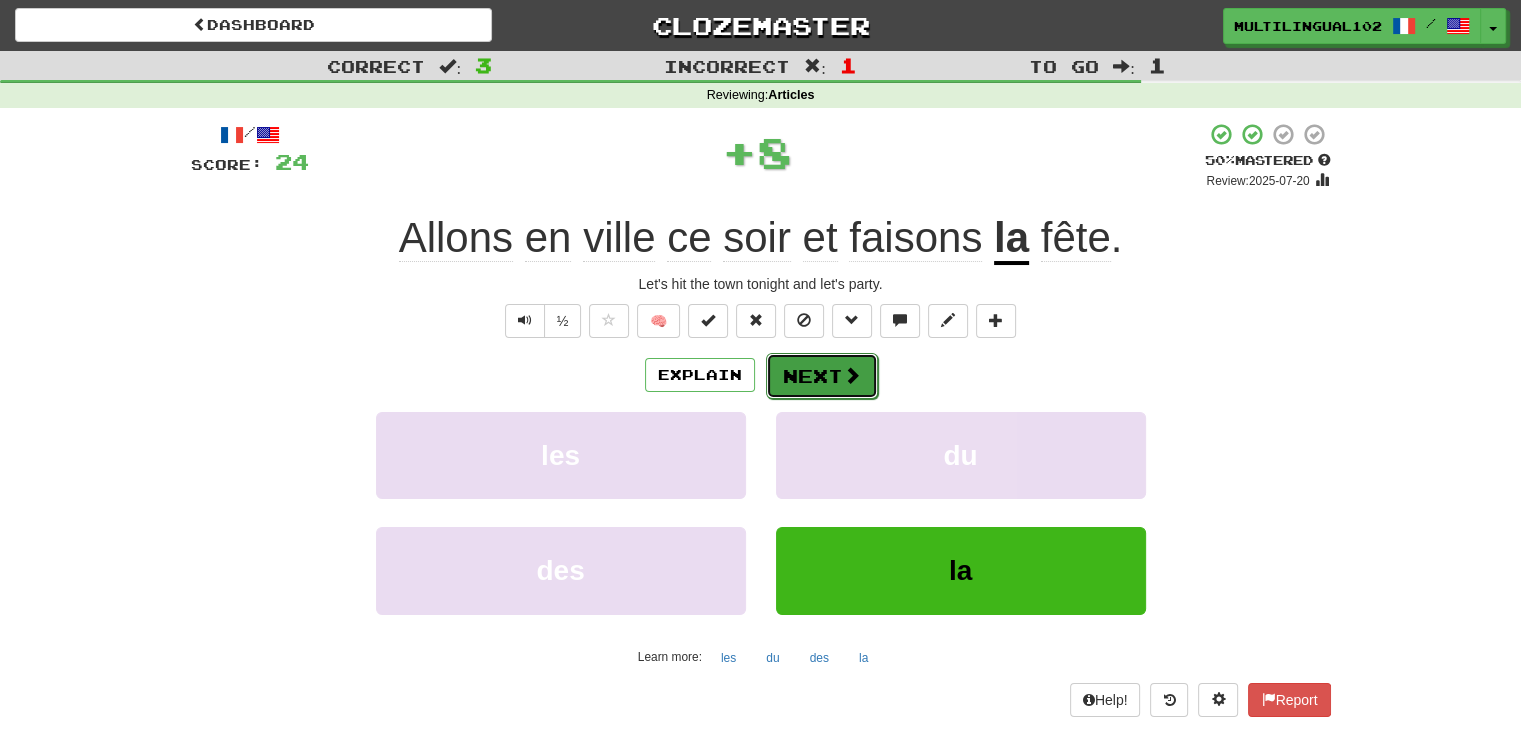 click on "Next" at bounding box center [822, 376] 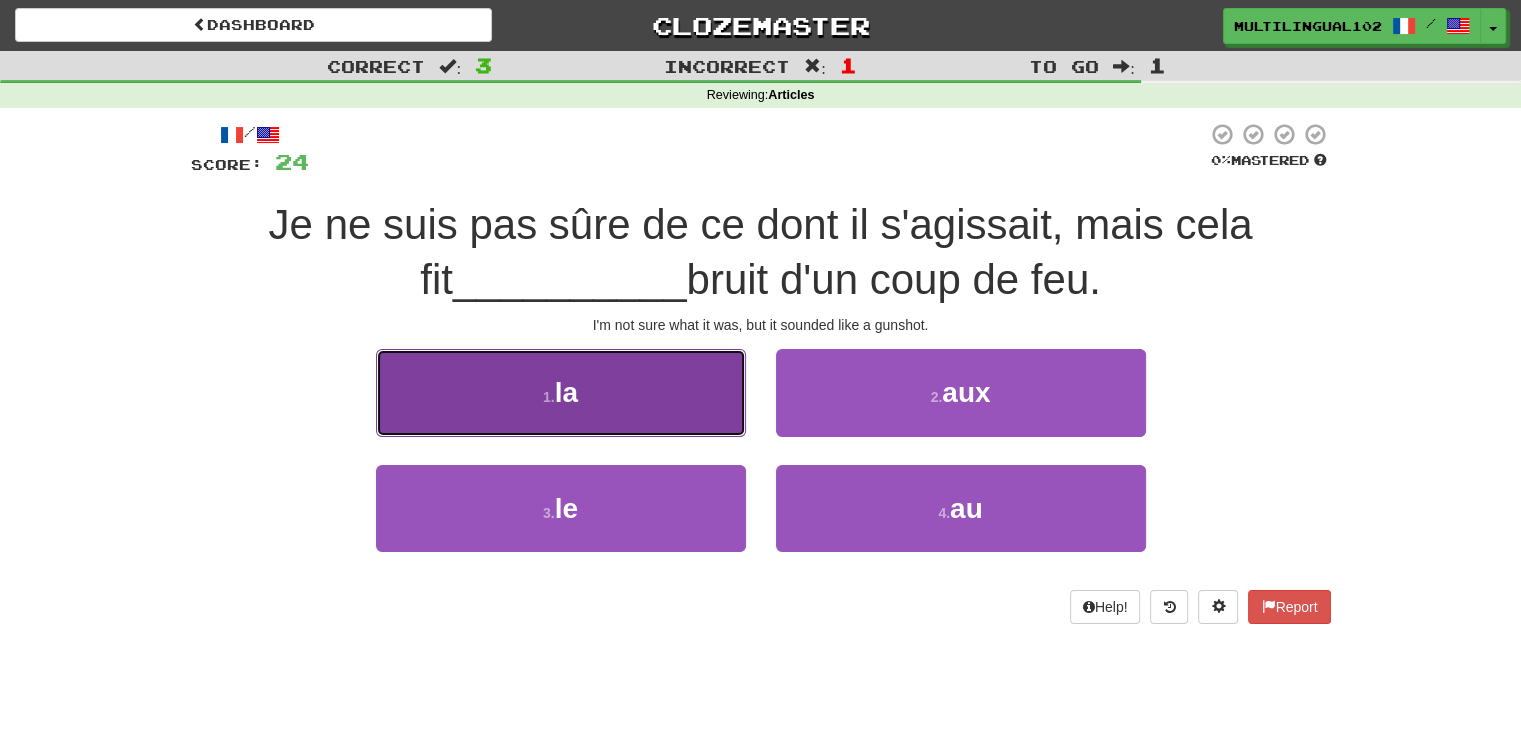 click on "1 .  la" at bounding box center (561, 392) 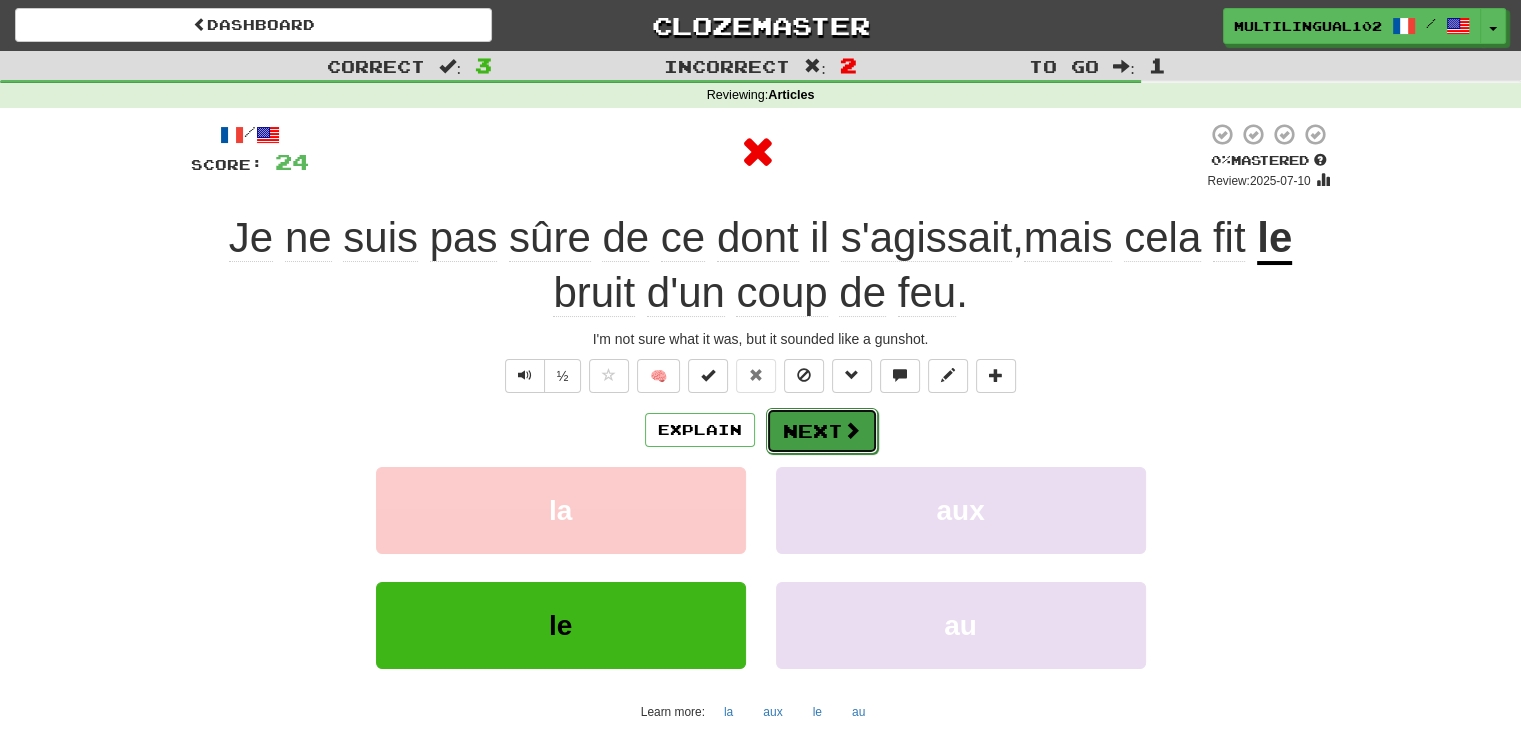 click on "Next" at bounding box center (822, 431) 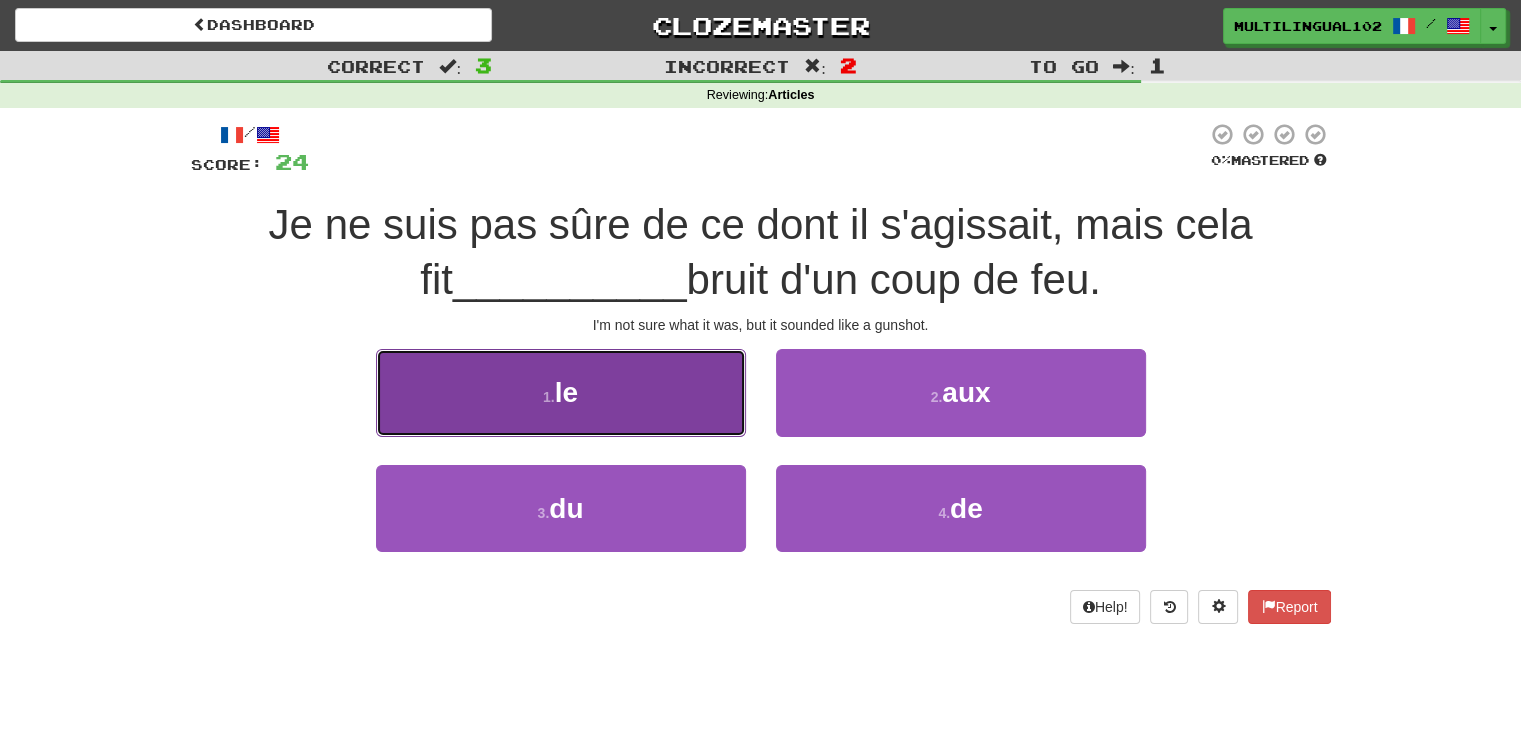 click on "1 .  le" at bounding box center [561, 392] 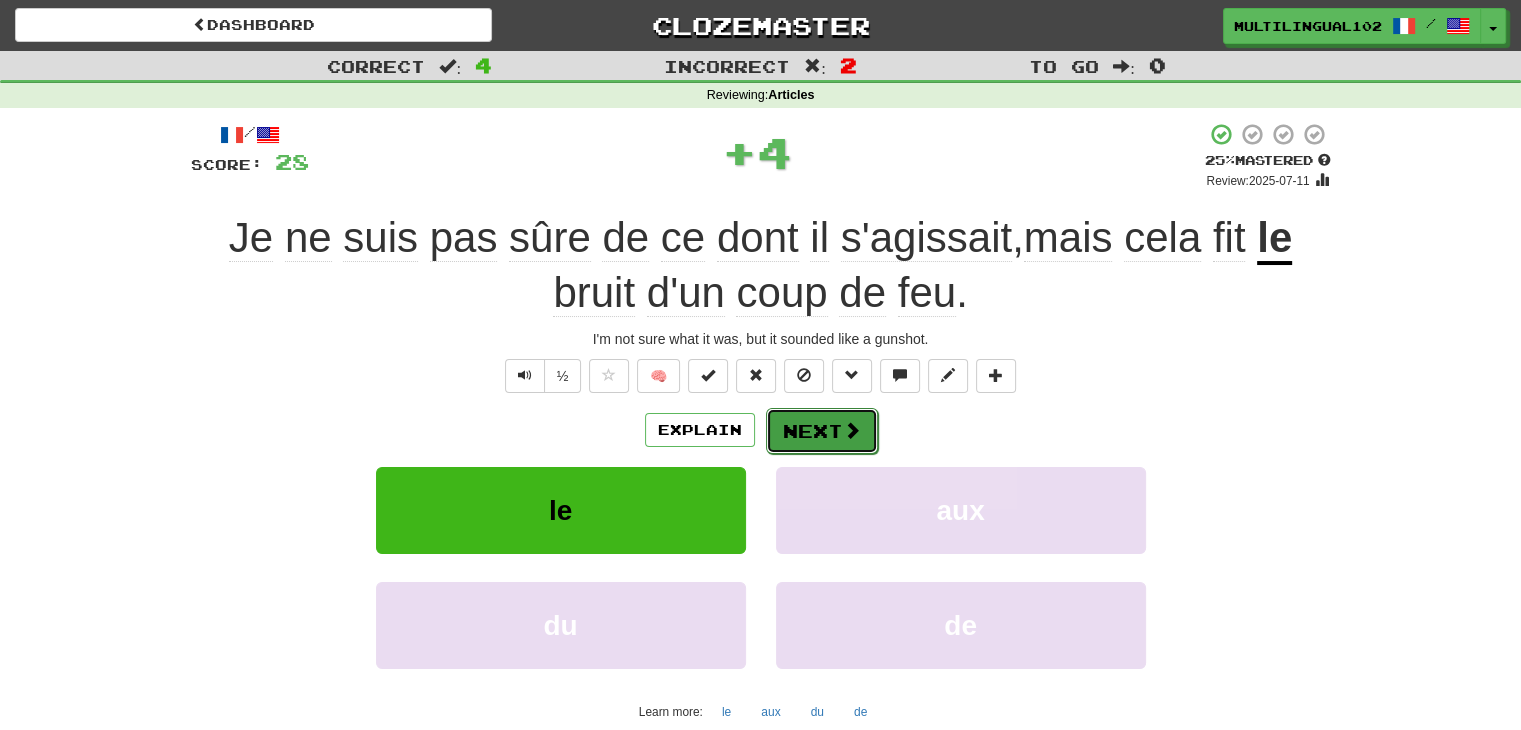 click on "Next" at bounding box center (822, 431) 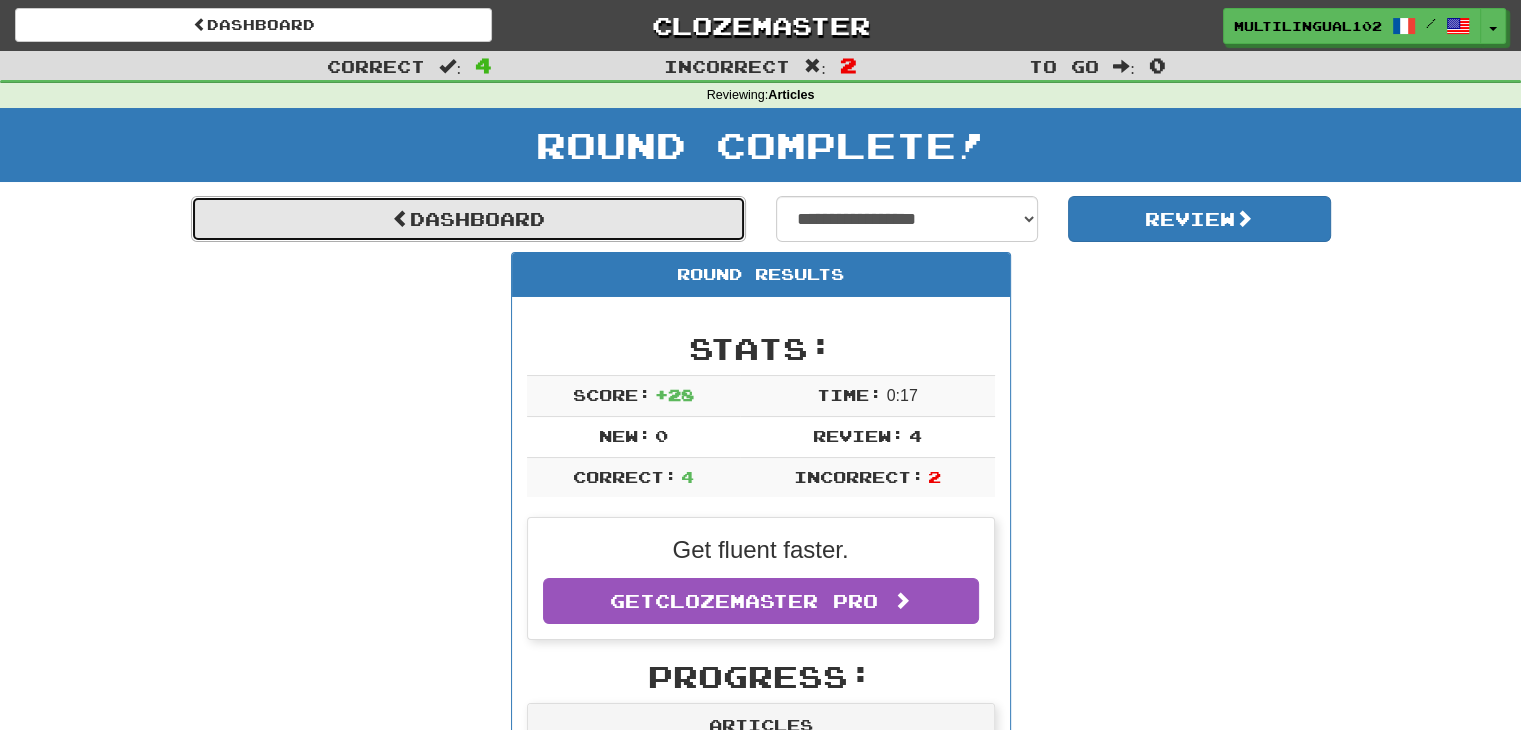 click on "Dashboard" at bounding box center (468, 219) 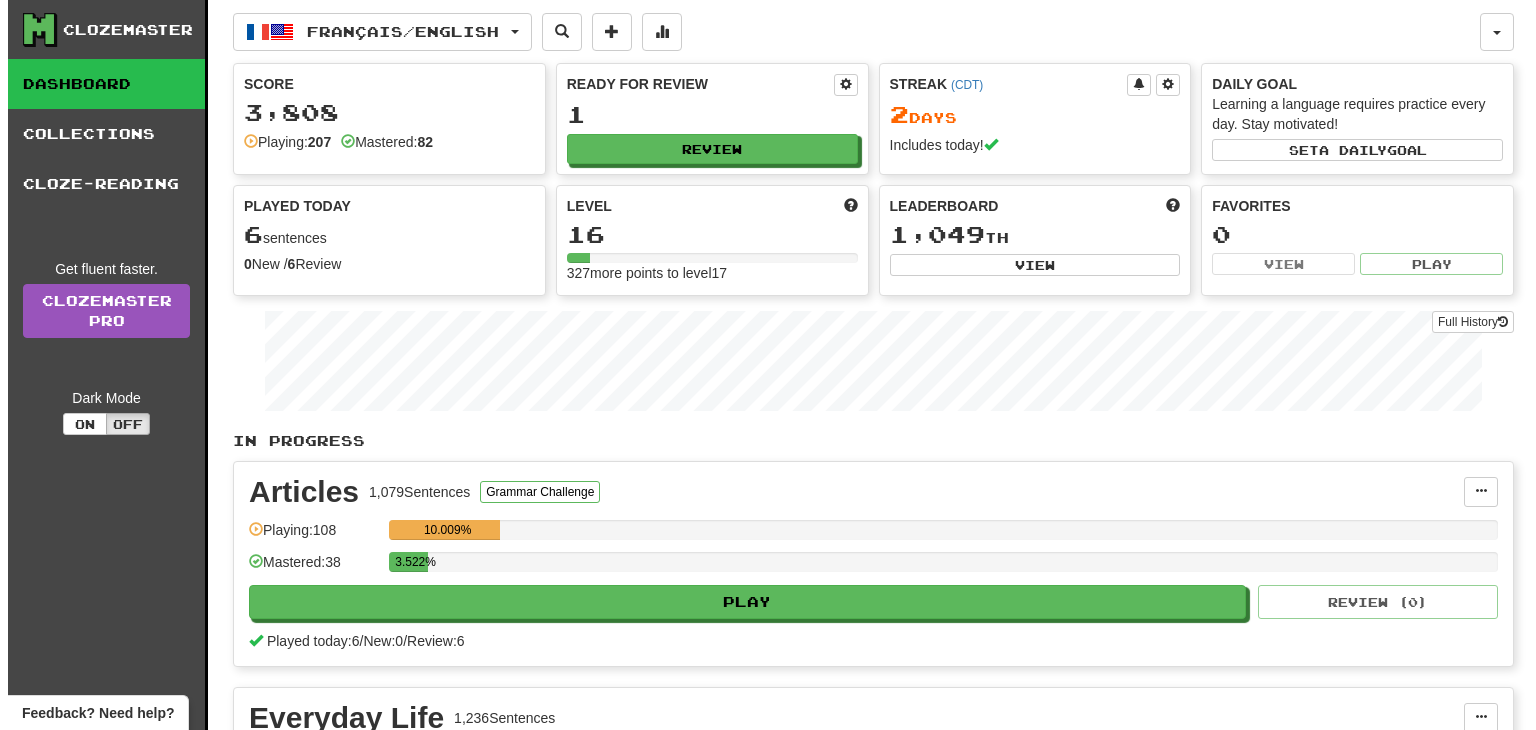 scroll, scrollTop: 0, scrollLeft: 0, axis: both 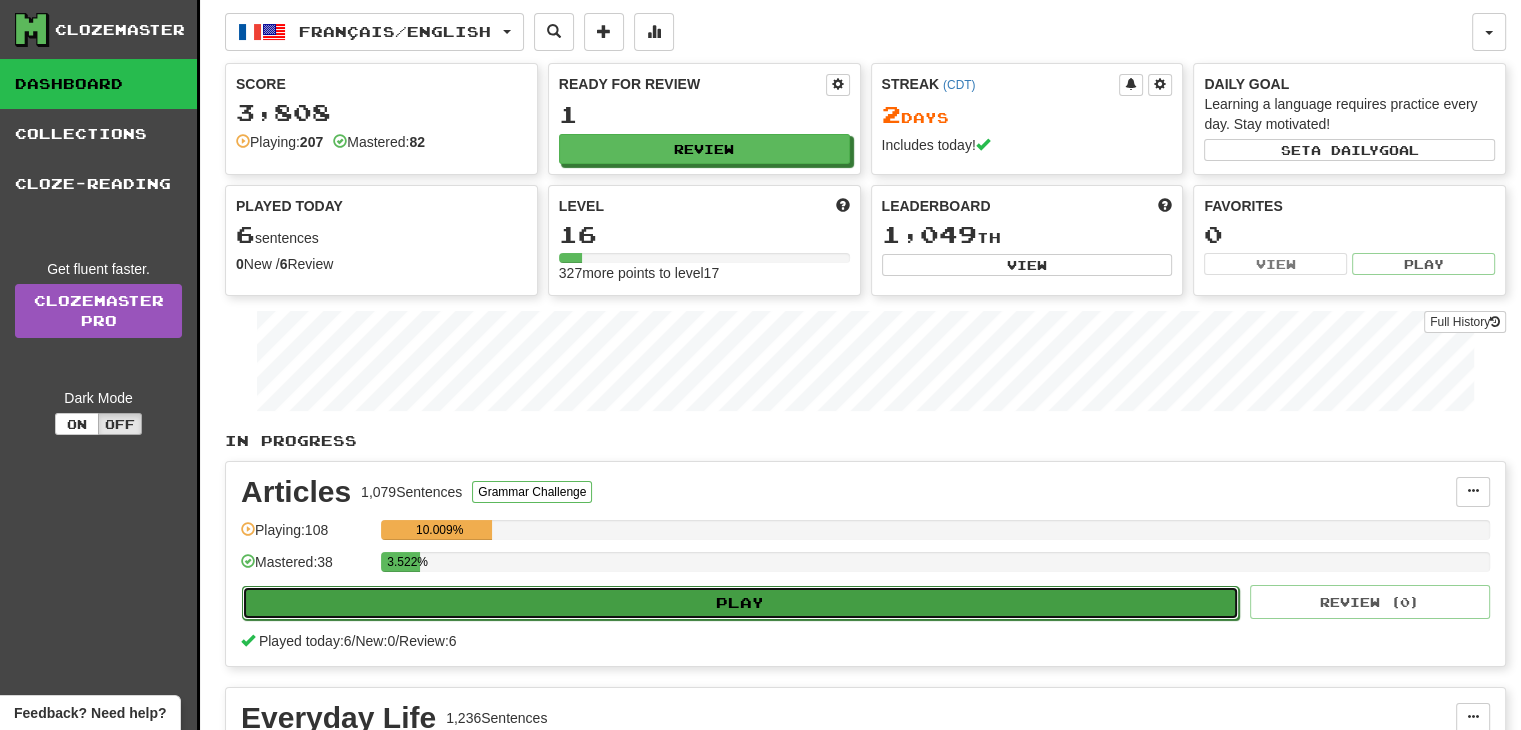 click on "Play" at bounding box center [740, 603] 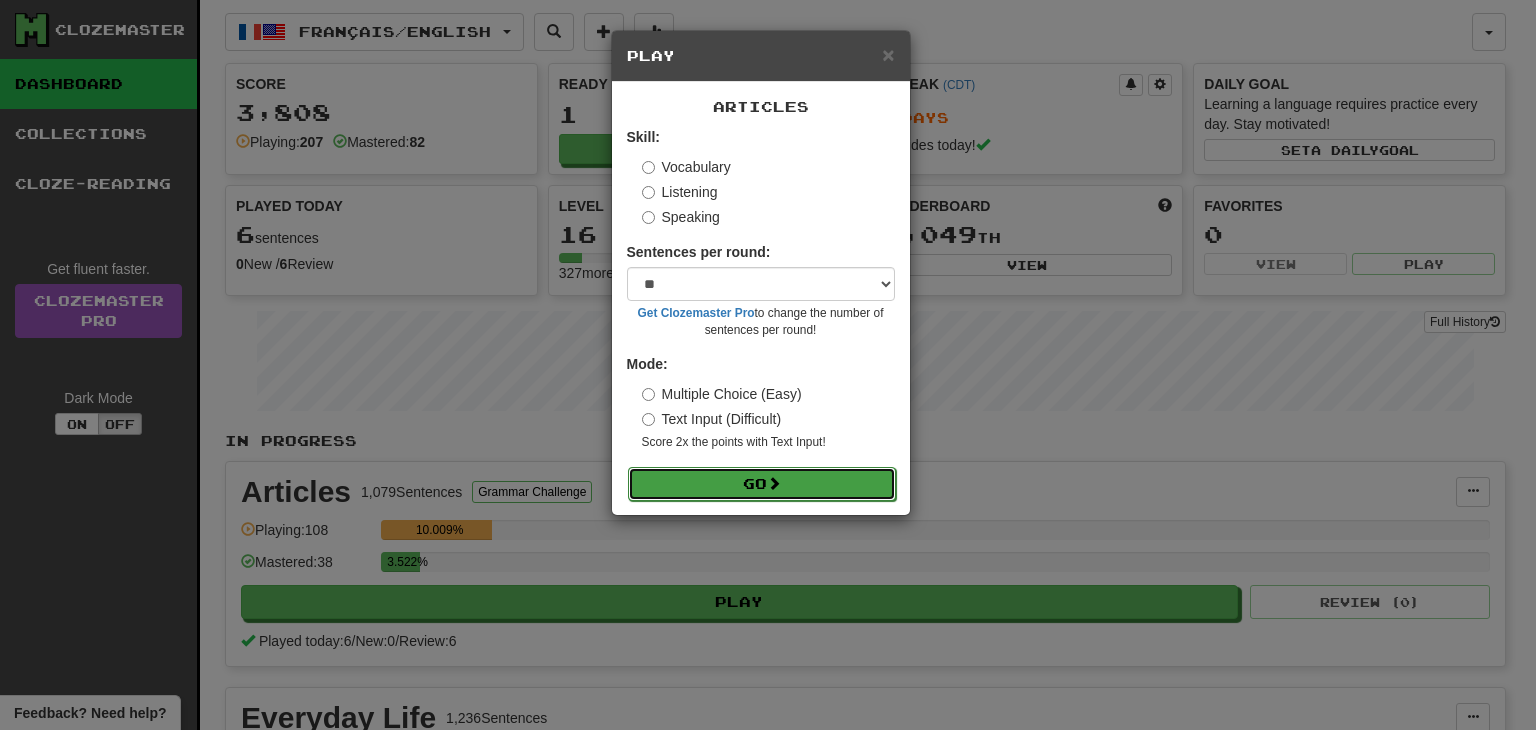 click on "Go" at bounding box center [762, 484] 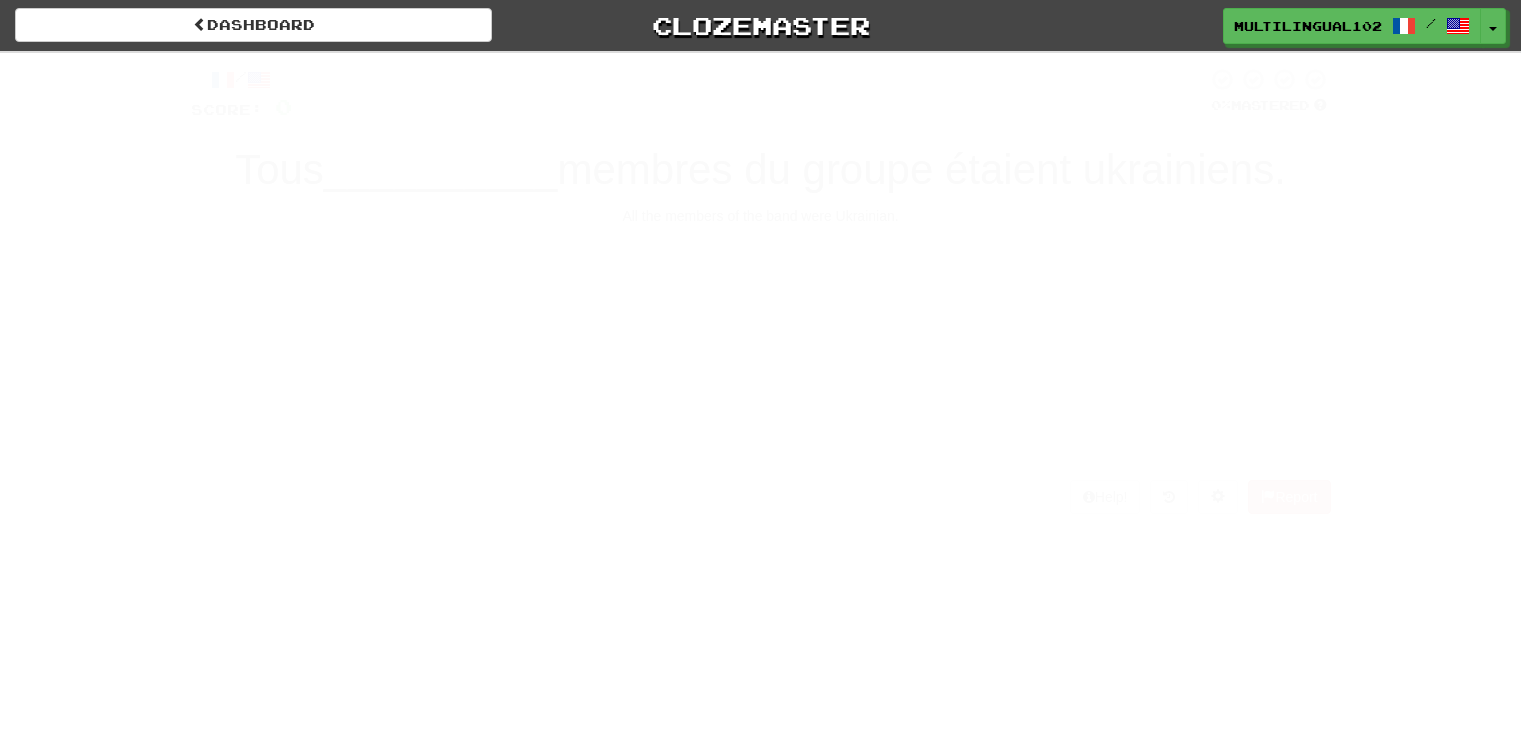 scroll, scrollTop: 0, scrollLeft: 0, axis: both 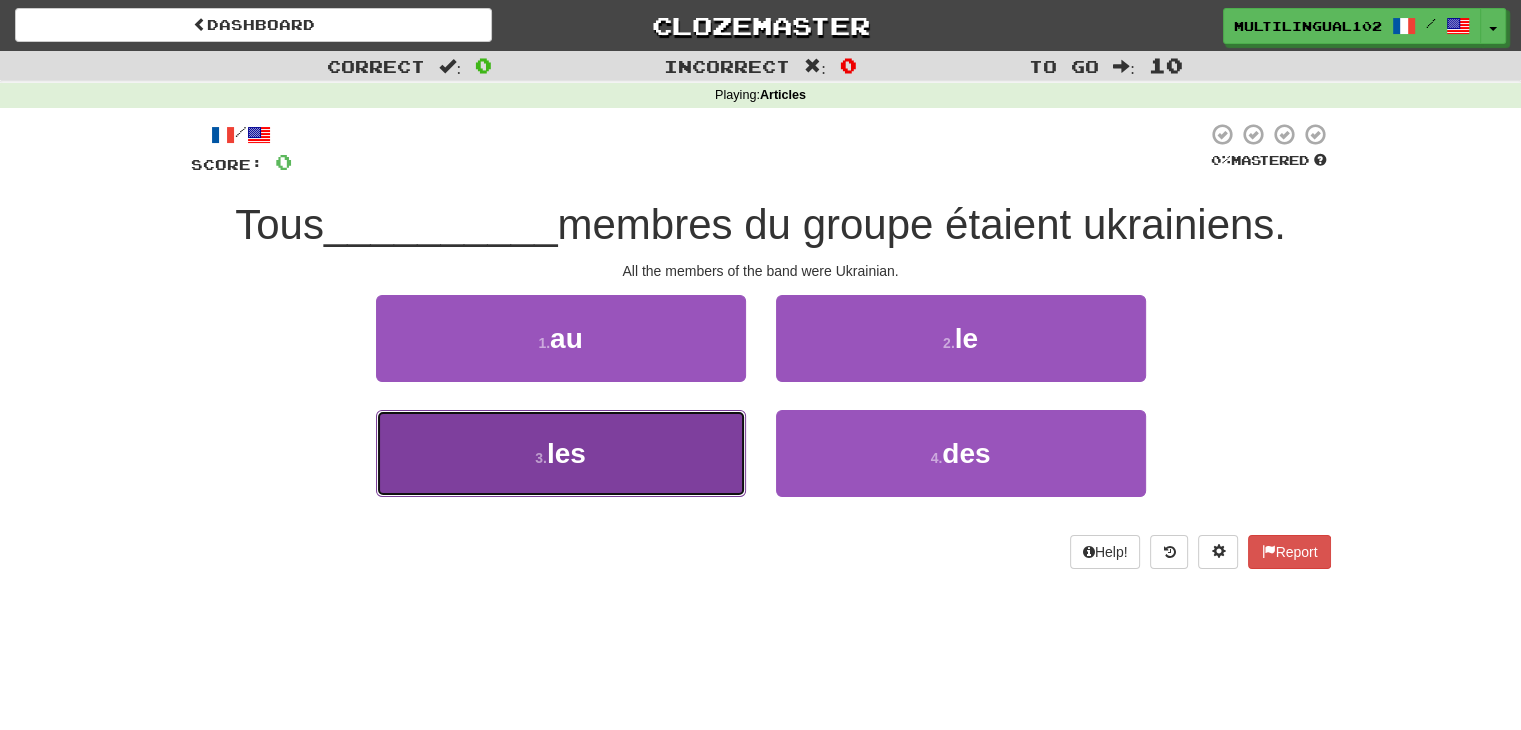 click on "3 .  les" at bounding box center [561, 453] 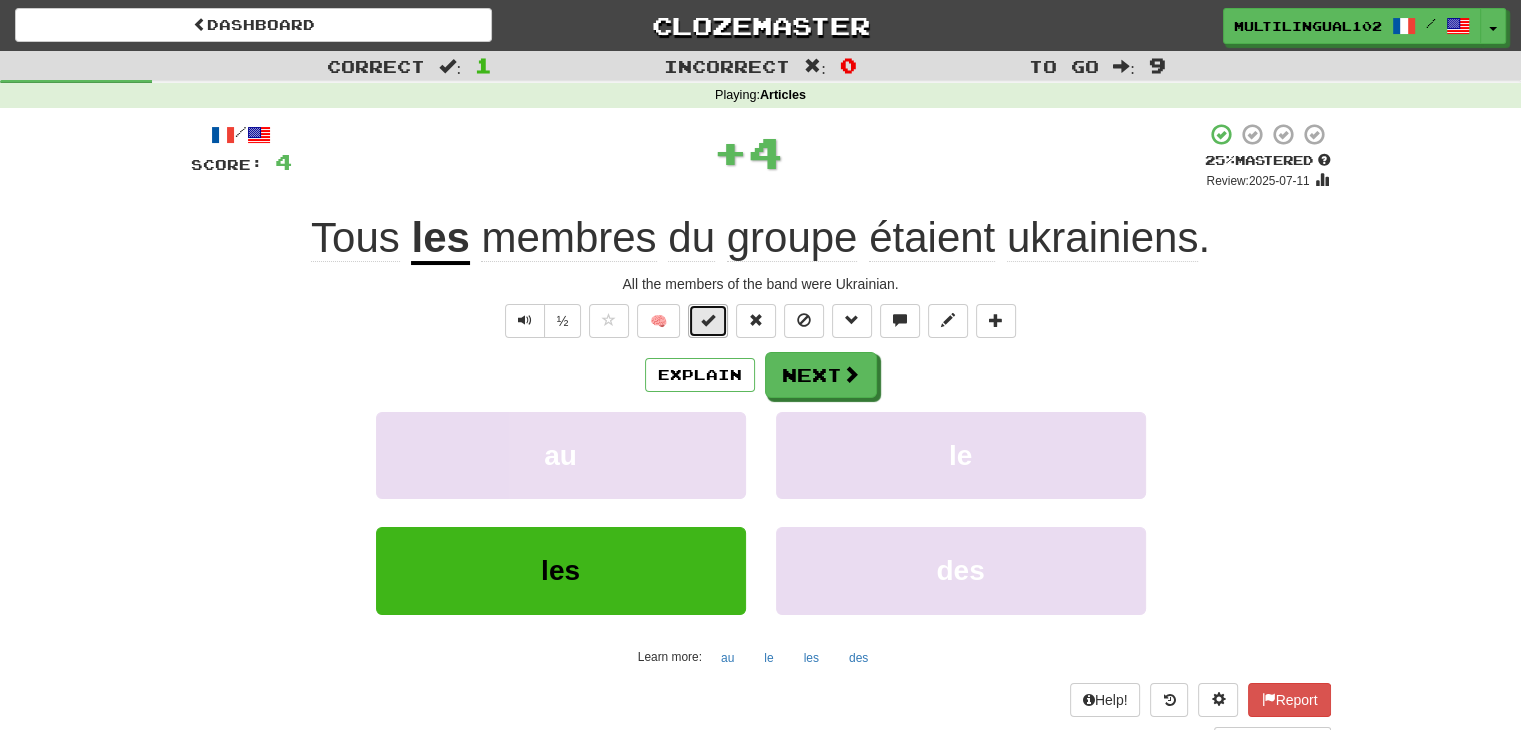 click at bounding box center (708, 320) 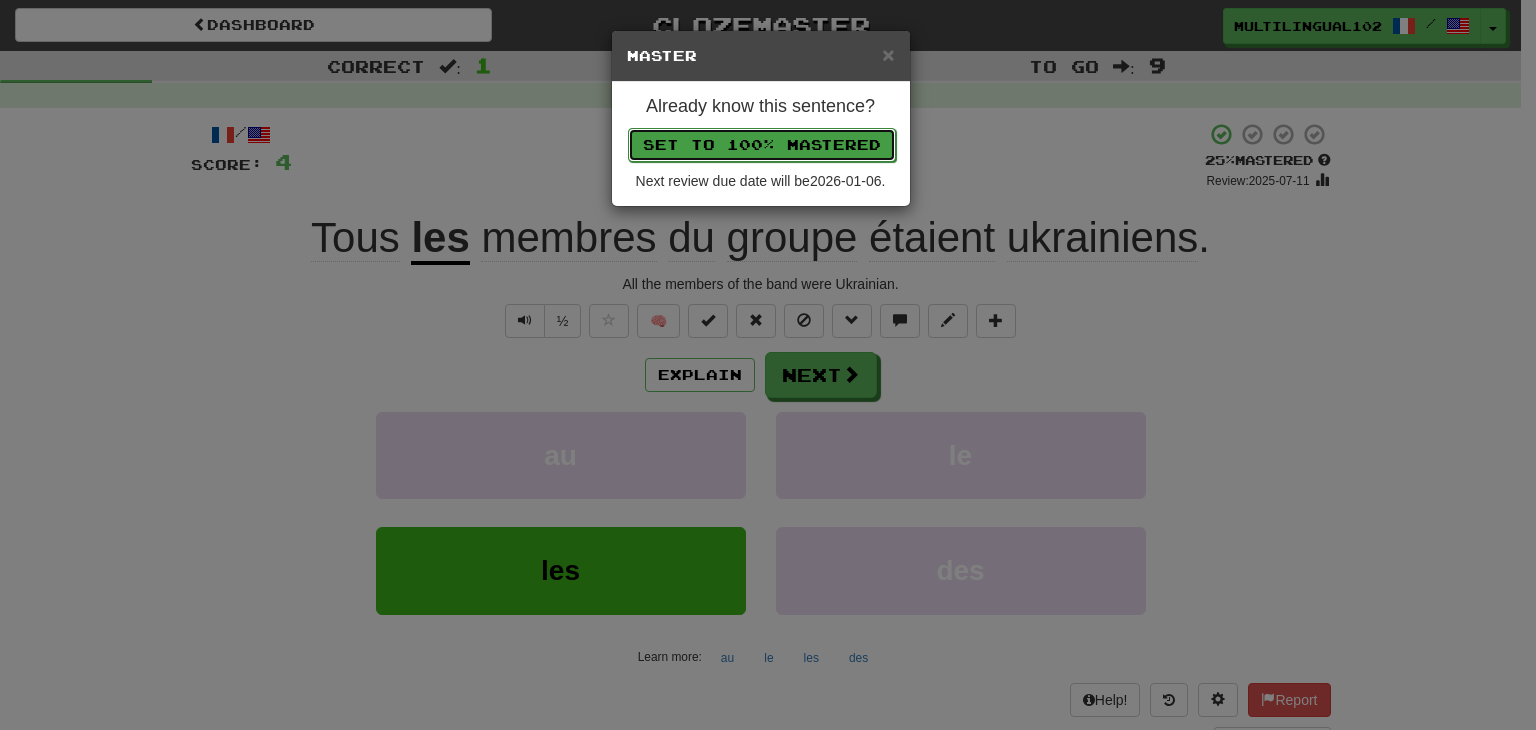 click on "Set to 100% Mastered" at bounding box center [762, 145] 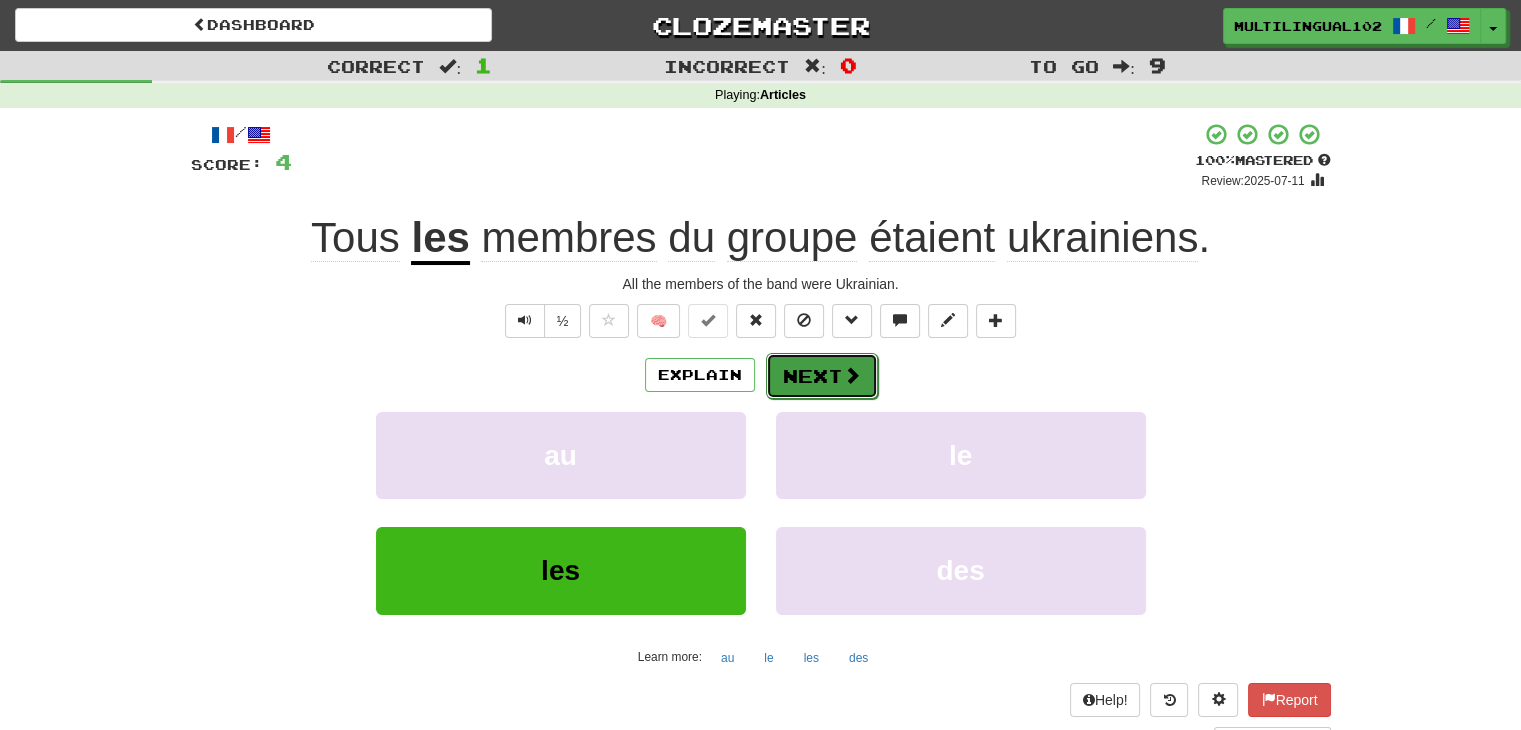 click at bounding box center (852, 375) 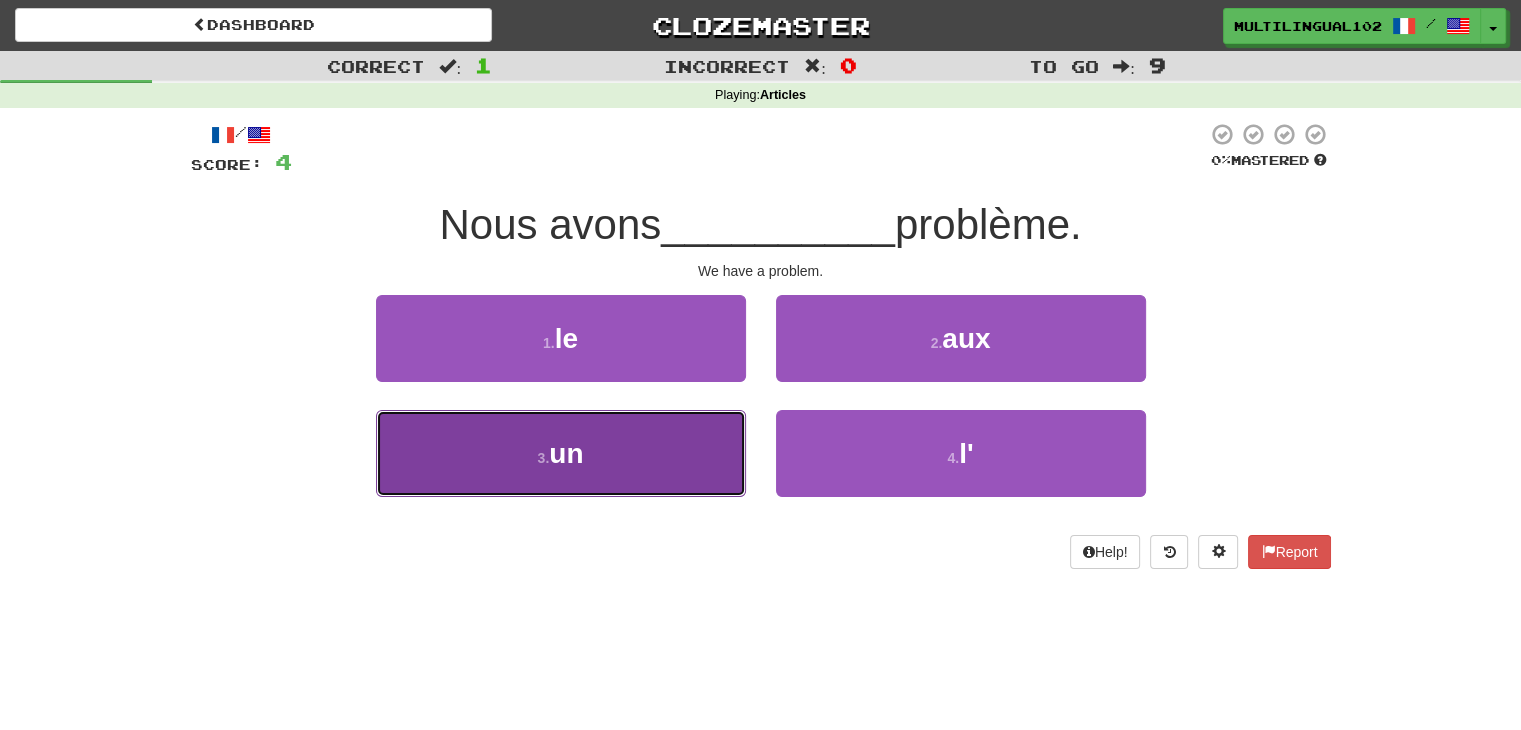 click on "3 .  un" at bounding box center [561, 453] 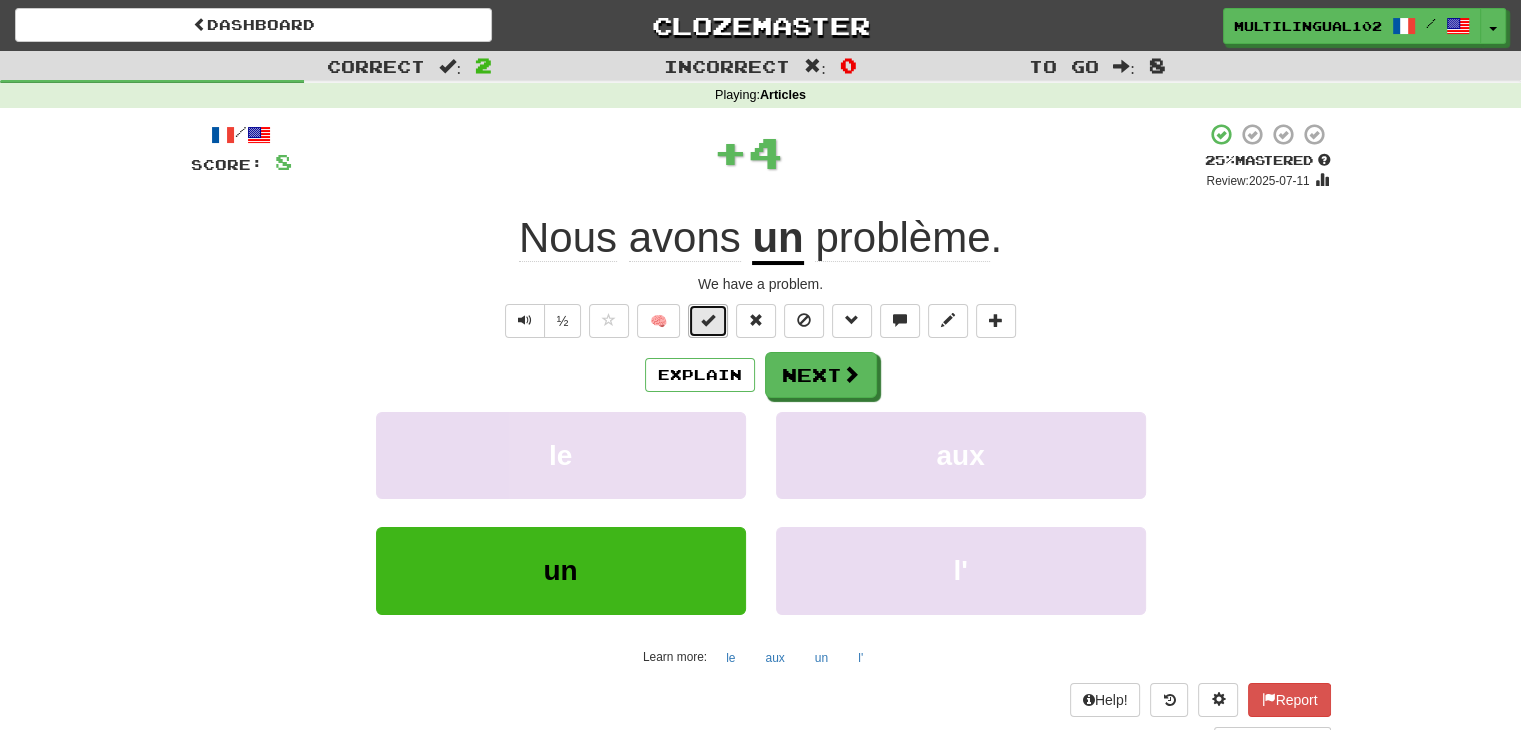 click at bounding box center (708, 320) 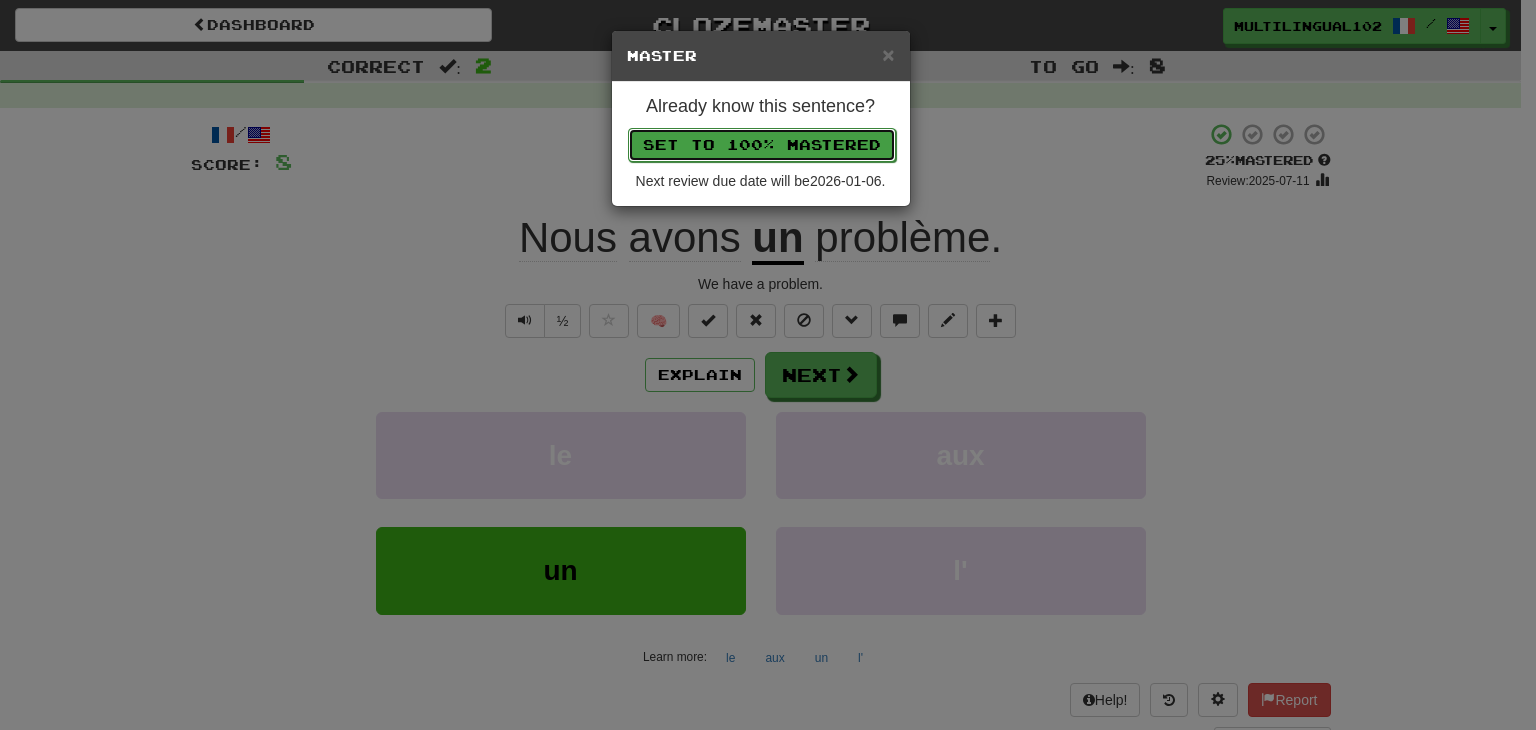 click on "Set to 100% Mastered" at bounding box center (762, 145) 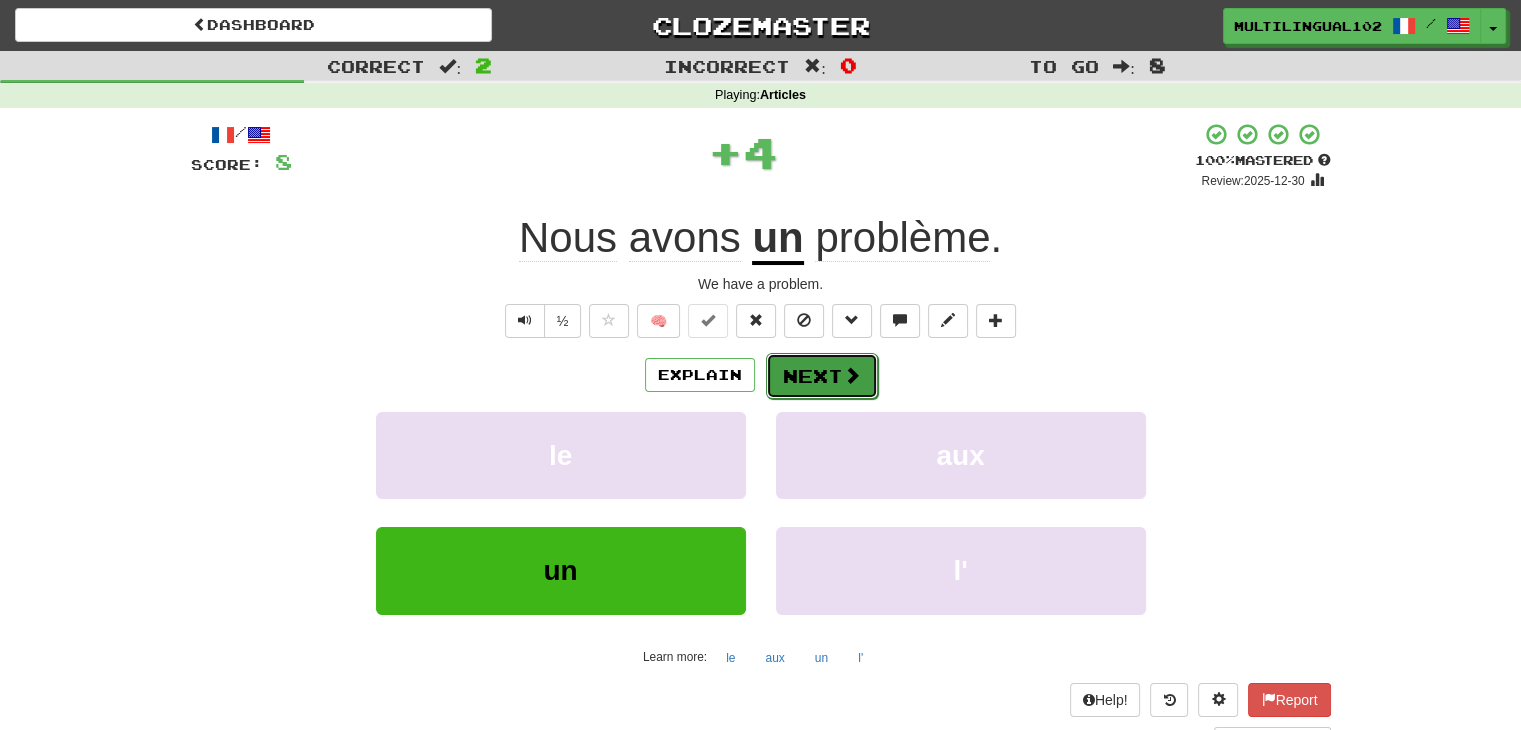 click on "Next" at bounding box center [822, 376] 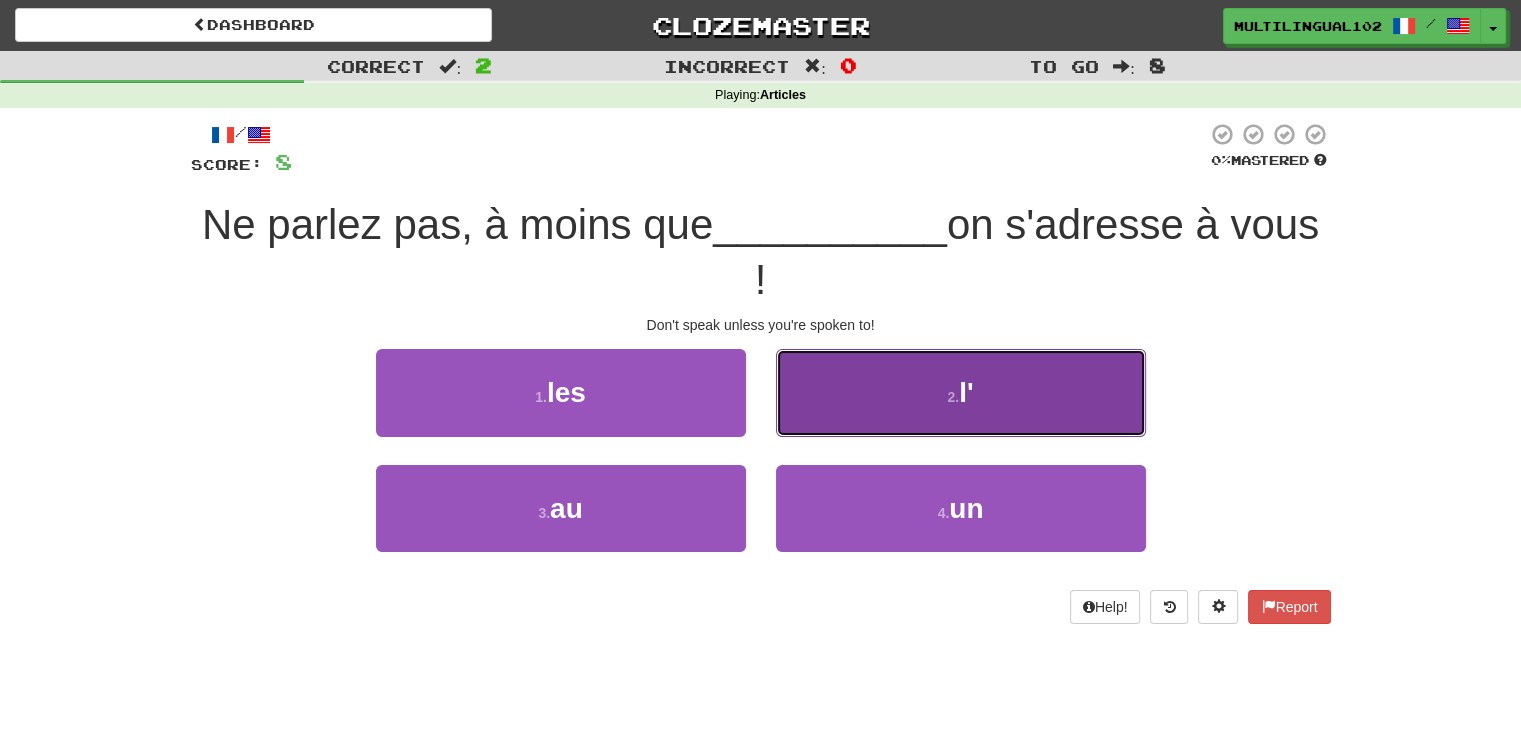 click on "2 .  l'" at bounding box center (961, 392) 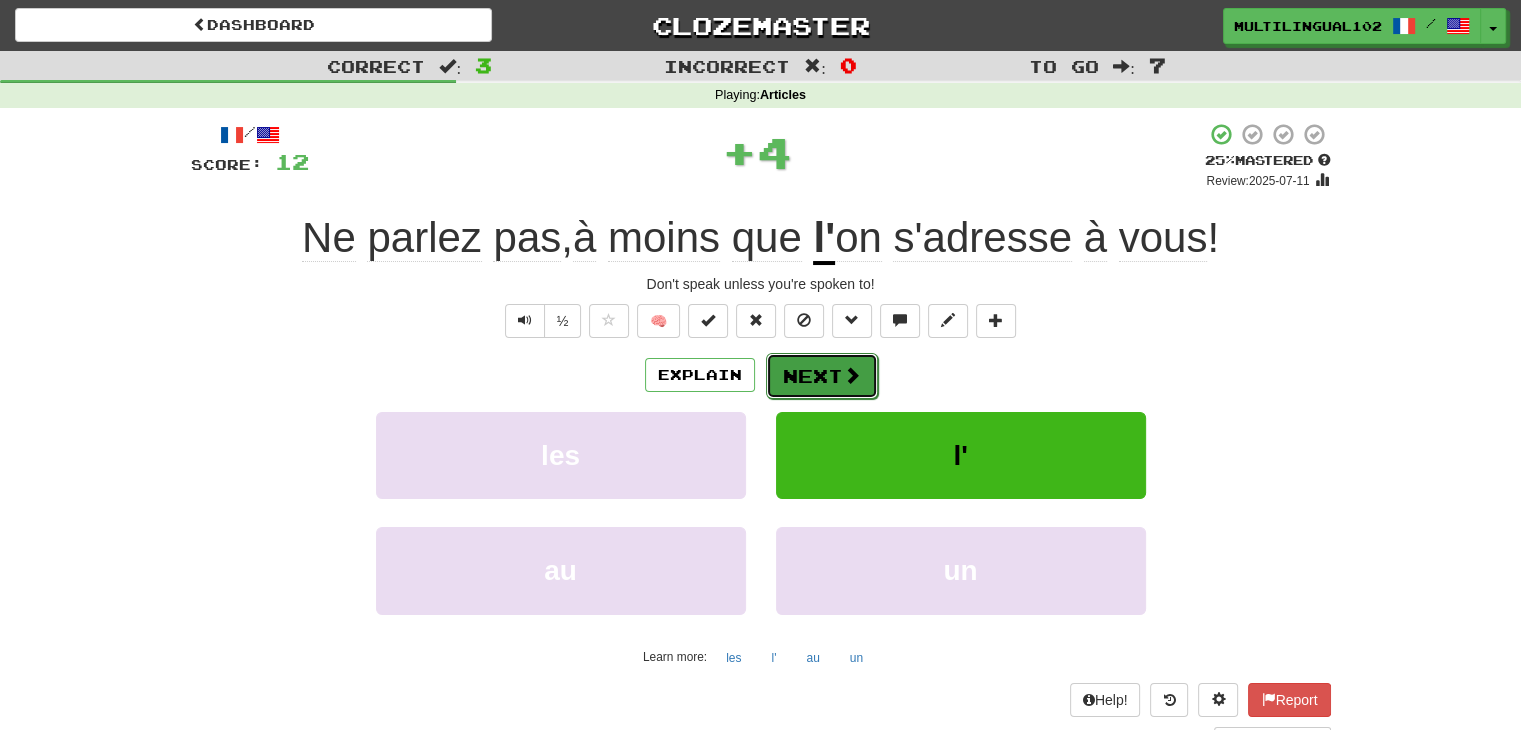 click on "Next" at bounding box center (822, 376) 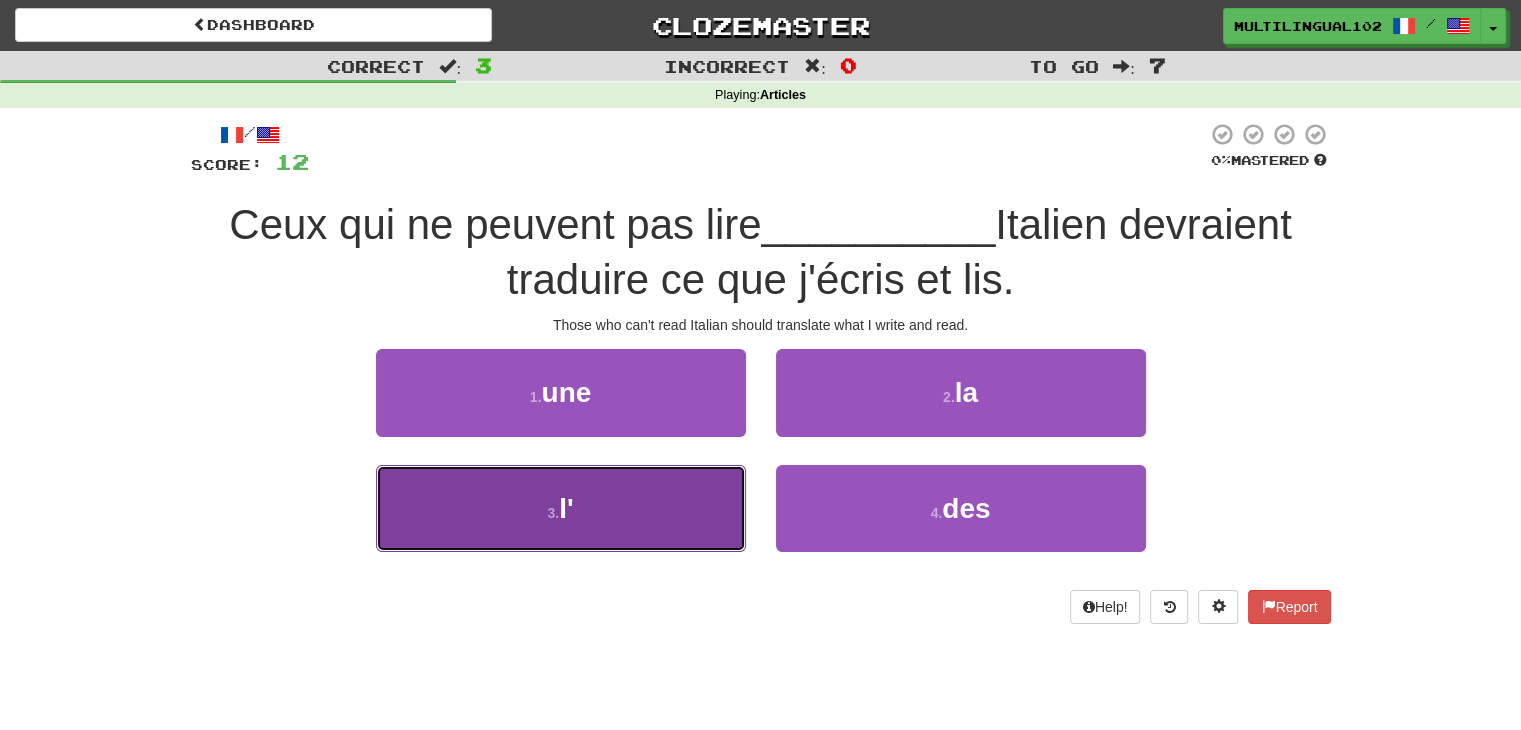 click on "3 .  l'" at bounding box center (561, 508) 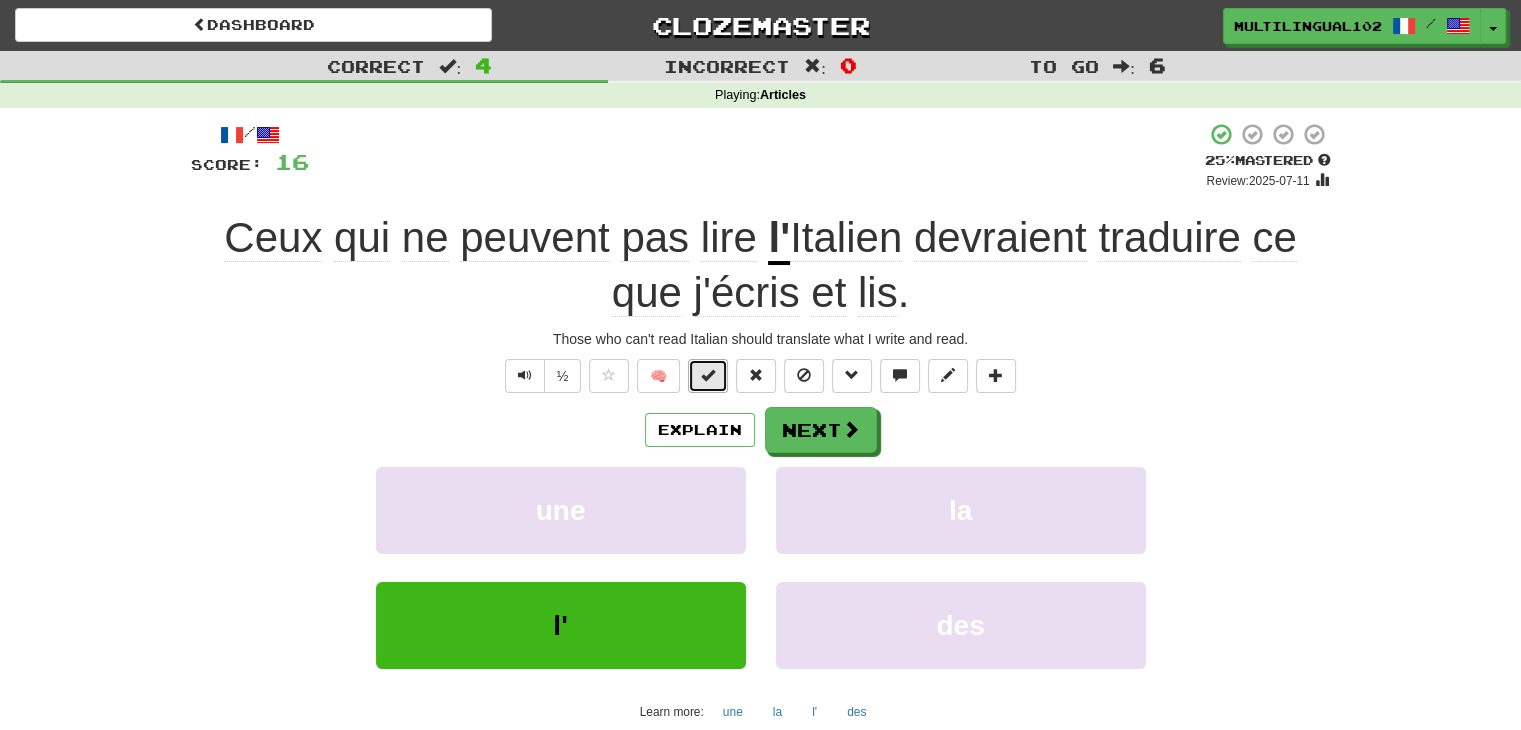 click at bounding box center [708, 376] 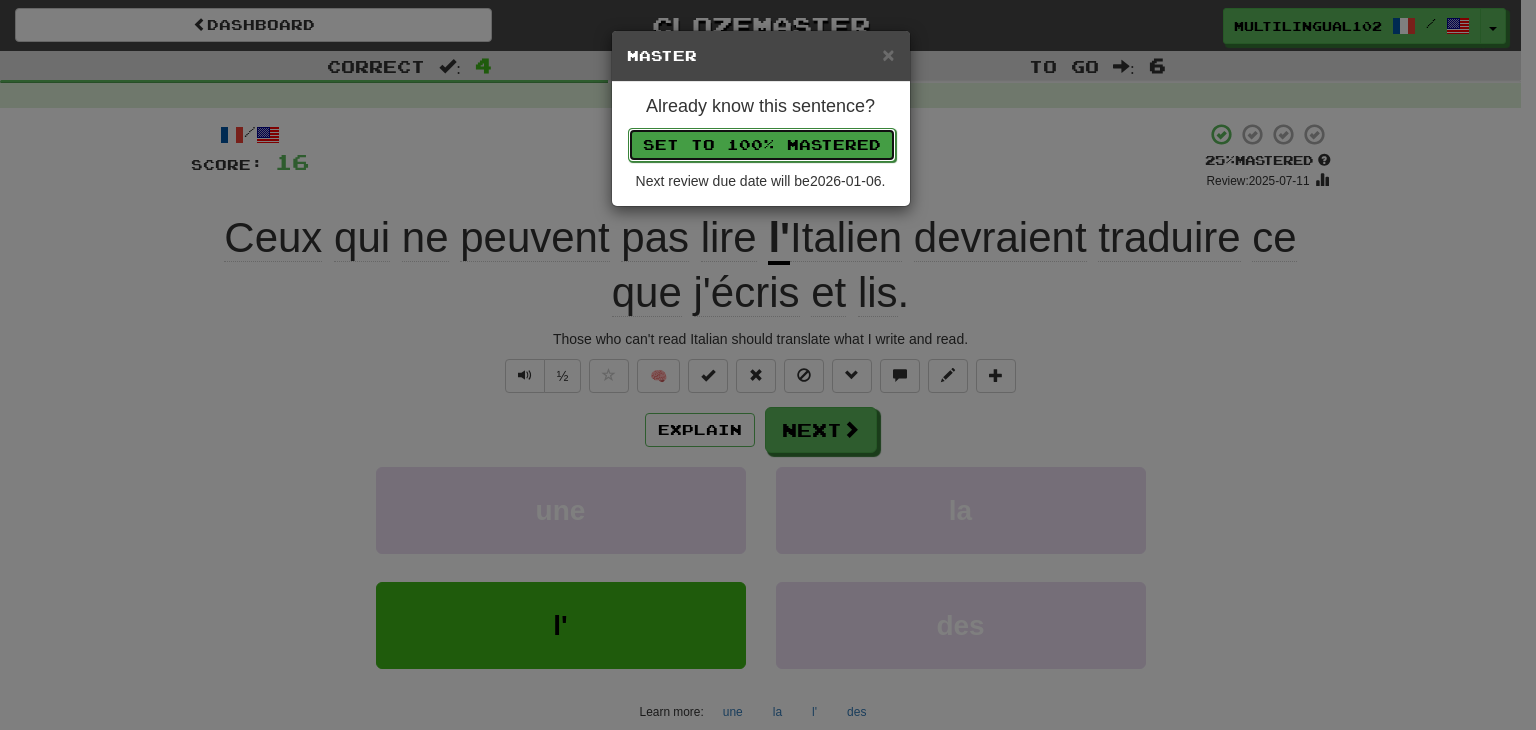 click on "Set to 100% Mastered" at bounding box center (762, 145) 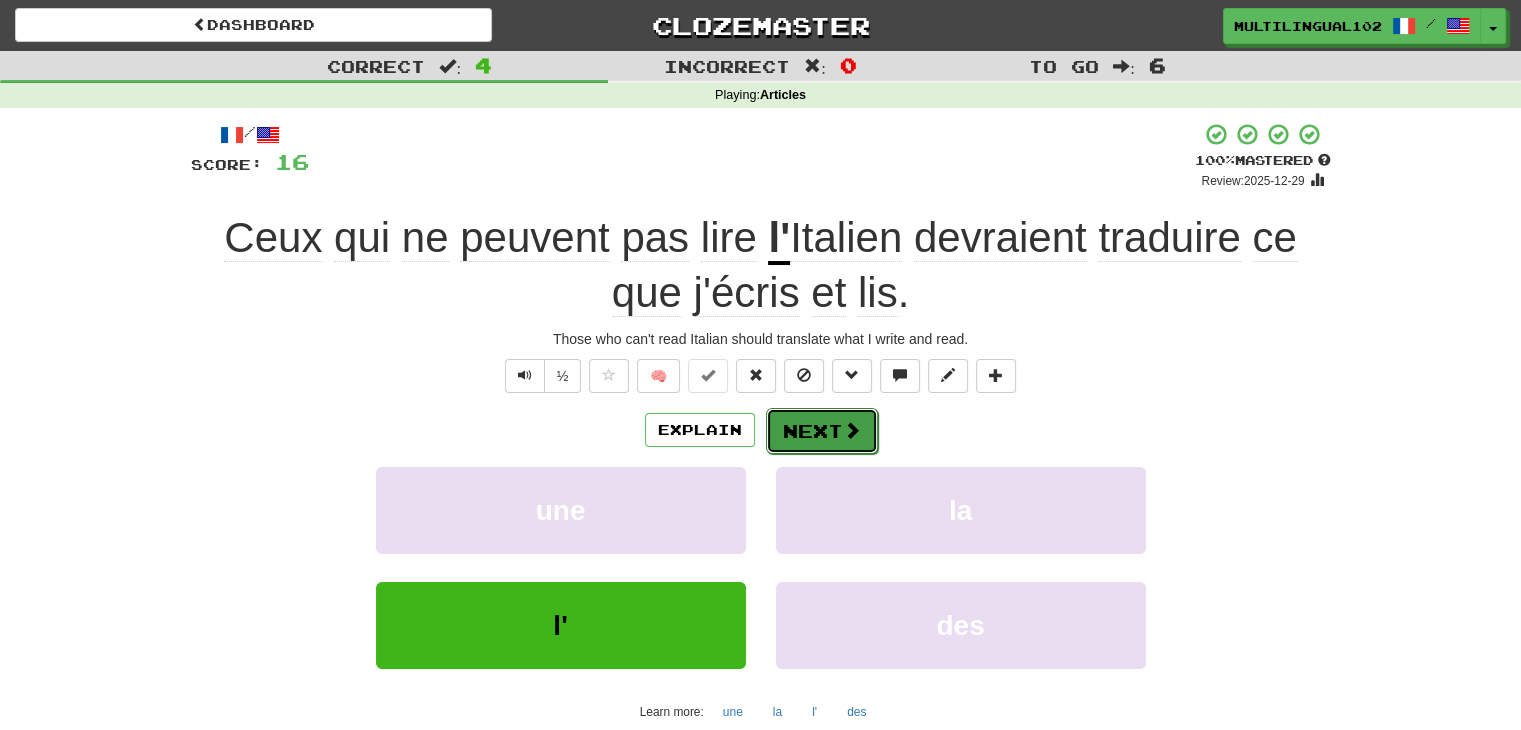 click on "Next" at bounding box center (822, 431) 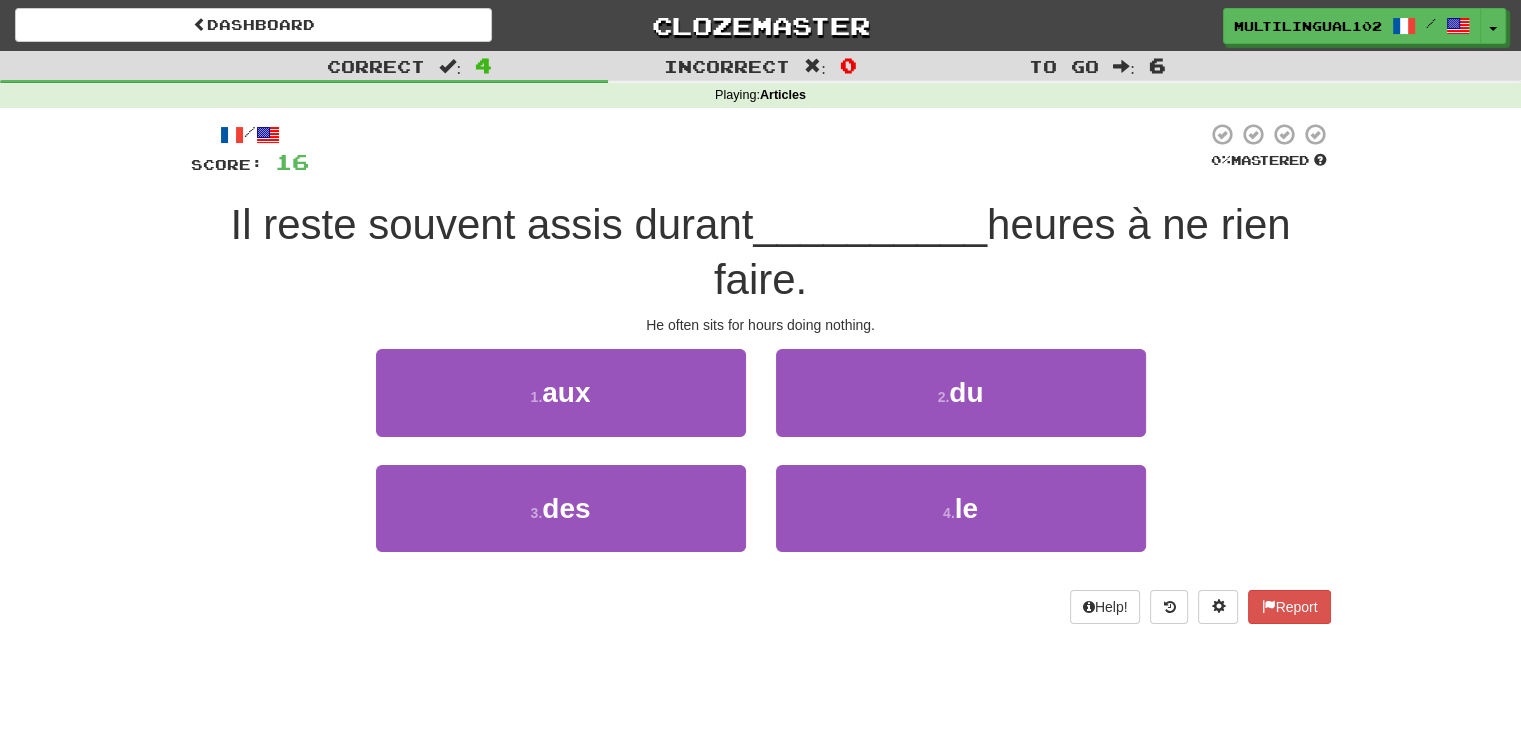 drag, startPoint x: 208, startPoint y: 226, endPoint x: 965, endPoint y: 305, distance: 761.111 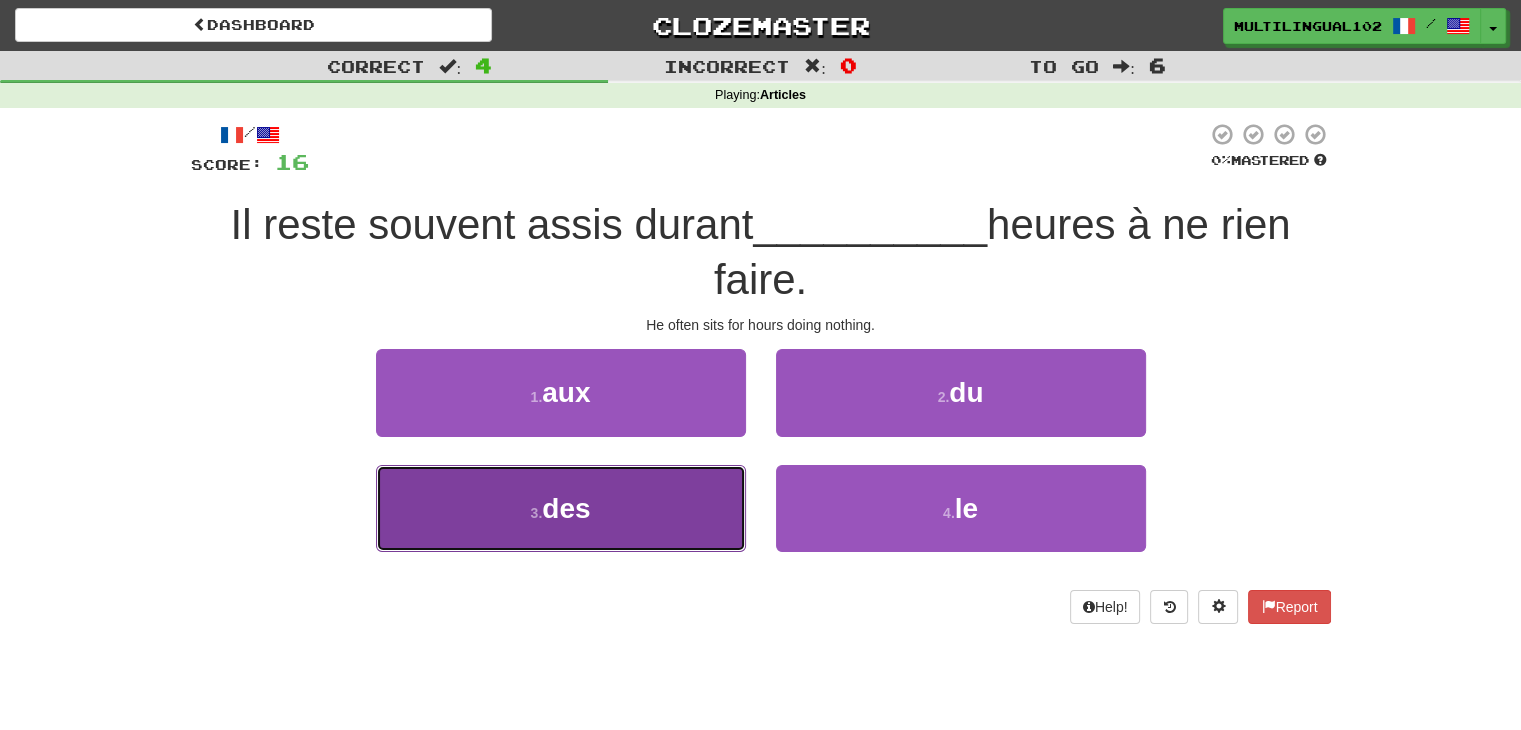 click on "des" at bounding box center (566, 508) 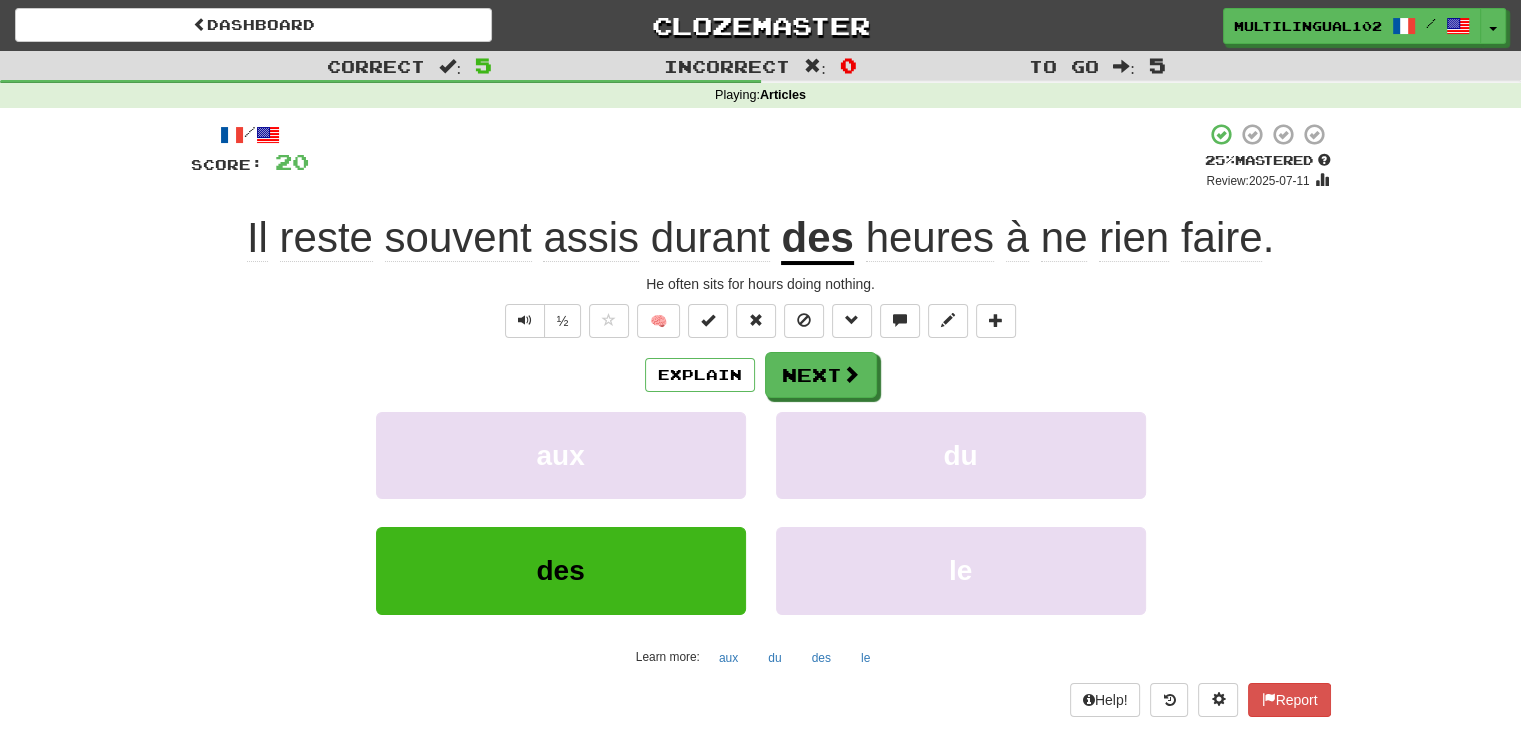 click on "/  Score:   20 + 4 25 %  Mastered Review:  2025-07-11 Il   reste   souvent   assis   durant   des   heures   à   ne   rien   faire . He often sits for hours doing nothing. ½ 🧠 Explain Next aux du des le Learn more: aux du des le  Help!  Report" at bounding box center (761, 419) 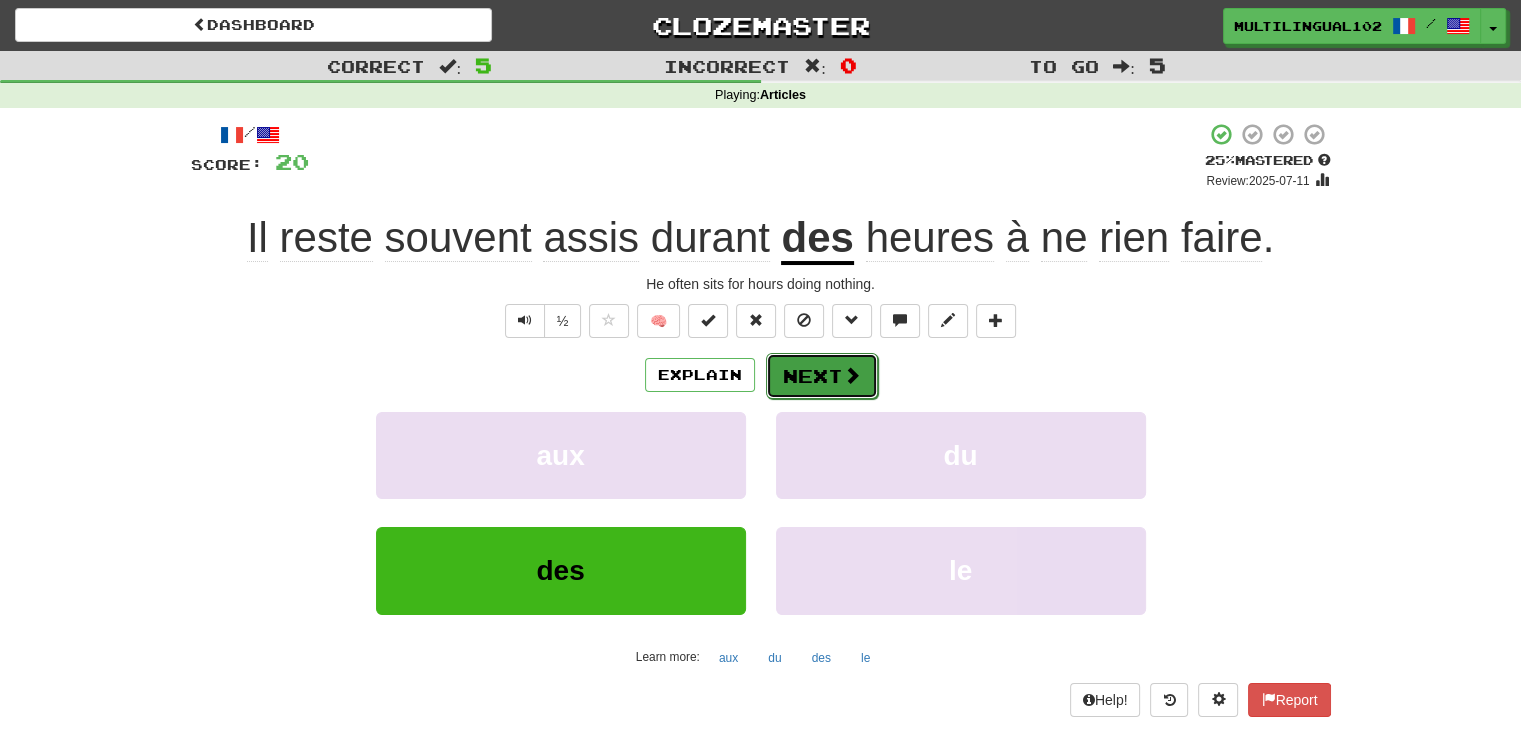 click on "Next" at bounding box center (822, 376) 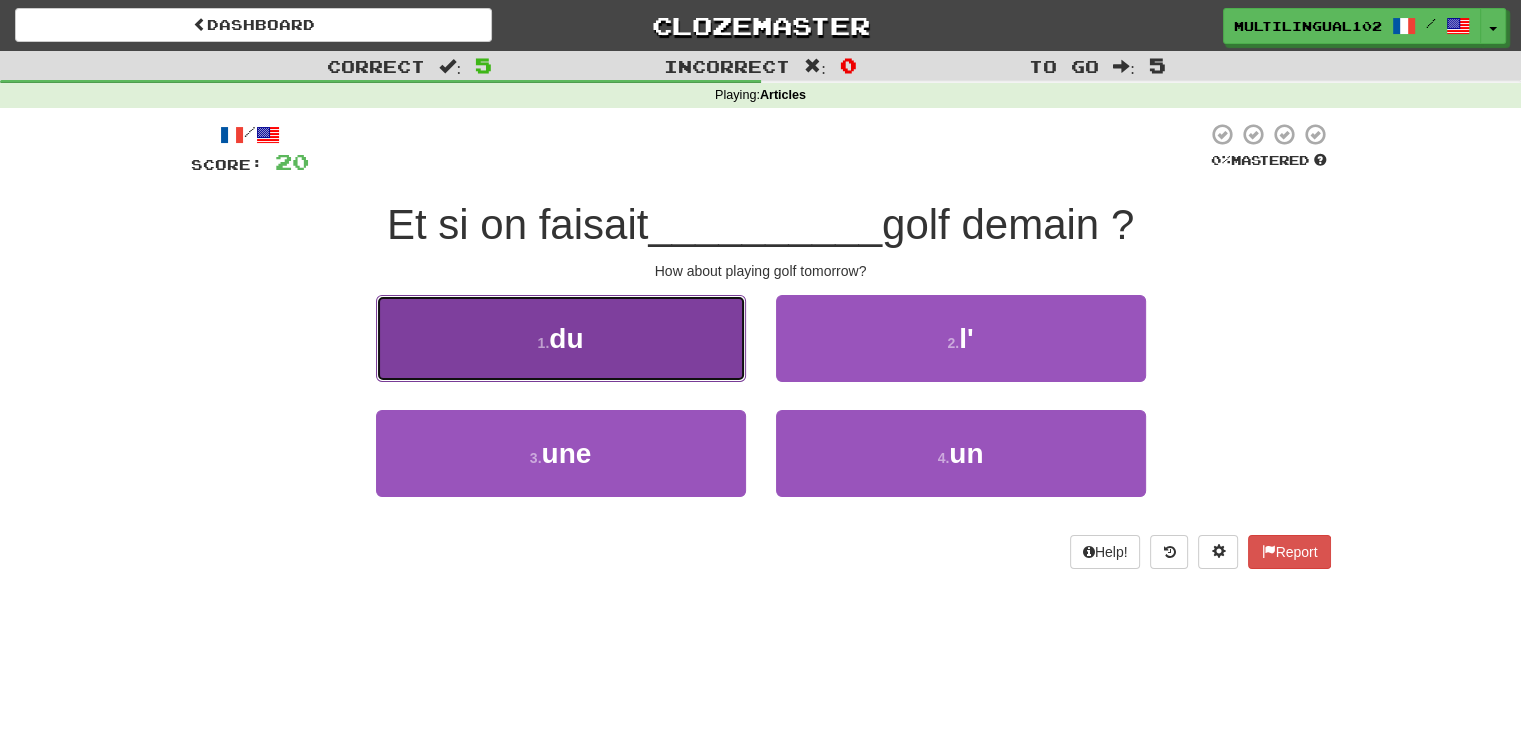 click on "1 .  du" at bounding box center (561, 338) 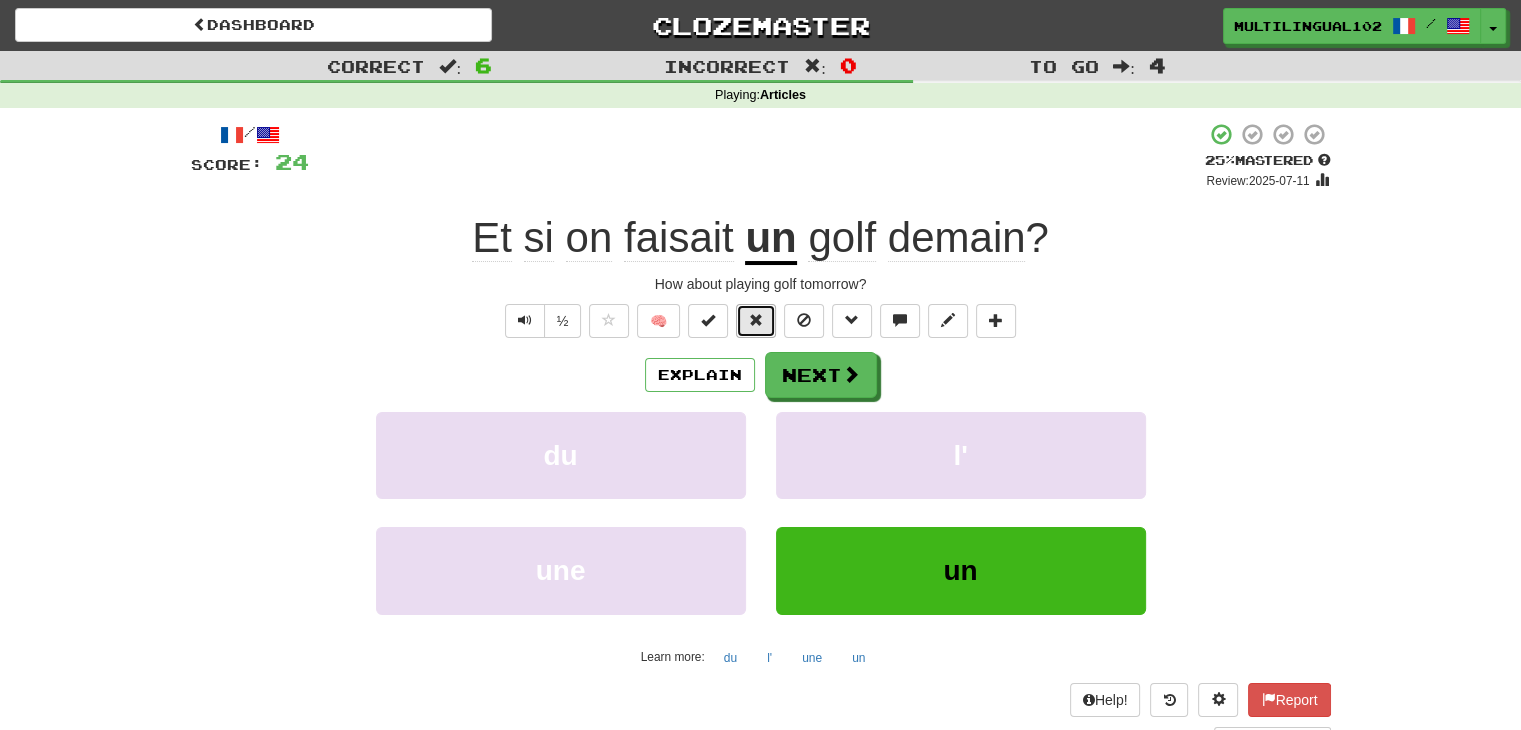 click at bounding box center [756, 321] 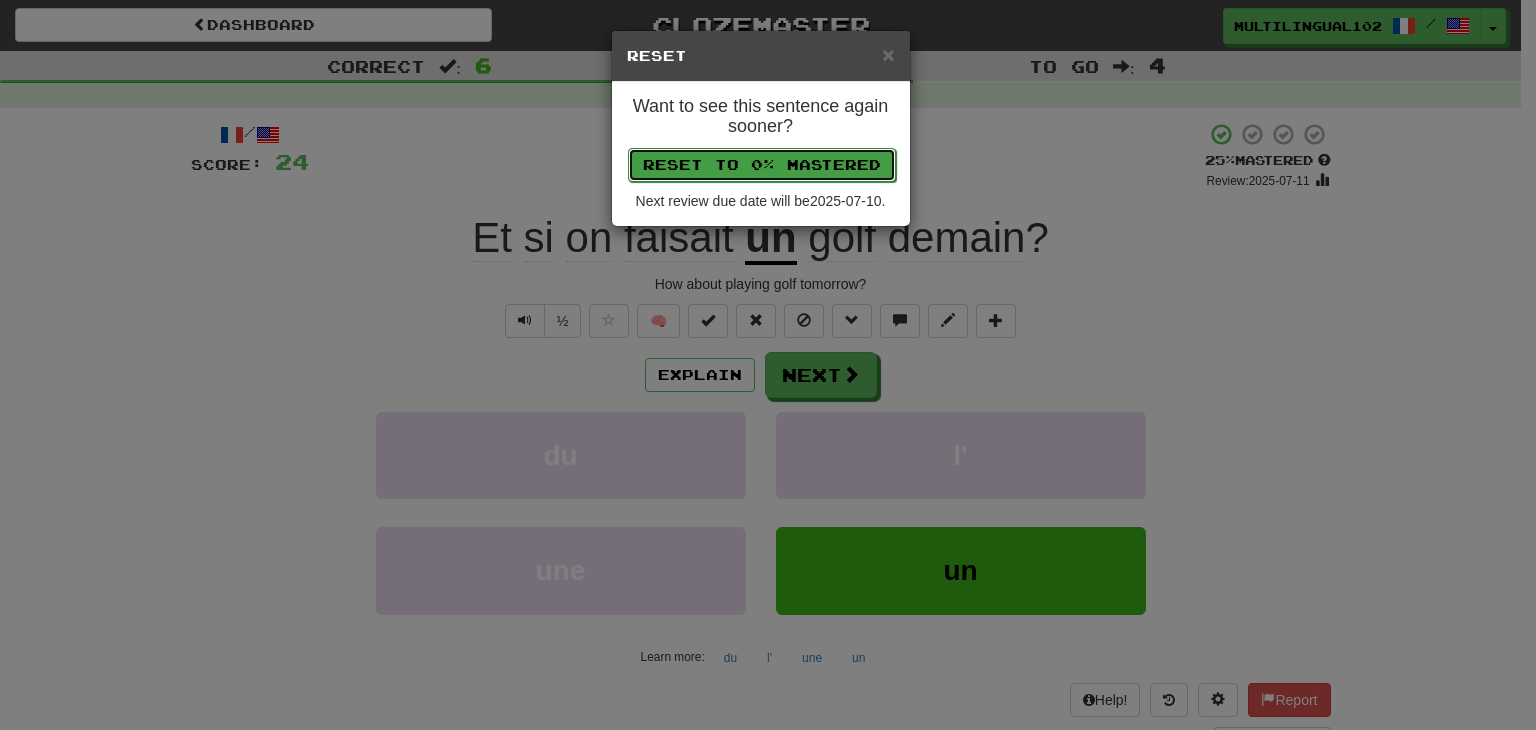 click on "Reset to 0% Mastered" at bounding box center [762, 165] 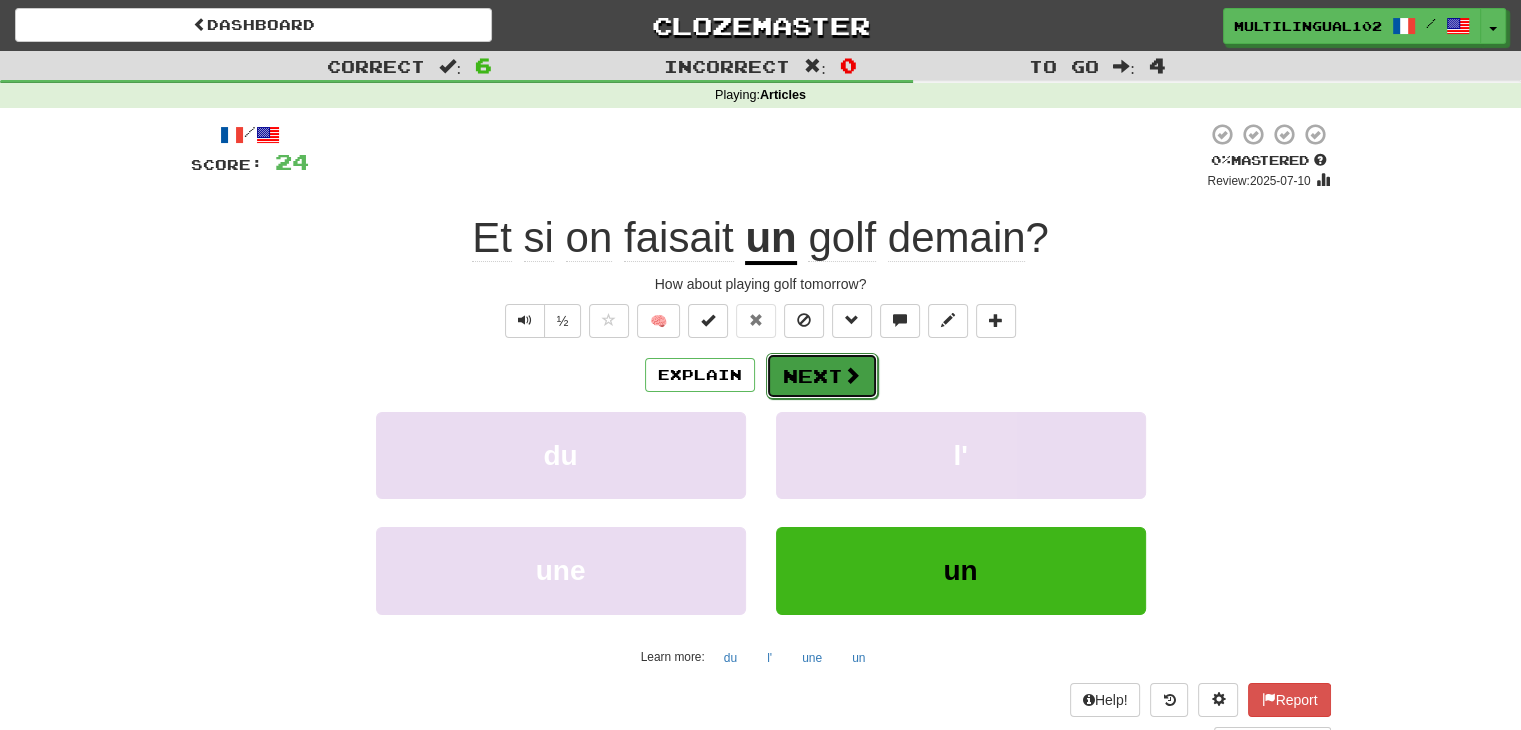 click on "Next" at bounding box center [822, 376] 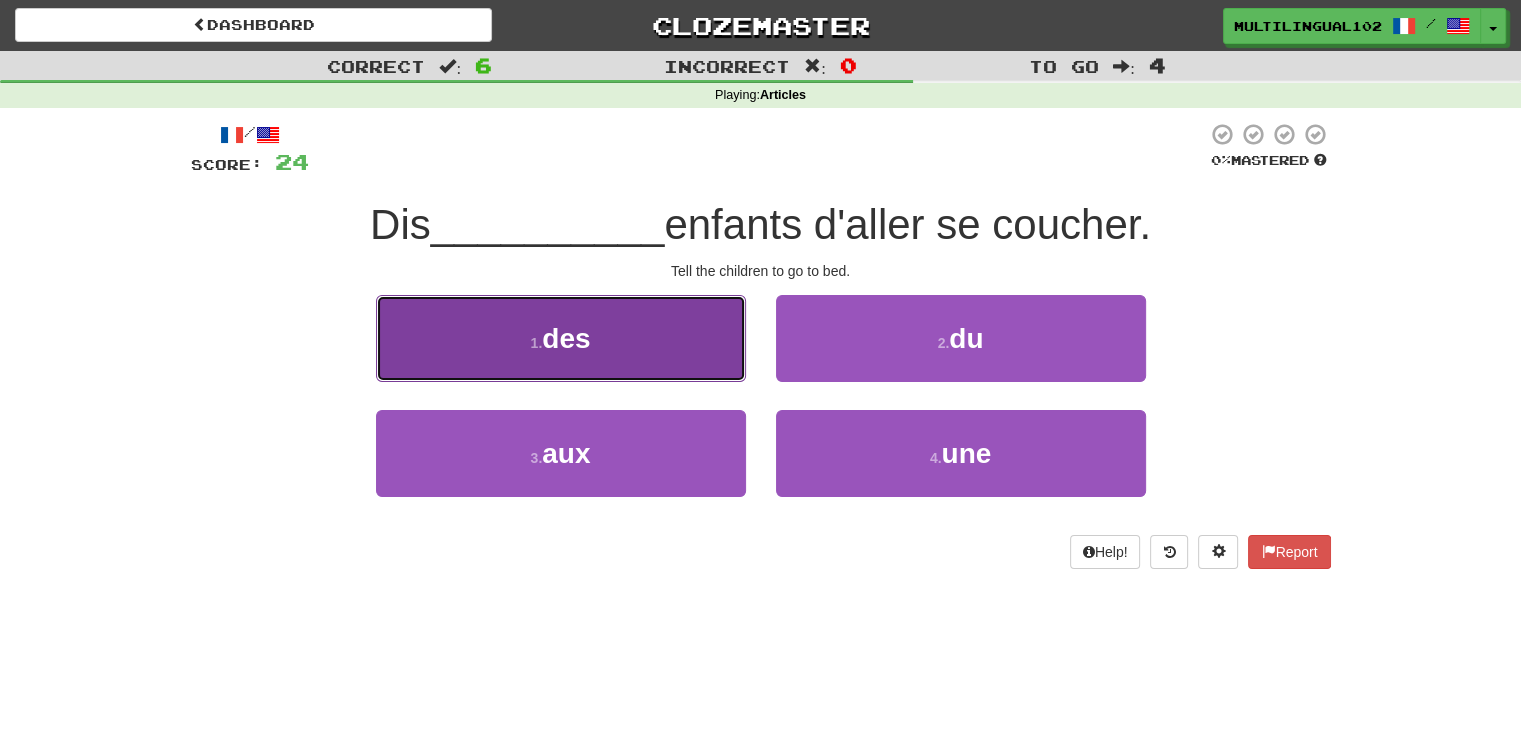 click on "1 .  des" at bounding box center (561, 338) 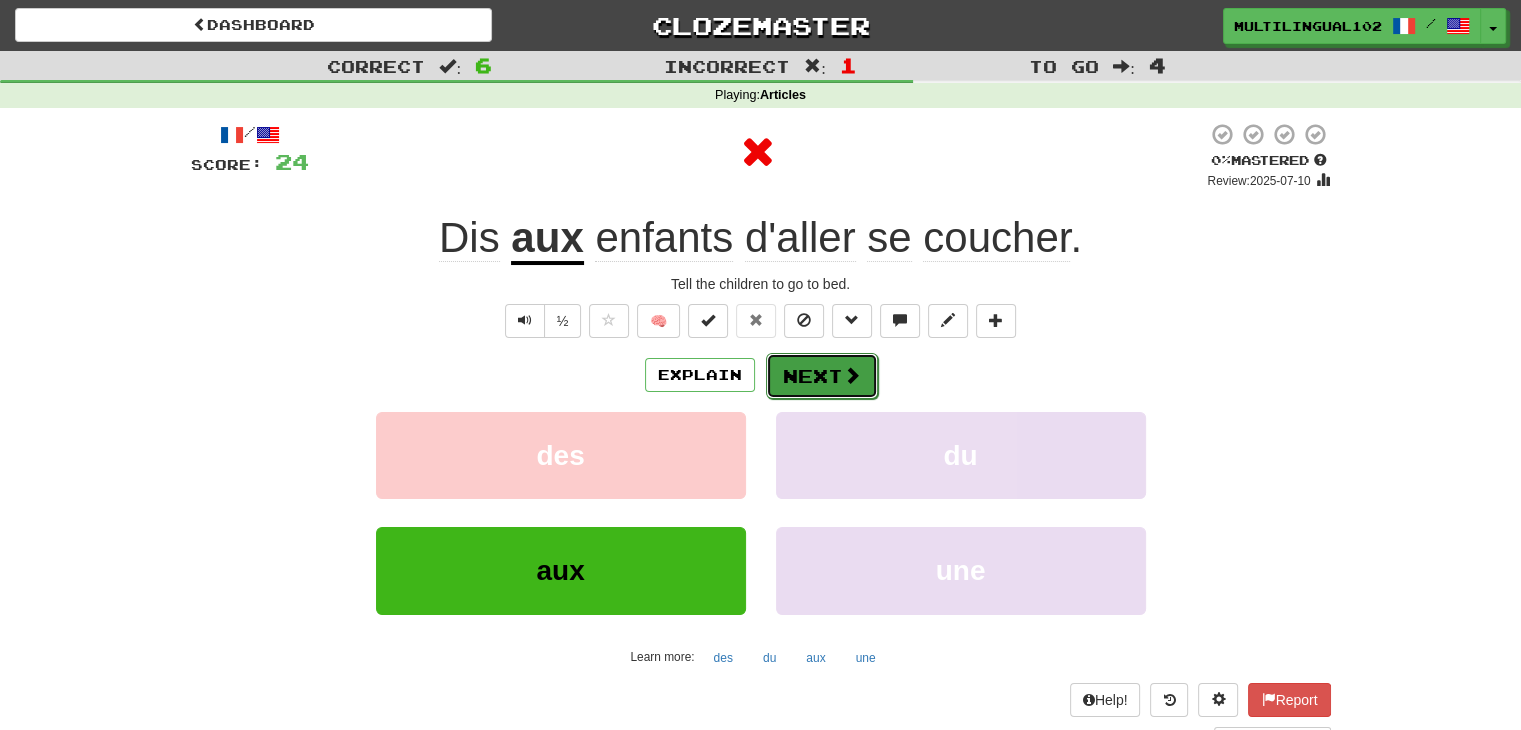 click on "Next" at bounding box center (822, 376) 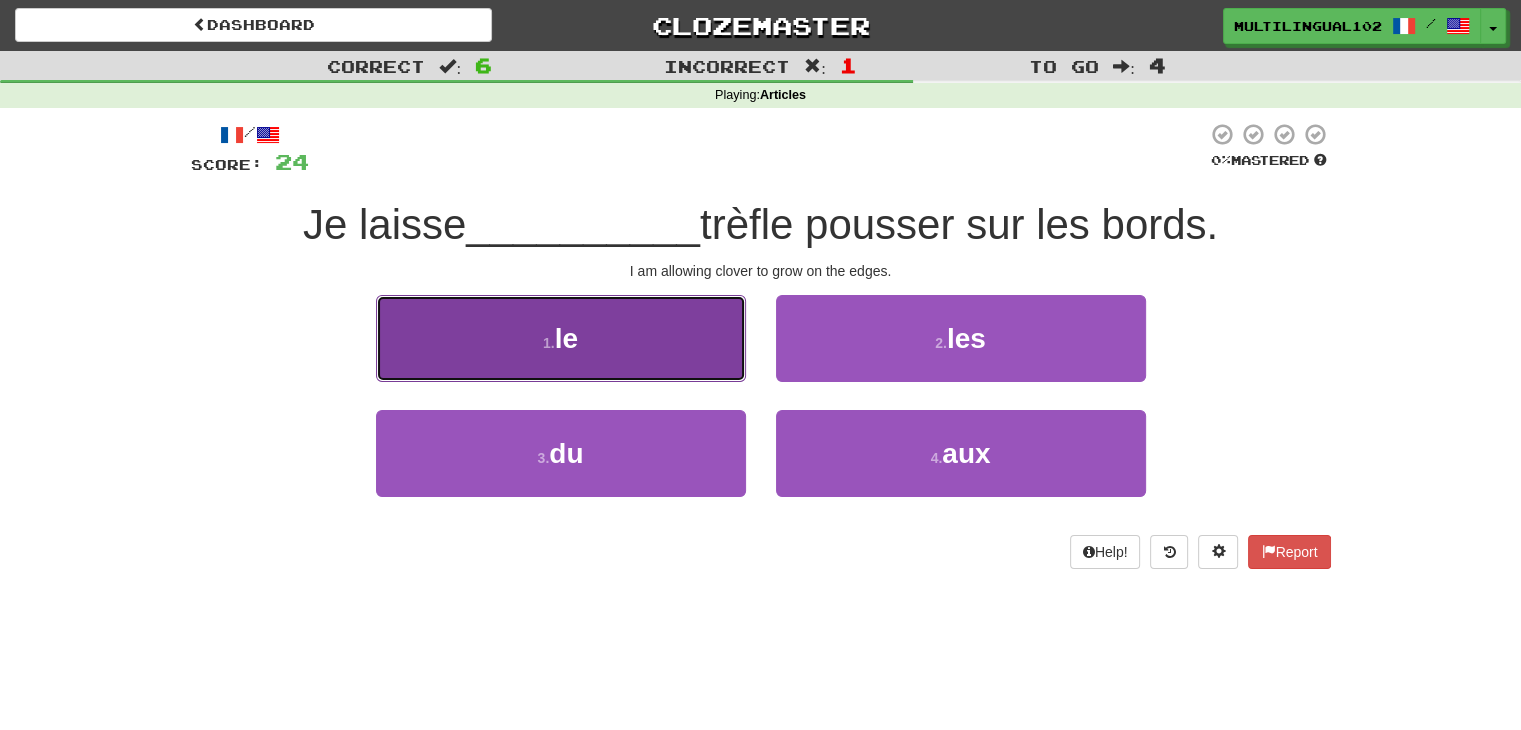 click on "1 .  le" at bounding box center (561, 338) 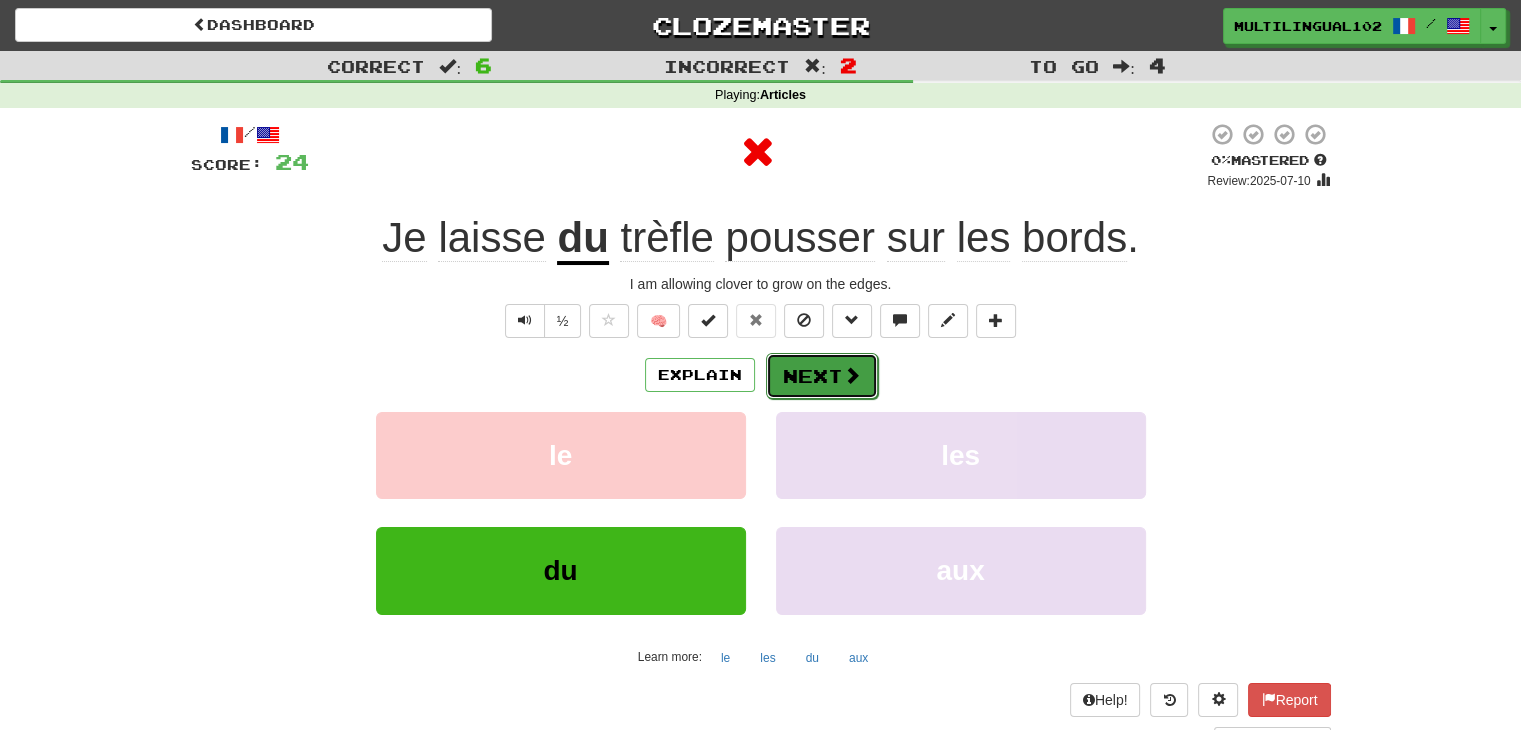click on "Next" at bounding box center [822, 376] 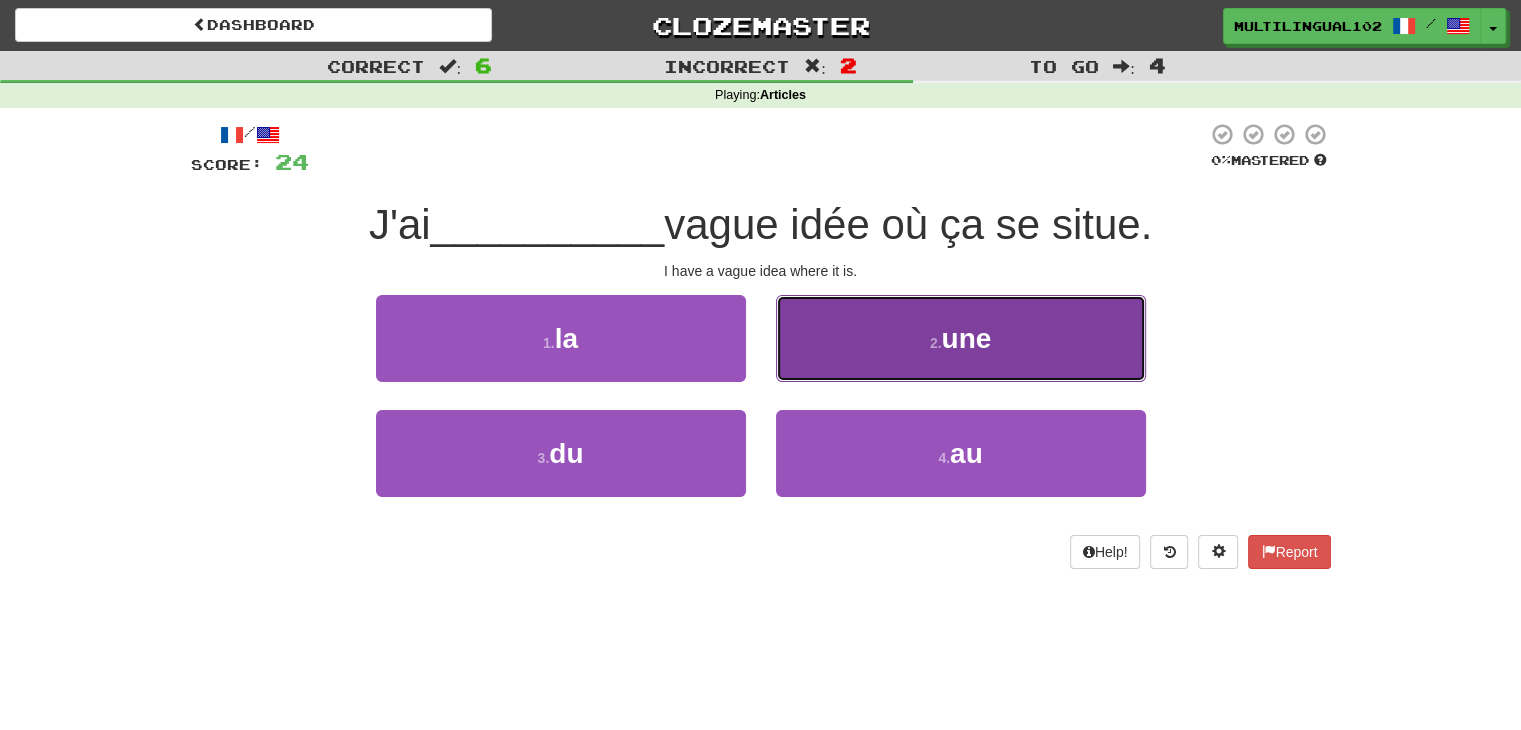 click on "2 .  une" at bounding box center (961, 338) 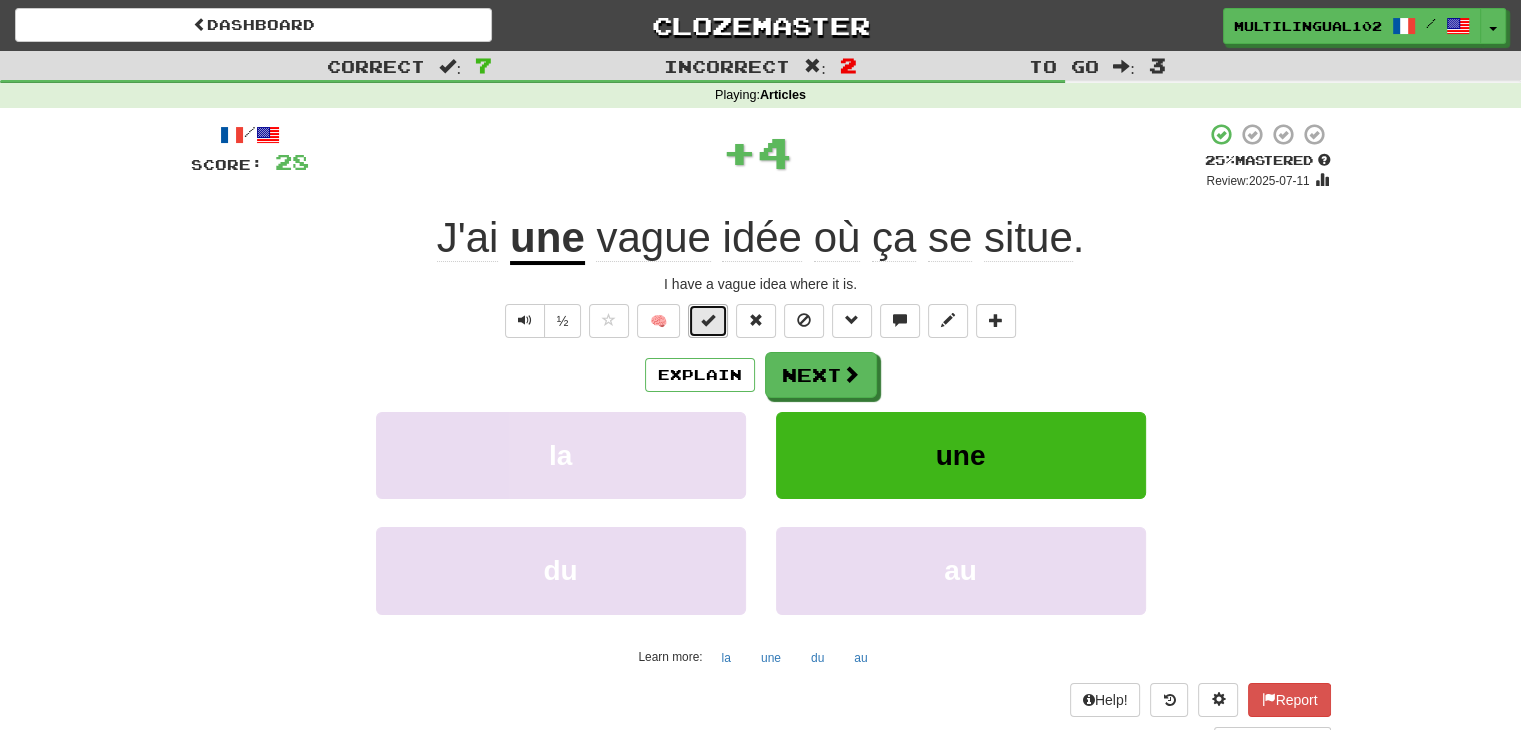 click at bounding box center [708, 321] 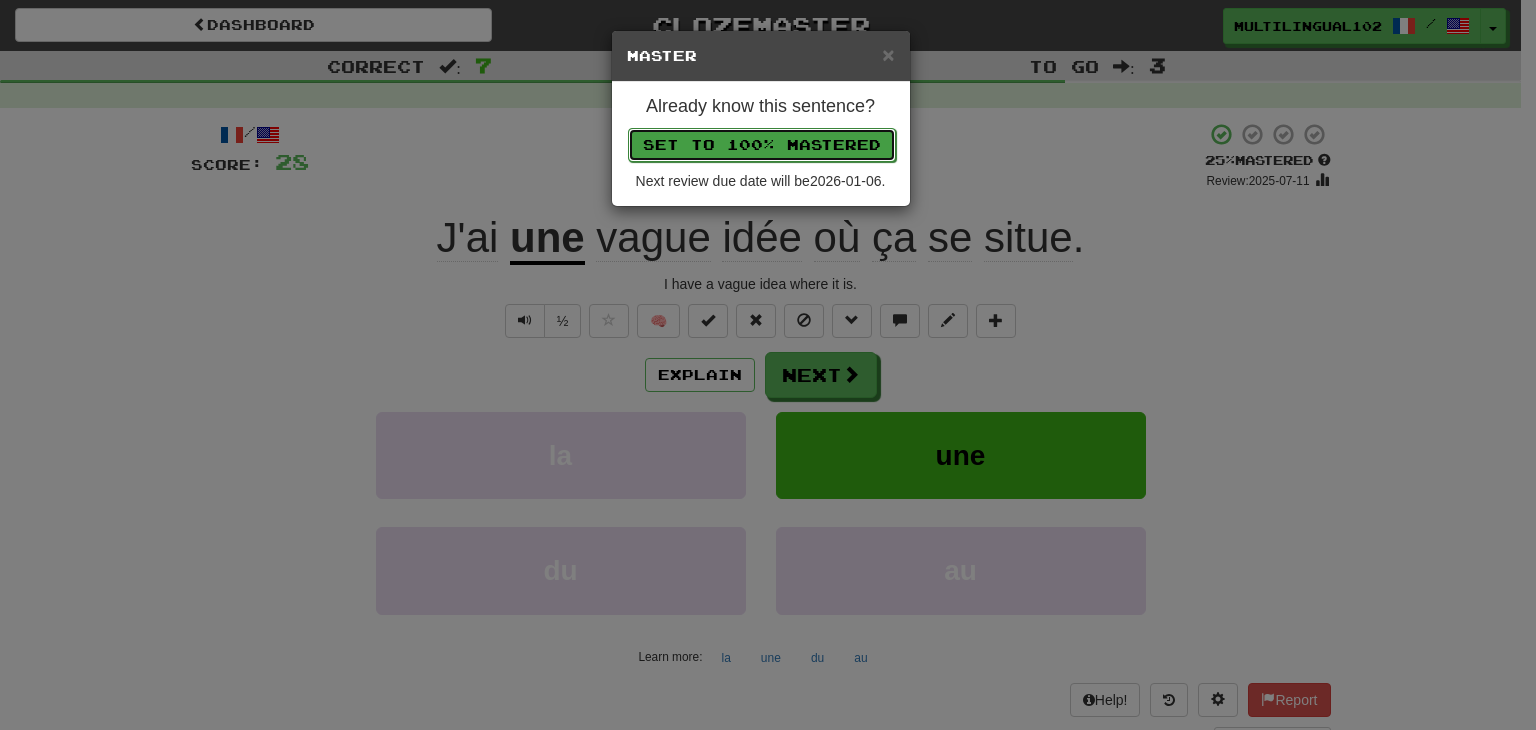 click on "Set to 100% Mastered" at bounding box center (762, 145) 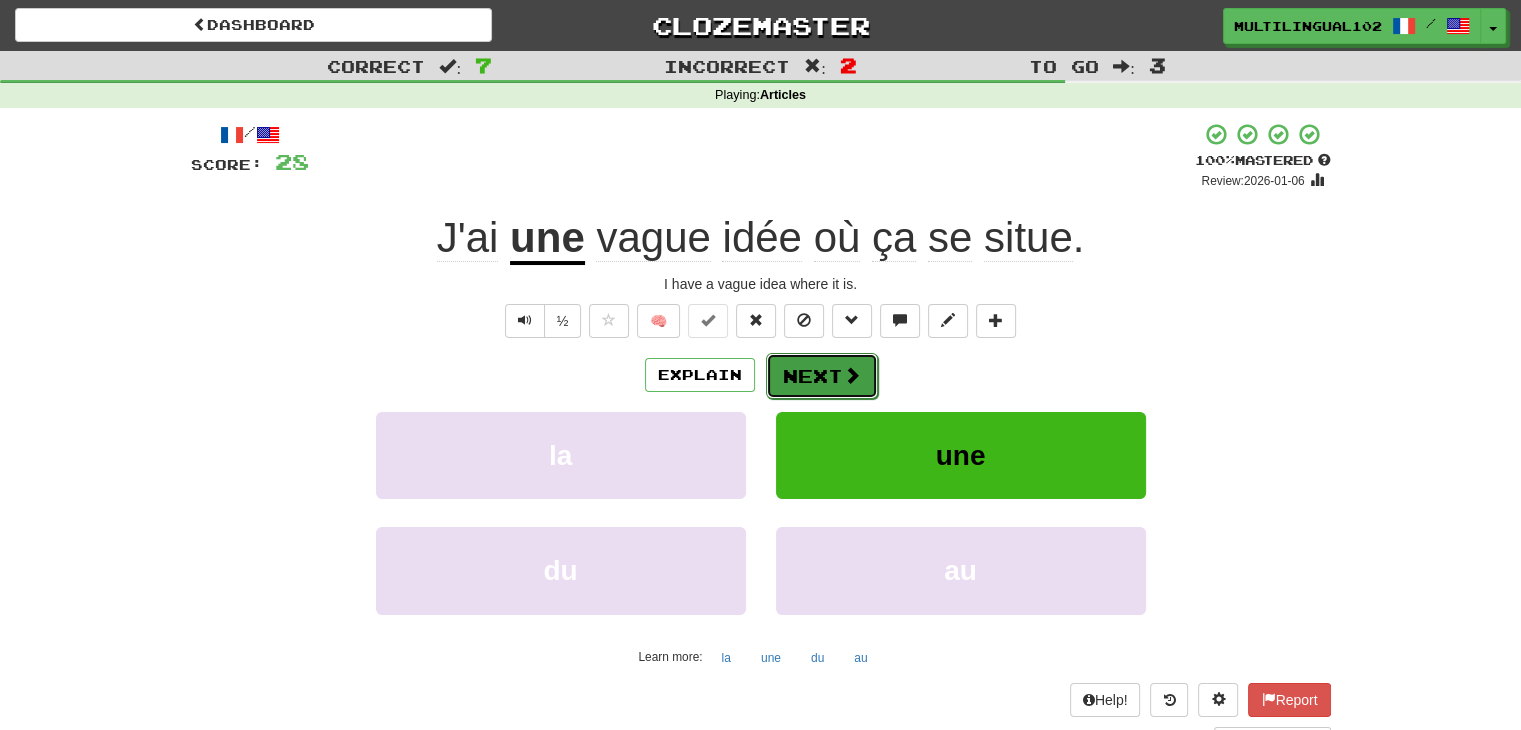 click on "Next" at bounding box center (822, 376) 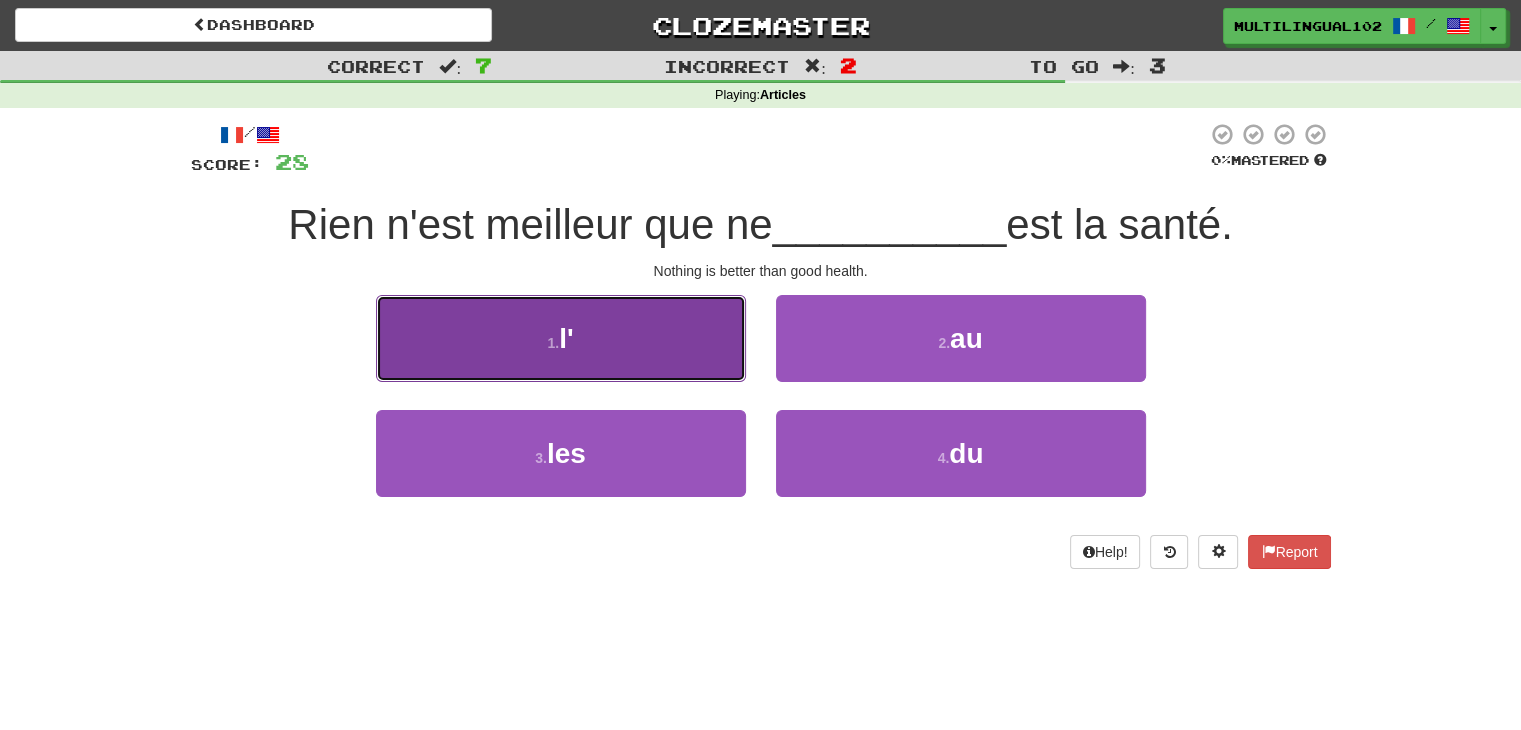 click on "1 .  l'" at bounding box center [561, 338] 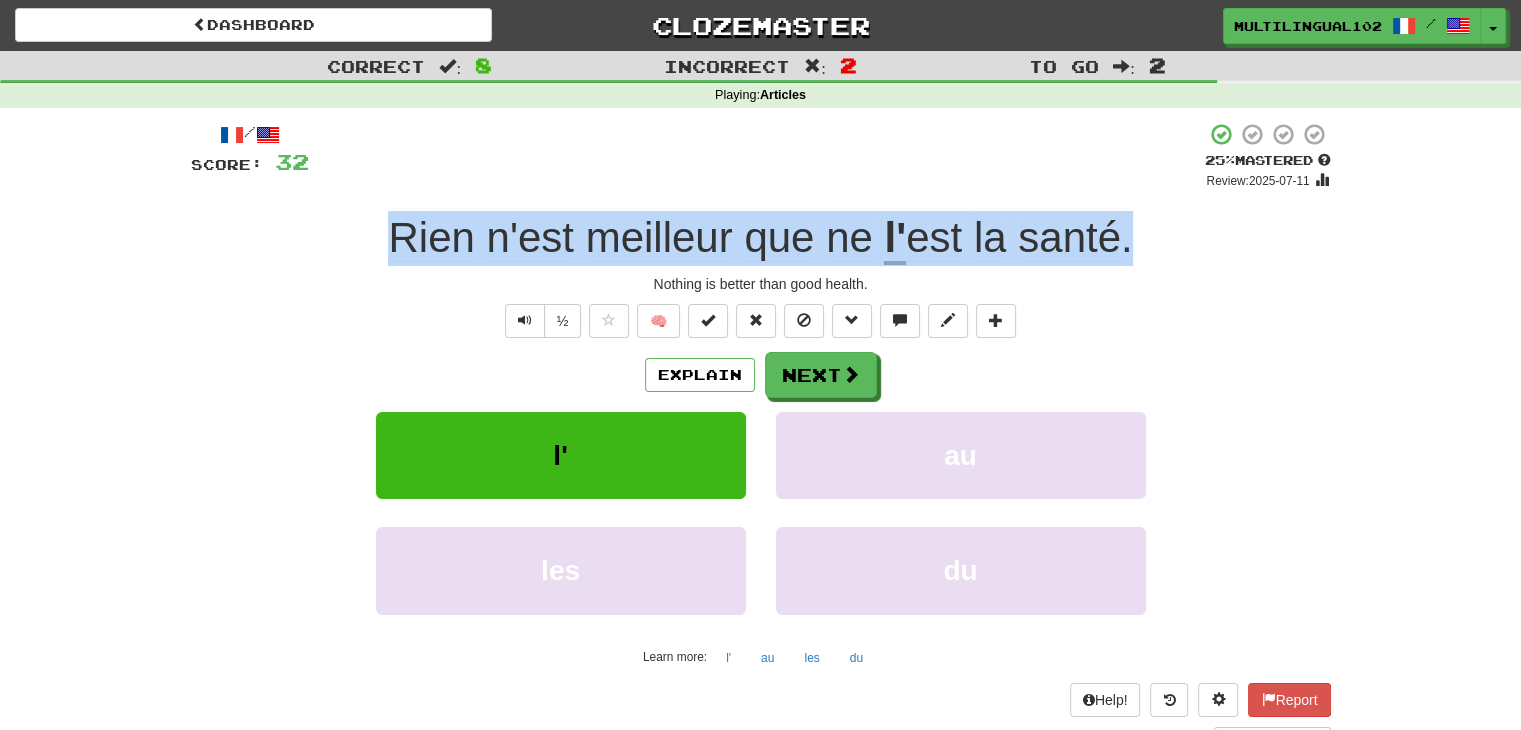 drag, startPoint x: 370, startPoint y: 233, endPoint x: 1156, endPoint y: 249, distance: 786.16284 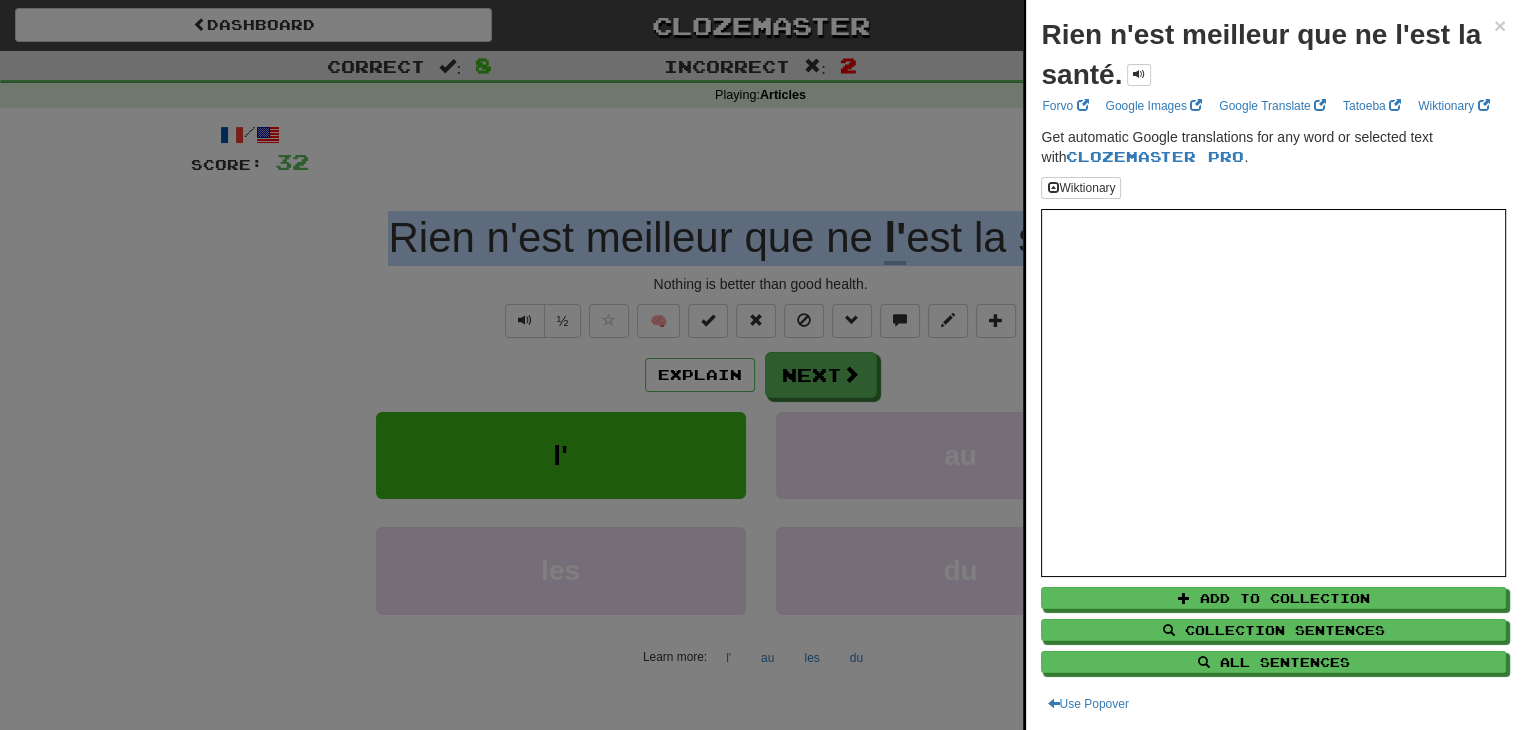 copy on "Rien   n'est   meilleur   que   ne   l' est   la   santé ." 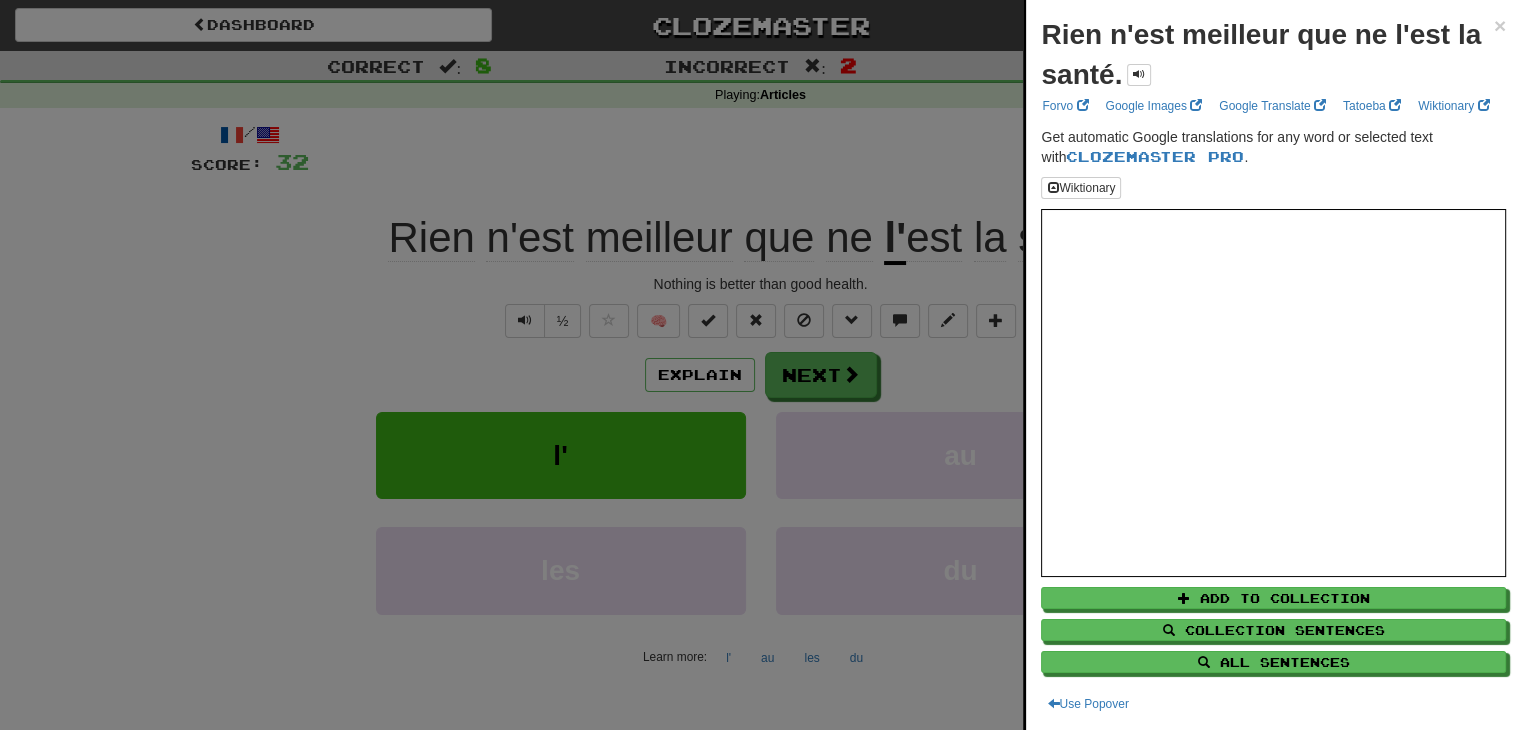 click on "Rien n'est meilleur que ne l'est la santé. × Forvo   Google Images   Google Translate   Tatoeba   Wiktionary   Get automatic Google translations for any word or selected text with  Clozemaster Pro .  Wiktionary   Add to Collection   Collection Sentences   All Sentences  Use Popover" at bounding box center (1273, 365) 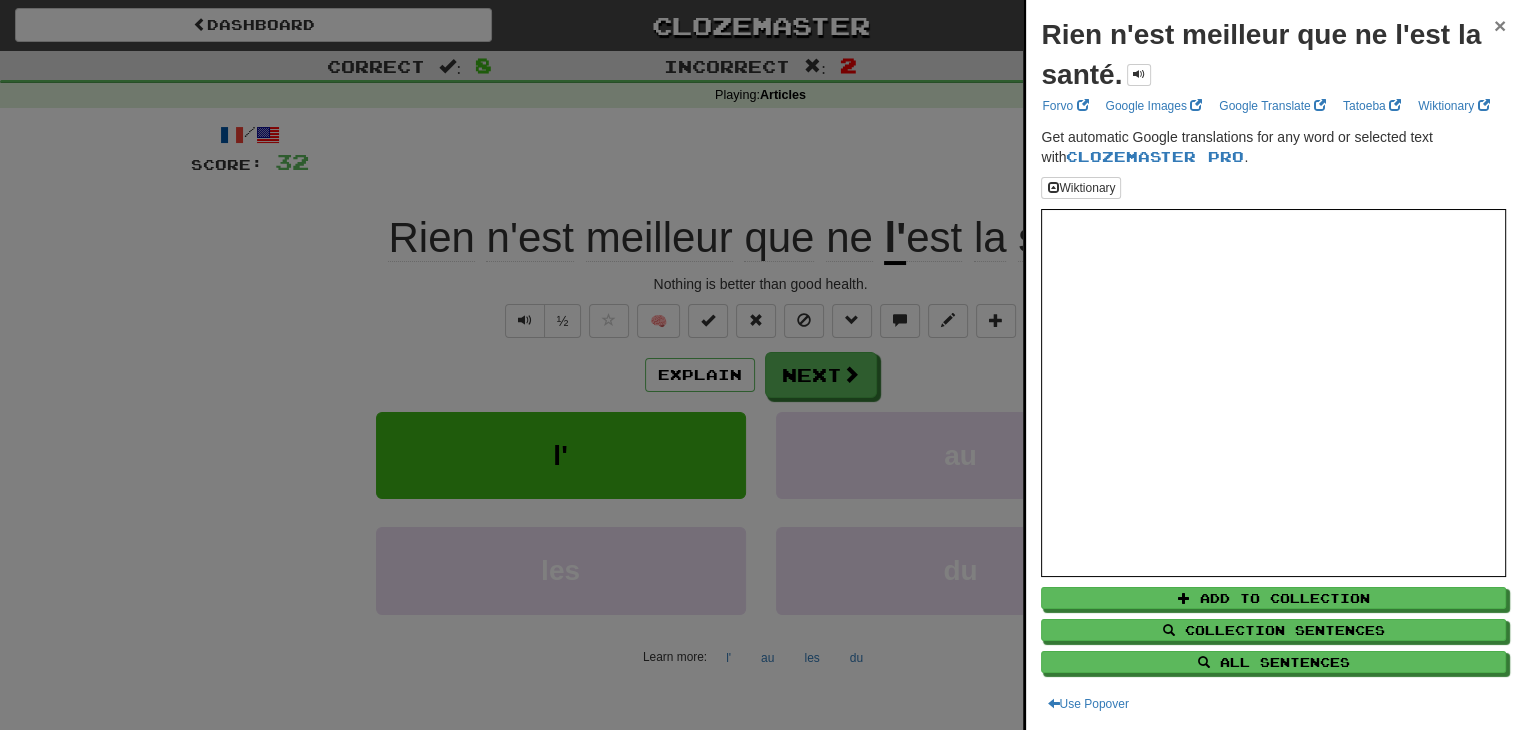 click on "×" at bounding box center (1500, 25) 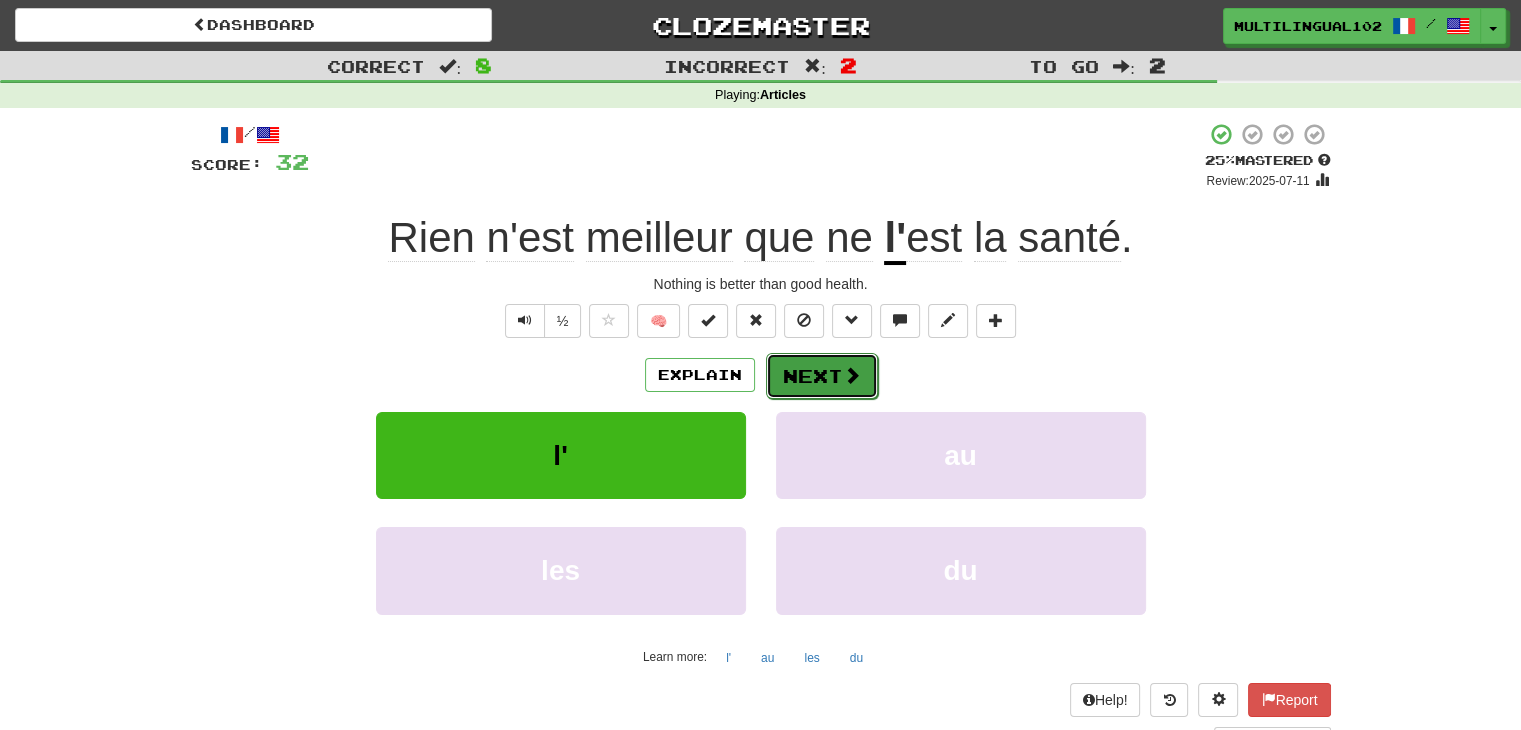 click on "Next" at bounding box center (822, 376) 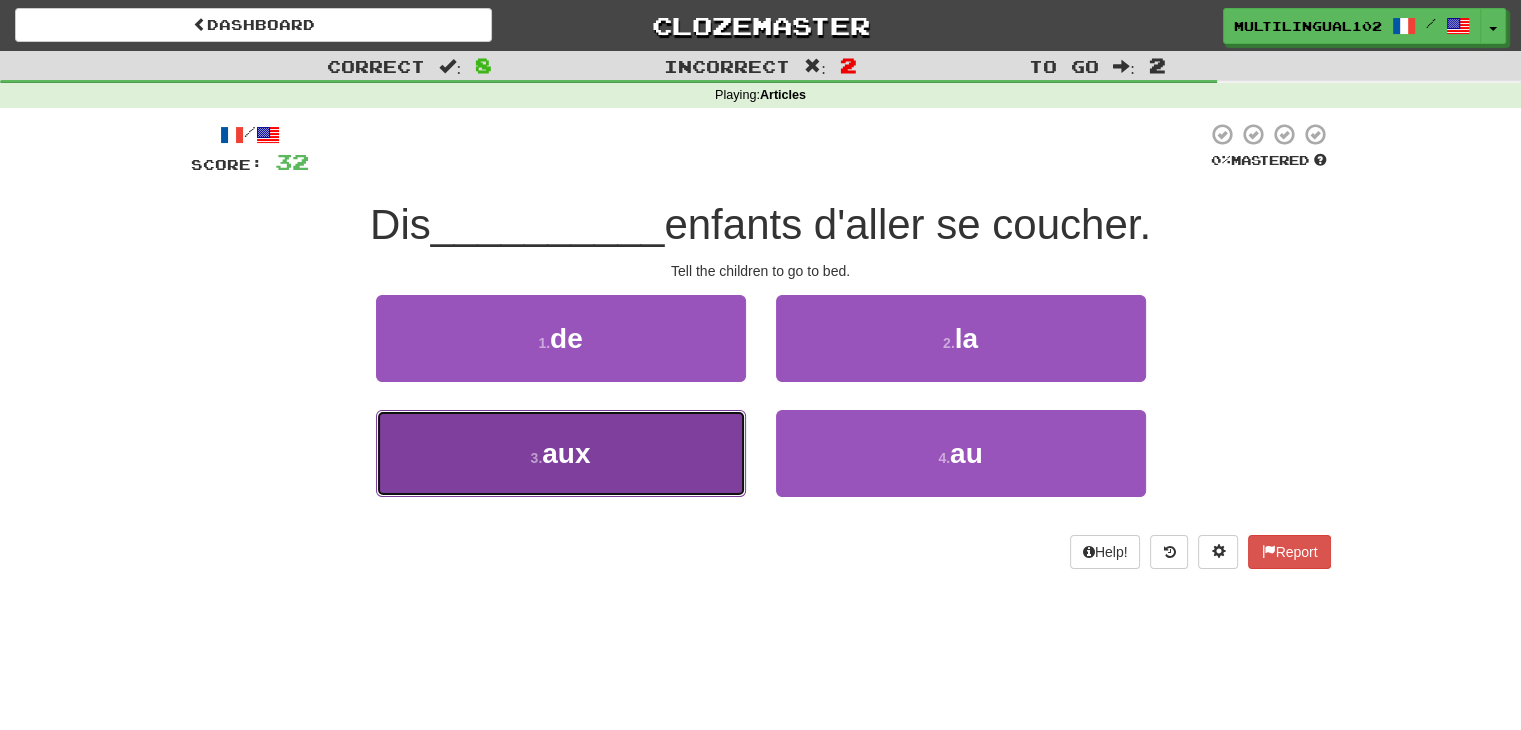click on "3 .  aux" at bounding box center [561, 453] 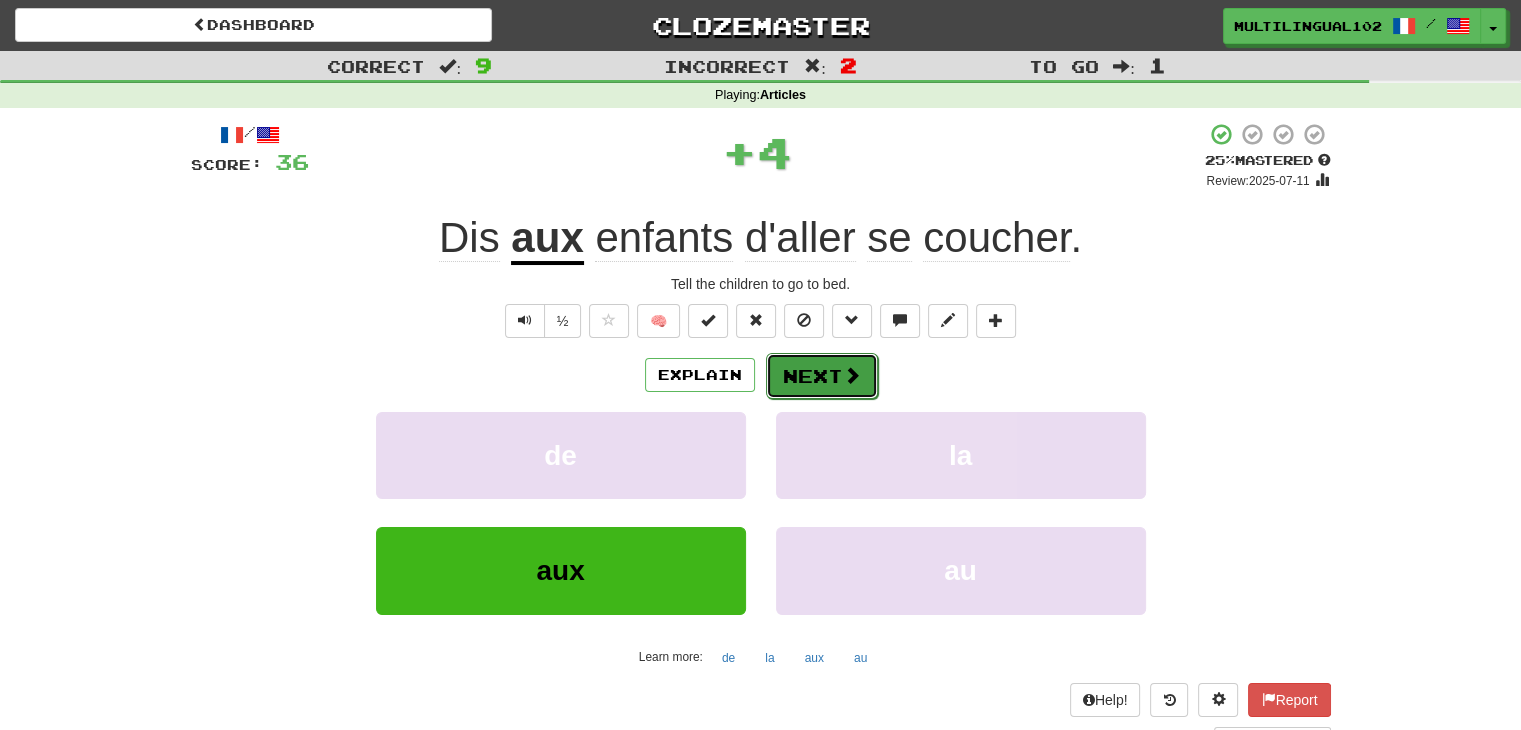 click on "Next" at bounding box center (822, 376) 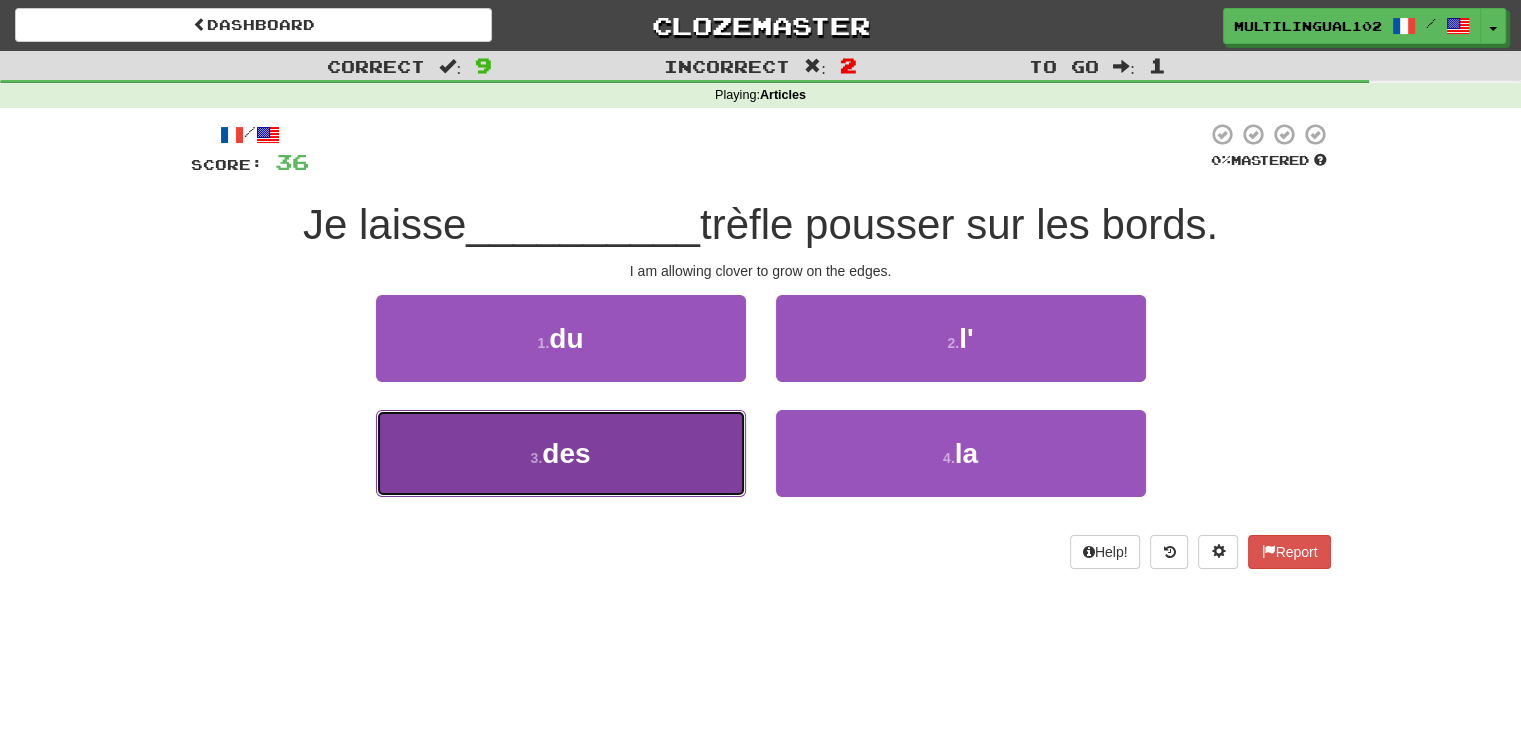 click on "3 .  des" at bounding box center [561, 453] 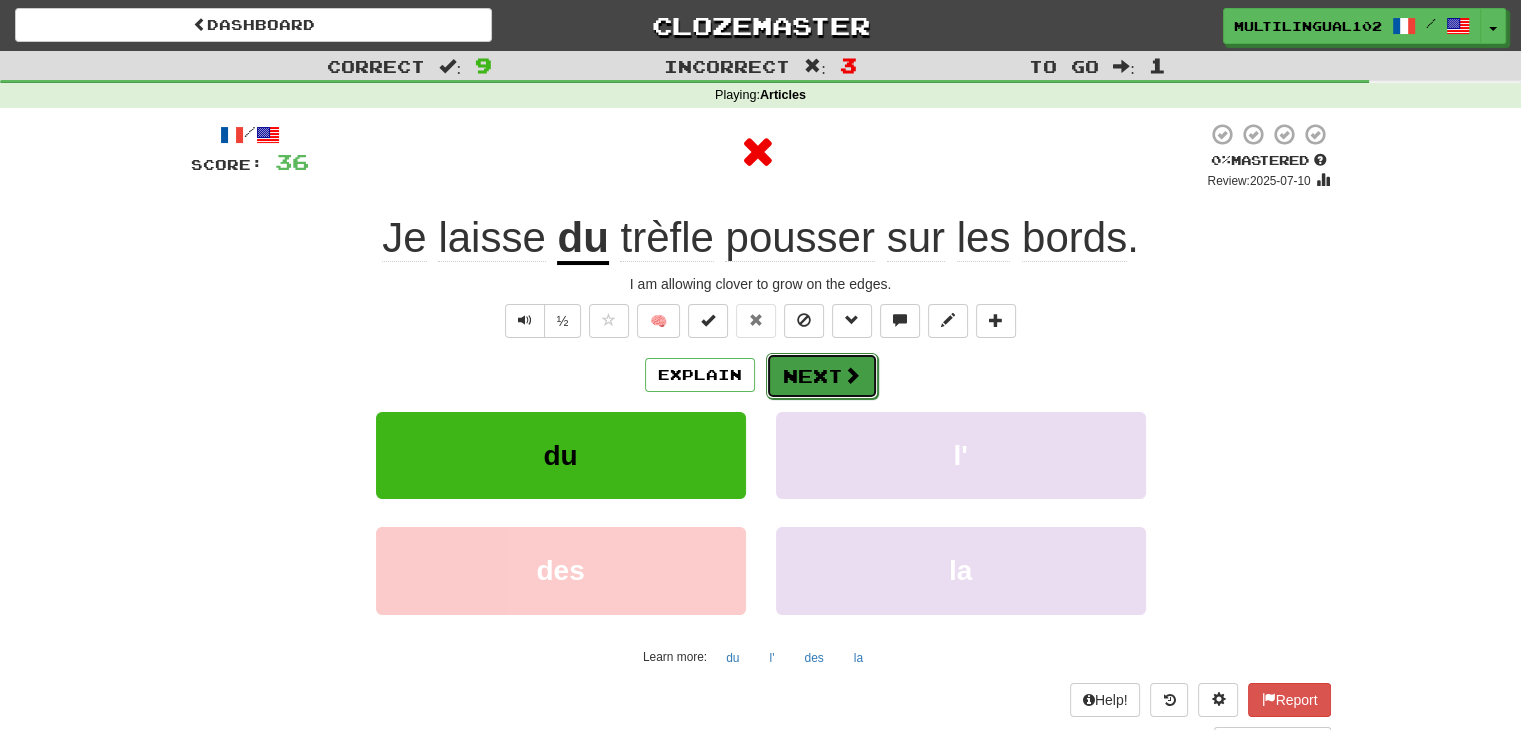 click on "Next" at bounding box center (822, 376) 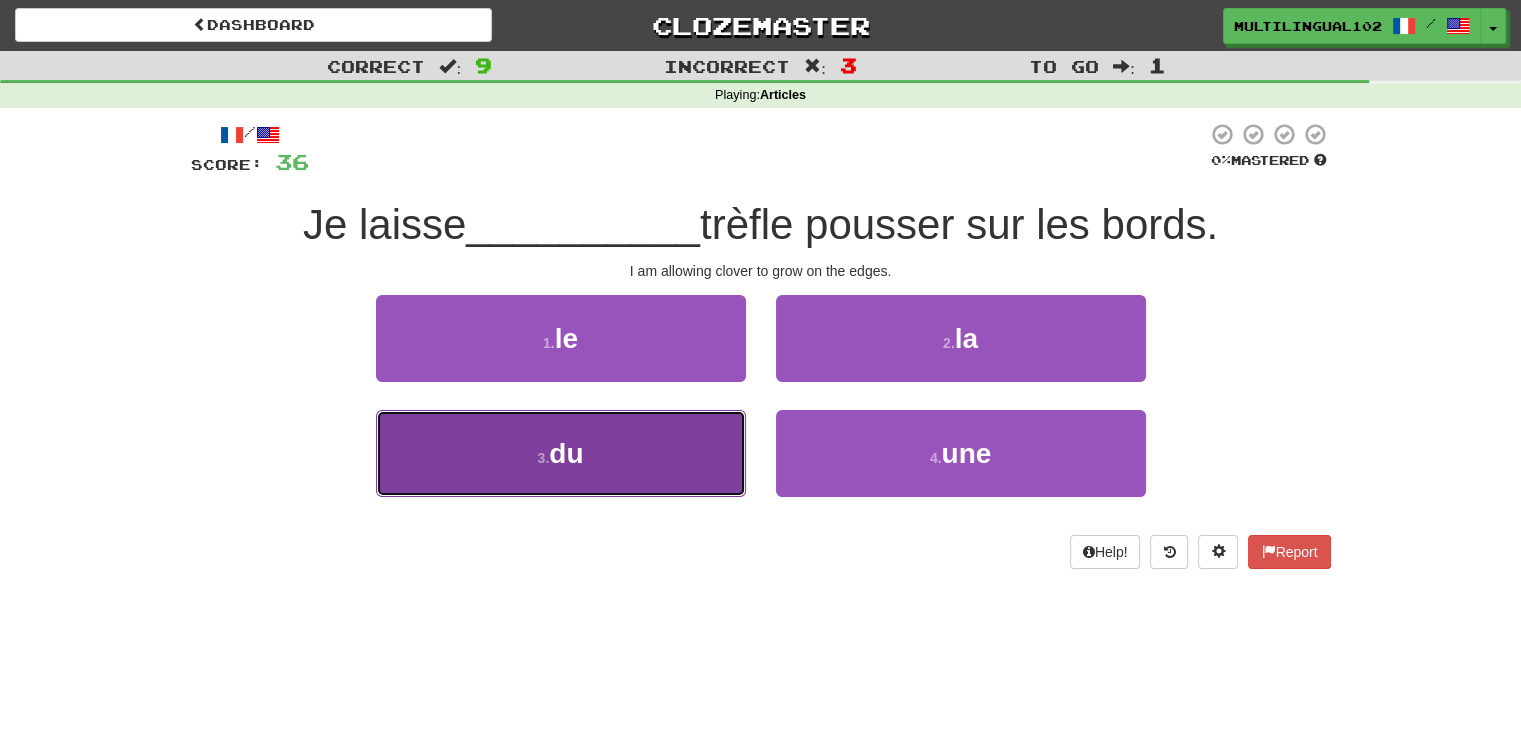 click on "3 .  du" at bounding box center (561, 453) 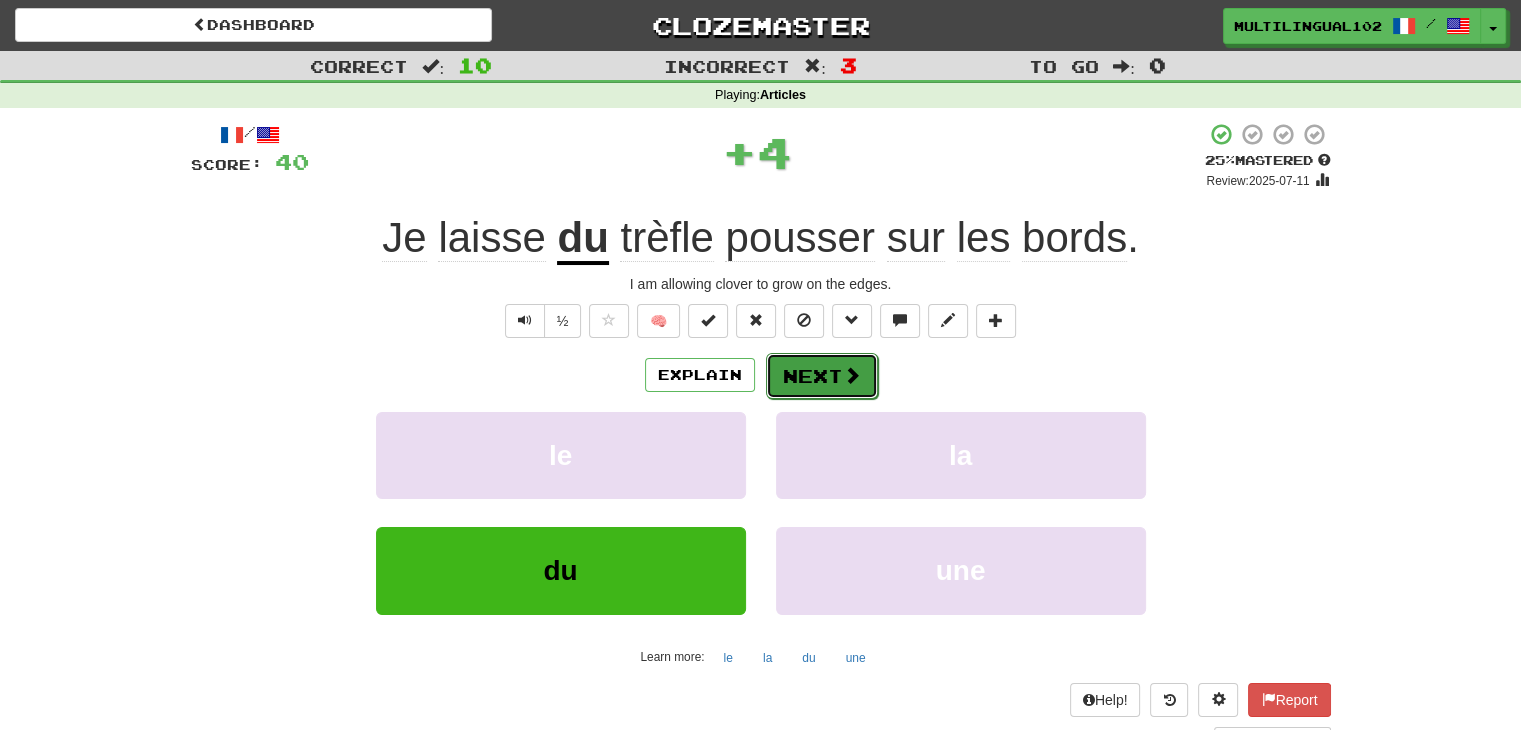click on "Next" at bounding box center (822, 376) 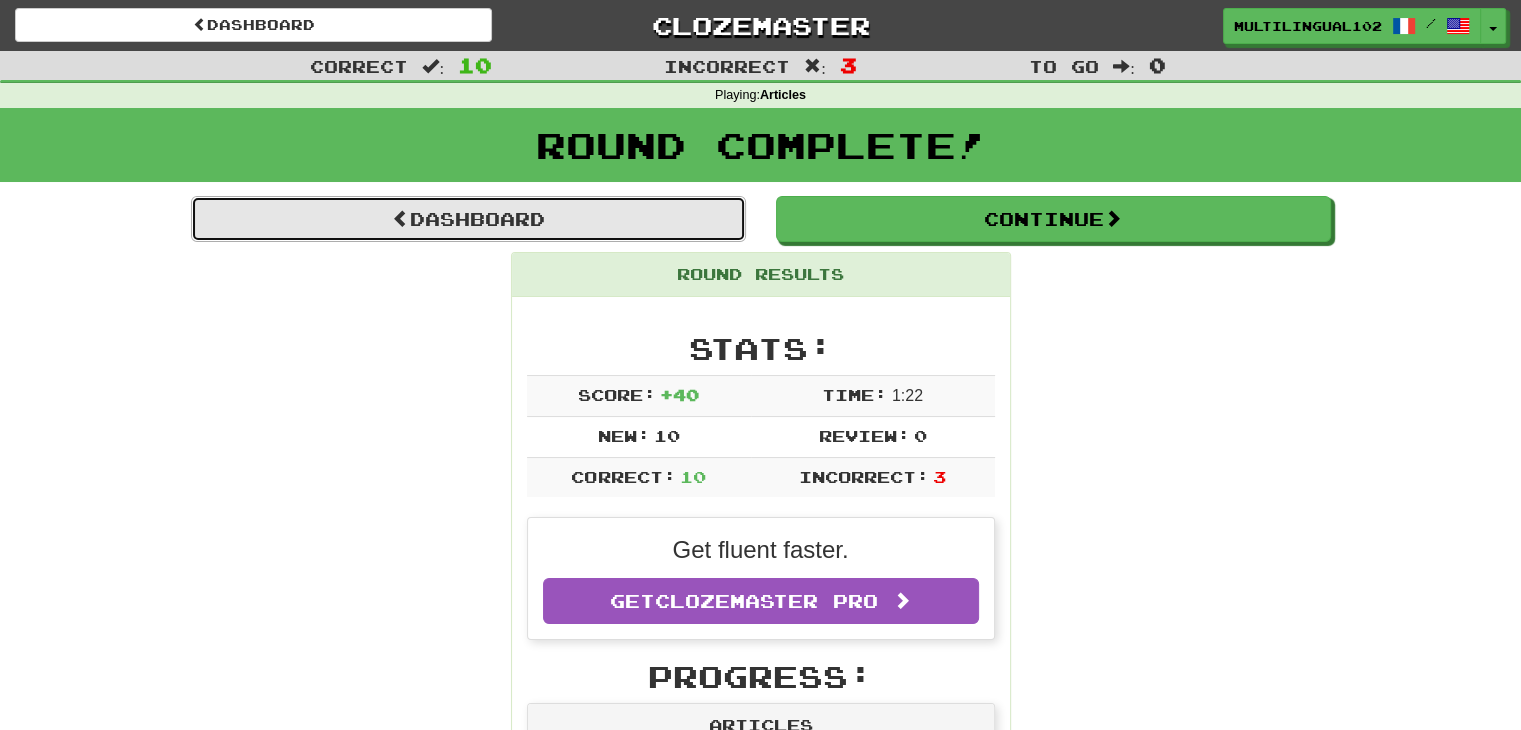 click on "Dashboard" at bounding box center [468, 219] 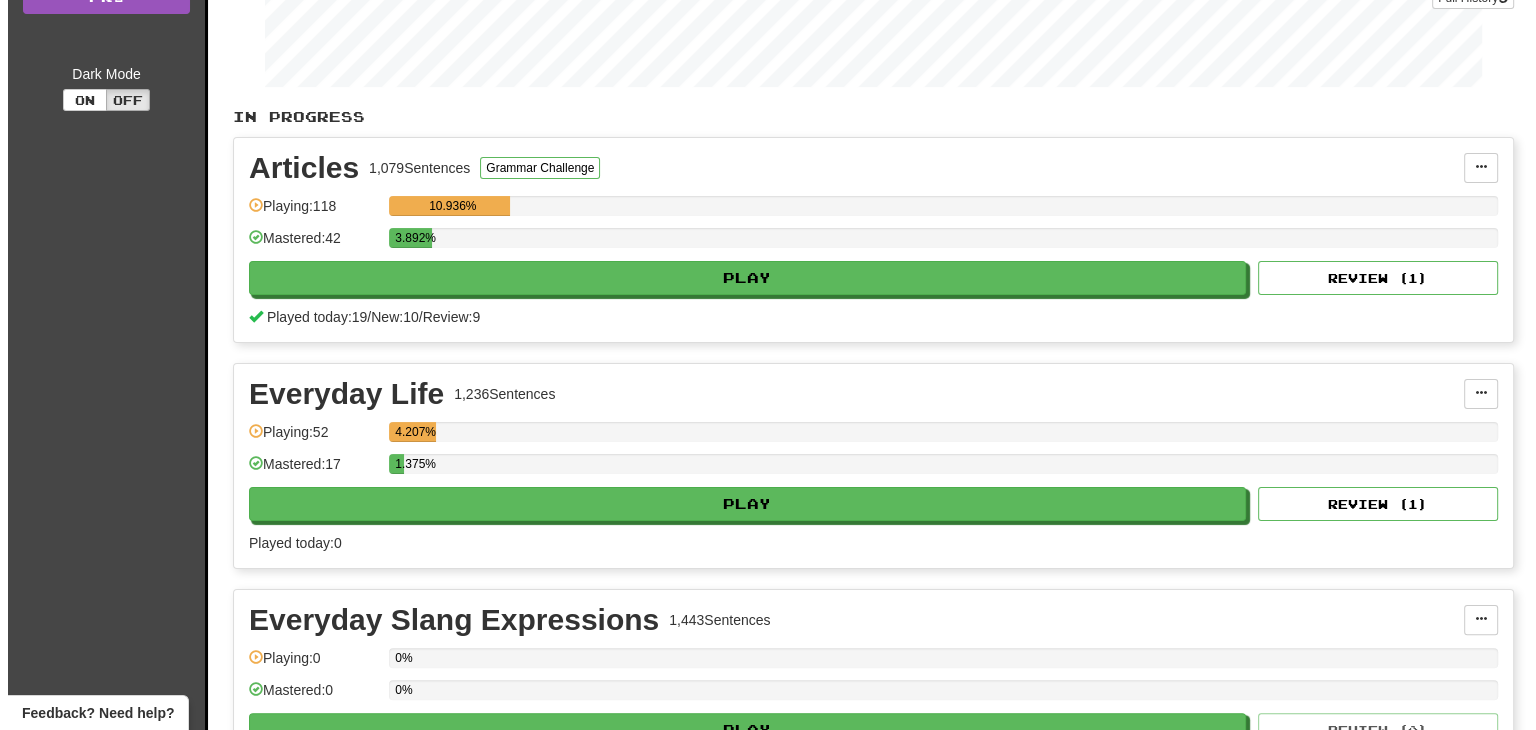 scroll, scrollTop: 323, scrollLeft: 0, axis: vertical 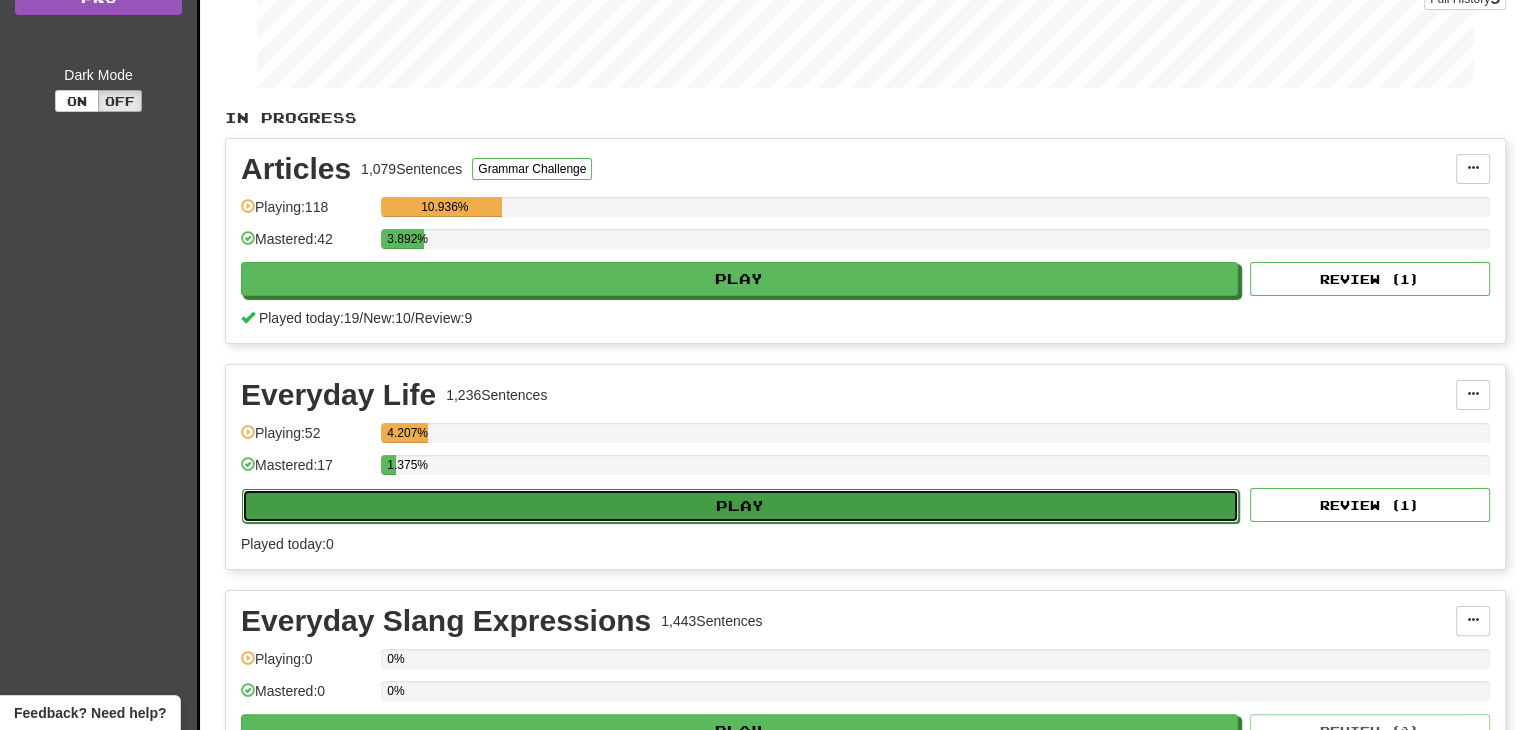 click on "Play" at bounding box center (740, 506) 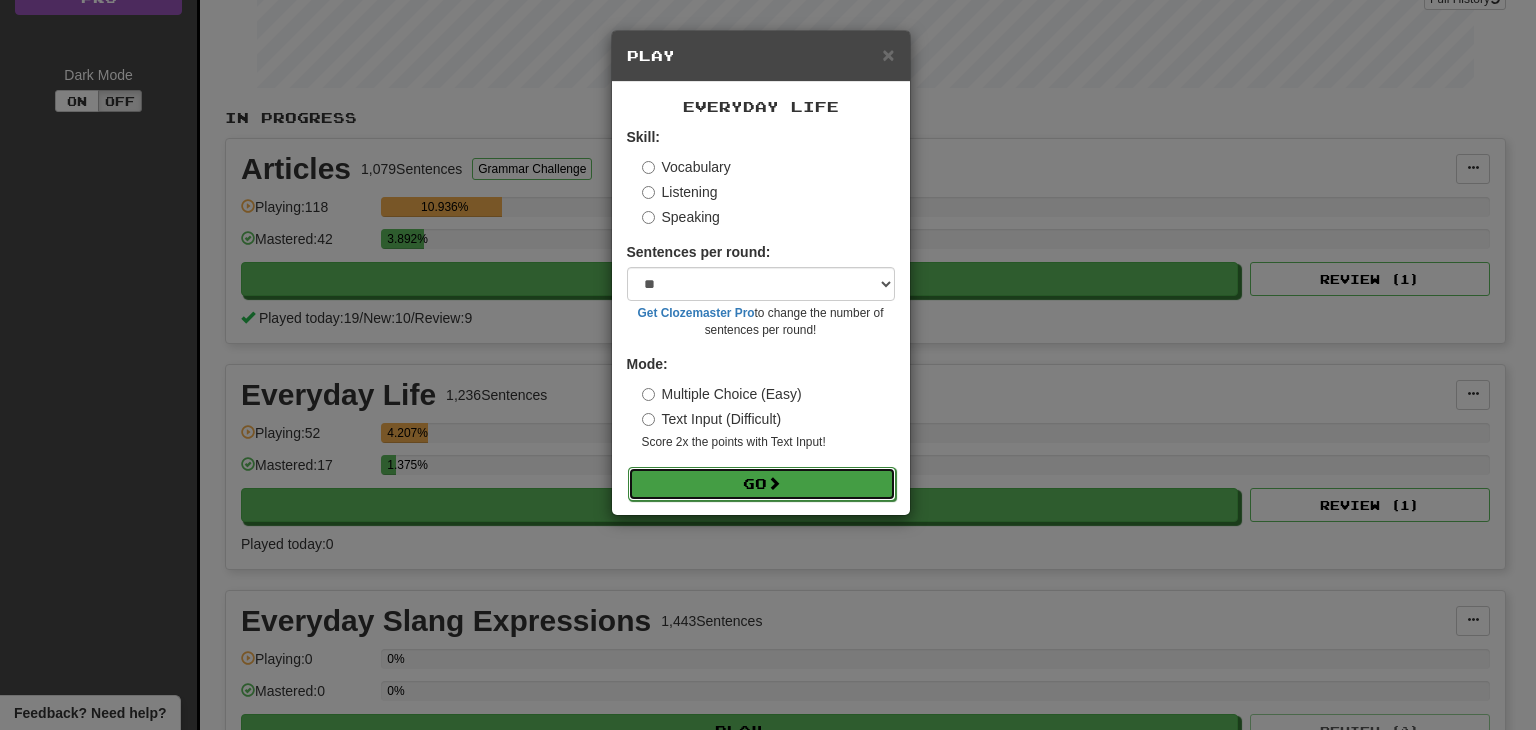 click on "Go" at bounding box center (762, 484) 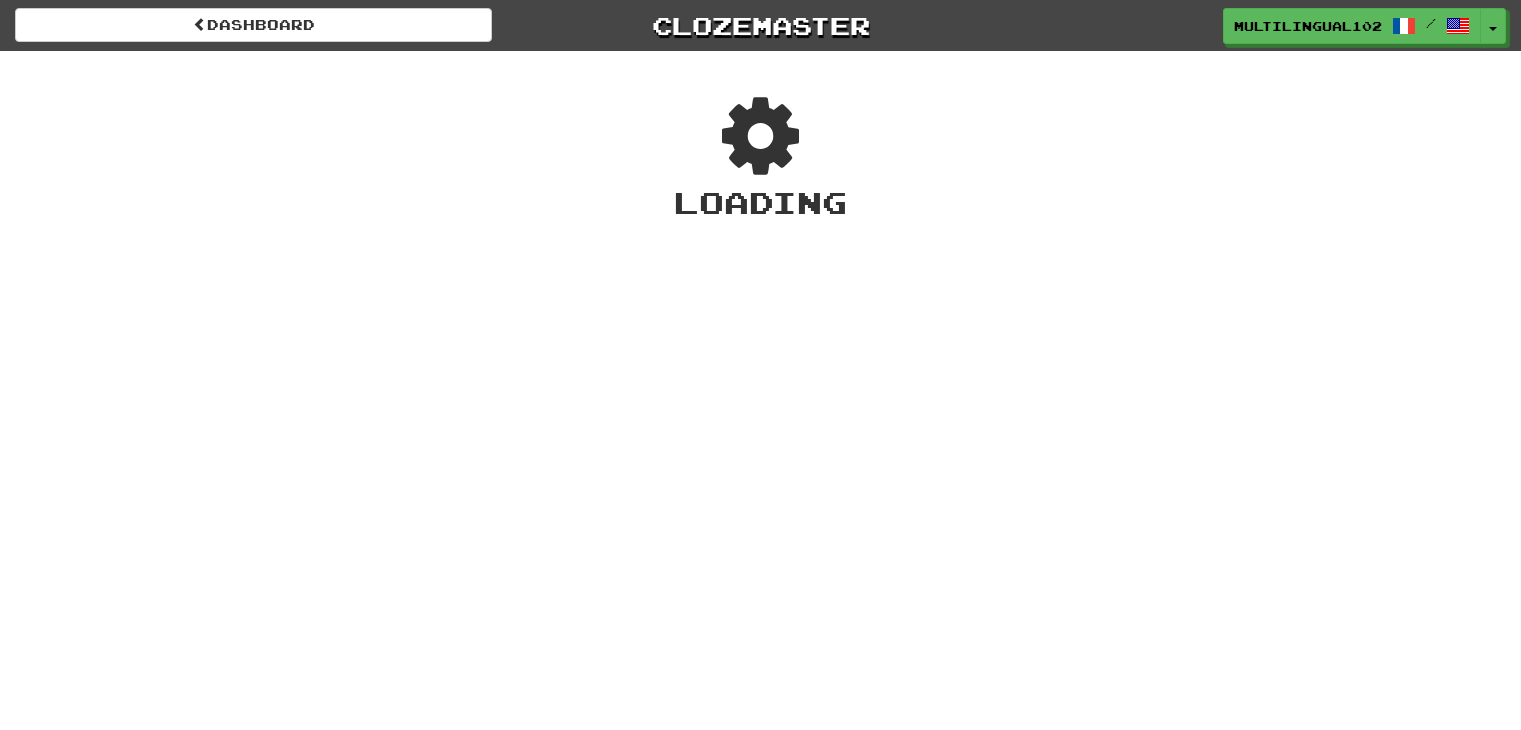 scroll, scrollTop: 0, scrollLeft: 0, axis: both 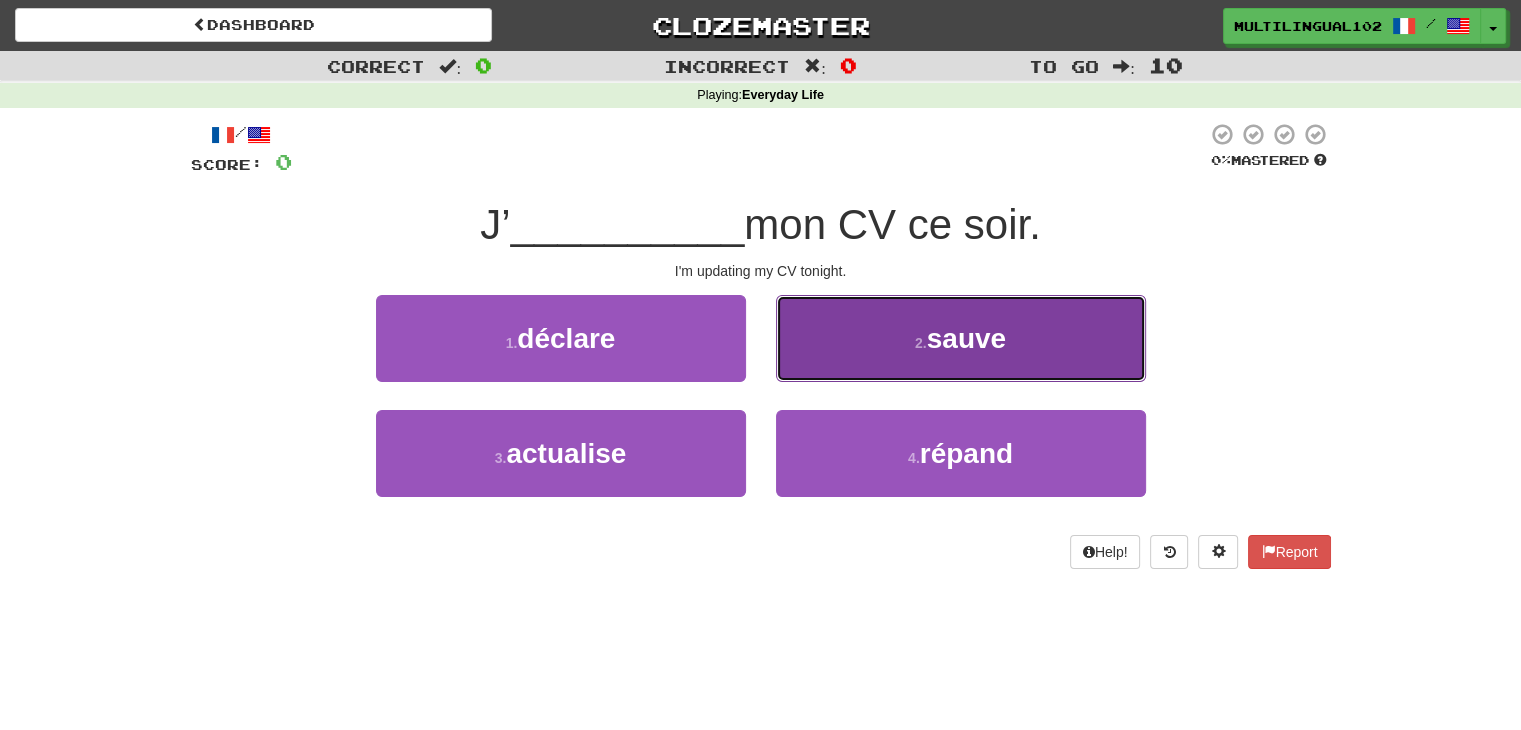 click on "2 .  sauve" at bounding box center (961, 338) 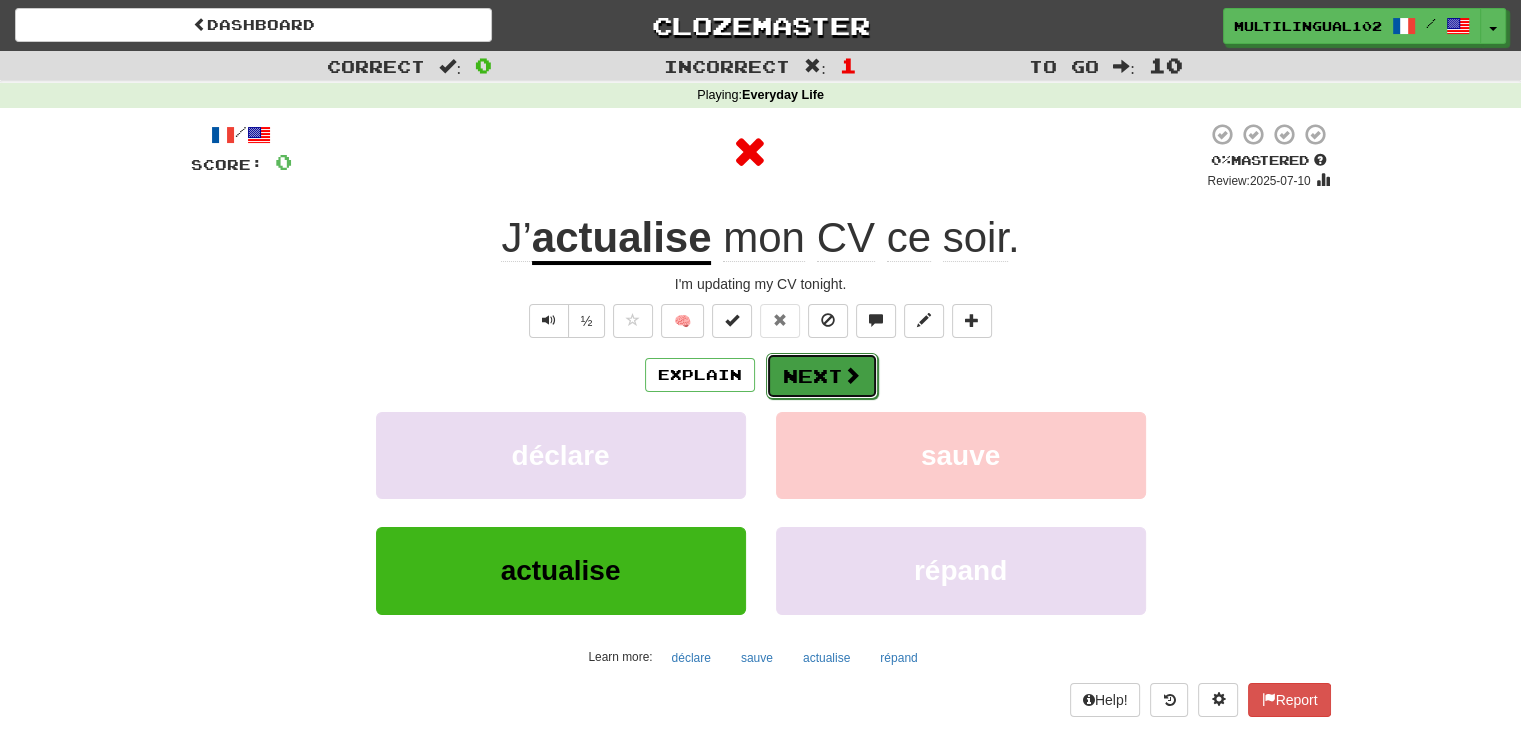 click on "Next" at bounding box center [822, 376] 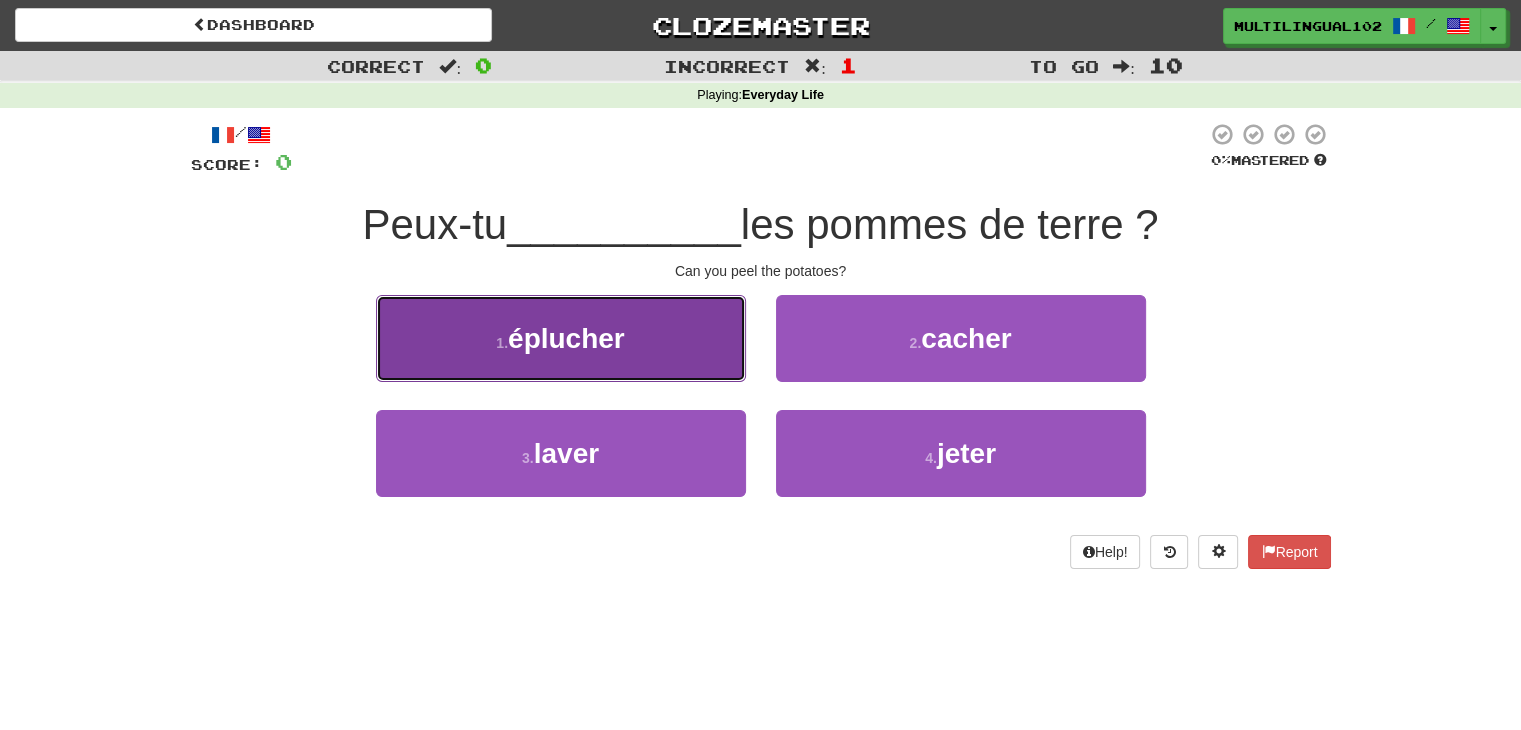 click on "1 .  éplucher" at bounding box center [561, 338] 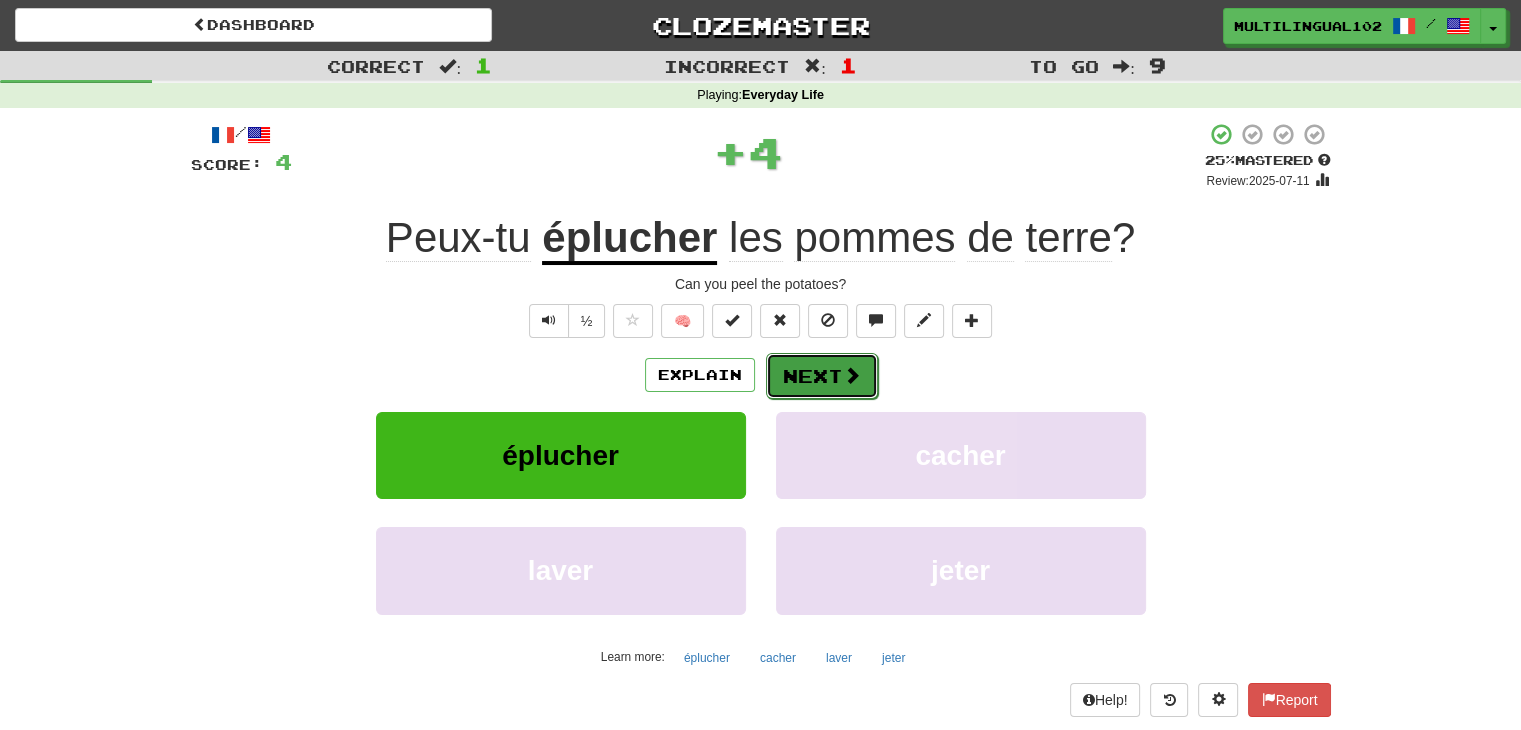 click on "Next" at bounding box center (822, 376) 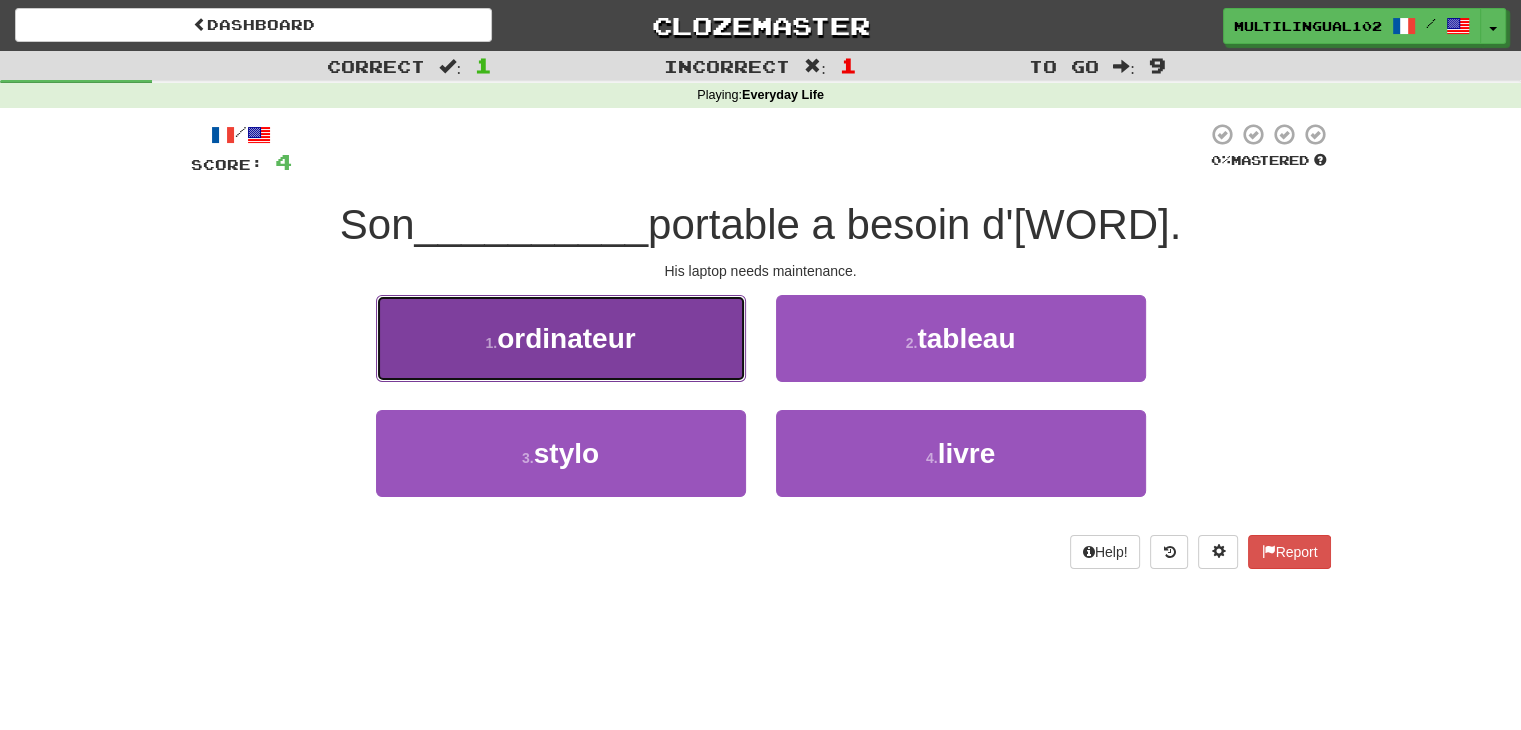 click on "1 .  ordinateur" at bounding box center (561, 338) 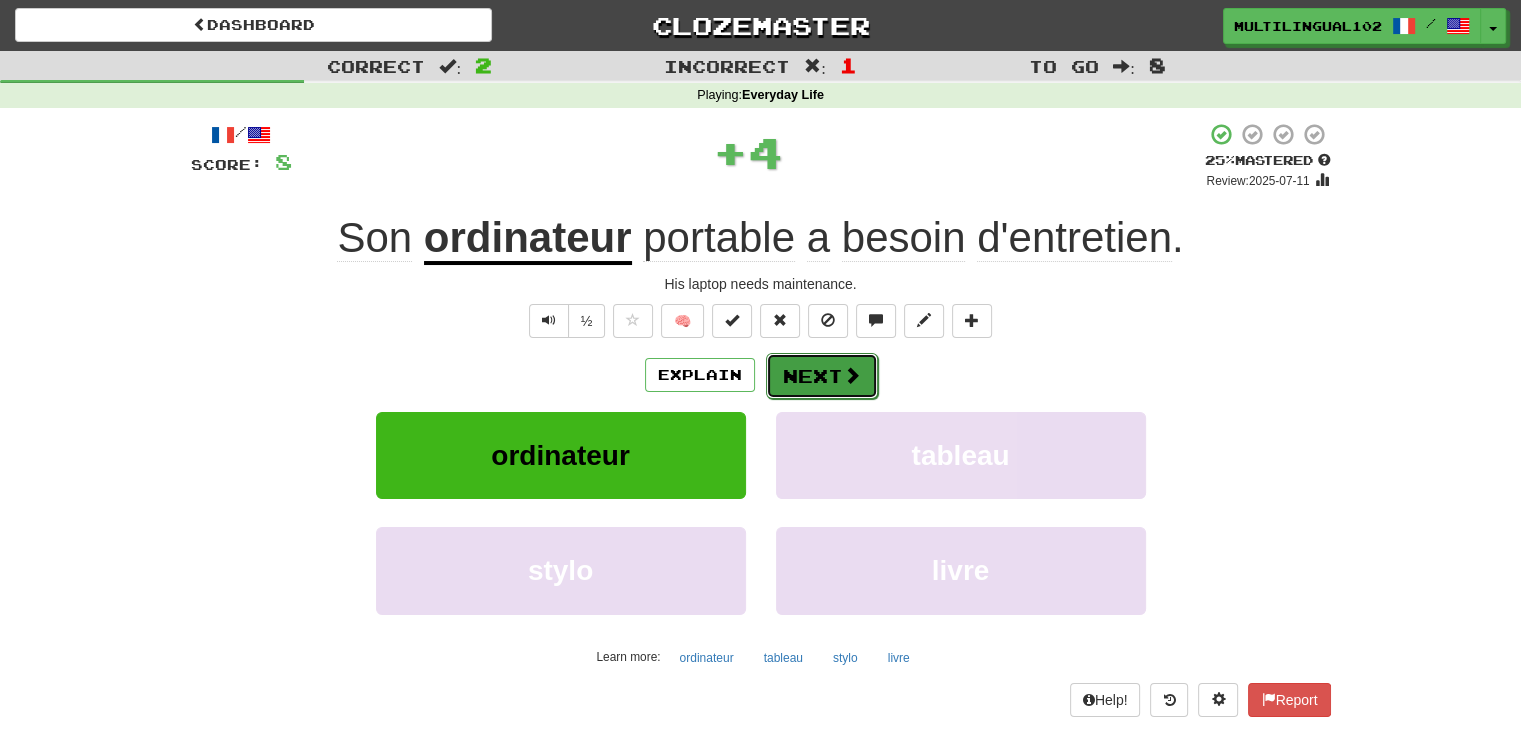 click on "Next" at bounding box center (822, 376) 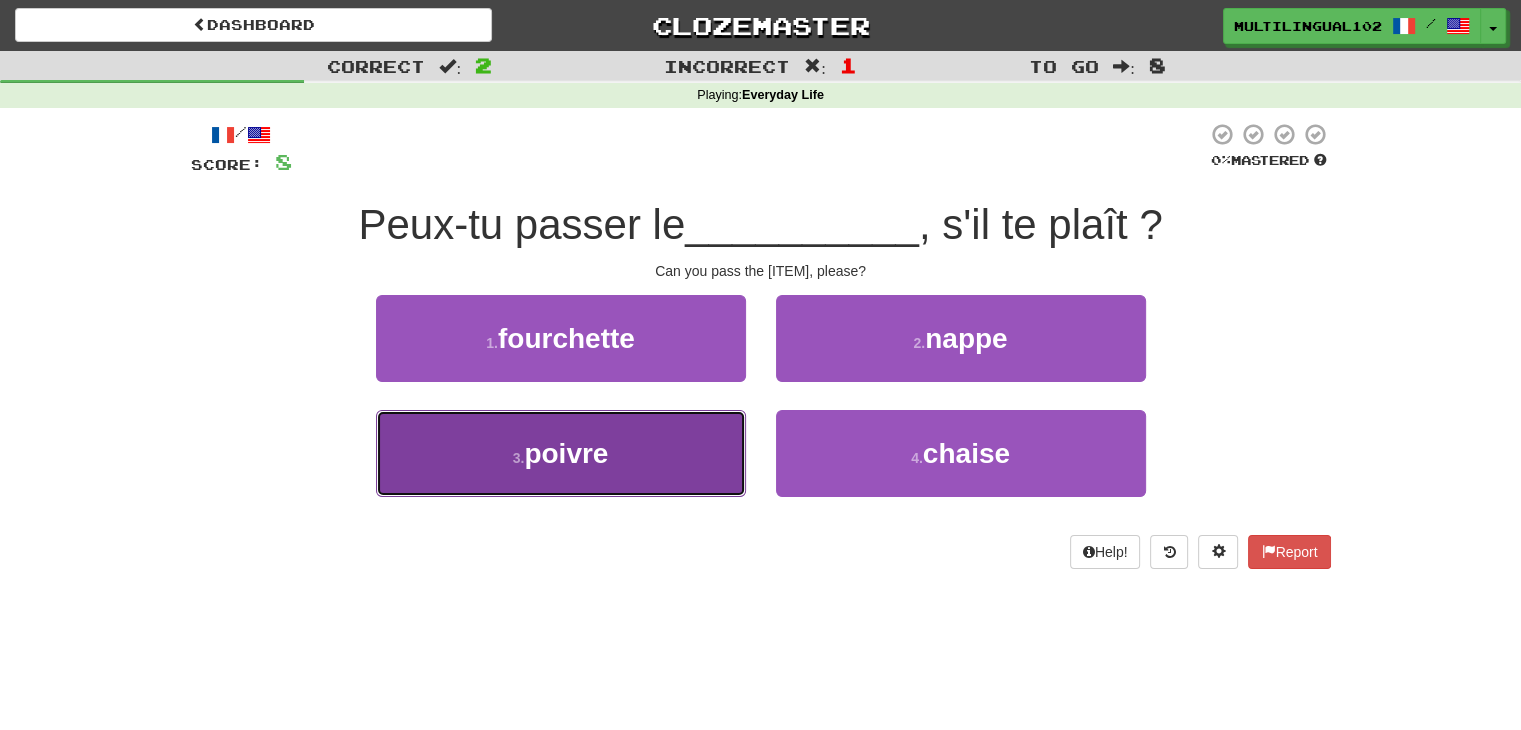 click on "3 .  poivre" at bounding box center [561, 453] 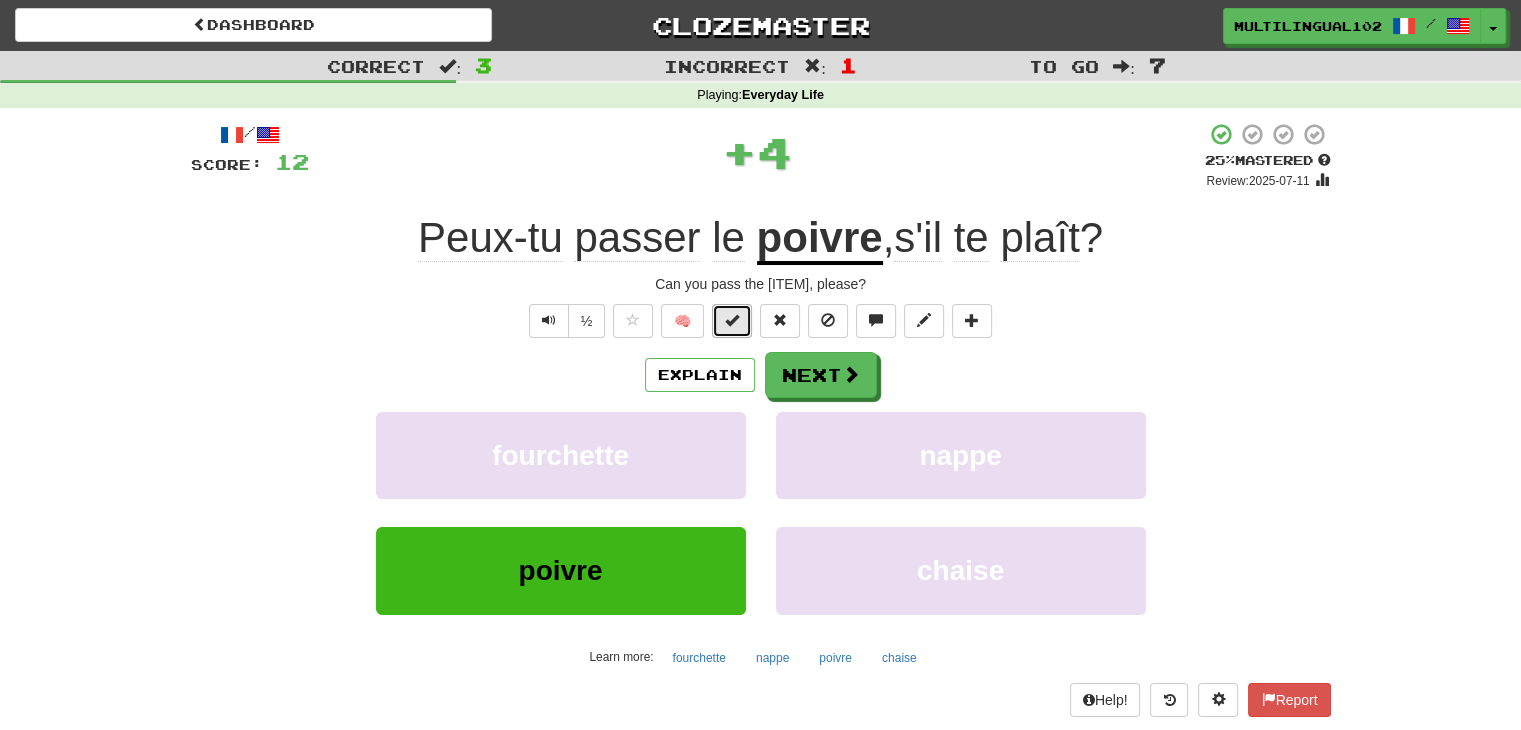 click at bounding box center [732, 321] 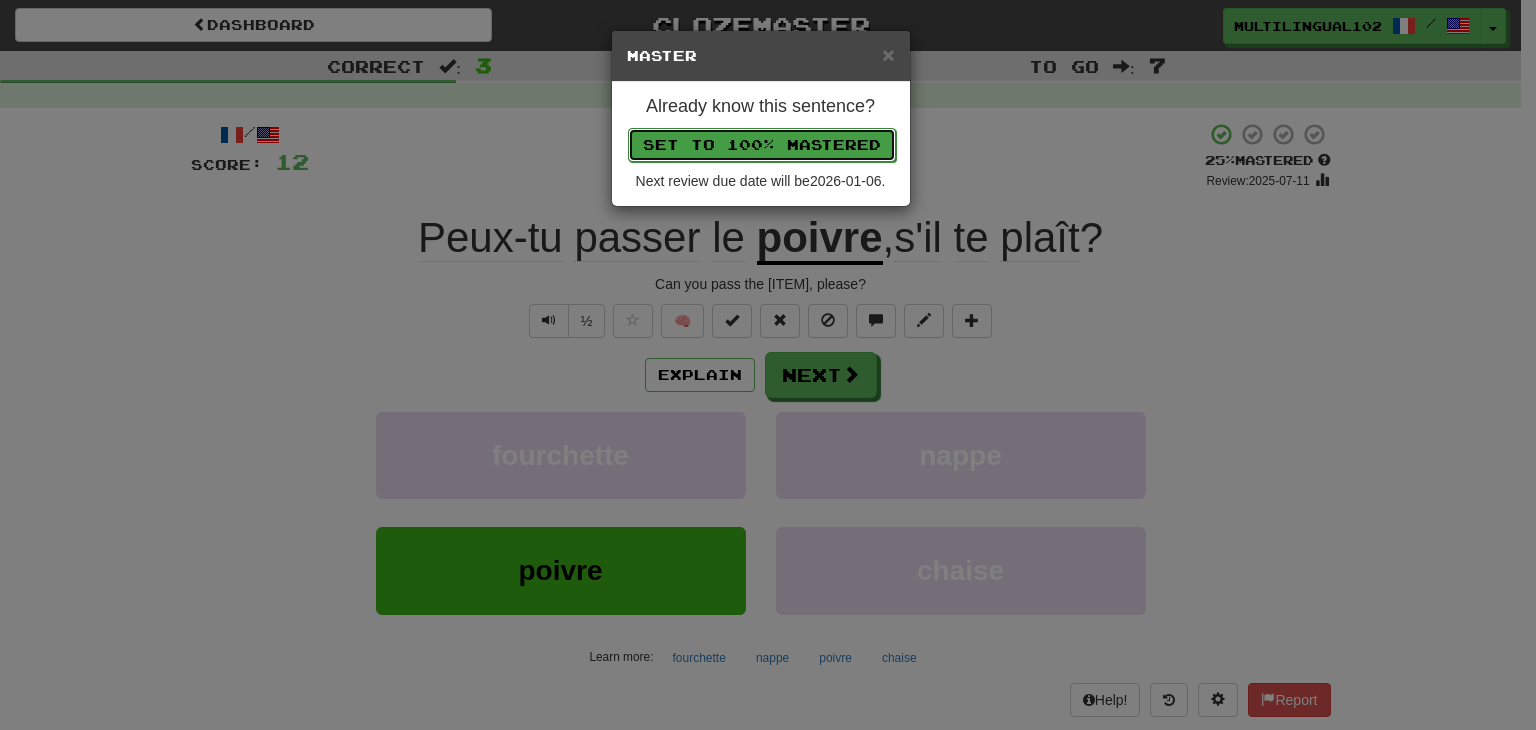 click on "Set to 100% Mastered" at bounding box center (762, 145) 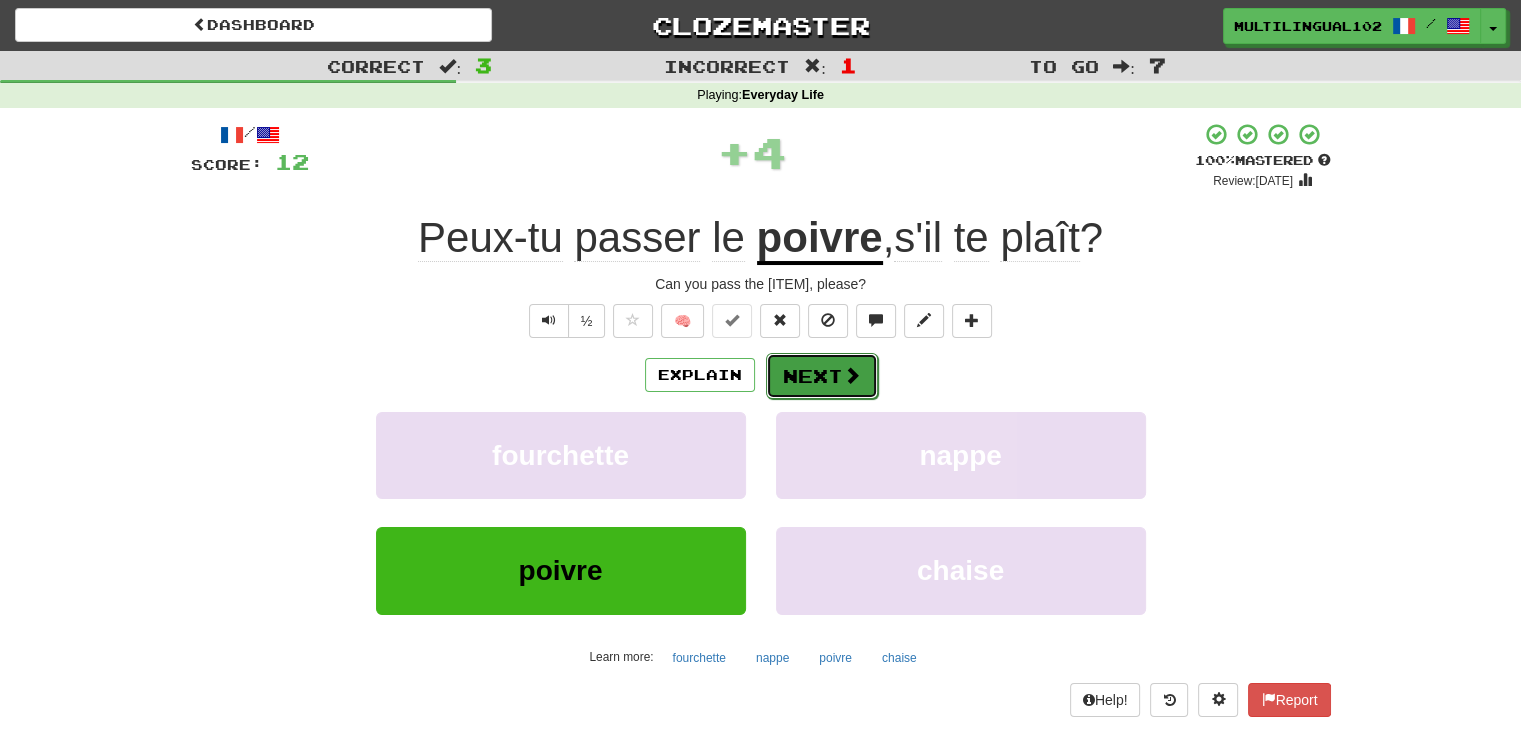 click on "Next" at bounding box center (822, 376) 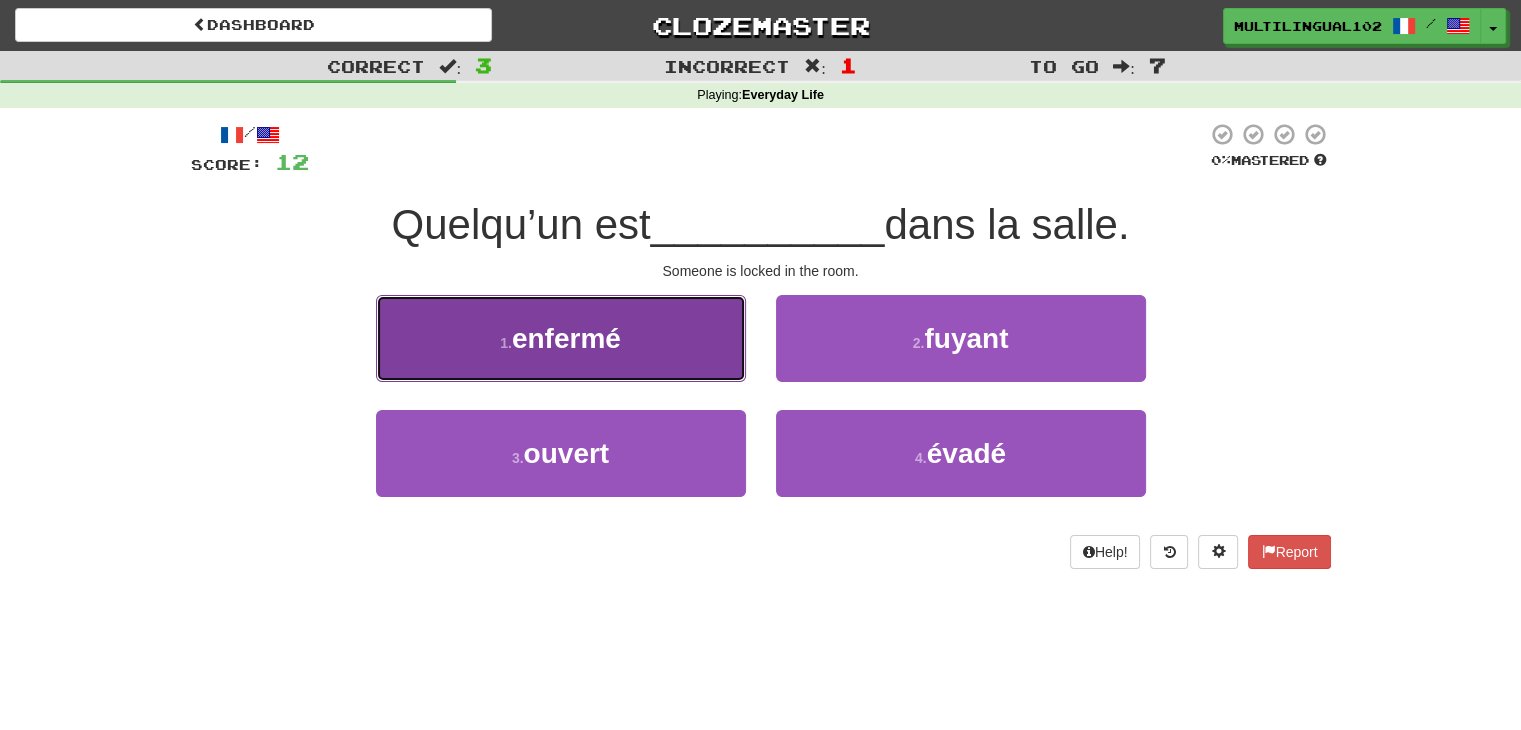 click on "1 .  enfermé" at bounding box center [561, 338] 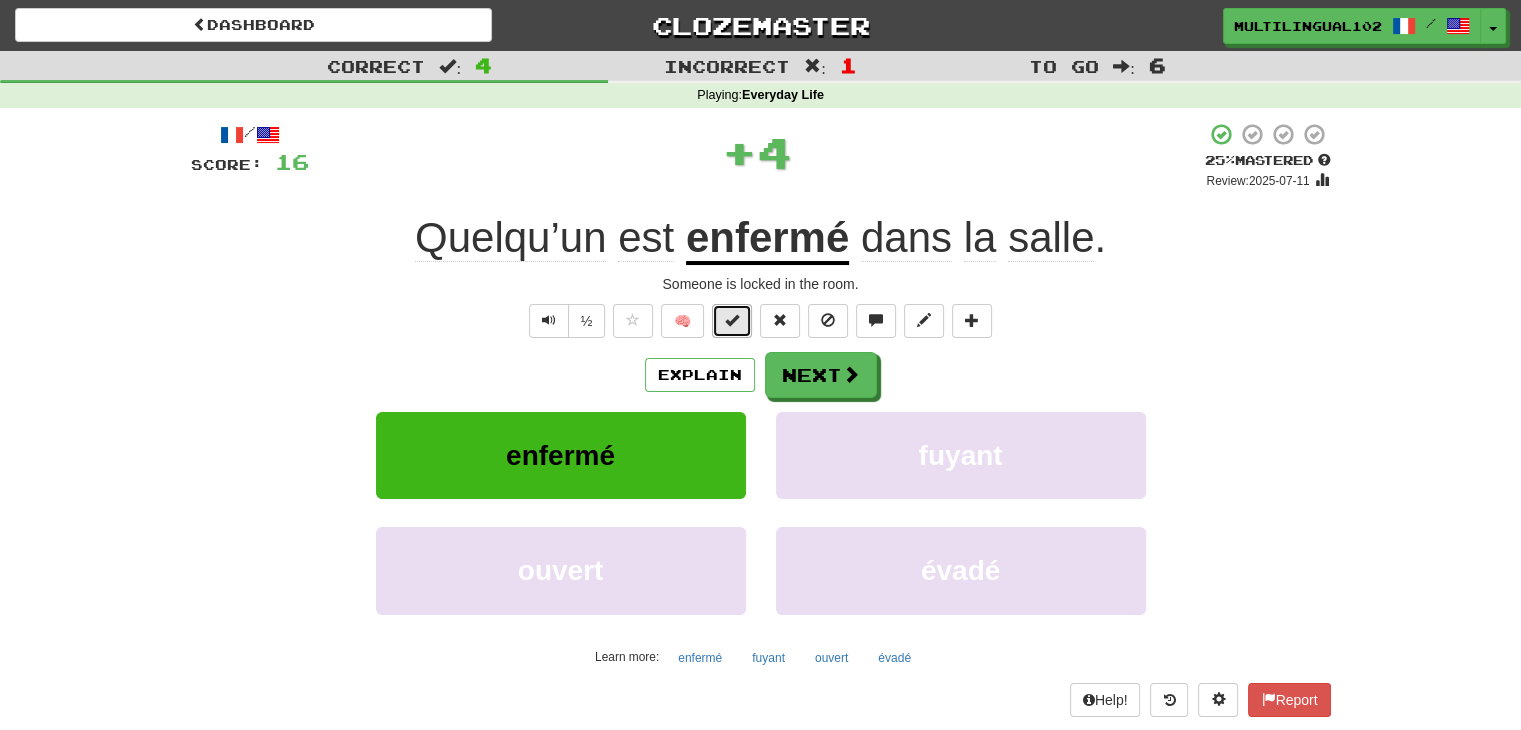 click at bounding box center (732, 320) 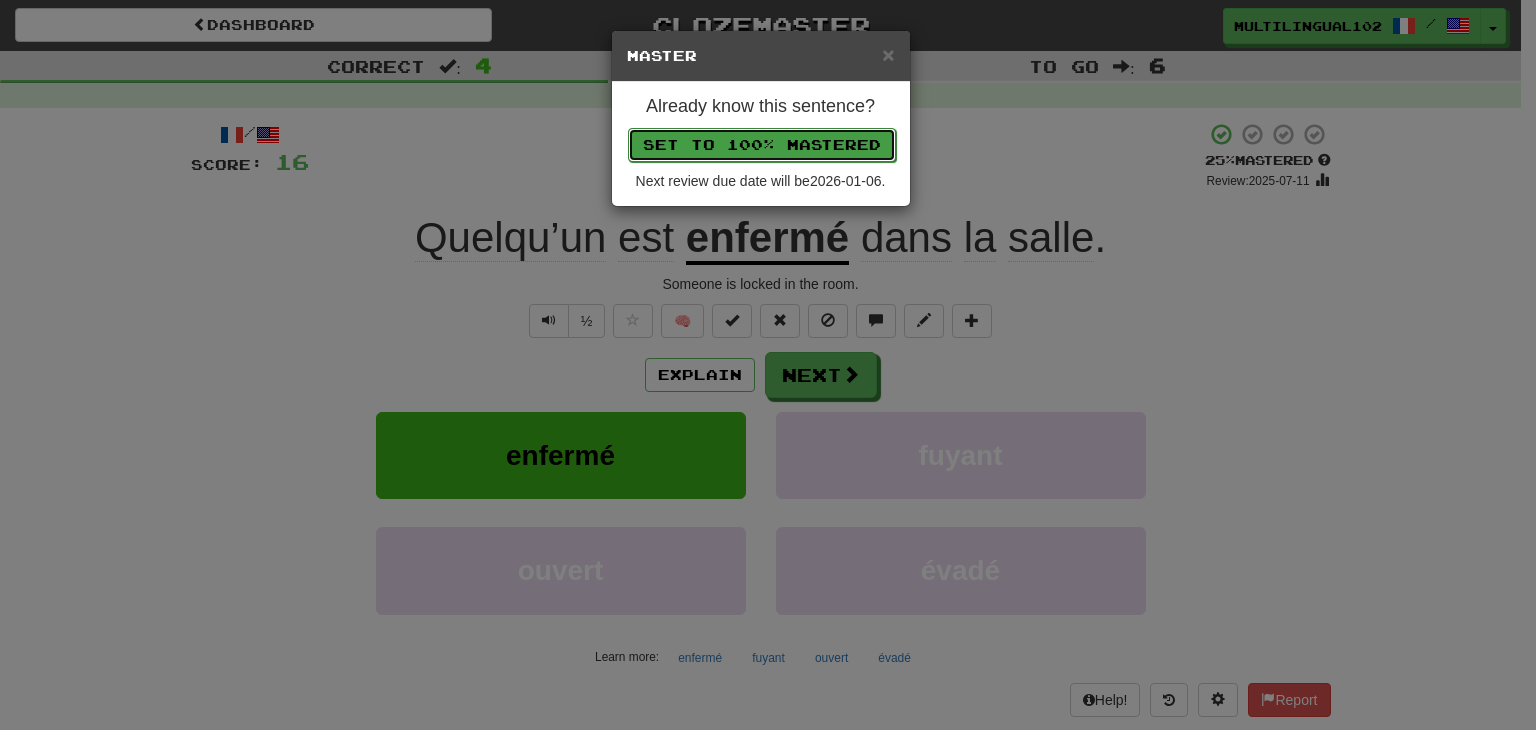 click on "Set to 100% Mastered" at bounding box center (762, 145) 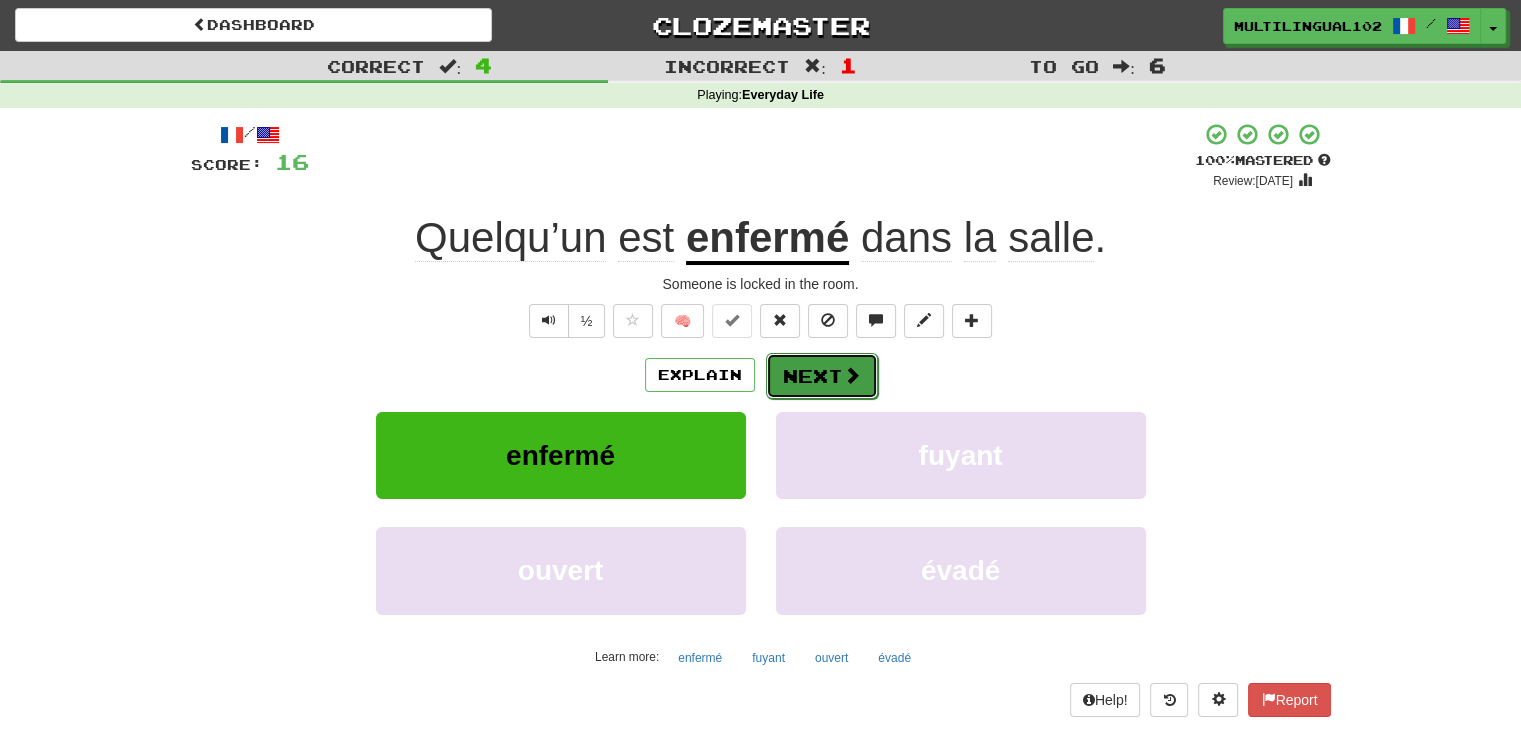click on "Next" at bounding box center [822, 376] 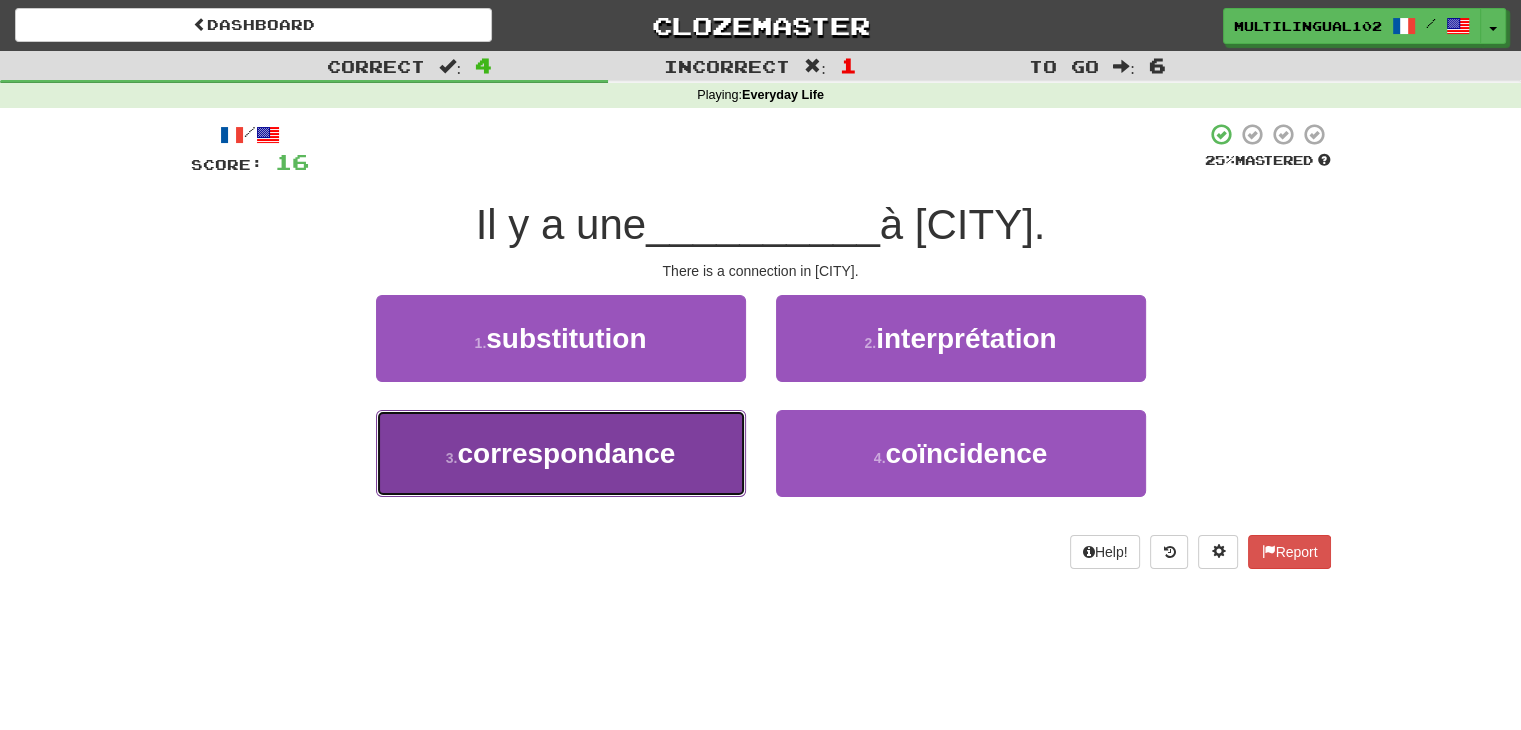 click on "correspondance" at bounding box center [566, 453] 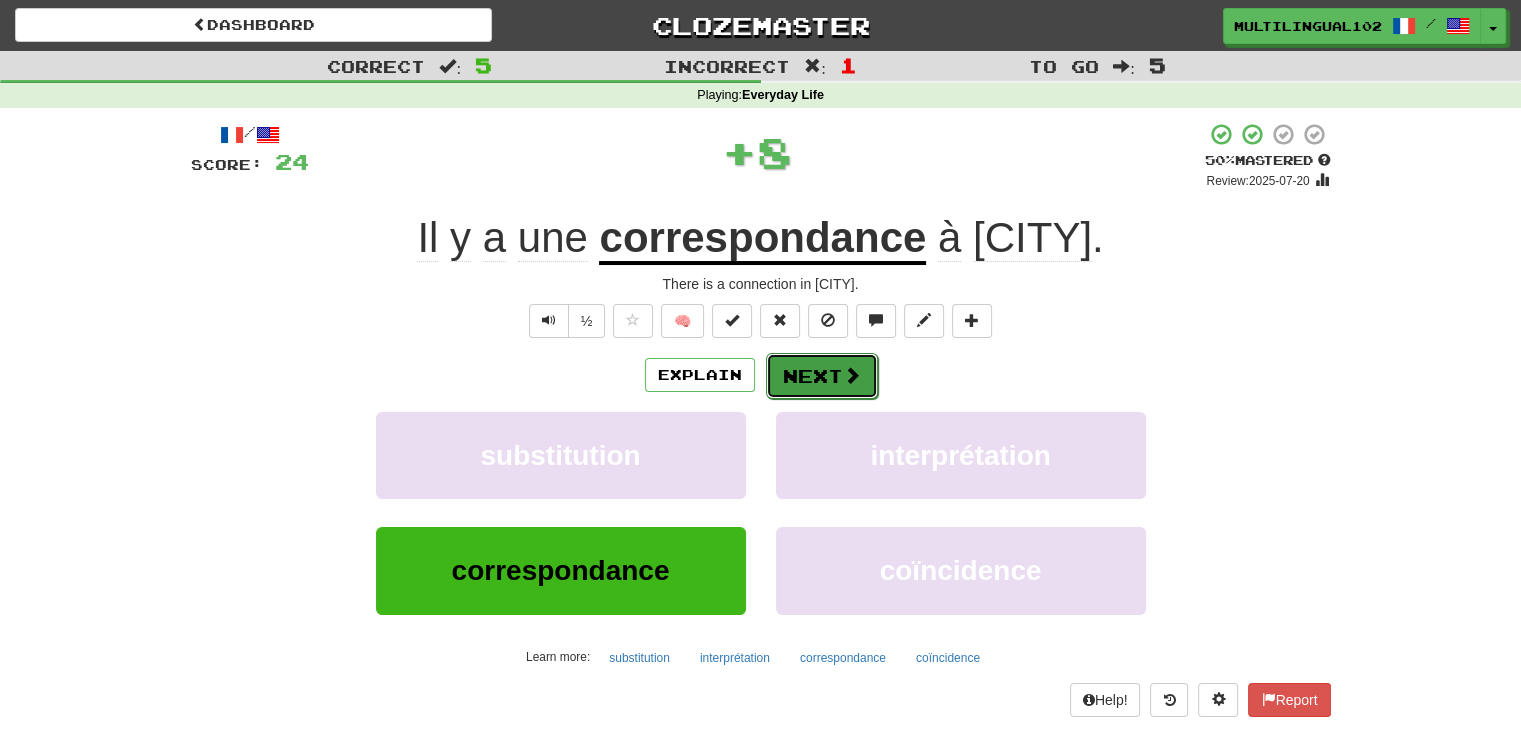 click on "Next" at bounding box center [822, 376] 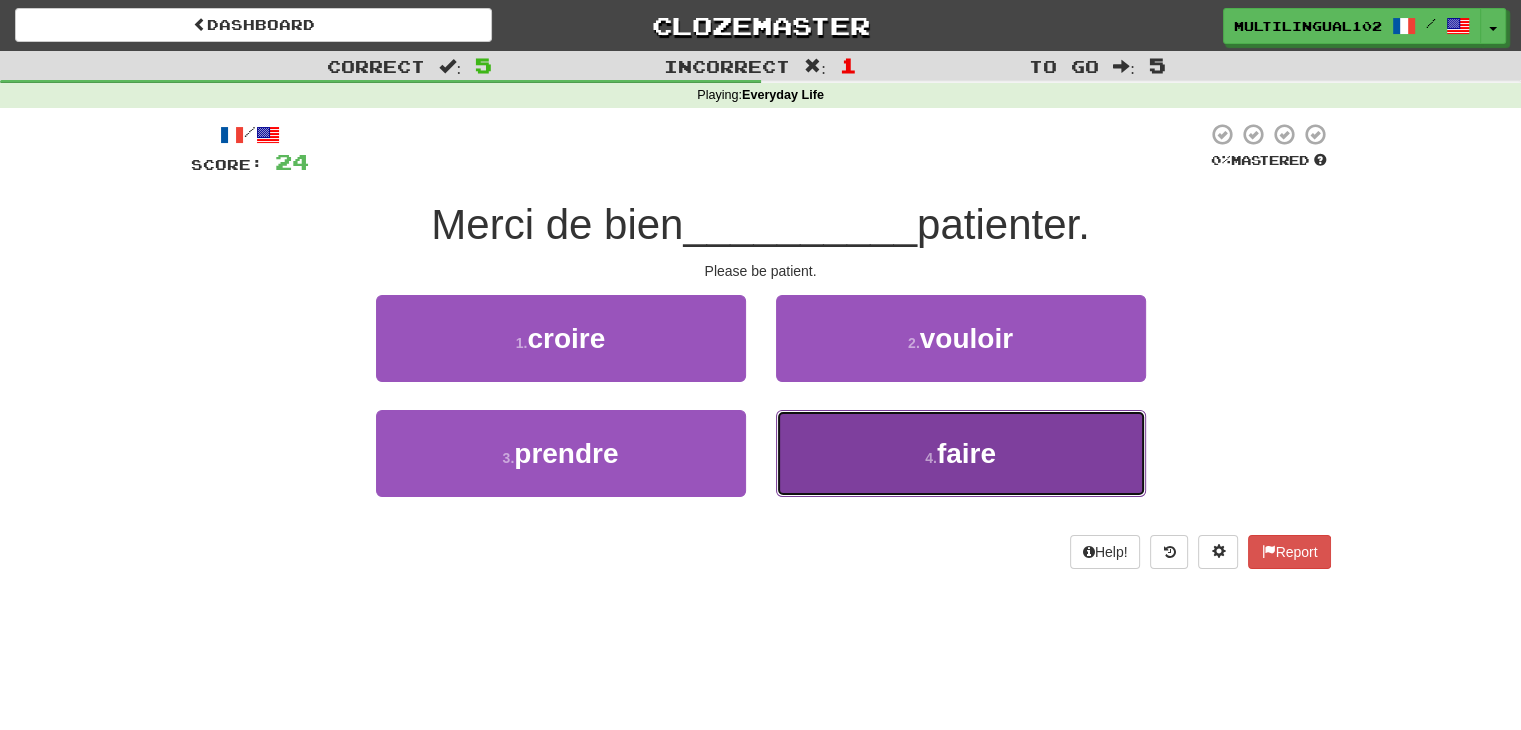 click on "4 .  faire" at bounding box center [961, 453] 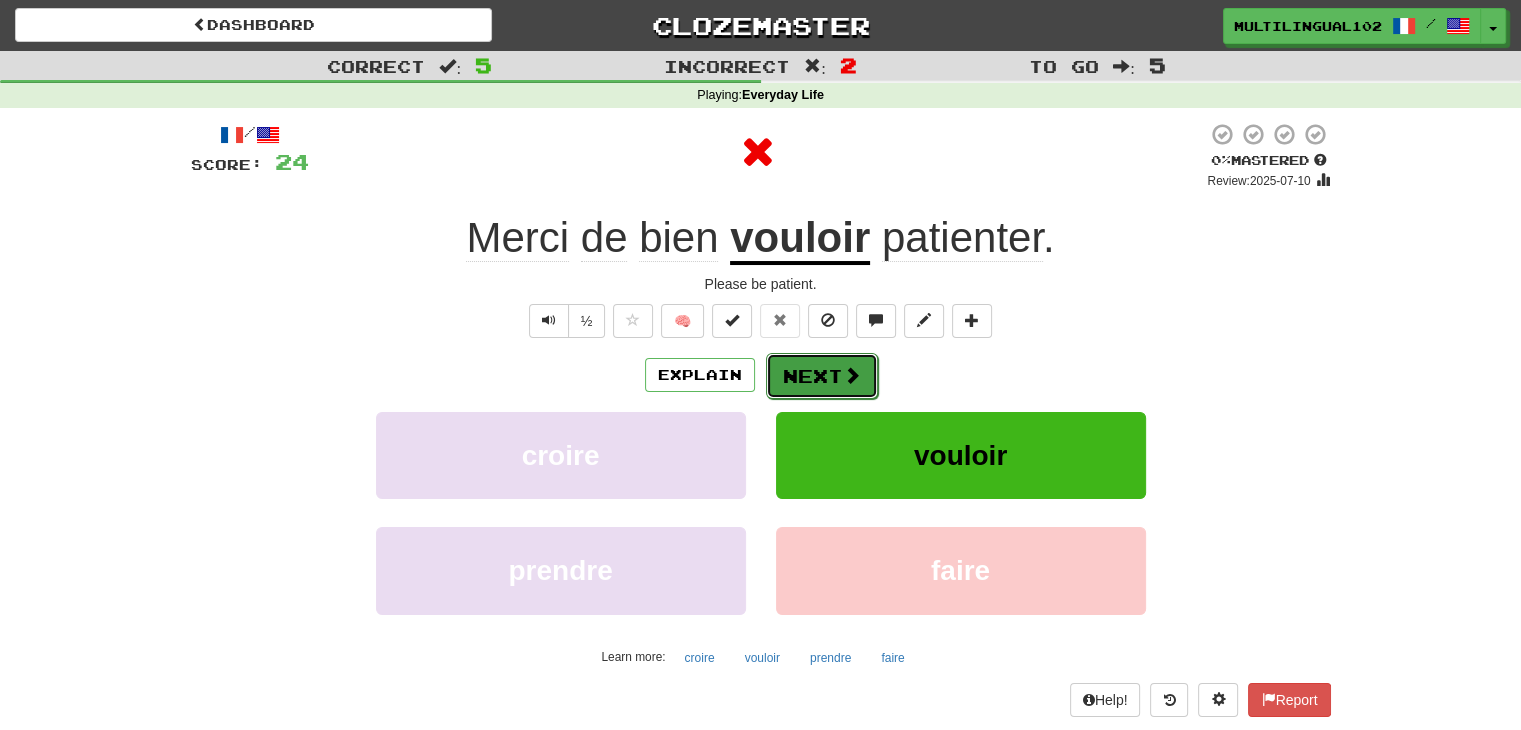 click on "Next" at bounding box center (822, 376) 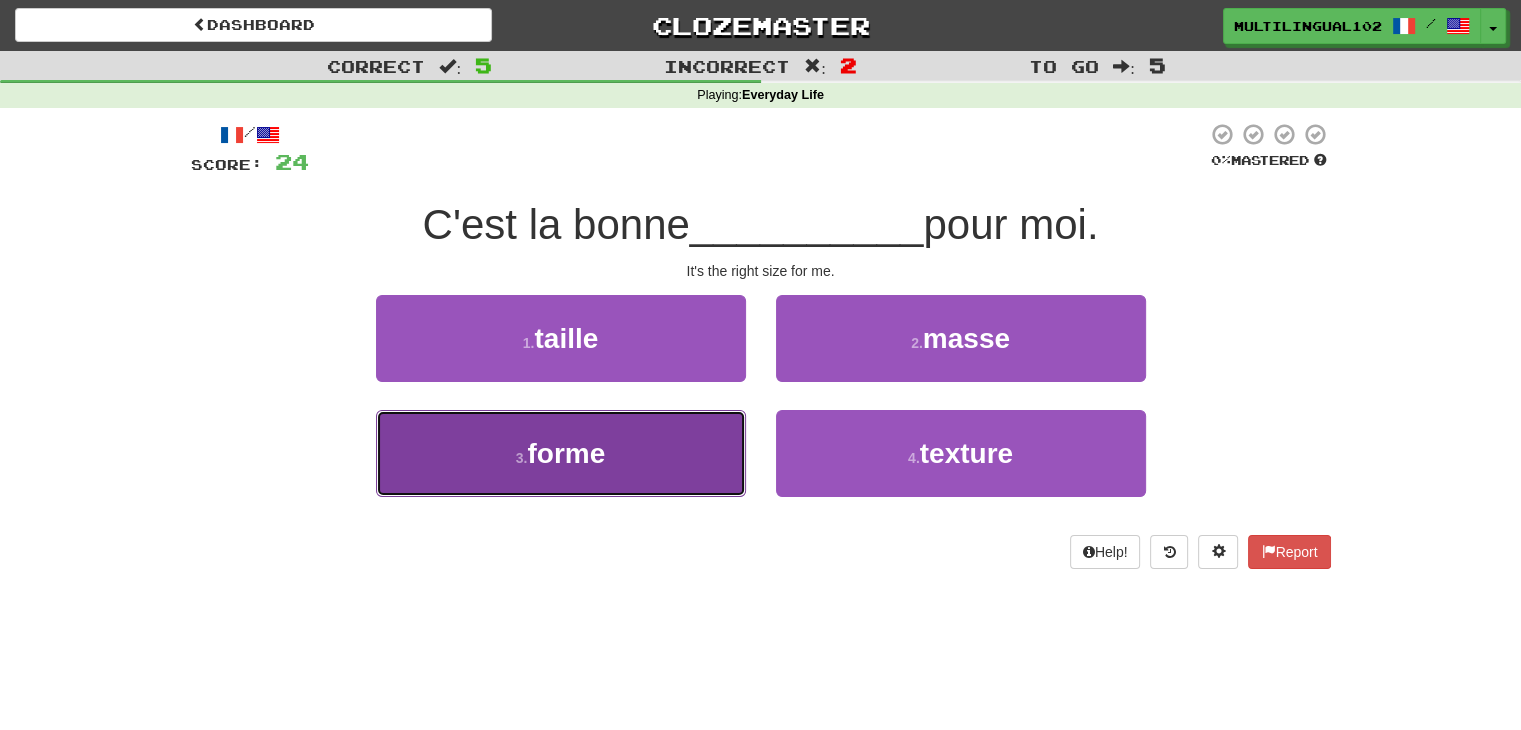 click on "3 .  forme" at bounding box center [561, 453] 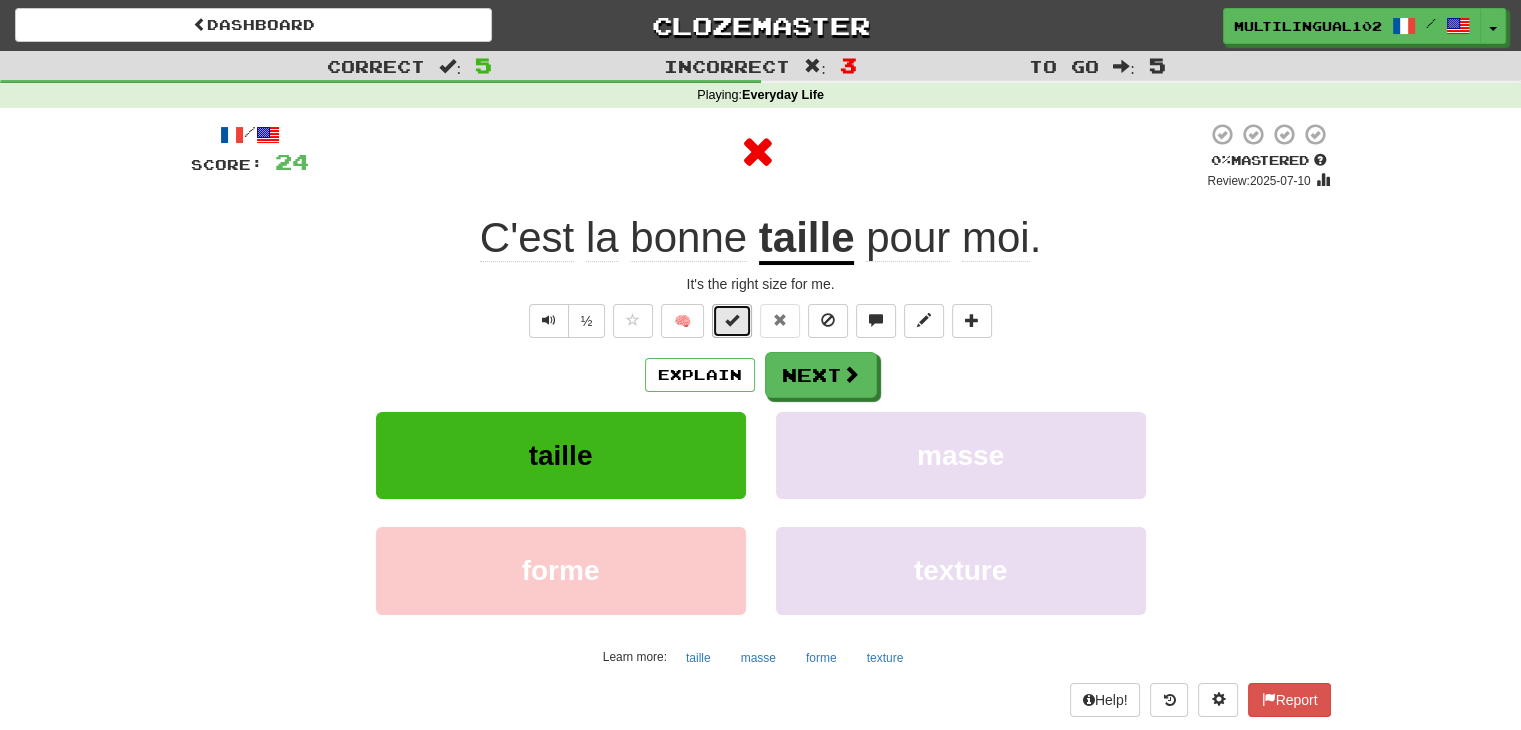 click at bounding box center (732, 320) 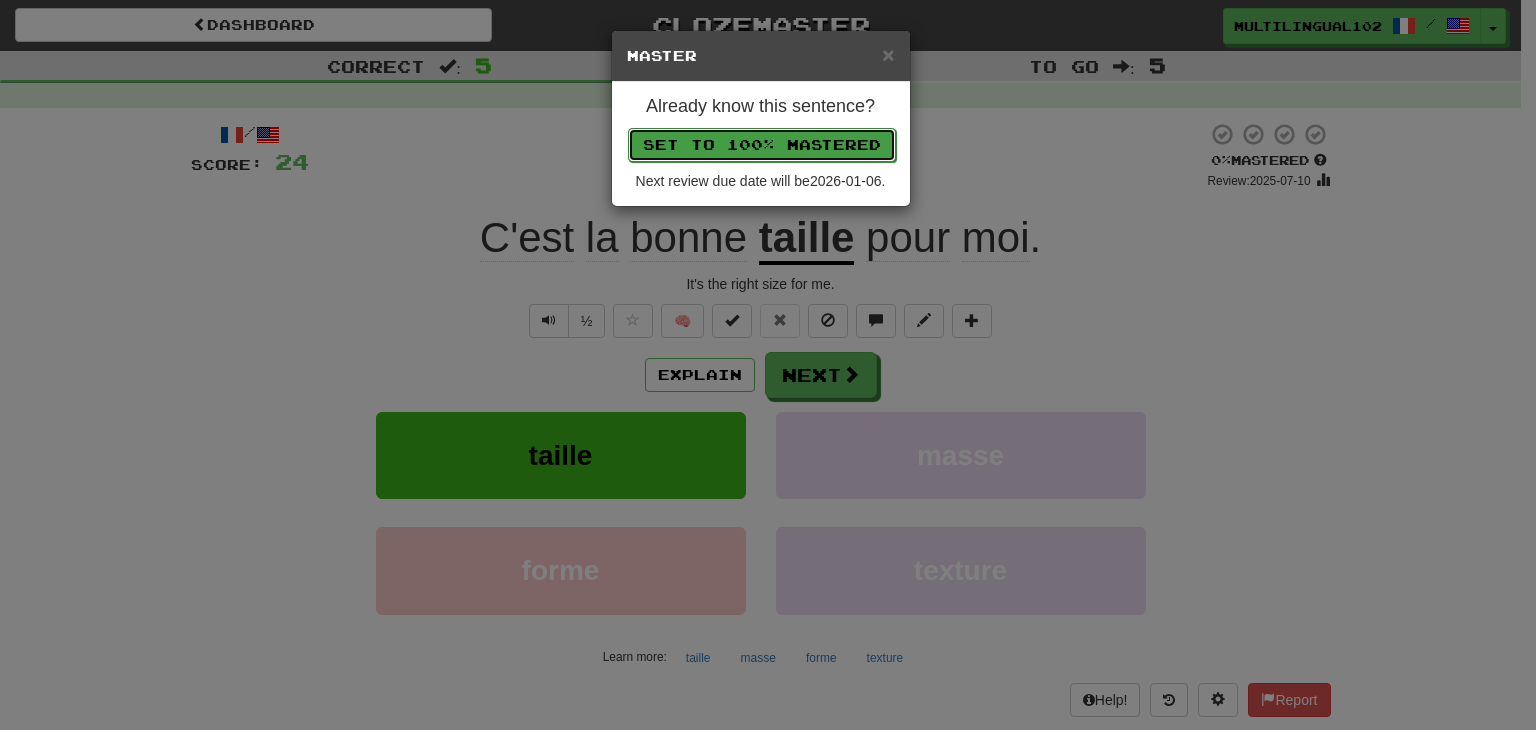 click on "Set to 100% Mastered" at bounding box center [762, 145] 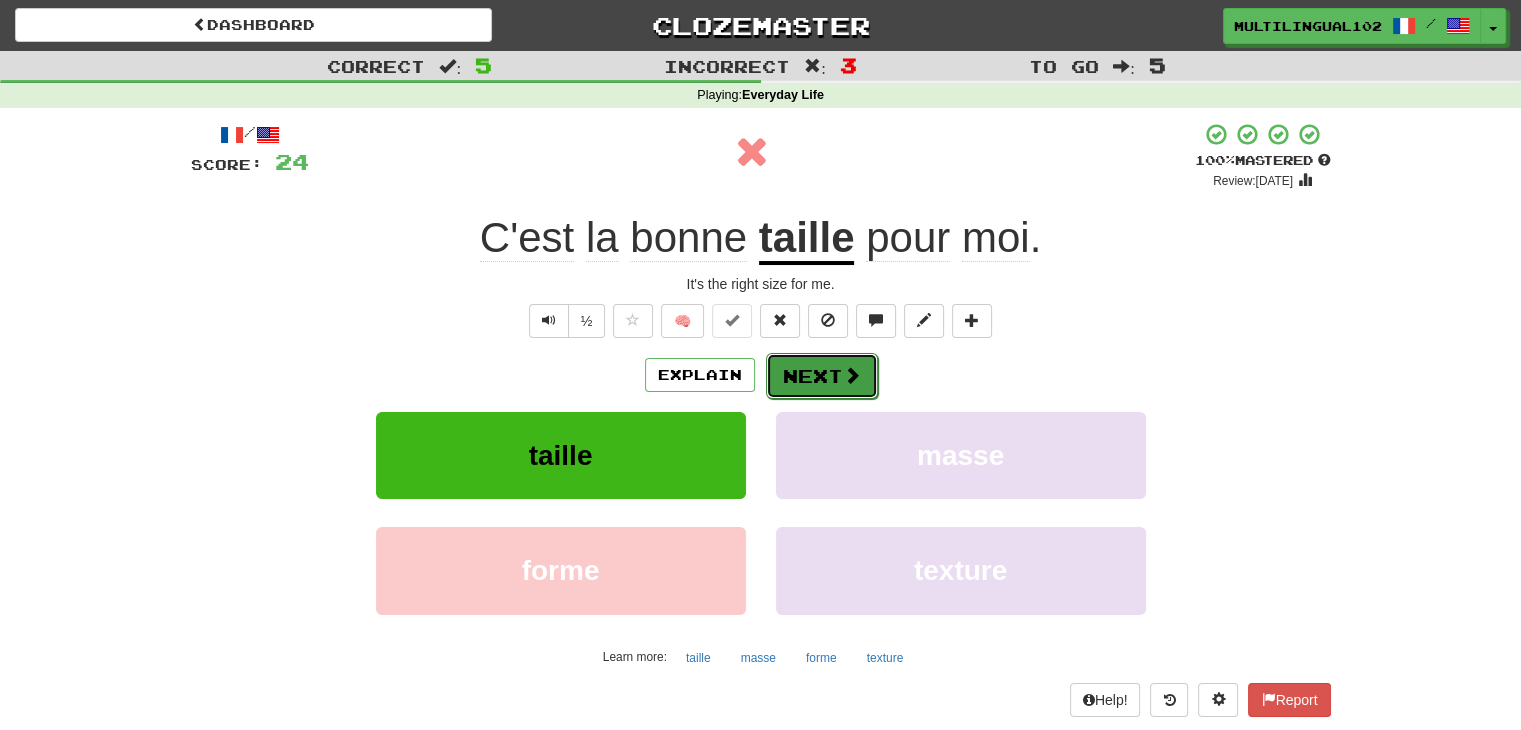click on "Next" at bounding box center [822, 376] 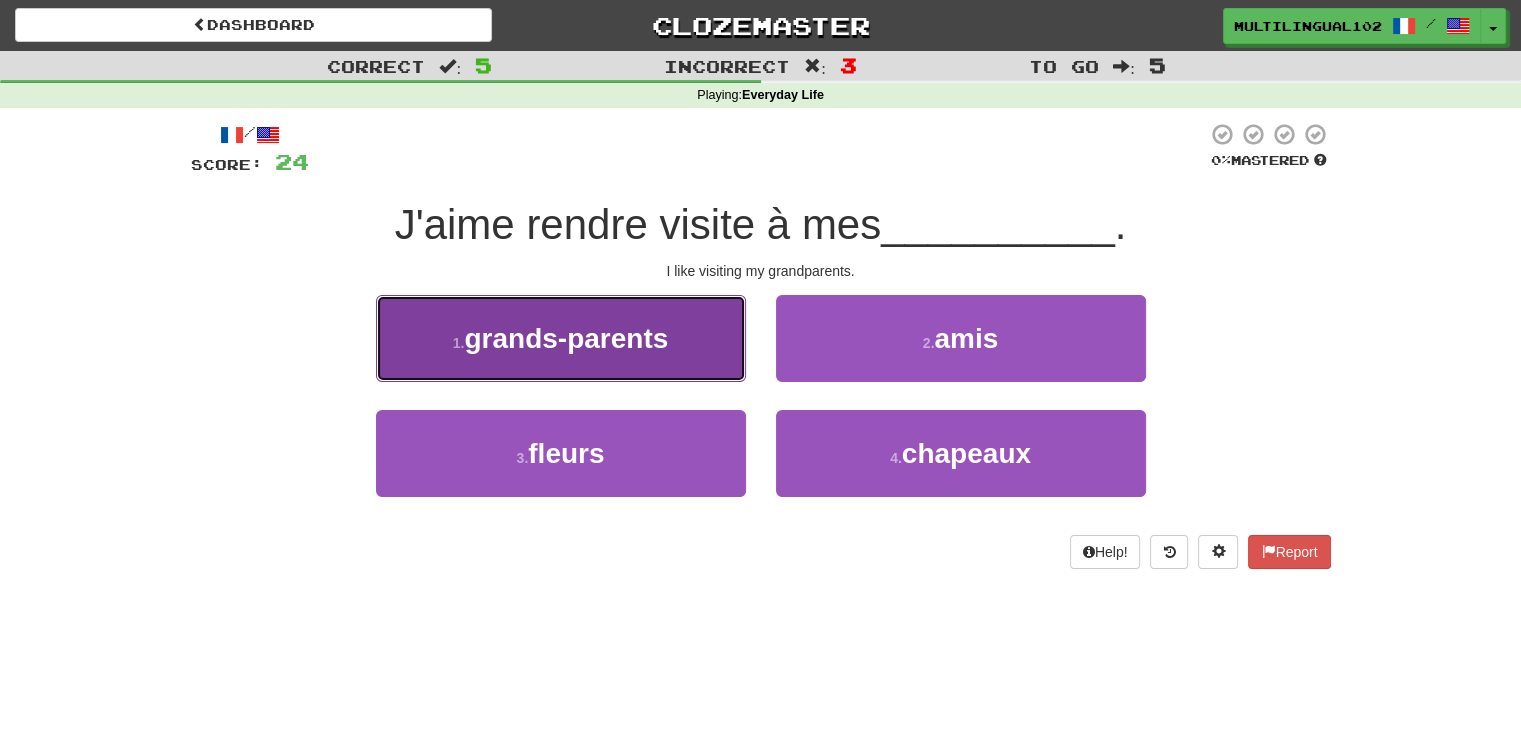 click on "1 .  grands-parents" at bounding box center (561, 338) 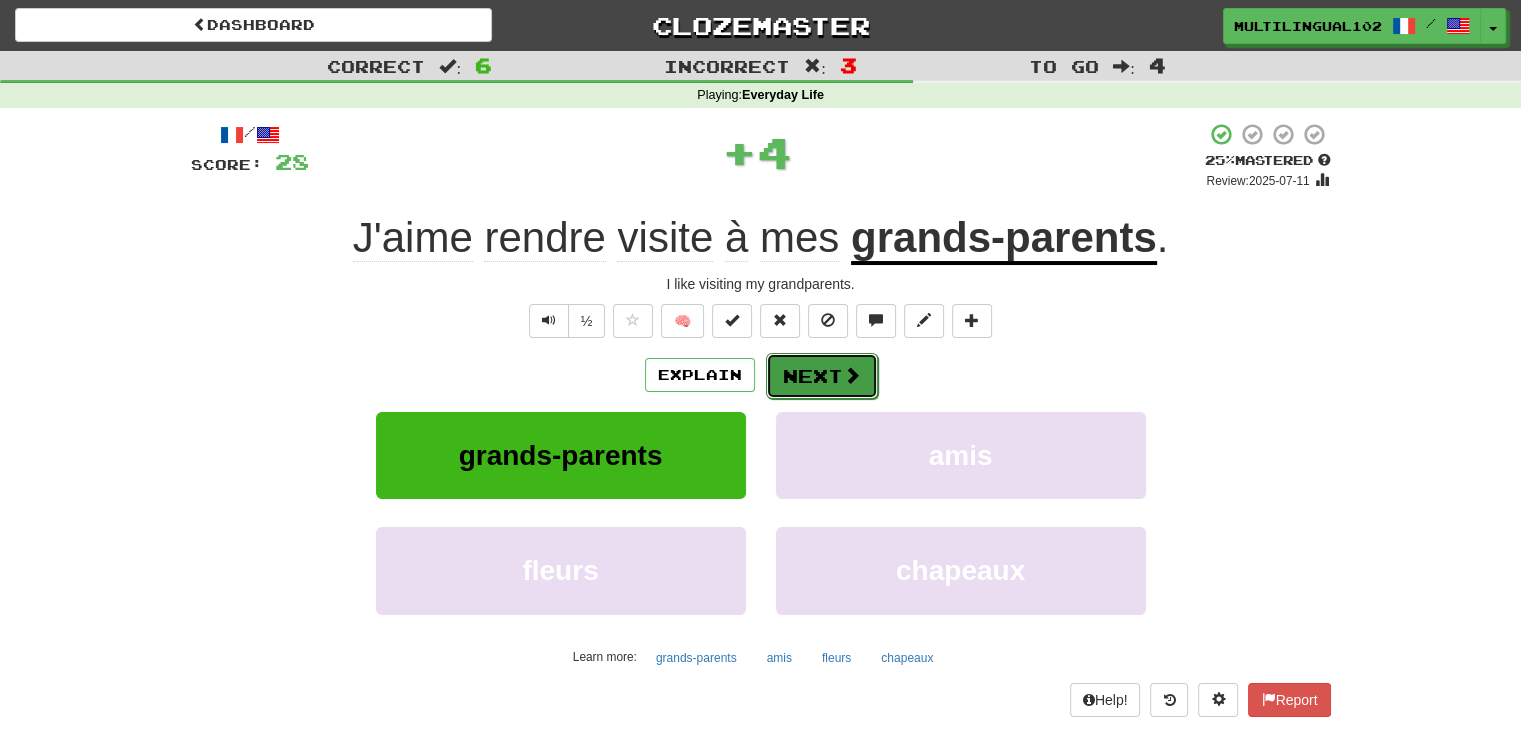 click on "Next" at bounding box center (822, 376) 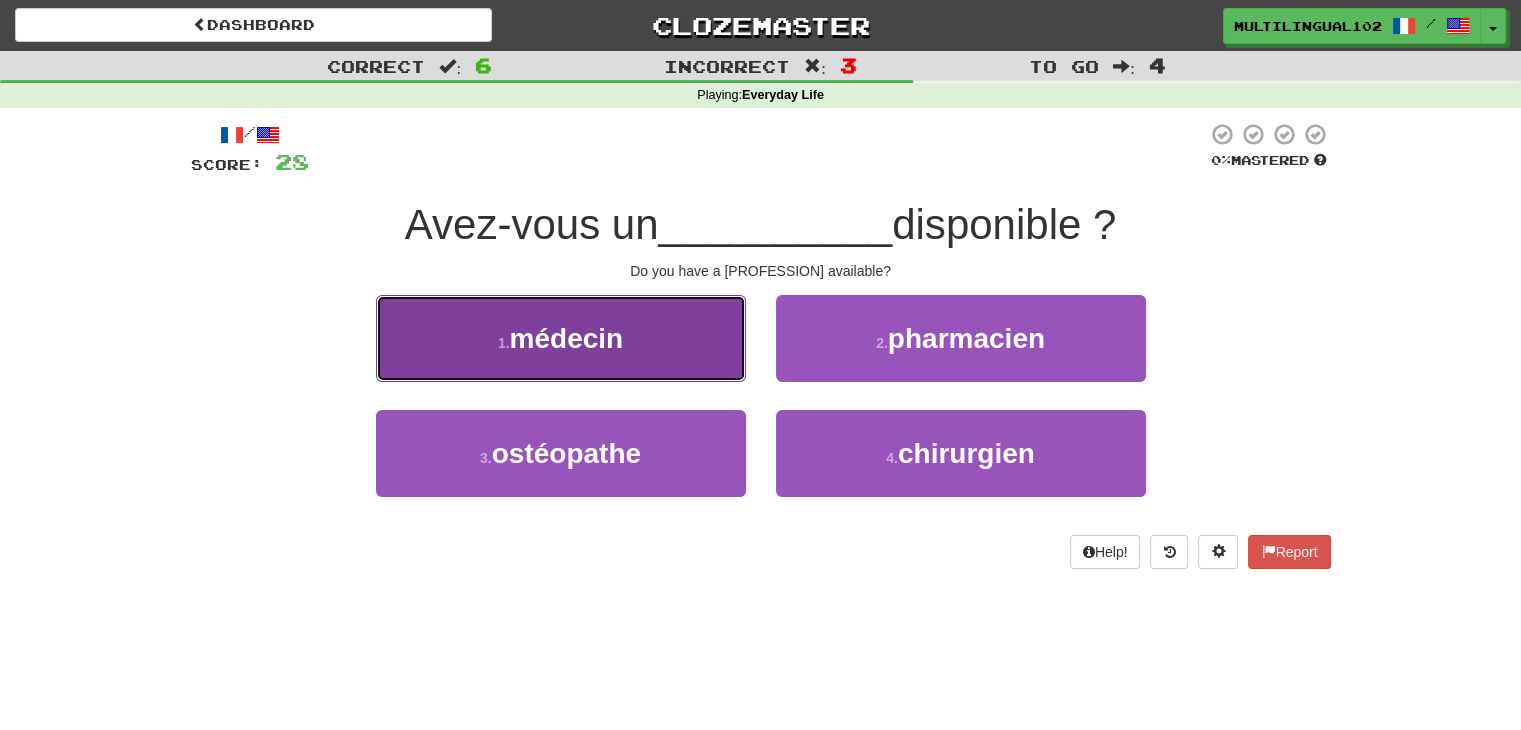 click on "1 .  médecin" at bounding box center (561, 338) 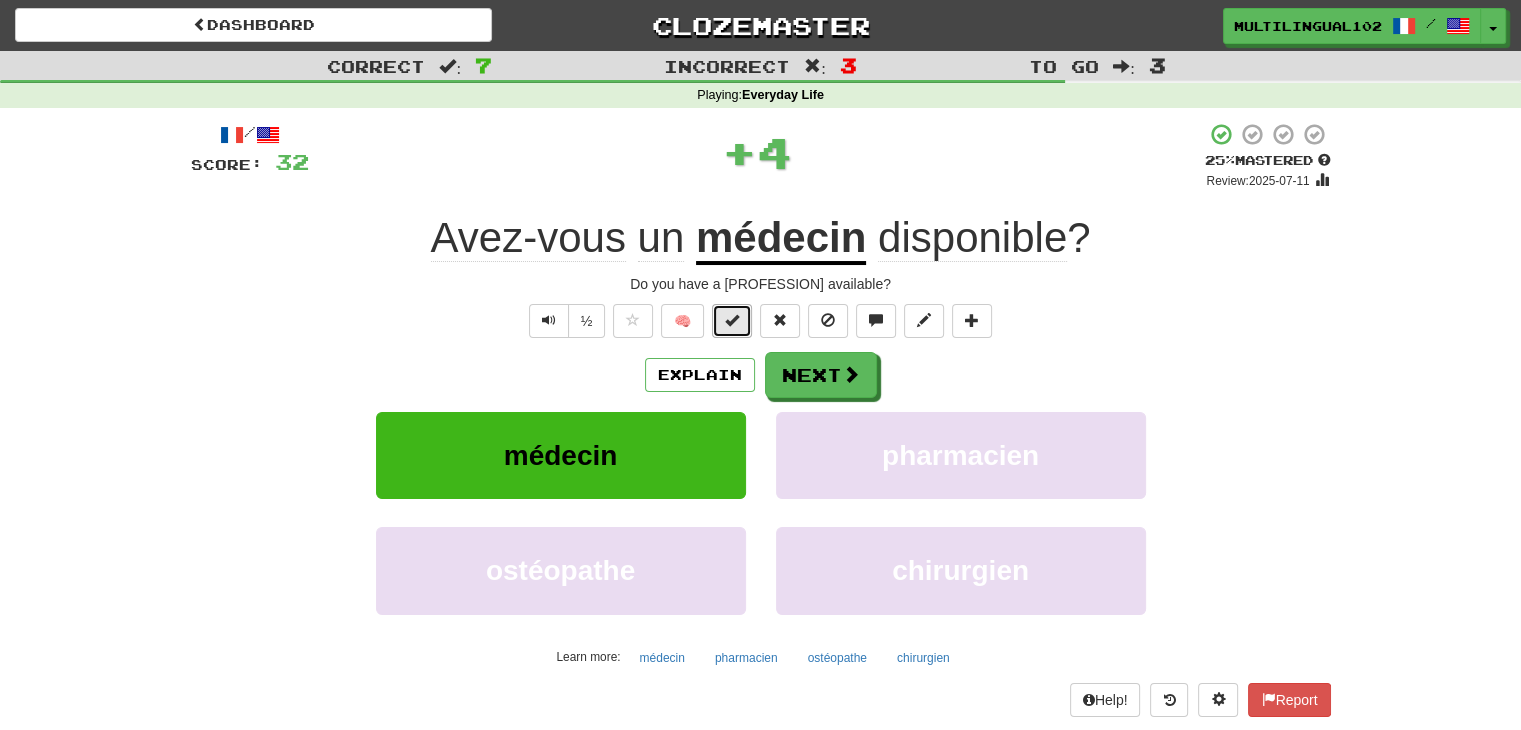click at bounding box center (732, 320) 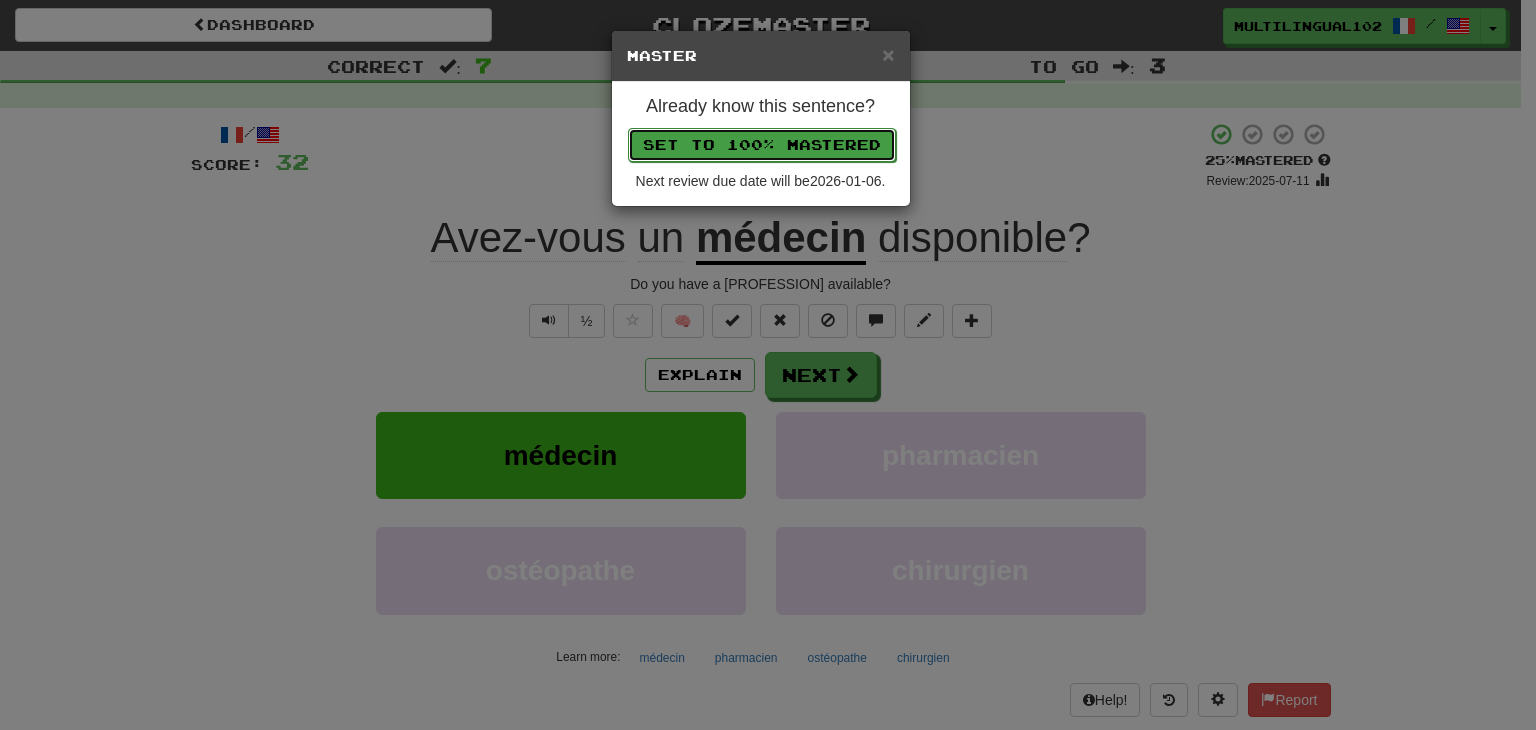 click on "Set to 100% Mastered" at bounding box center (762, 145) 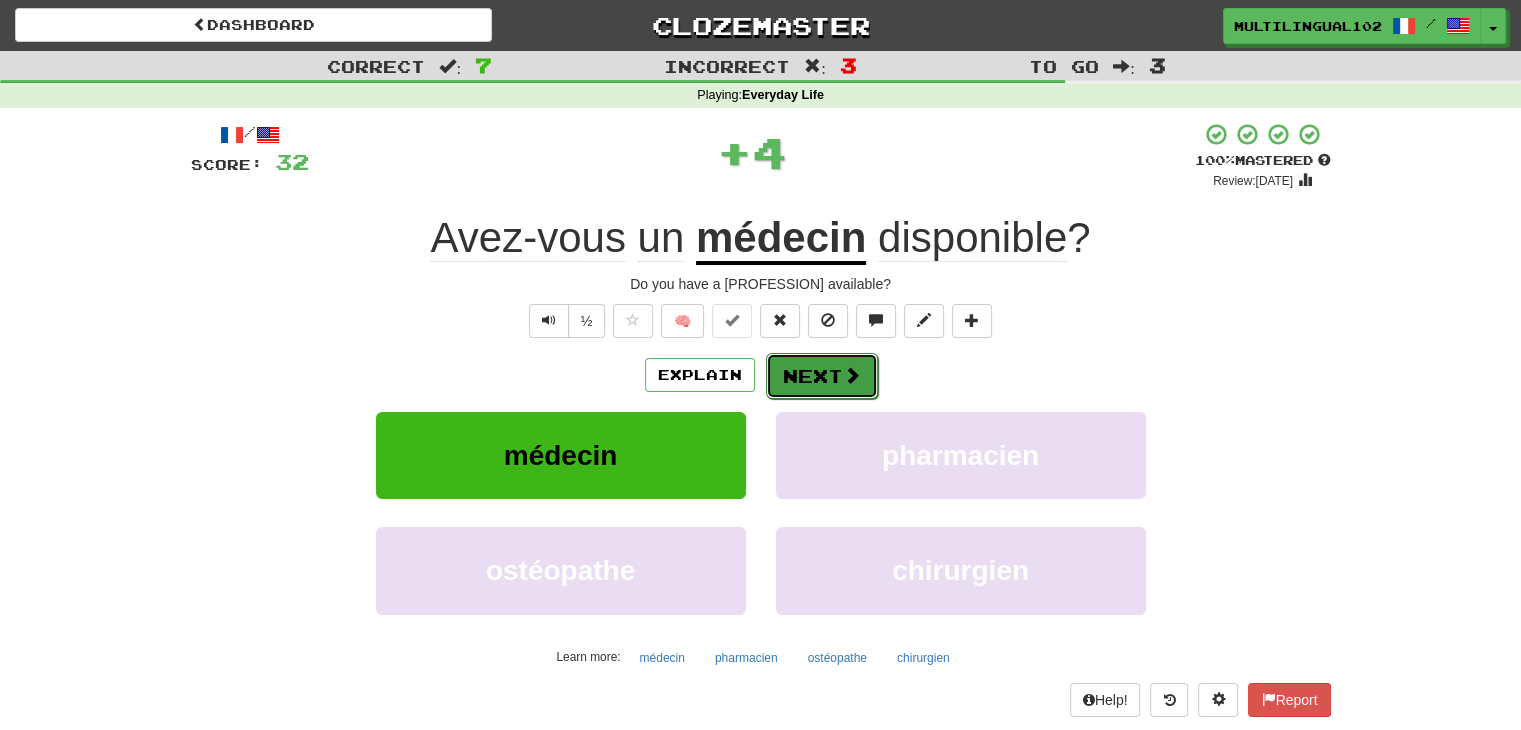 click on "Next" at bounding box center (822, 376) 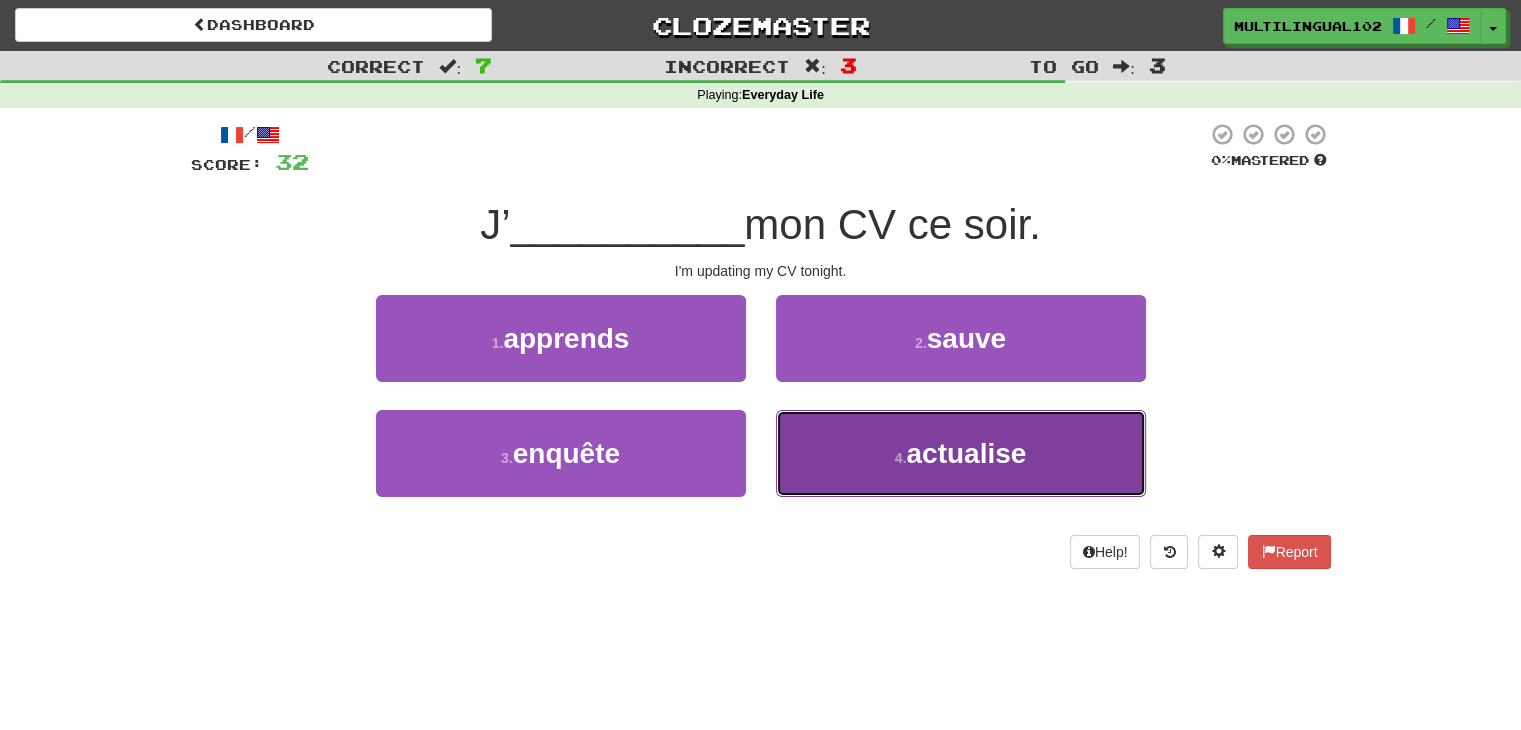 click on "4 .  actualise" at bounding box center [961, 453] 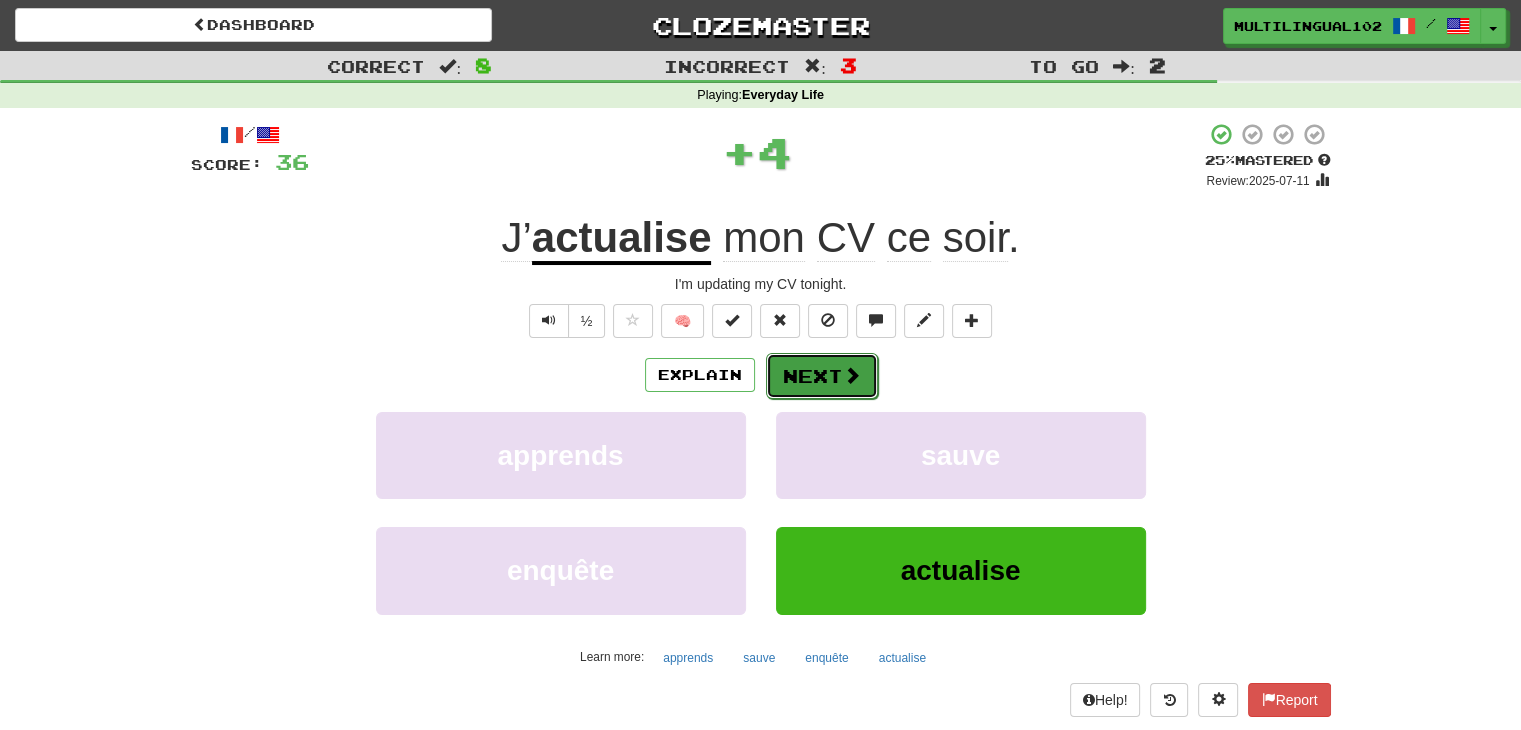click on "Next" at bounding box center (822, 376) 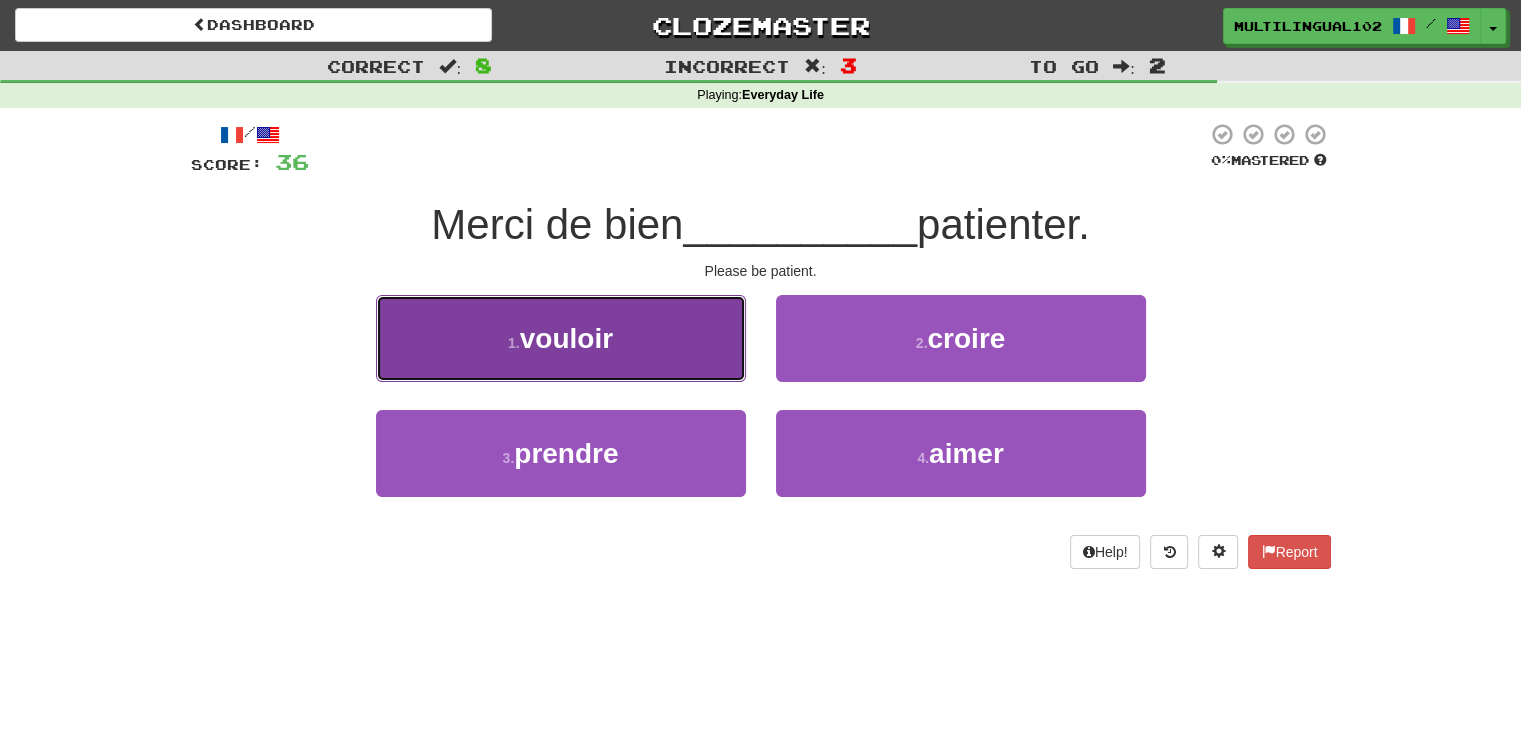 click on "1 .  vouloir" at bounding box center [561, 338] 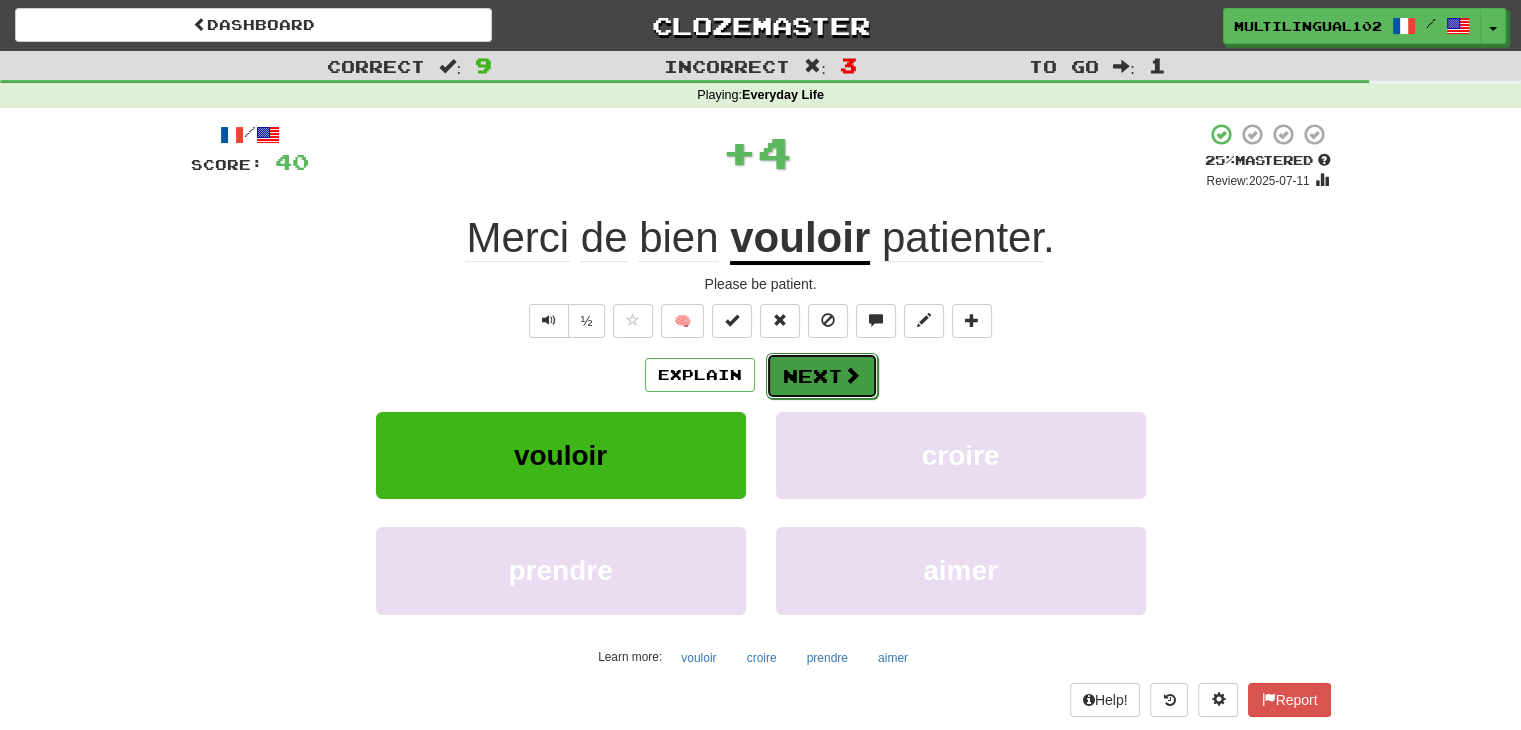 click on "Next" at bounding box center [822, 376] 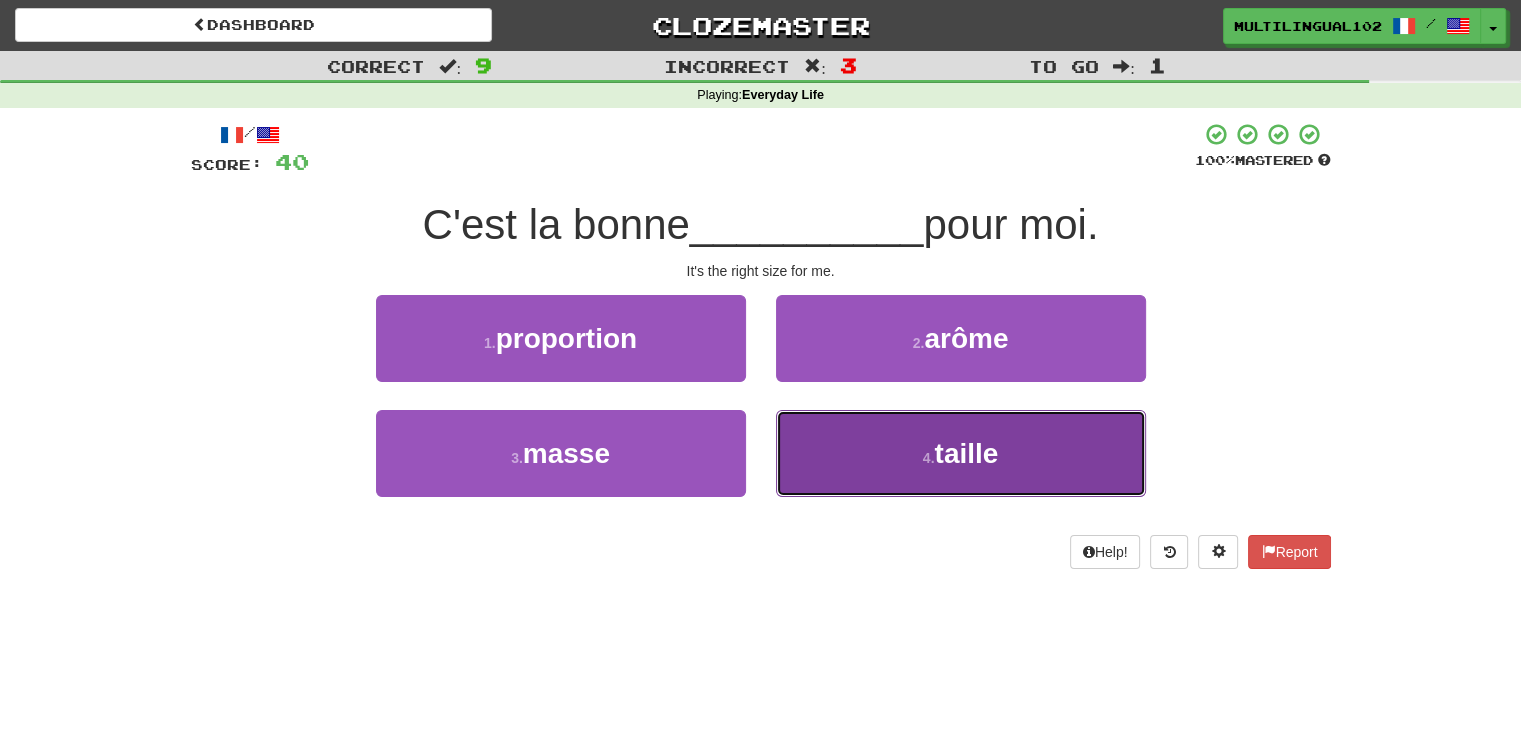 click on "4 .  taille" at bounding box center [961, 453] 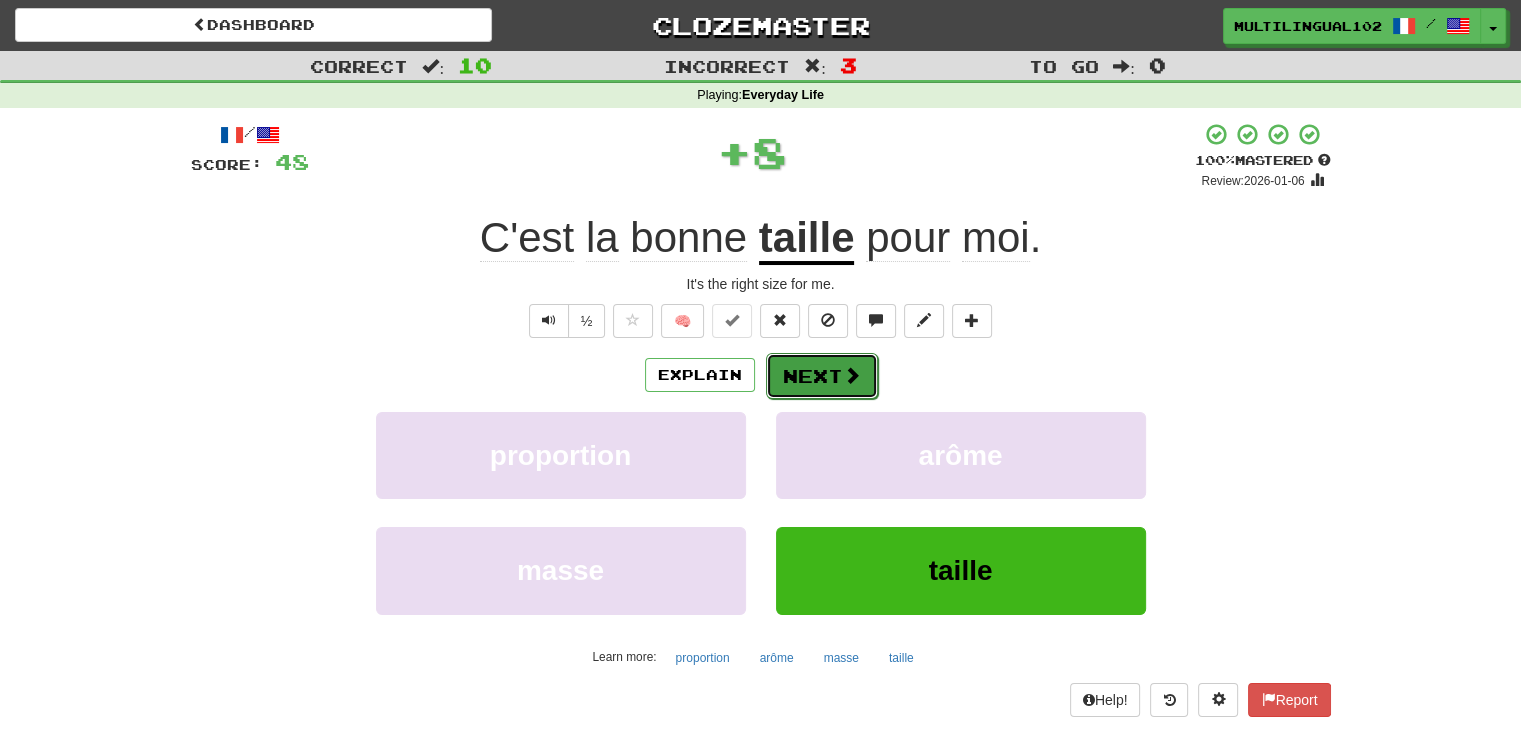 click at bounding box center (852, 375) 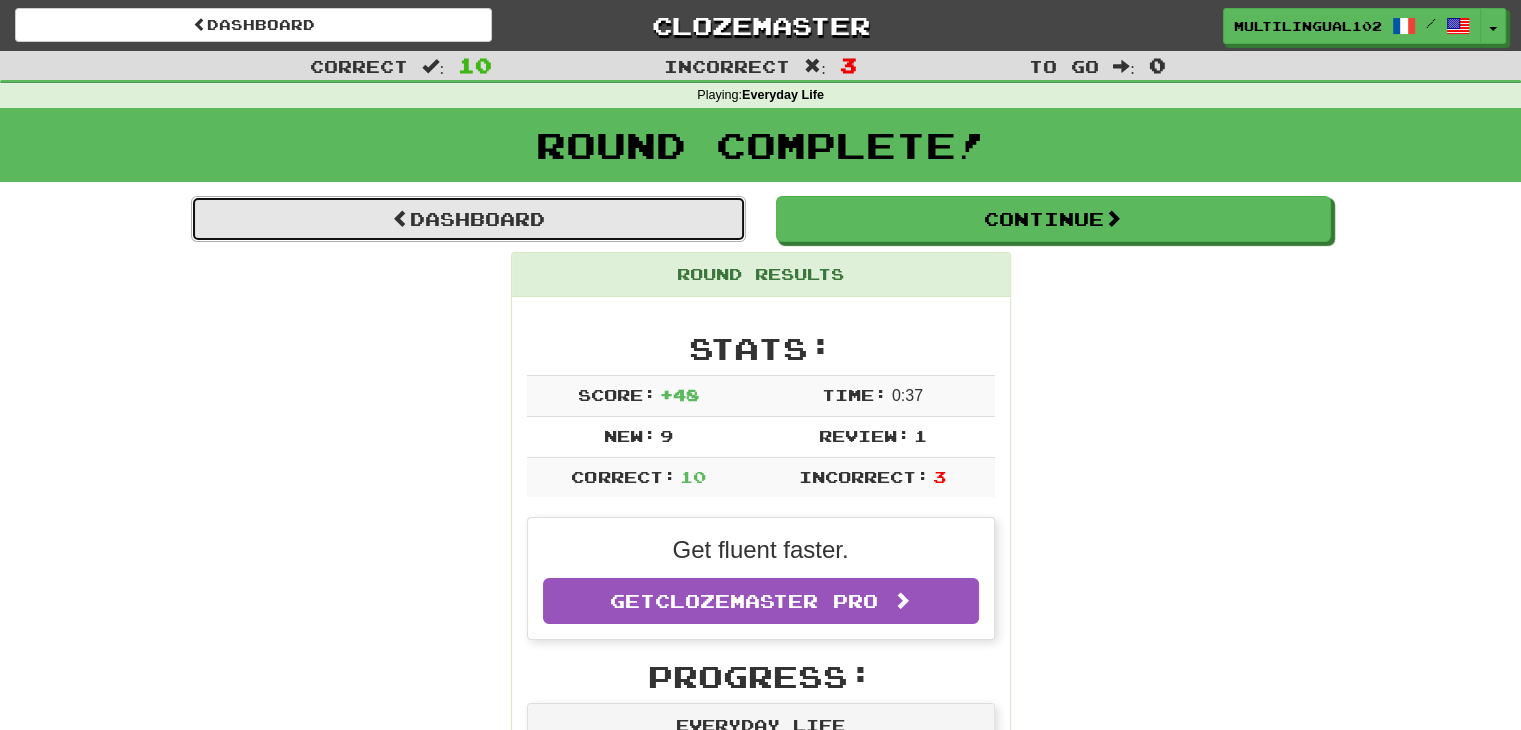 click on "Dashboard" at bounding box center [468, 219] 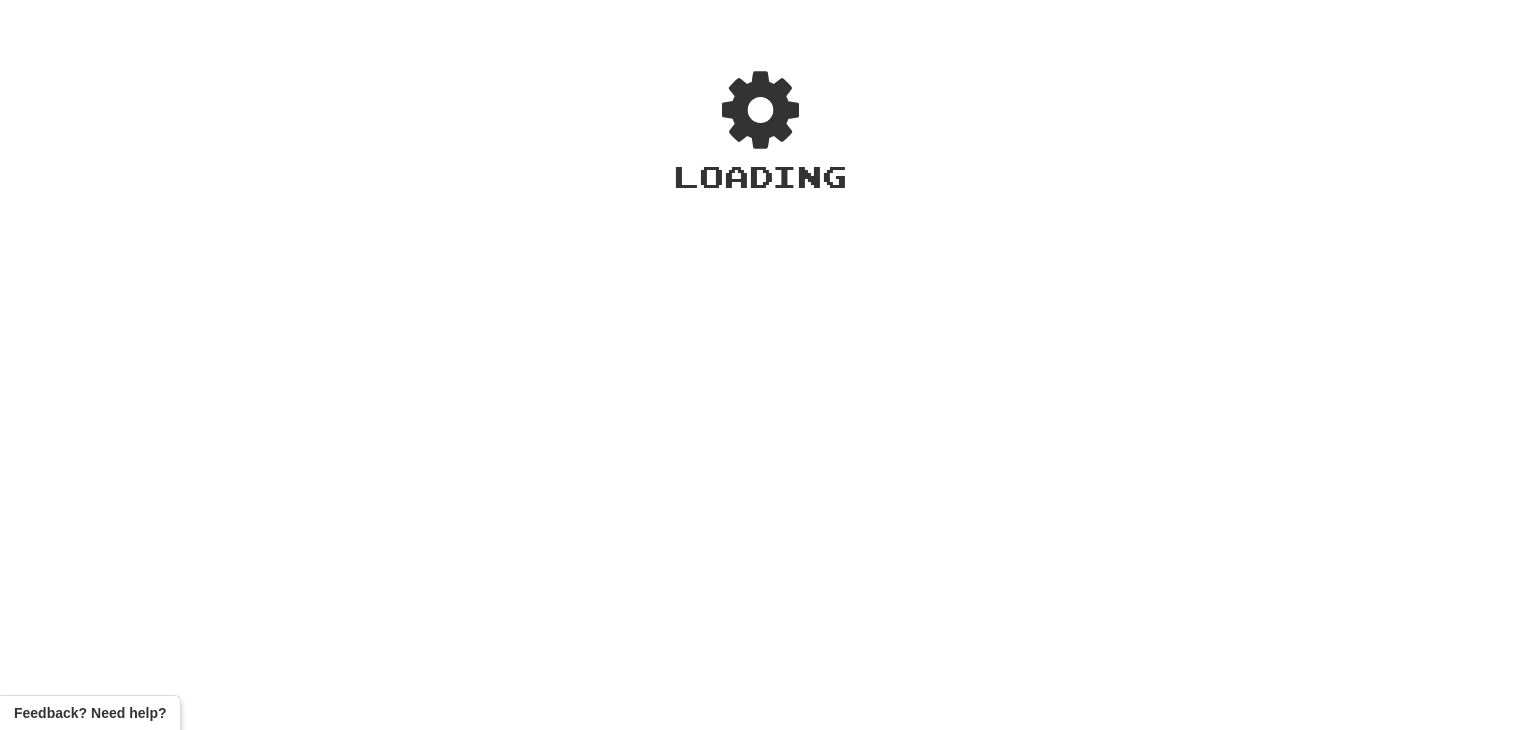 scroll, scrollTop: 0, scrollLeft: 0, axis: both 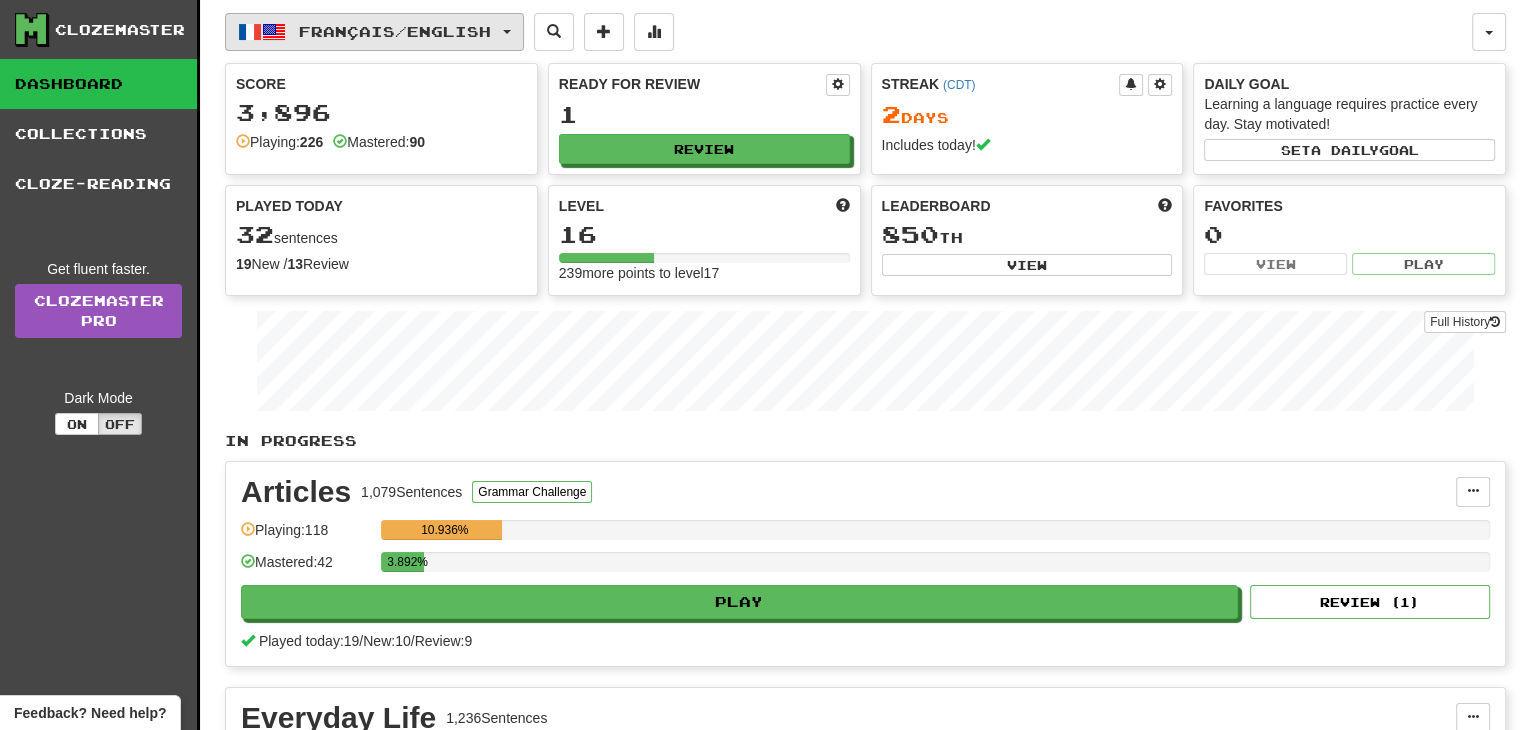 click on "Français  /  English" 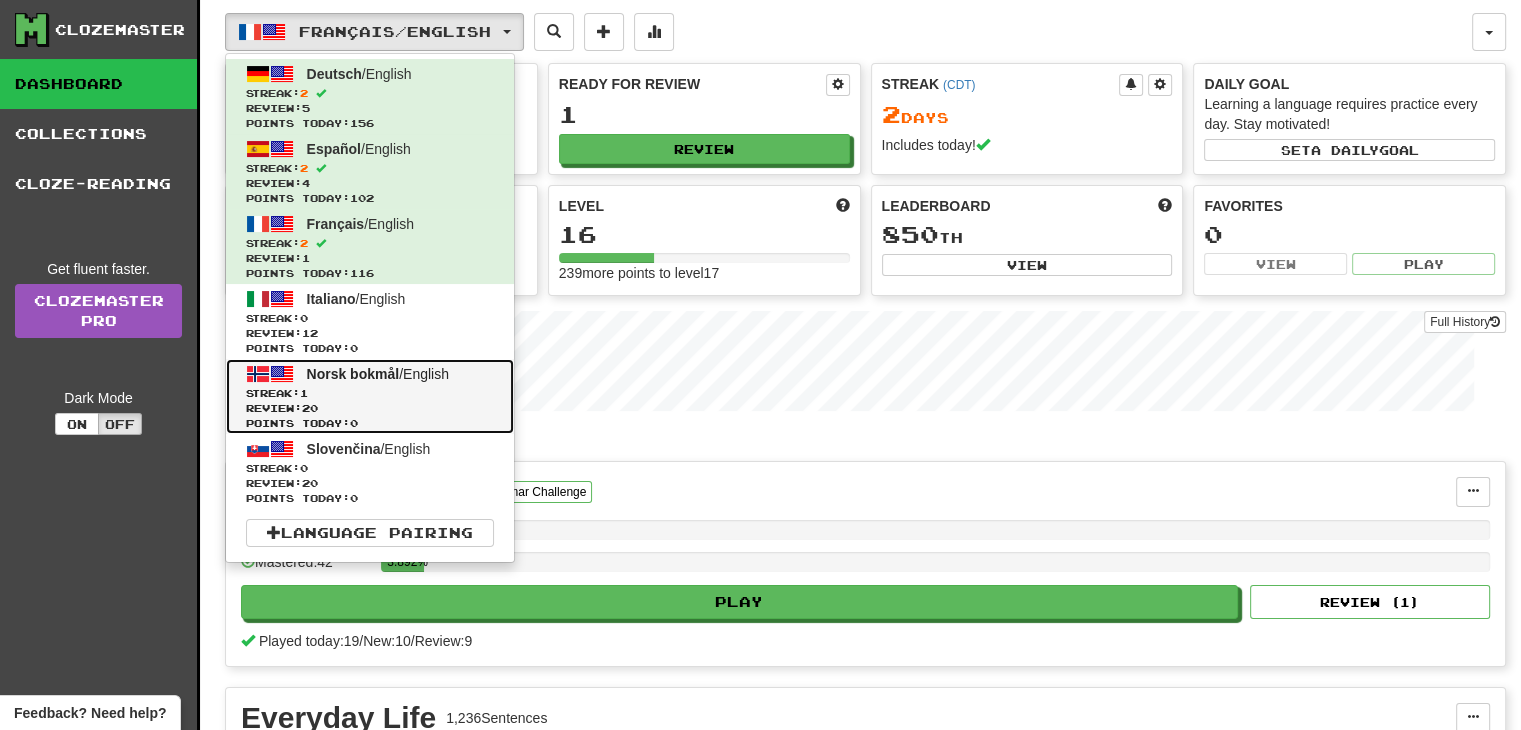 click on "Norsk bokmål  /  English Streak:  1   Review:  20 Points today:  0" 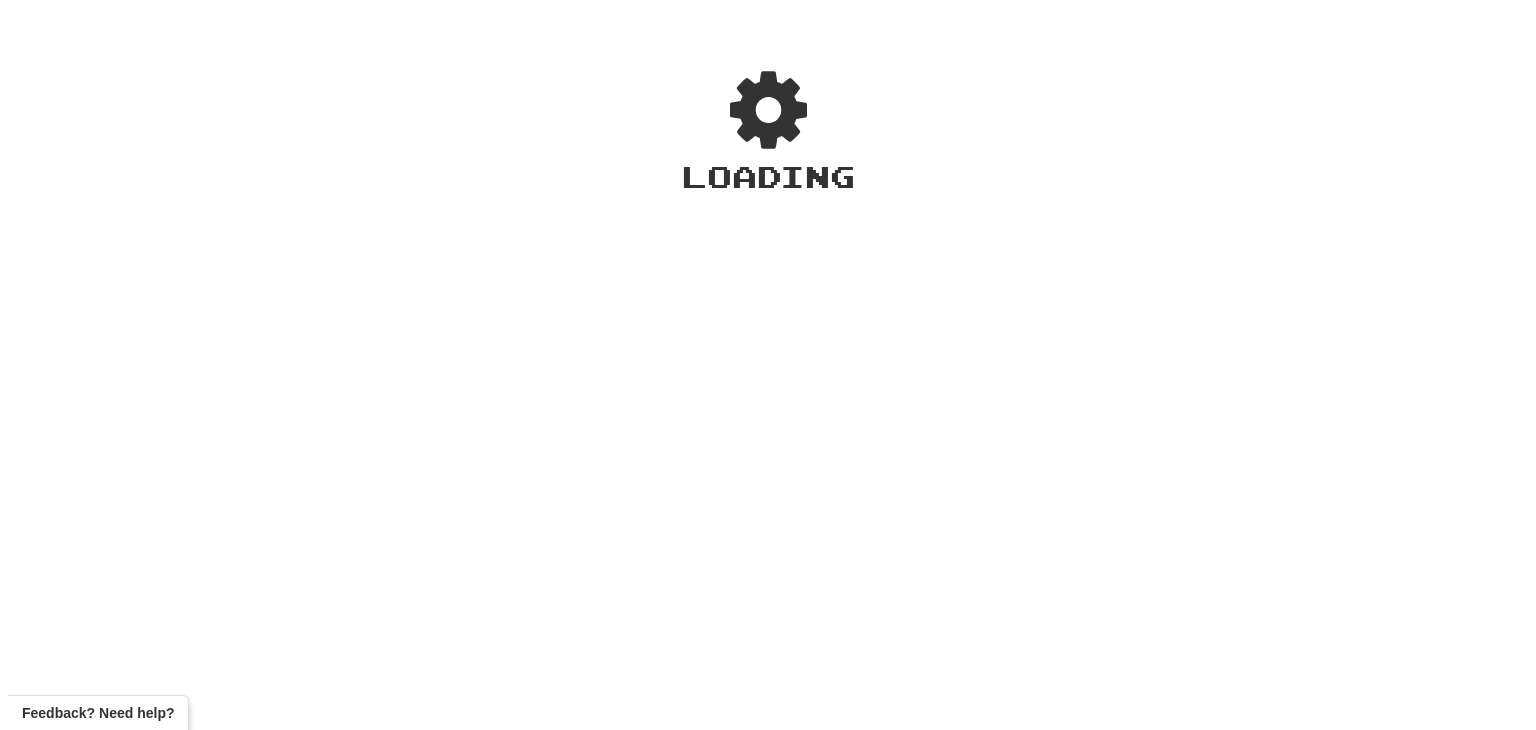 scroll, scrollTop: 0, scrollLeft: 0, axis: both 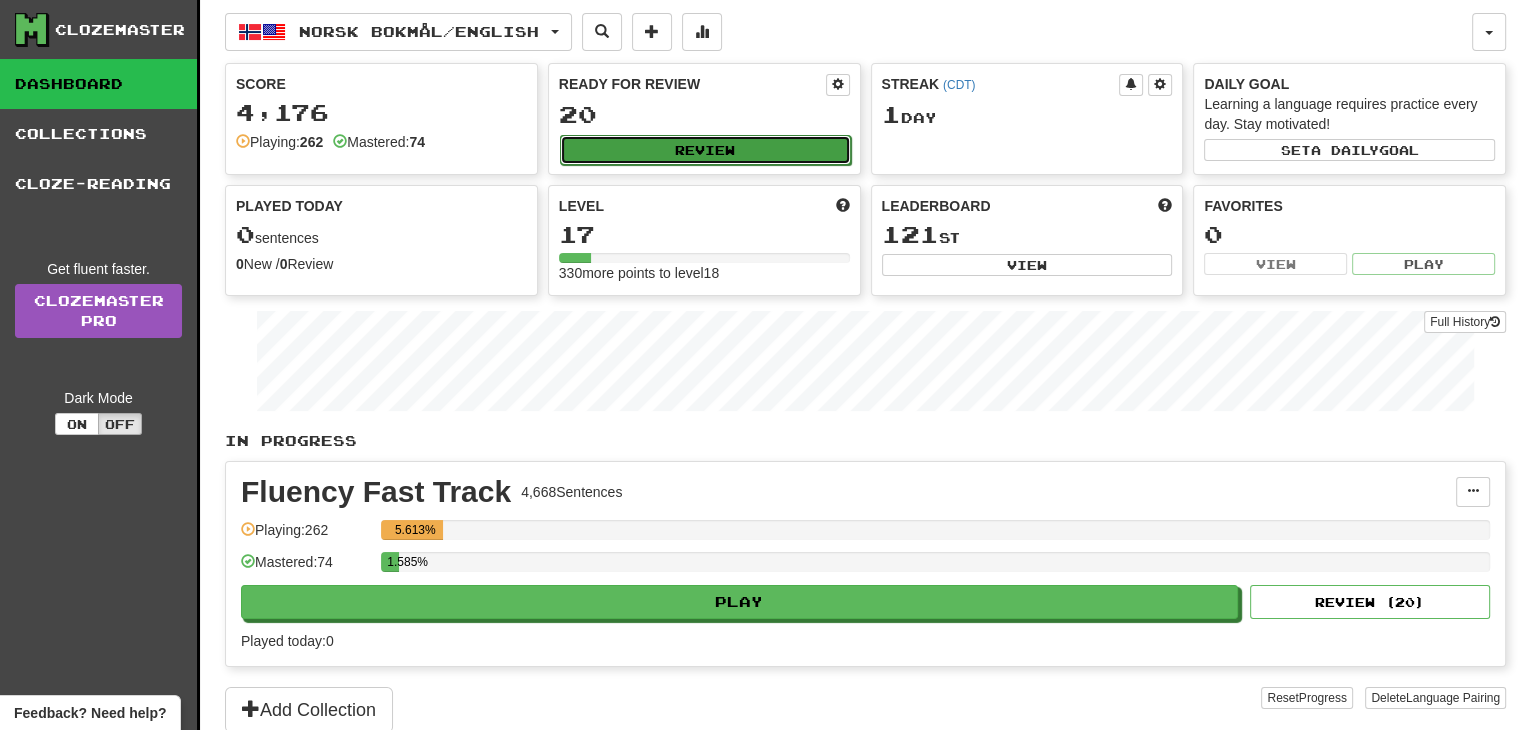 click on "Review" 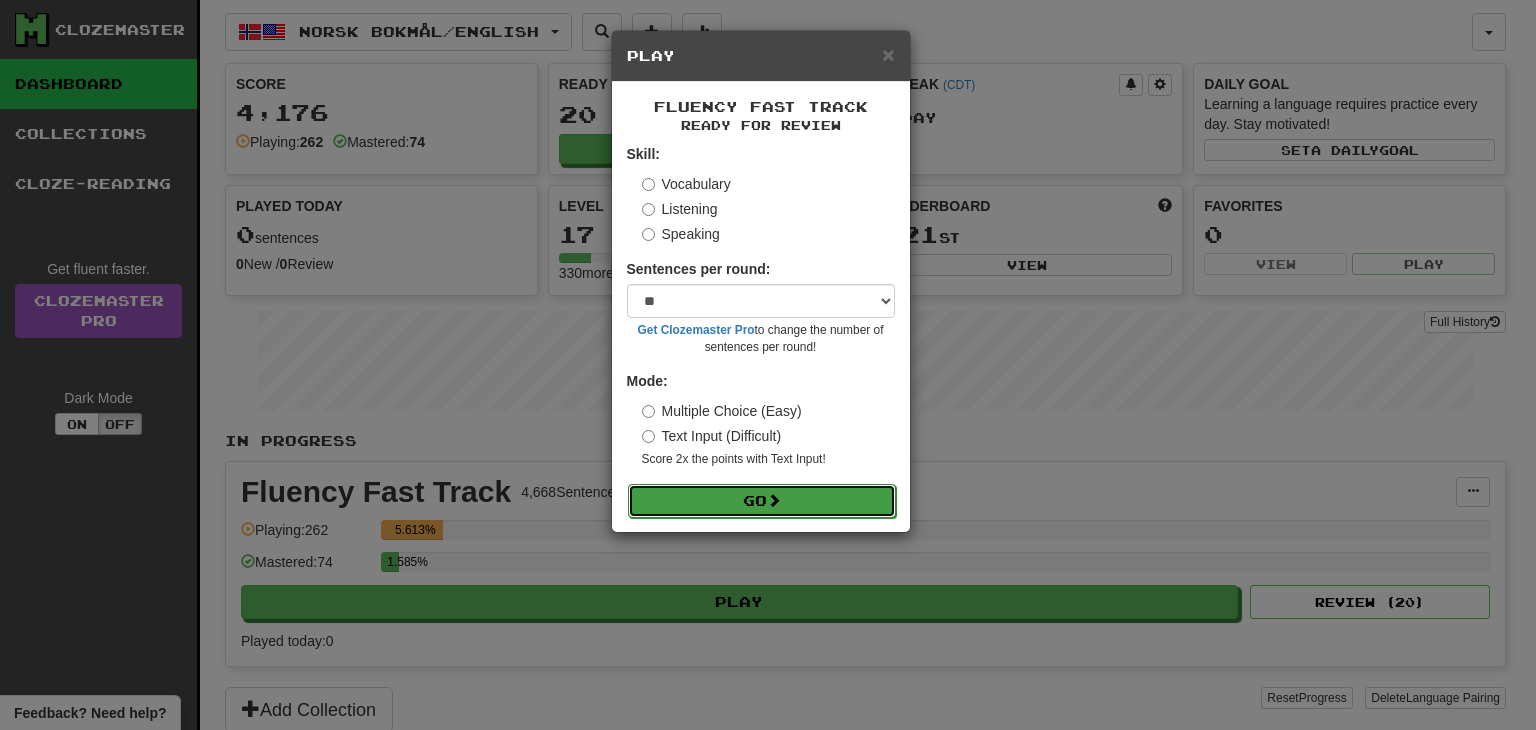 click on "Go" at bounding box center [762, 501] 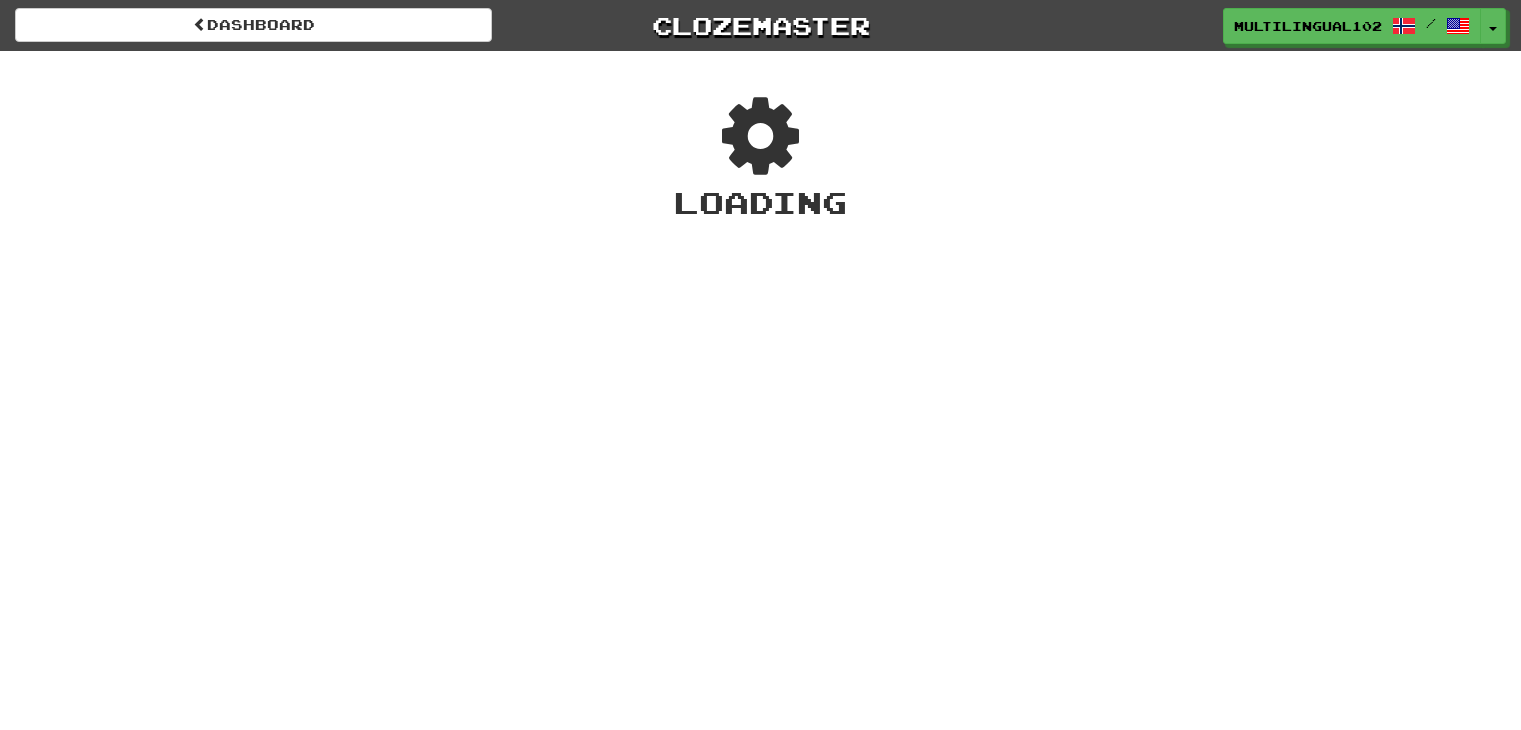 scroll, scrollTop: 0, scrollLeft: 0, axis: both 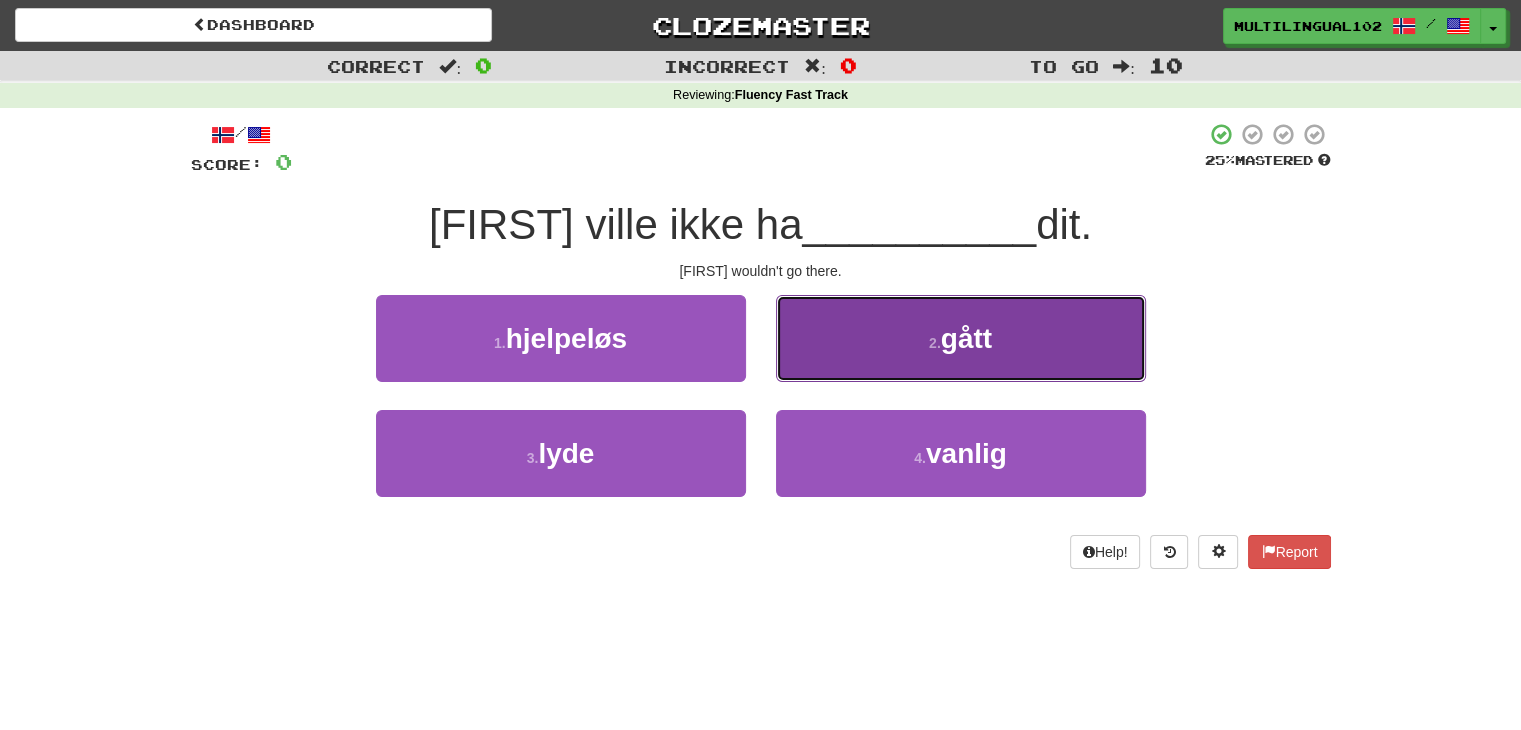 click on "2 .  gått" at bounding box center (961, 338) 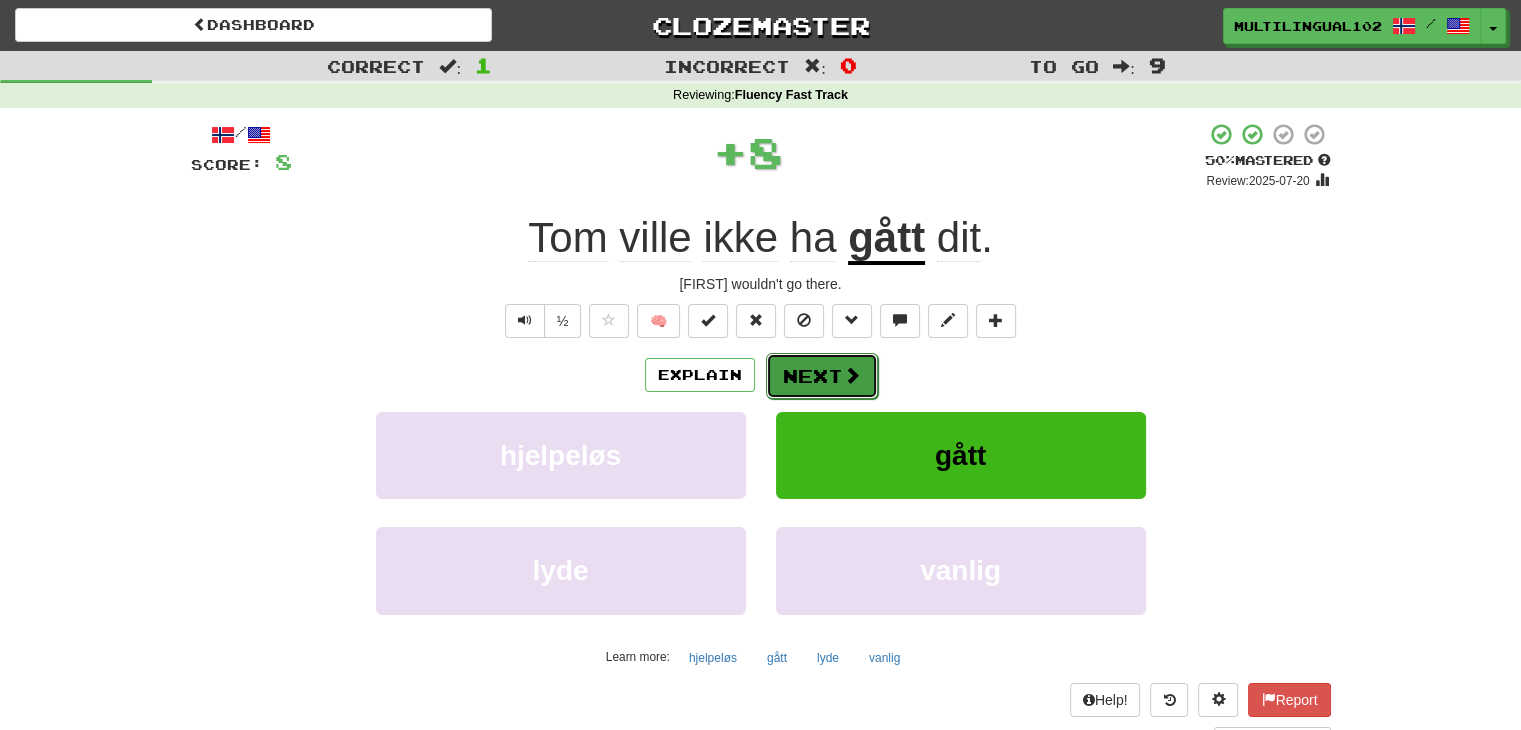 click on "Next" at bounding box center (822, 376) 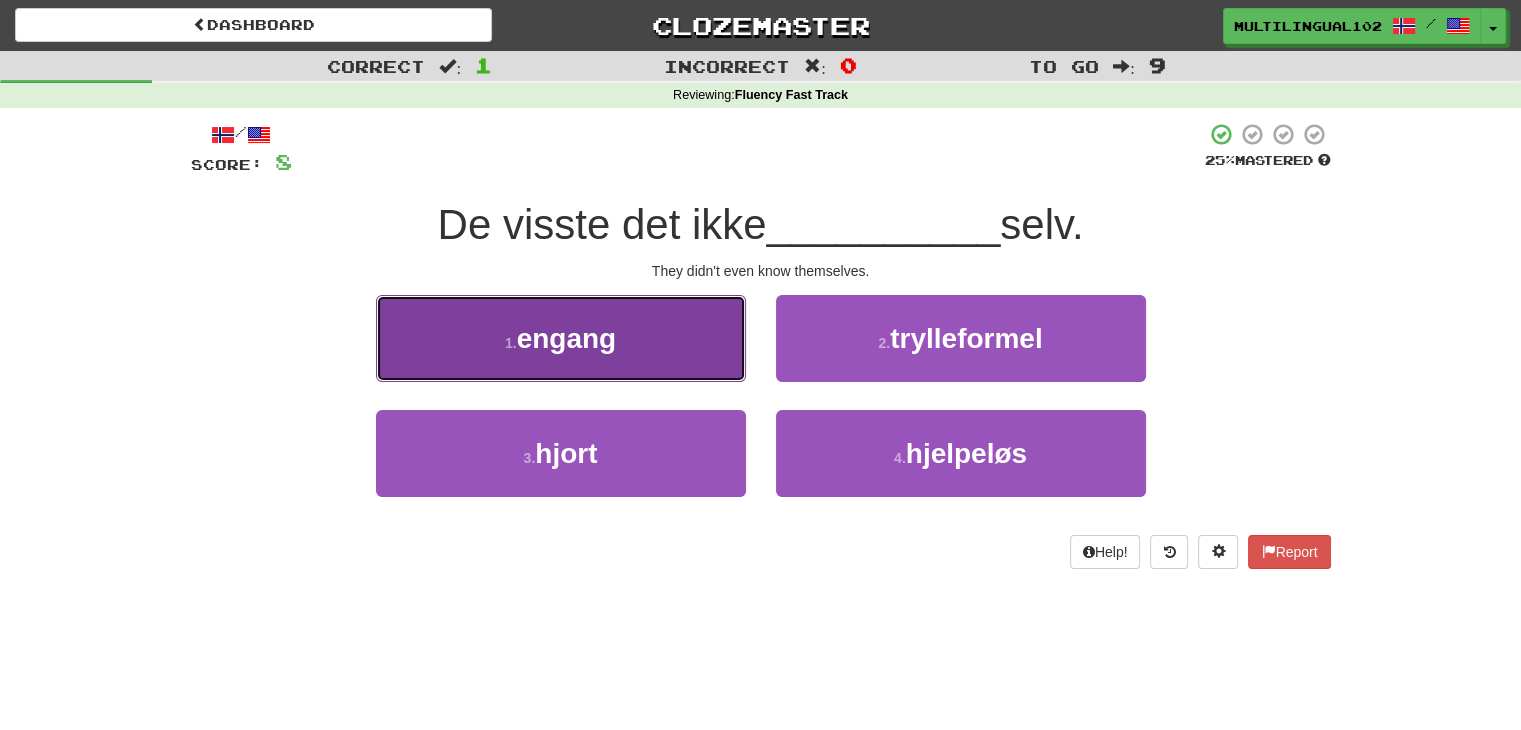 click on "1 .  engang" at bounding box center (561, 338) 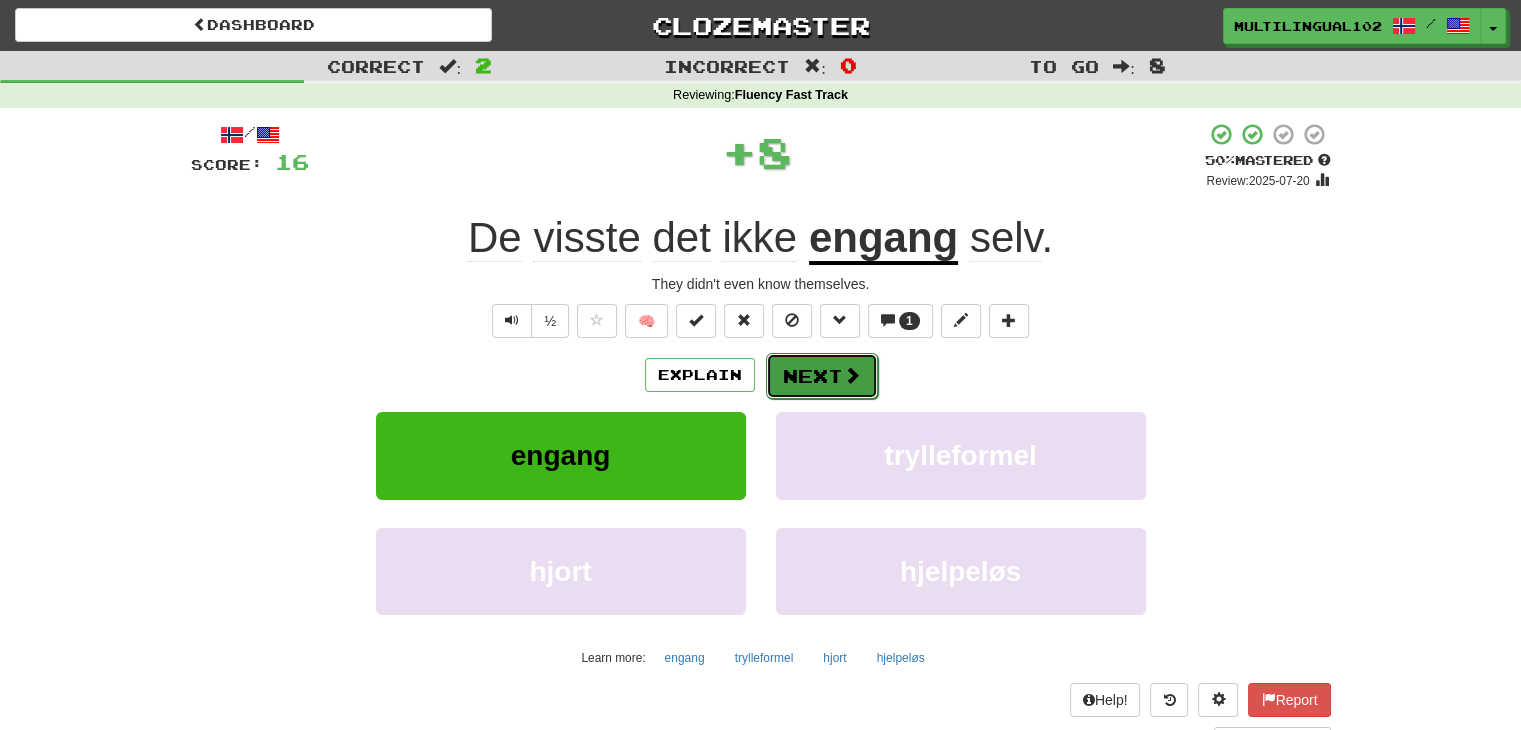 click on "Next" at bounding box center [822, 376] 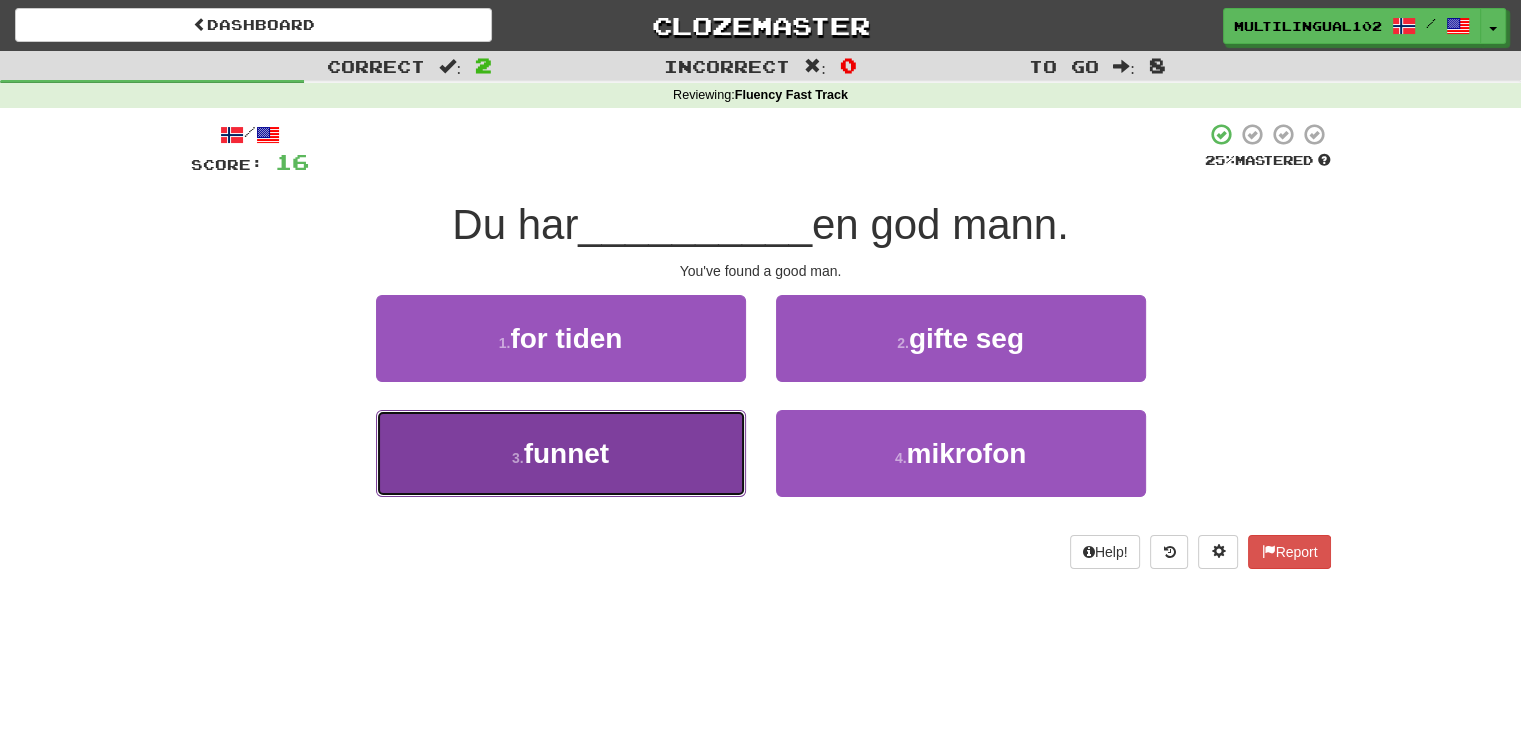 click on "3 .  funnet" at bounding box center (561, 453) 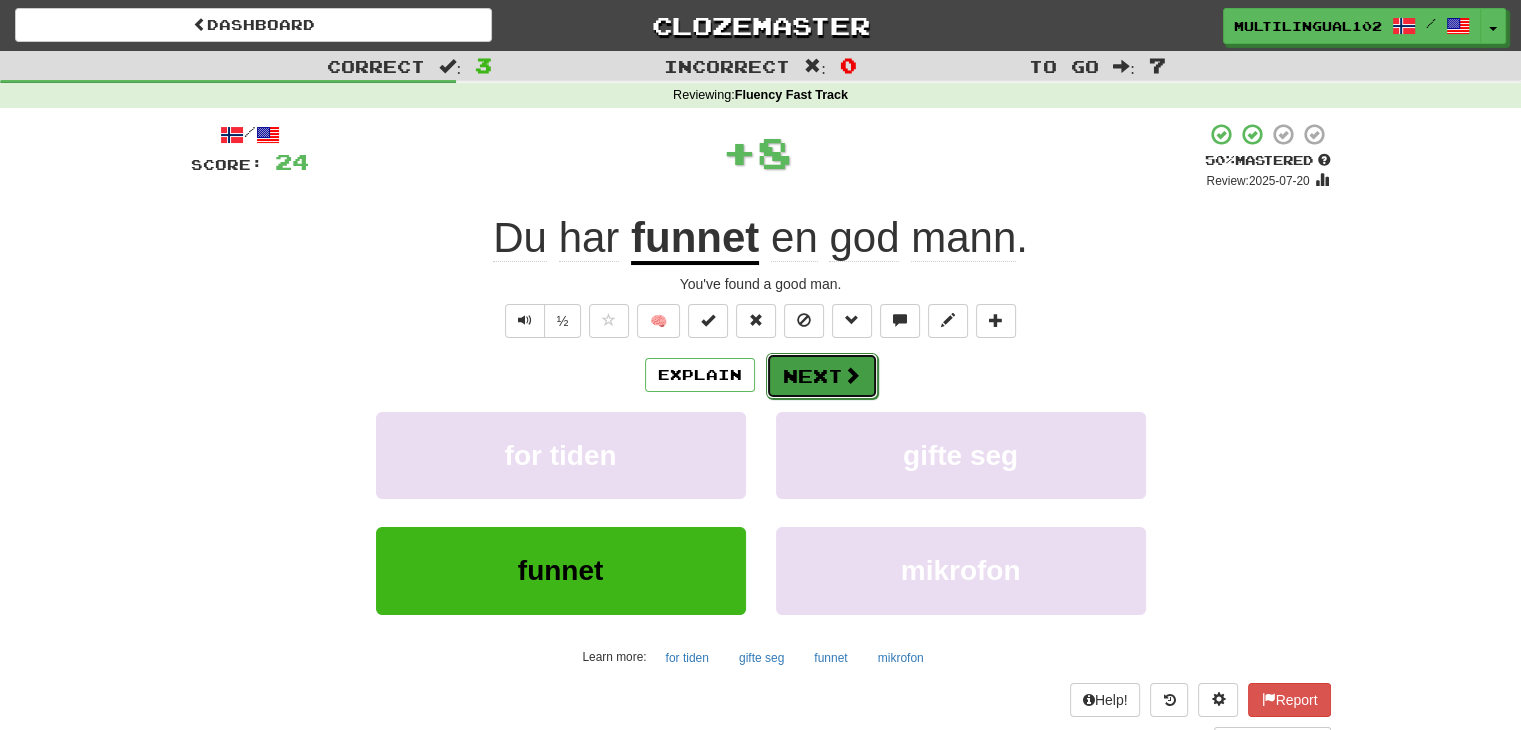 click on "Next" at bounding box center [822, 376] 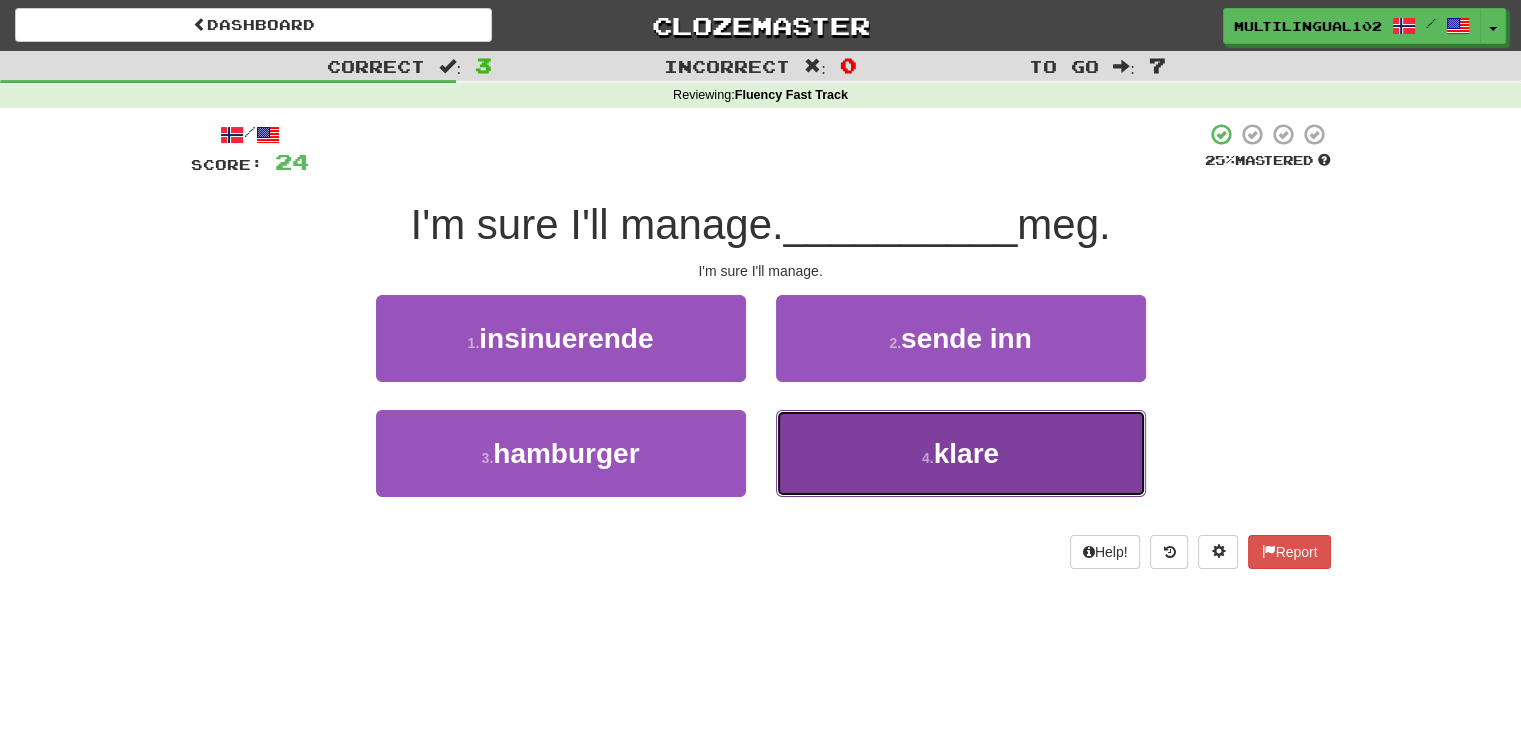 click on "4 .  klare" at bounding box center [961, 453] 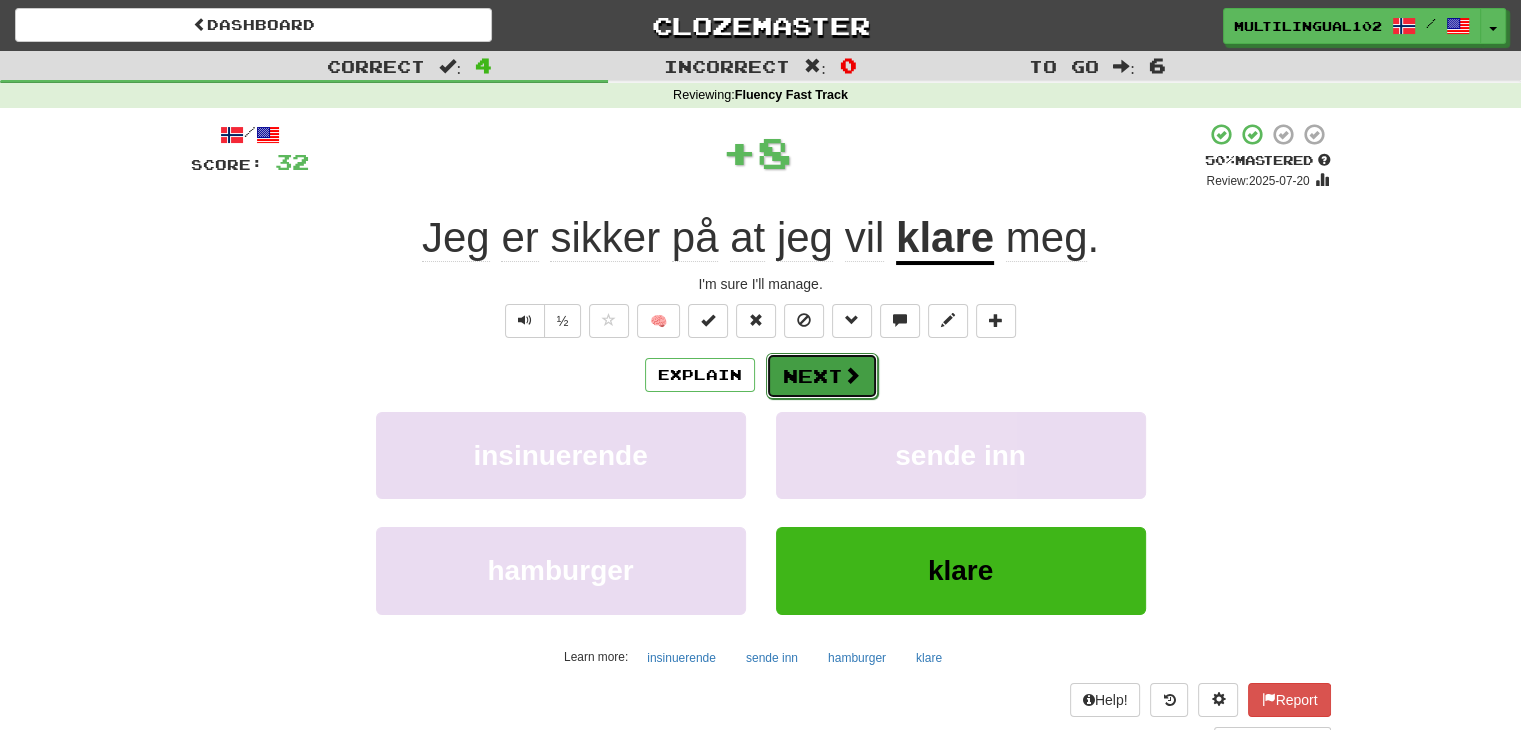 click on "Next" at bounding box center [822, 376] 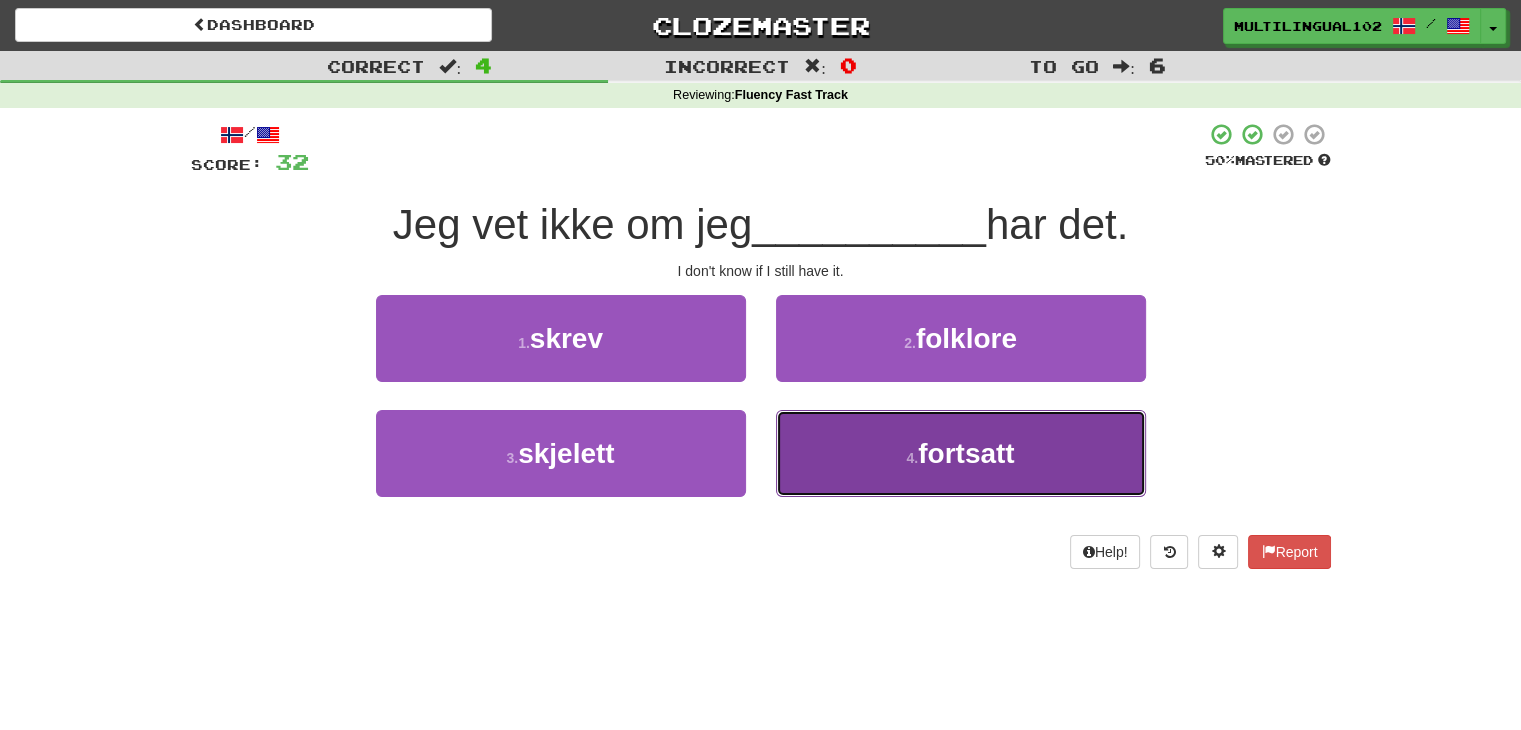 click on "4 .  fortsatt" at bounding box center [961, 453] 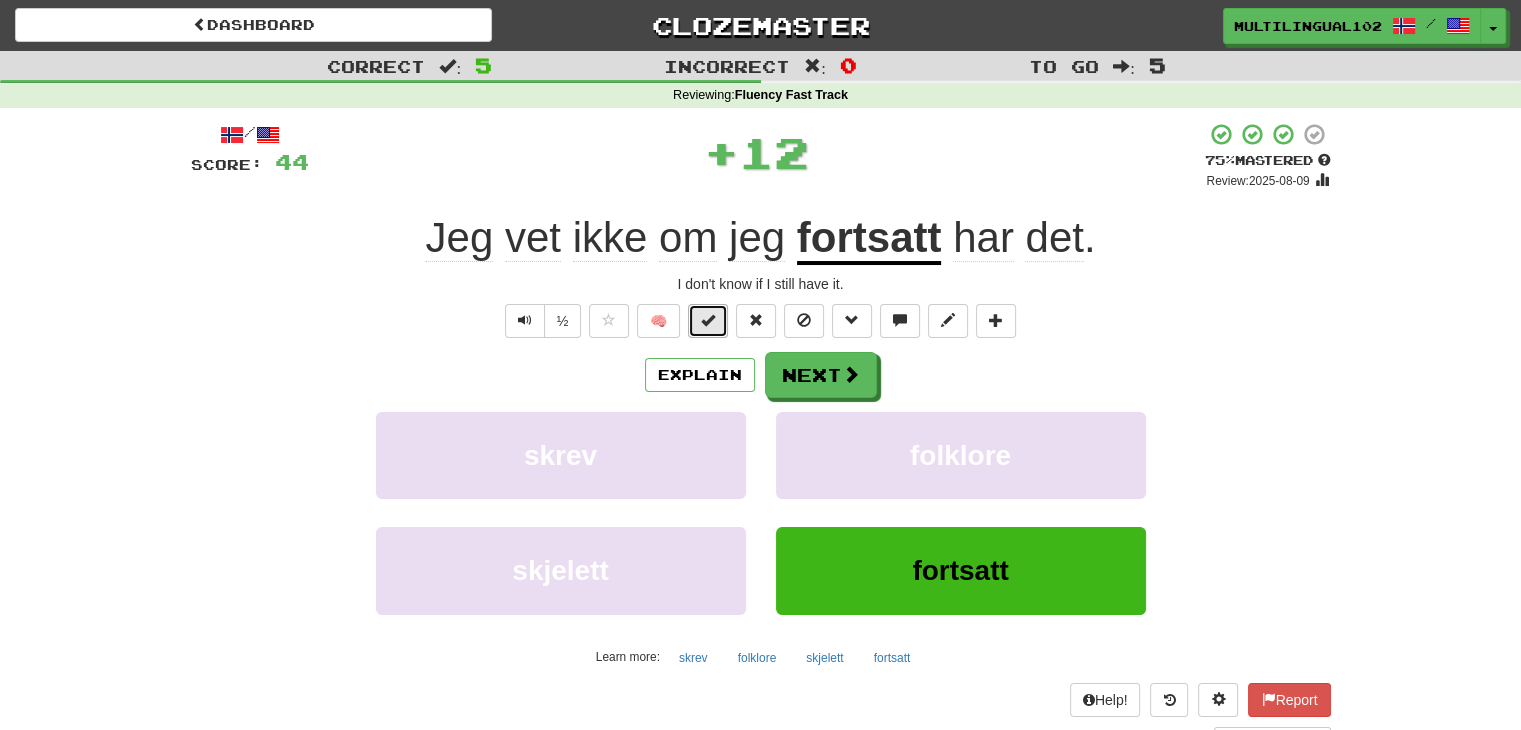 click at bounding box center (708, 321) 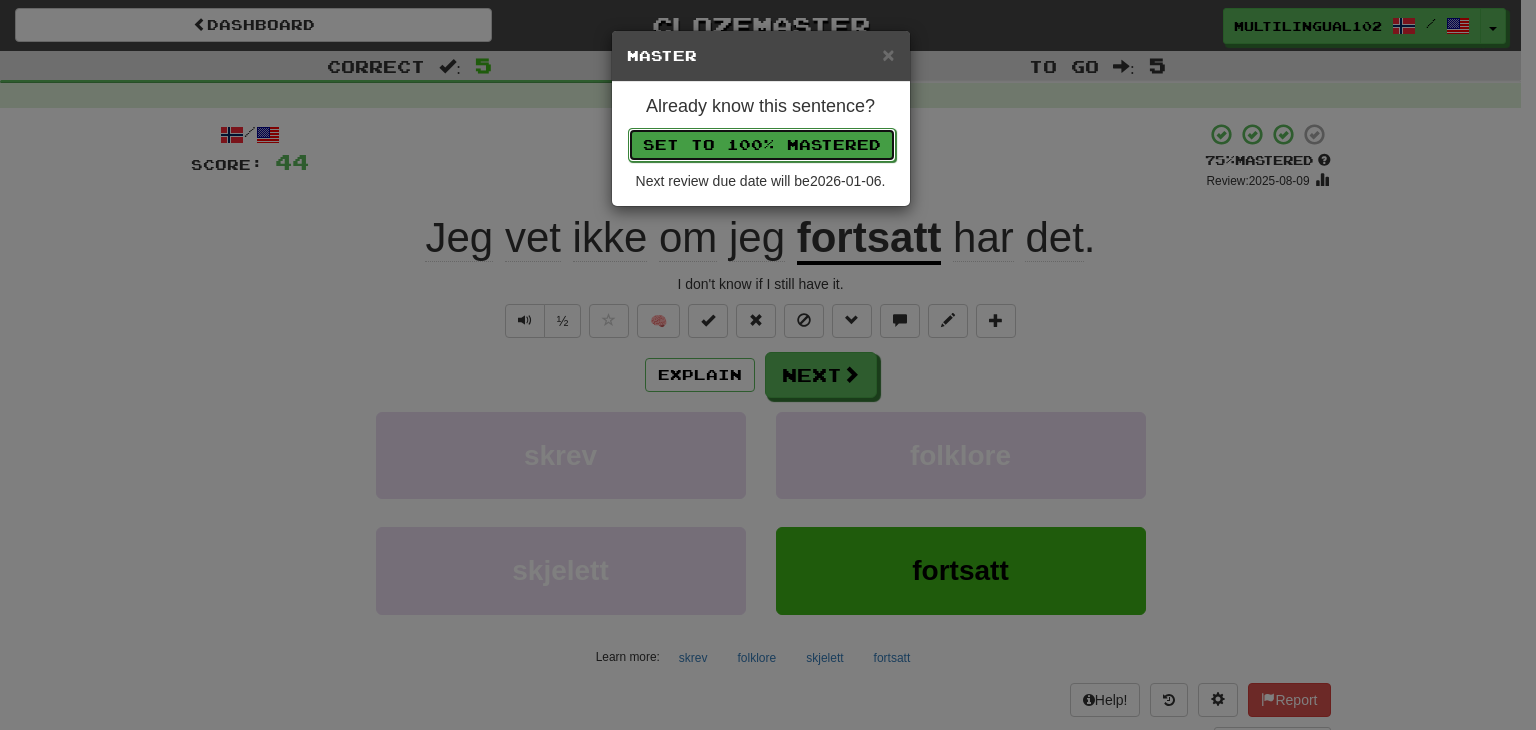 click on "Set to 100% Mastered" at bounding box center [762, 145] 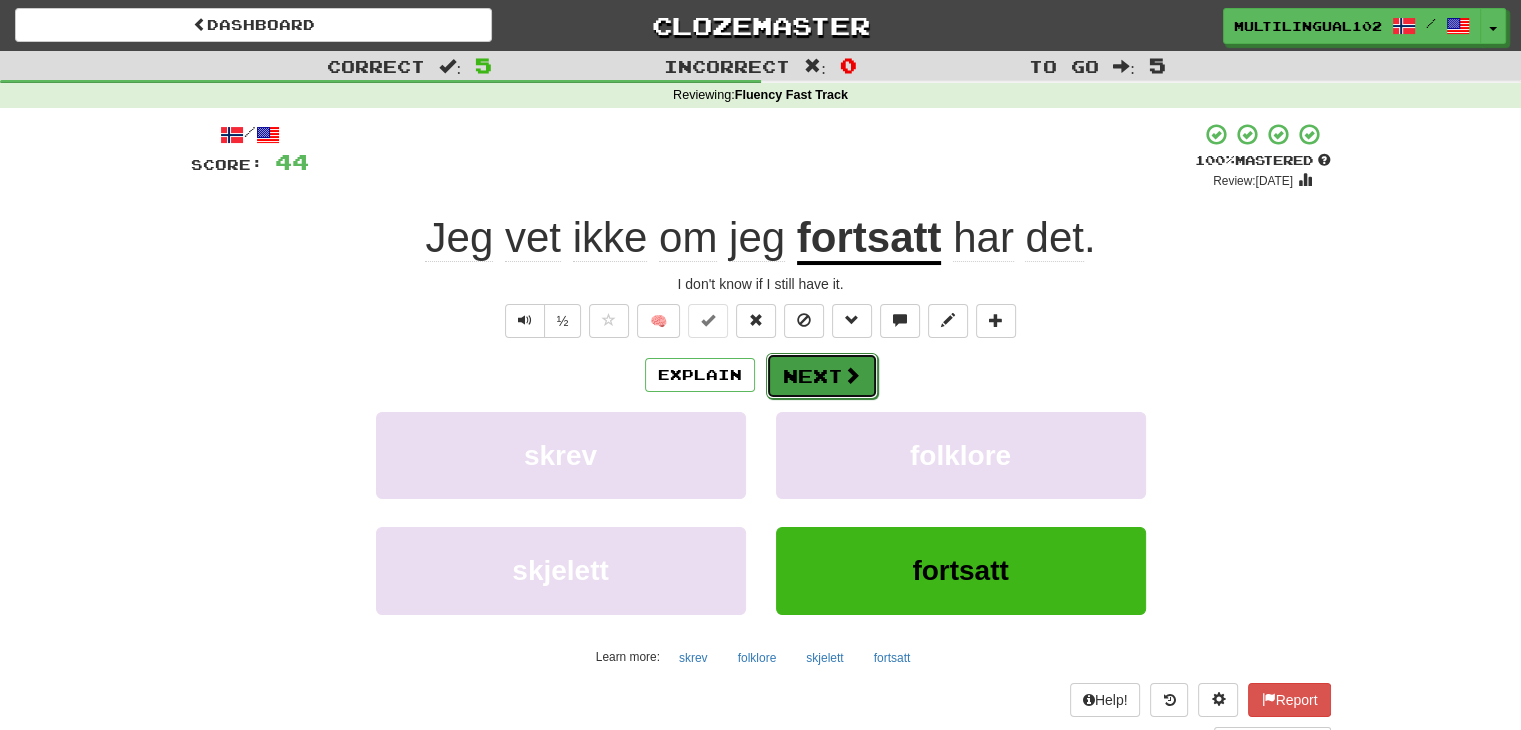 click on "Next" at bounding box center [822, 376] 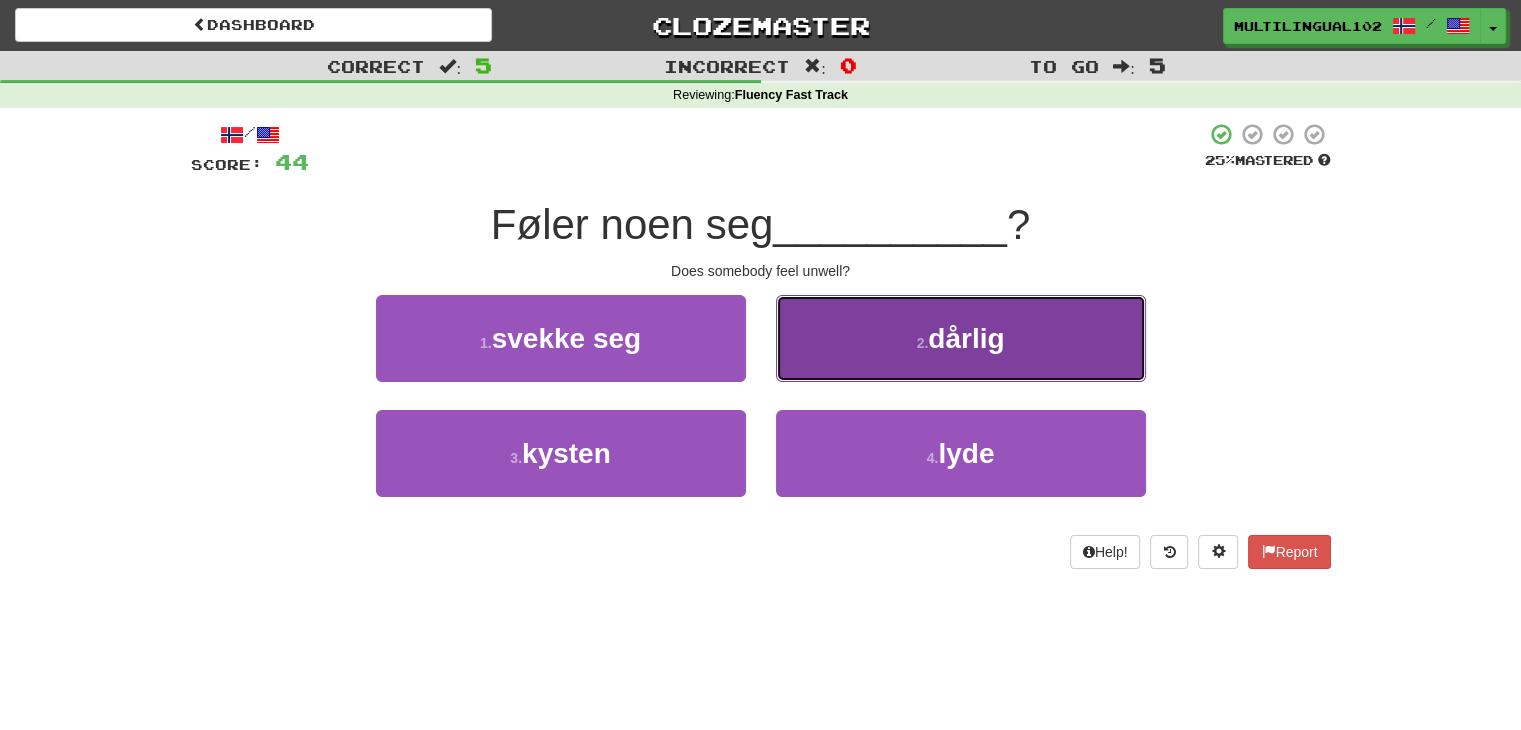 click on "2 .  dårlig" at bounding box center [961, 338] 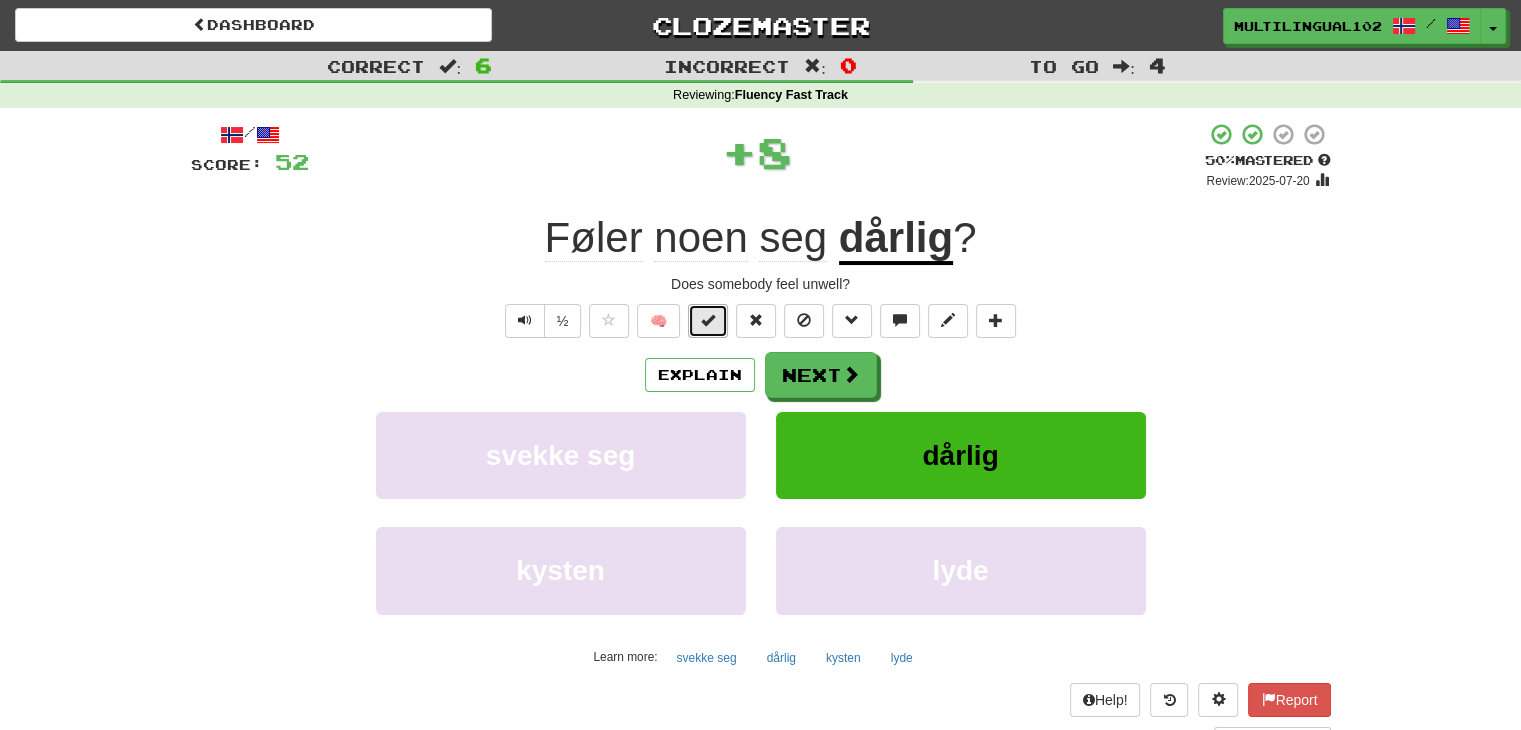 click at bounding box center (708, 320) 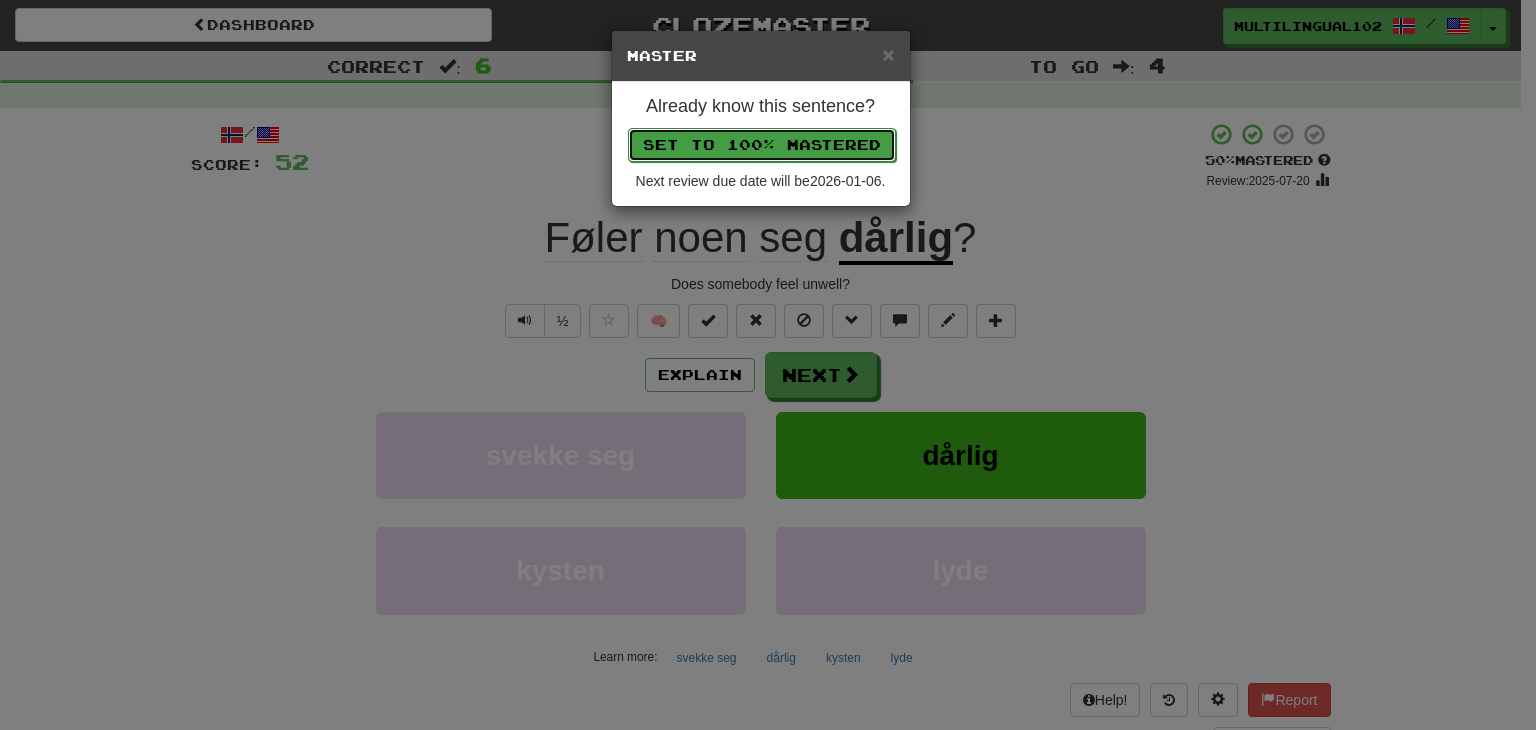 click on "Set to 100% Mastered" at bounding box center (762, 145) 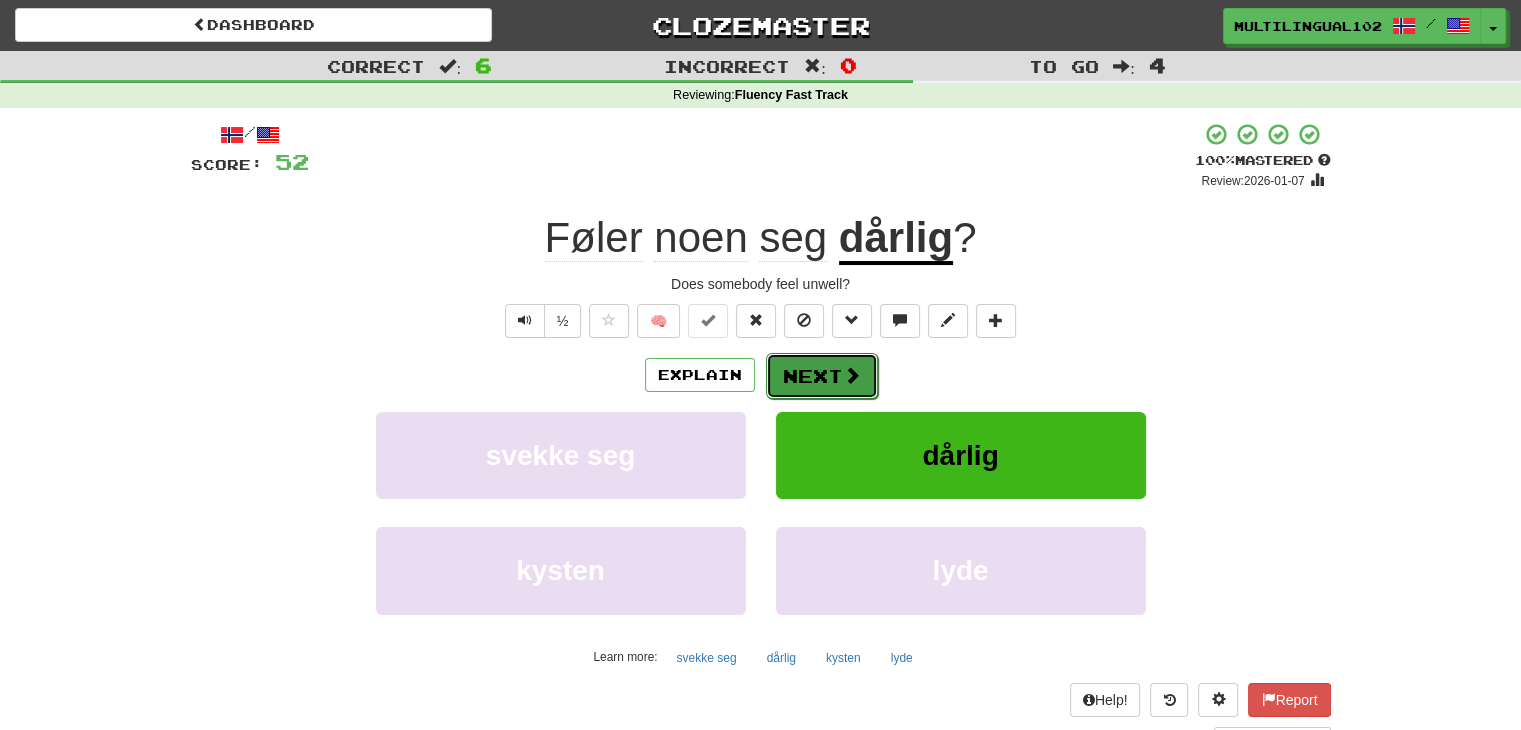 click on "Next" at bounding box center [822, 376] 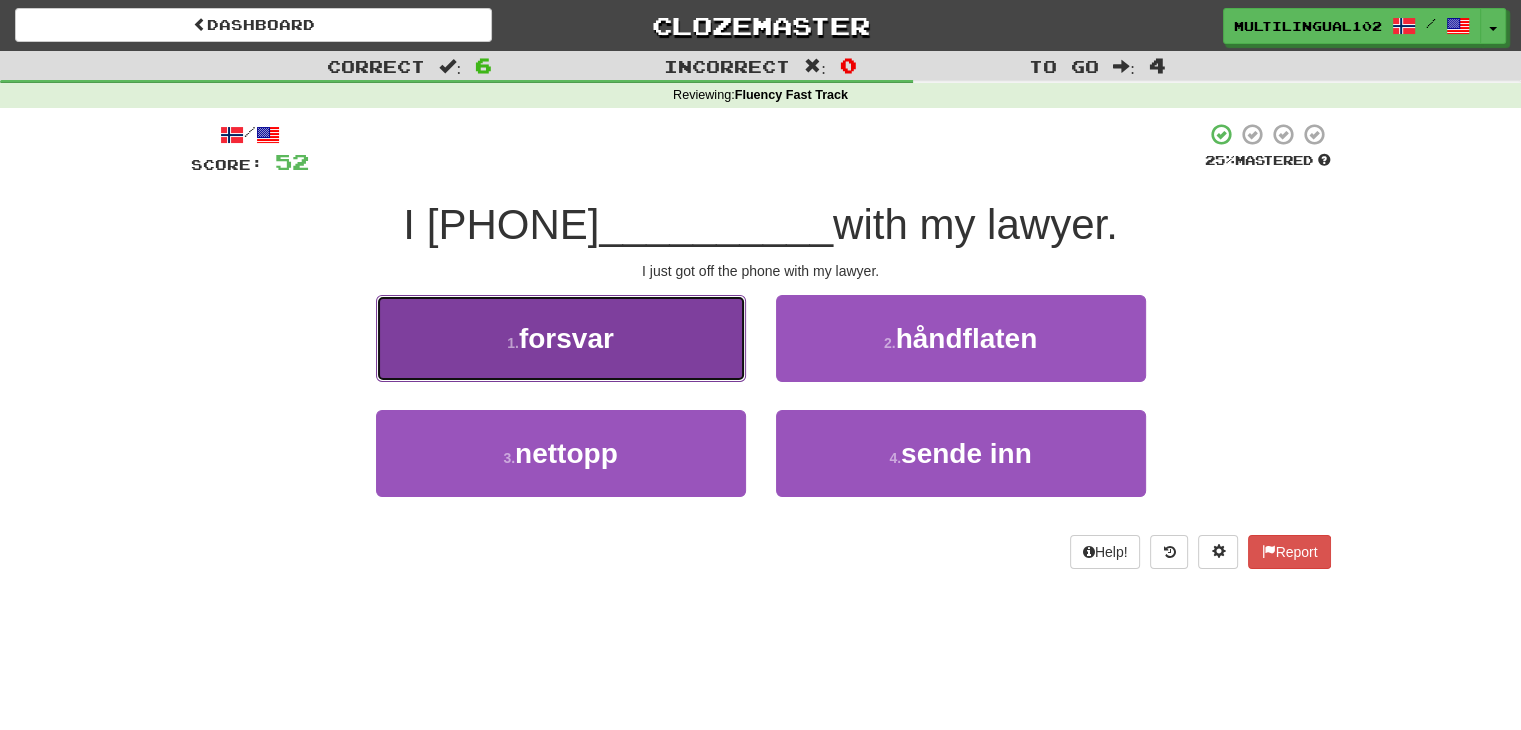 click on "1 .  forsvar" at bounding box center [561, 338] 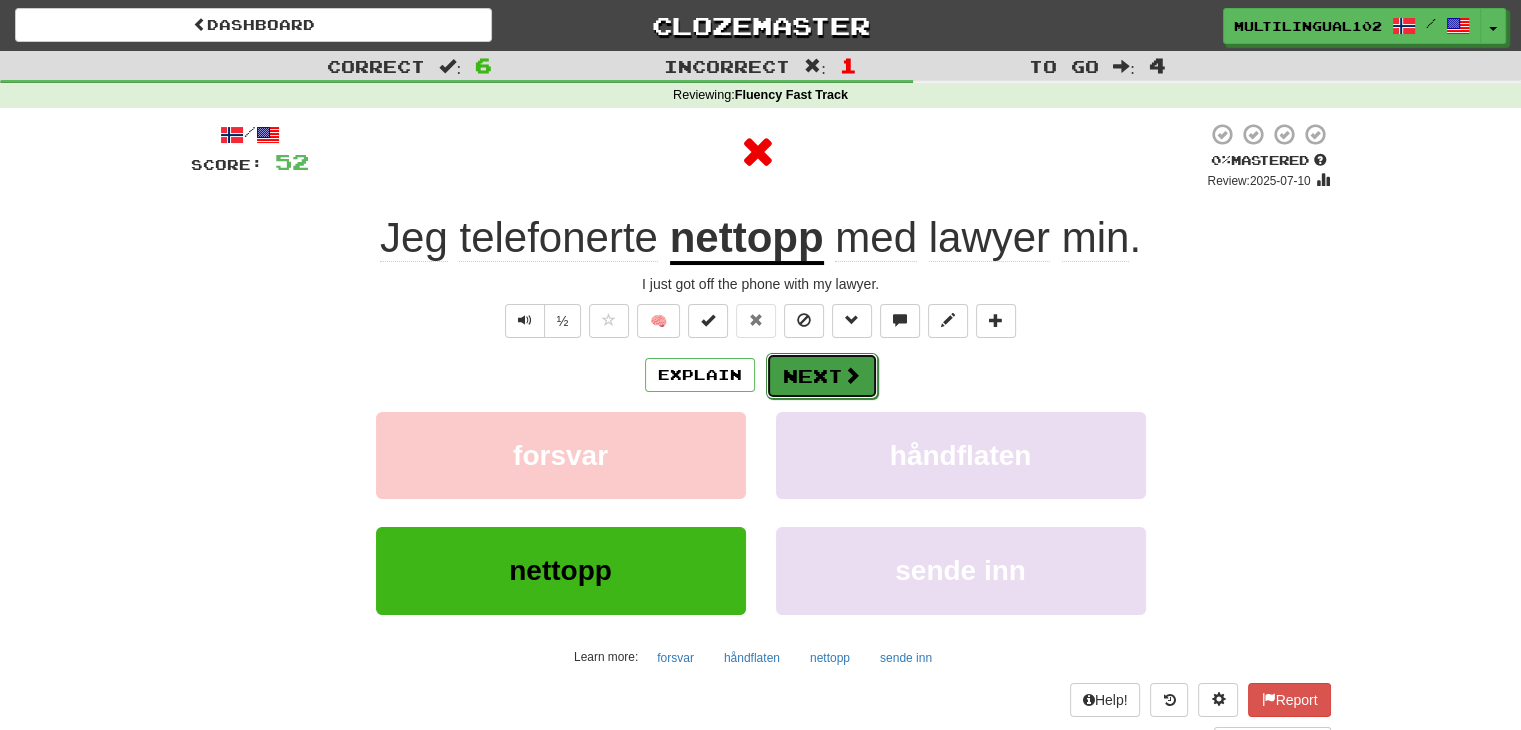 click on "Next" at bounding box center (822, 376) 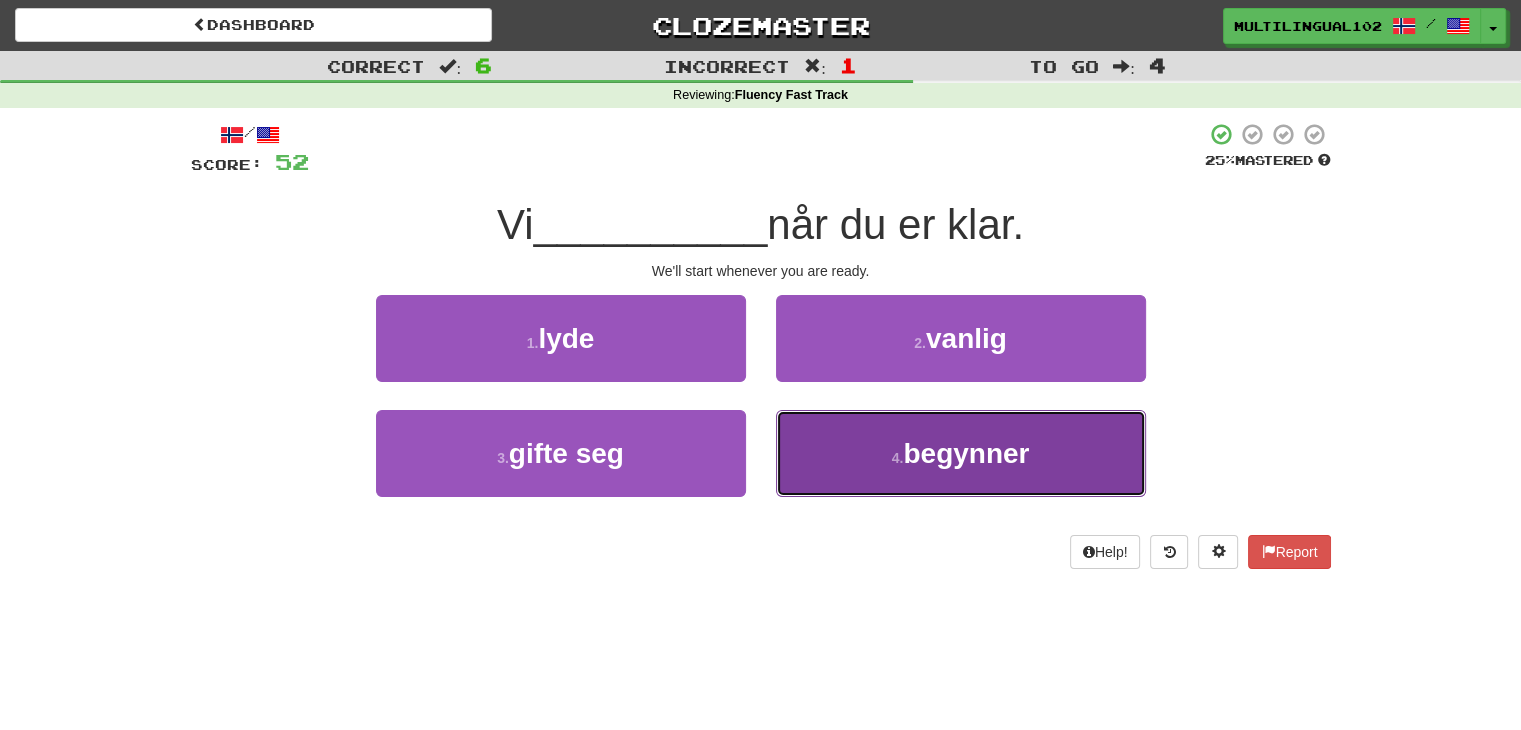 click on "4 .  begynner" at bounding box center [961, 453] 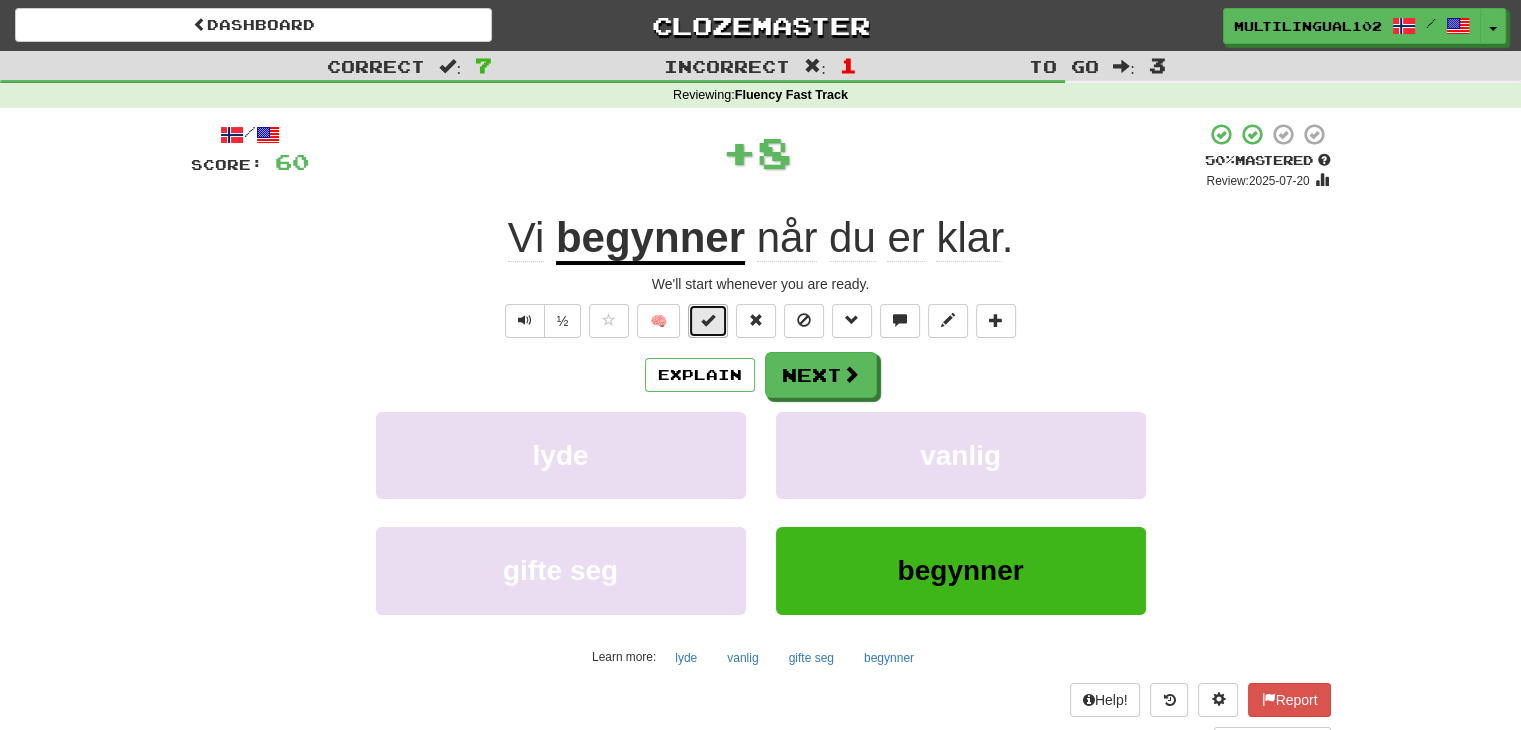 click at bounding box center (708, 320) 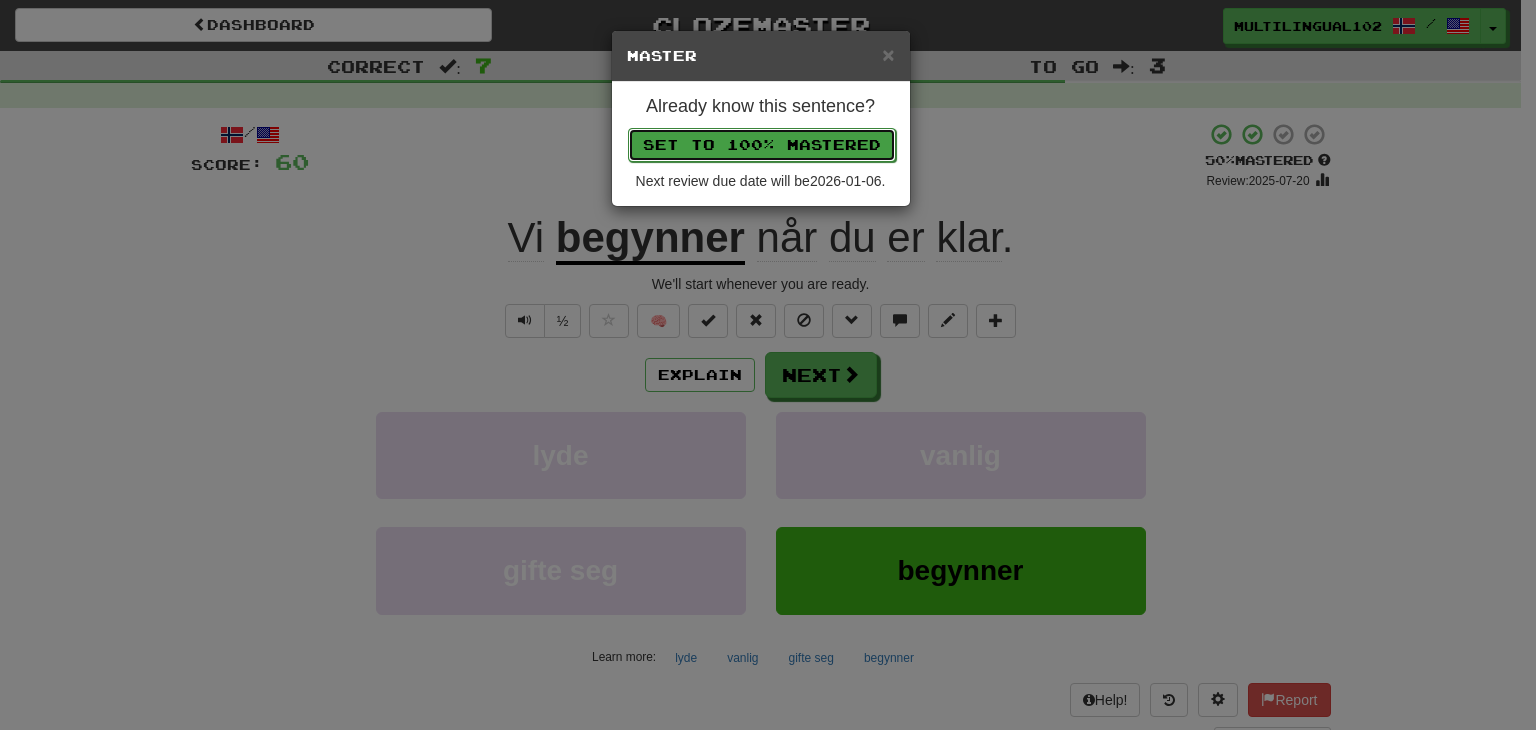 click on "Set to 100% Mastered" at bounding box center [762, 145] 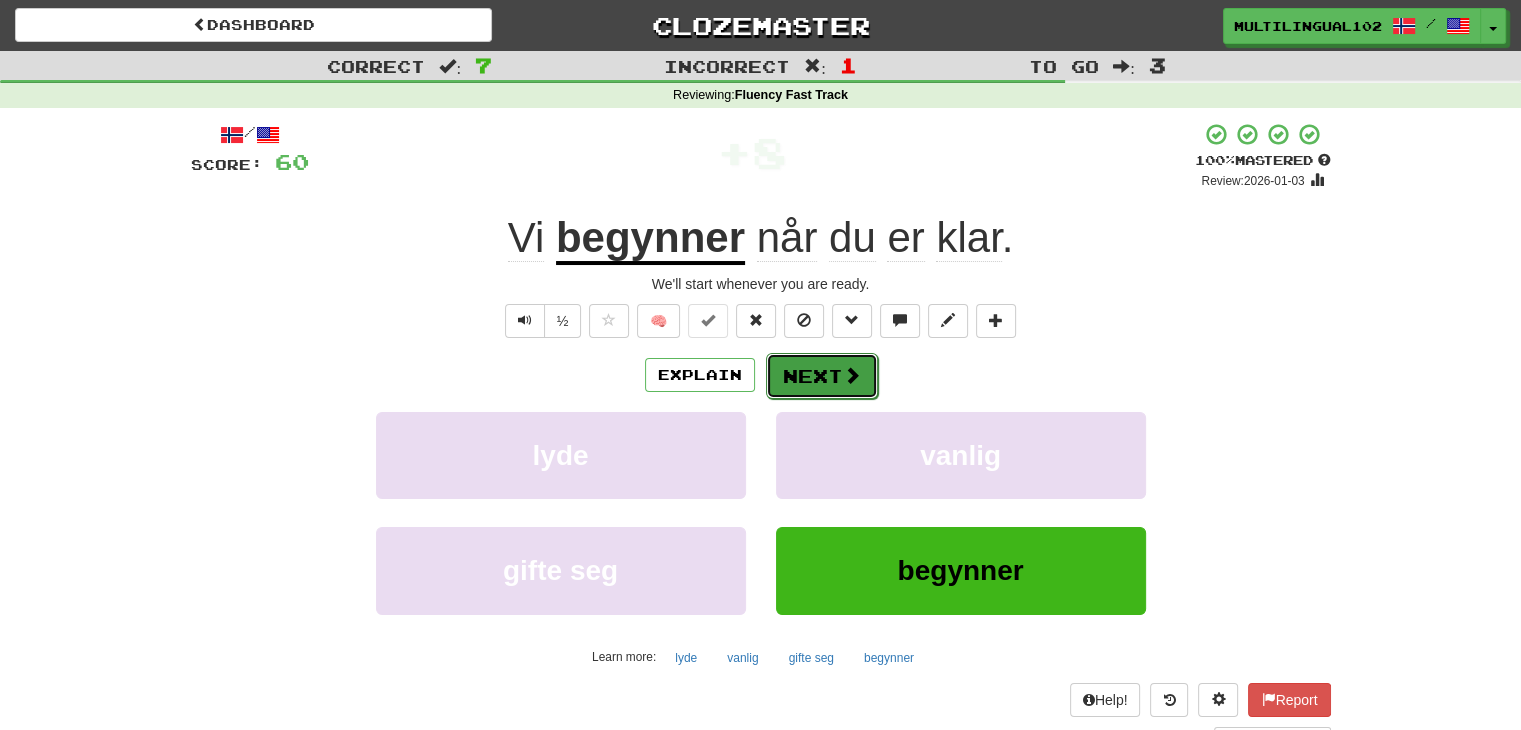 click on "Next" at bounding box center [822, 376] 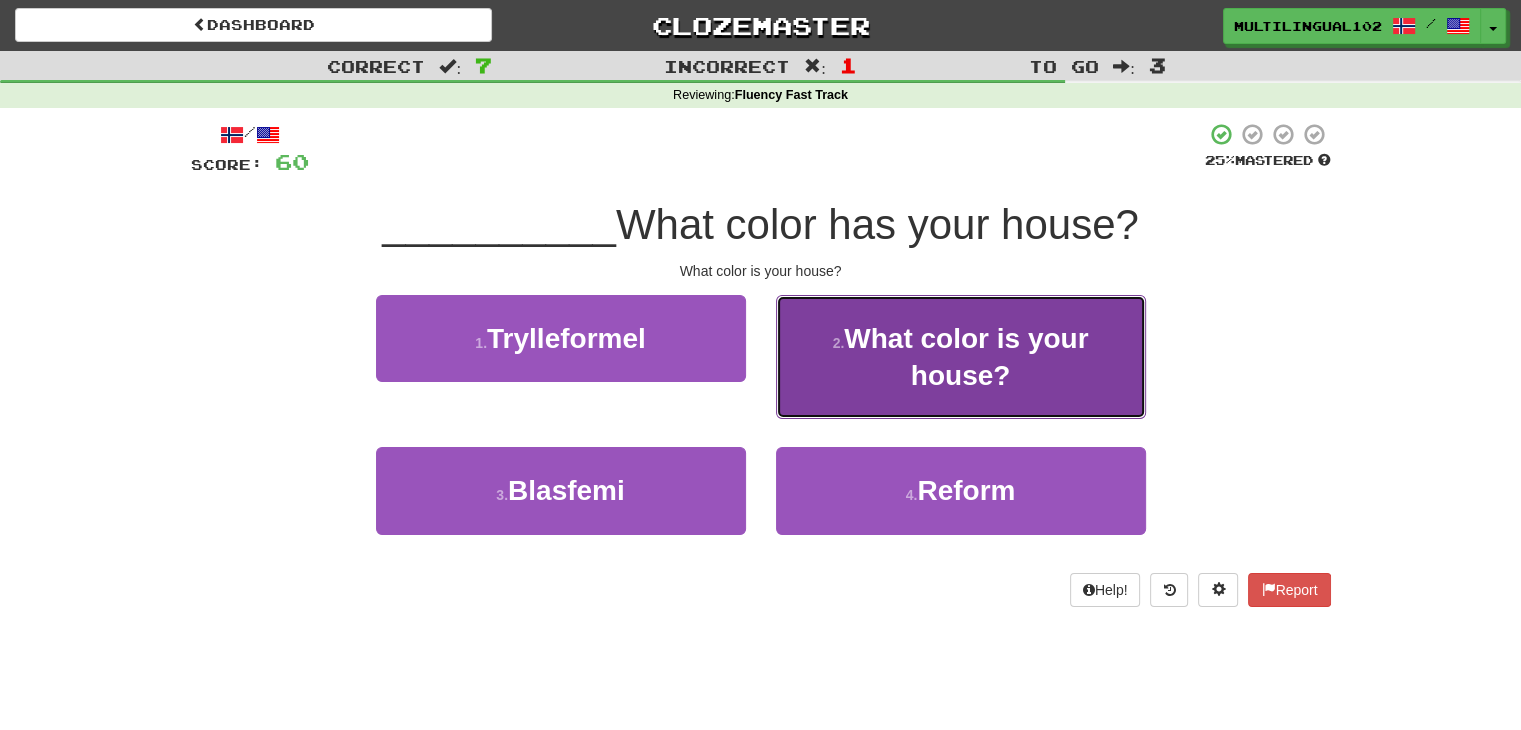 click on "2 .  Hvilken" at bounding box center [961, 357] 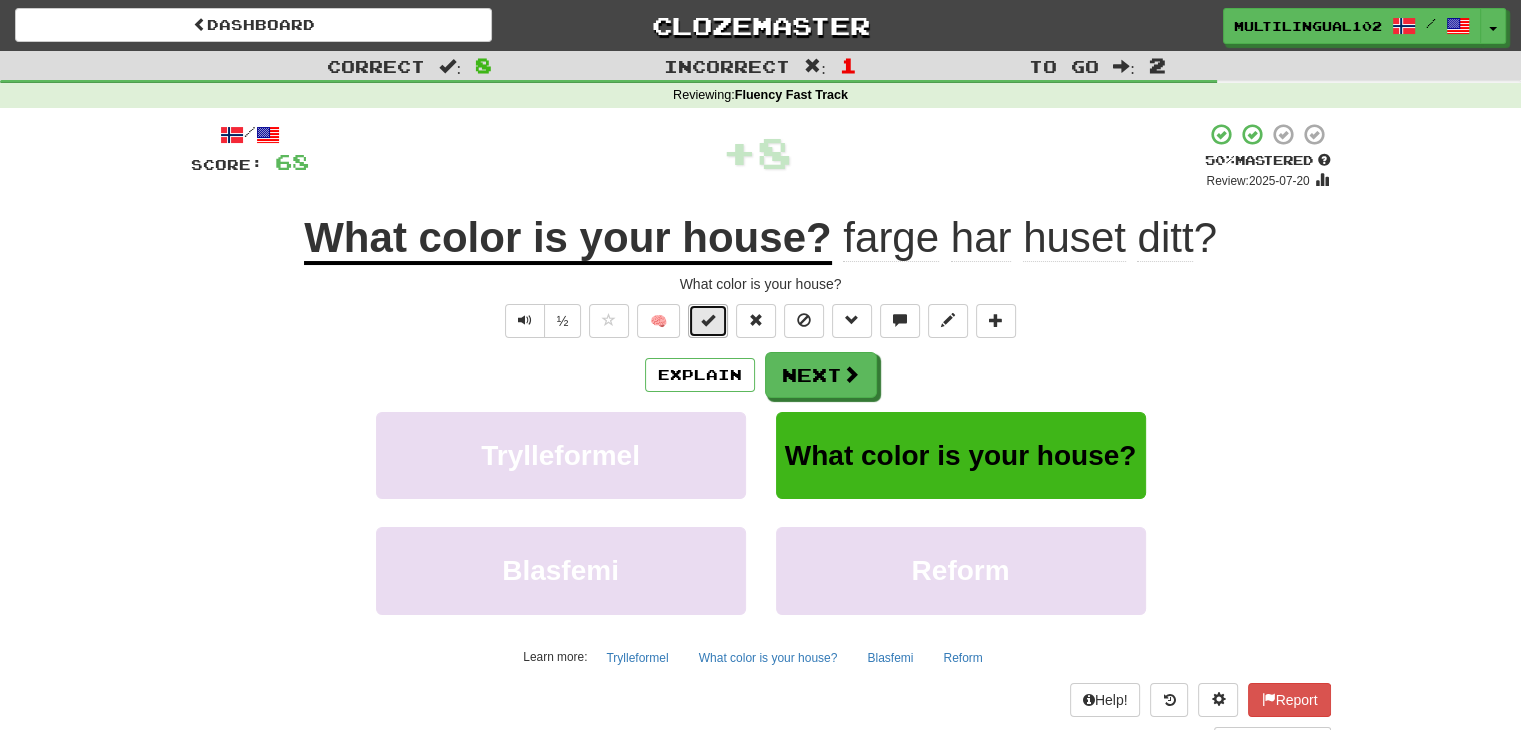 click at bounding box center (708, 320) 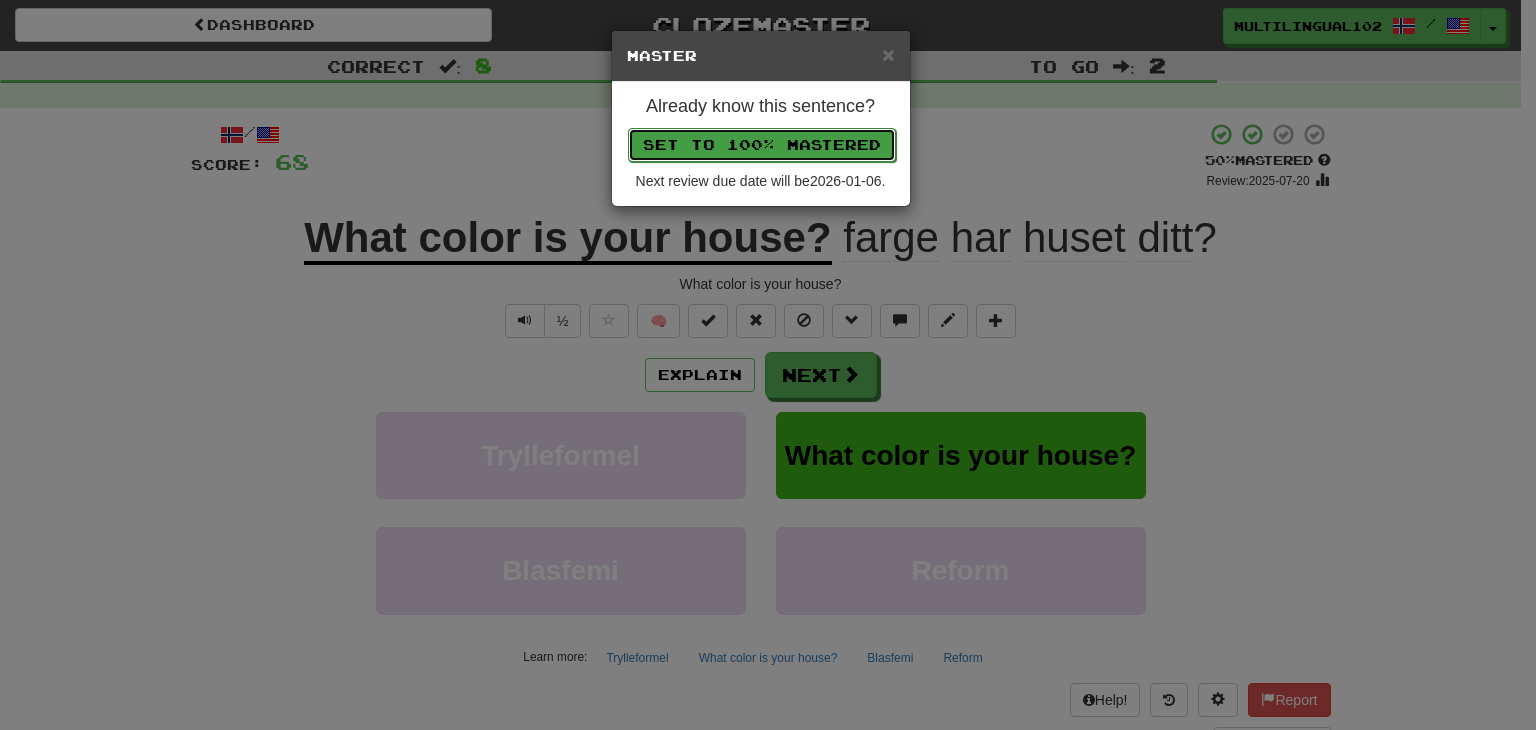 click on "Set to 100% Mastered" at bounding box center [762, 145] 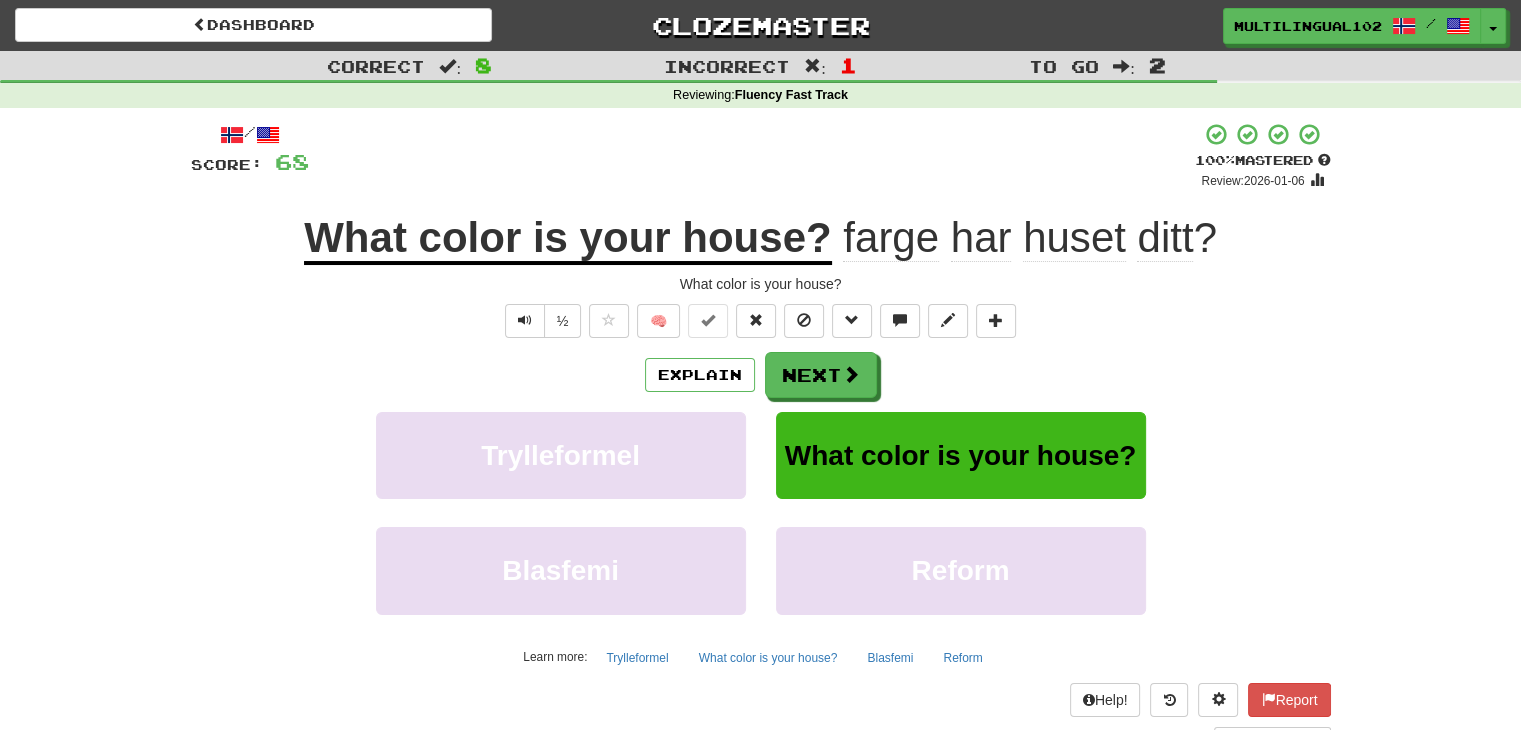 click on "Explain Next Trylleformel Hvilken Blasfemi Reform Learn more: Trylleformel Hvilken Blasfemi Reform" at bounding box center [761, 512] 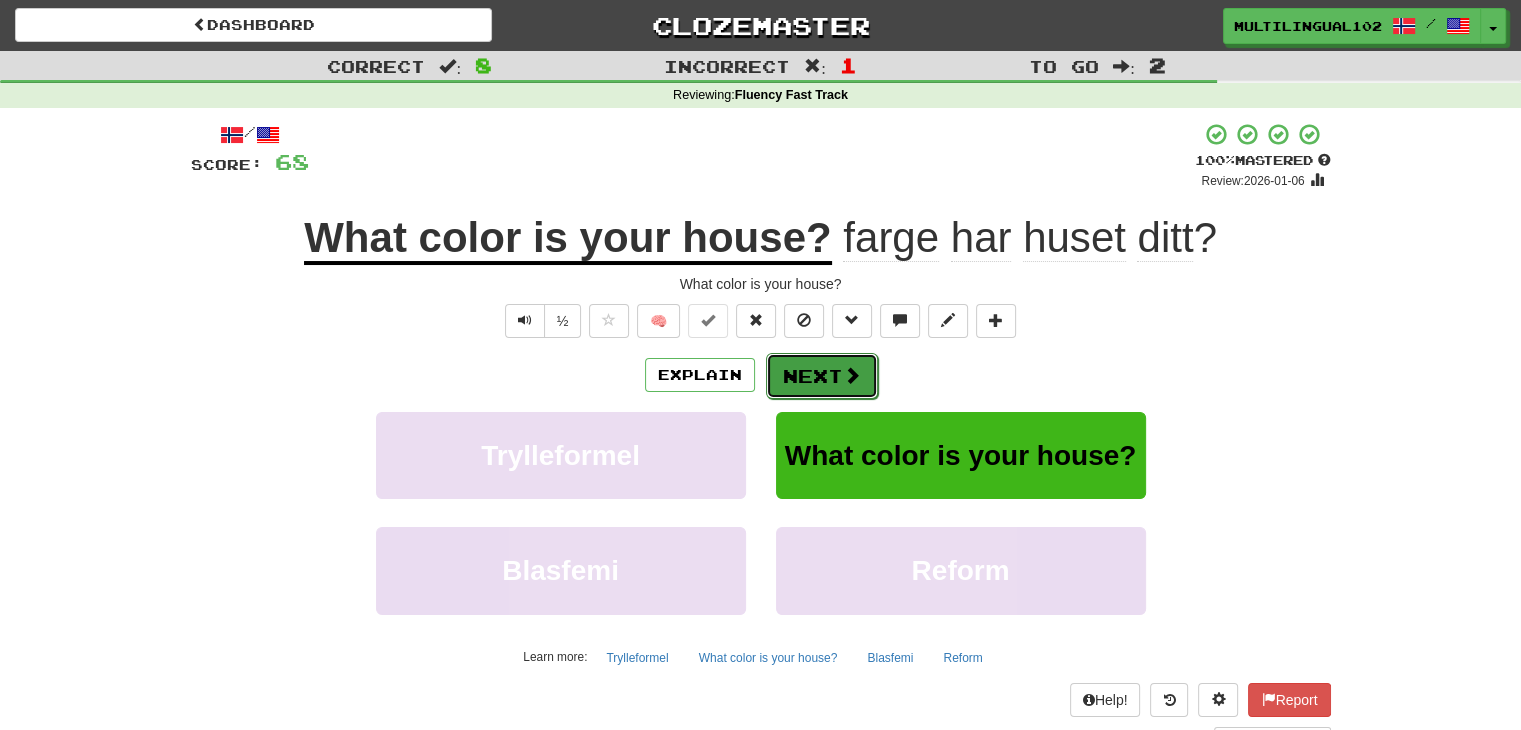 click on "Next" at bounding box center [822, 376] 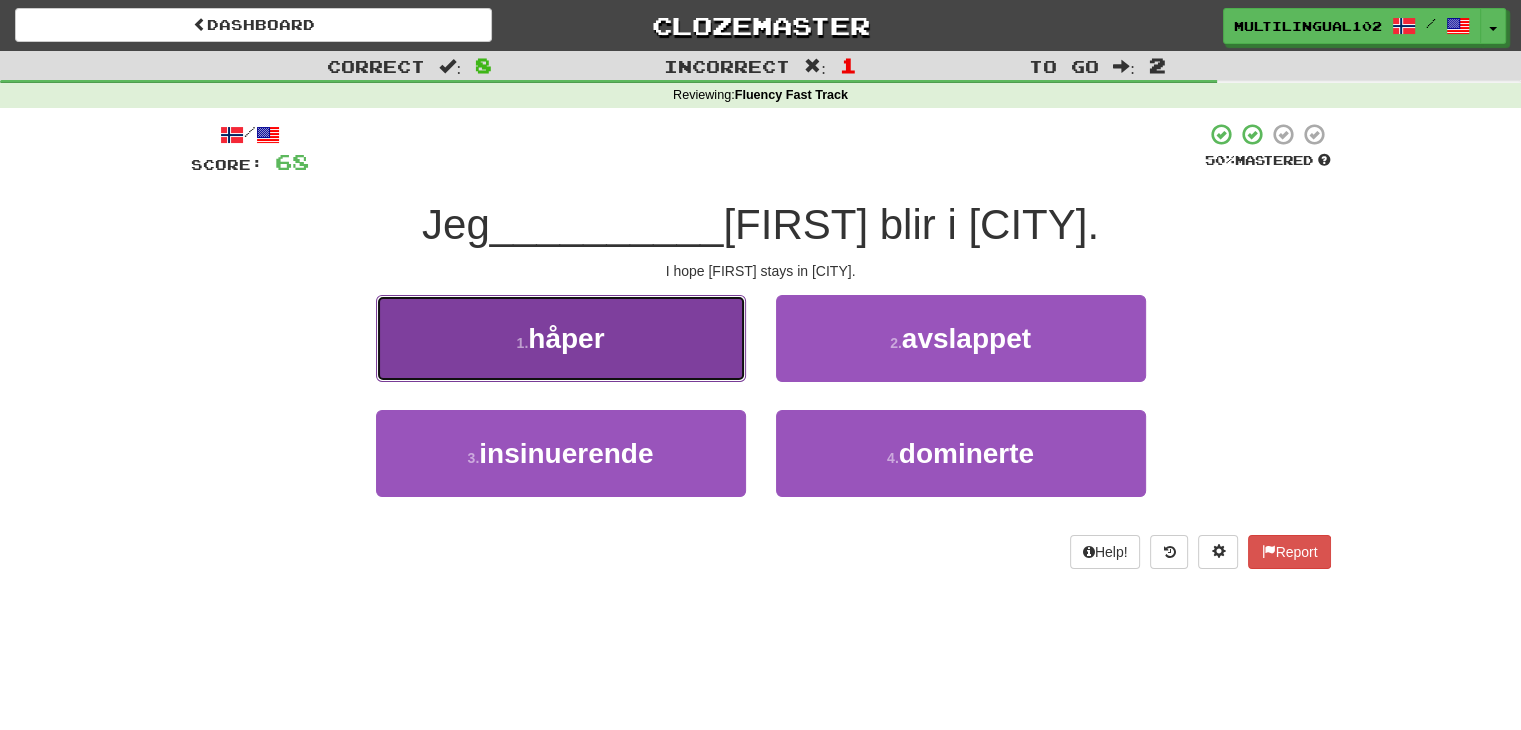click on "1 .  håper" at bounding box center [561, 338] 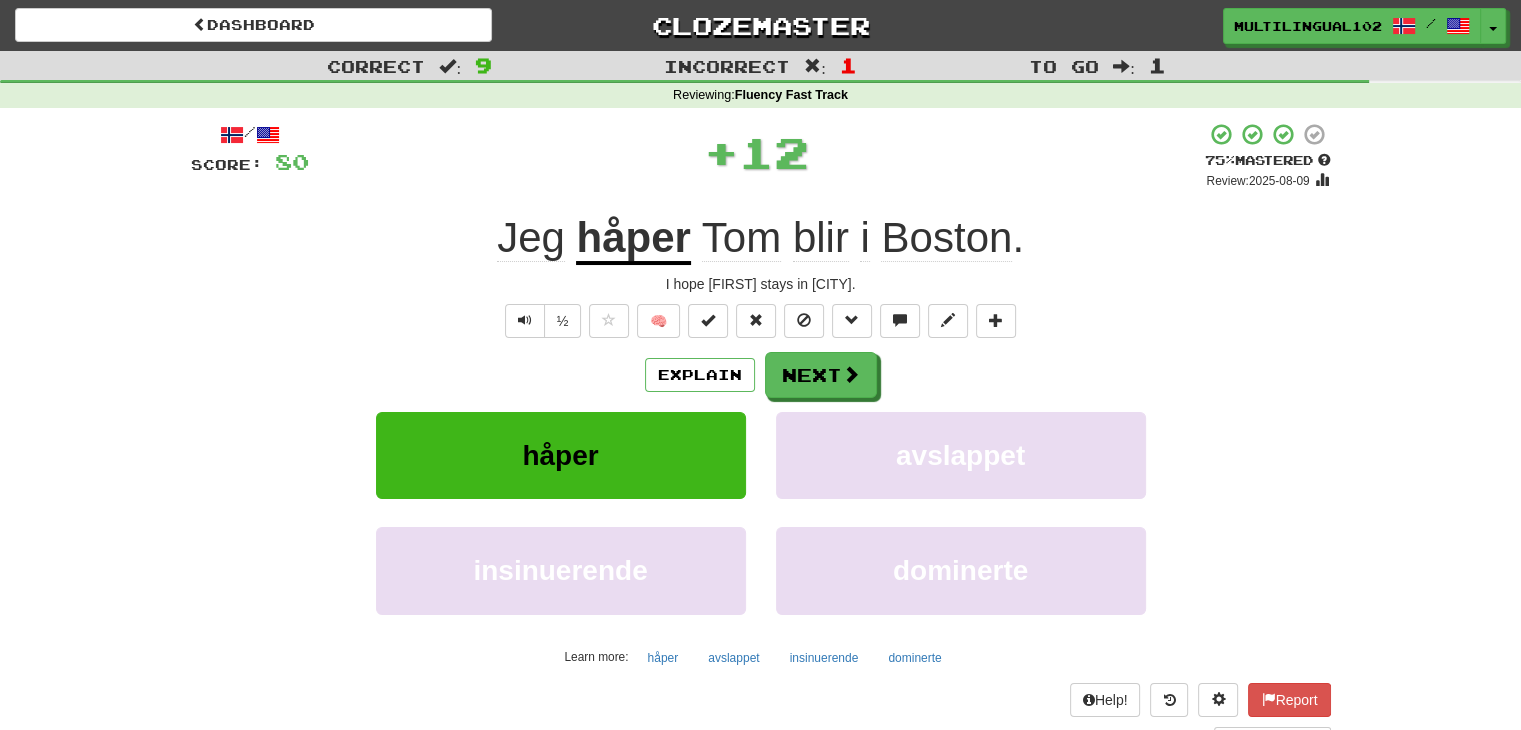 click on "½ 🧠" at bounding box center (761, 321) 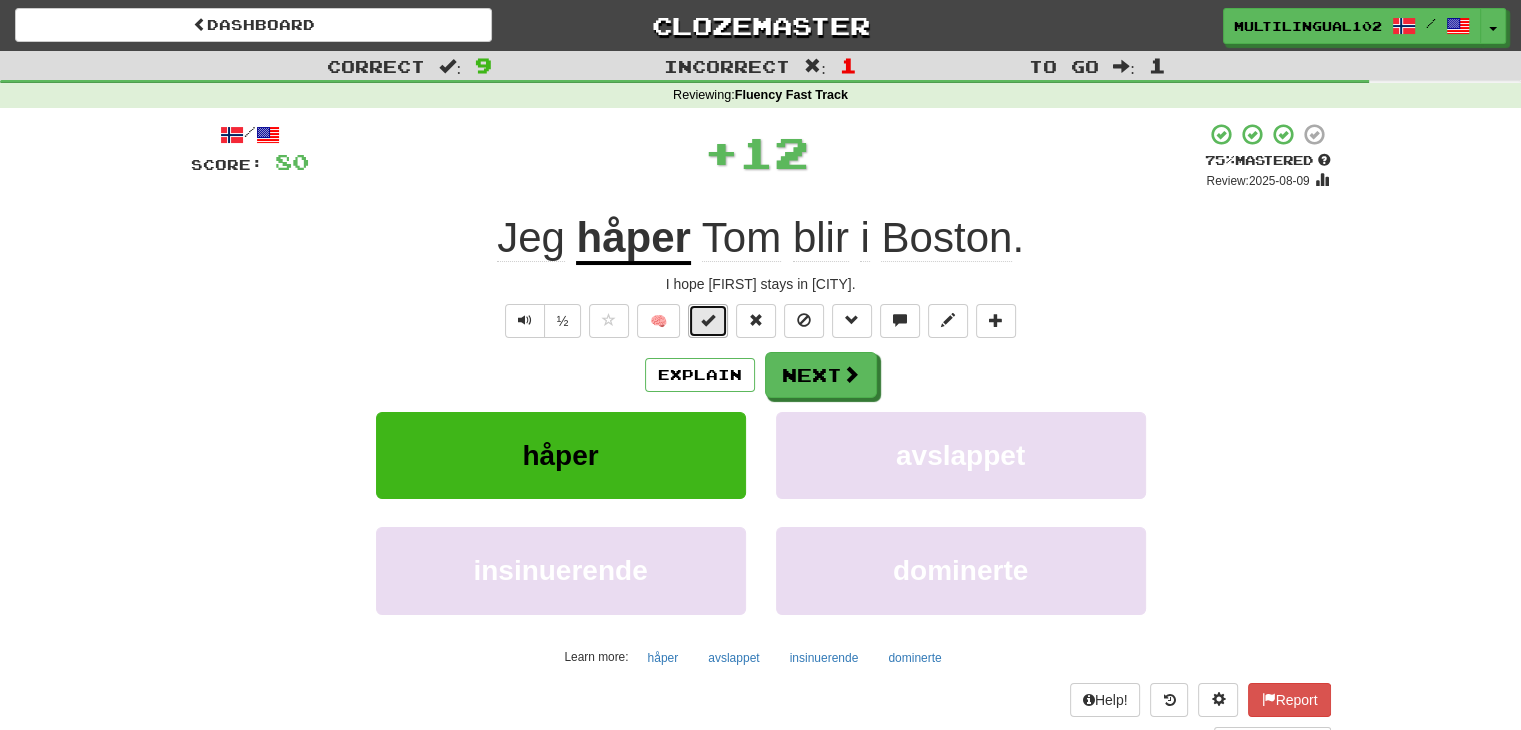 click at bounding box center (708, 321) 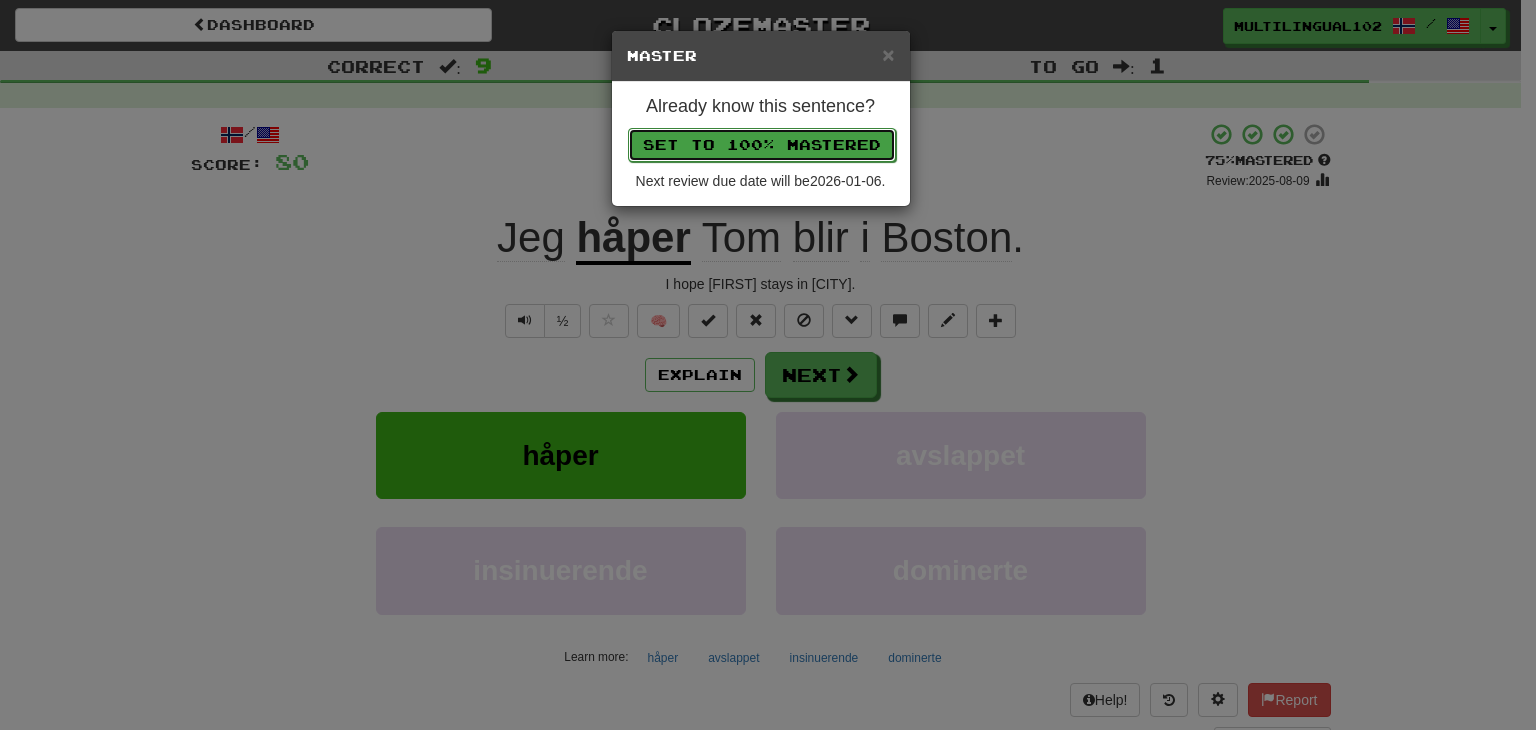click on "Set to 100% Mastered" at bounding box center [762, 145] 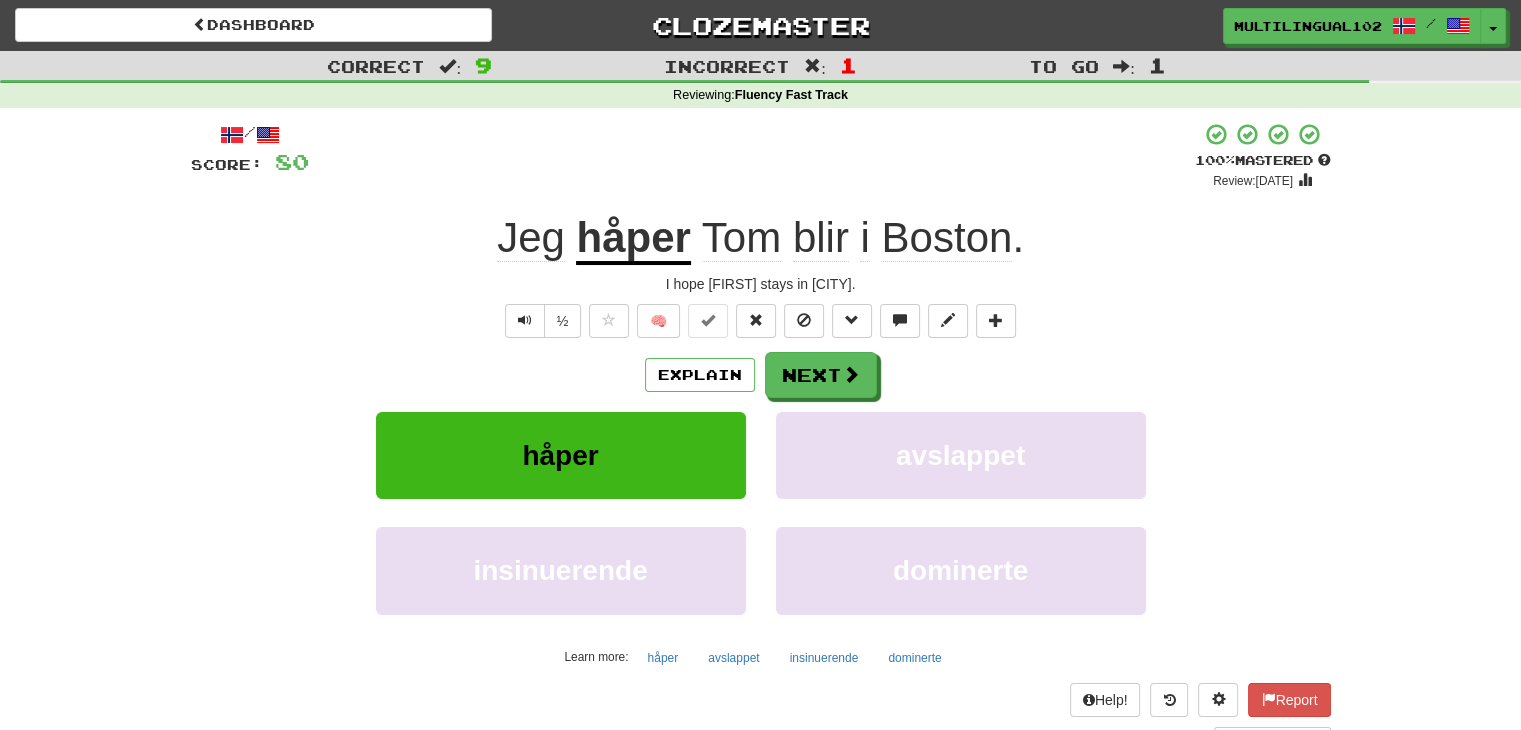 click on "/  Score:   80 + 12 100 %  Mastered Review:  2026-01-08 Jeg   håper   Tom   blir   i   Boston . I hope Tom stays in Boston. ½ 🧠 Explain Next håper avslappet insinuerende dominerte Learn more: håper avslappet insinuerende dominerte  Help!  Report Sentence Source" at bounding box center (761, 435) 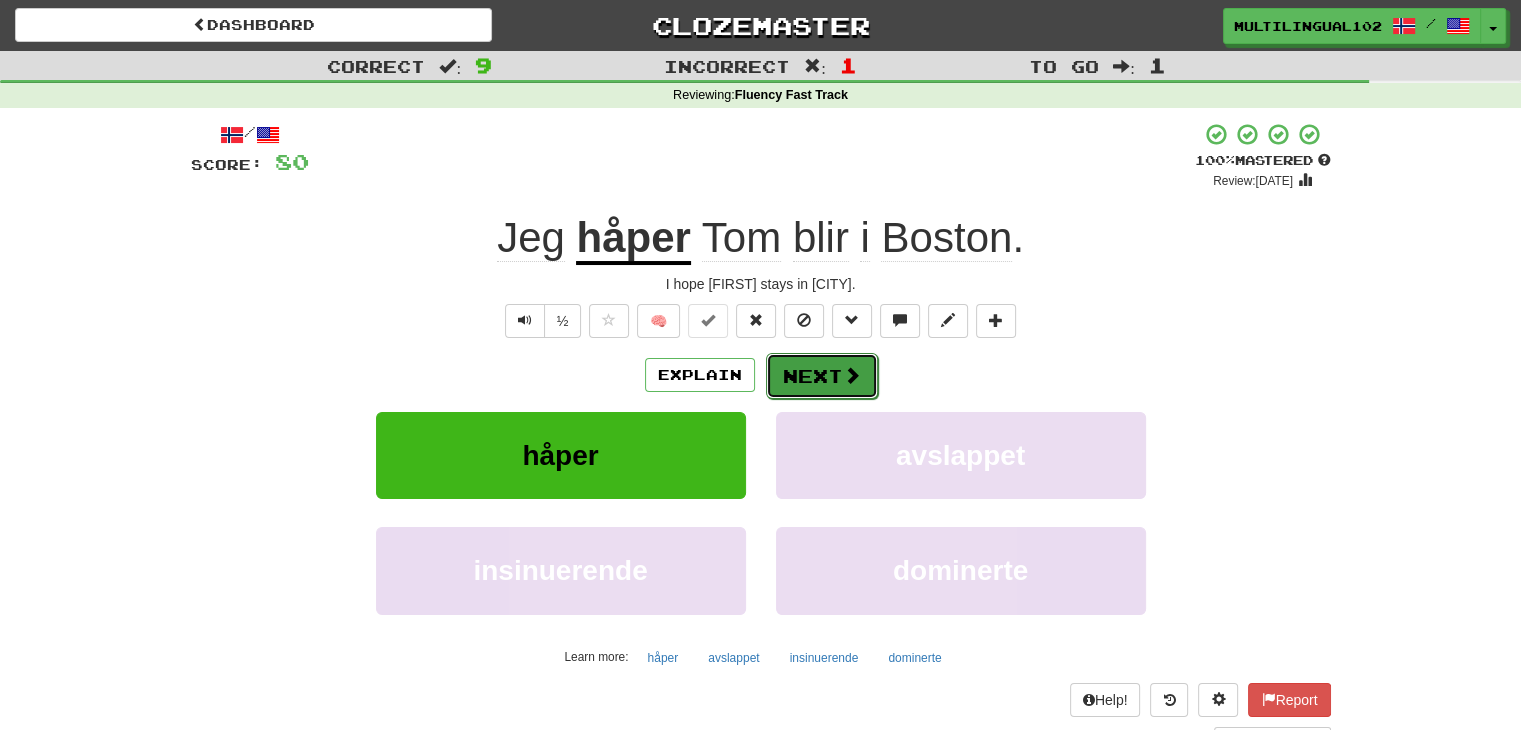 click on "Next" at bounding box center (822, 376) 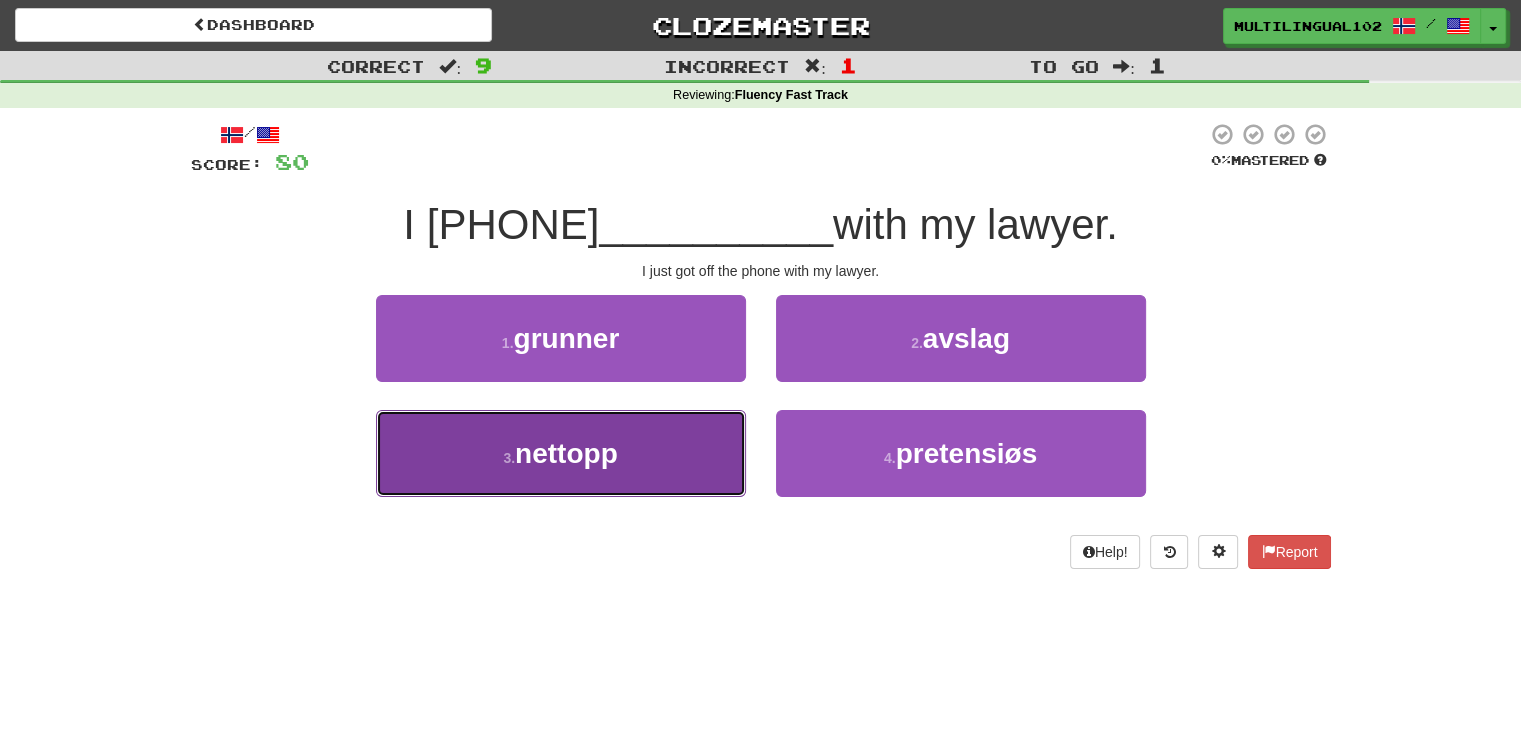 click on "3 .  nettopp" at bounding box center (561, 453) 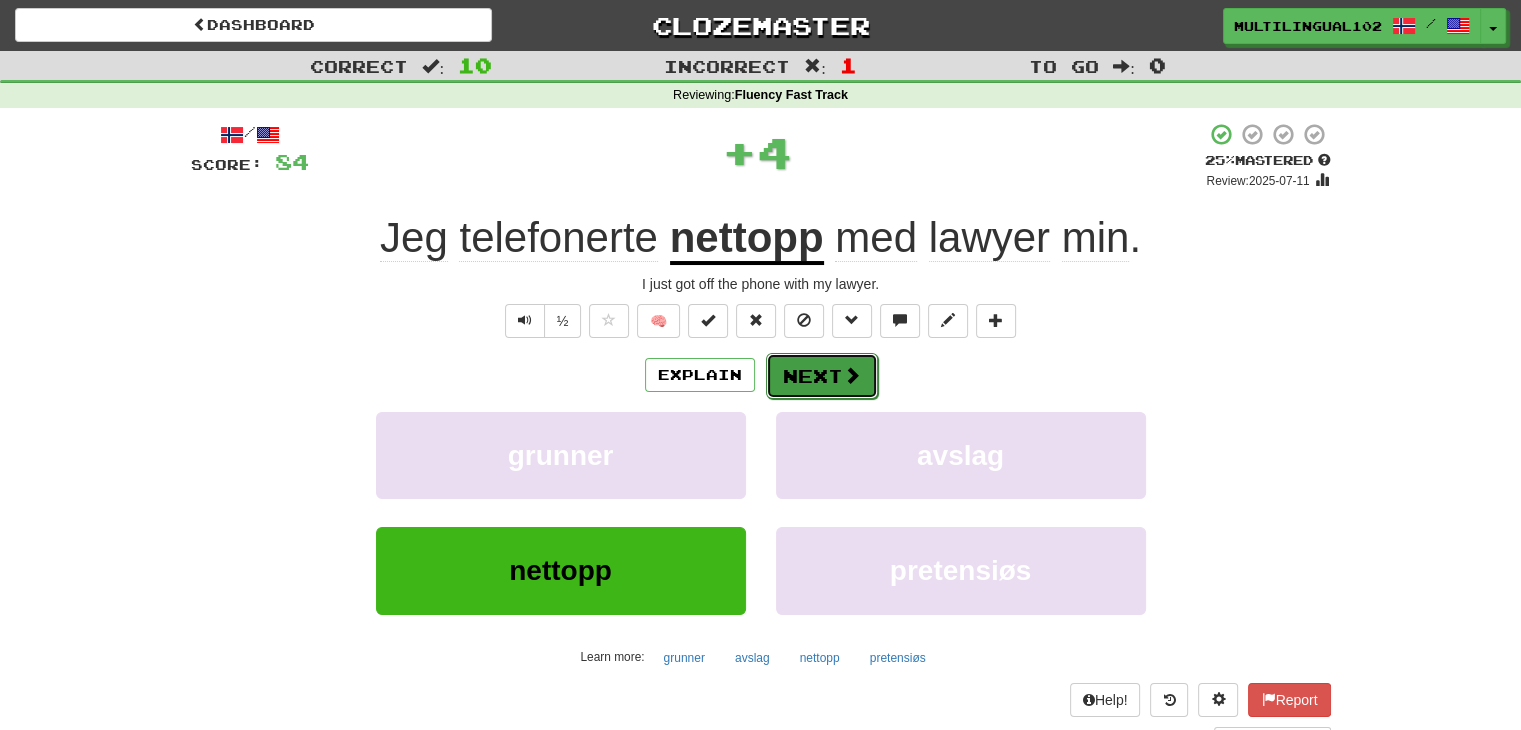 click on "Next" at bounding box center [822, 376] 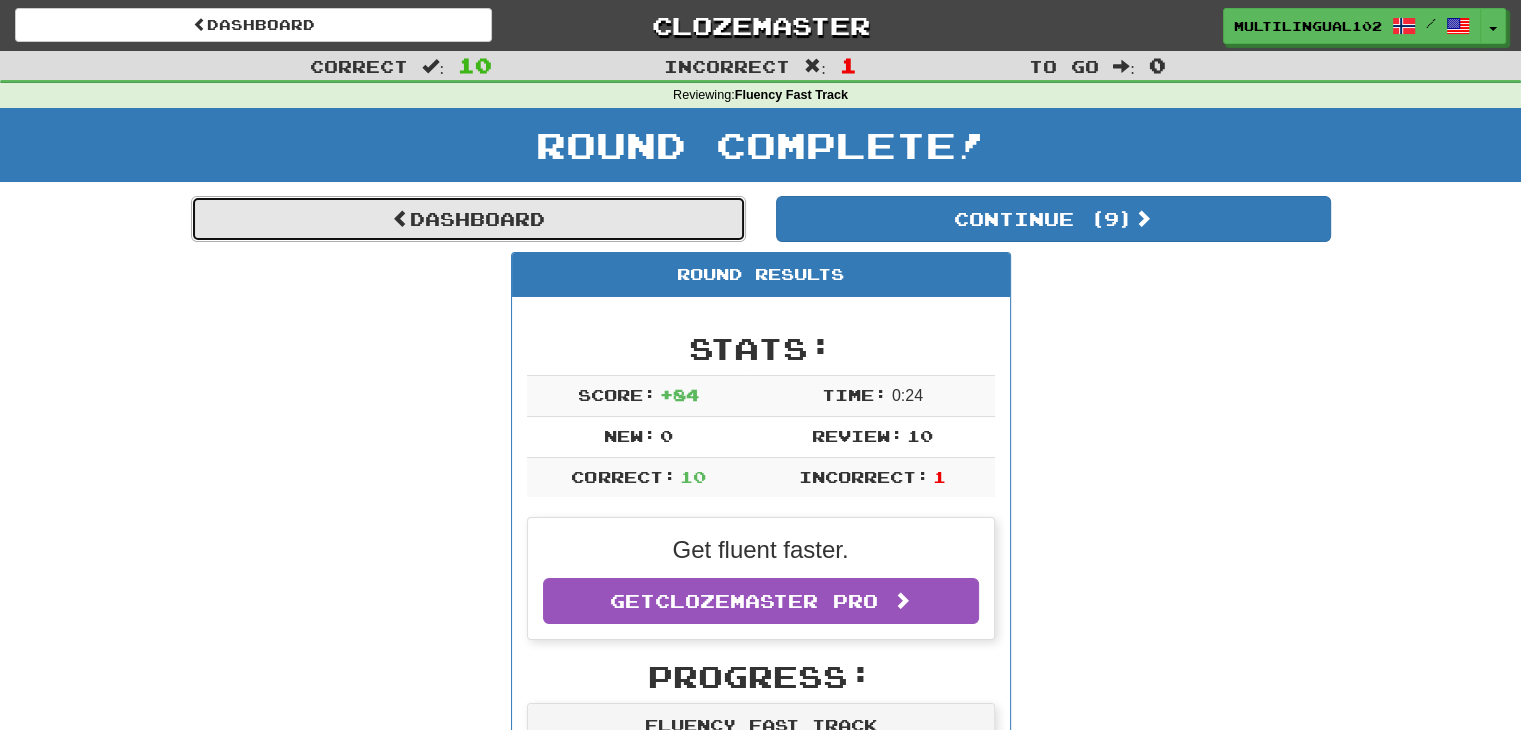 click on "Dashboard" at bounding box center [468, 219] 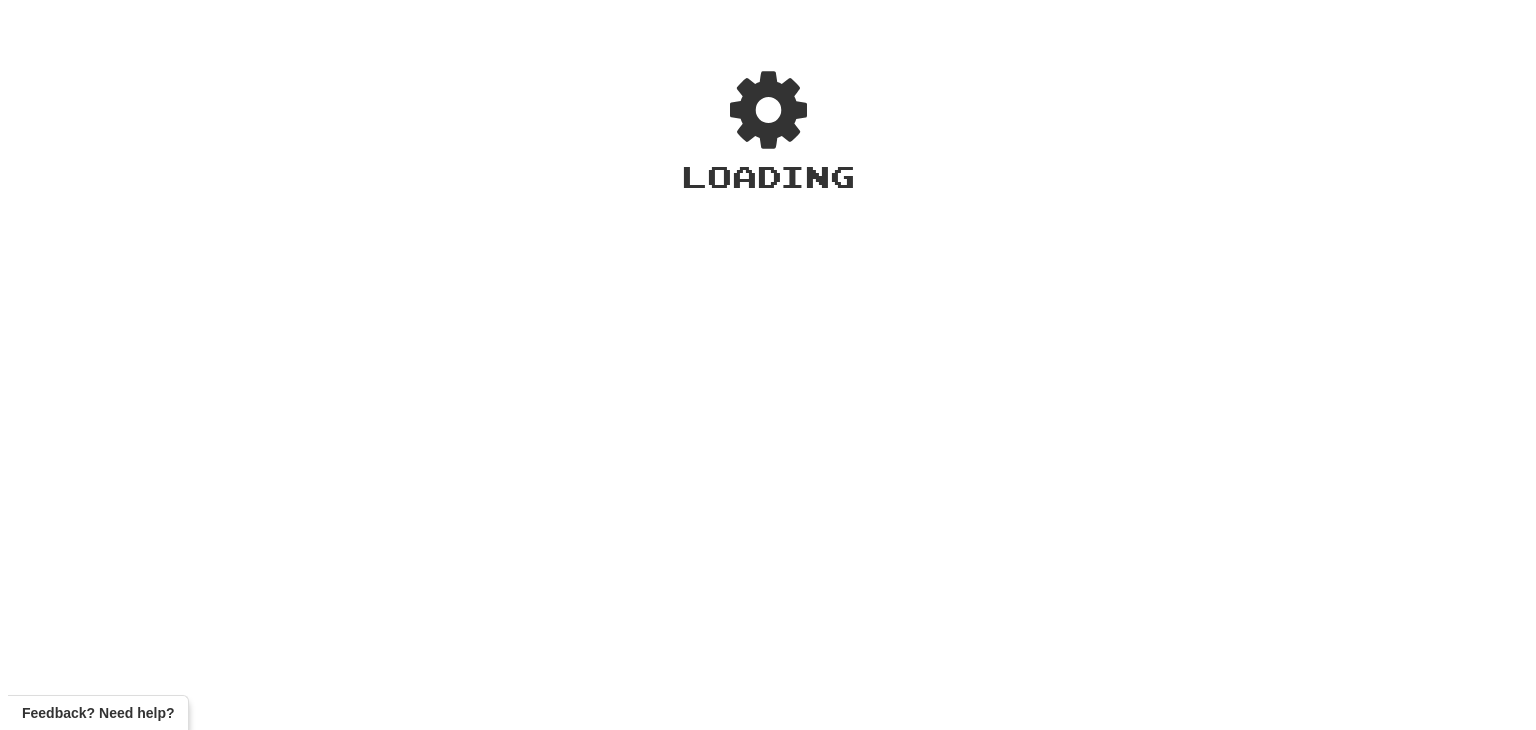 scroll, scrollTop: 0, scrollLeft: 0, axis: both 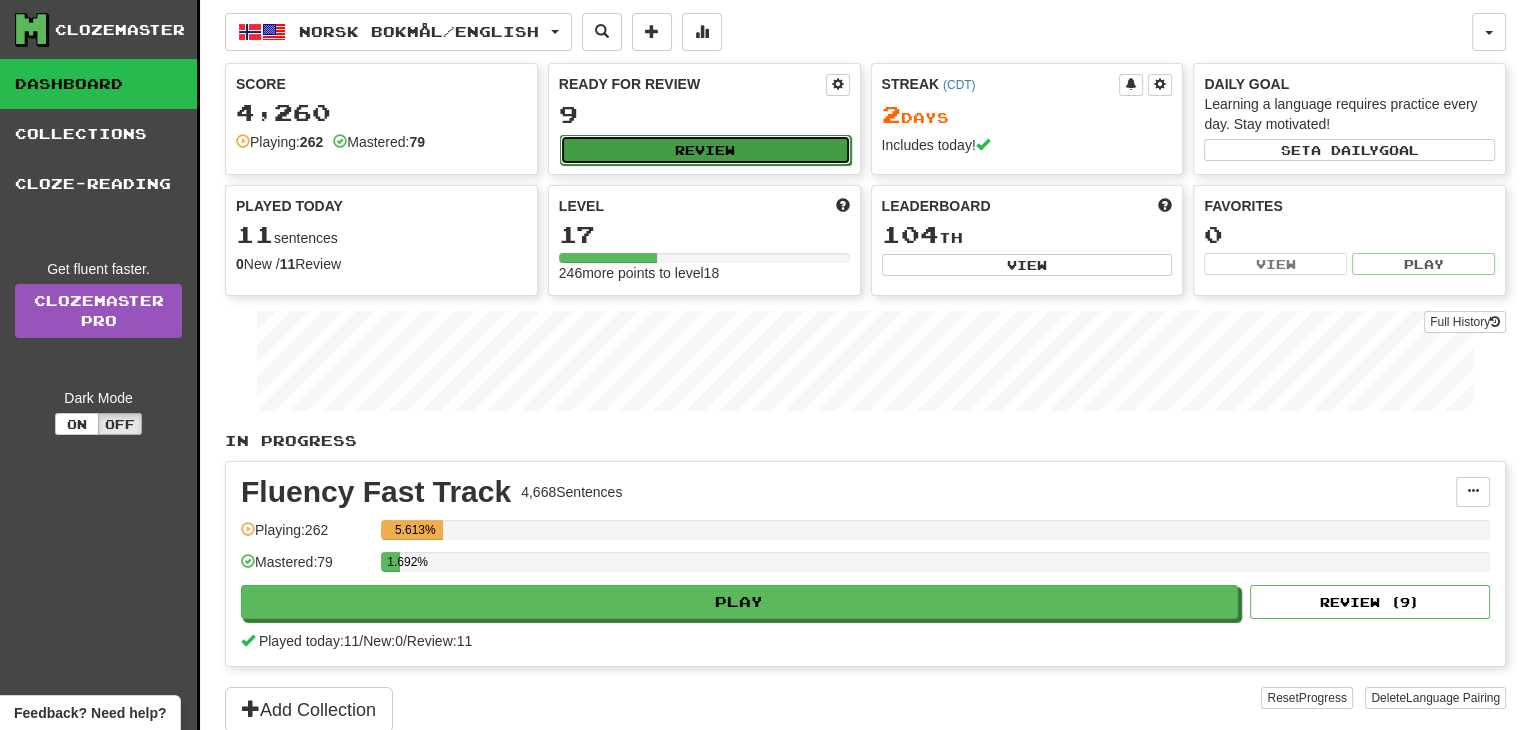 click on "Review" at bounding box center [705, 150] 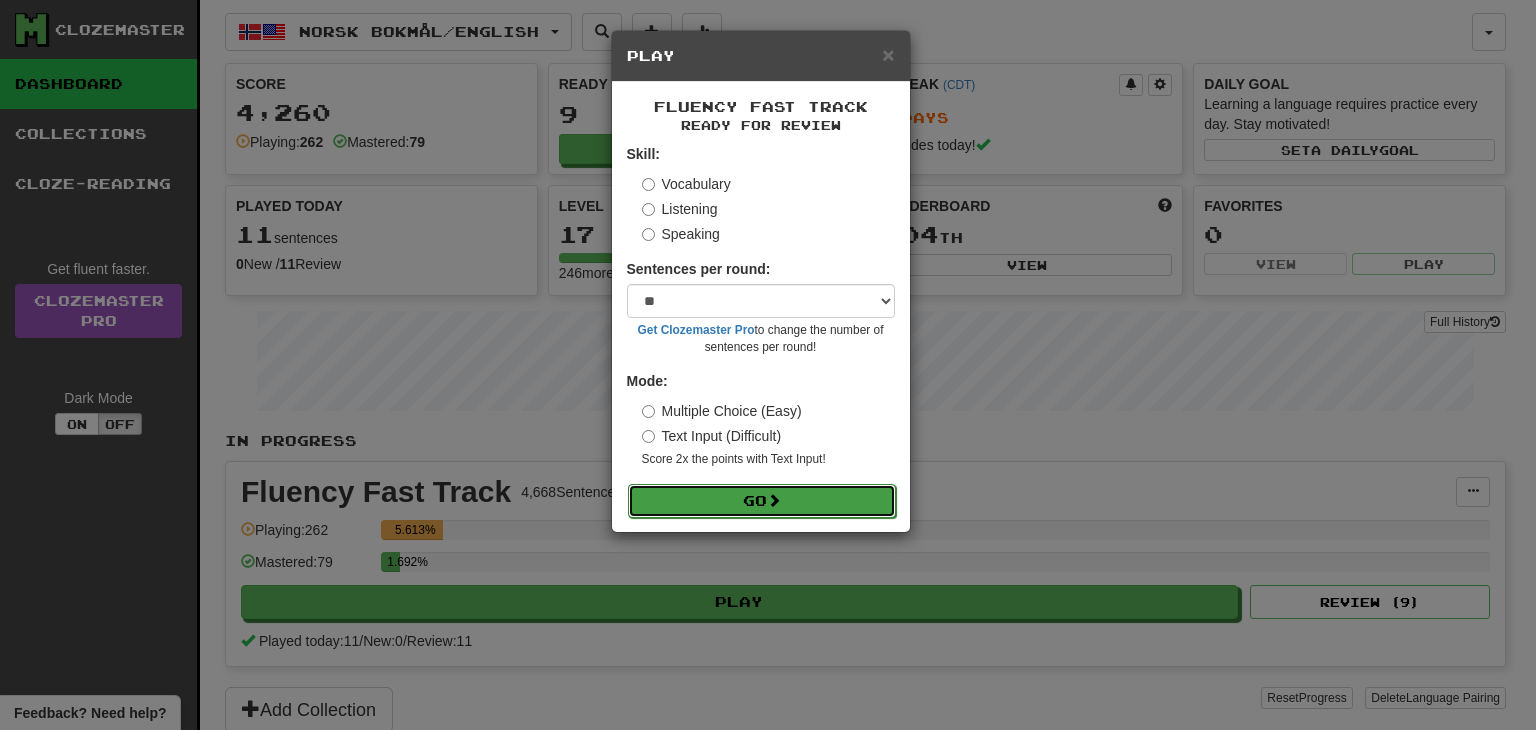 click at bounding box center [774, 500] 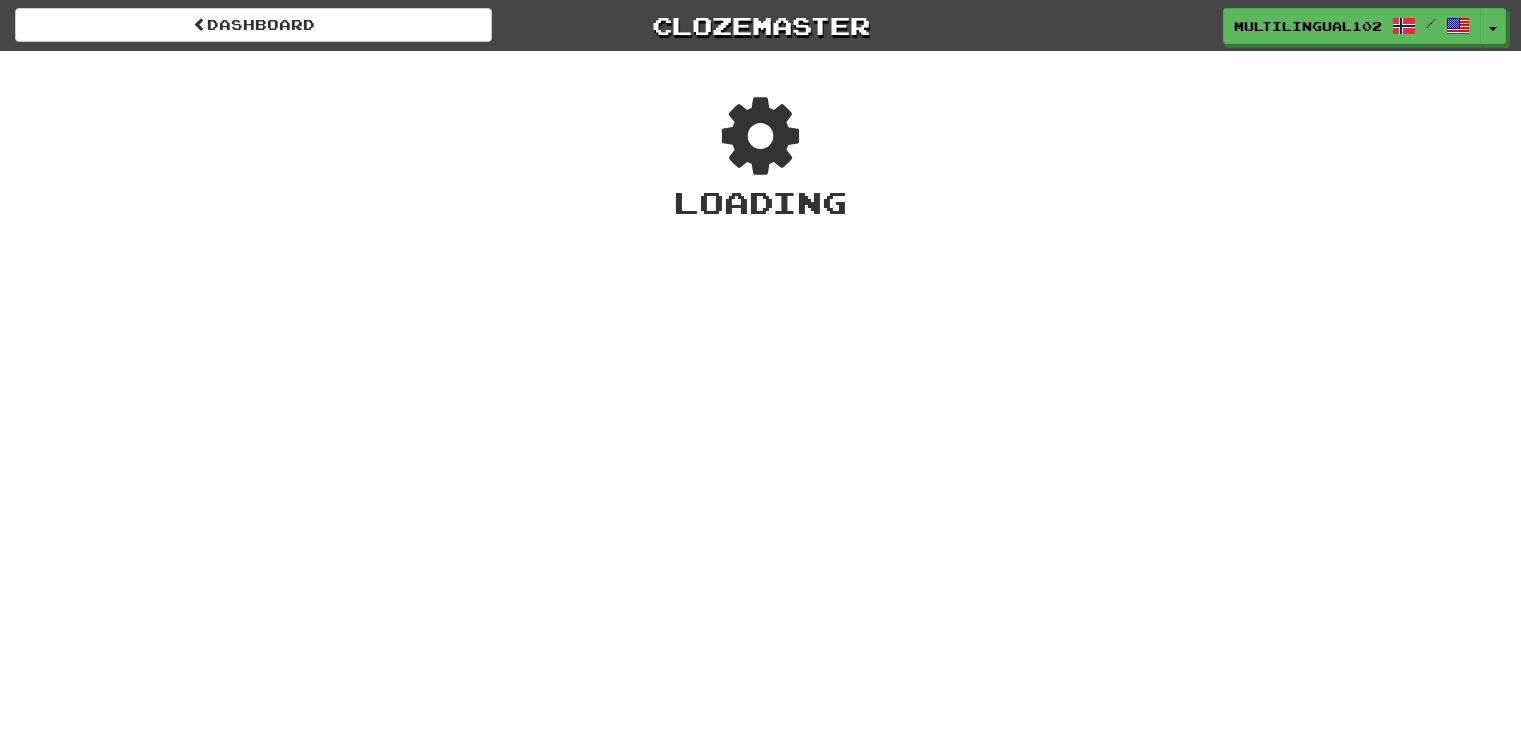 scroll, scrollTop: 0, scrollLeft: 0, axis: both 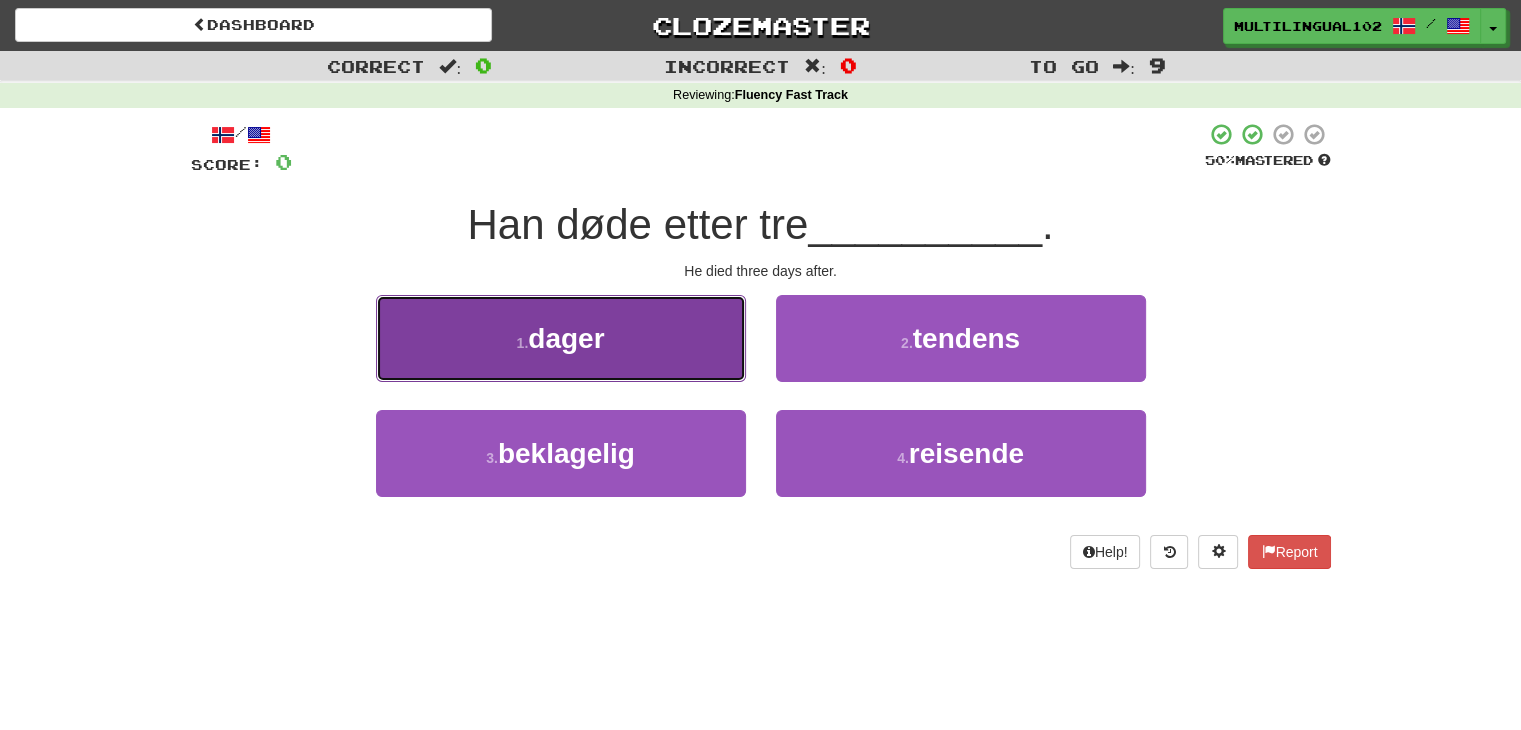 click on "1 .  dager" at bounding box center (561, 338) 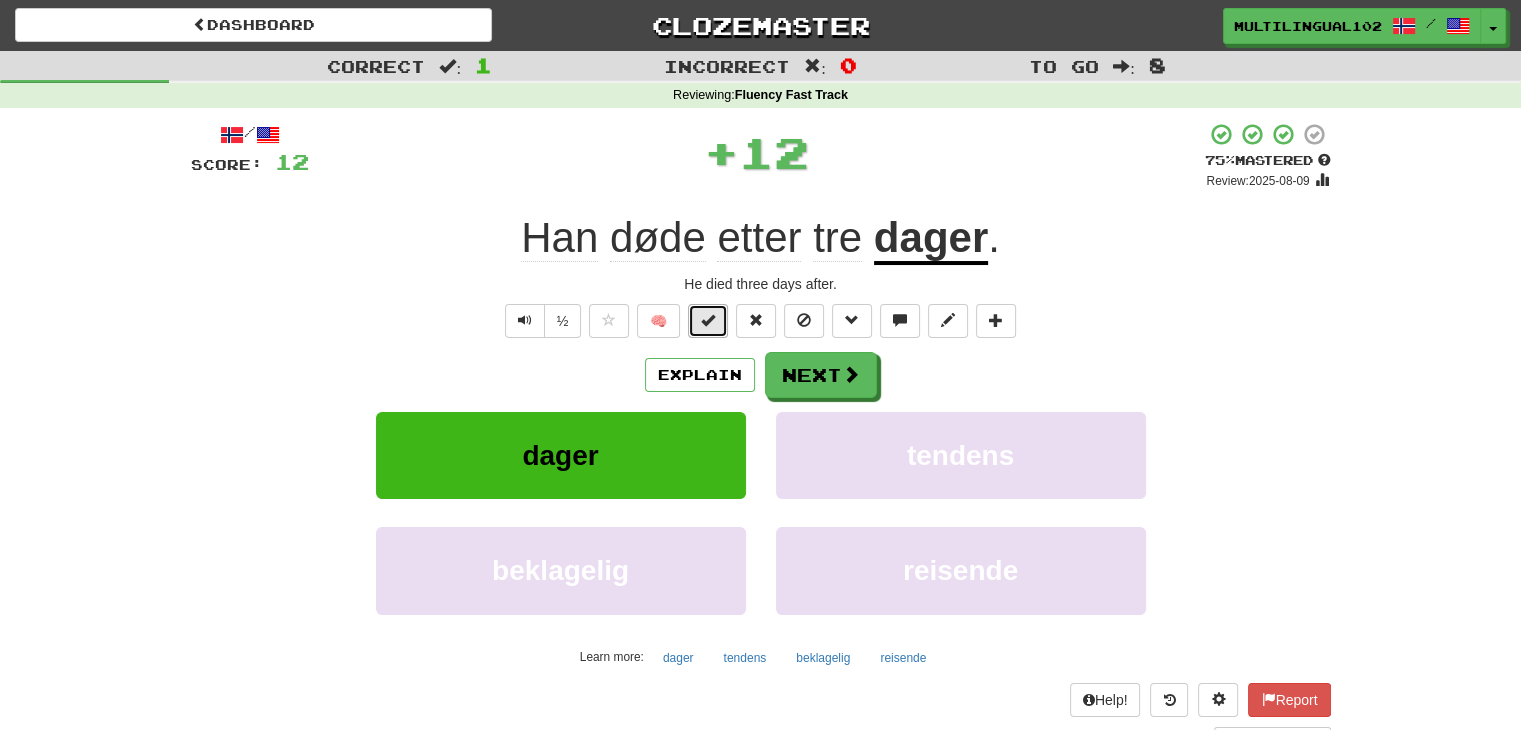 click at bounding box center [708, 320] 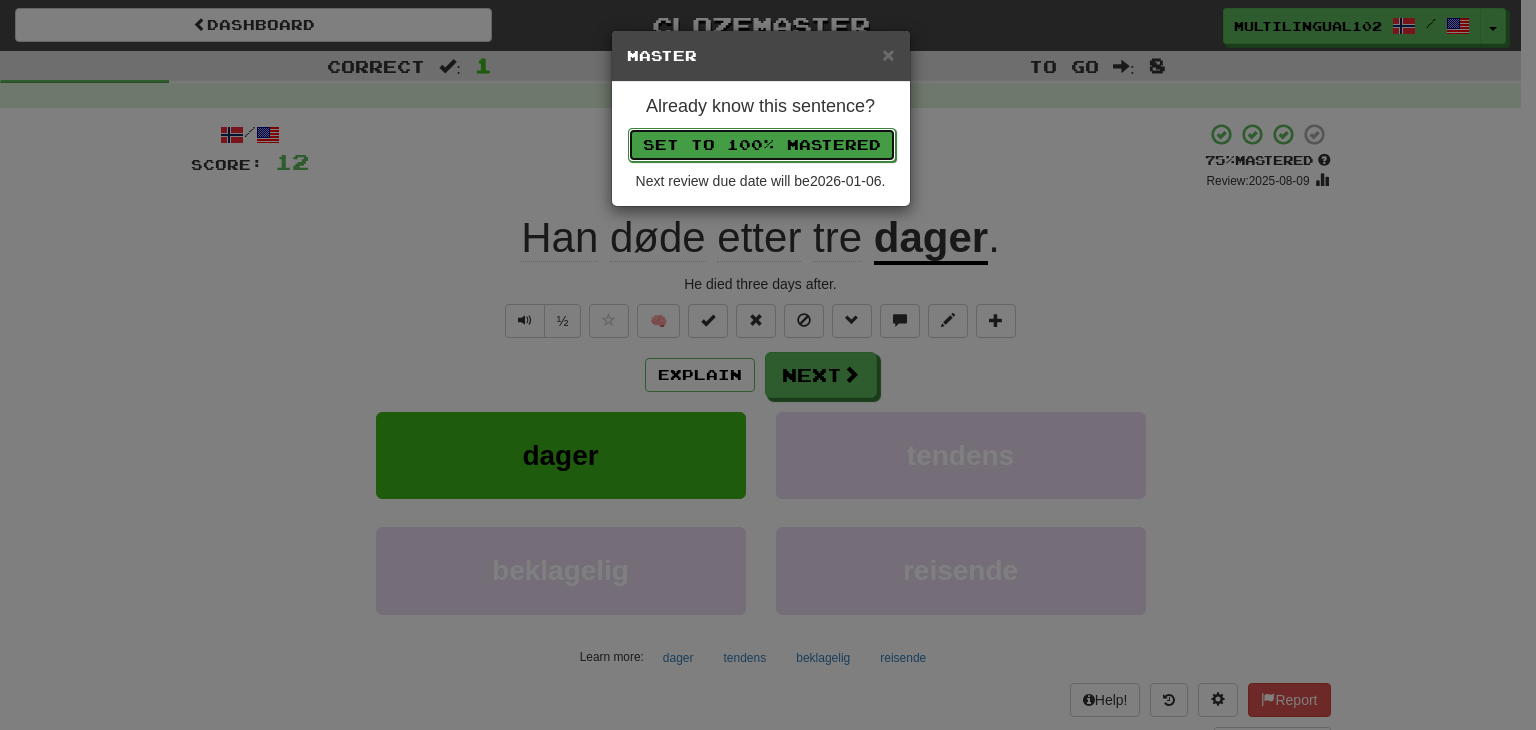 click on "Set to 100% Mastered" at bounding box center [762, 145] 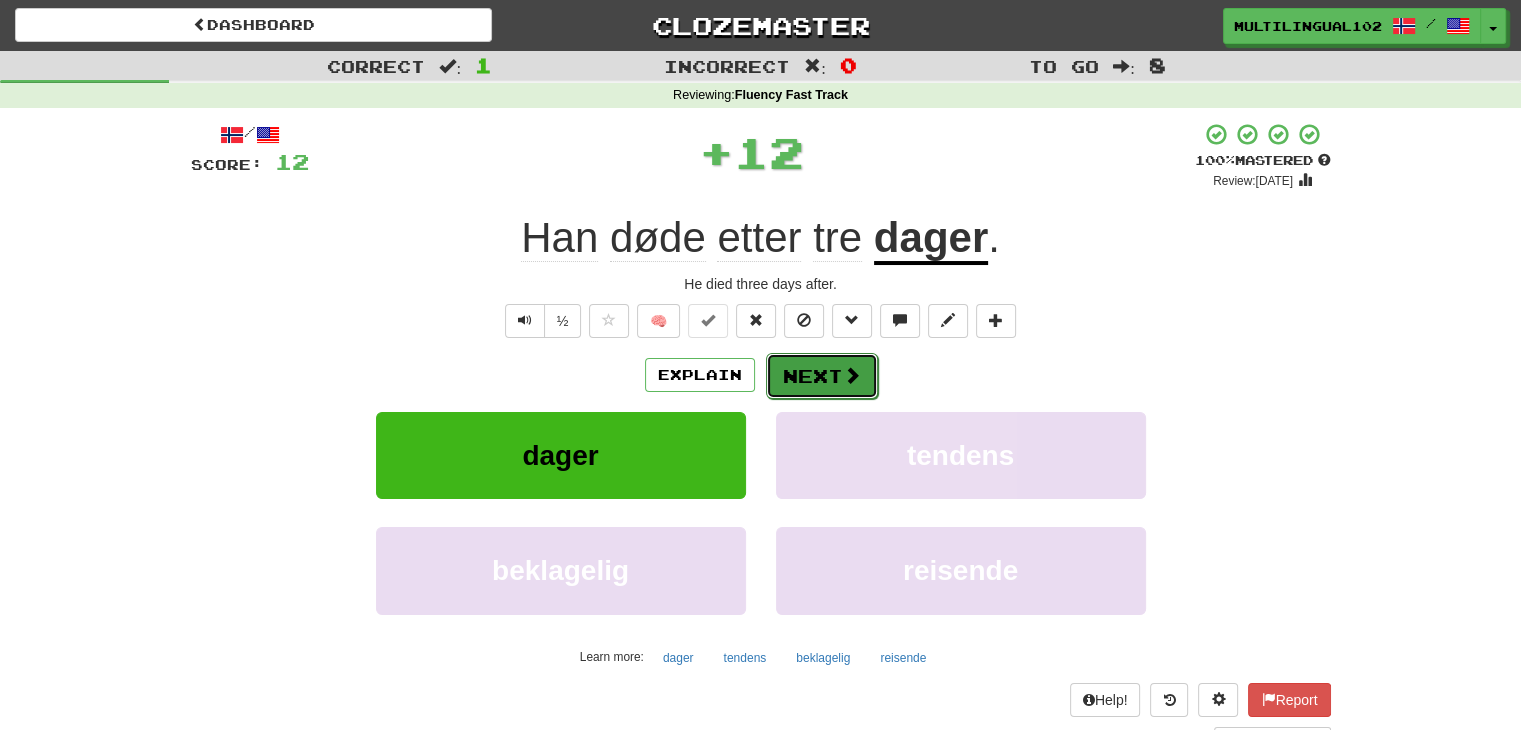 click on "Next" at bounding box center (822, 376) 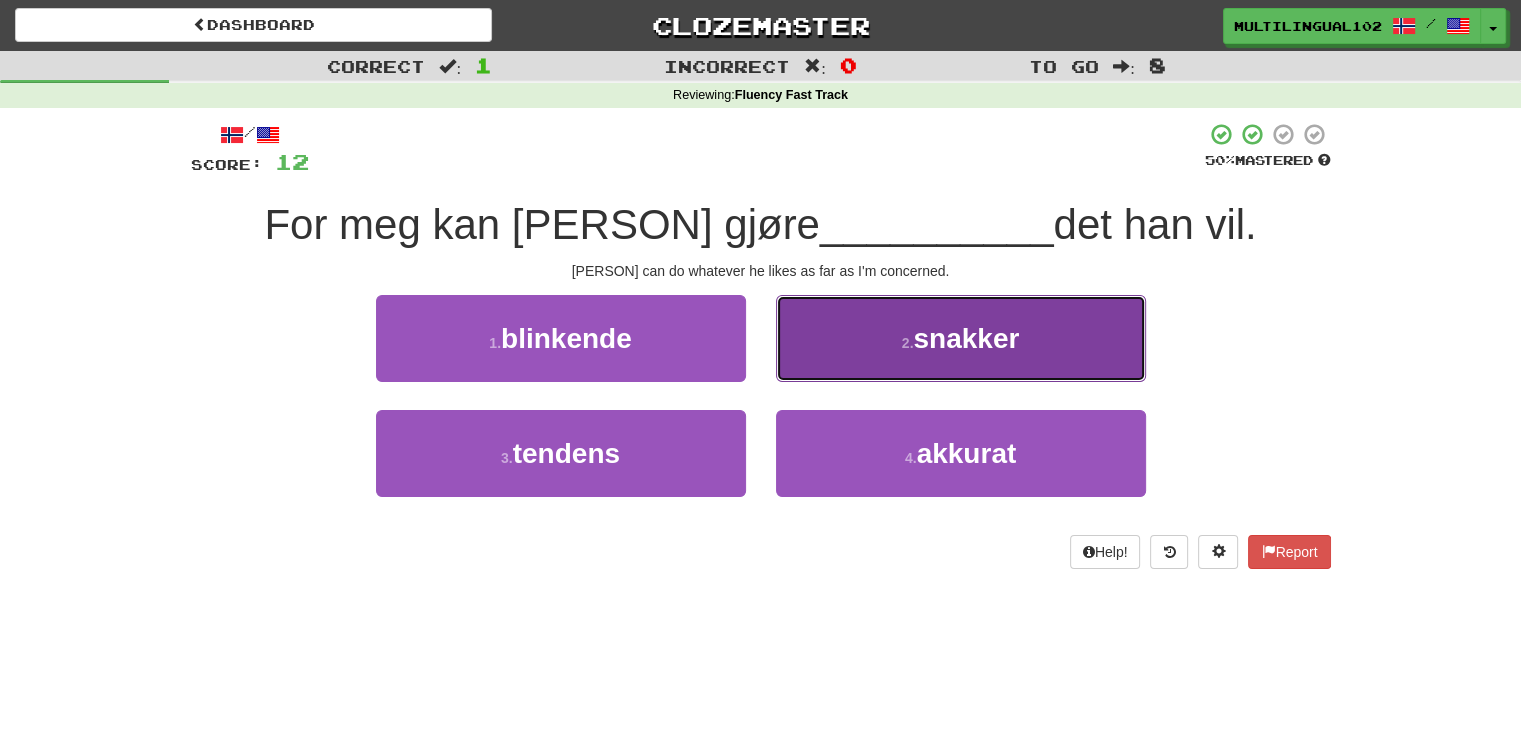 click on "2 .  snakker" at bounding box center [961, 338] 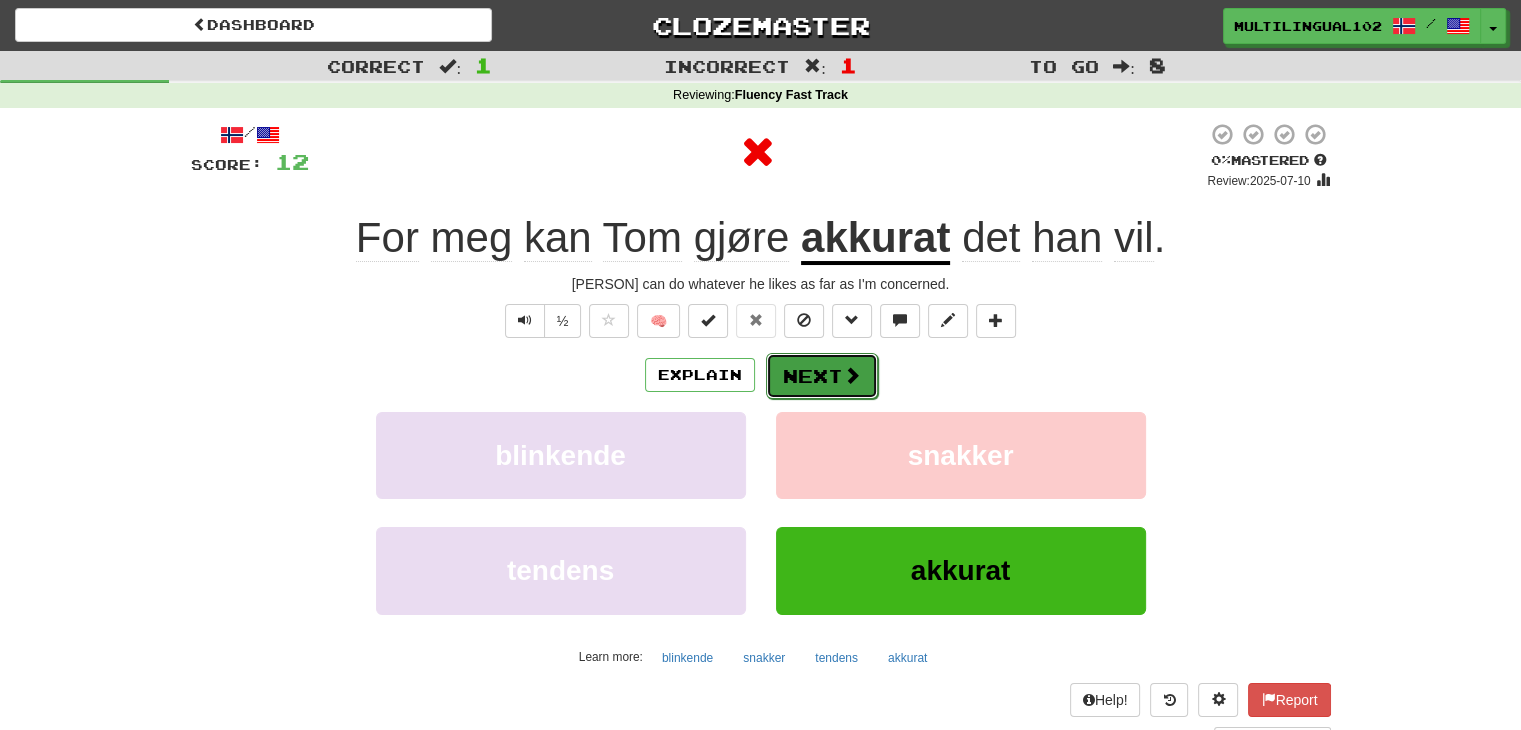 click on "Next" at bounding box center [822, 376] 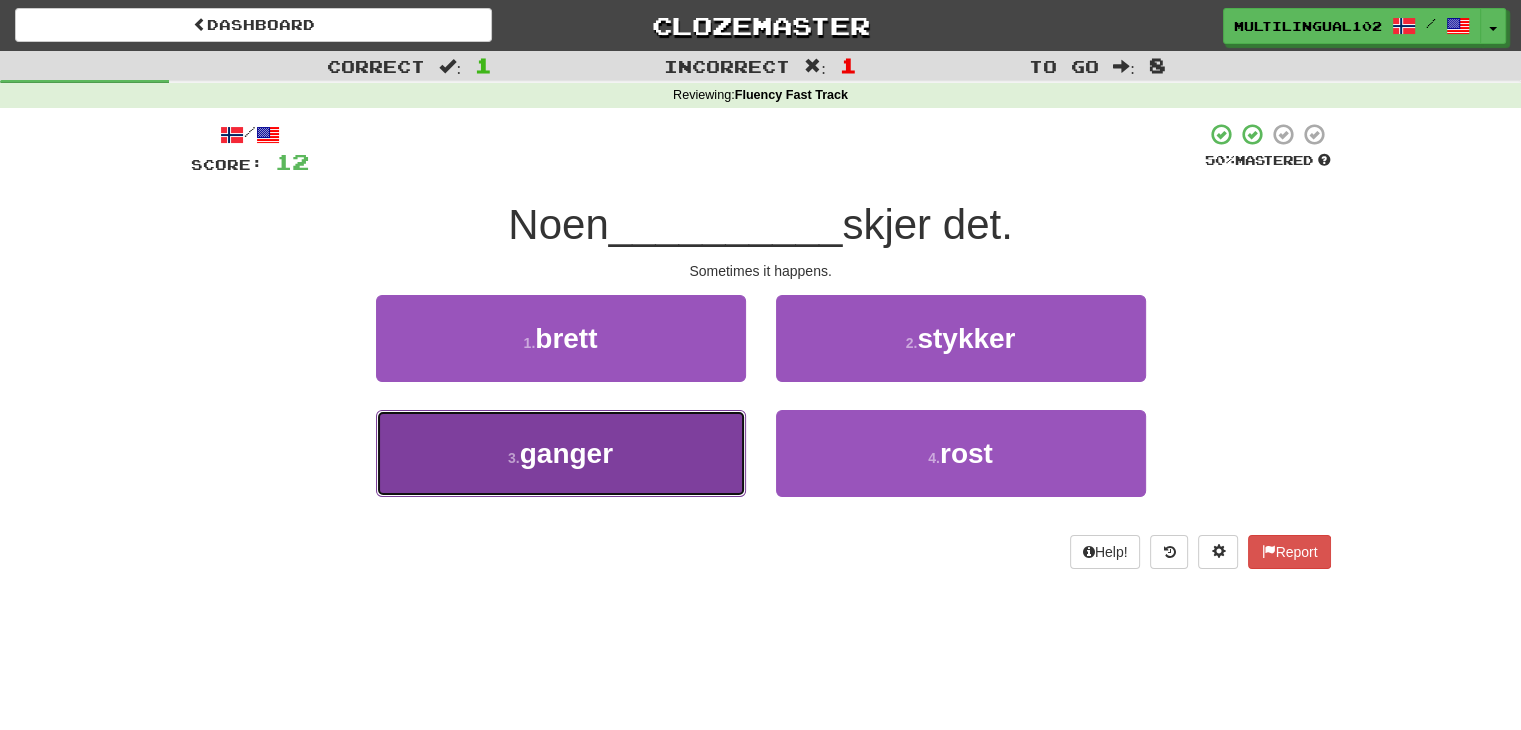 click on "3 .  ganger" at bounding box center [561, 453] 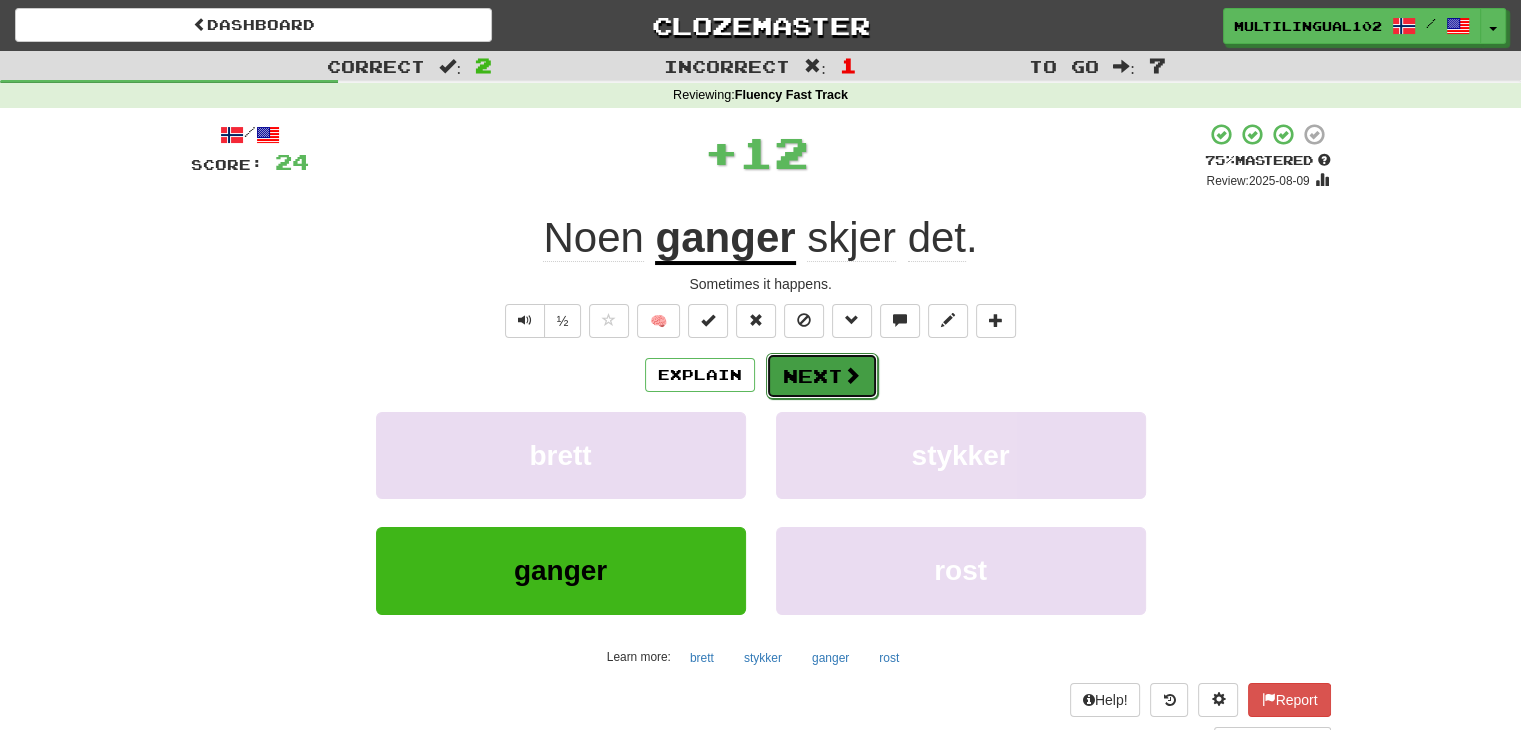 click on "Next" at bounding box center (822, 376) 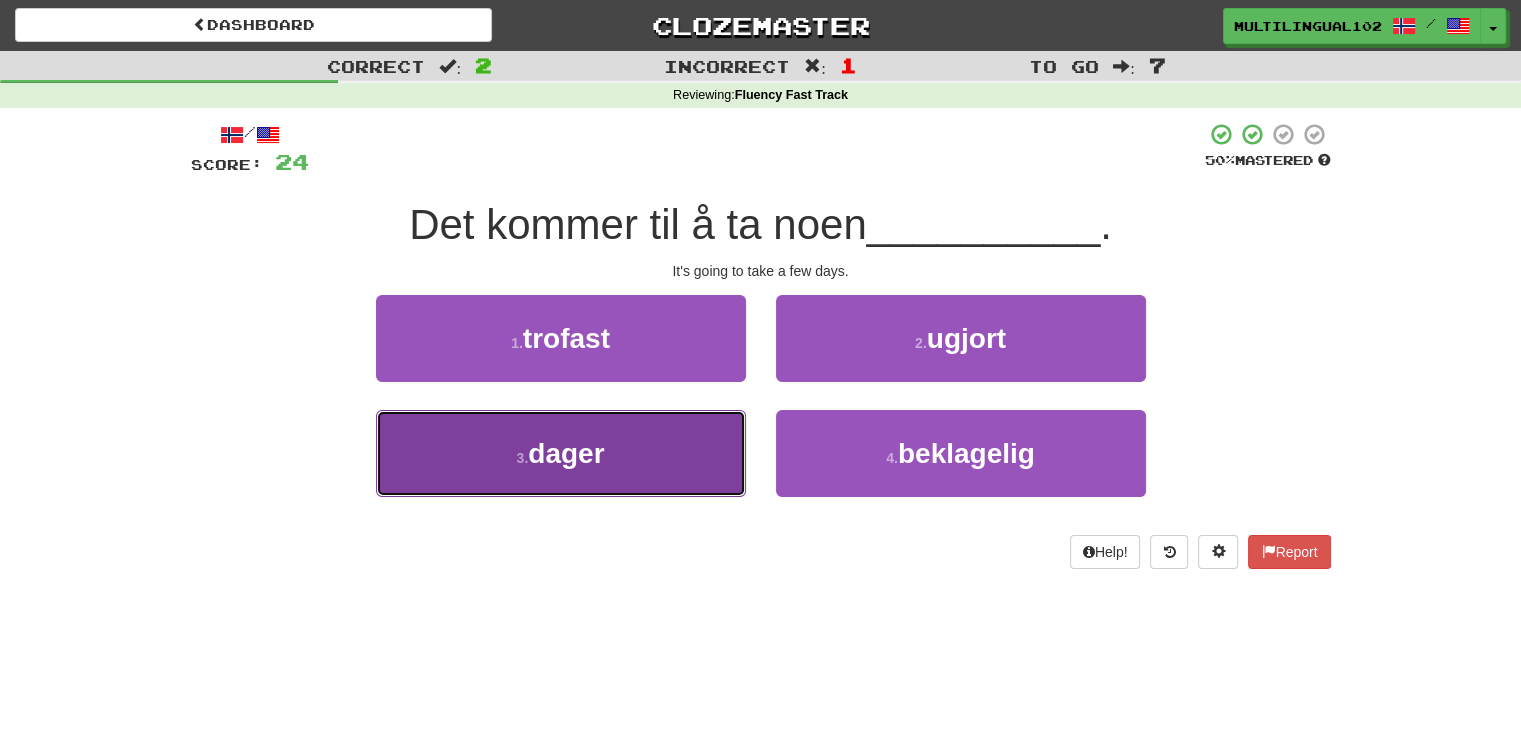 click on "3 .  dager" at bounding box center (561, 453) 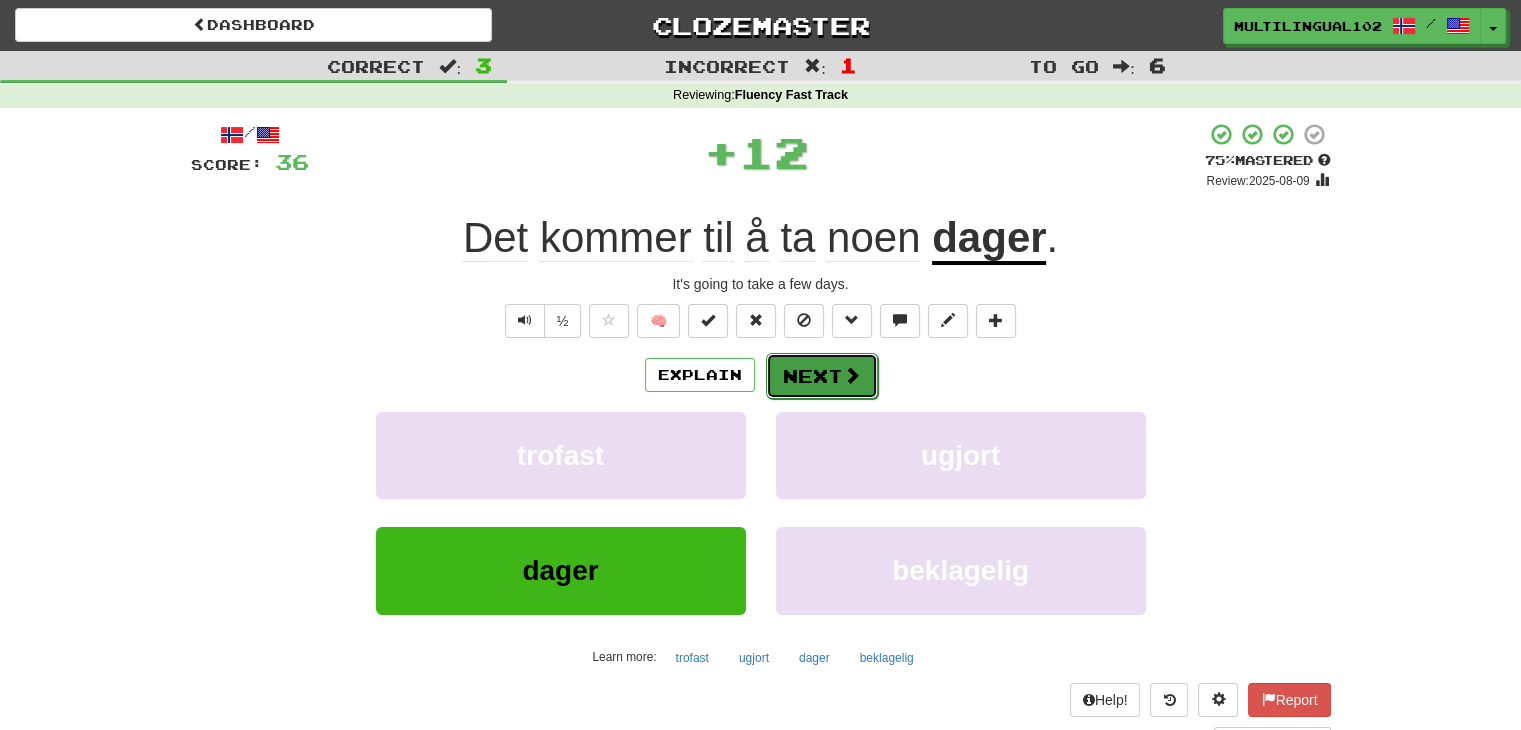 click on "Next" at bounding box center (822, 376) 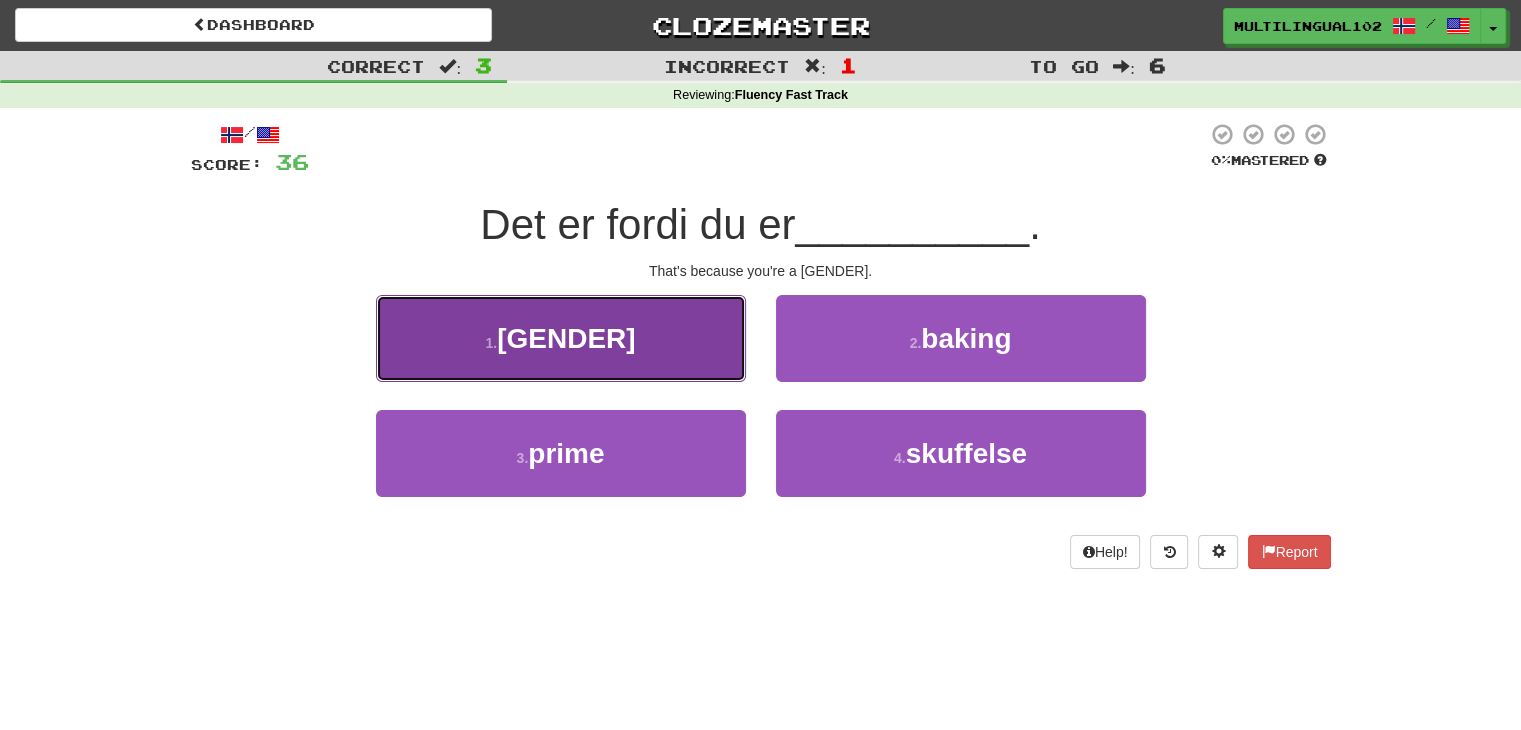 click on "1 .  jente" at bounding box center (561, 338) 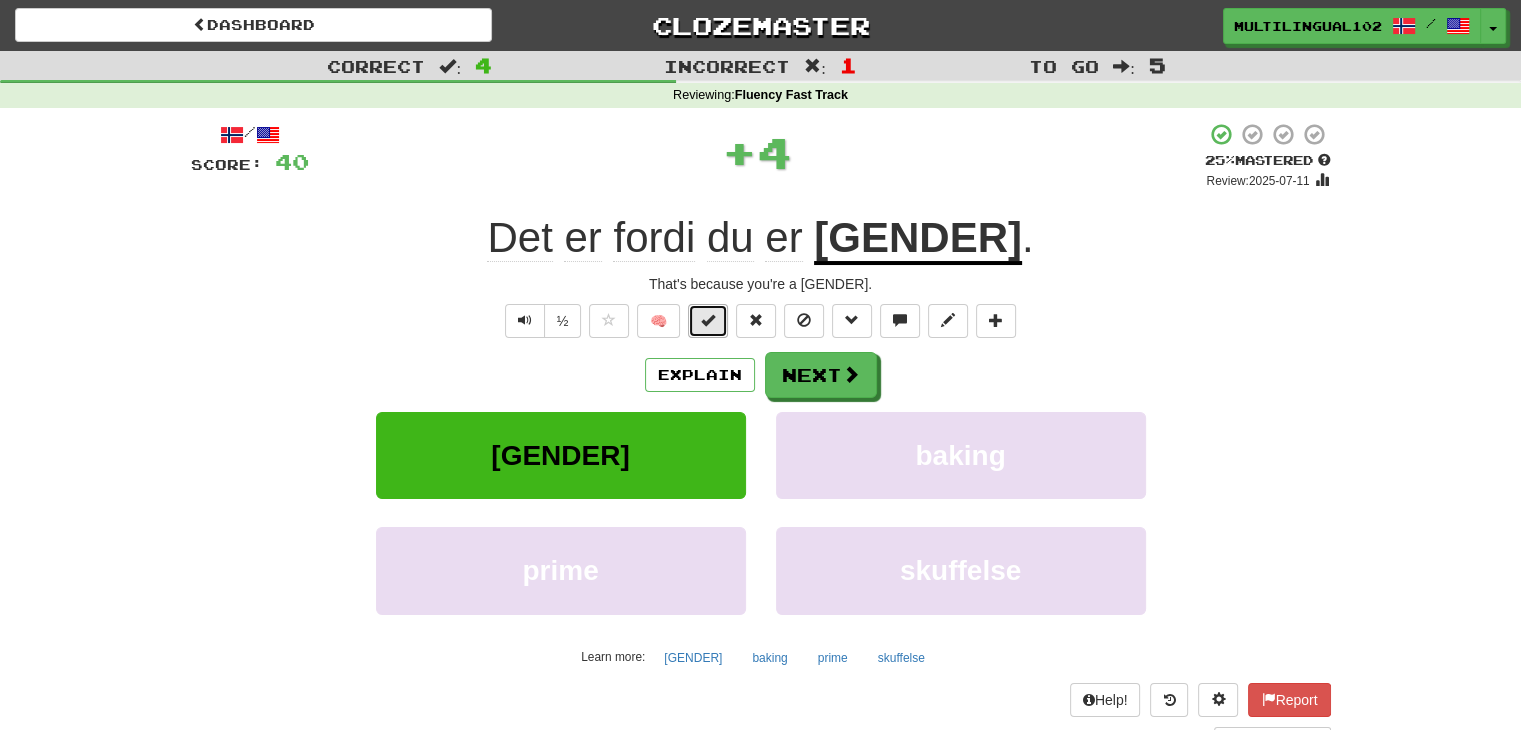 click at bounding box center [708, 320] 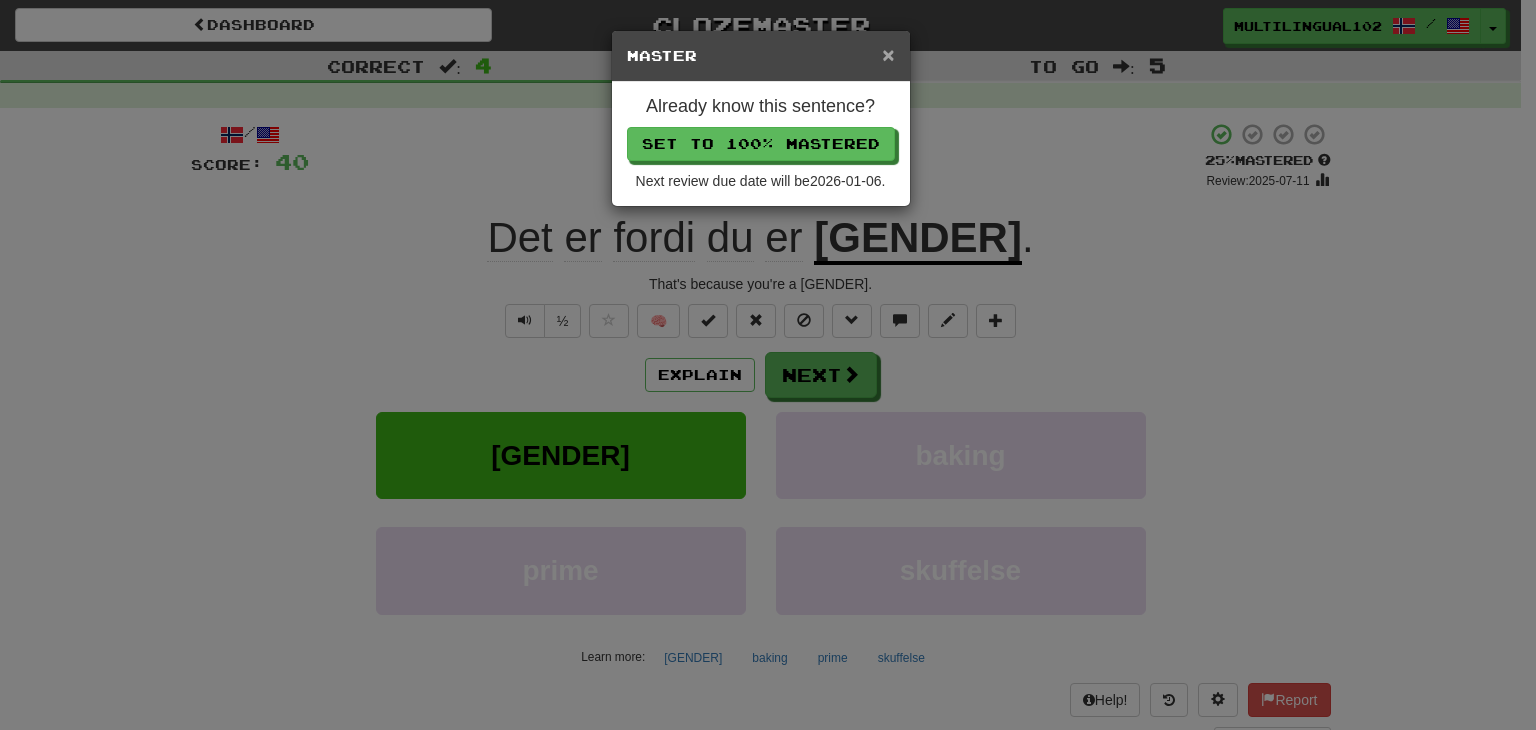 click on "×" at bounding box center (888, 54) 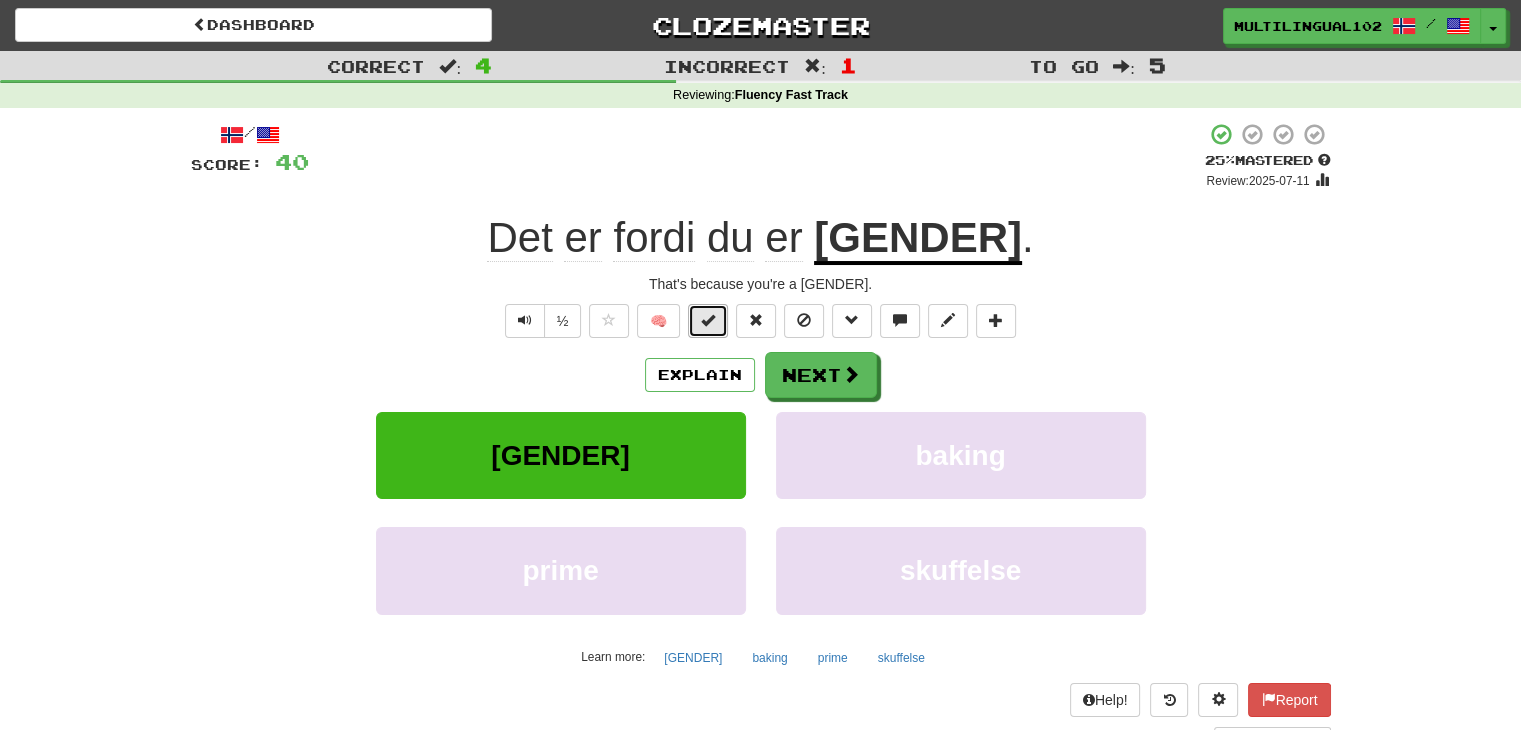 click at bounding box center [708, 320] 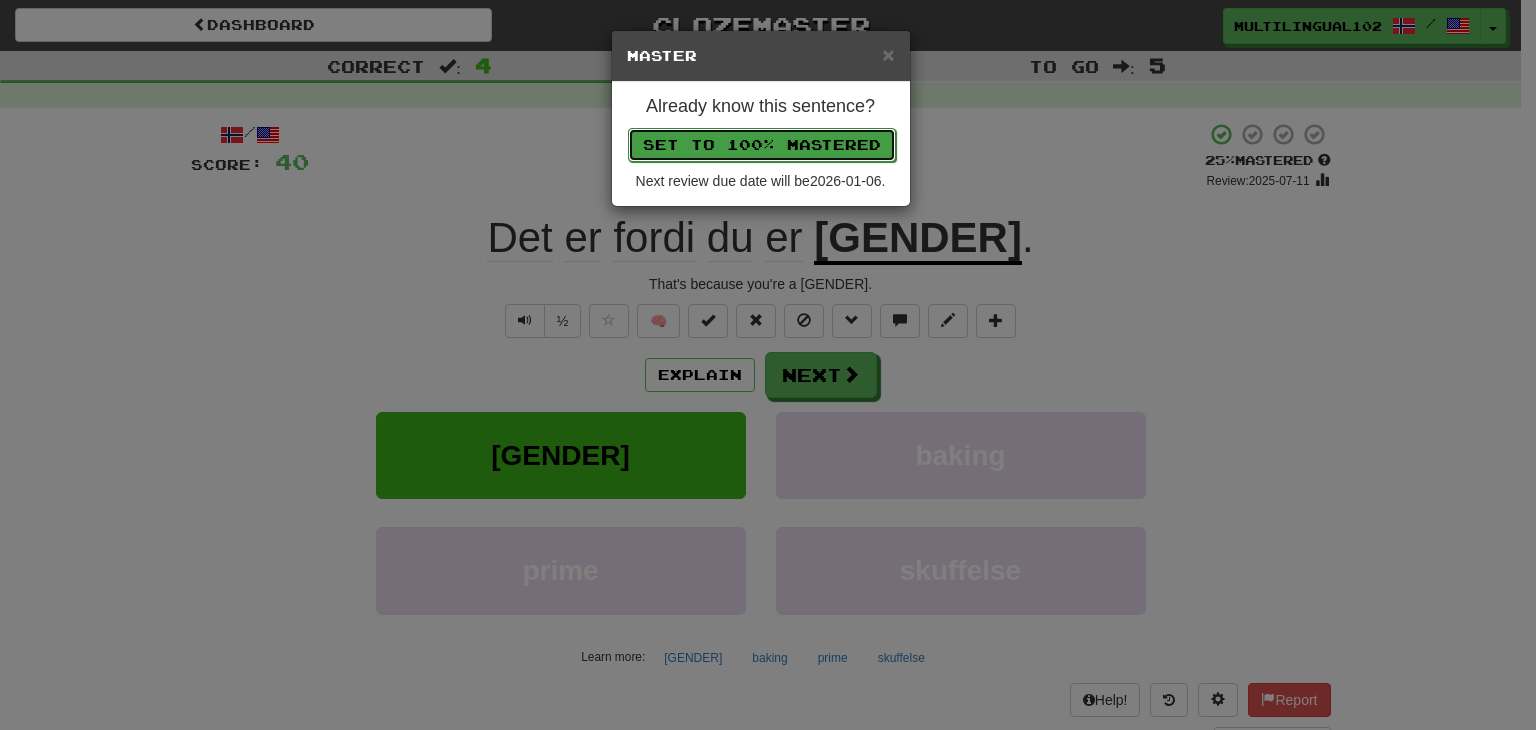 click on "Set to 100% Mastered" at bounding box center [762, 145] 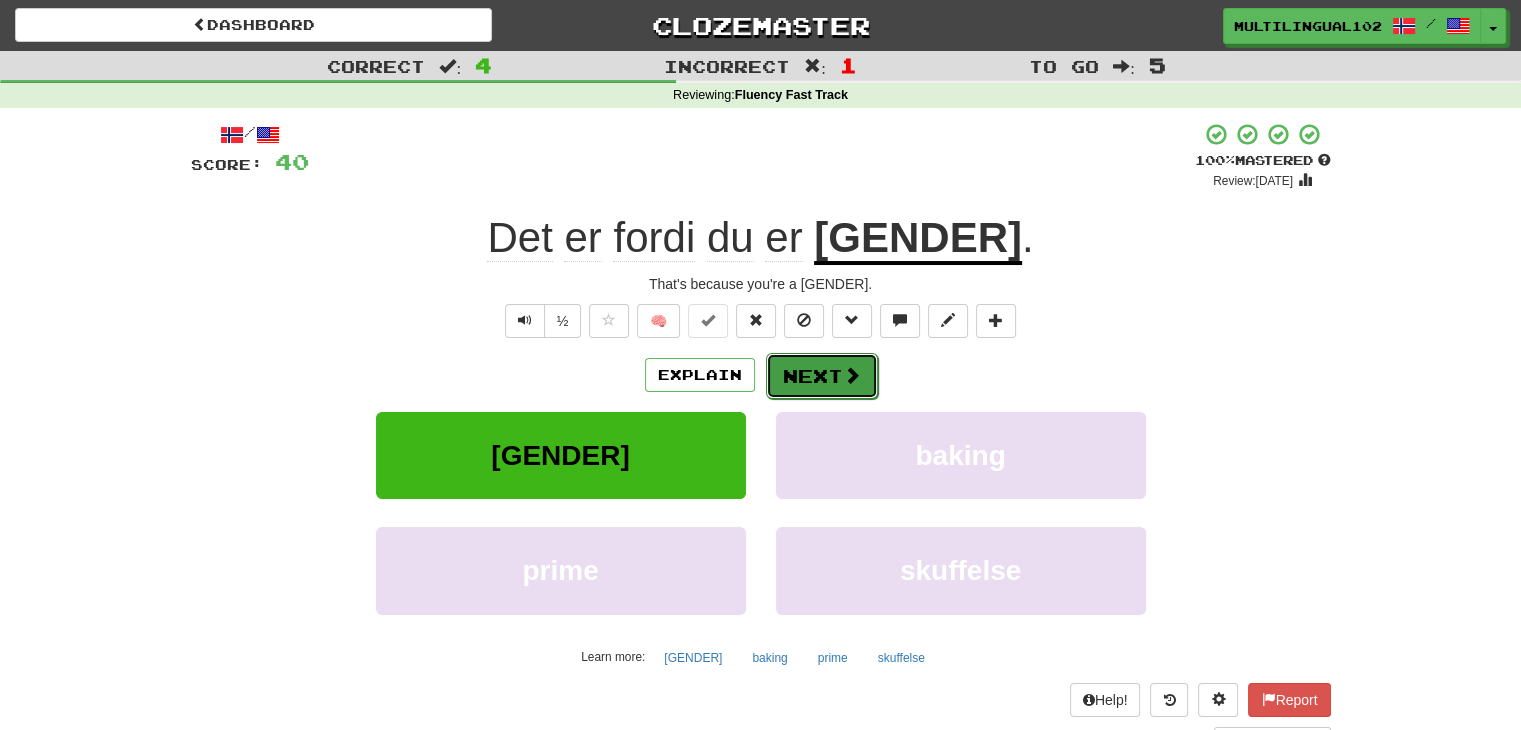 click on "Next" at bounding box center (822, 376) 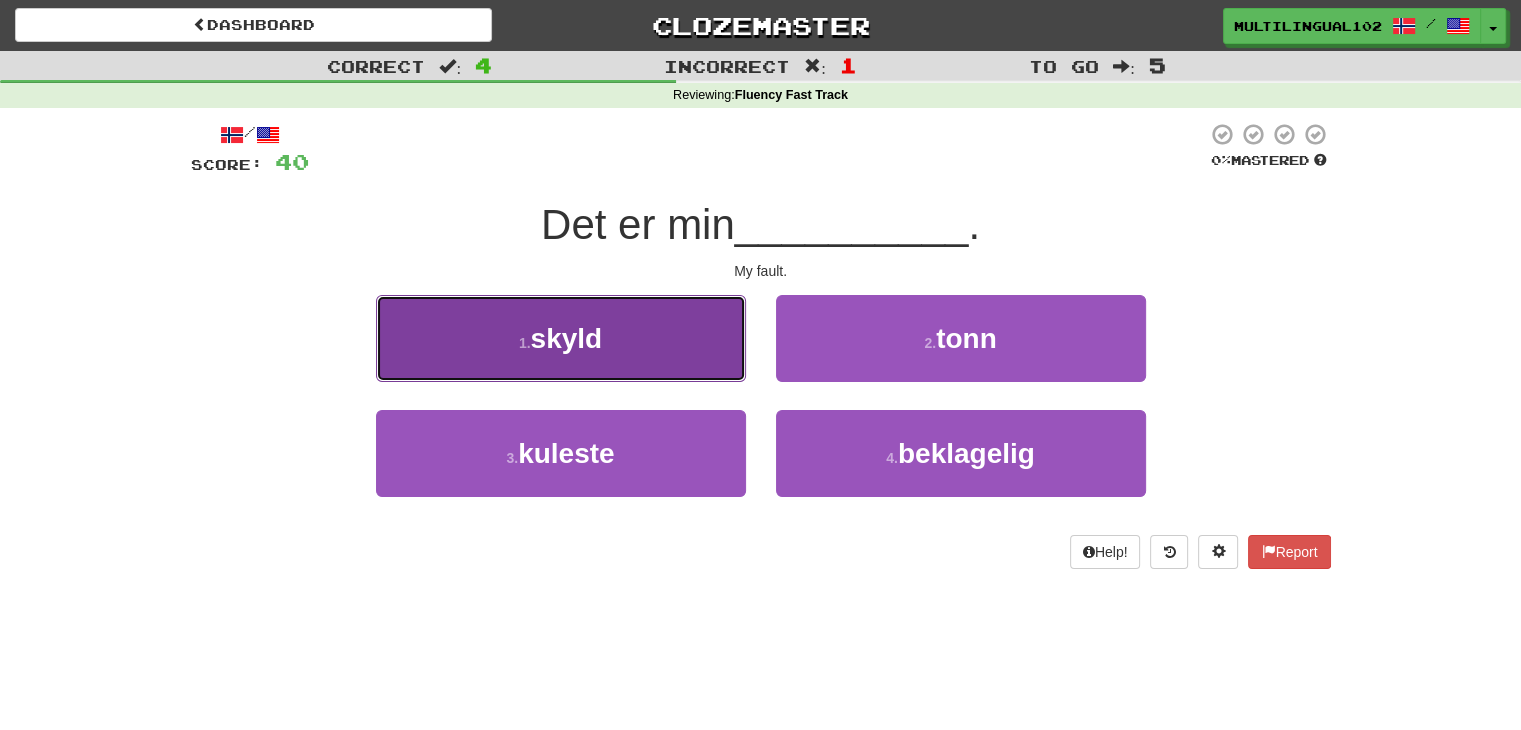 click on "1 .  skyld" at bounding box center (561, 338) 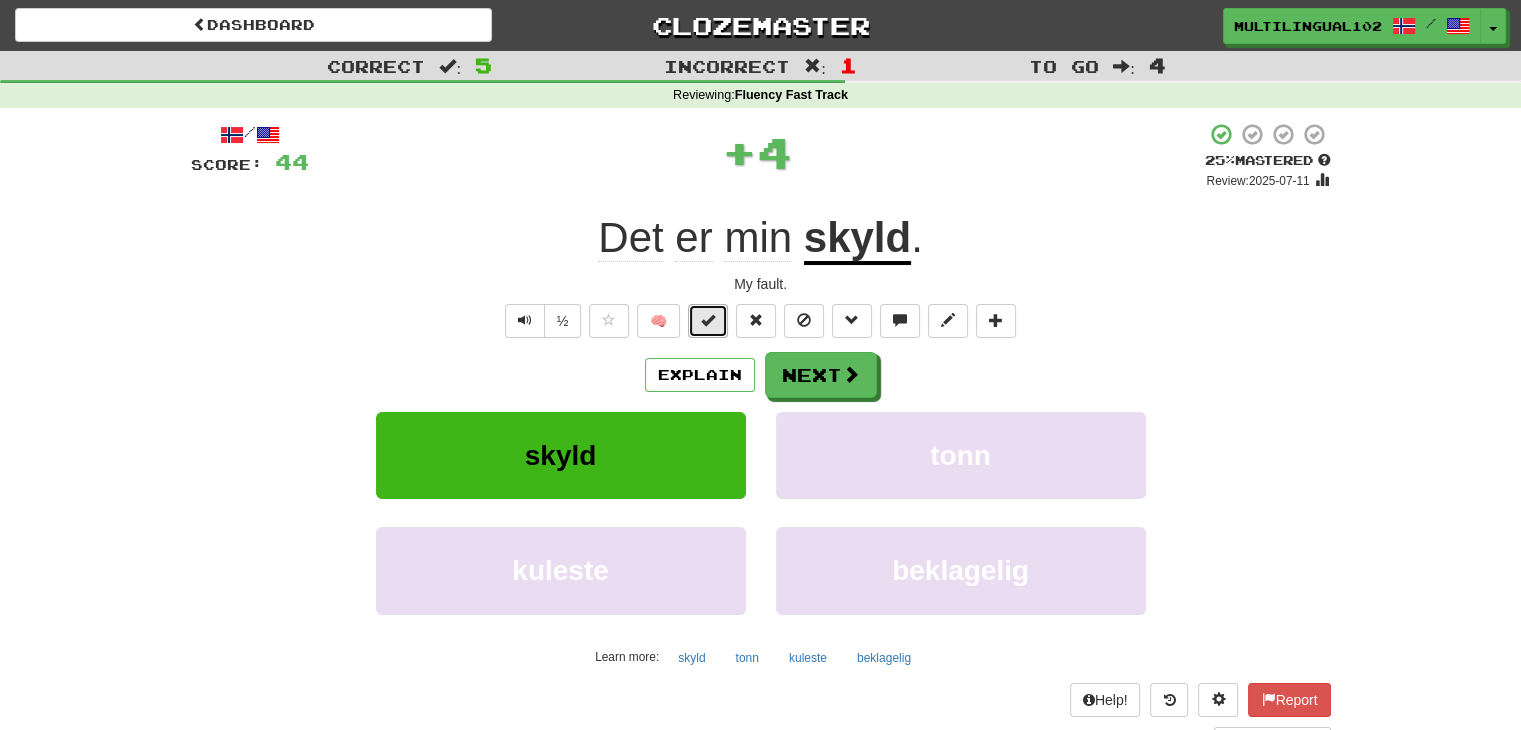 click at bounding box center [708, 321] 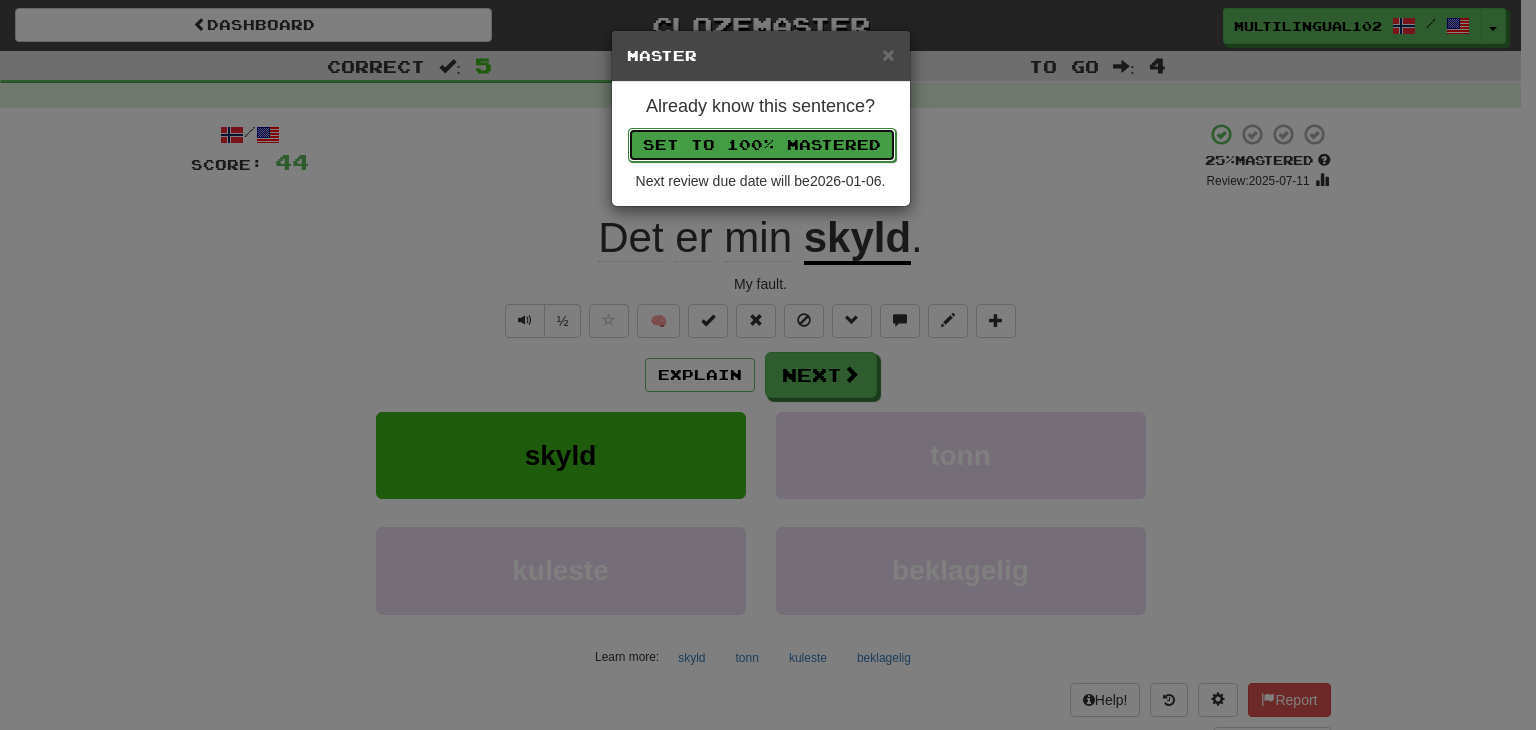 click on "Set to 100% Mastered" at bounding box center [762, 145] 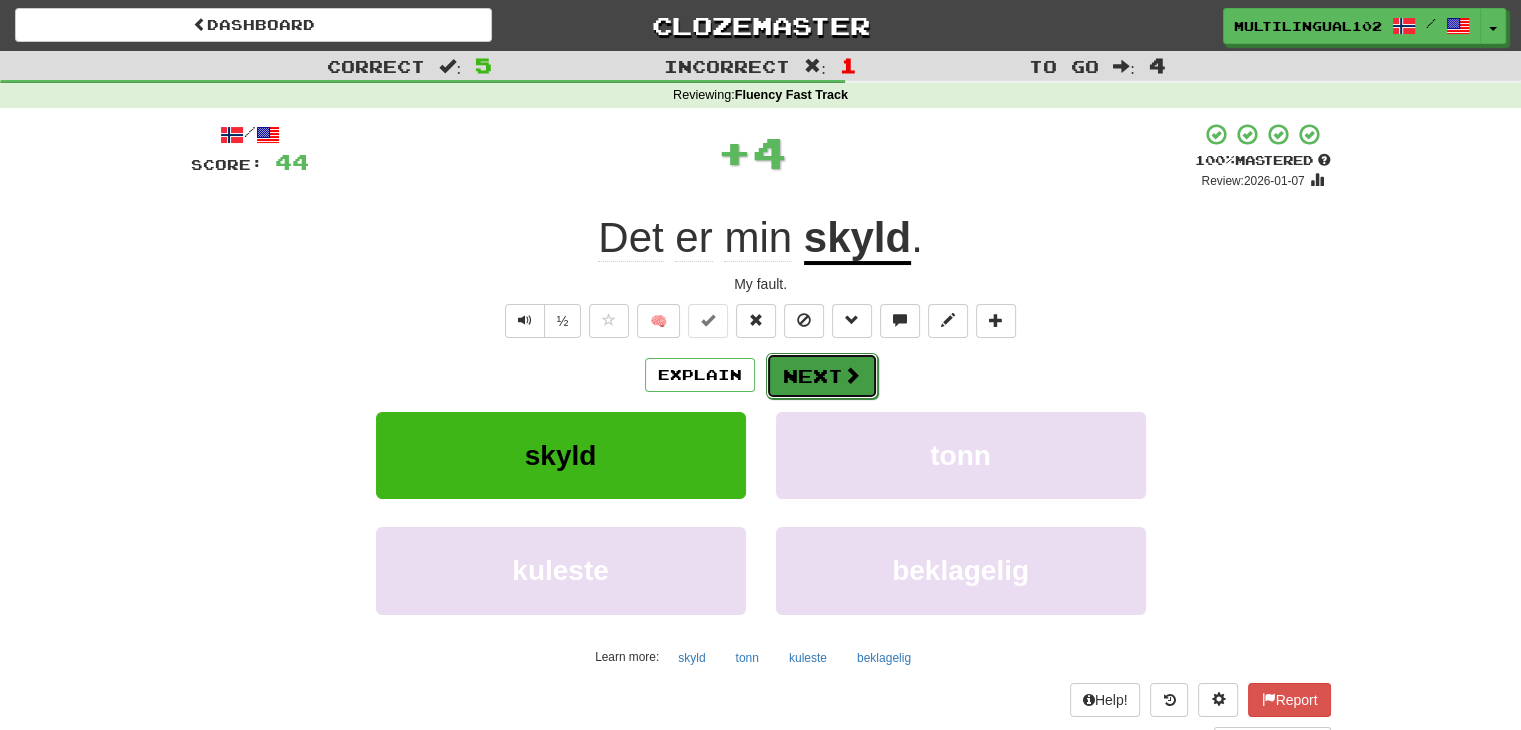 click on "Next" at bounding box center (822, 376) 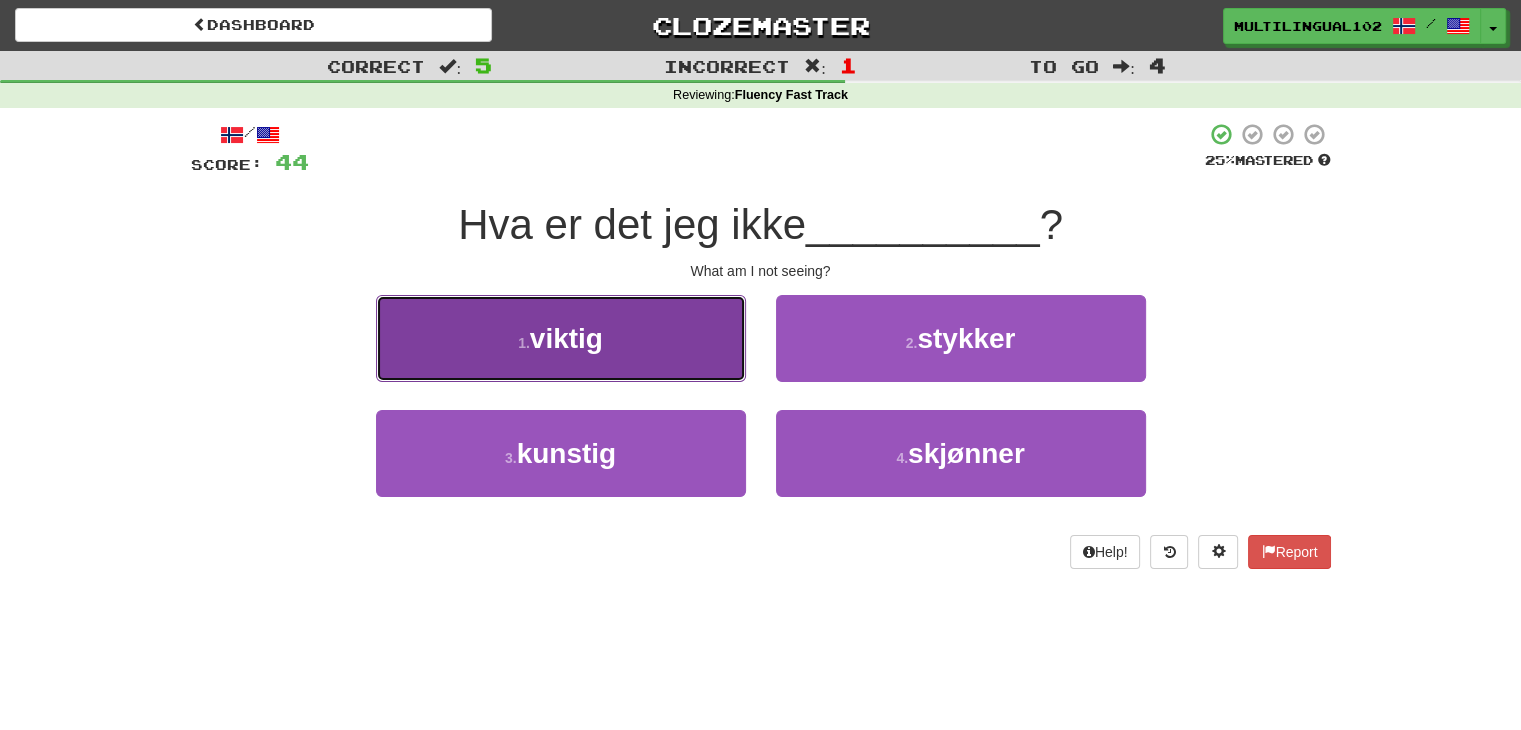 click on "1 .  viktig" at bounding box center (561, 338) 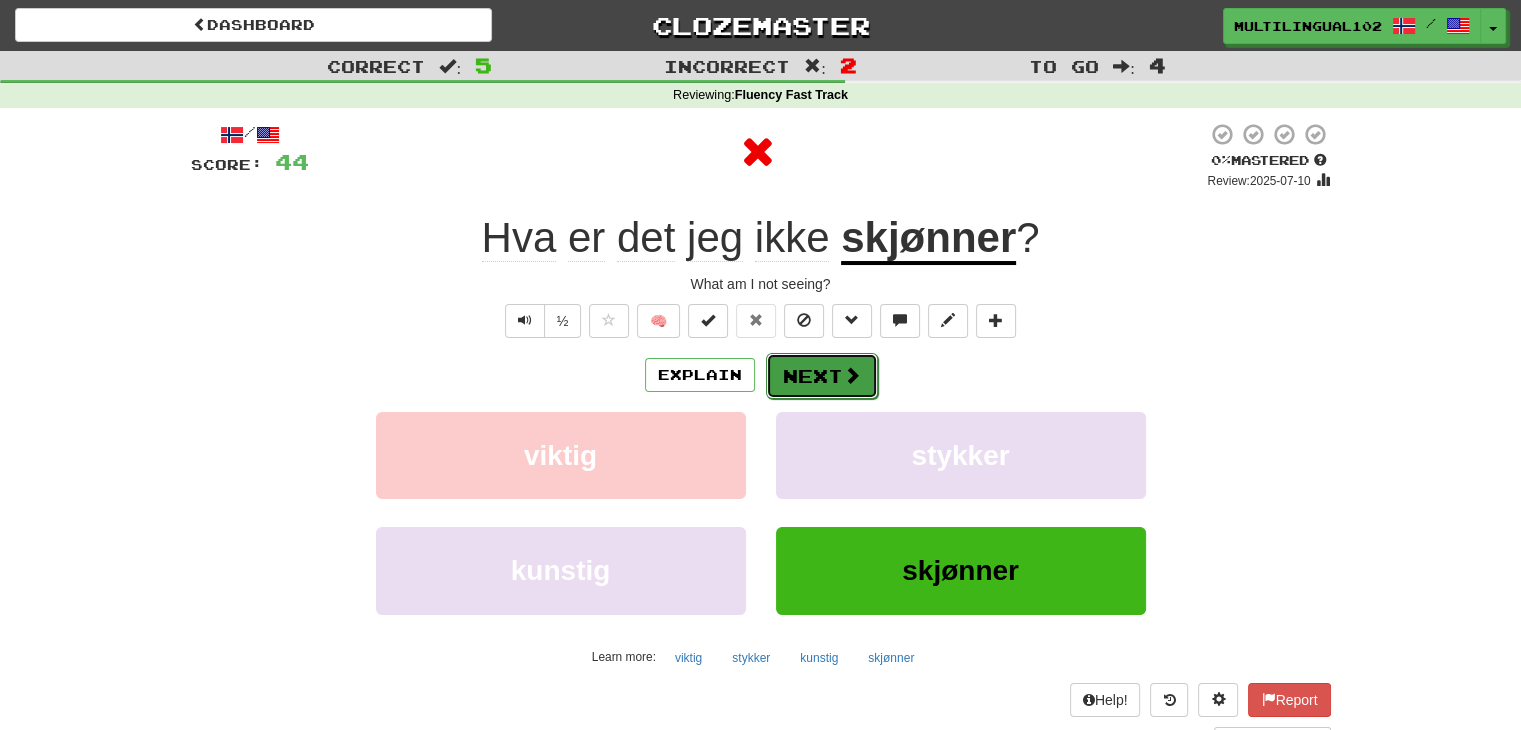 click on "Next" at bounding box center [822, 376] 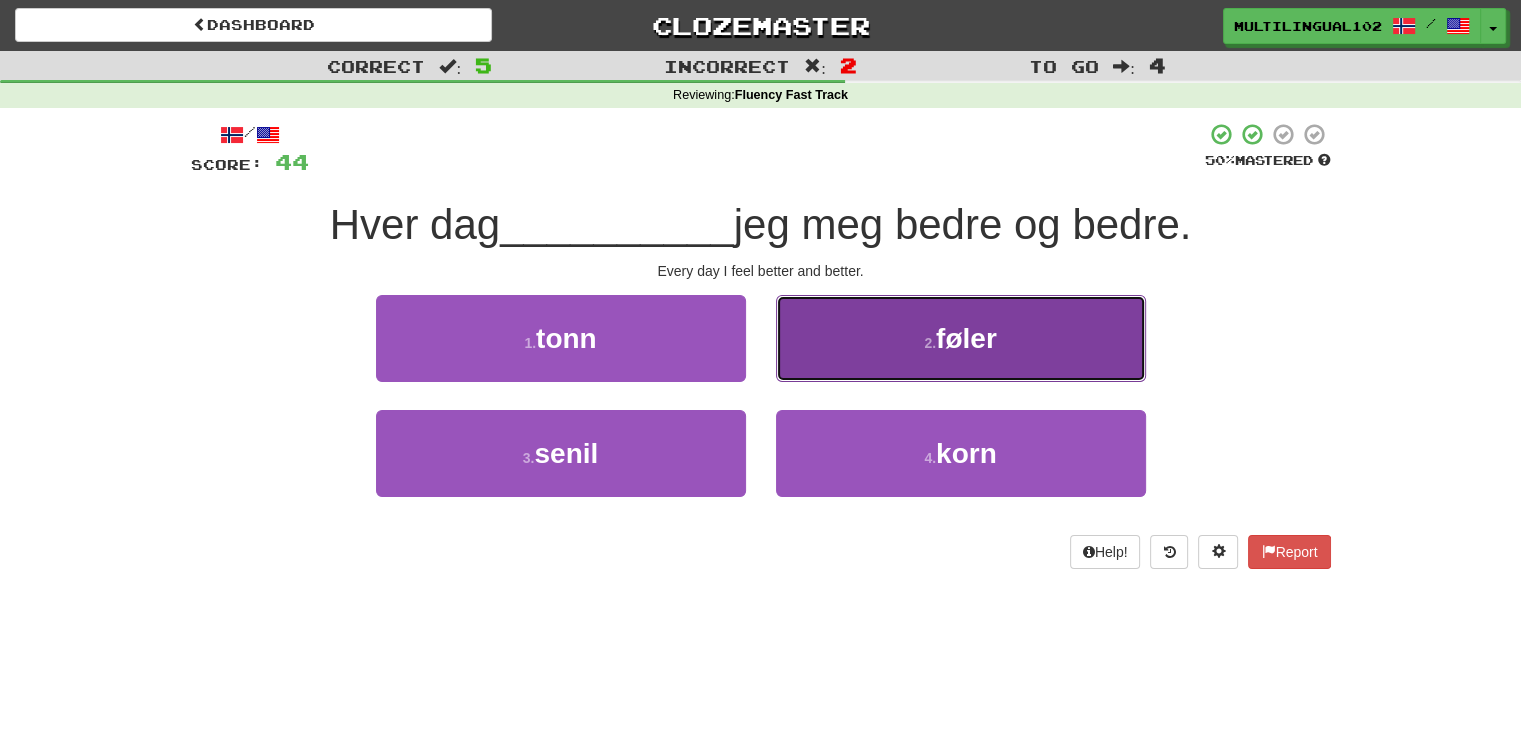 click on "2 .  føler" at bounding box center (961, 338) 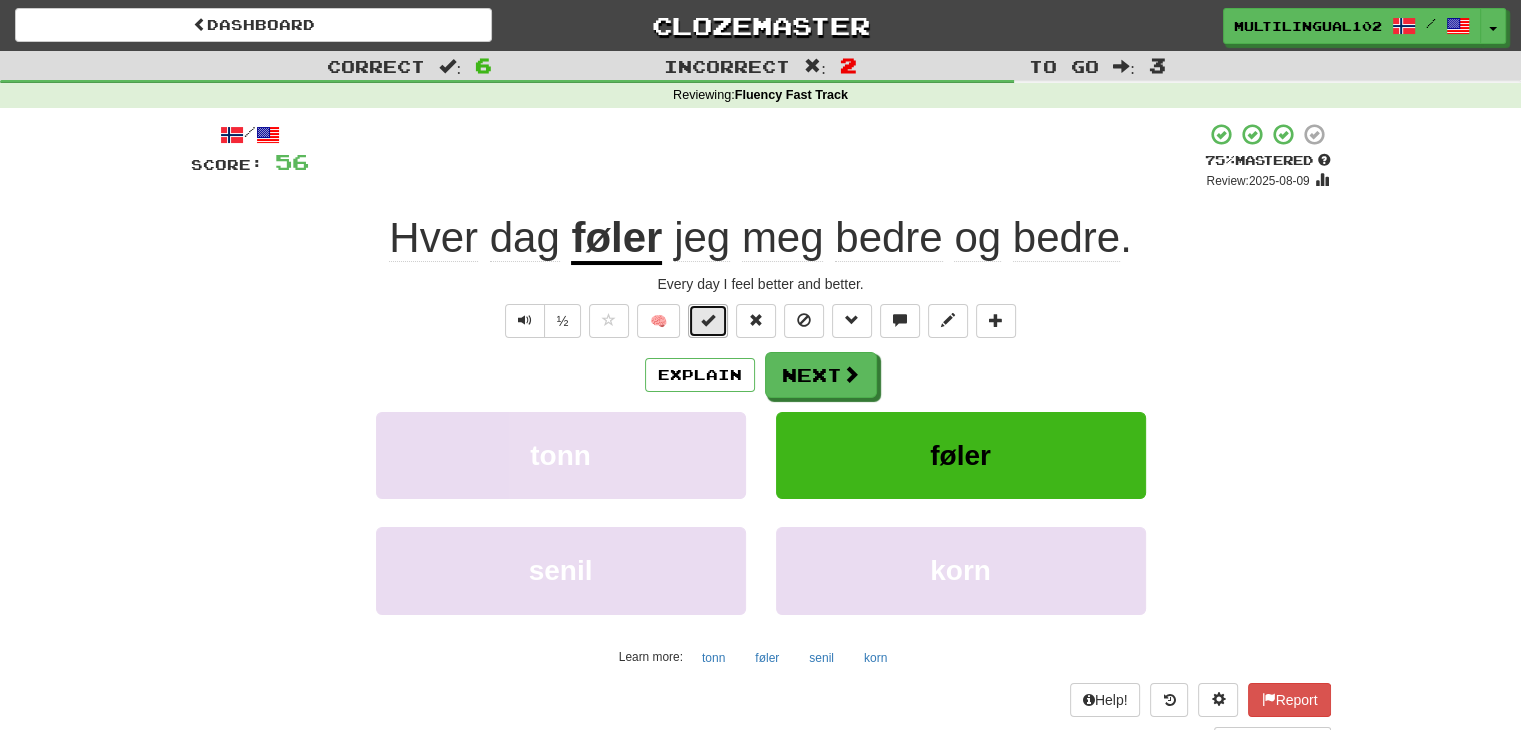 click at bounding box center [708, 320] 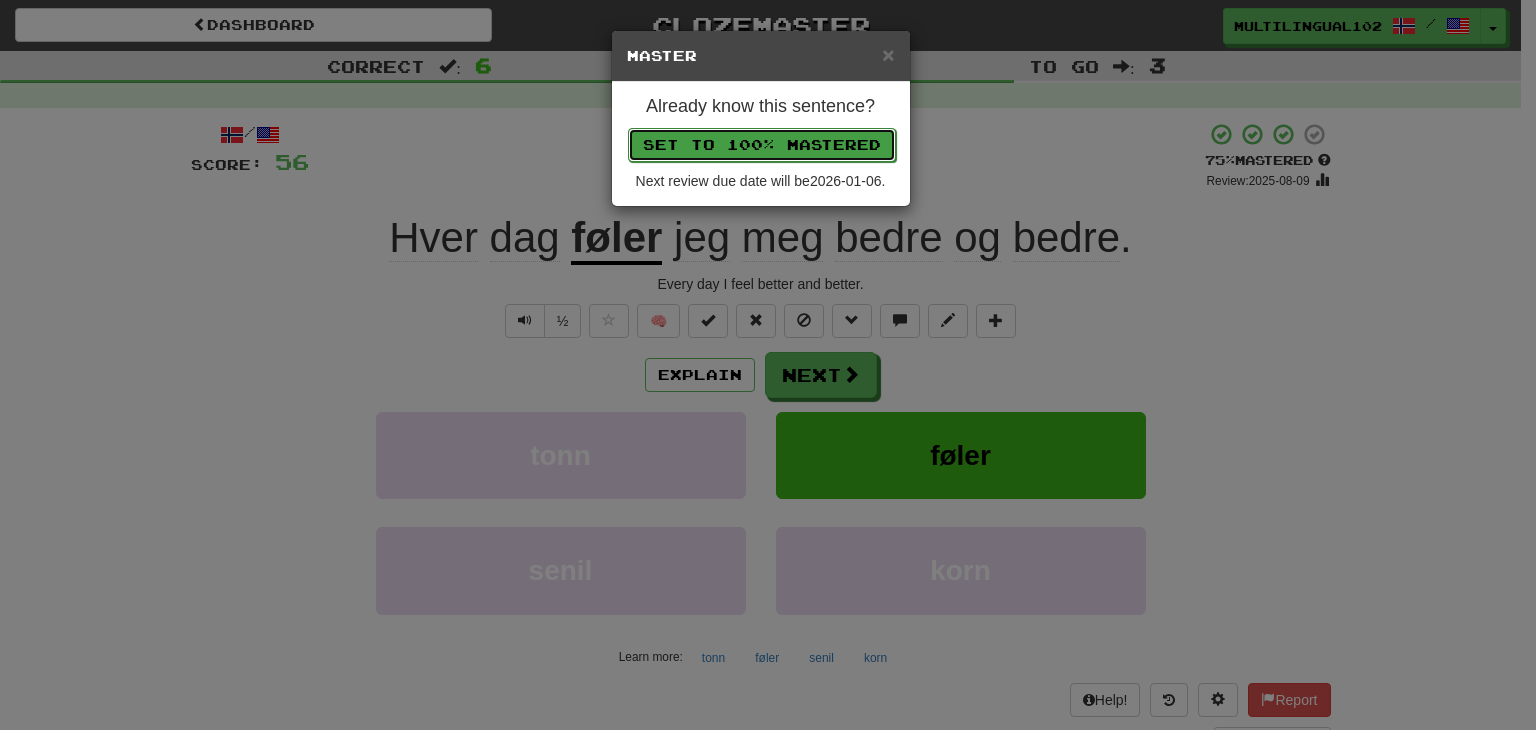 click on "Set to 100% Mastered" at bounding box center [762, 145] 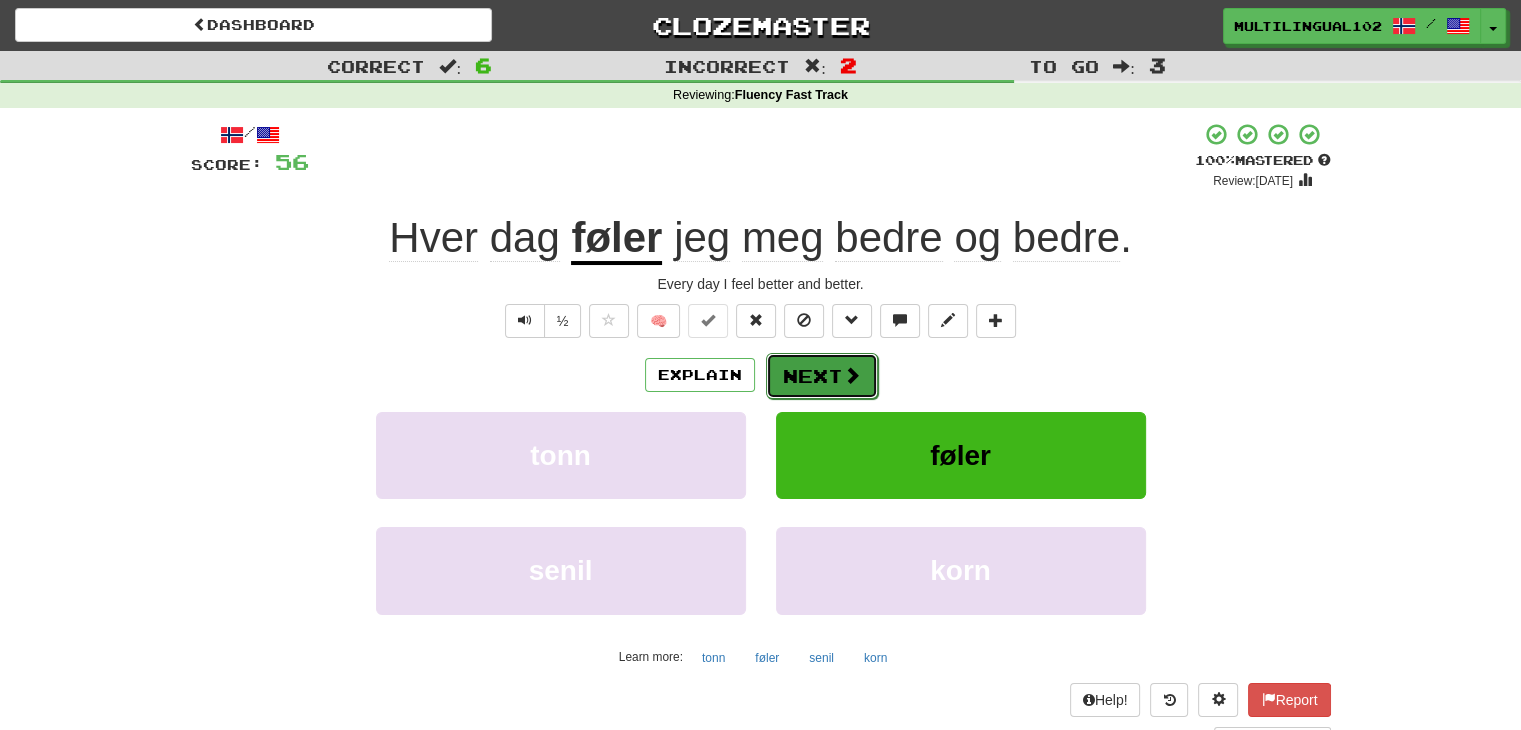 click on "Next" at bounding box center (822, 376) 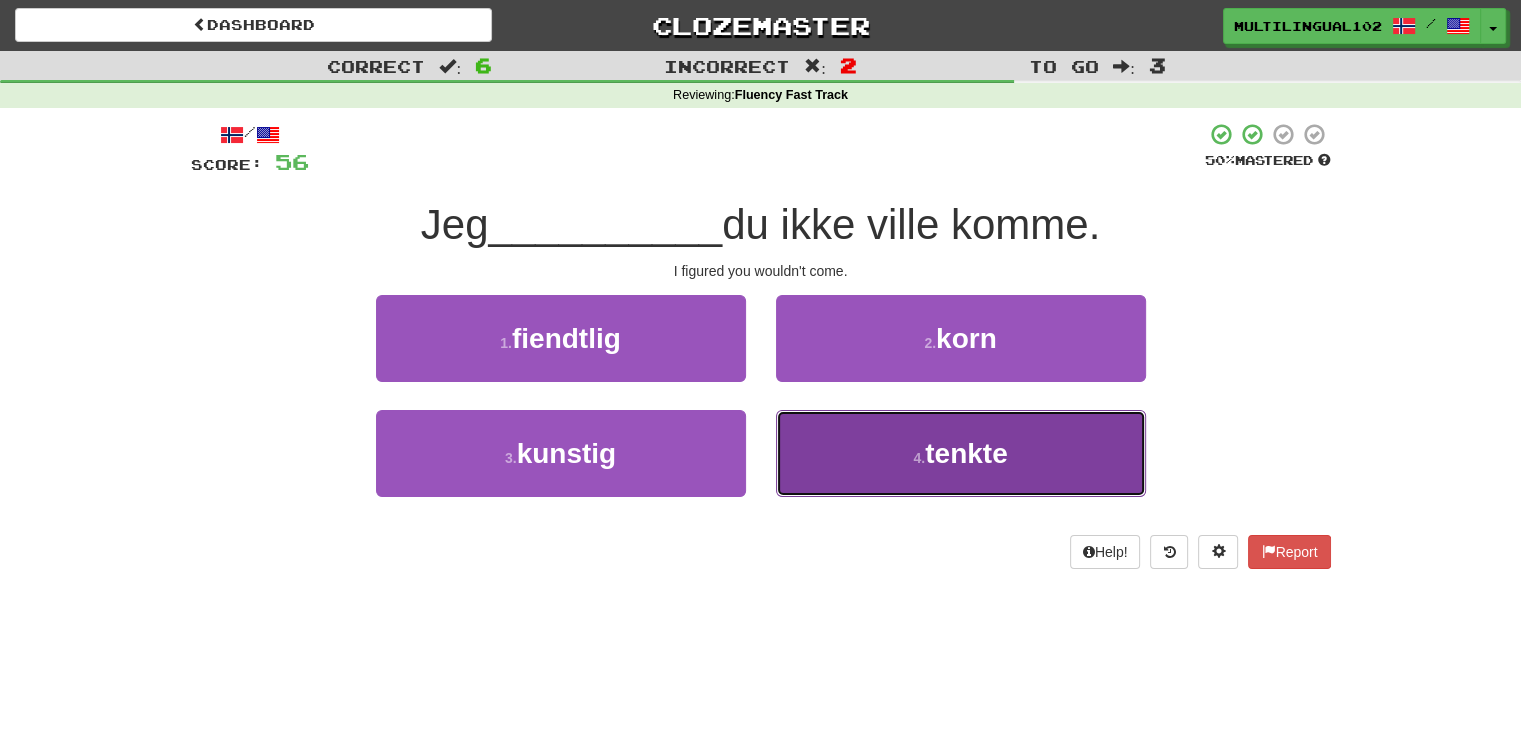 click on "4 .  tenkte" at bounding box center (961, 453) 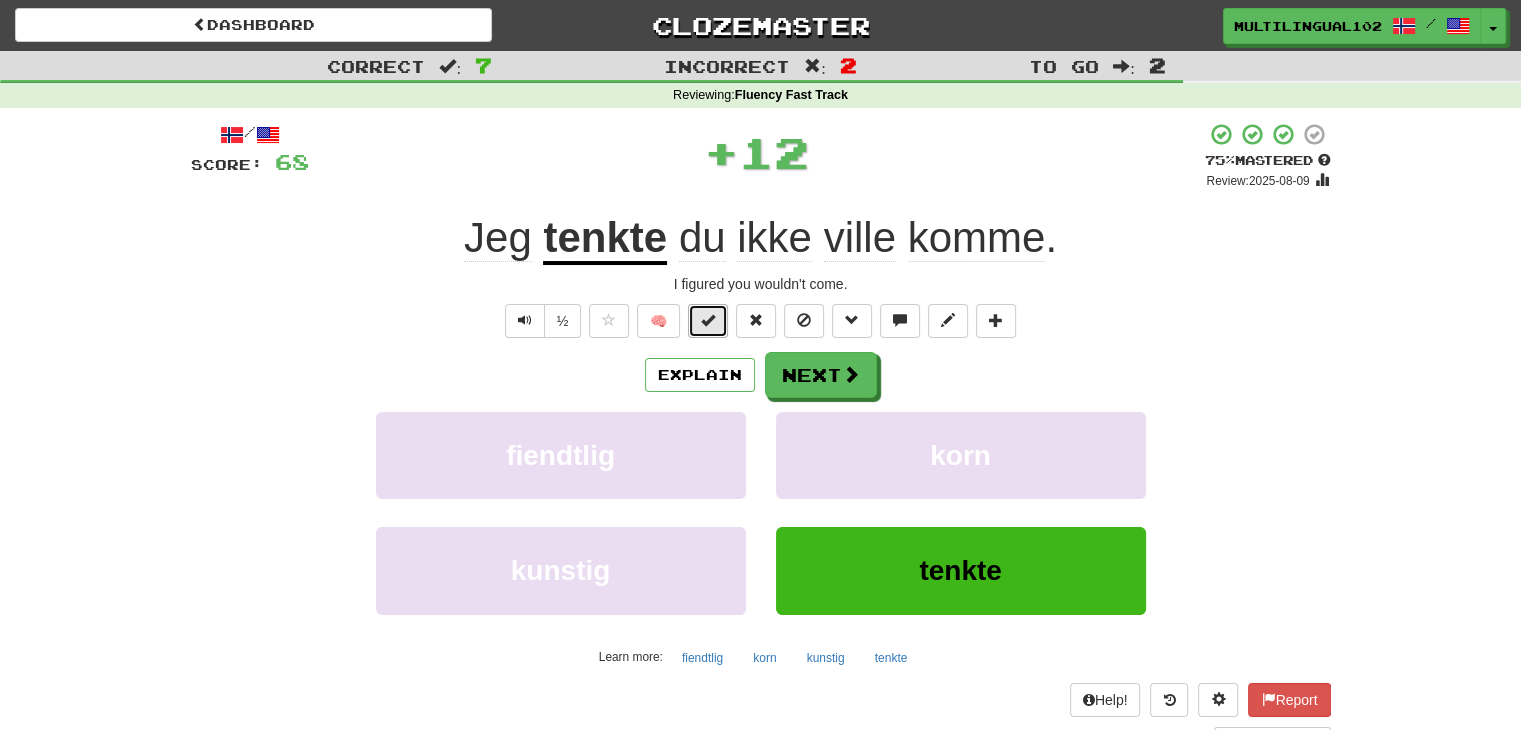 click at bounding box center [708, 320] 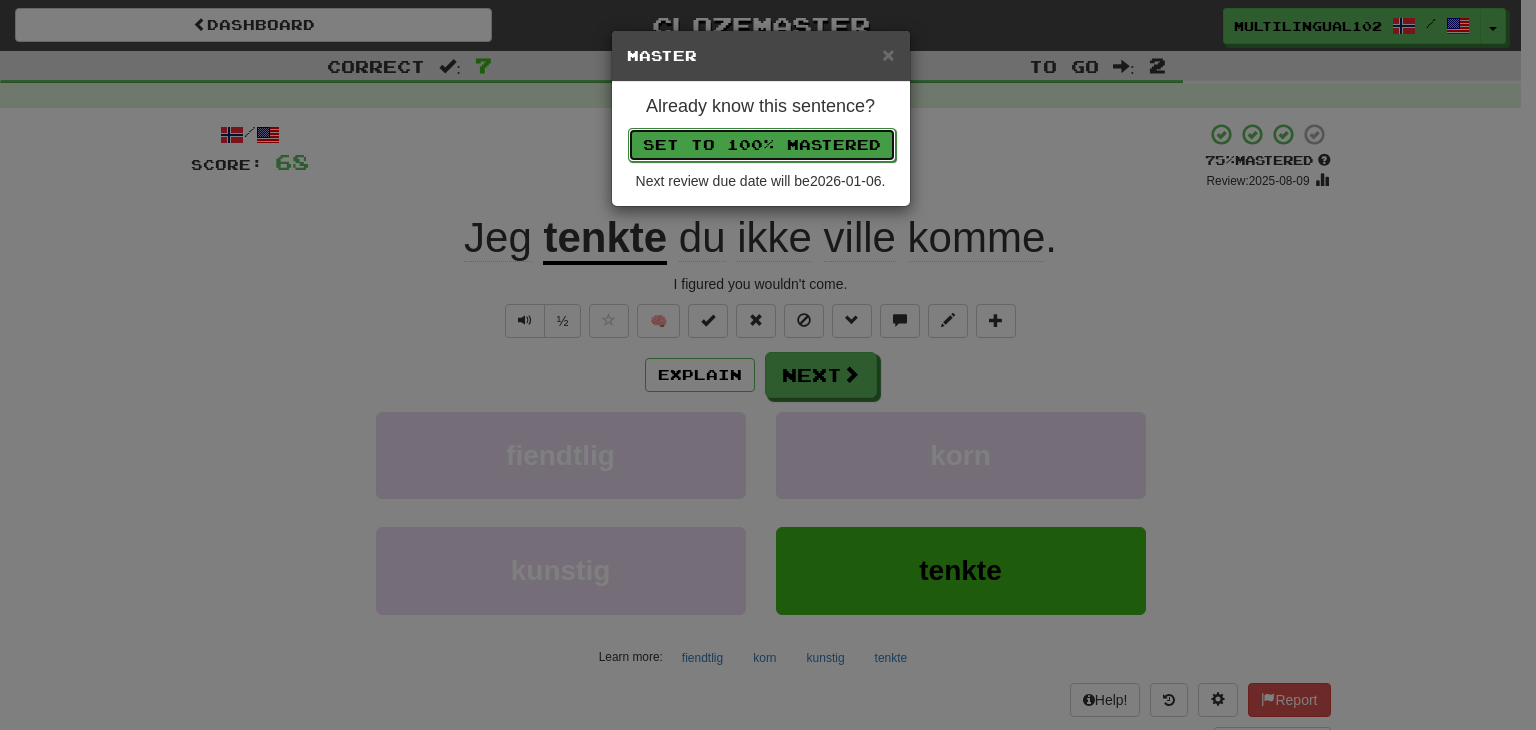 click on "Set to 100% Mastered" at bounding box center [762, 145] 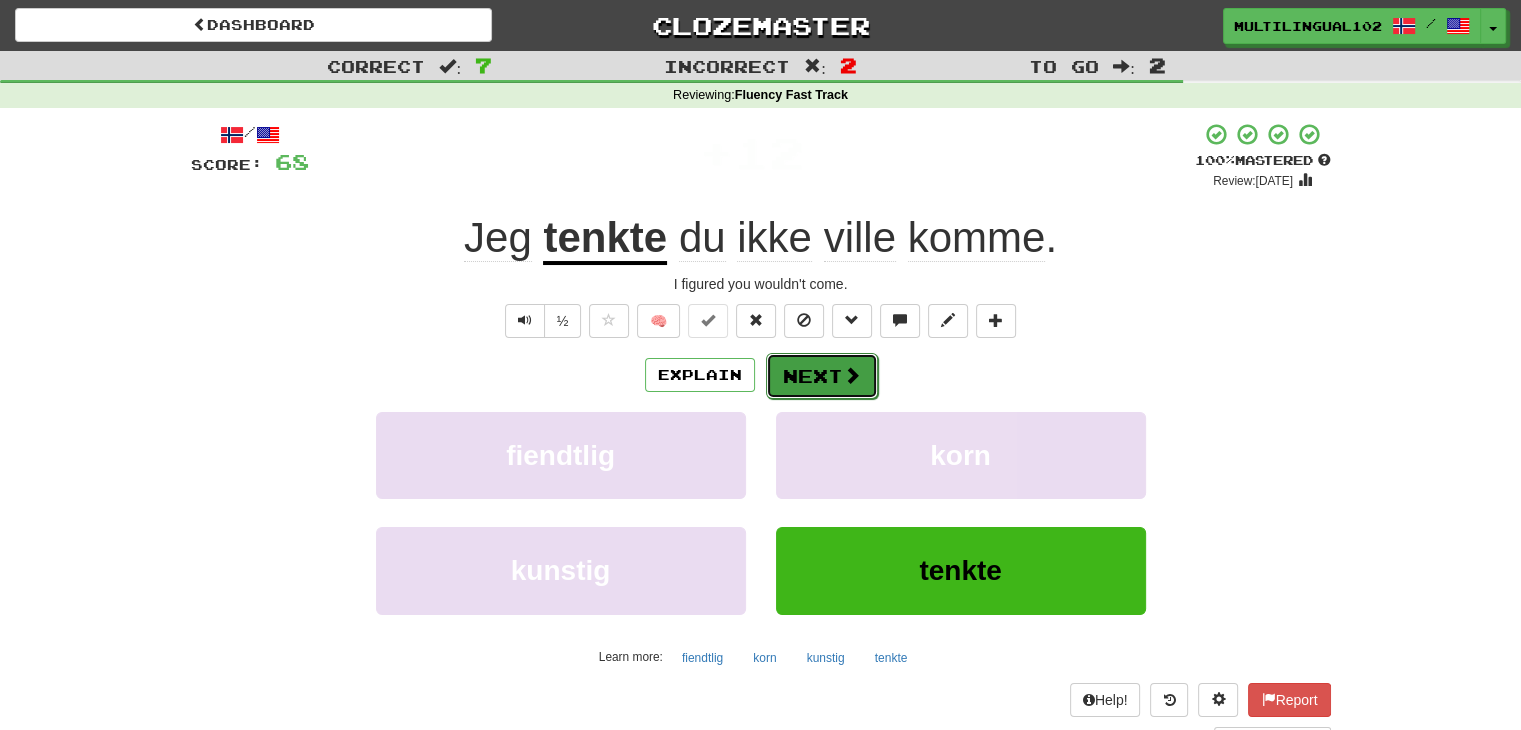 click on "Next" at bounding box center (822, 376) 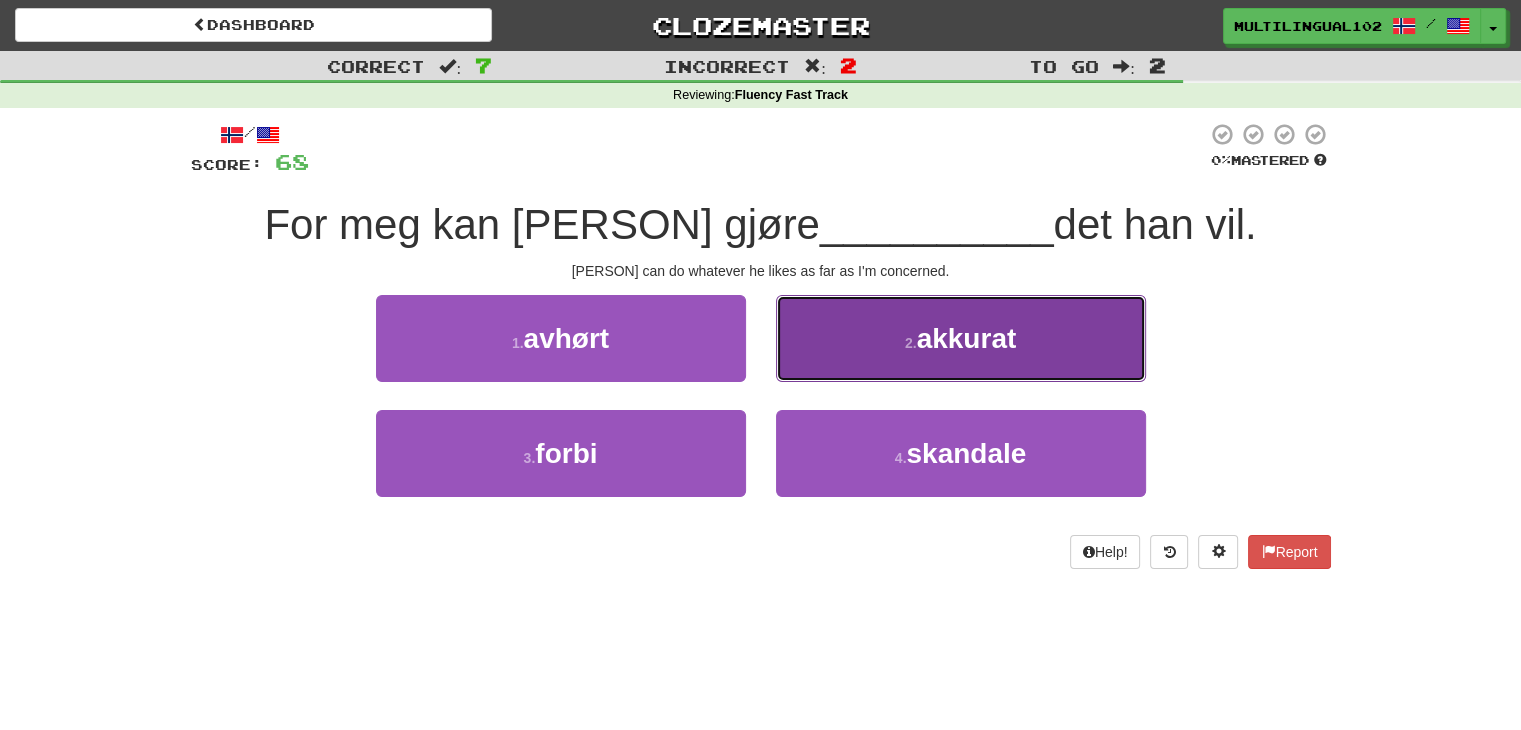 click on "2 .  akkurat" at bounding box center [961, 338] 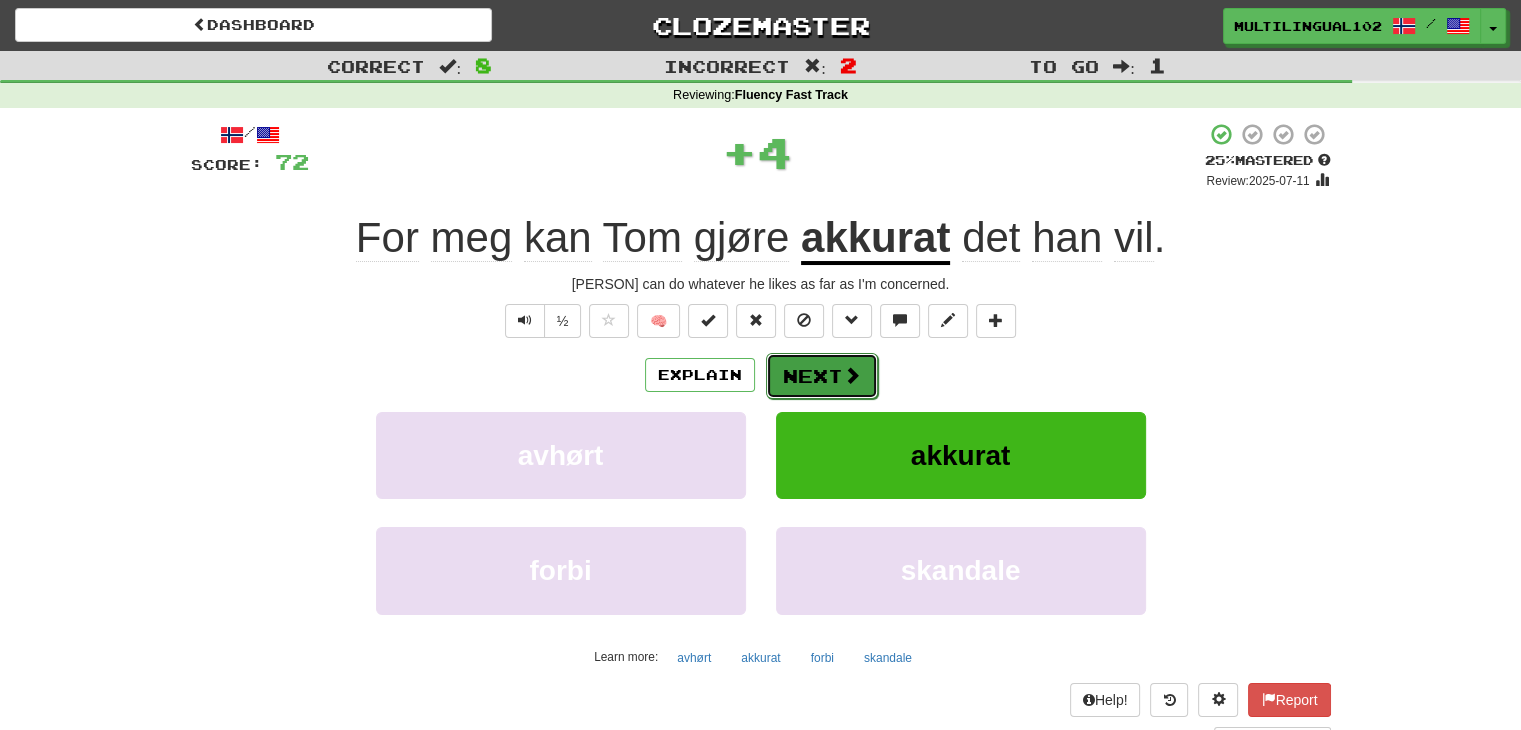 click on "Next" at bounding box center (822, 376) 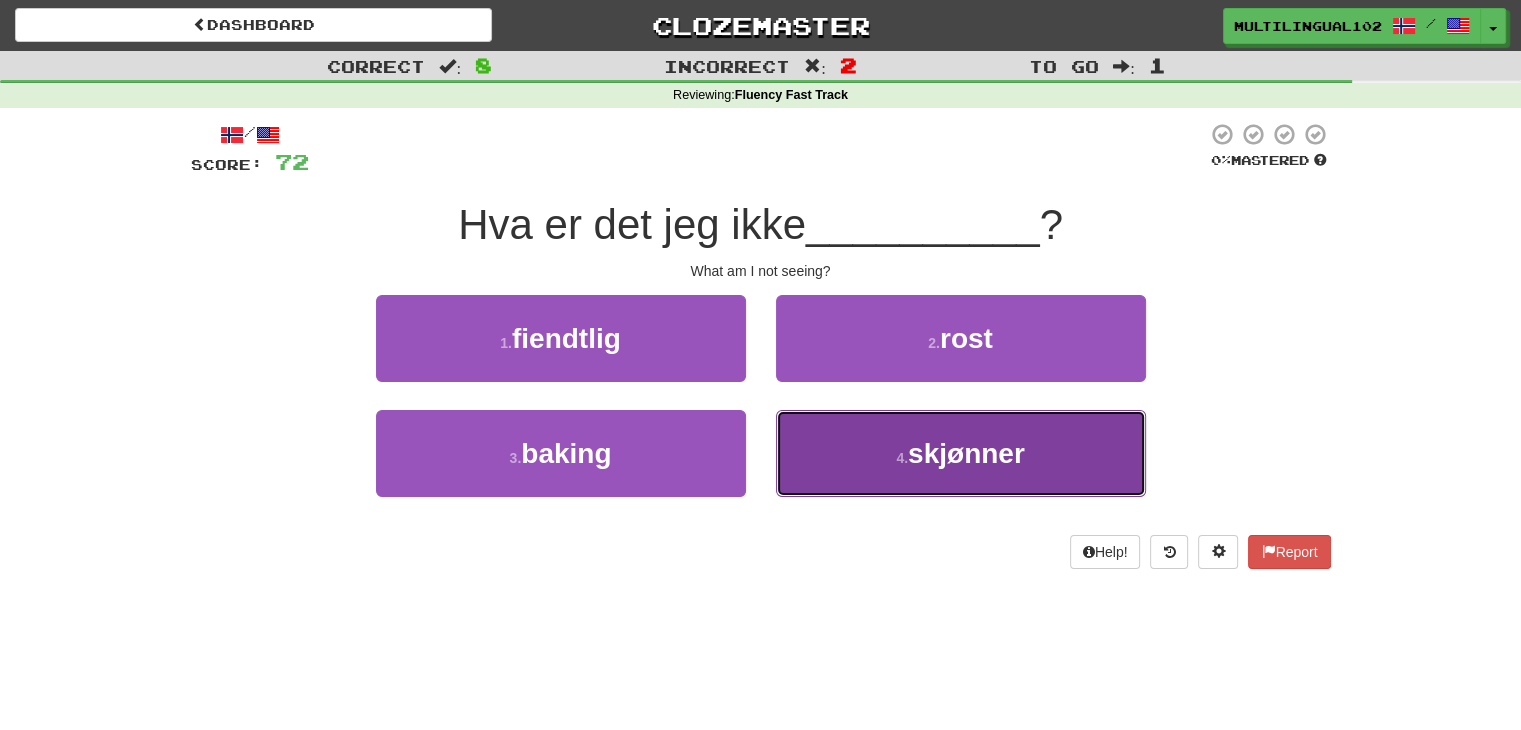 click on "4 .  skjønner" at bounding box center [961, 453] 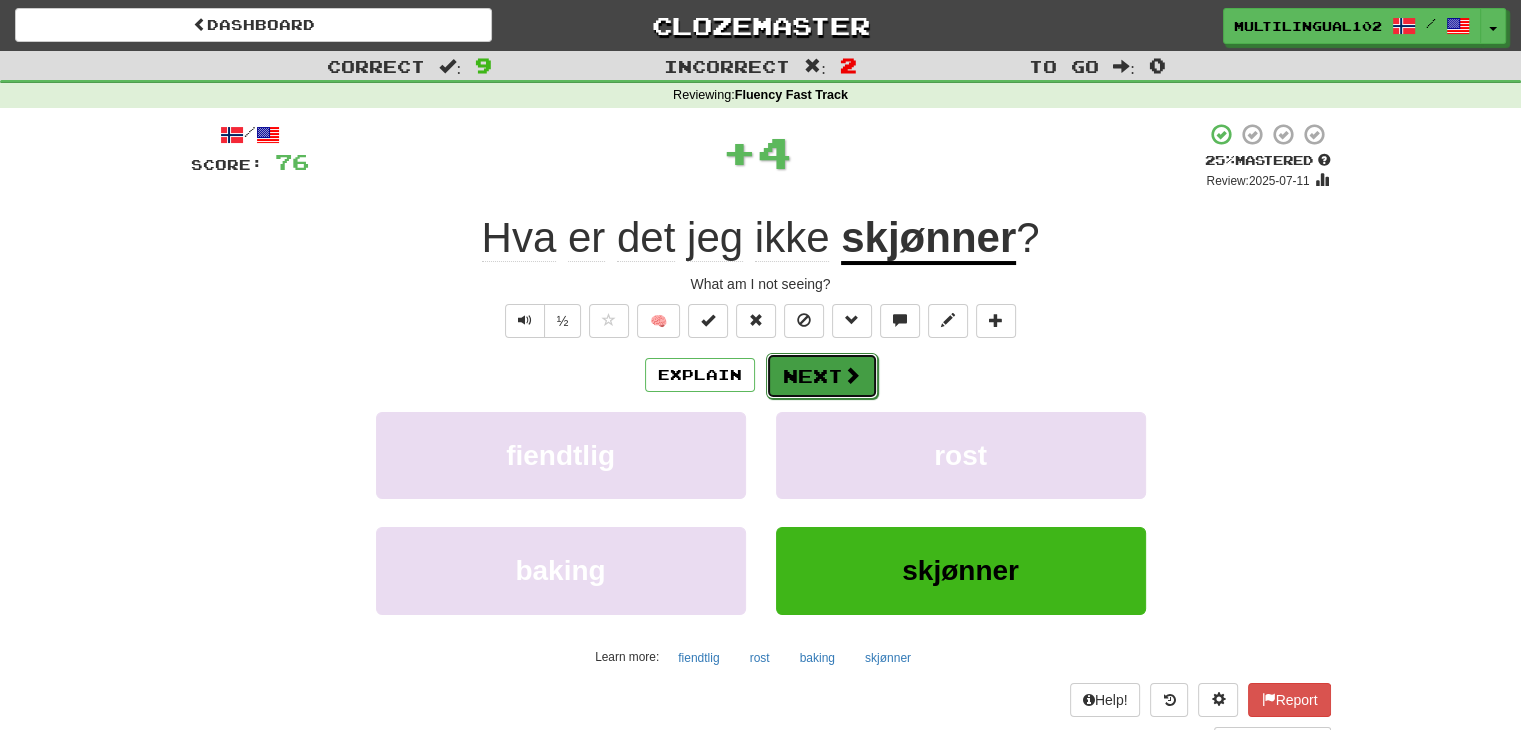 click at bounding box center [852, 375] 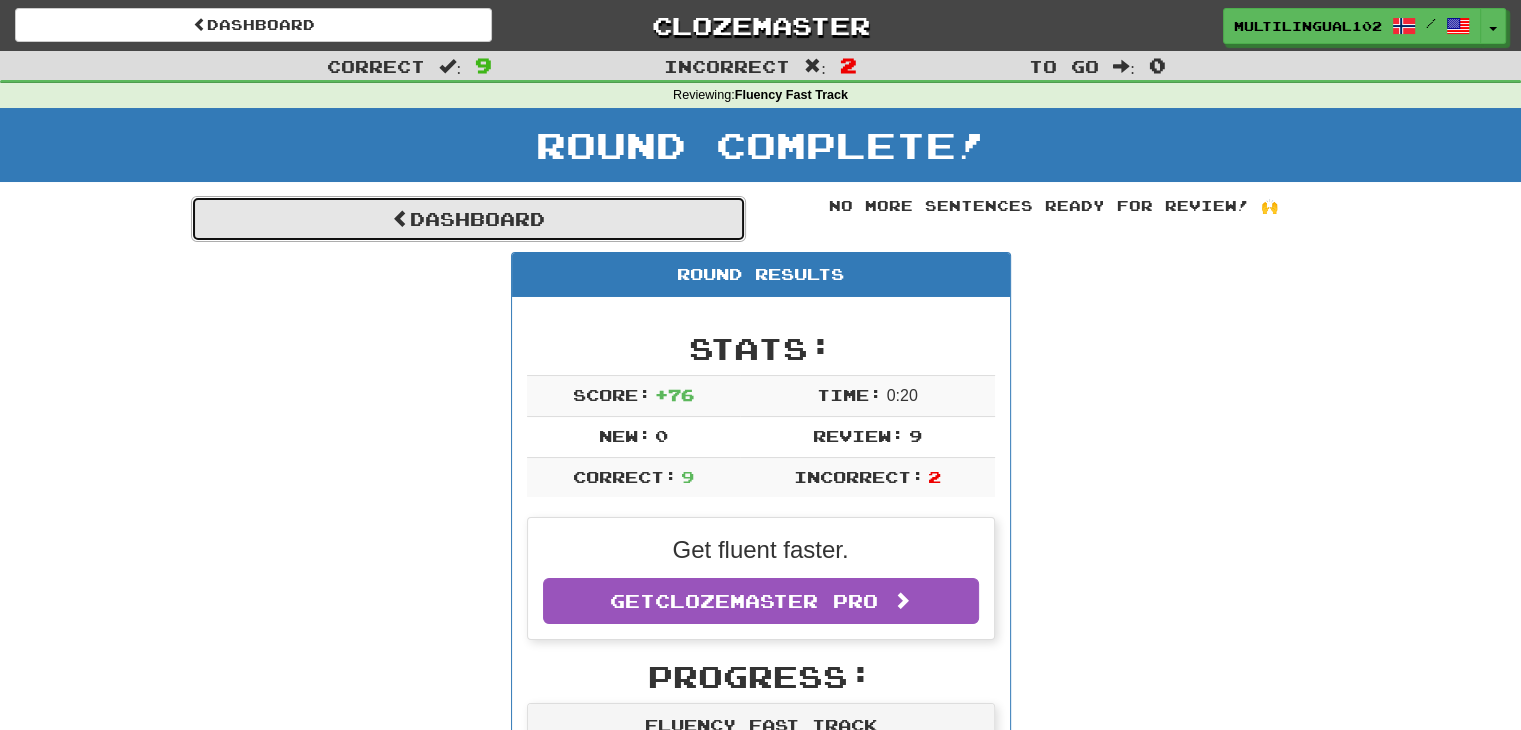 click on "Dashboard" at bounding box center [468, 219] 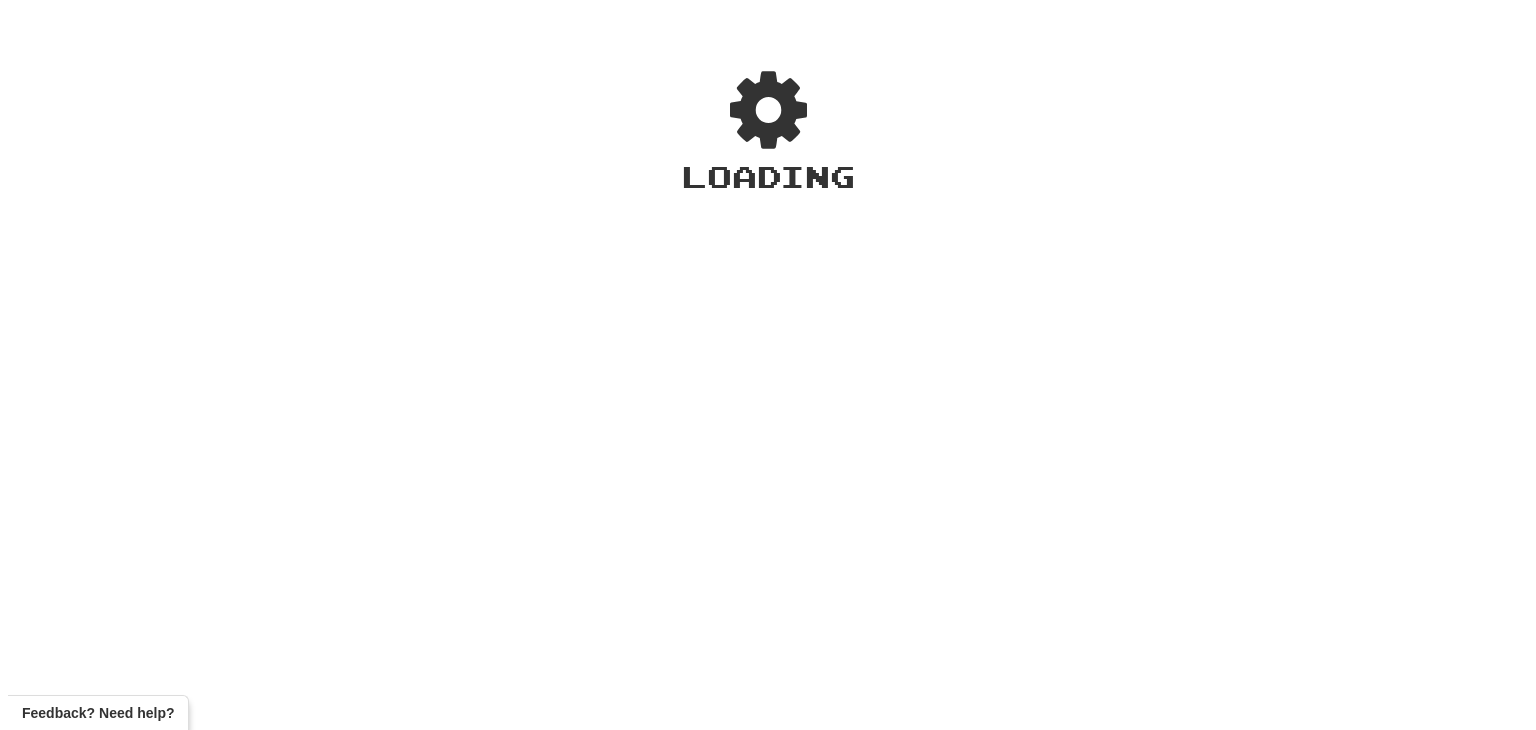 scroll, scrollTop: 0, scrollLeft: 0, axis: both 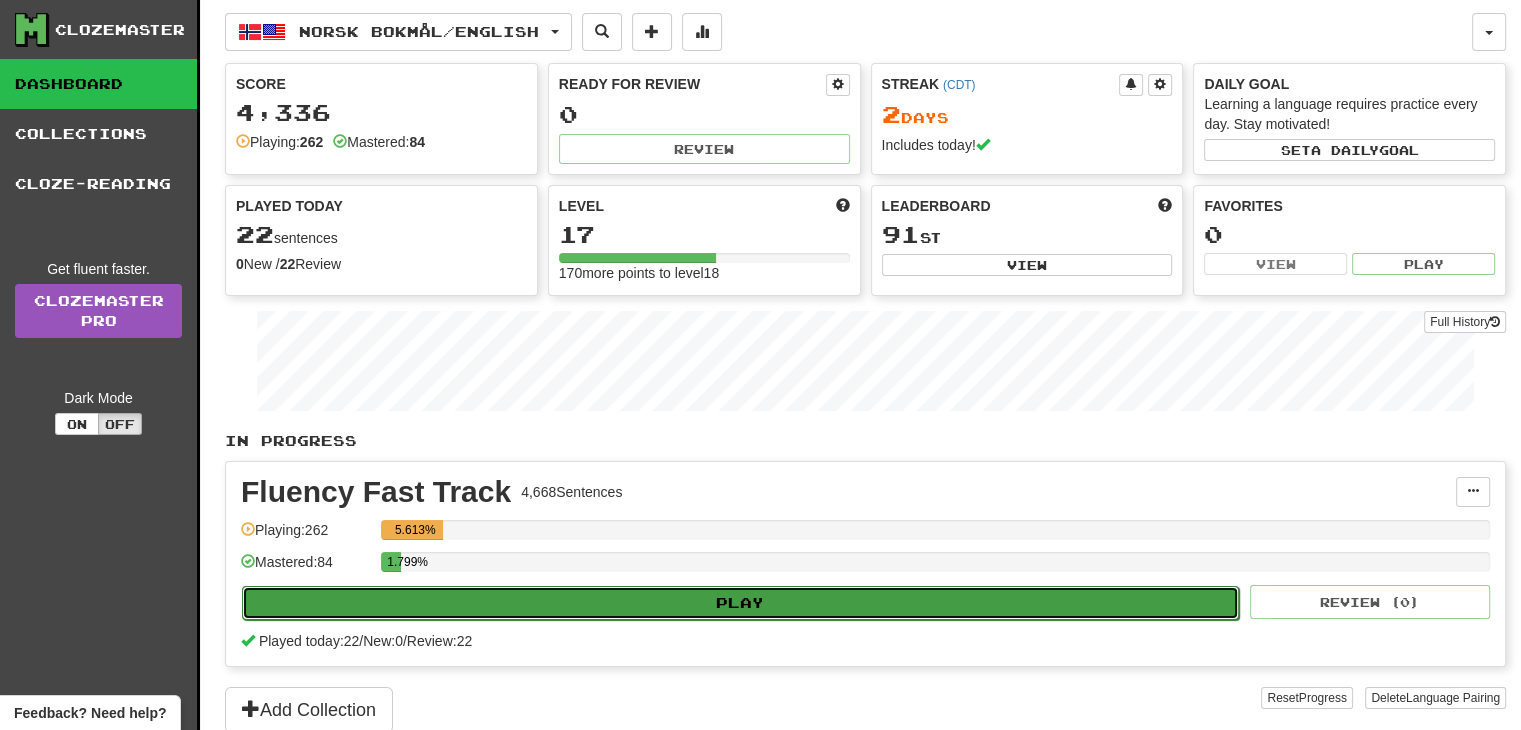 click on "Play" 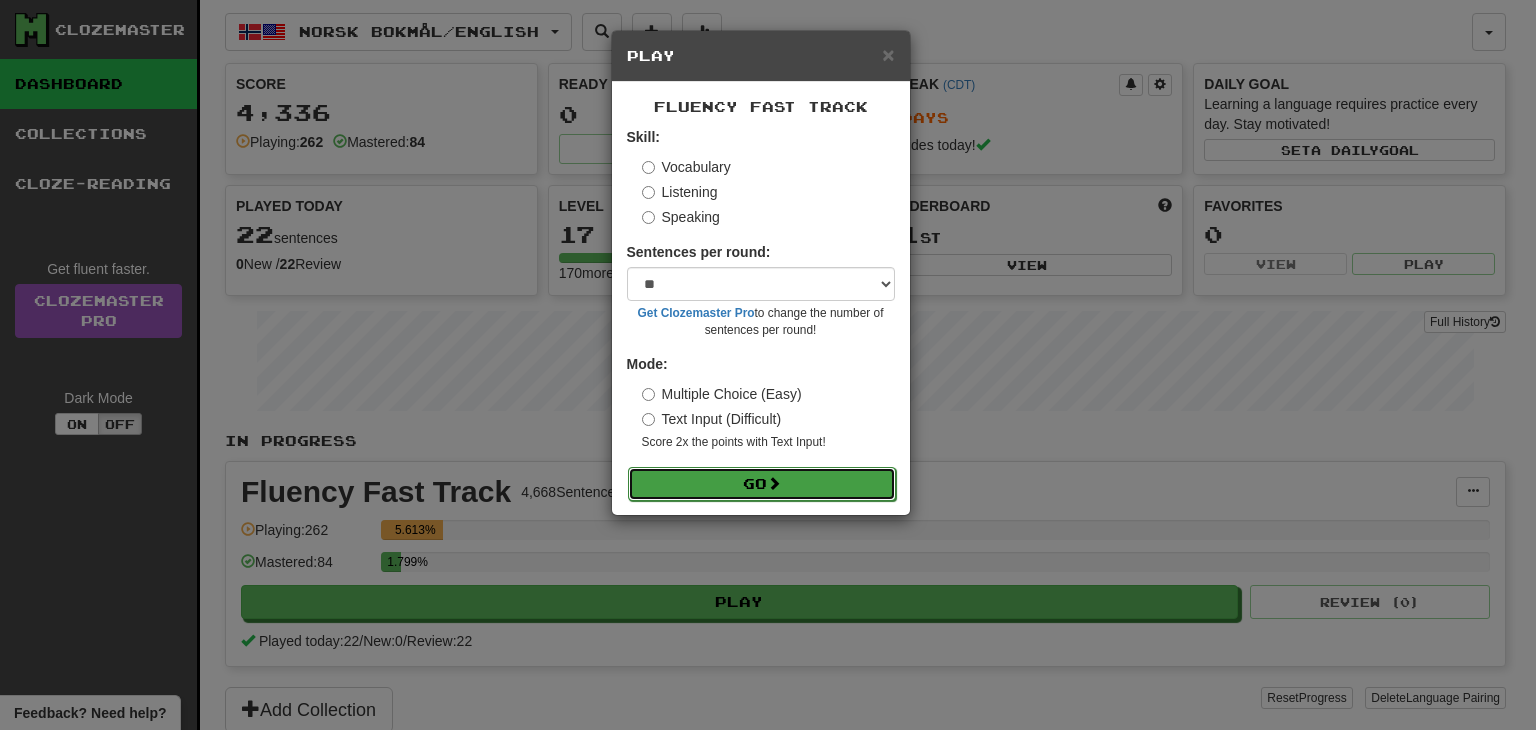 click on "Go" at bounding box center (762, 484) 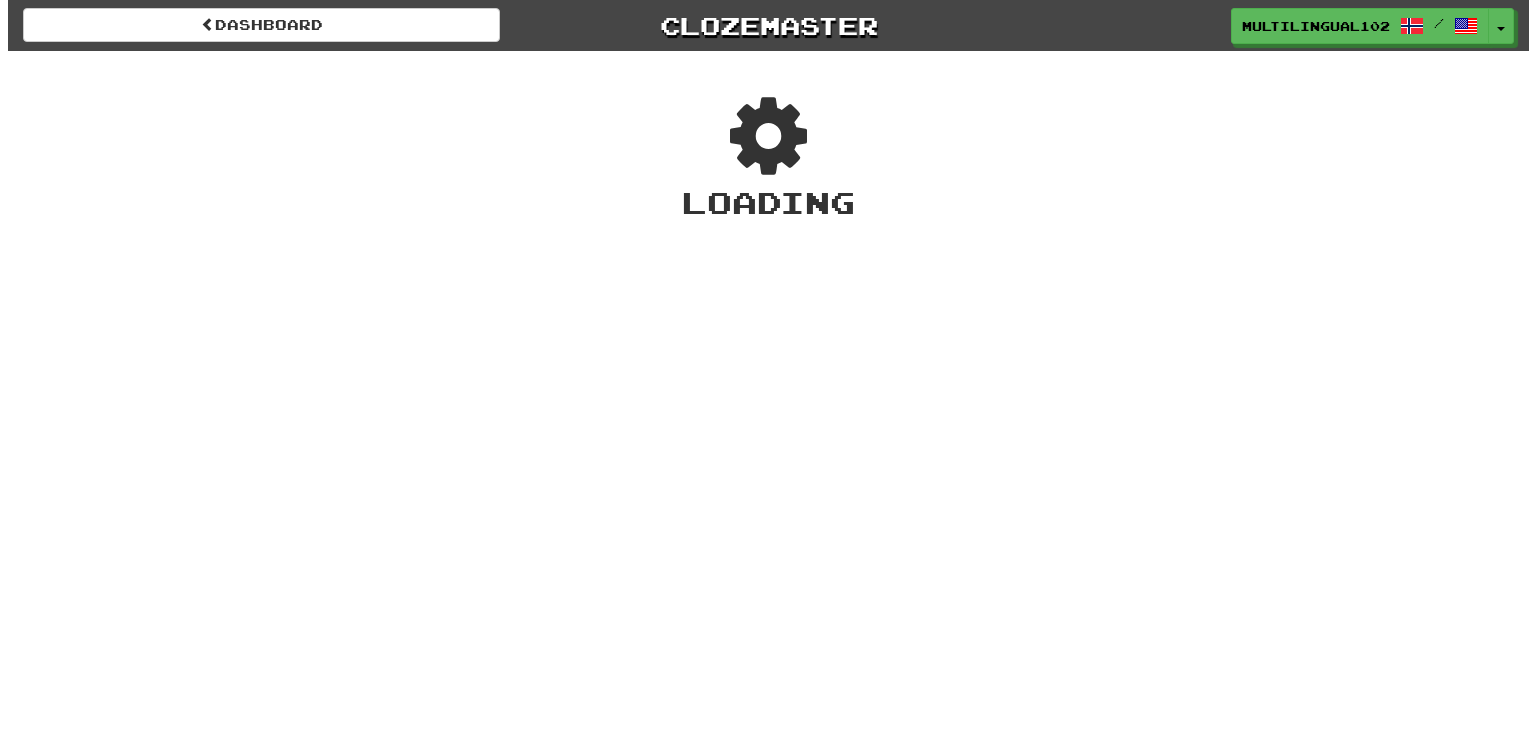 scroll, scrollTop: 0, scrollLeft: 0, axis: both 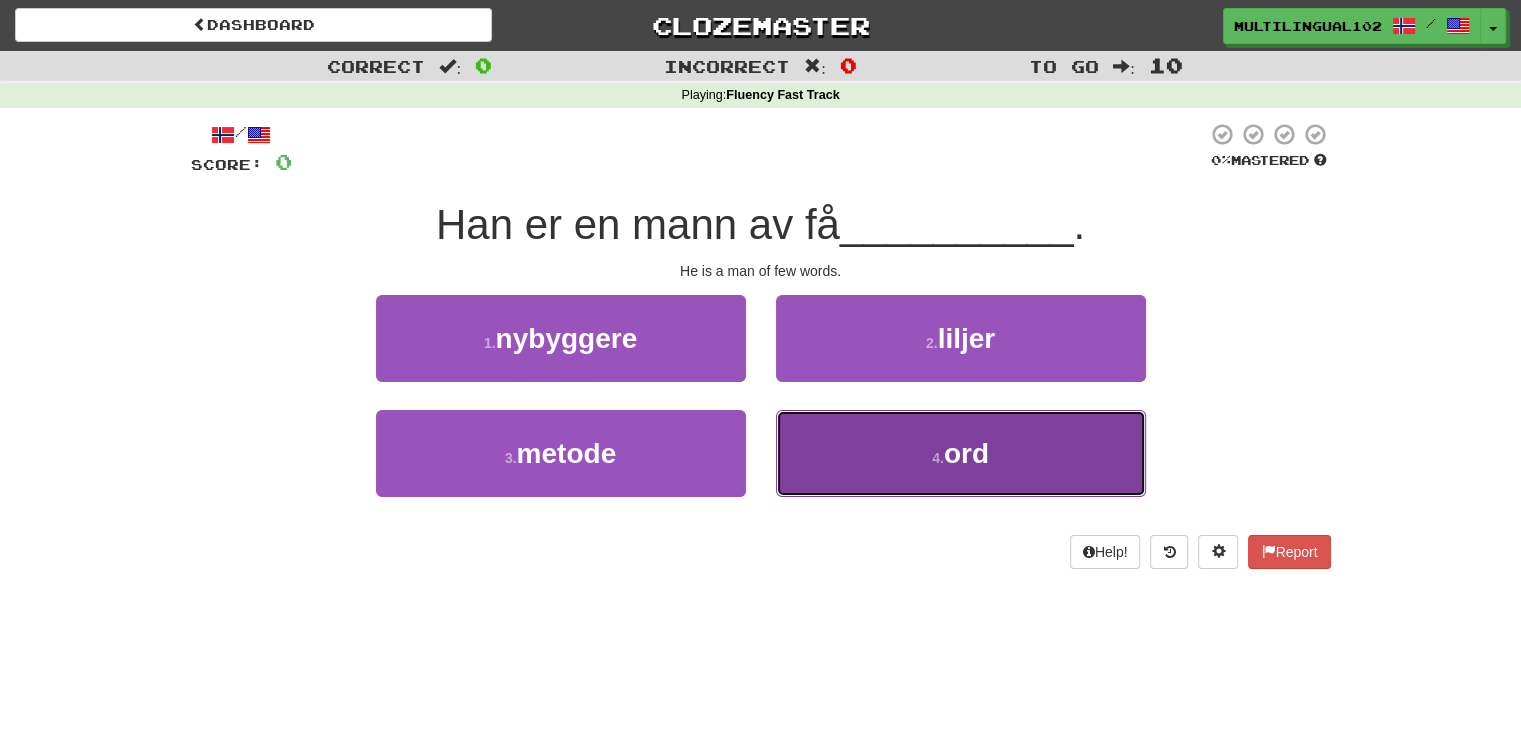 click on "[NUMBER] . ord" at bounding box center [961, 453] 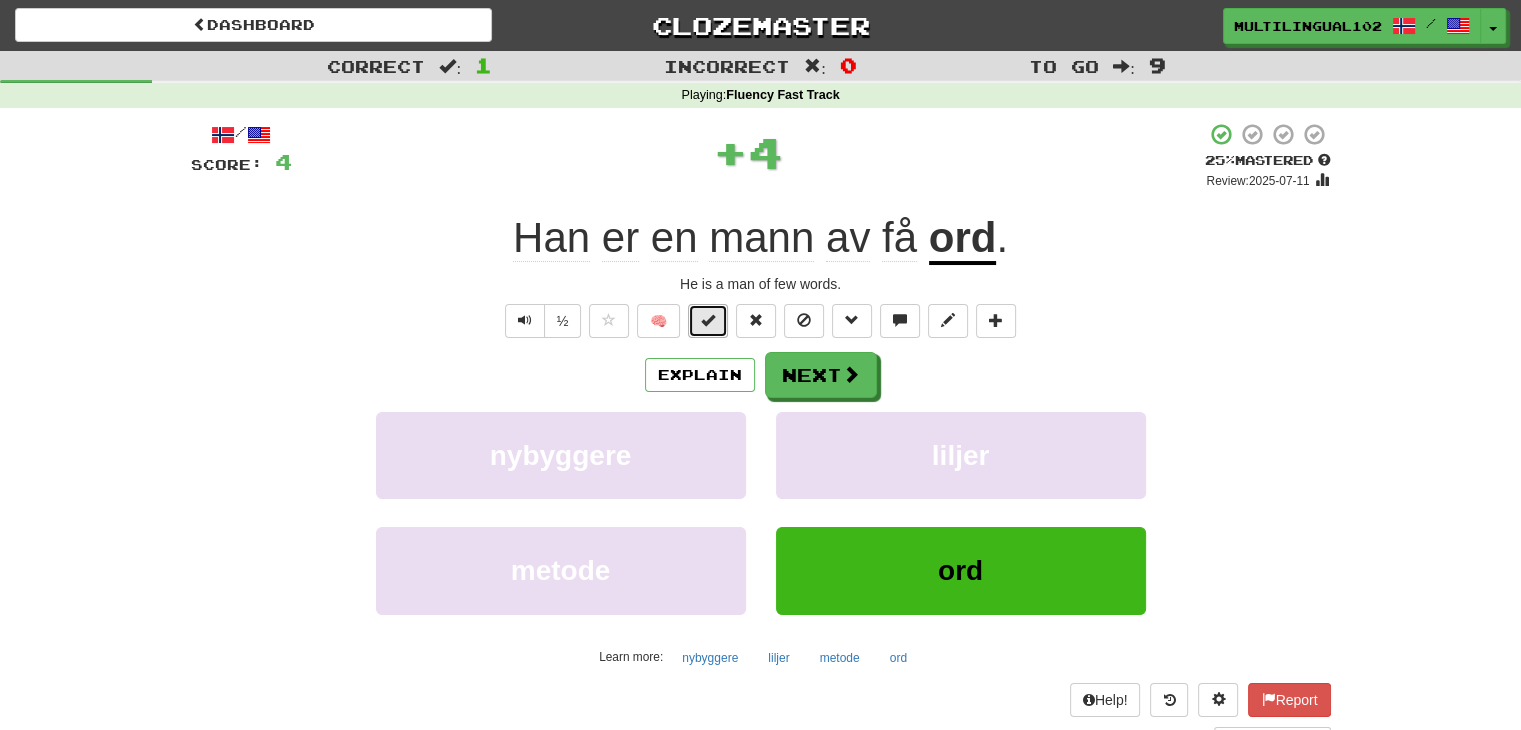 click at bounding box center (708, 320) 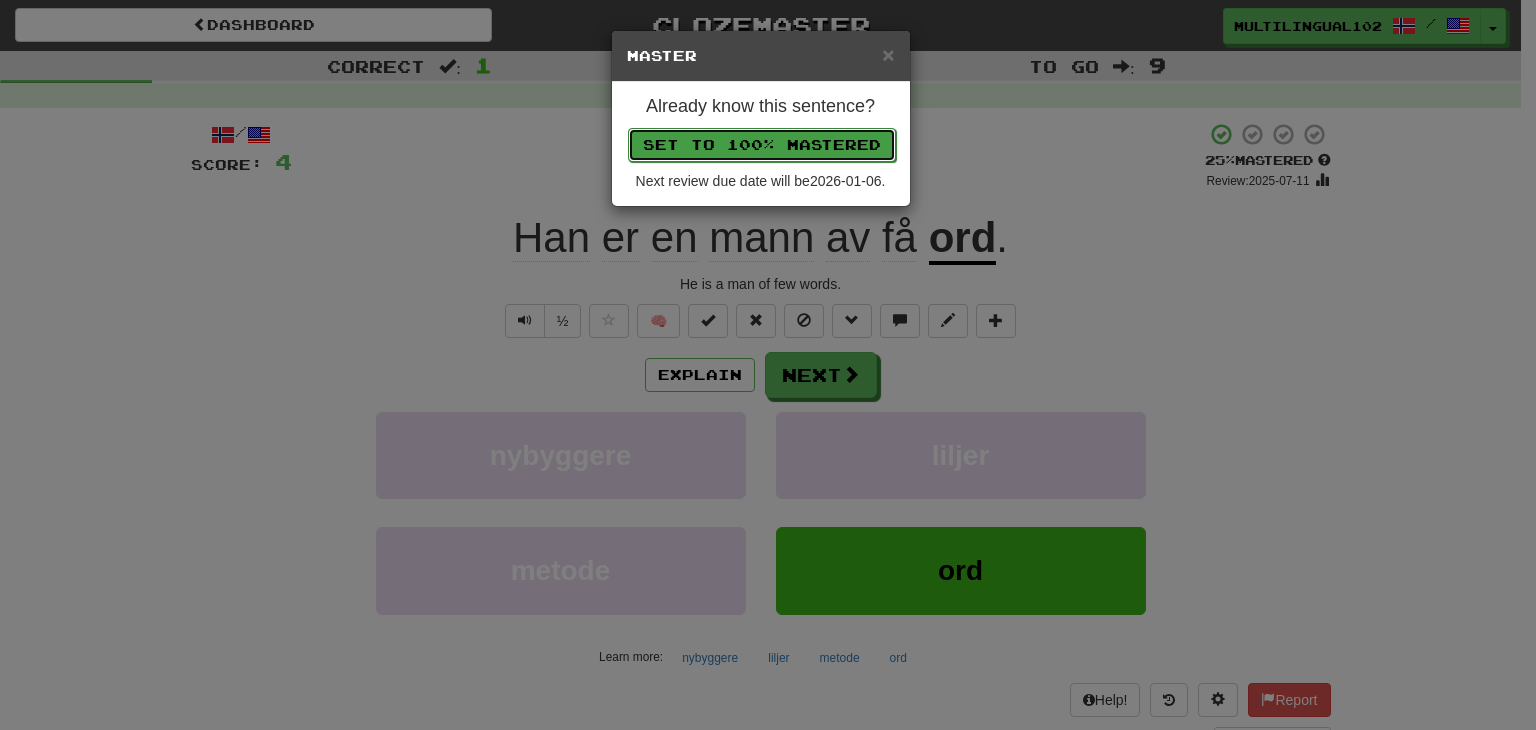 click on "Set to 100% Mastered" at bounding box center [762, 145] 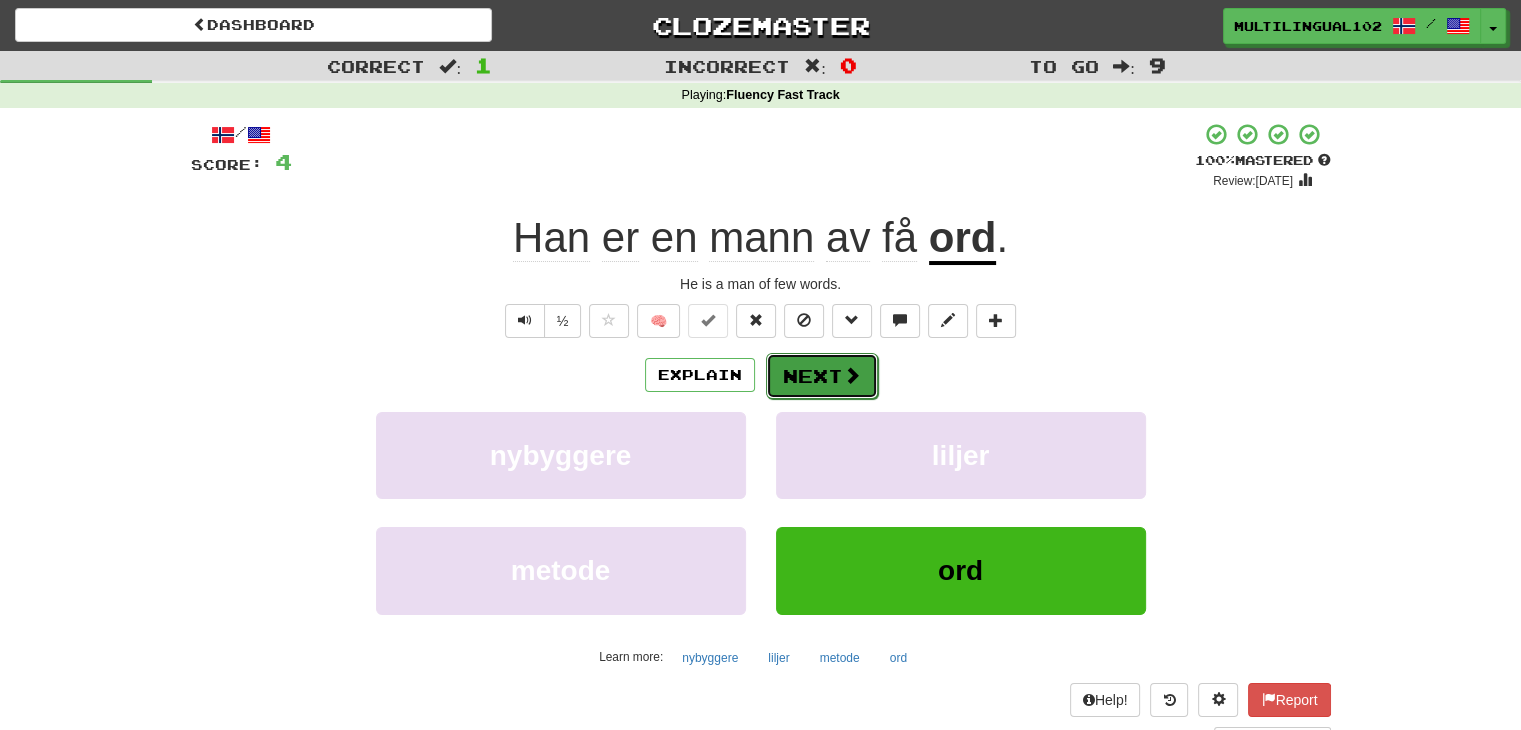 click on "Next" at bounding box center [822, 376] 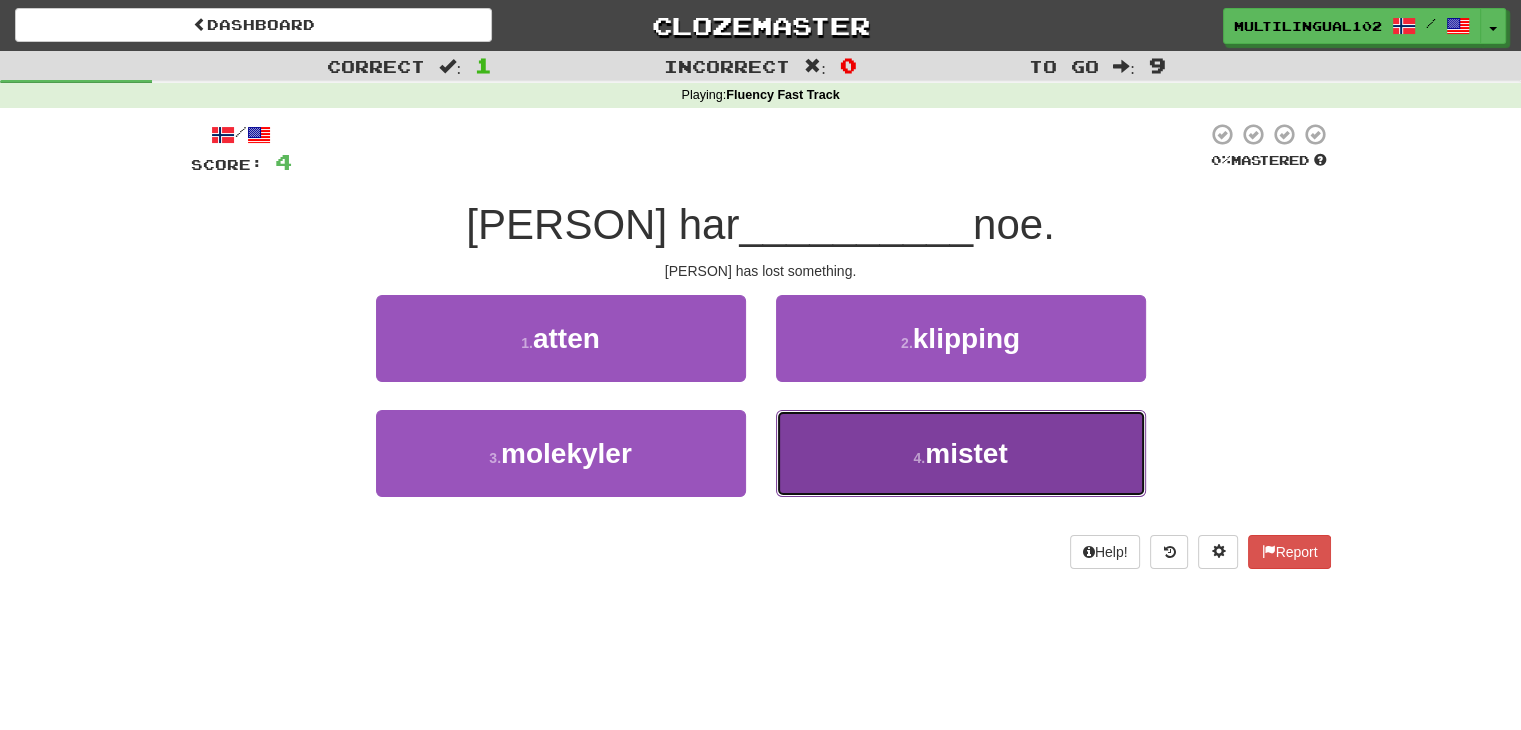 click on "4 . mistet" at bounding box center [961, 453] 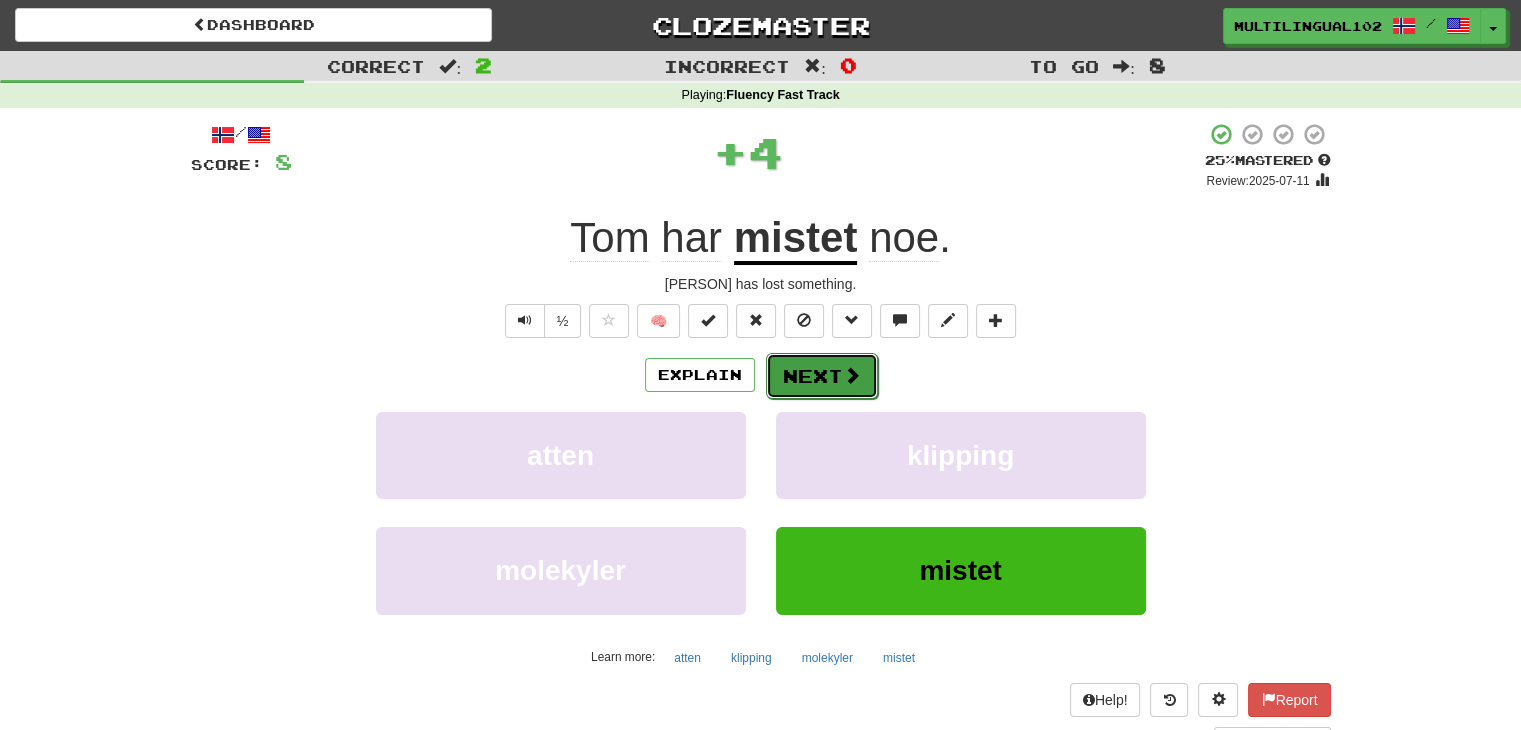 click on "Next" at bounding box center (822, 376) 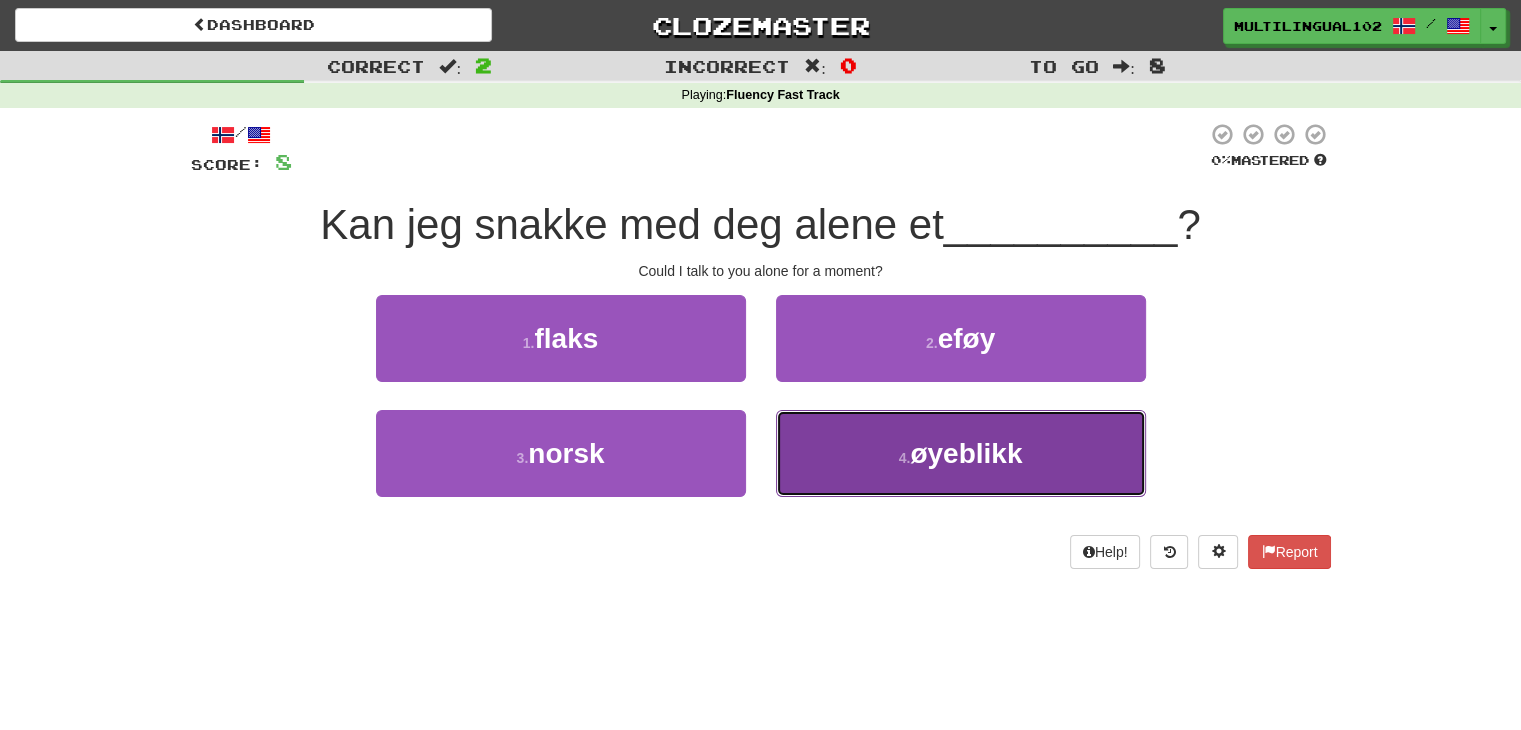 click on "[NUMBER] . øyeblikk" at bounding box center (961, 453) 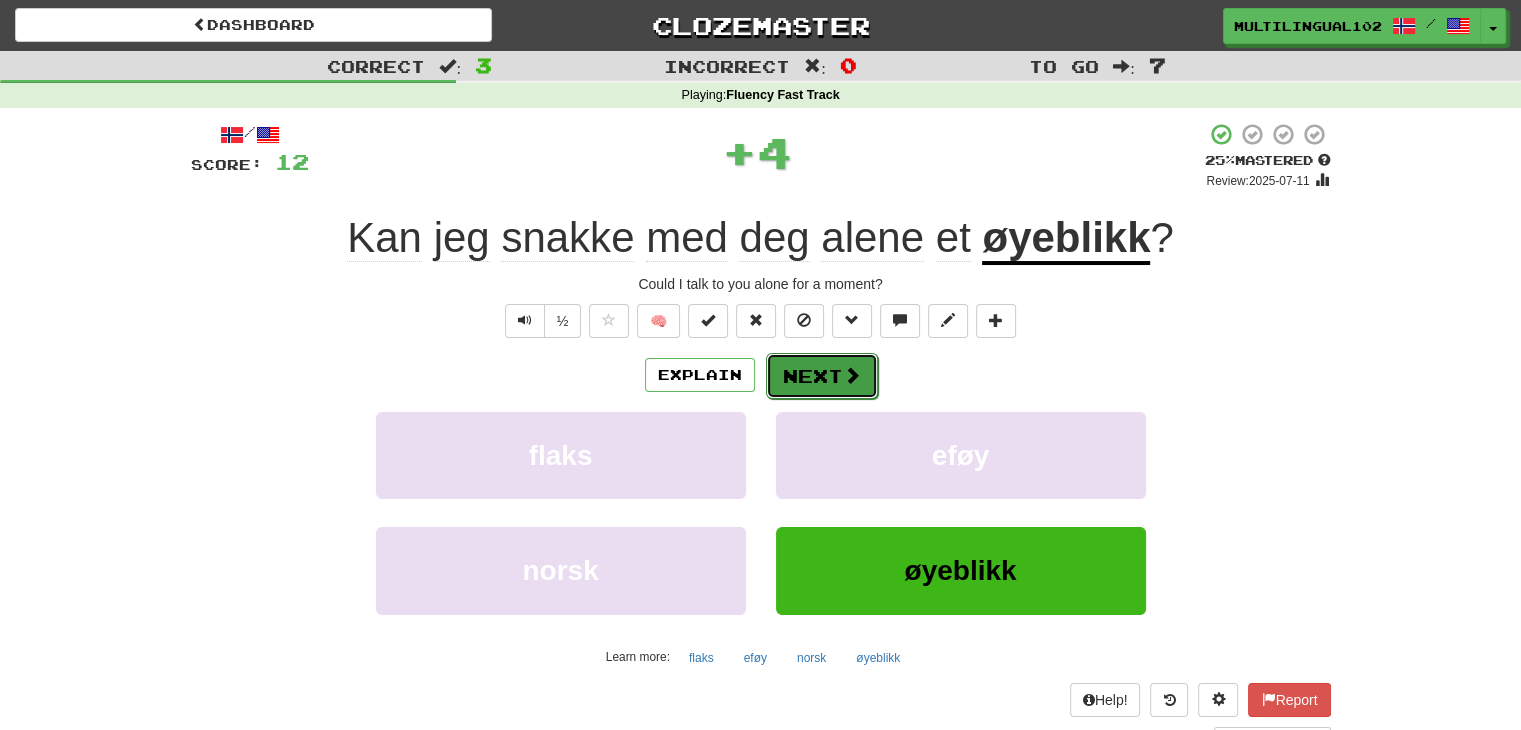click on "Next" at bounding box center (822, 376) 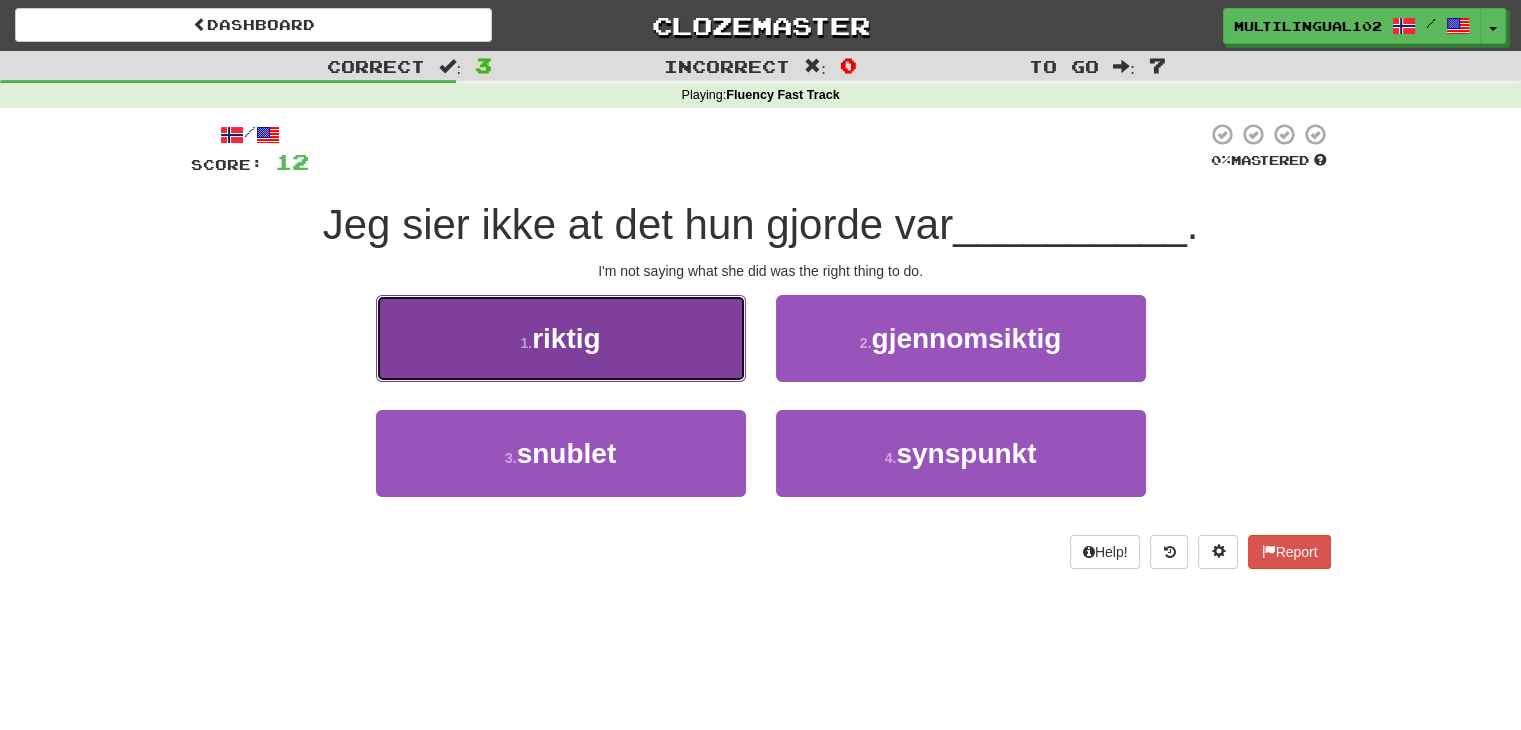 click on "1 . riktig" at bounding box center [561, 338] 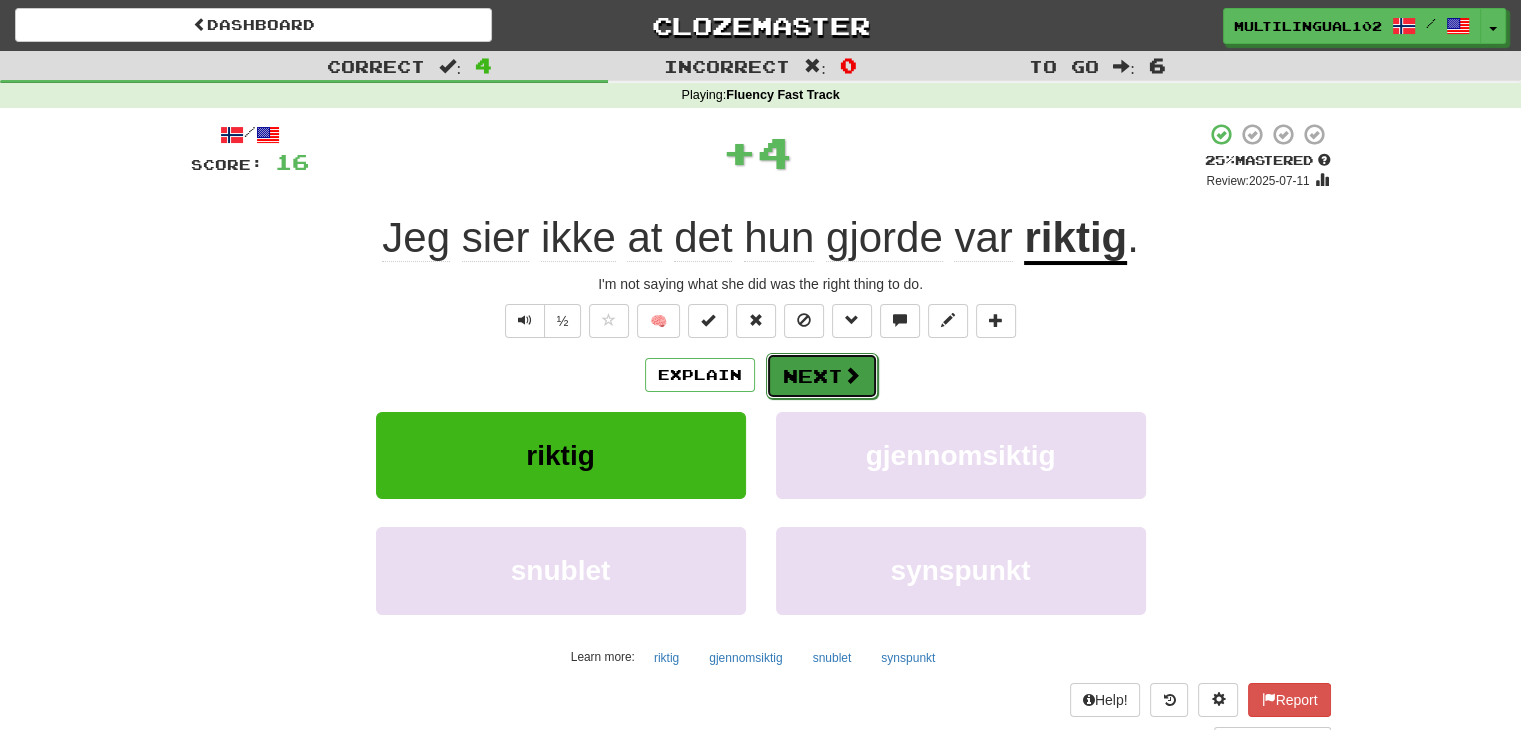 click on "Next" at bounding box center (822, 376) 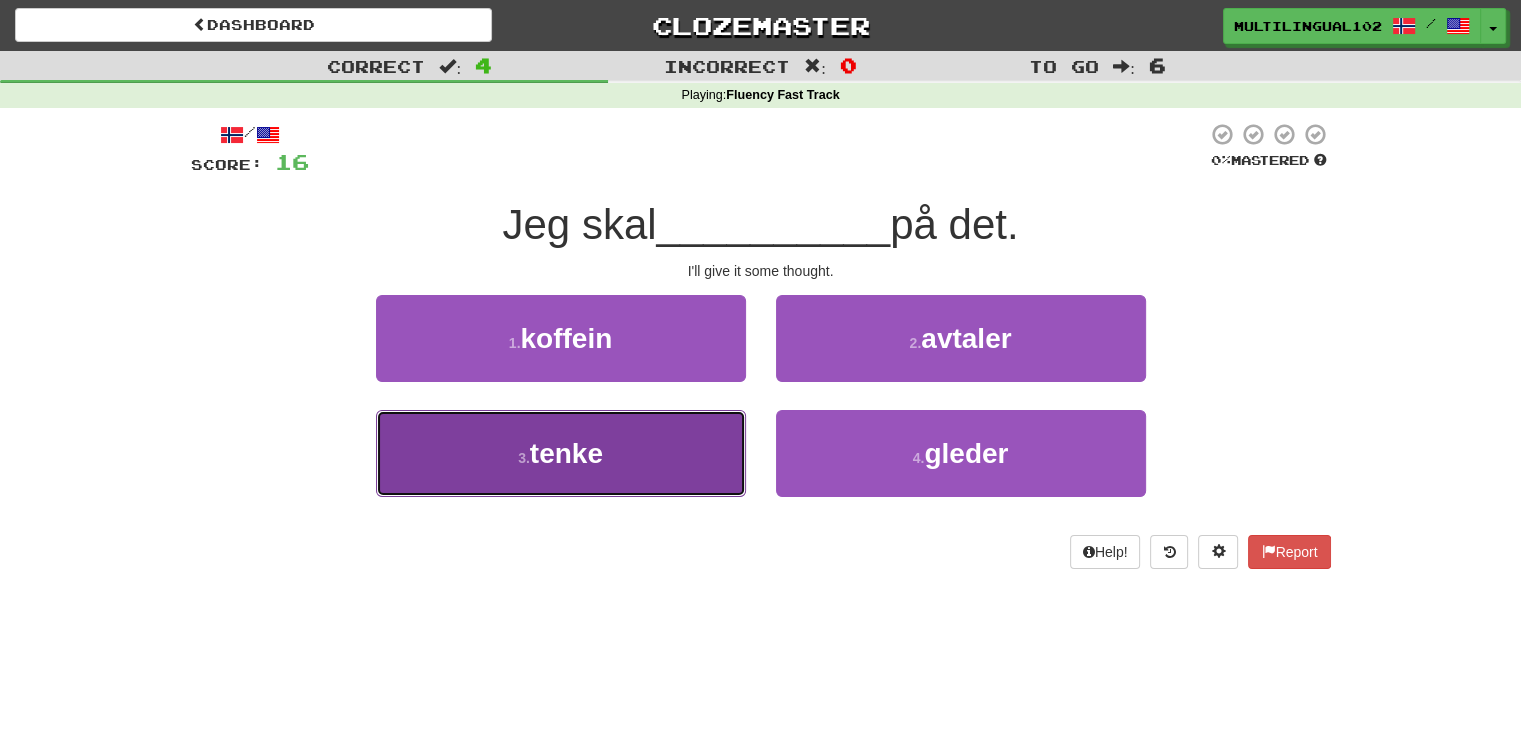 click on "3 . tenke" at bounding box center (561, 453) 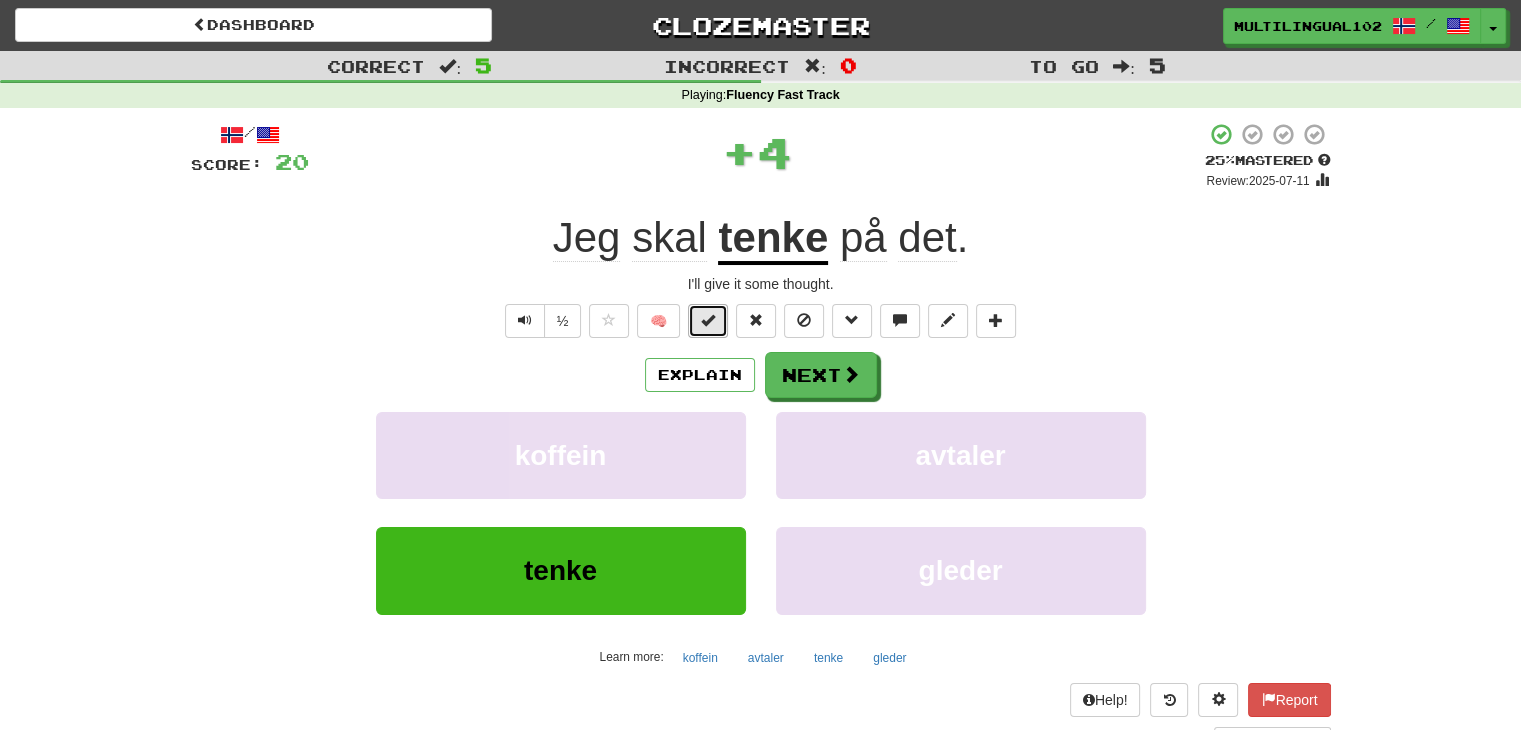click at bounding box center [708, 321] 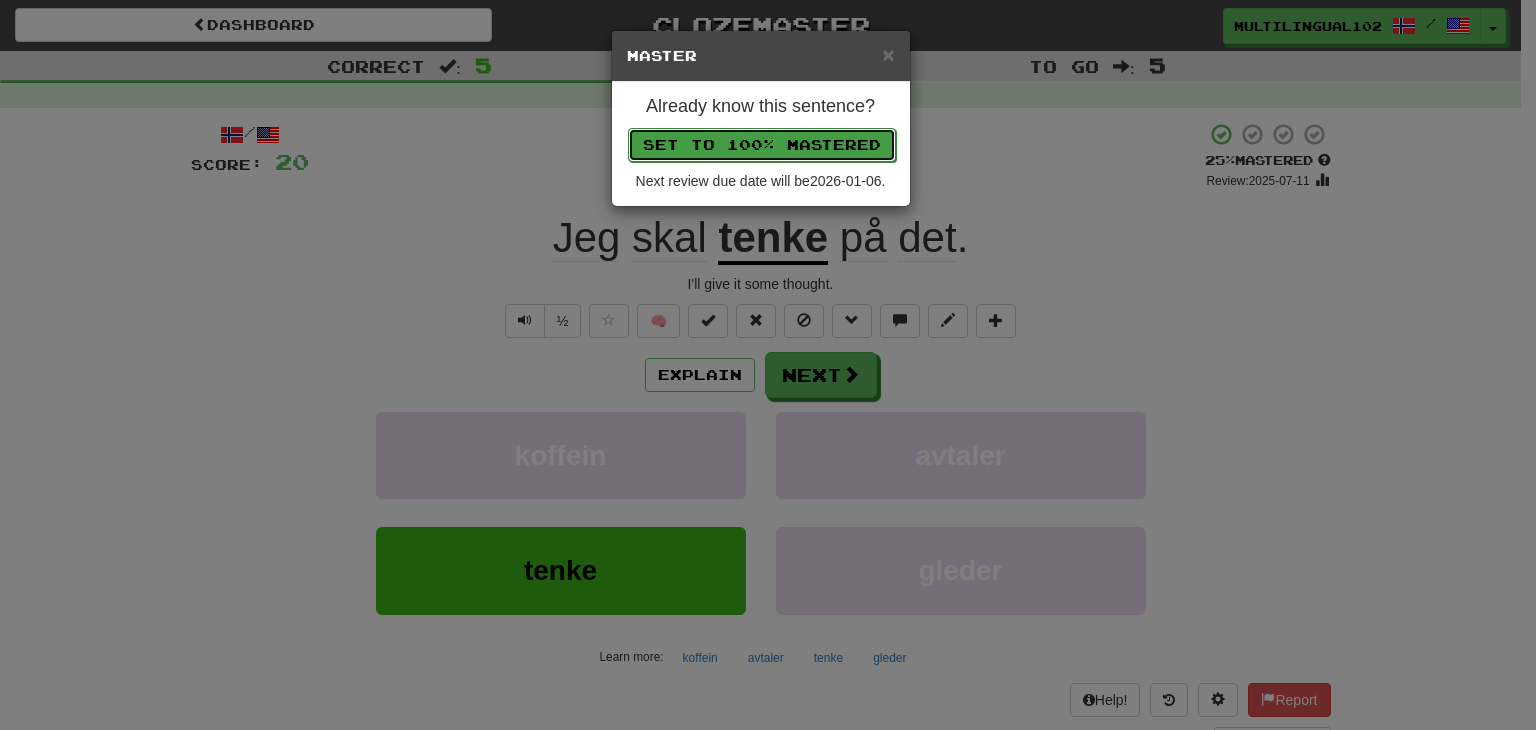 click on "Set to 100% Mastered" at bounding box center [762, 145] 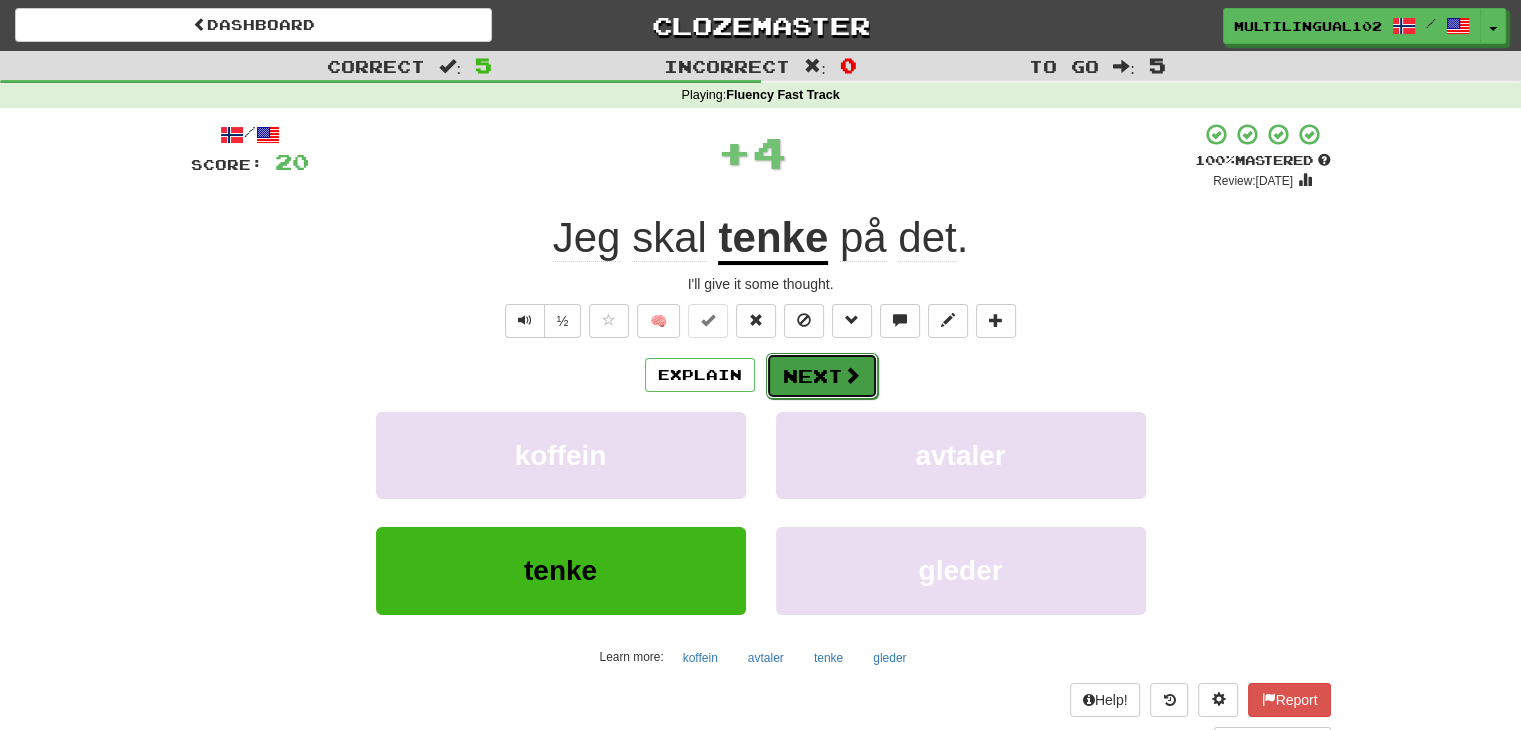 click on "Next" at bounding box center [822, 376] 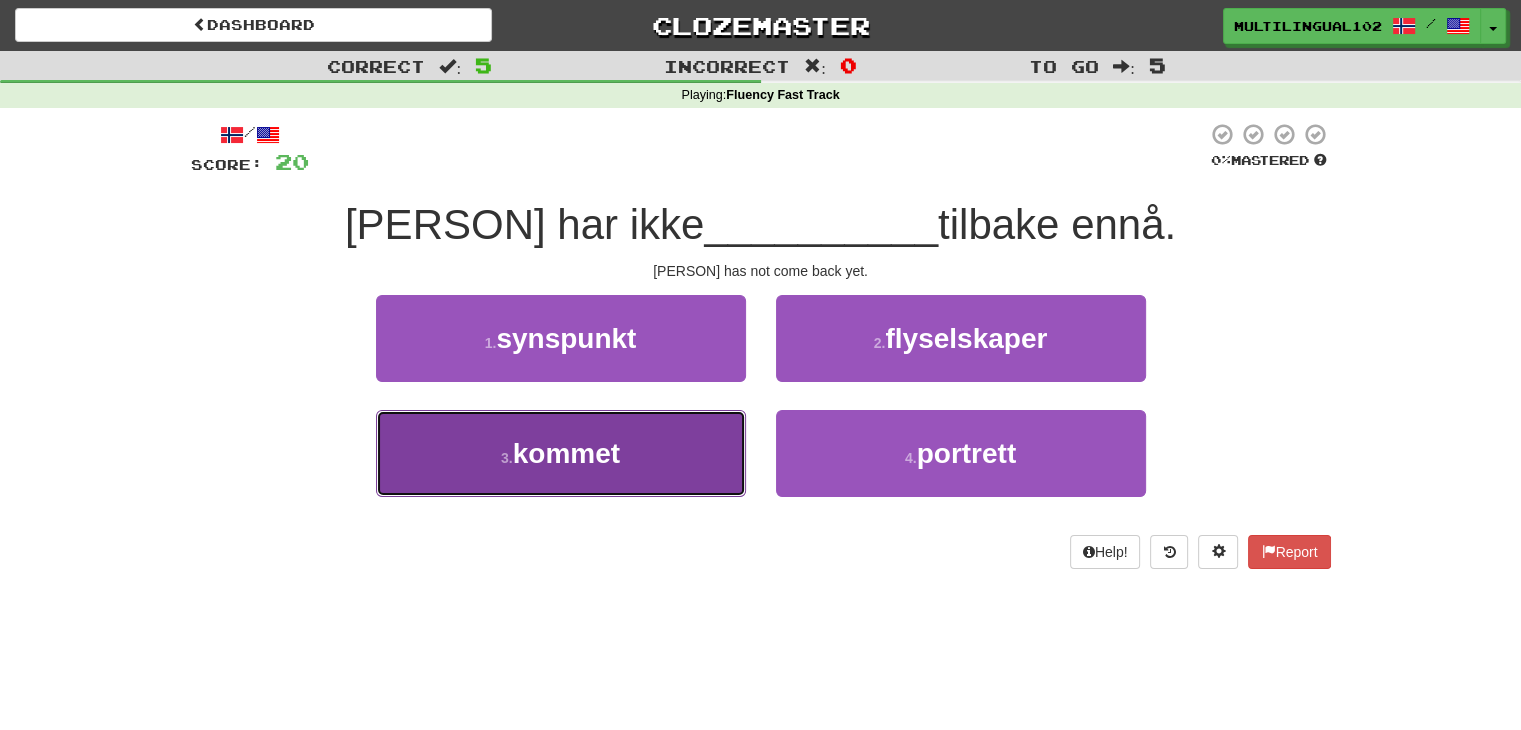 click on "3 . kommet" at bounding box center [561, 453] 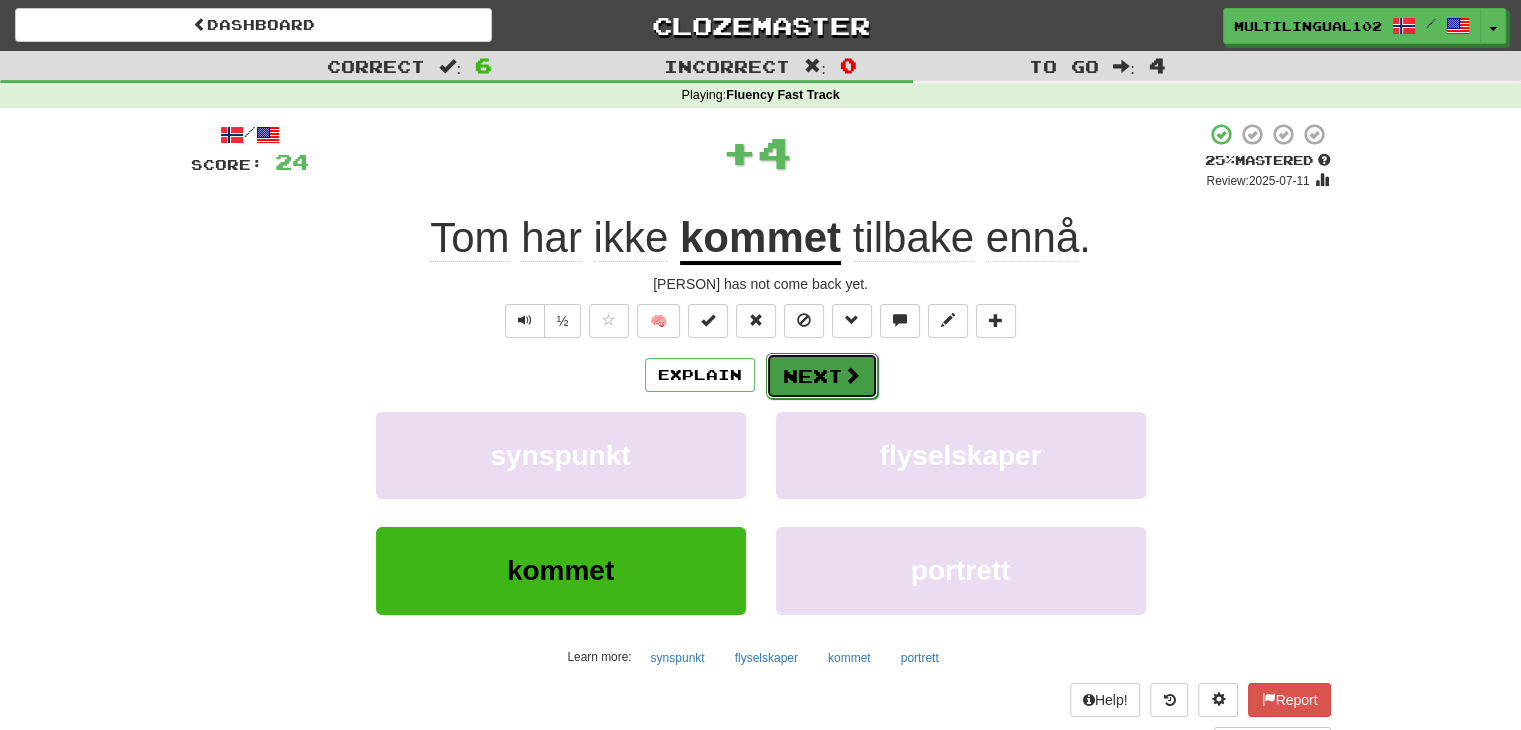 click on "Next" at bounding box center (822, 376) 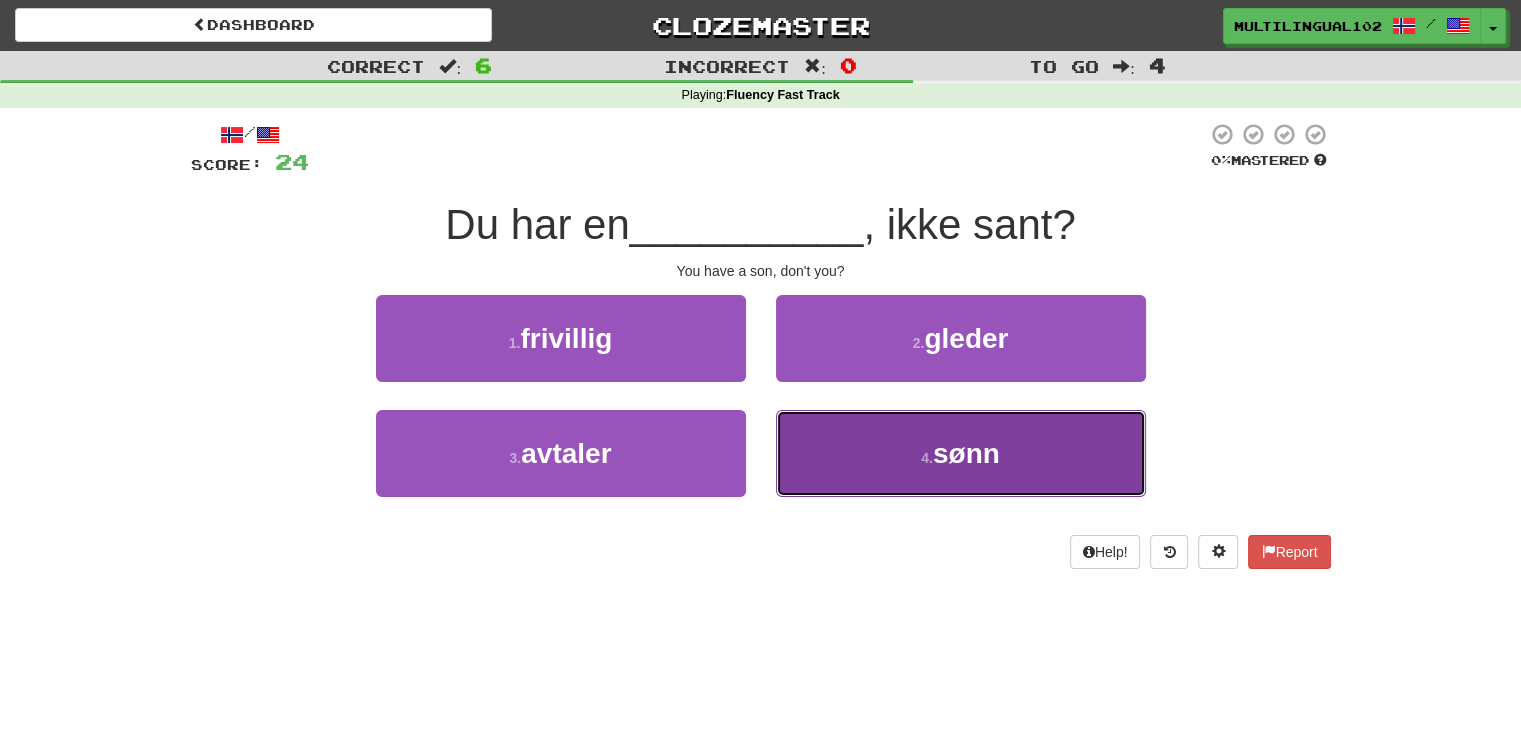 click on "[NUMBER] . sønn" at bounding box center [961, 453] 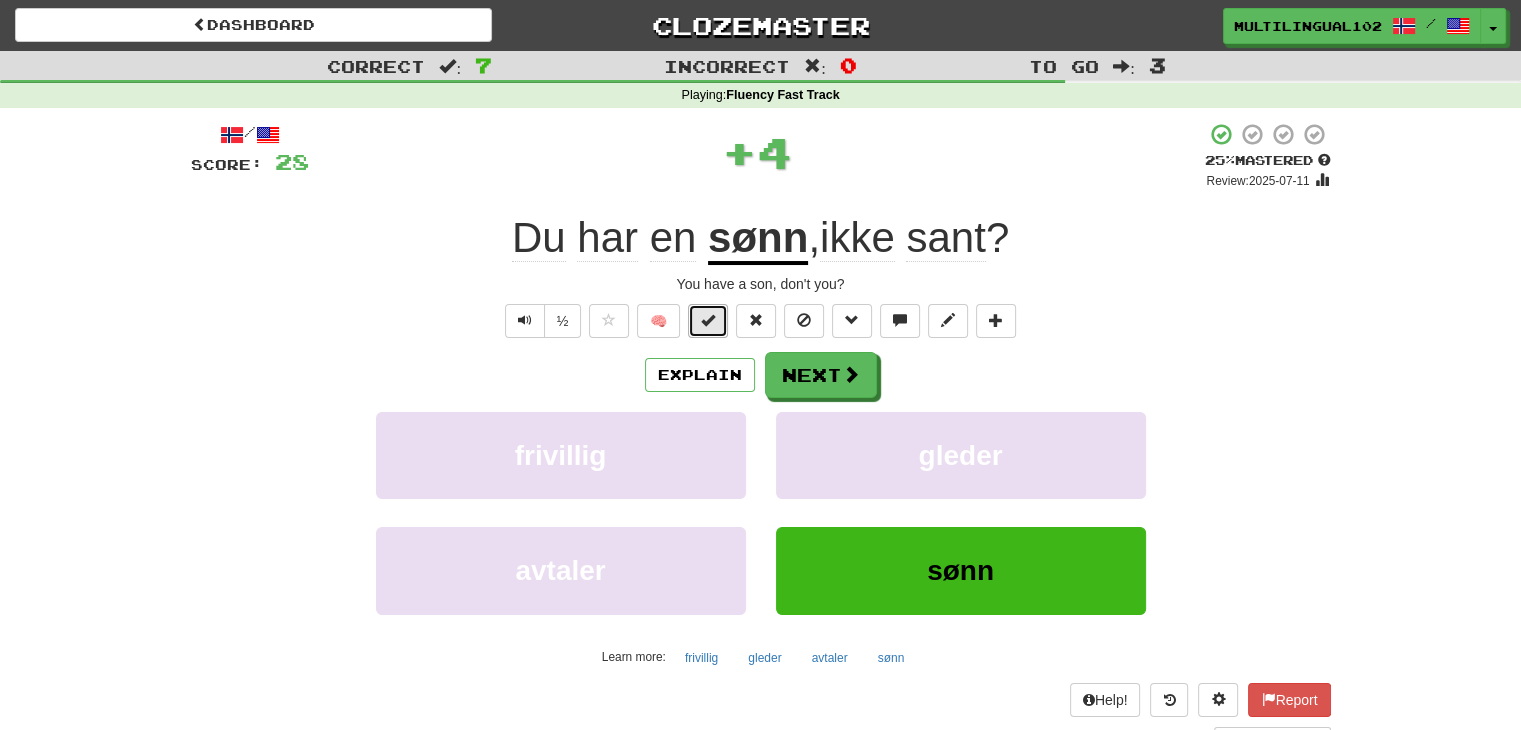 click at bounding box center [708, 320] 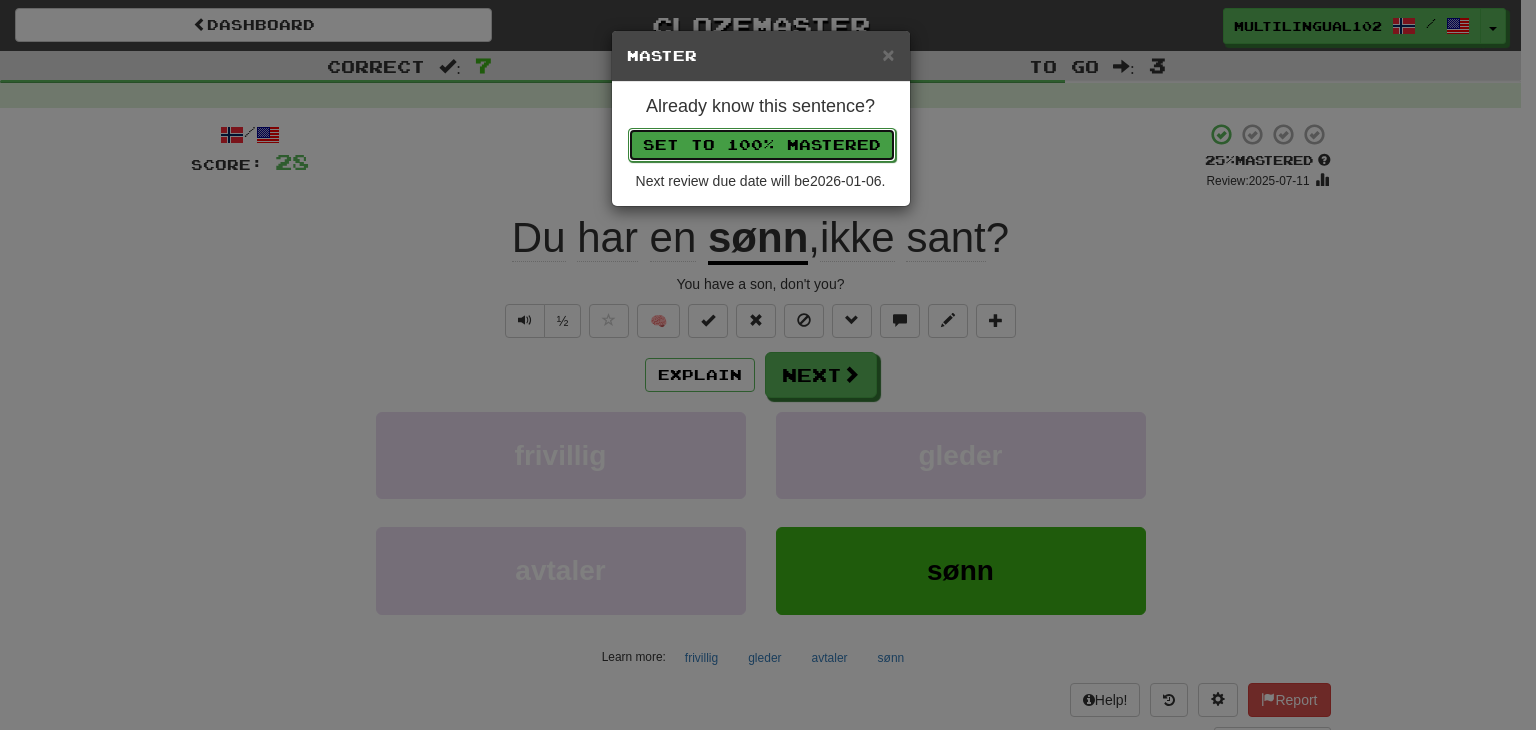 click on "Set to 100% Mastered" at bounding box center (762, 145) 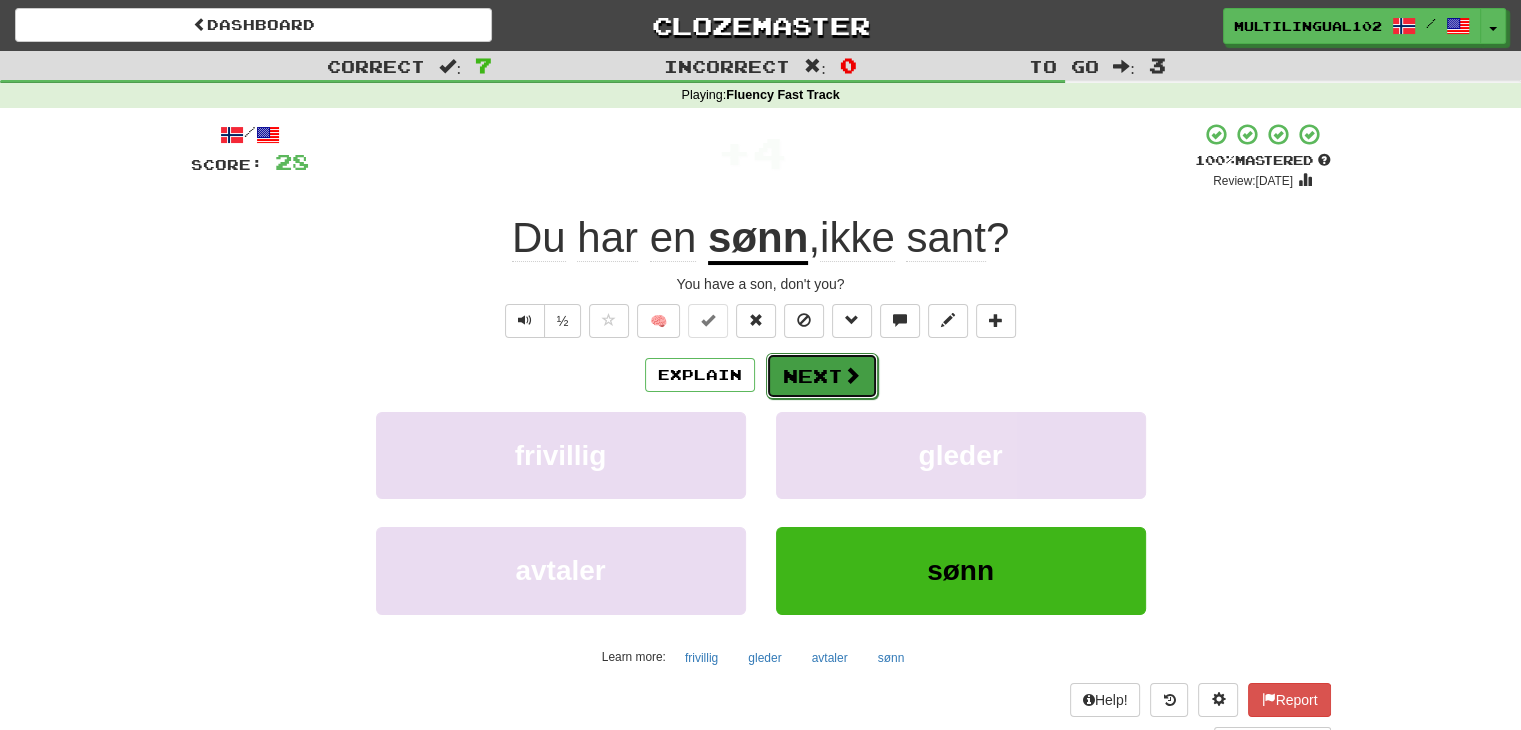 click on "Next" at bounding box center [822, 376] 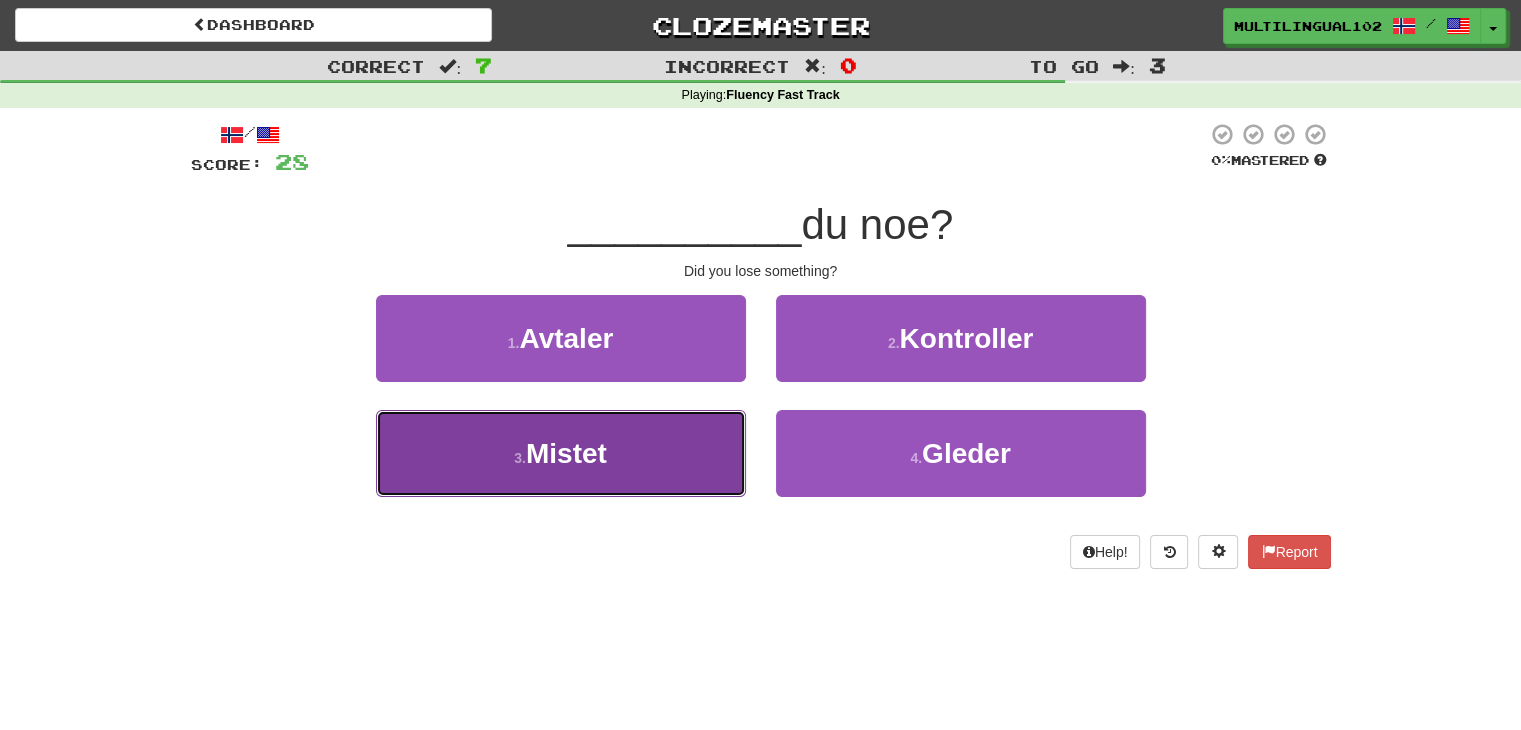 click on "3 . Mistet" at bounding box center [561, 453] 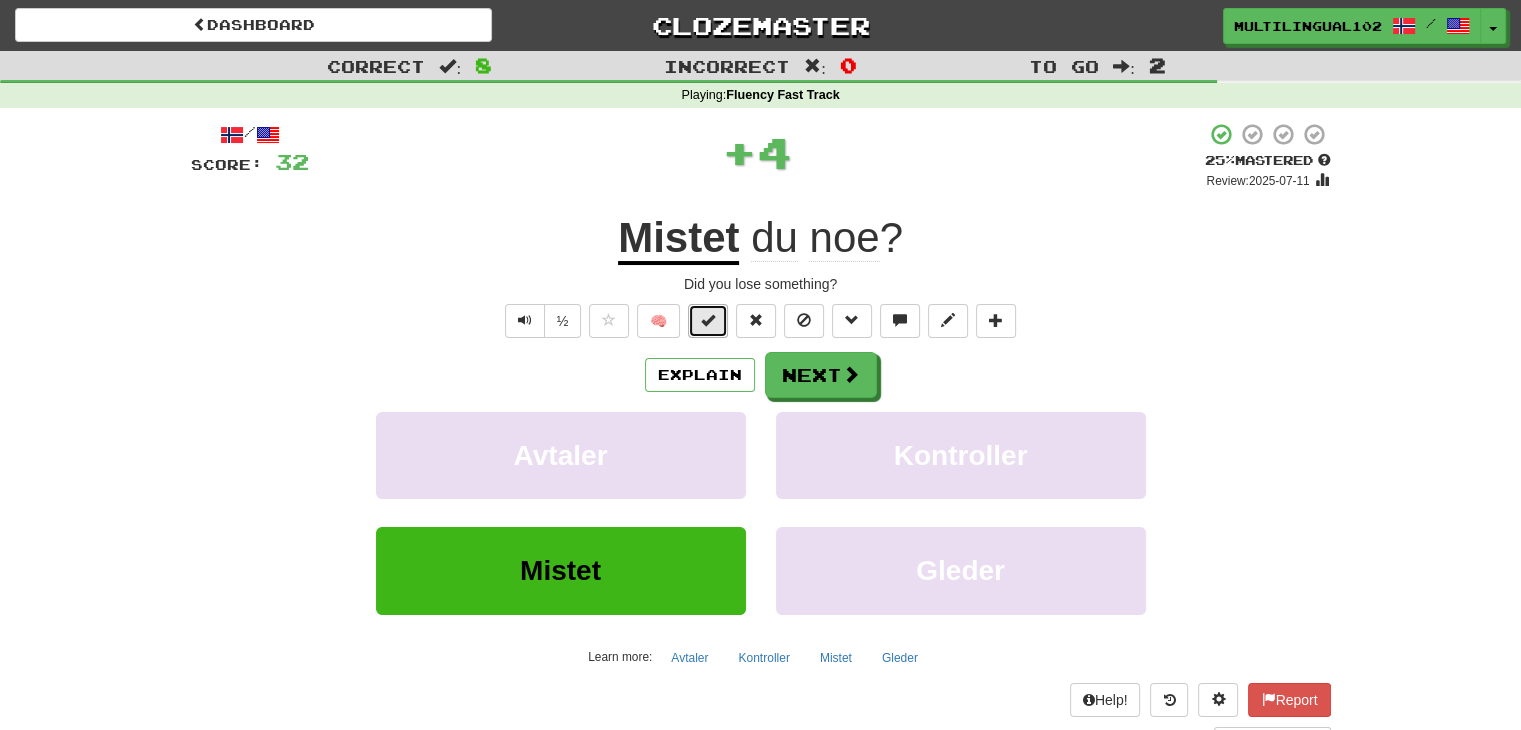 click at bounding box center [708, 321] 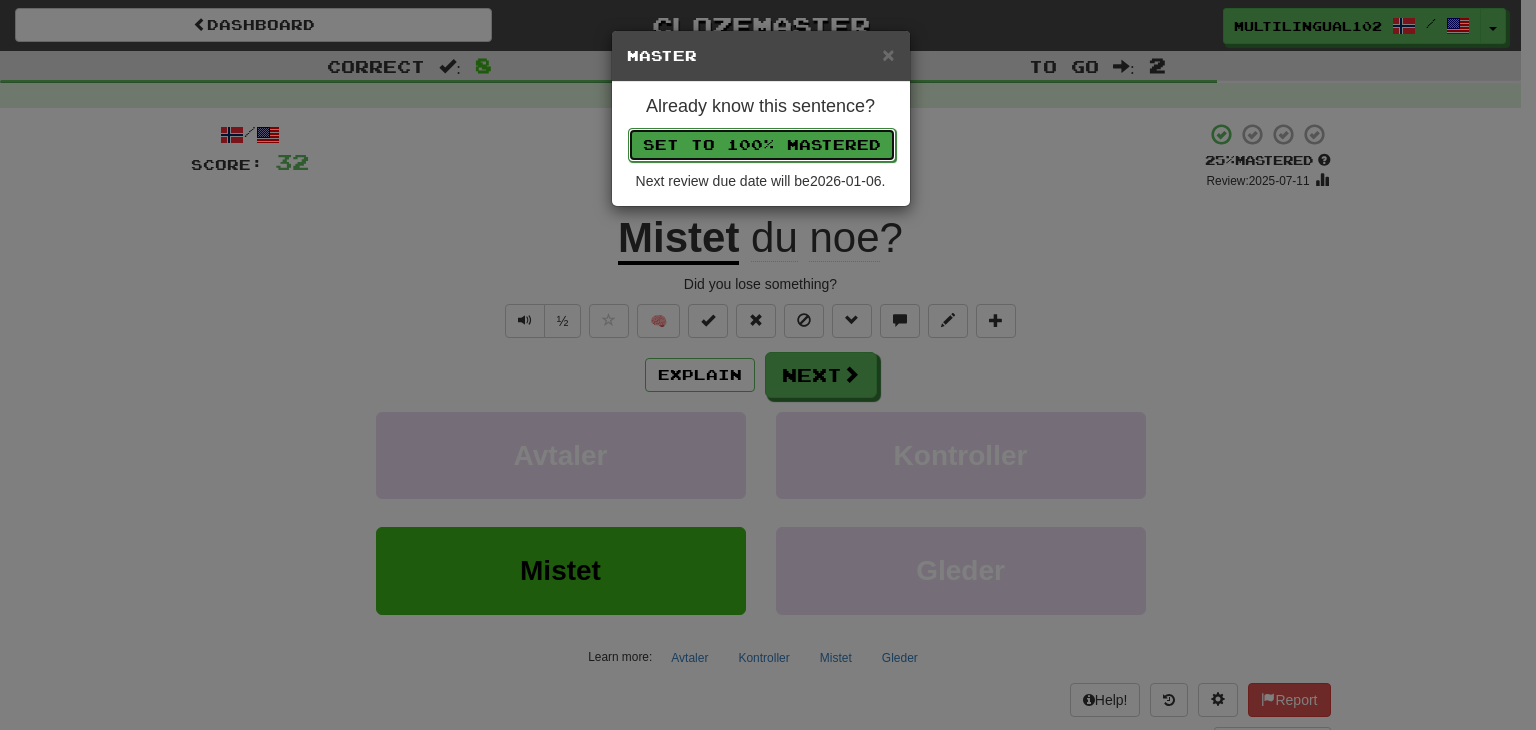 click on "Set to 100% Mastered" at bounding box center (762, 145) 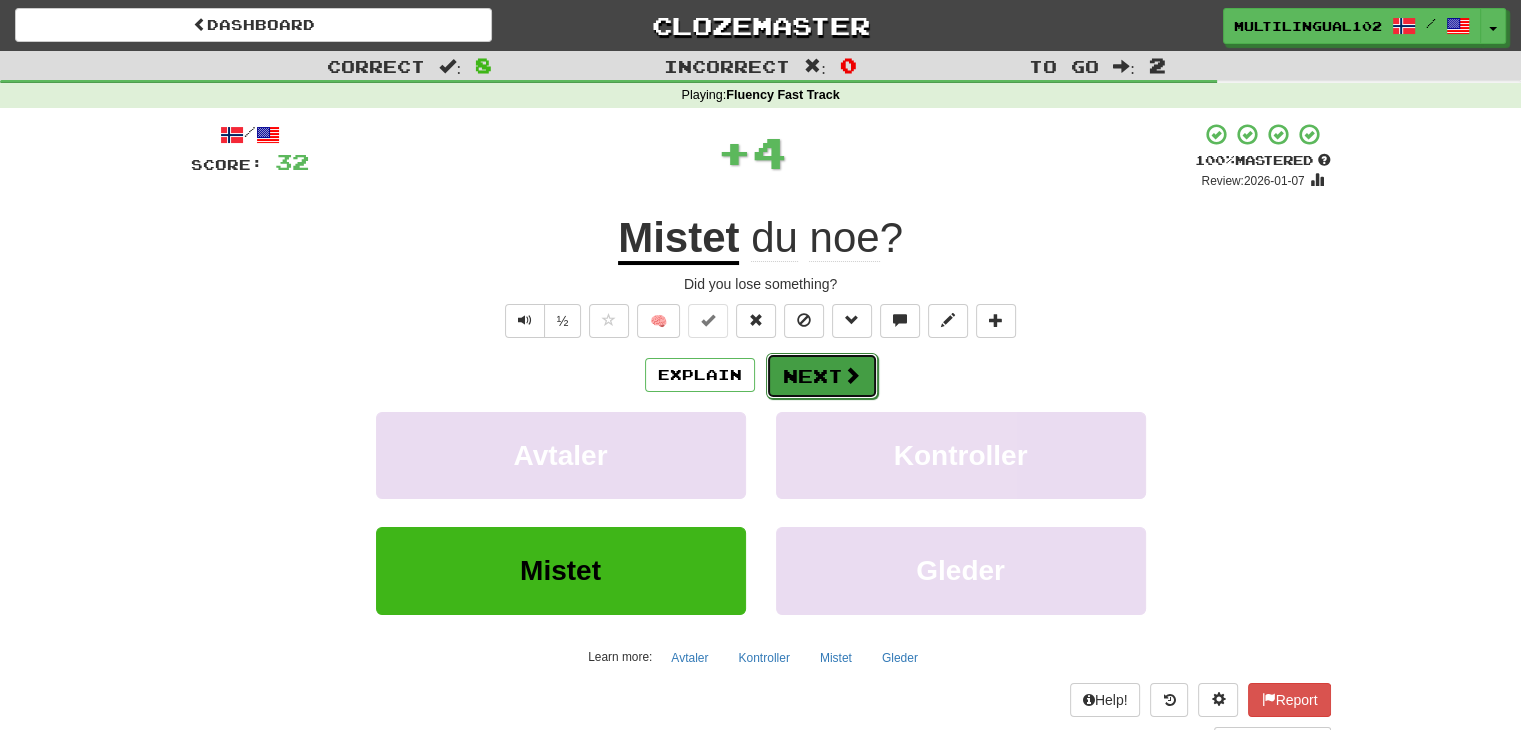click on "Next" at bounding box center [822, 376] 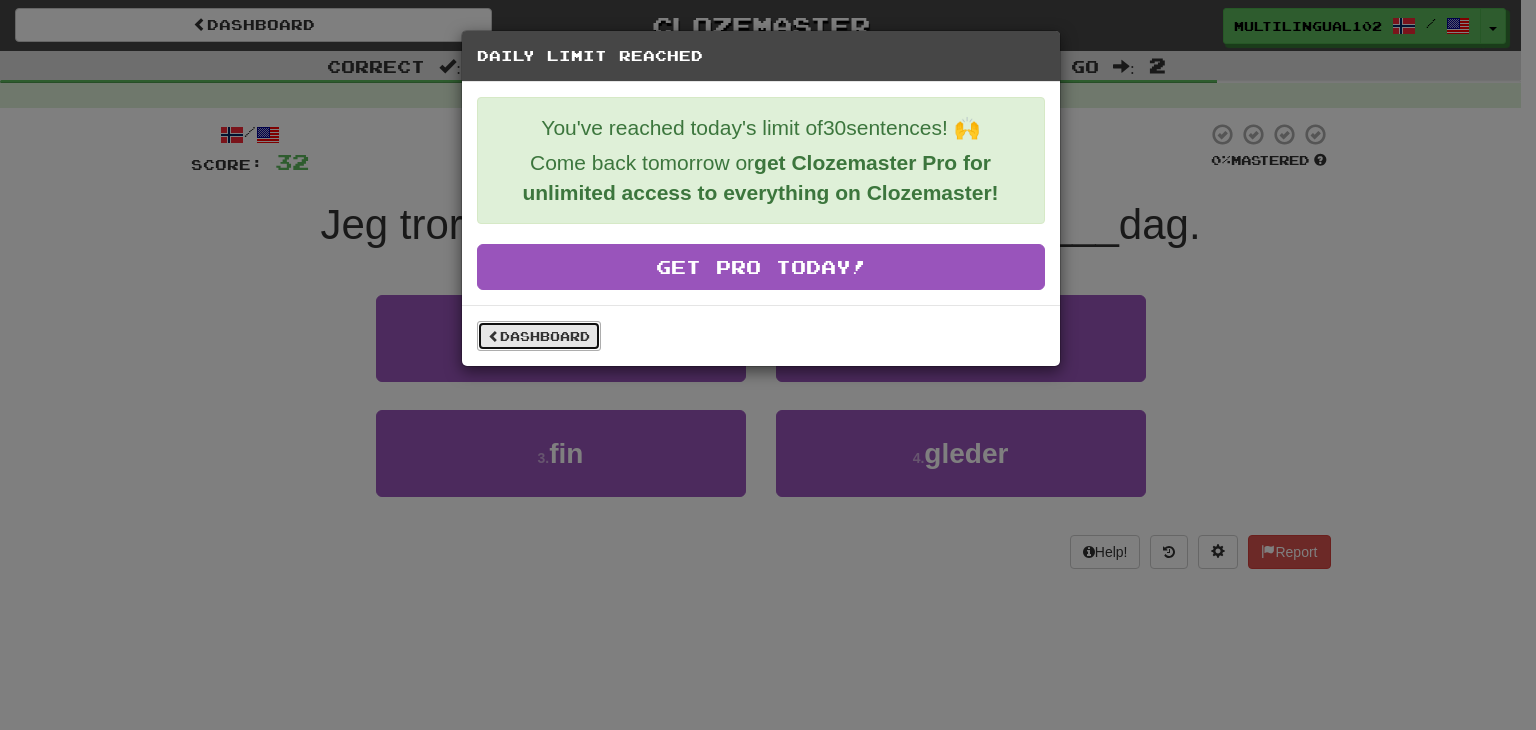 click on "Dashboard" at bounding box center (539, 336) 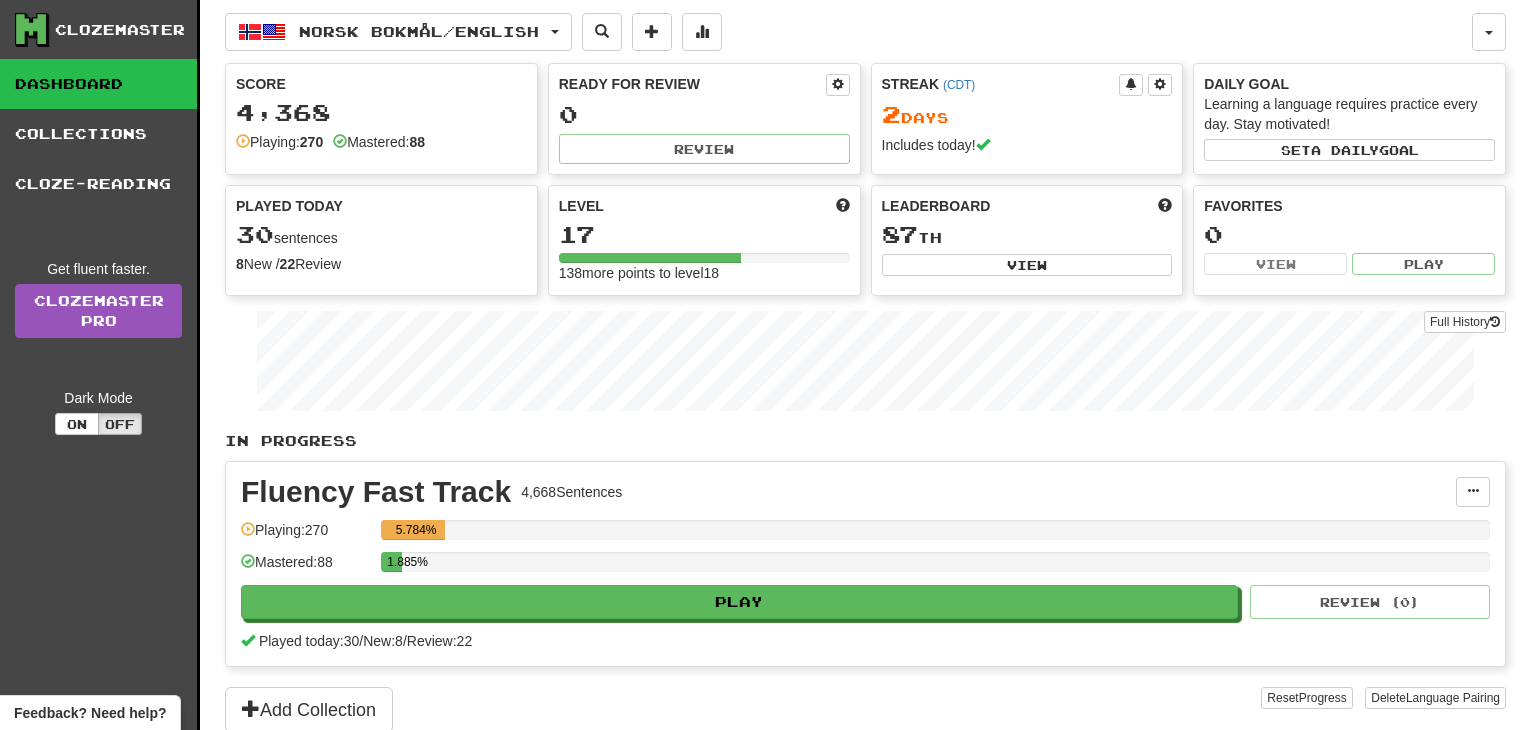 scroll, scrollTop: 0, scrollLeft: 0, axis: both 